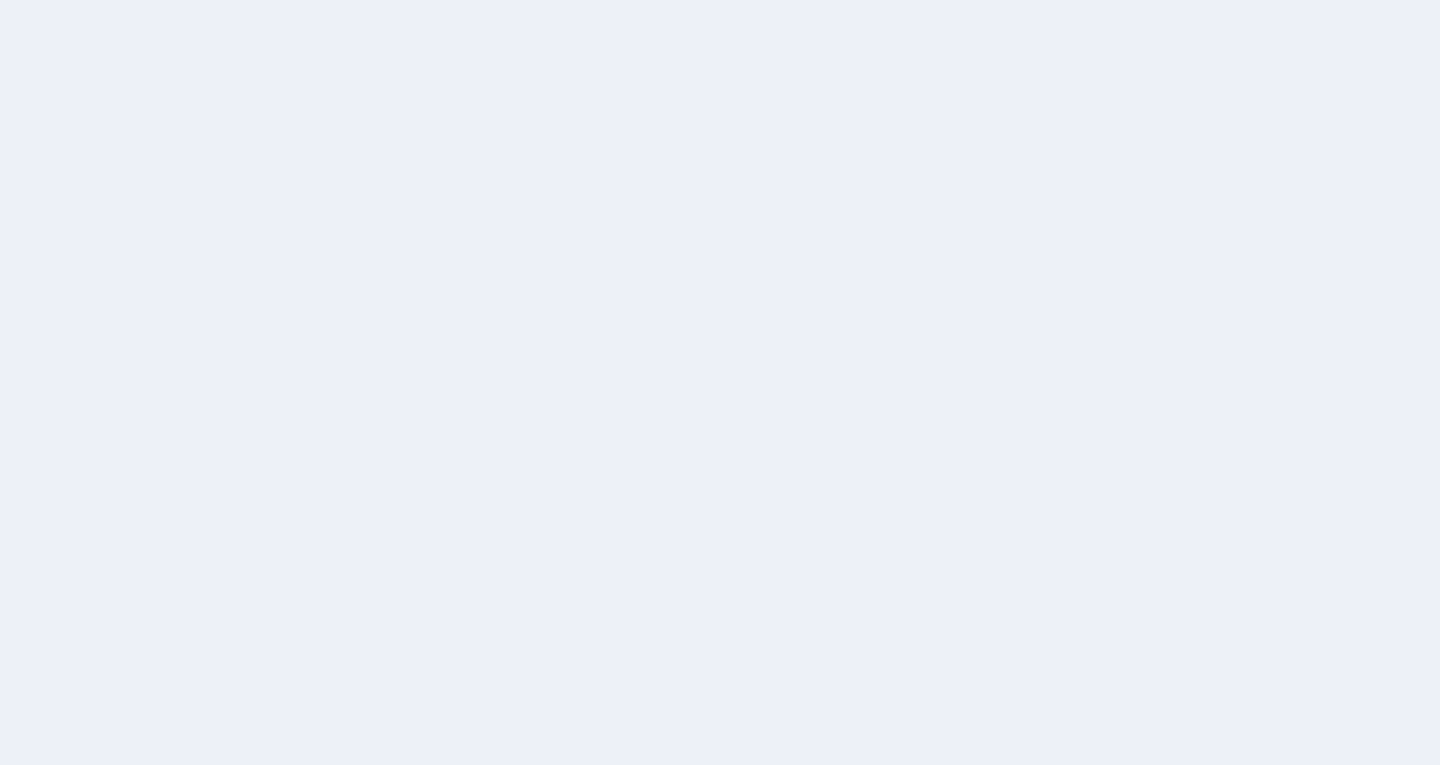 scroll, scrollTop: 0, scrollLeft: 0, axis: both 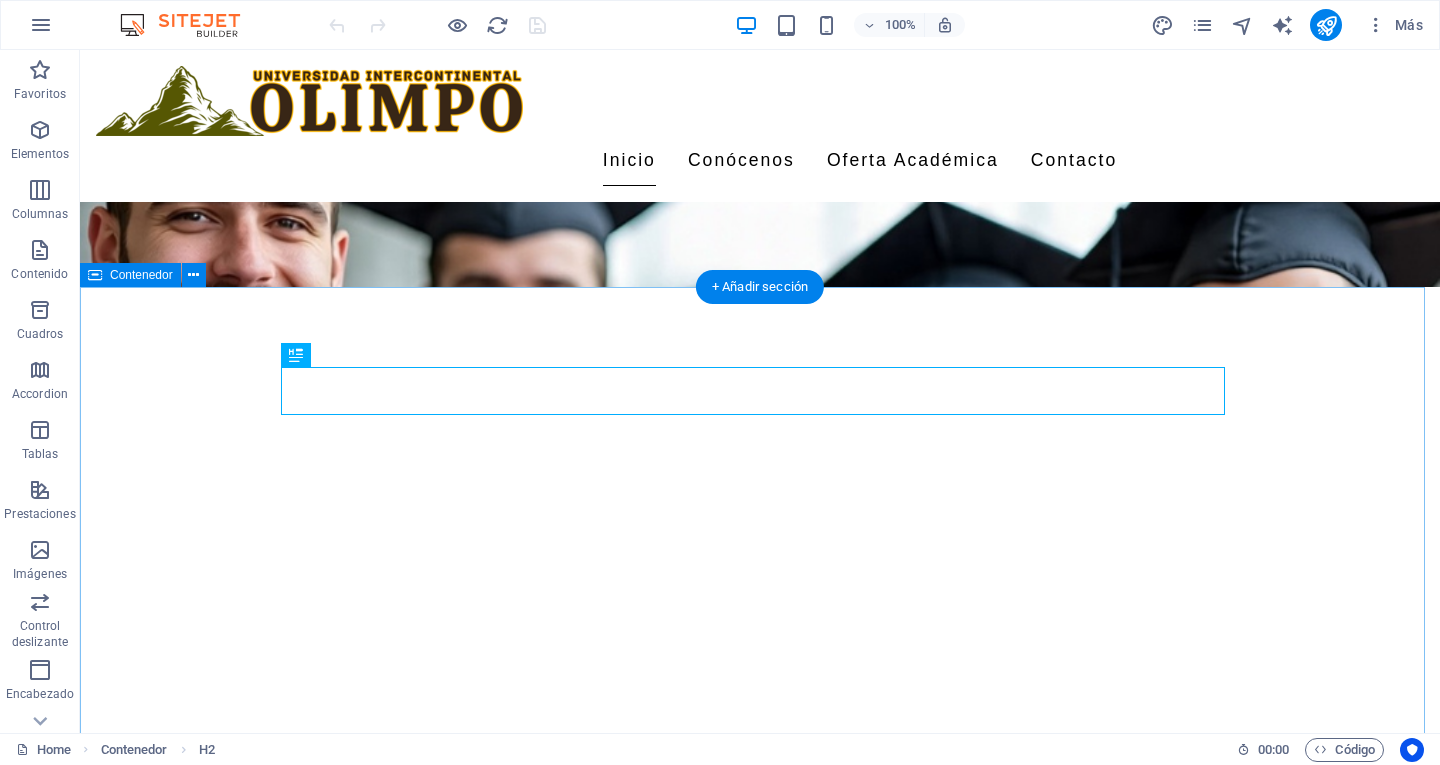 click on "Nuestros Programas Académicos Licenciaturas Licenciatura en Administración de Empresas  Formación integral en gestión empresarial.
$4,500 mensuales
Licenciatura en Psicología  Desarrollo de competencias en el área psicológica.
$4,500 mensuales
Licenciatura en Ingeniería Informática  Preparación en tecnología y desarrollo de software.
$4,500 mensuales
Licenciatura en Derecho  Estudio profundo del sistema legal y derechos humanos.
$4,500 mensuales
Maestría en Marketing Digital  Estrategias modernas para el mundo digital.
$5,500 mensuales
Maestría en Educación  Desarrollo de habilidades pedagógicas avanzadas.
$5,500 mensuales Licenciaturas Maestría en Administración de Negocios  Enfoque en liderazgo y estrategias de negocios.
$5,500 mensuales
Maestría en Psicología Clínica  Formación especializada en salud mental.
$5,500 mensuales
Doctorado en Ciencias Sociales
$6,500 mensuales" at bounding box center (760, 1675) 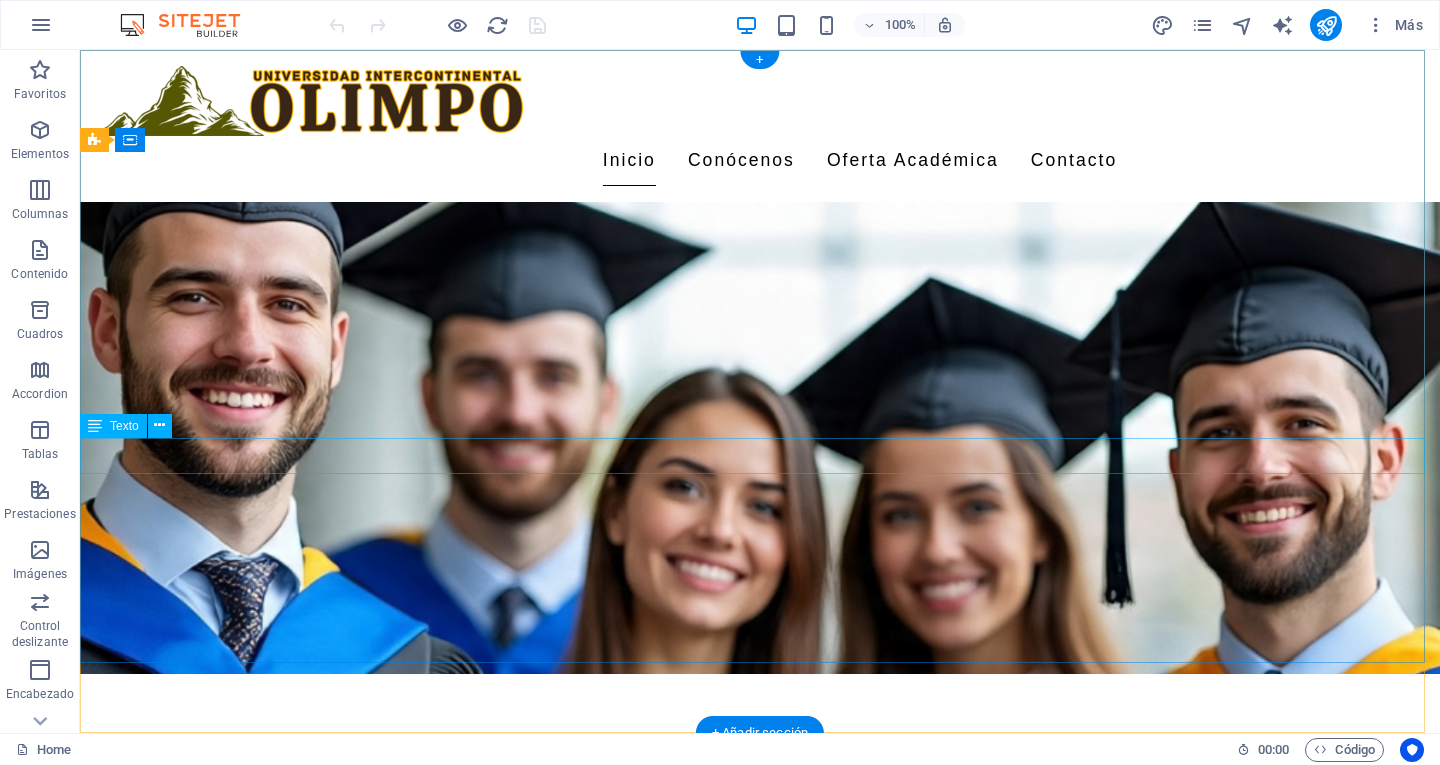 scroll, scrollTop: 0, scrollLeft: 0, axis: both 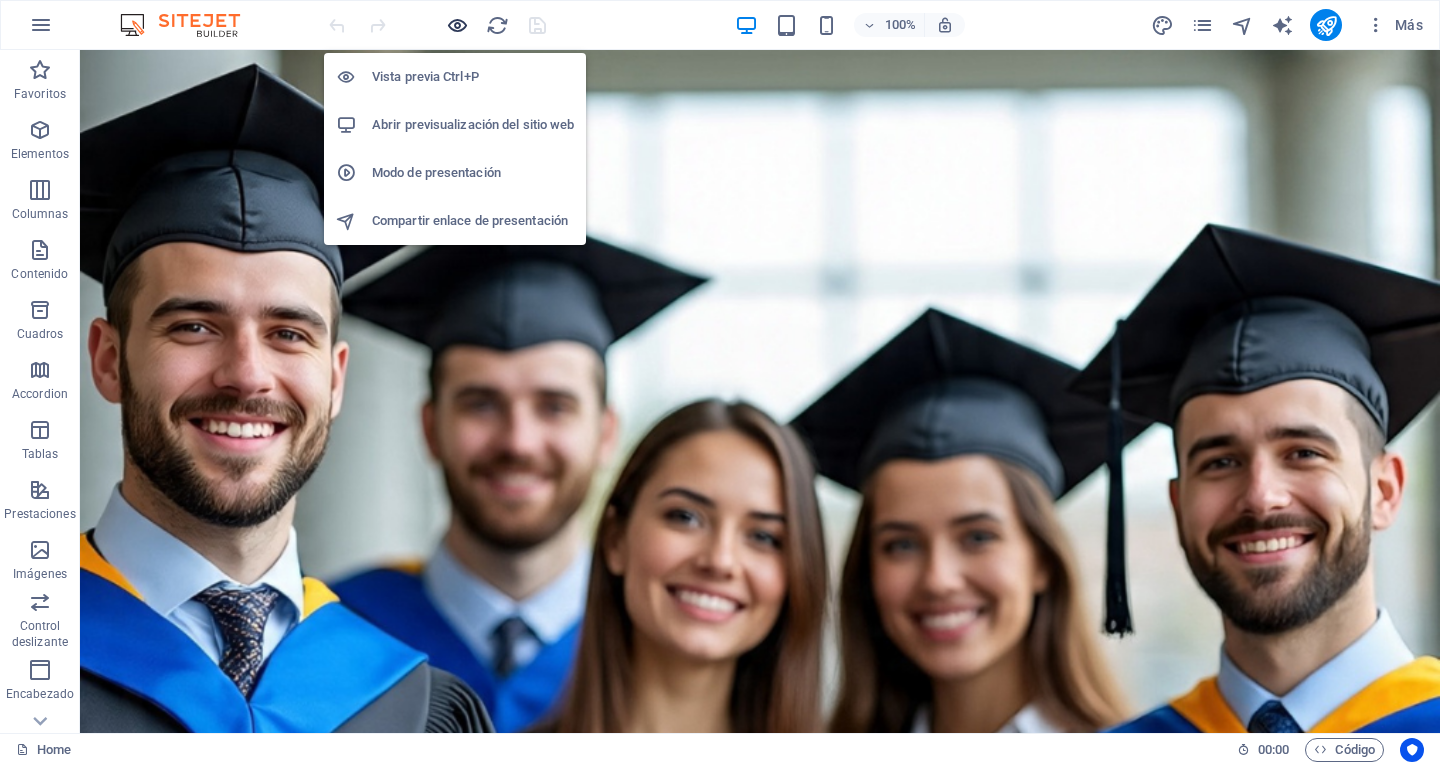 click at bounding box center (457, 25) 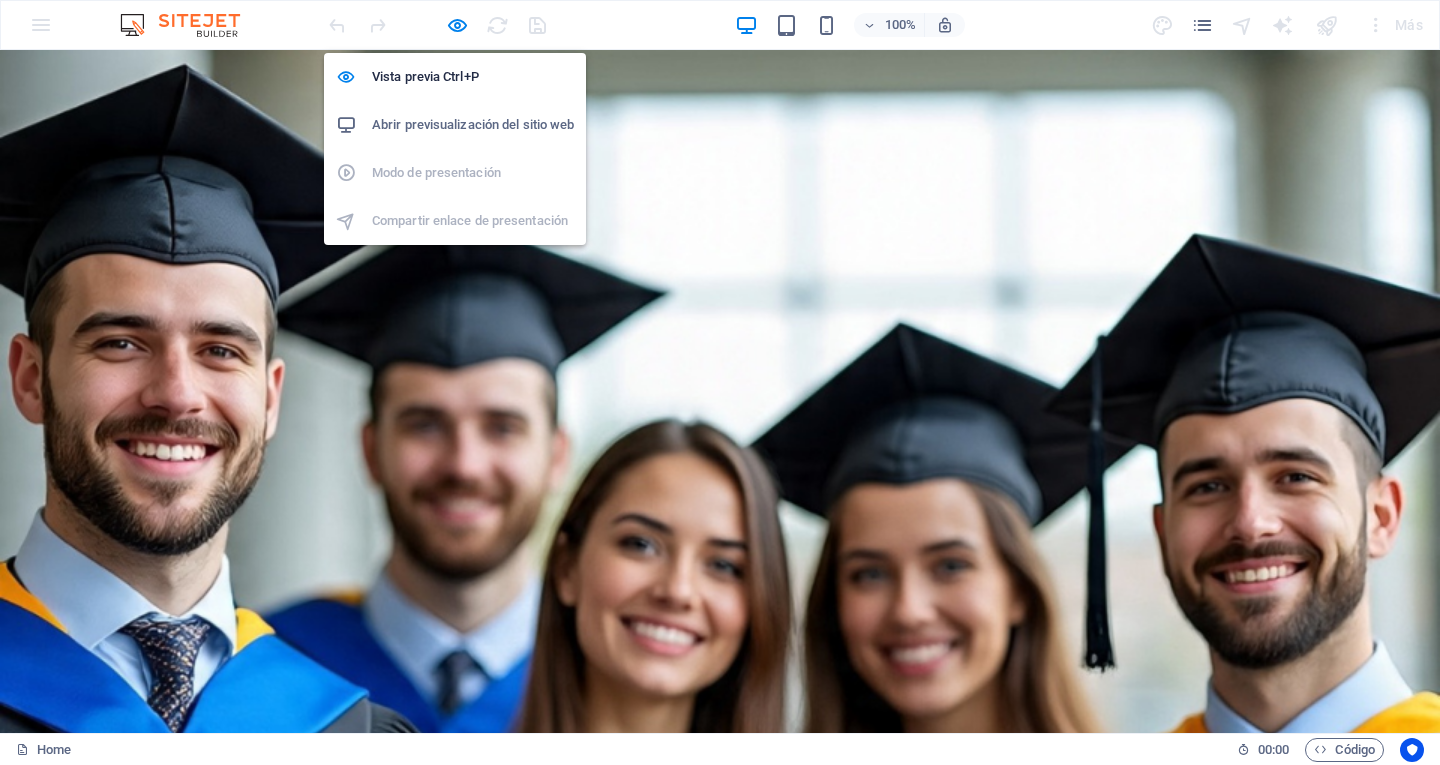 click on "Abrir previsualización del sitio web" at bounding box center [473, 125] 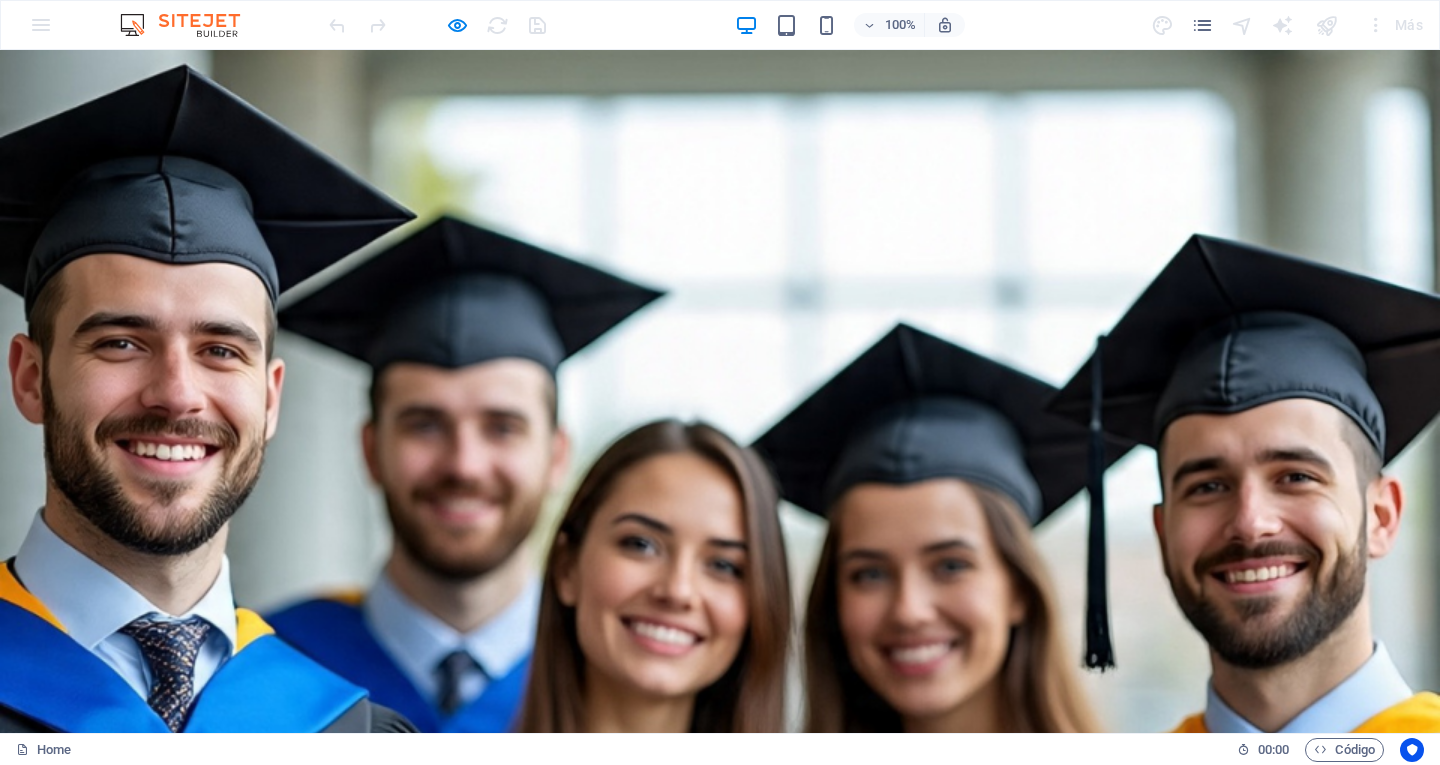 click on "Inicio Conócenos Filosofía Misión Visión Valores Oferta Académica Licenciaturas Ingenierías Maestrías Doctorados Contacto" at bounding box center (780, 844) 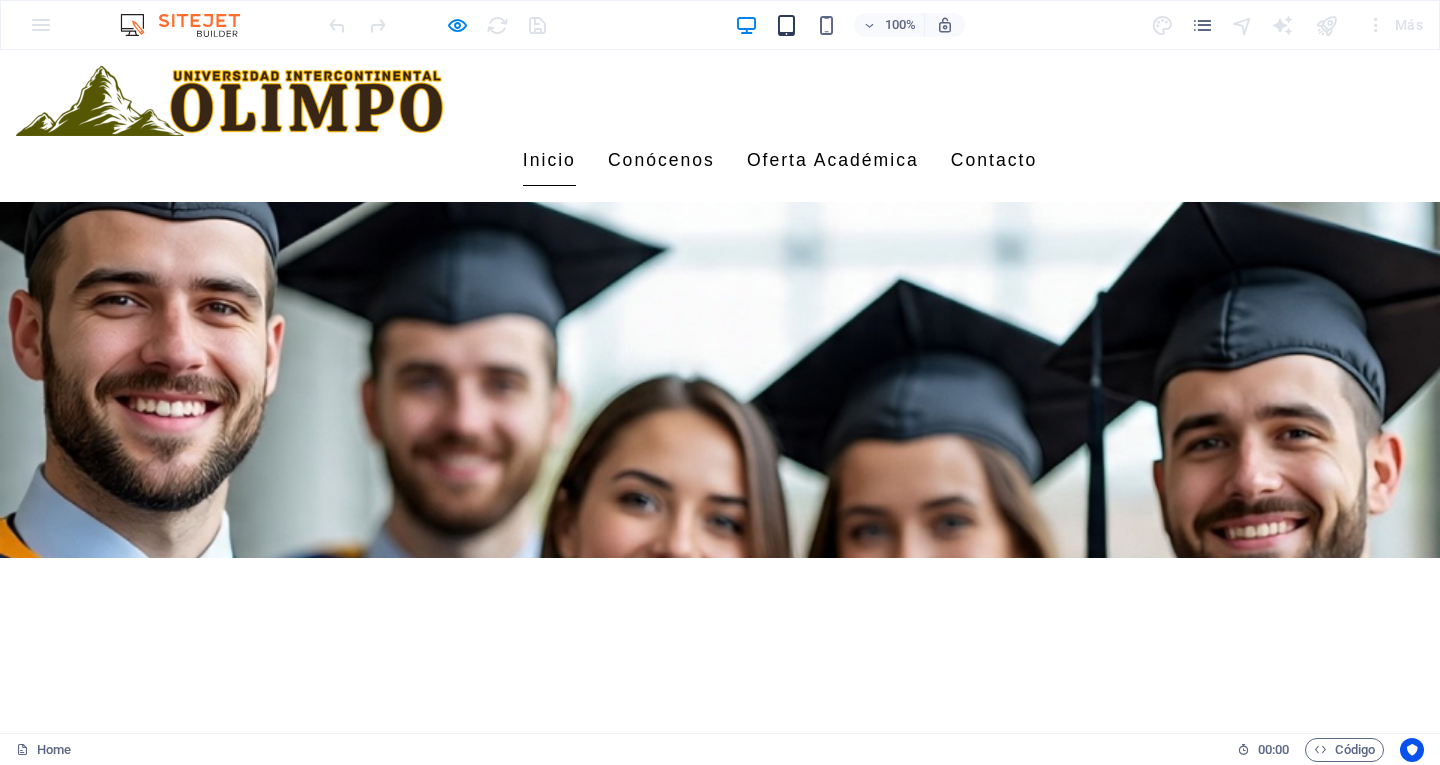 scroll, scrollTop: 0, scrollLeft: 0, axis: both 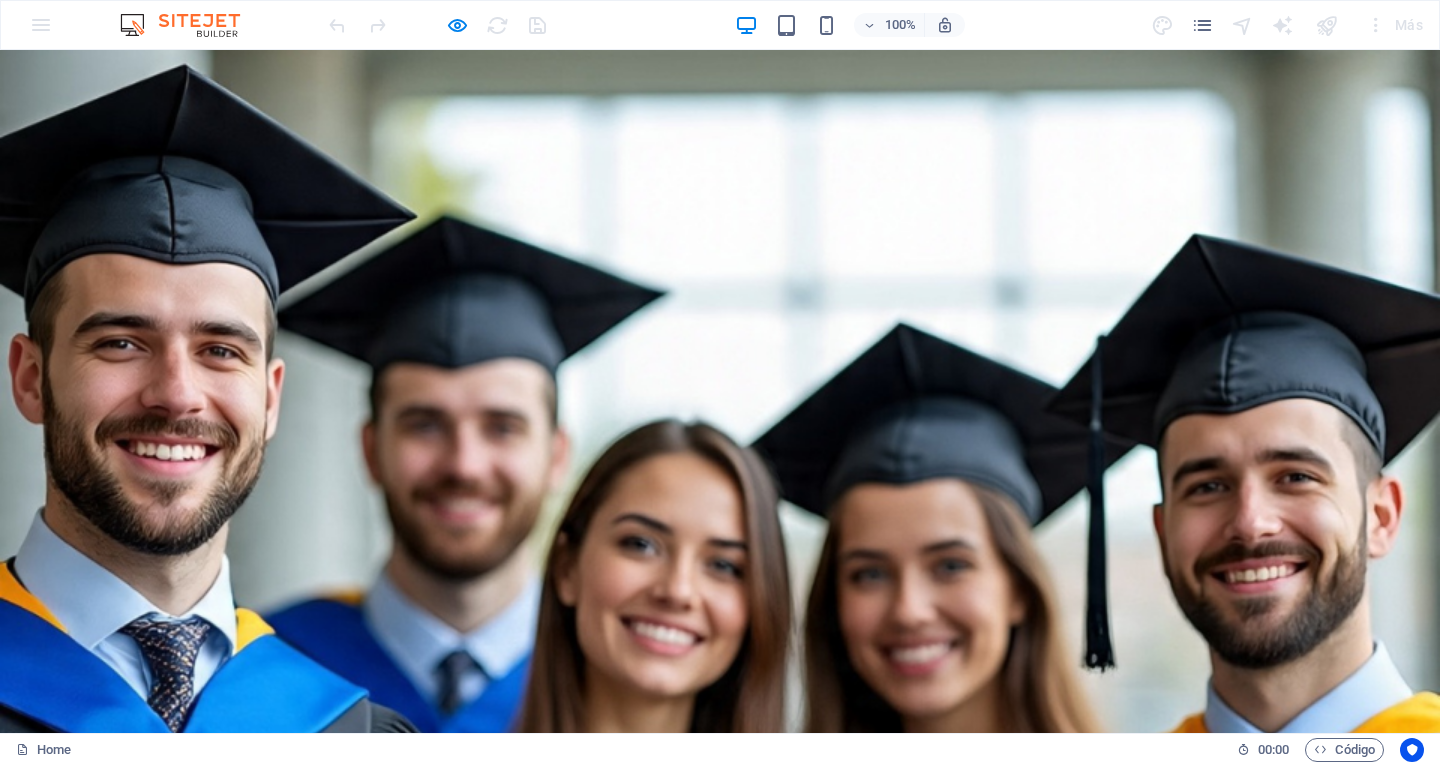 click on "Inicio" at bounding box center [549, 843] 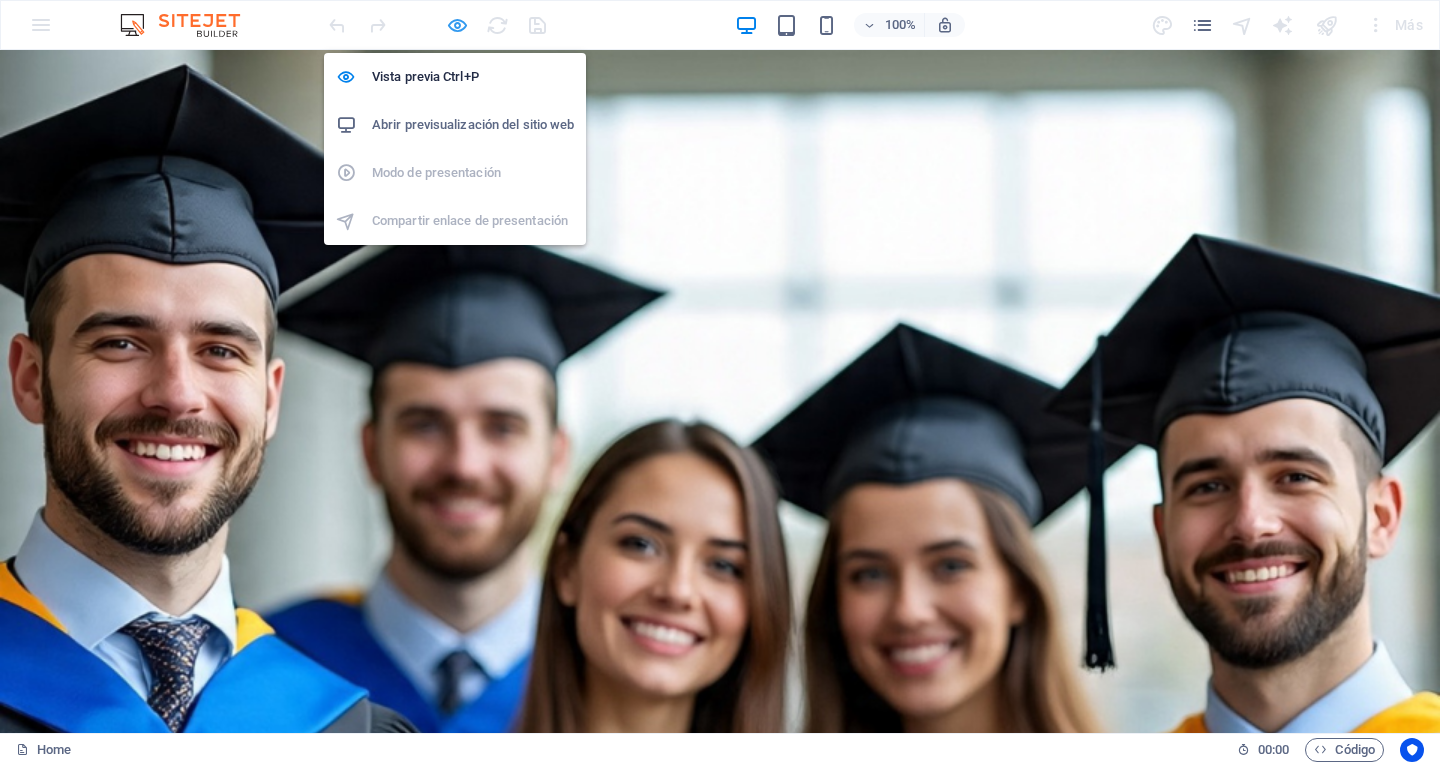 click at bounding box center [457, 25] 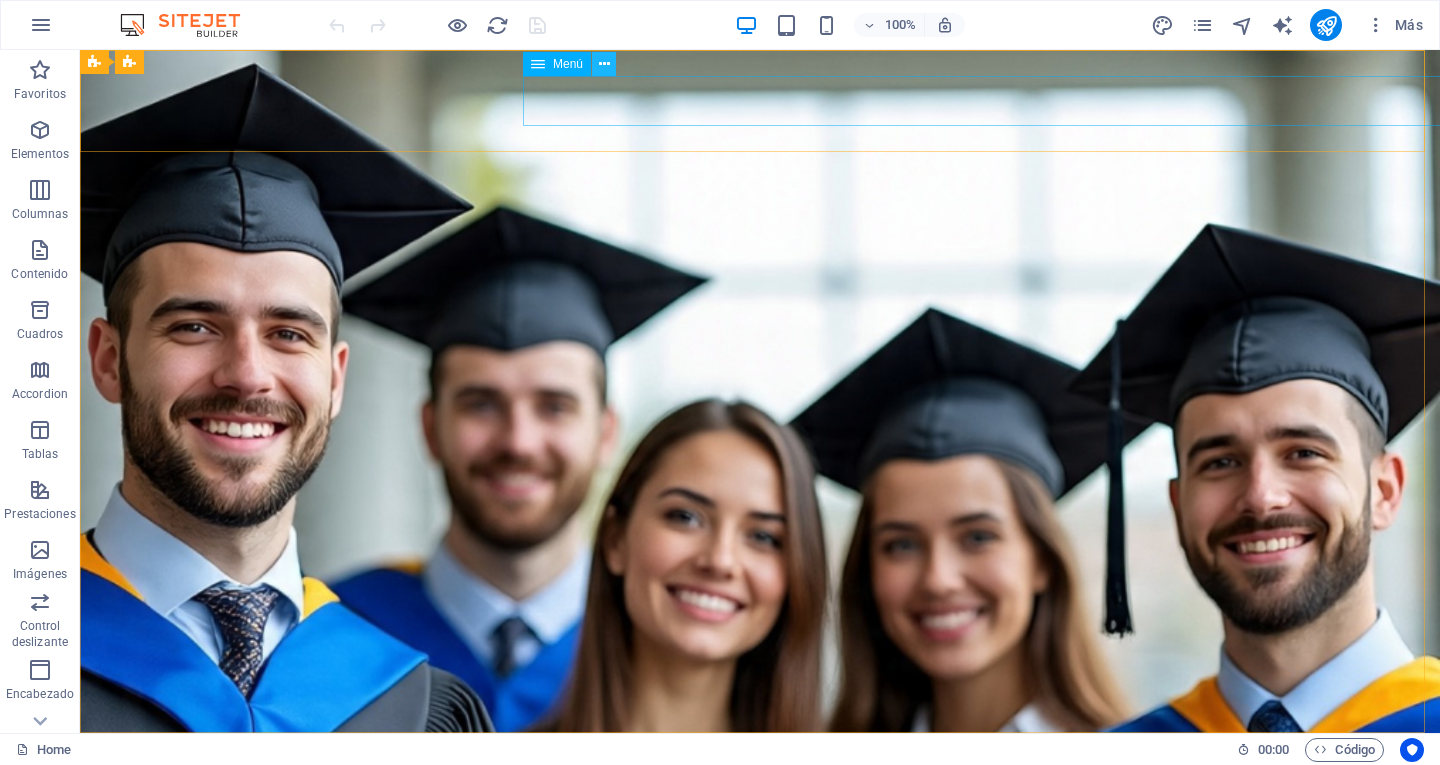 click at bounding box center (604, 64) 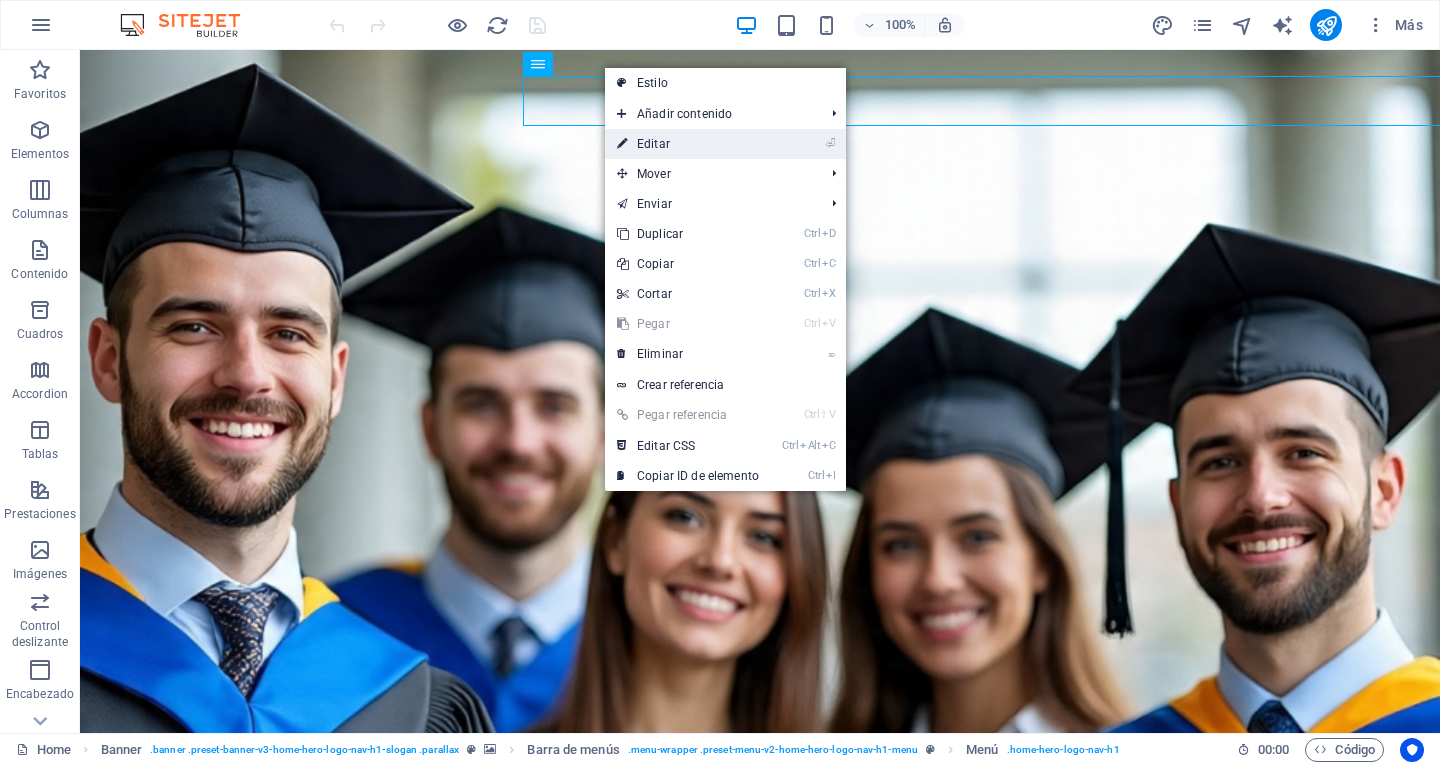 click on "⏎  Editar" at bounding box center (688, 144) 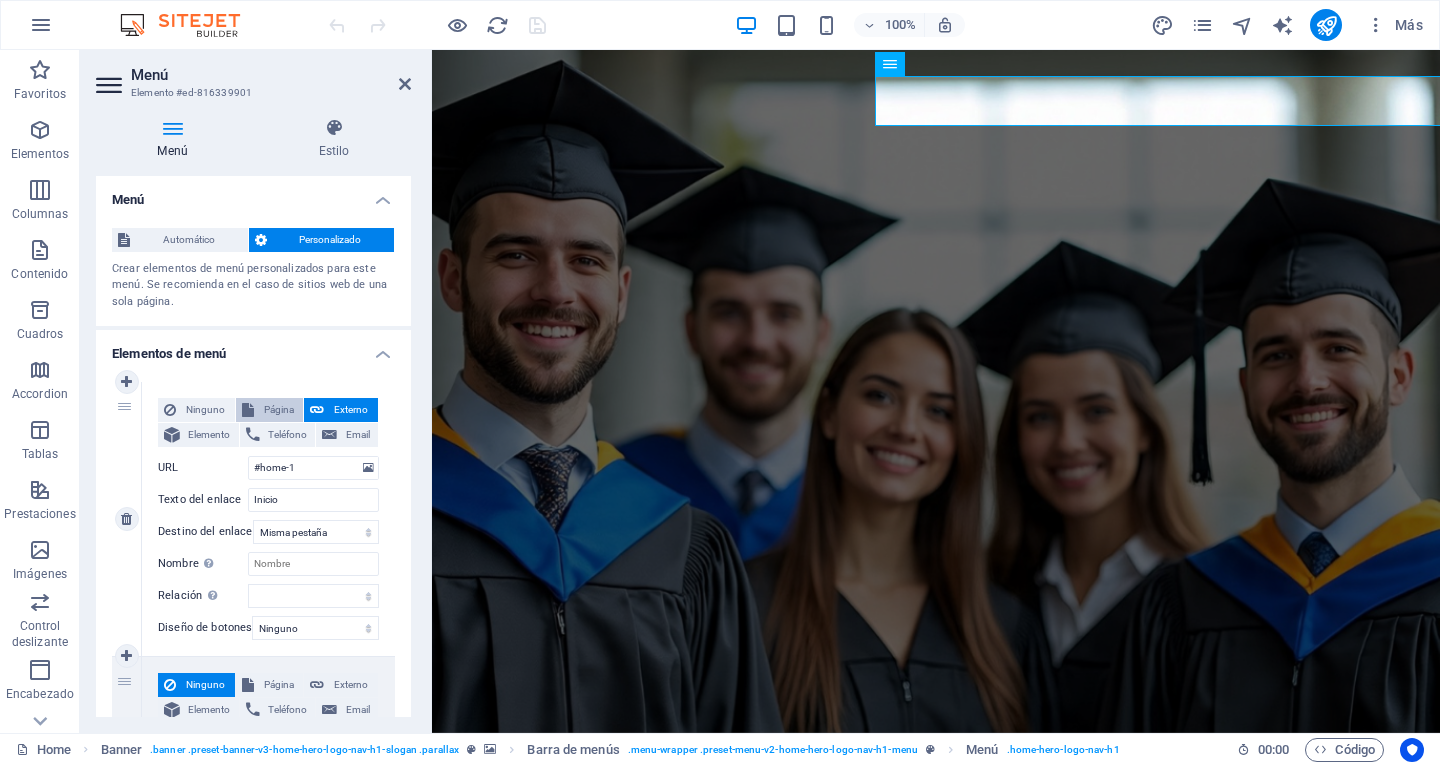 click on "Página" at bounding box center [279, 410] 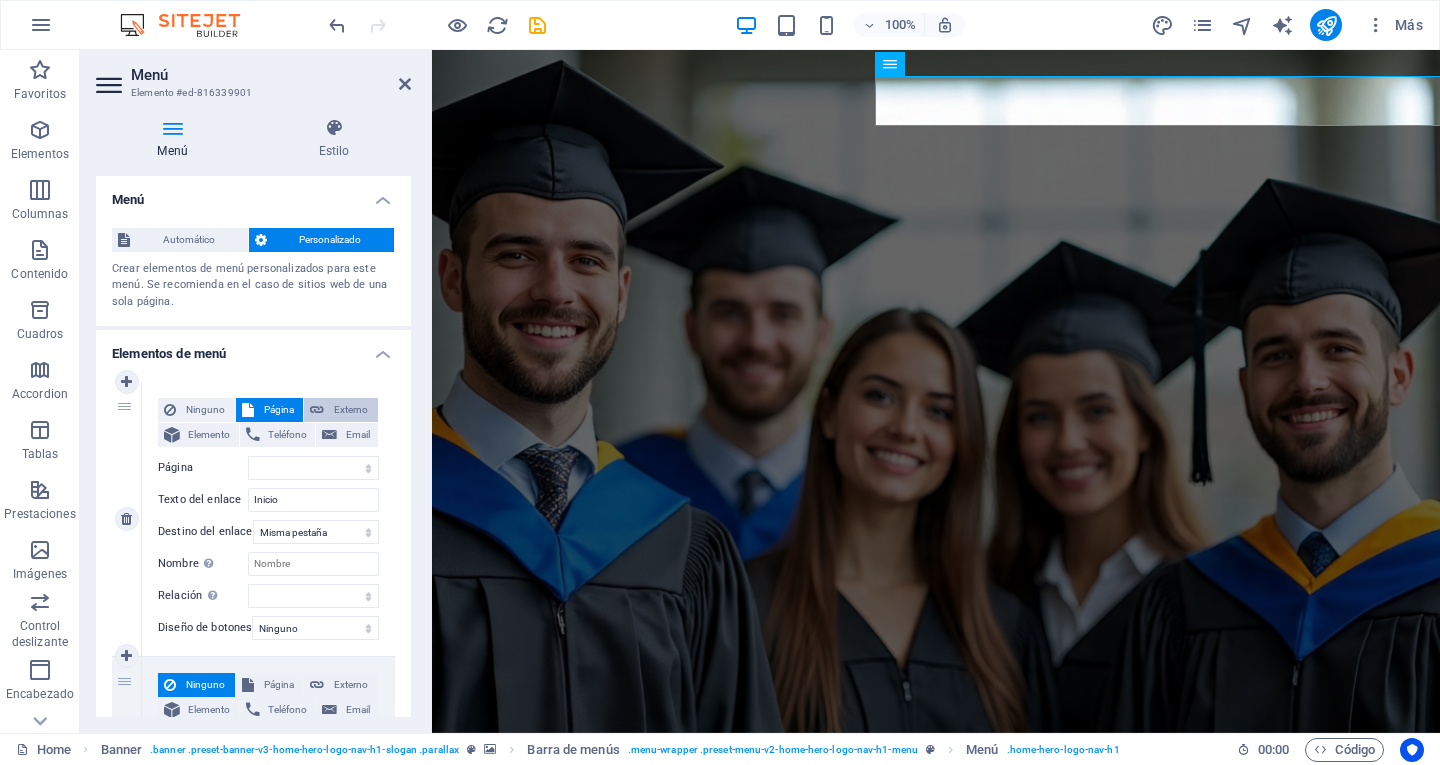 click on "Externo" at bounding box center (351, 410) 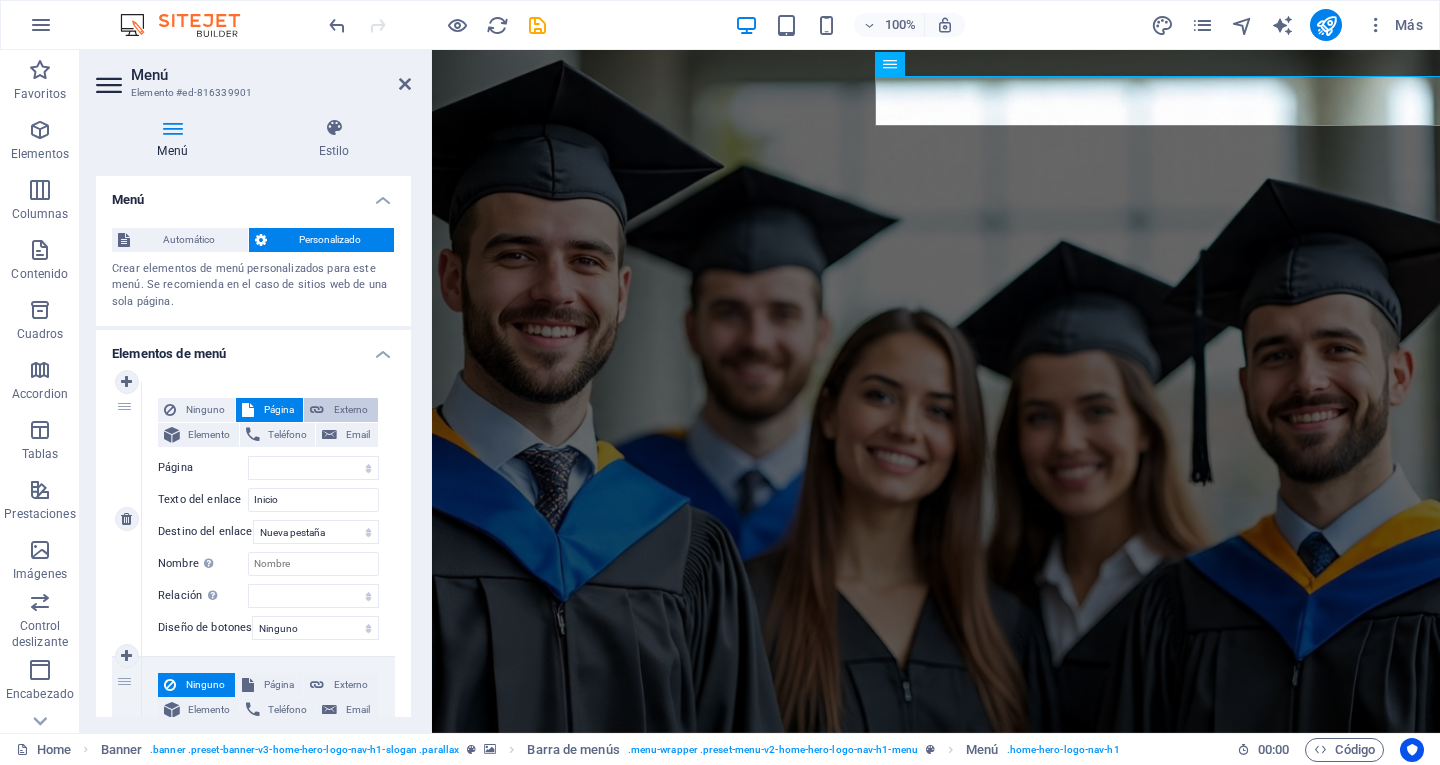 select 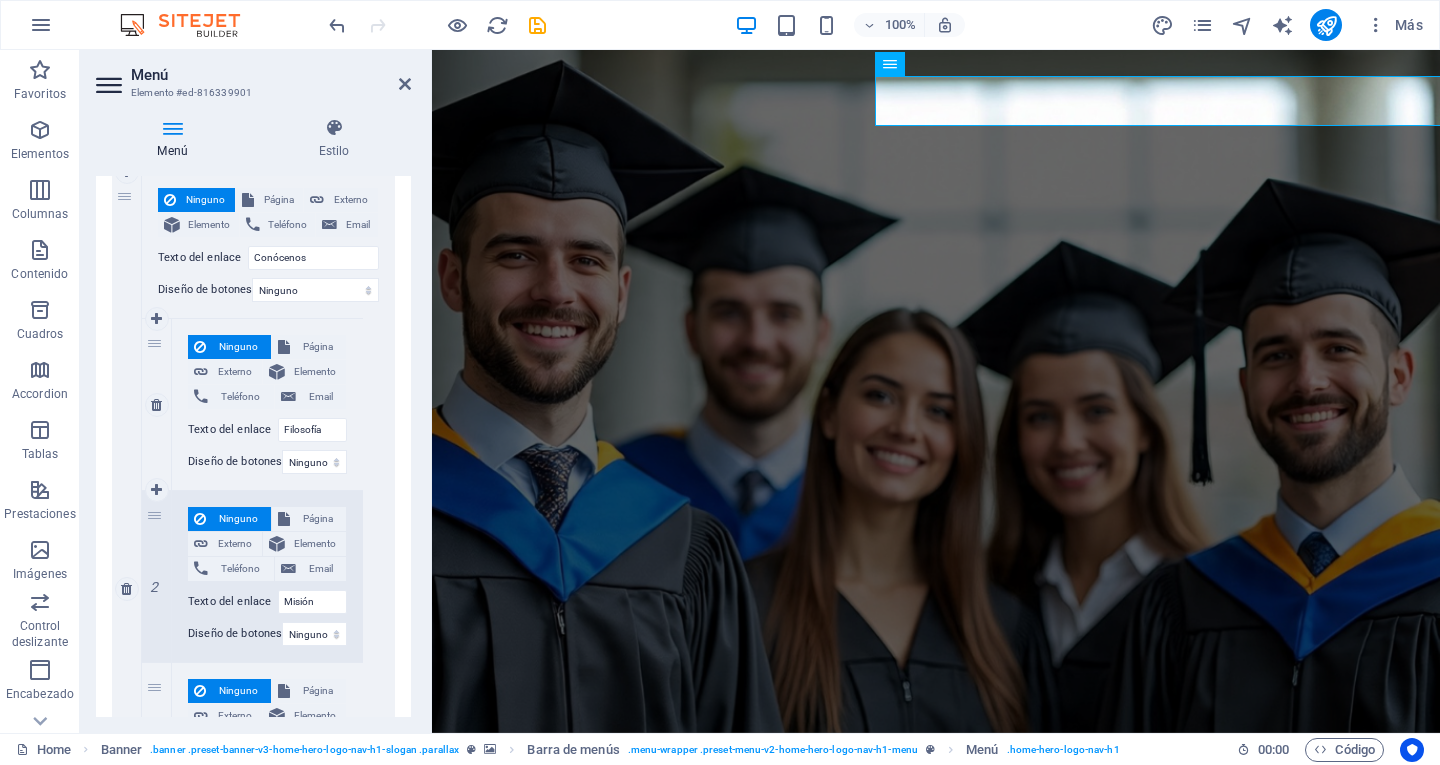 scroll, scrollTop: 600, scrollLeft: 0, axis: vertical 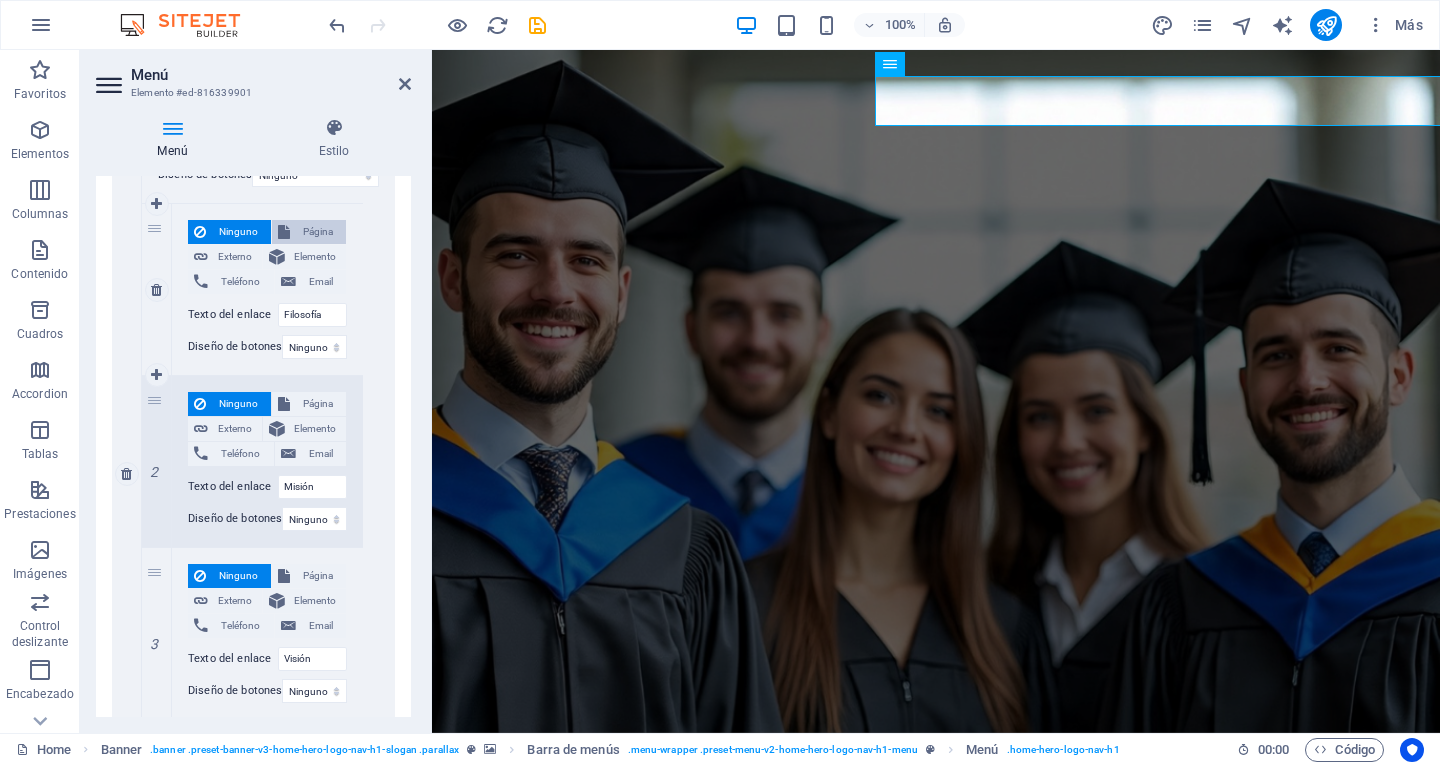 click on "Página" at bounding box center [318, 232] 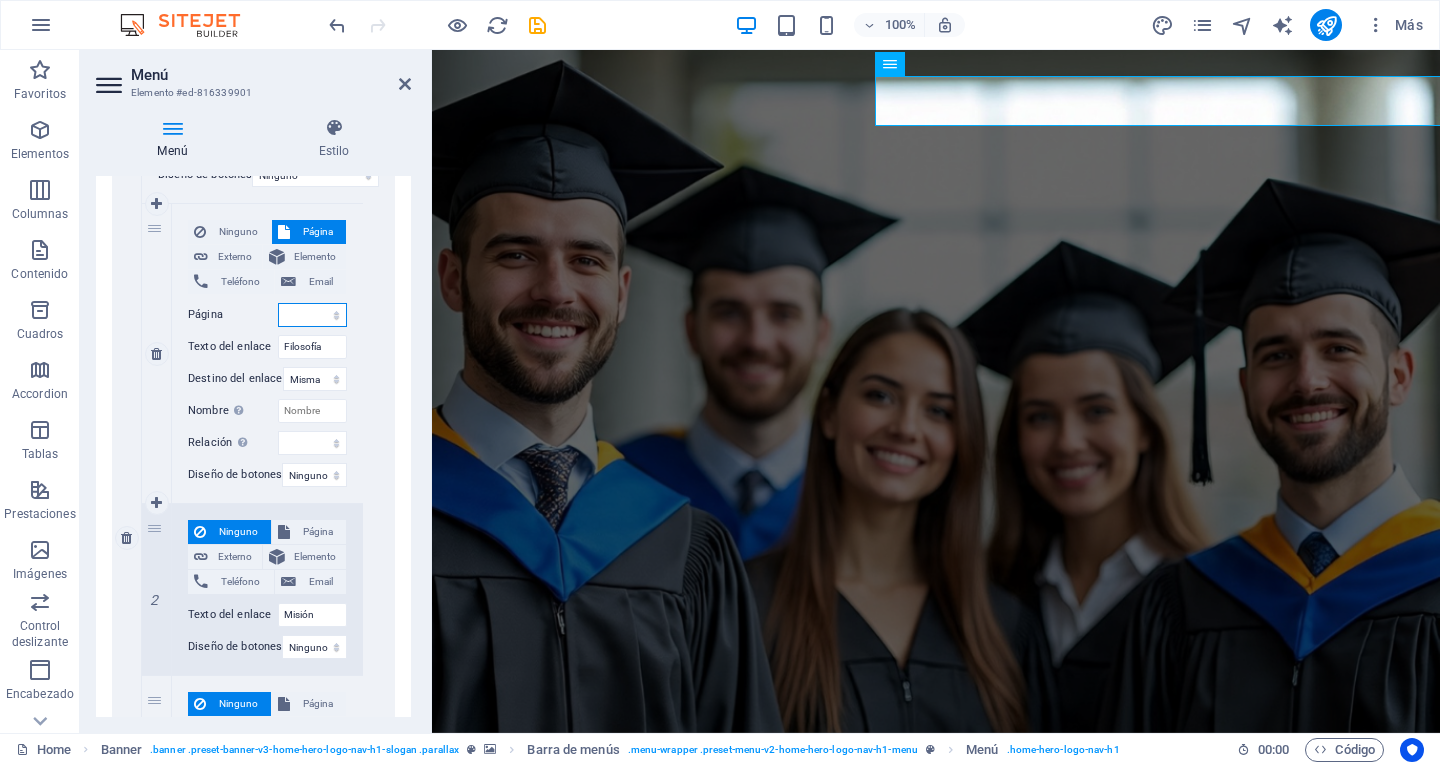 scroll, scrollTop: 664, scrollLeft: 0, axis: vertical 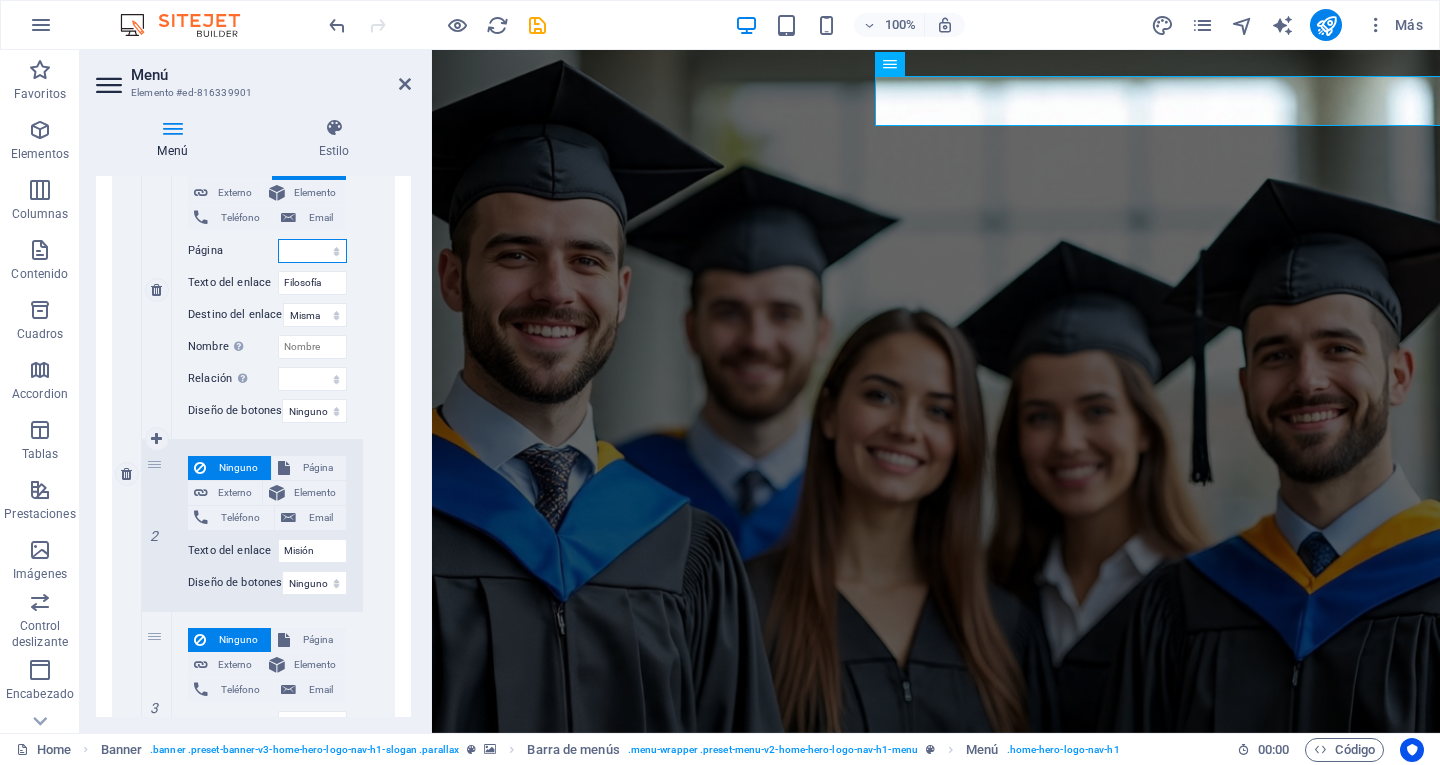 click on "Home Subpage Legal Notice Privacy" at bounding box center (312, 251) 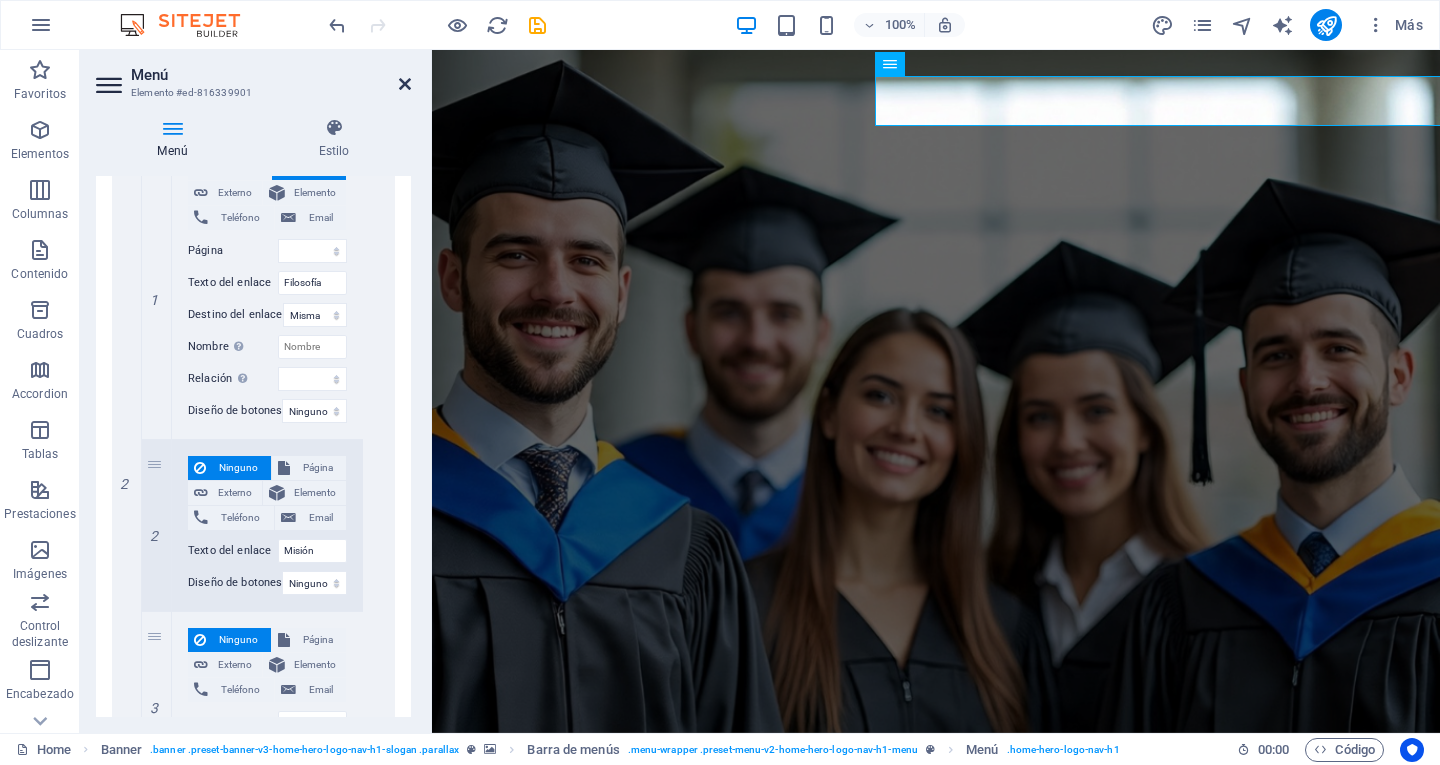 click at bounding box center (405, 84) 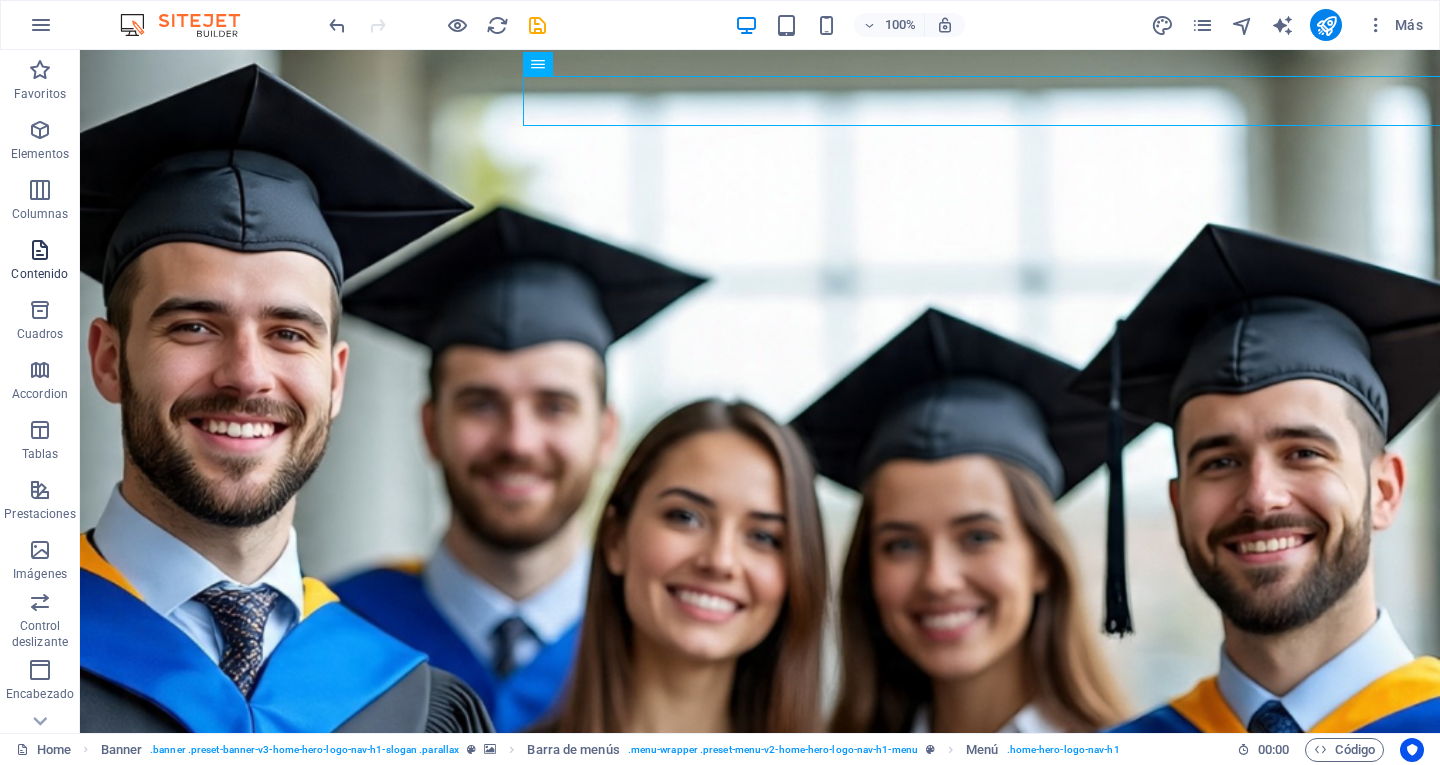 click on "Contenido" at bounding box center [39, 274] 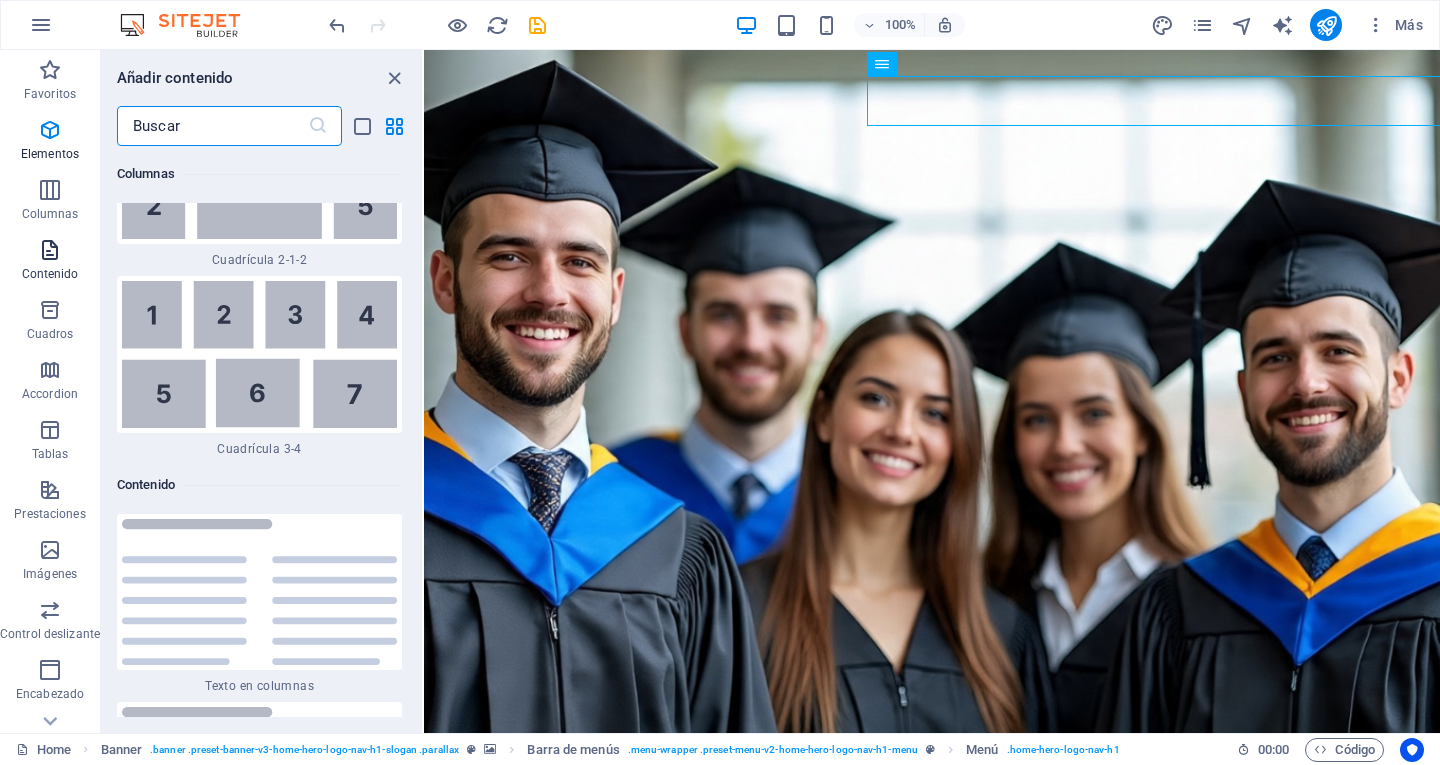 scroll, scrollTop: 6526, scrollLeft: 0, axis: vertical 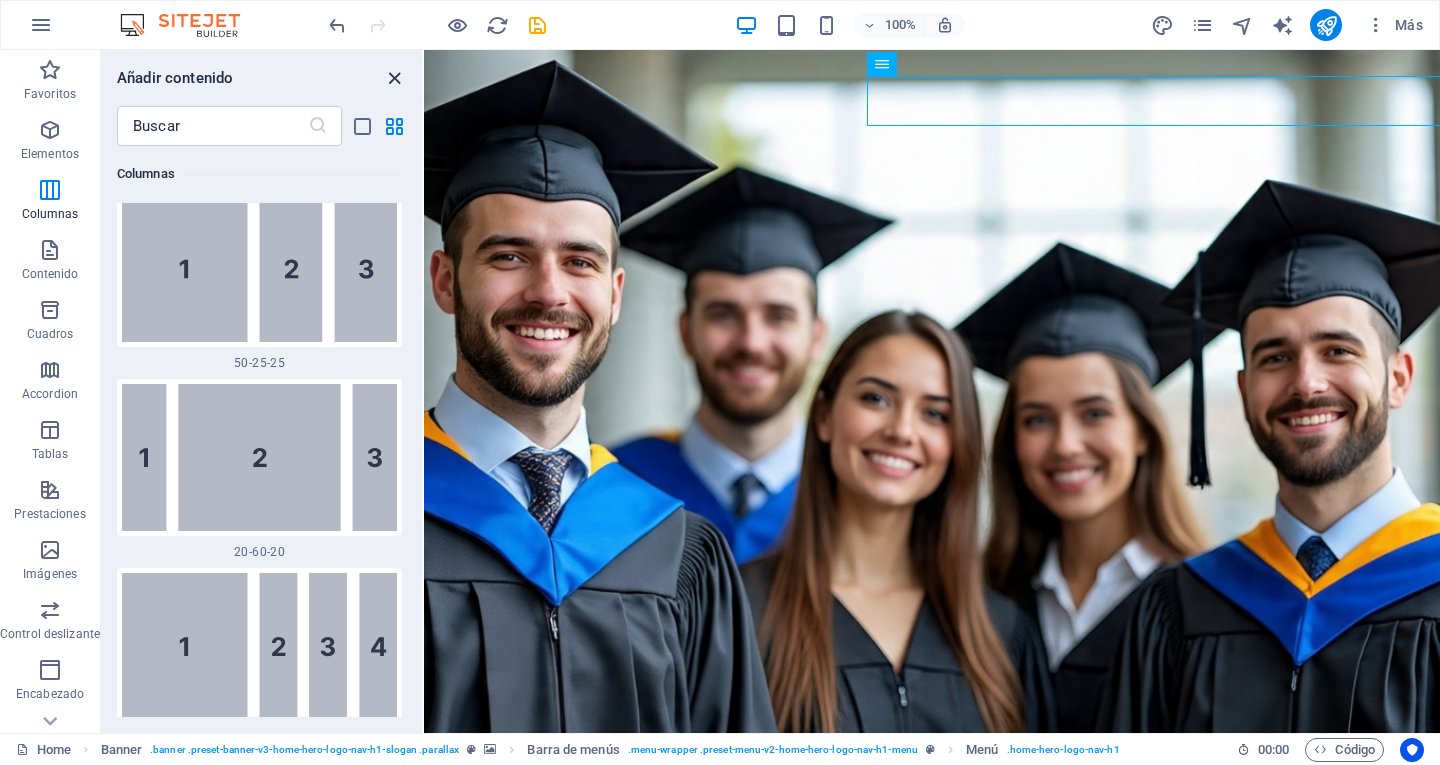drag, startPoint x: 397, startPoint y: 80, endPoint x: 316, endPoint y: 26, distance: 97.349884 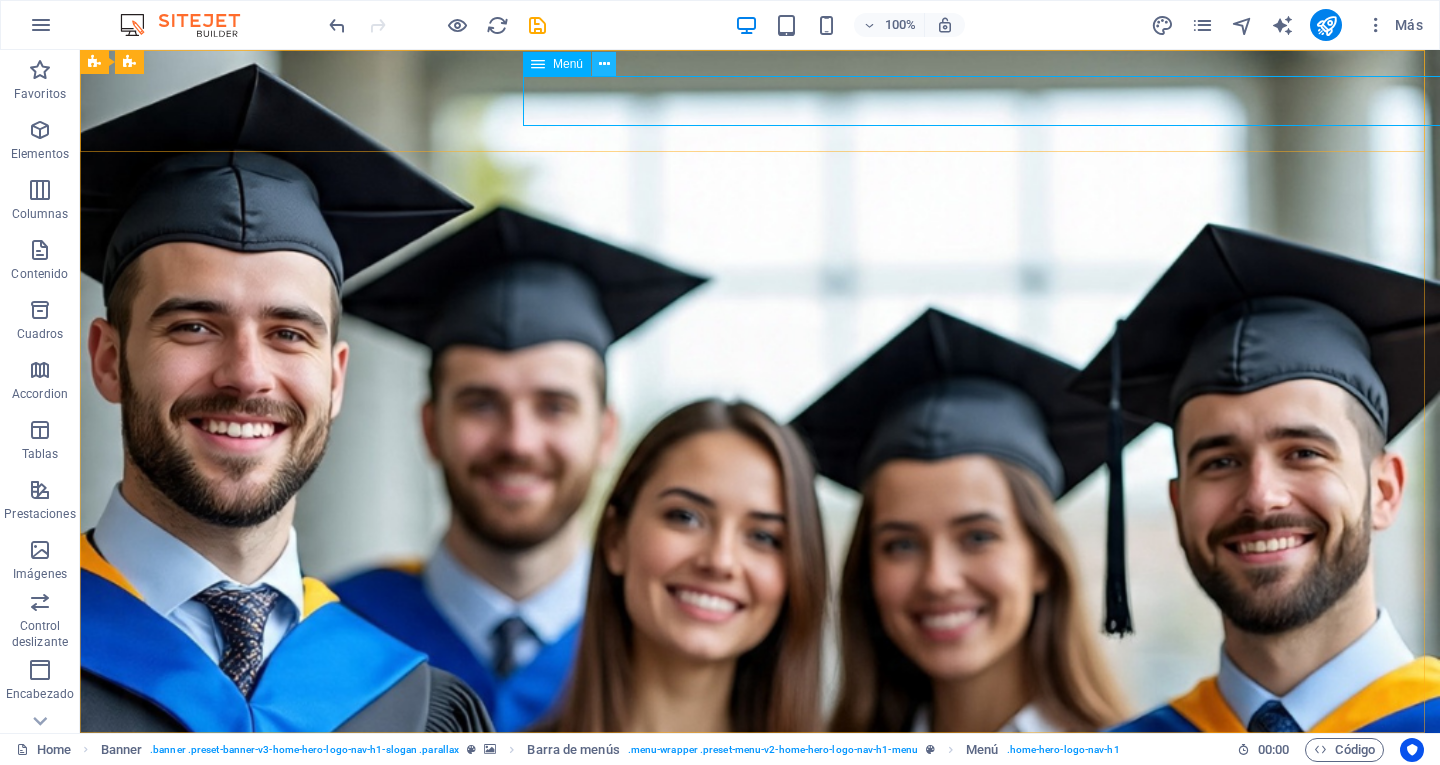 click at bounding box center (604, 64) 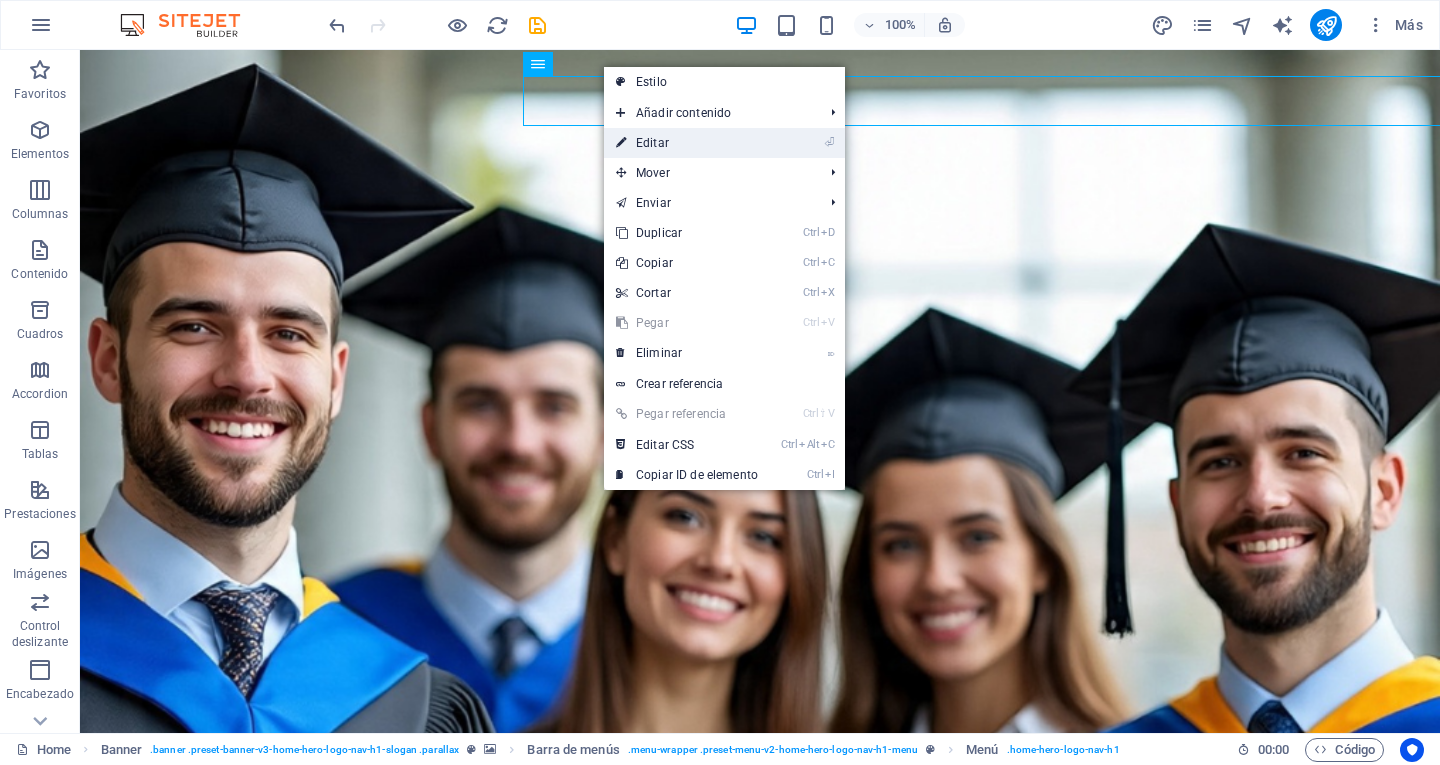 click on "⏎  Editar" at bounding box center [687, 143] 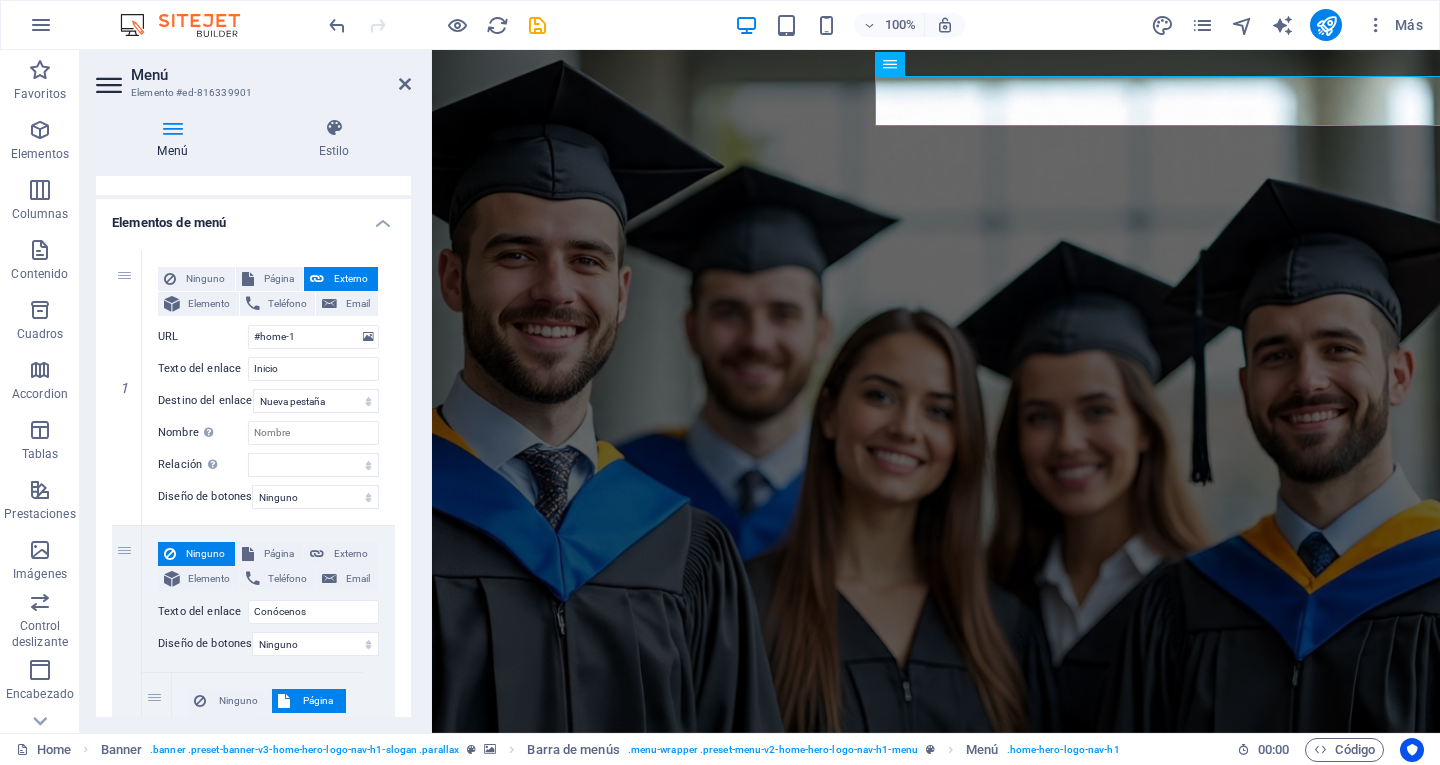 scroll, scrollTop: 0, scrollLeft: 0, axis: both 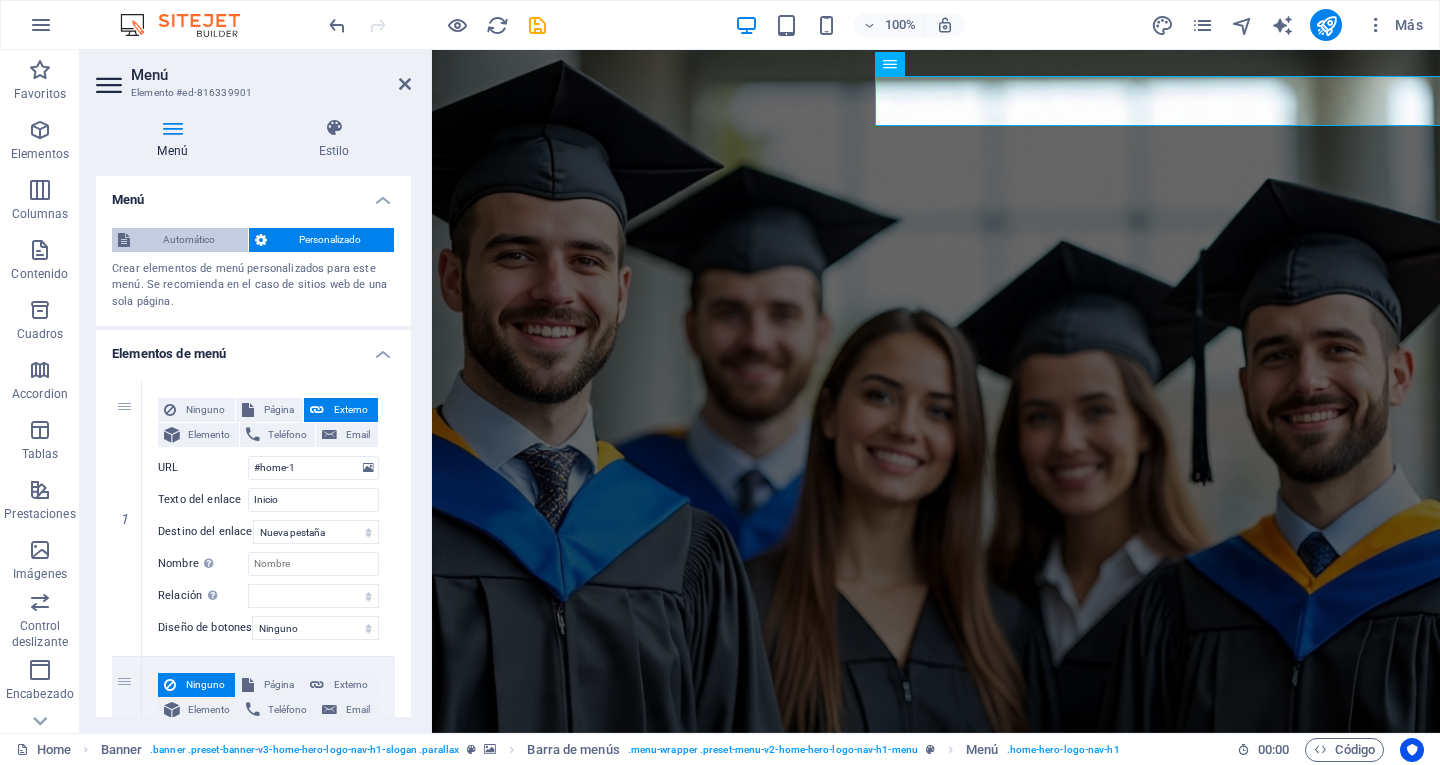 click on "Automático" at bounding box center [189, 240] 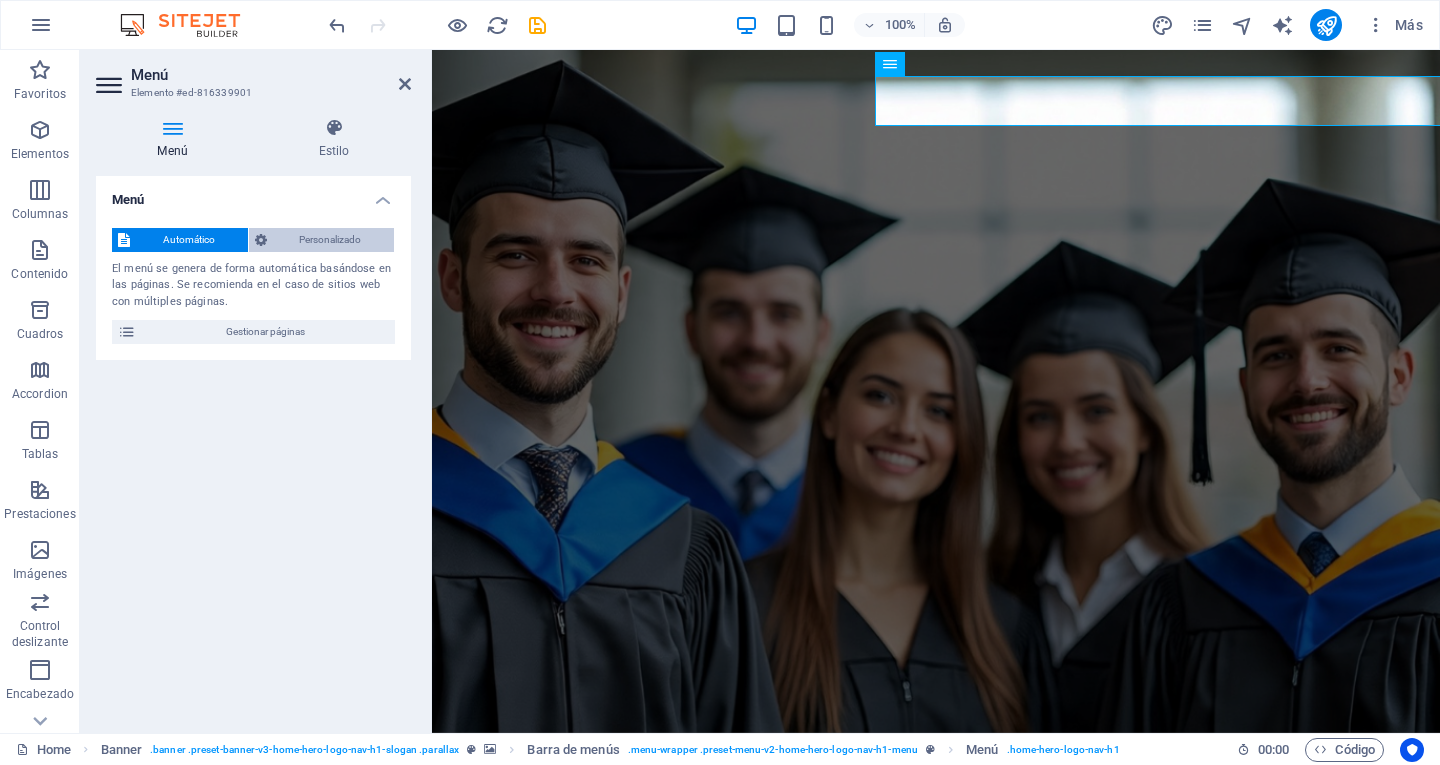 click on "Personalizado" at bounding box center [331, 240] 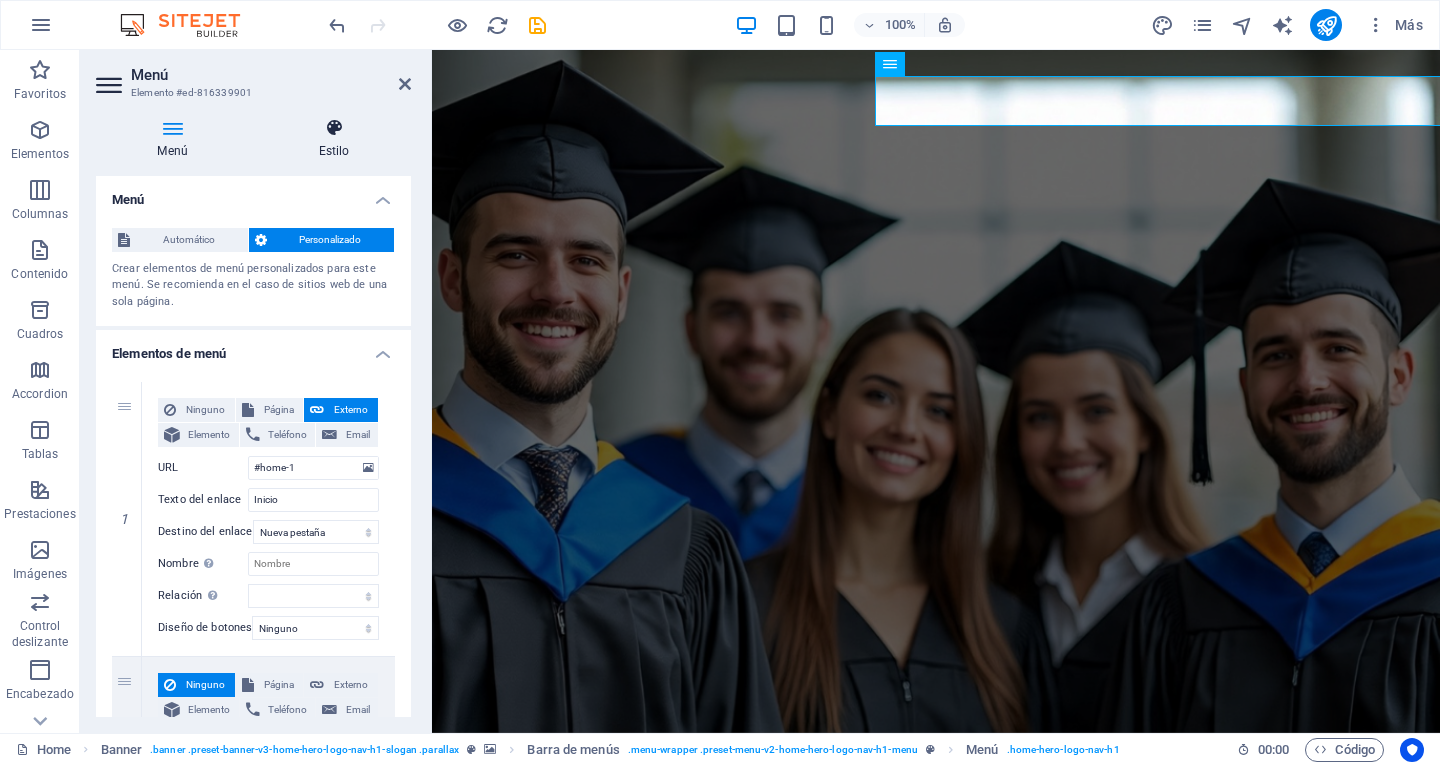 click at bounding box center (334, 128) 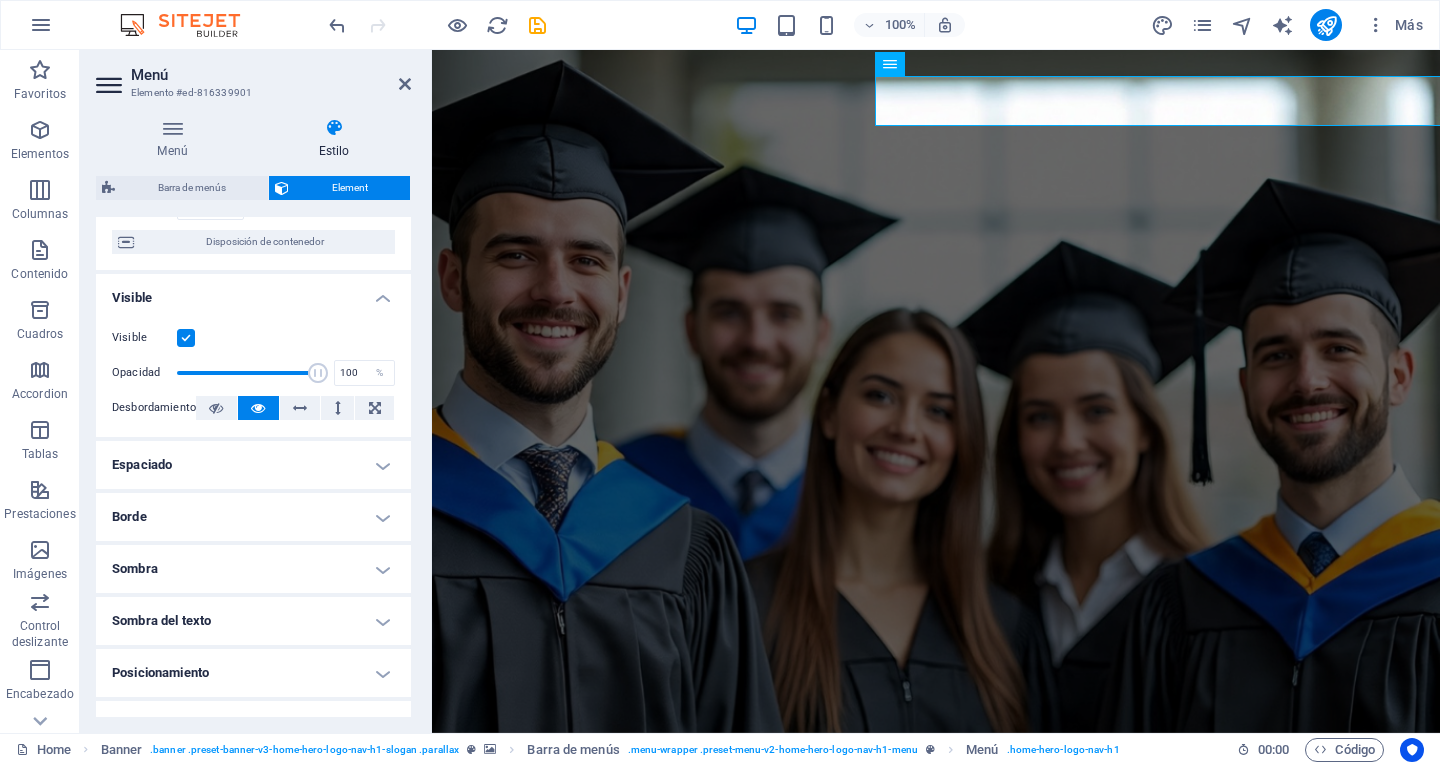 scroll, scrollTop: 200, scrollLeft: 0, axis: vertical 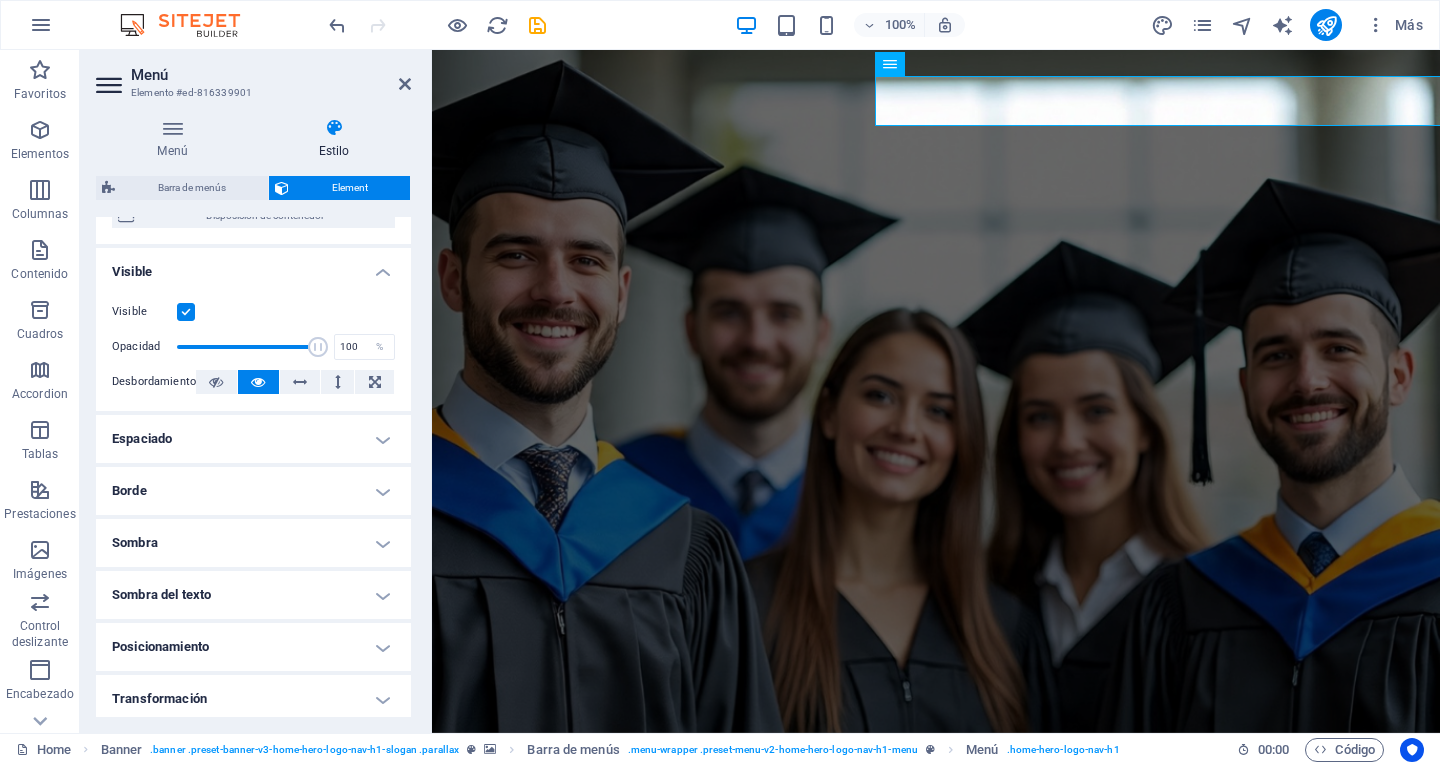 click on "Sombra" at bounding box center (253, 543) 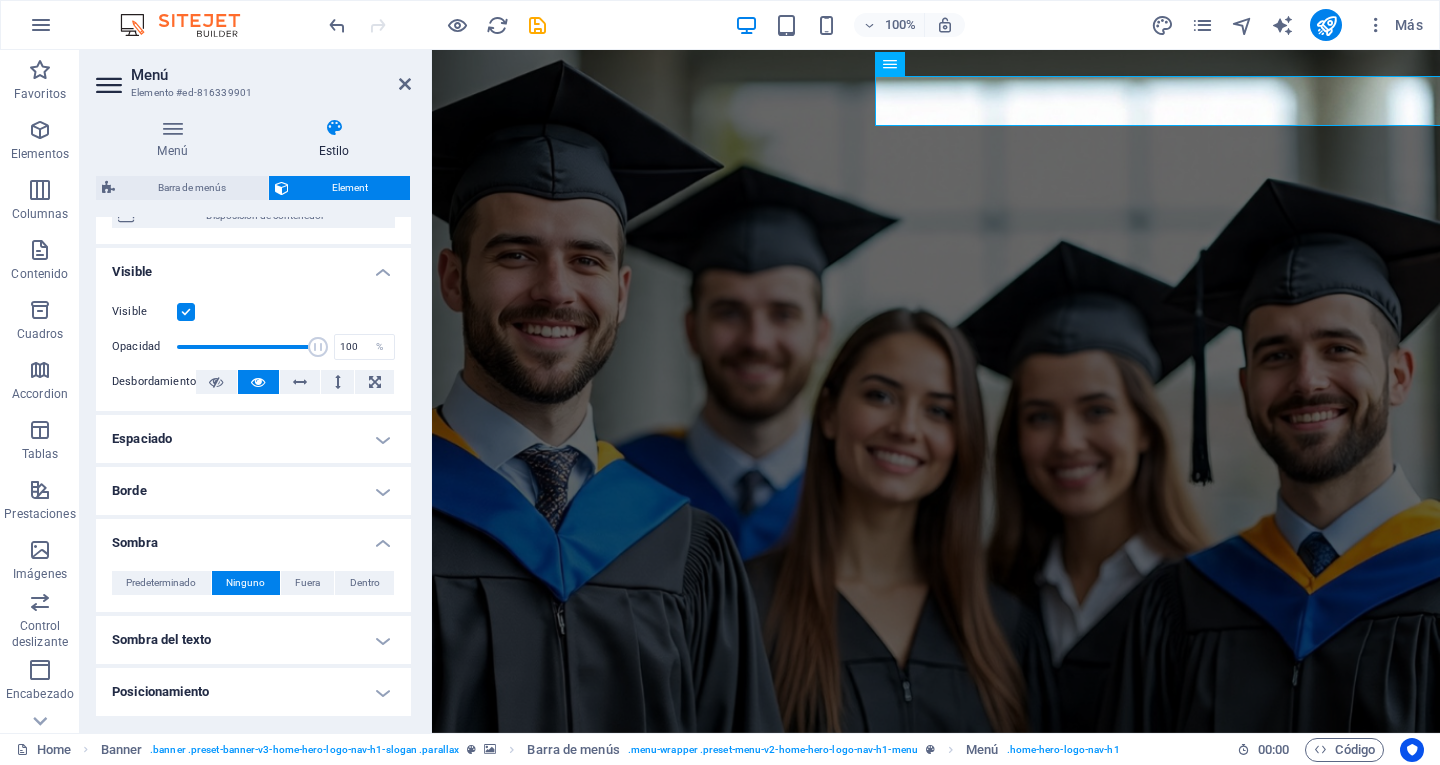 click on "Sombra" at bounding box center [253, 537] 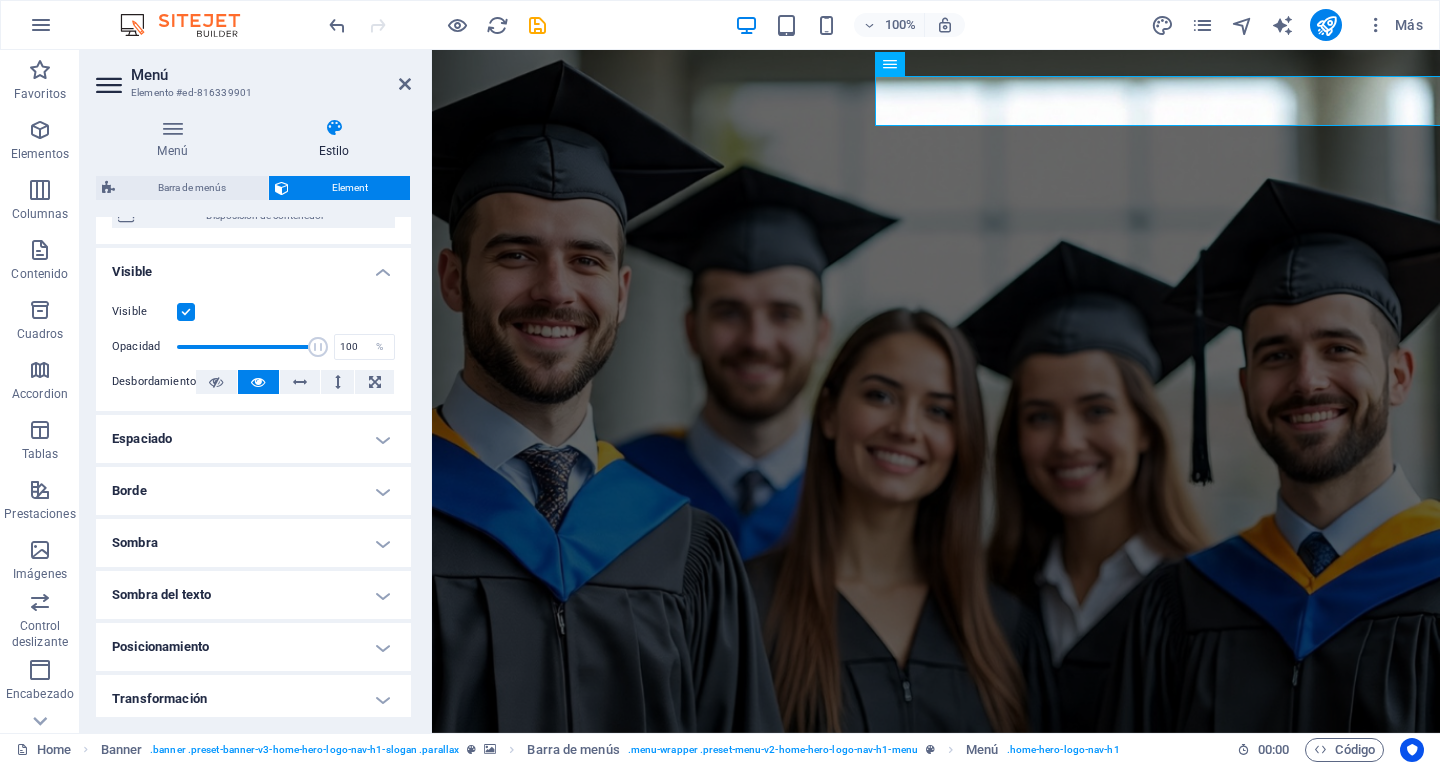 click on "Sombra del texto" at bounding box center [253, 595] 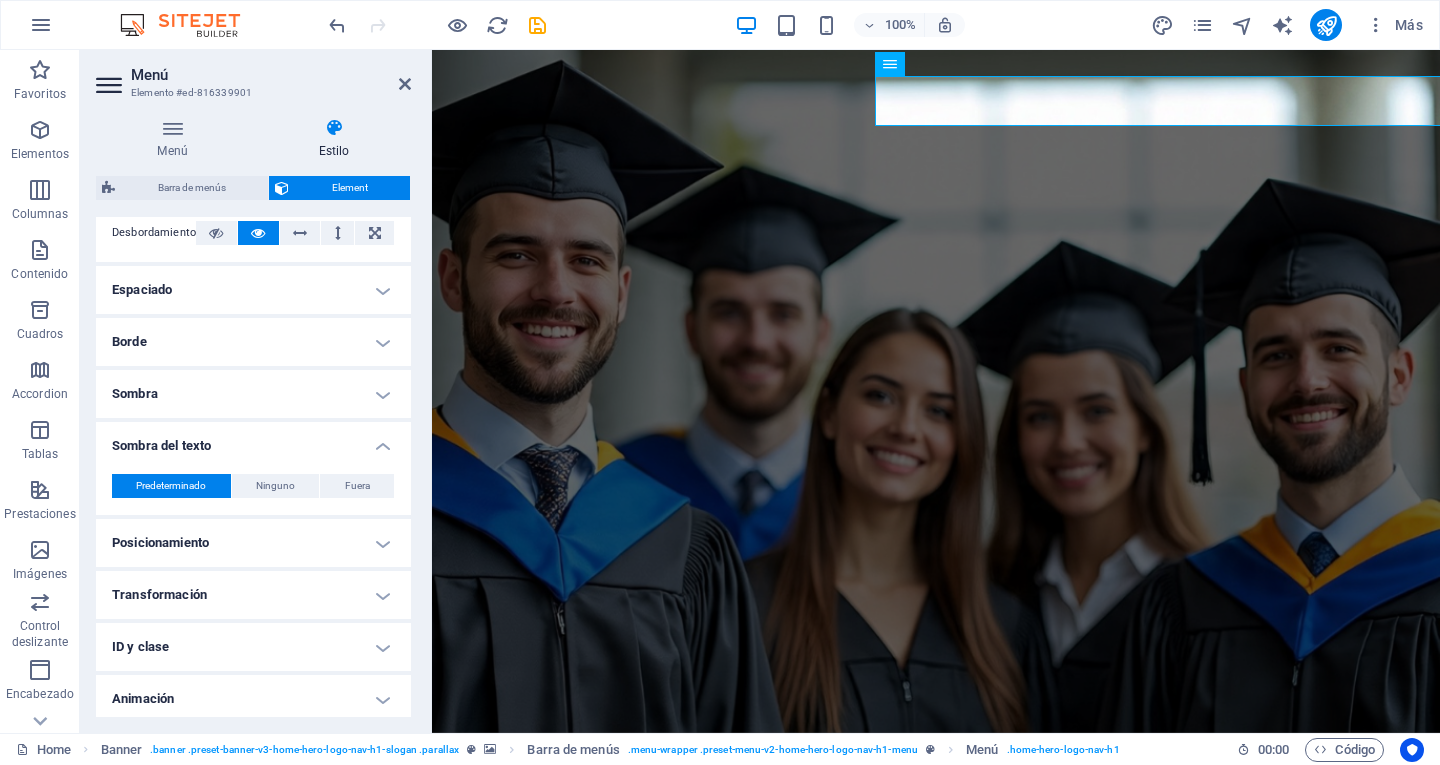 scroll, scrollTop: 400, scrollLeft: 0, axis: vertical 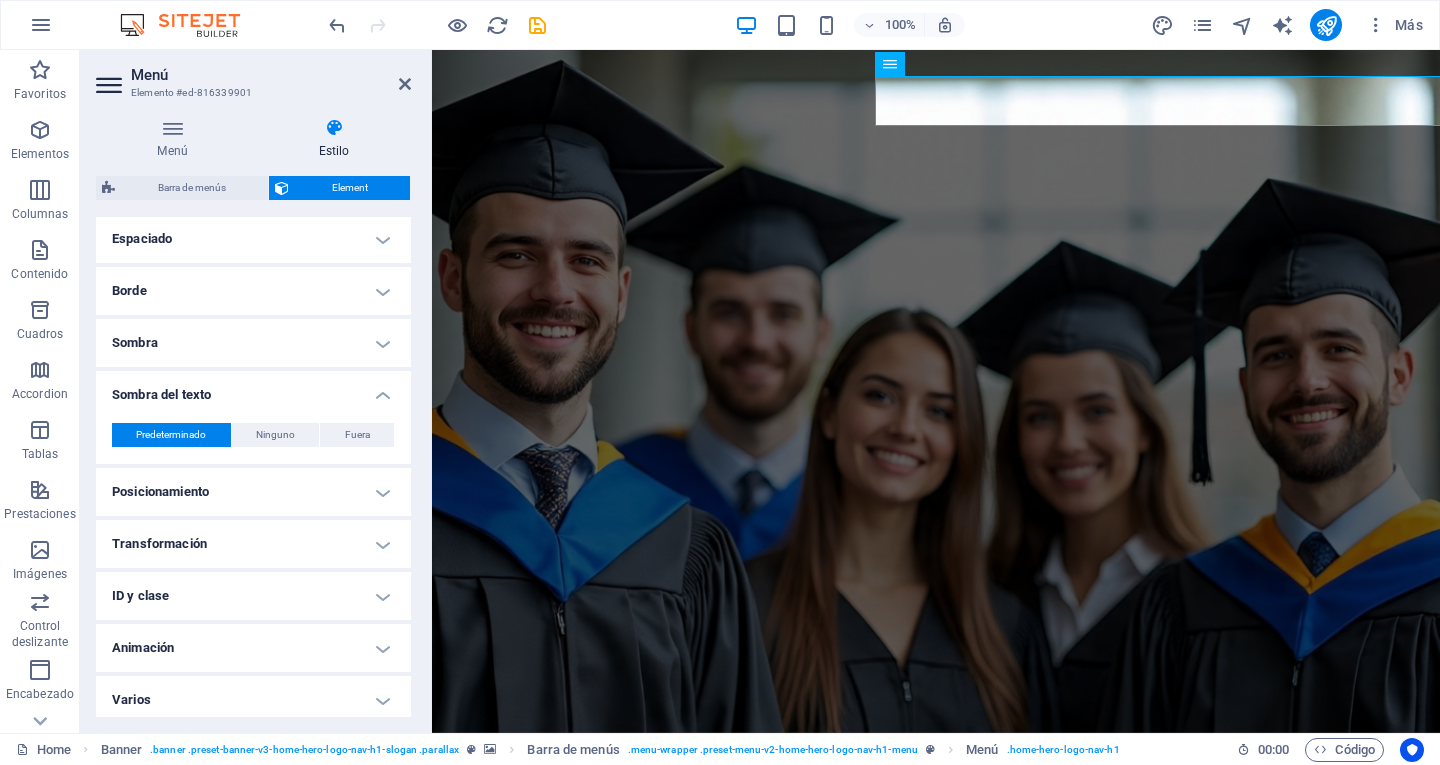 click on "Sombra del texto" at bounding box center [253, 389] 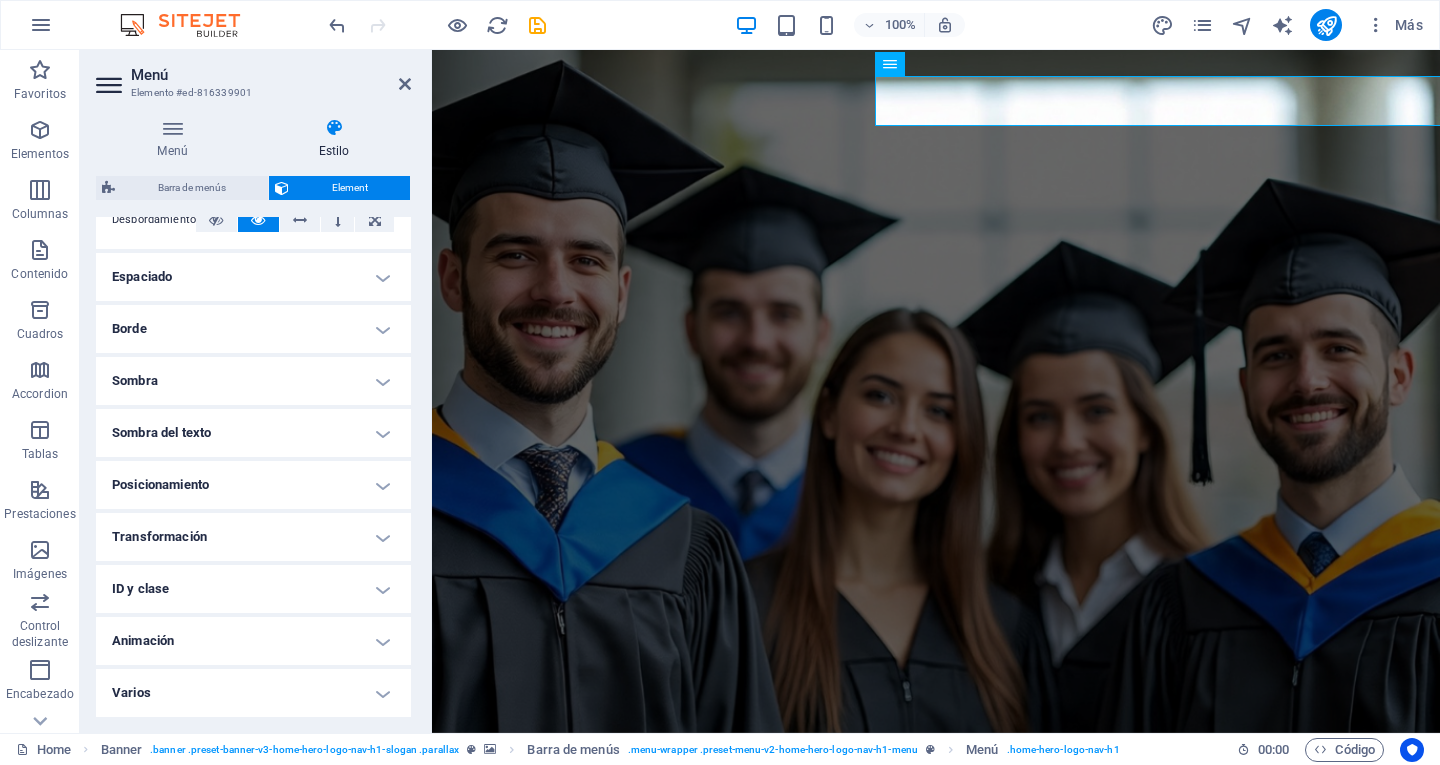 scroll, scrollTop: 0, scrollLeft: 0, axis: both 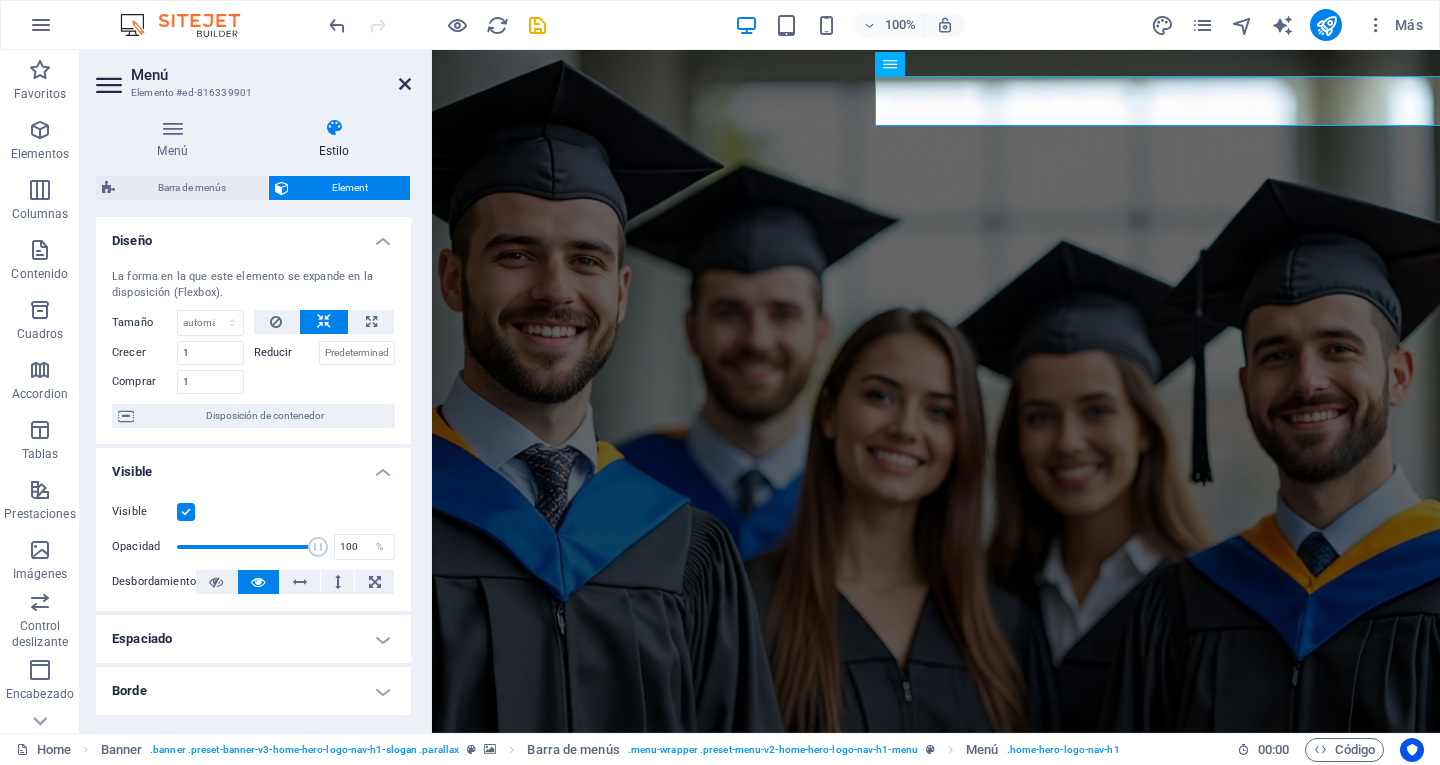 click at bounding box center (405, 84) 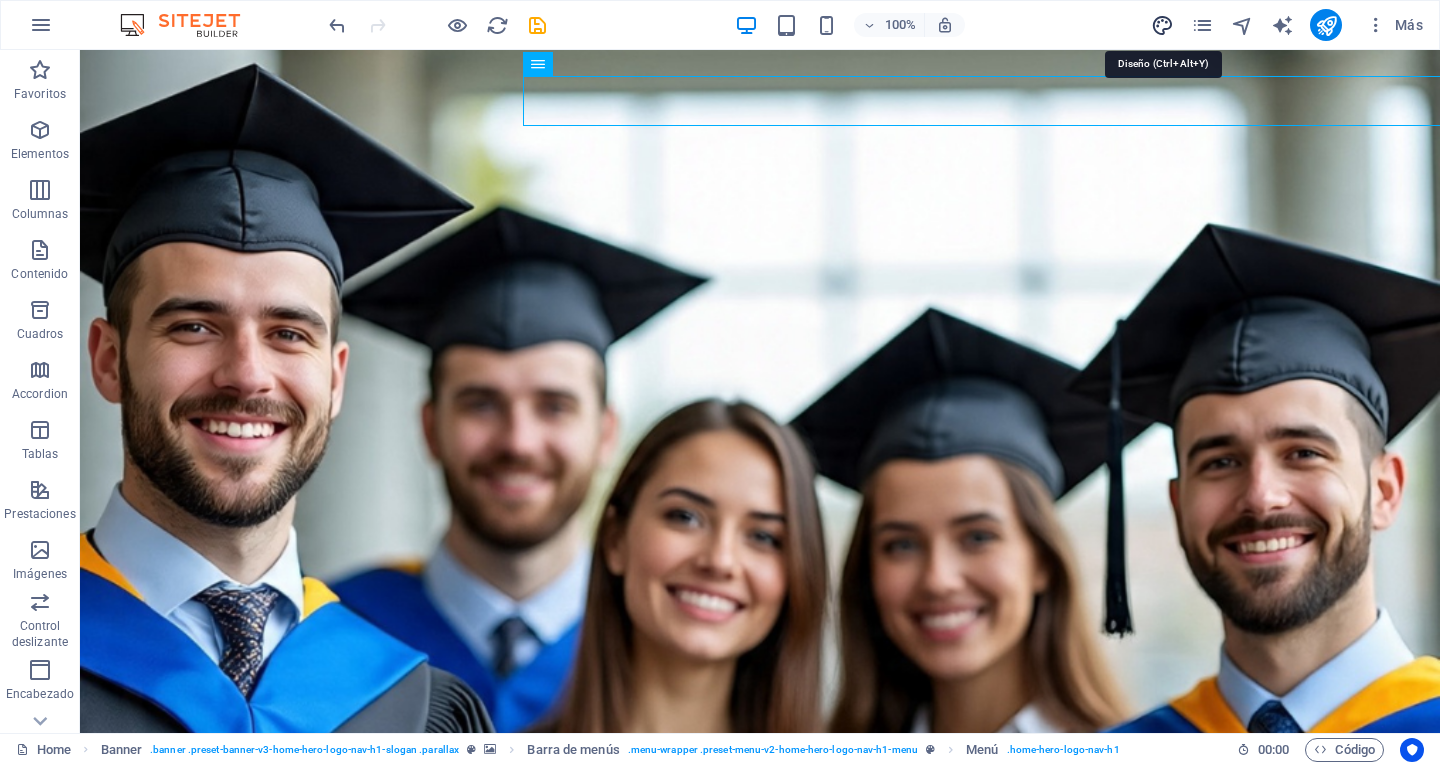 click at bounding box center [1162, 25] 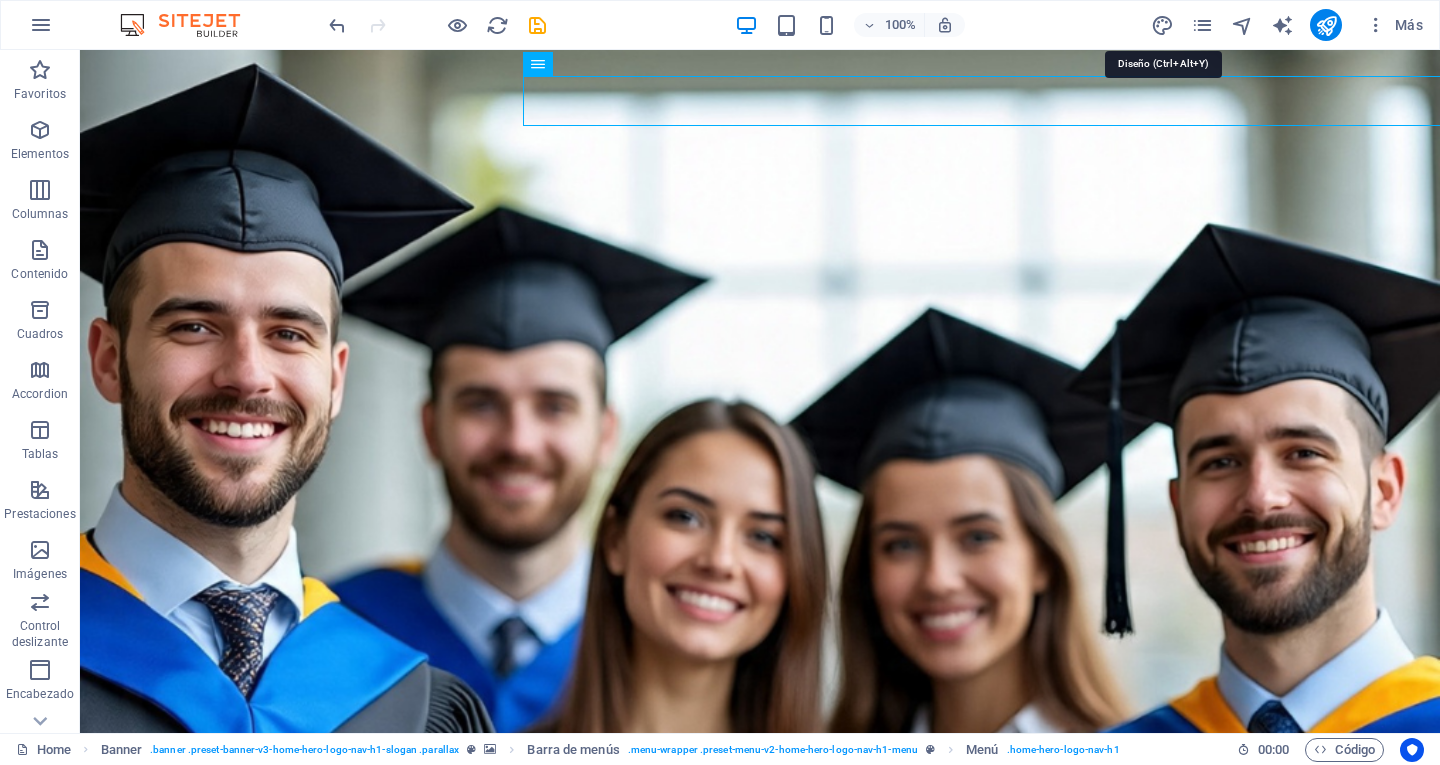select on "px" 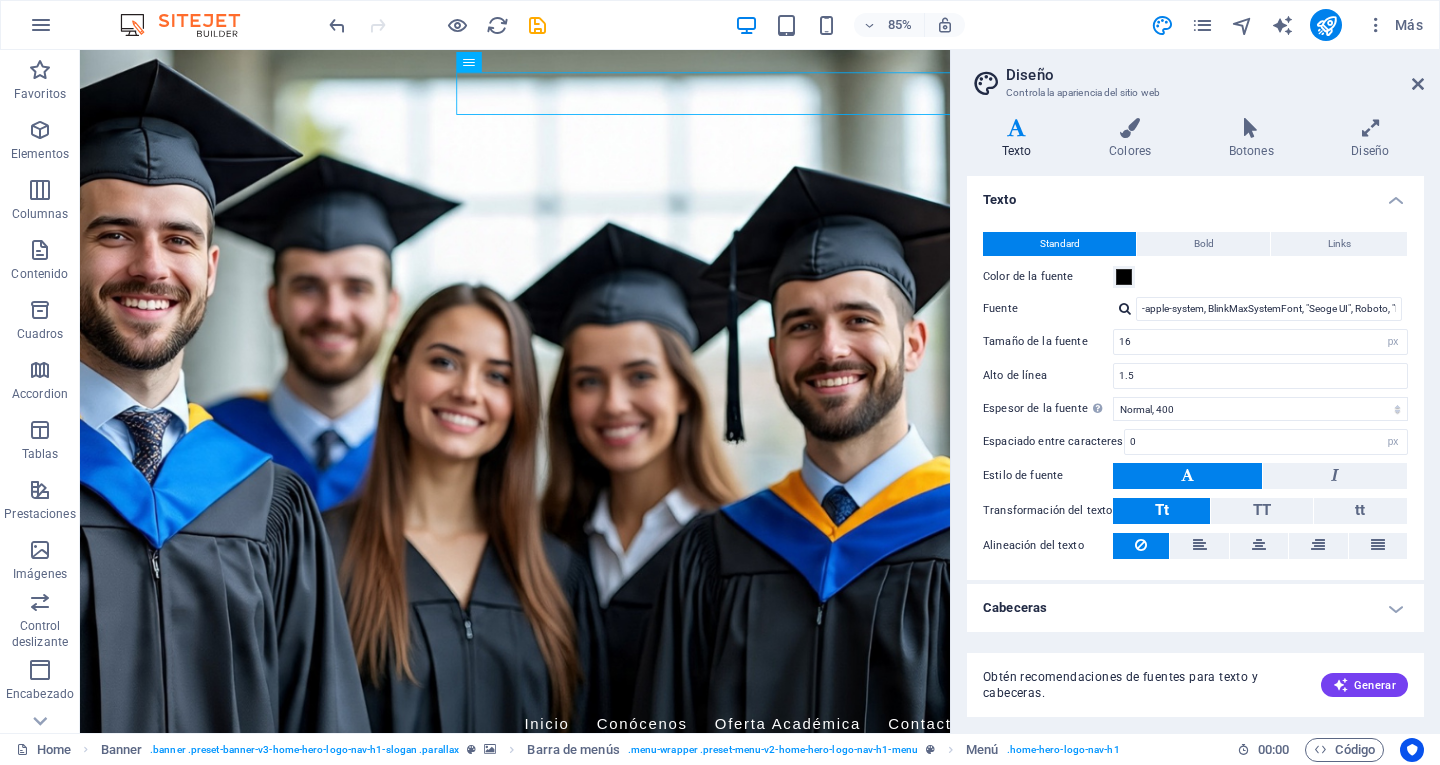 click on "Cabeceras" at bounding box center (1195, 608) 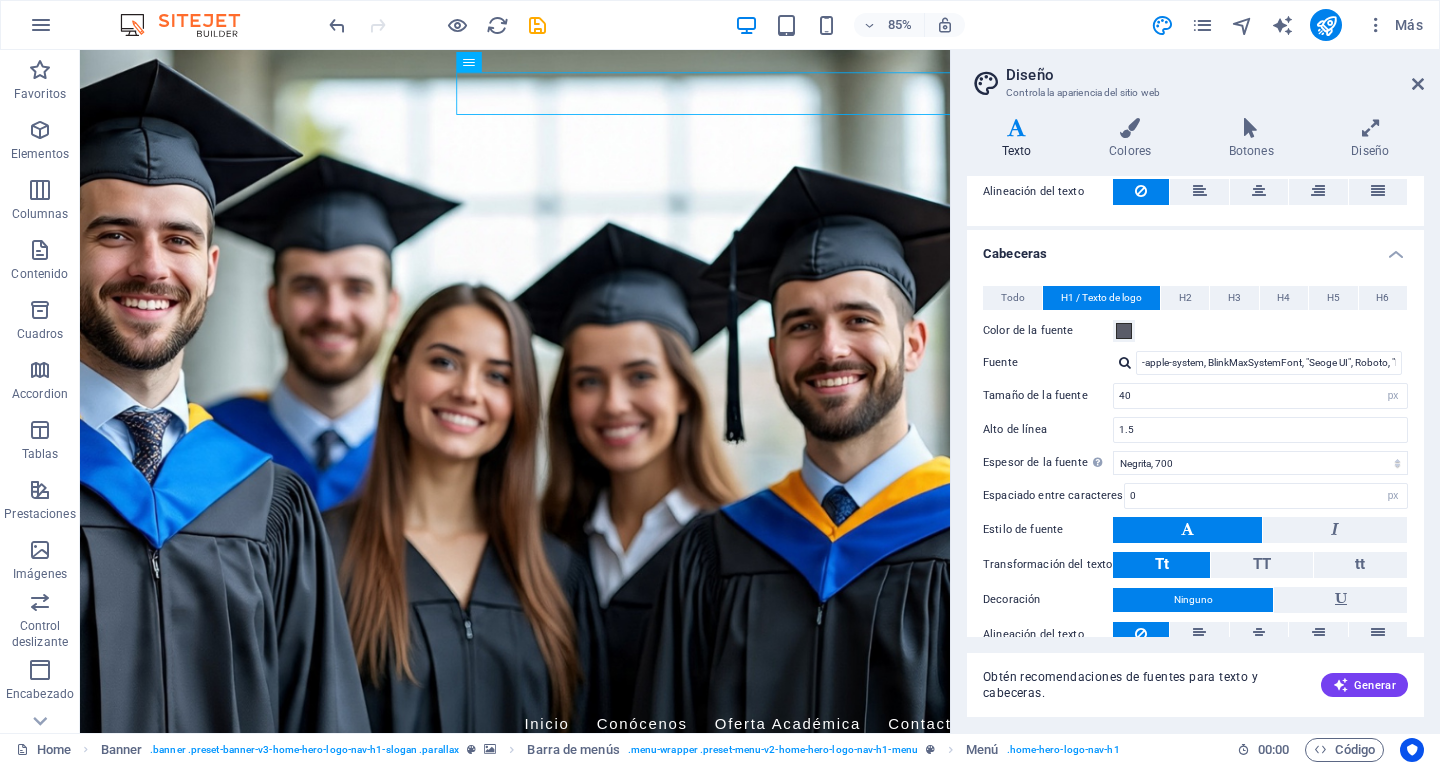scroll, scrollTop: 420, scrollLeft: 0, axis: vertical 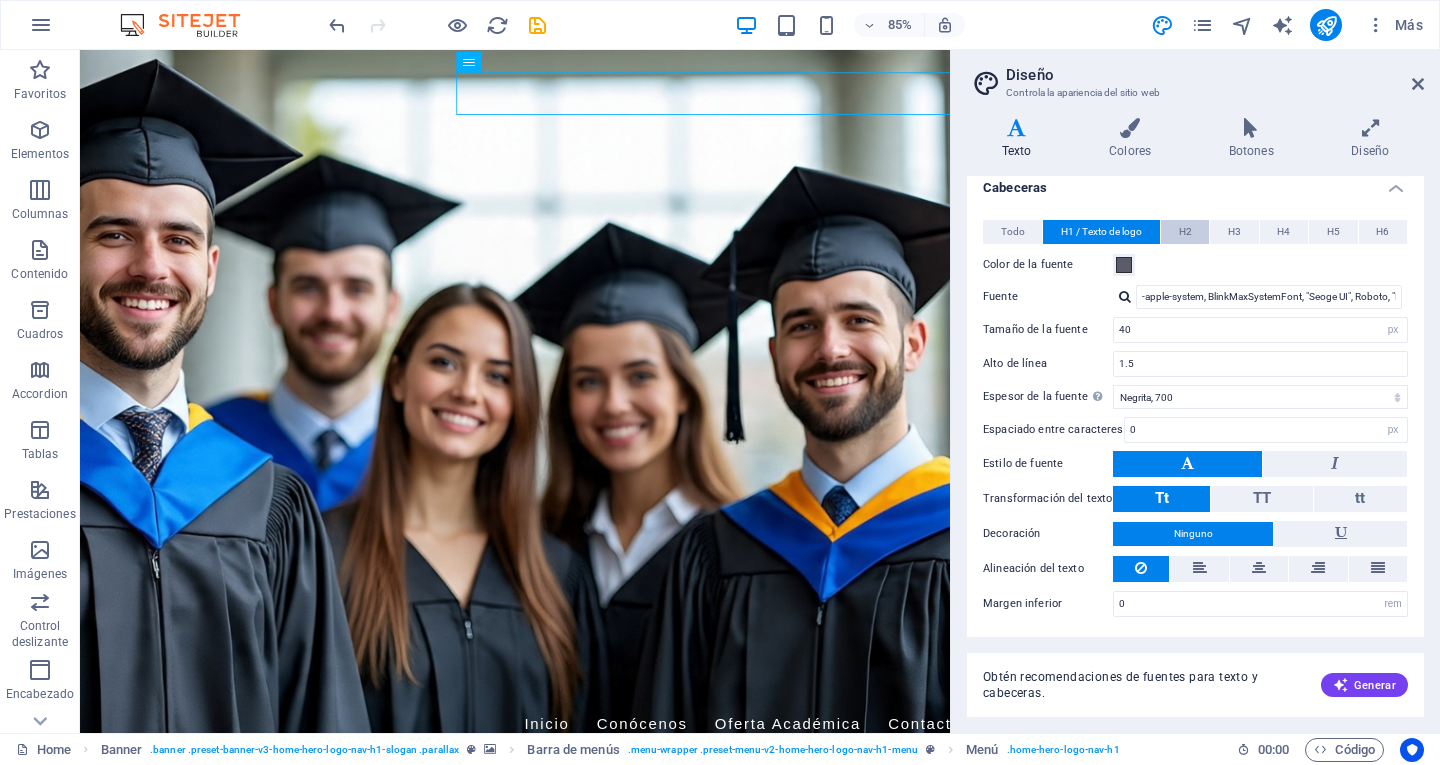 click on "H2" at bounding box center [1185, 232] 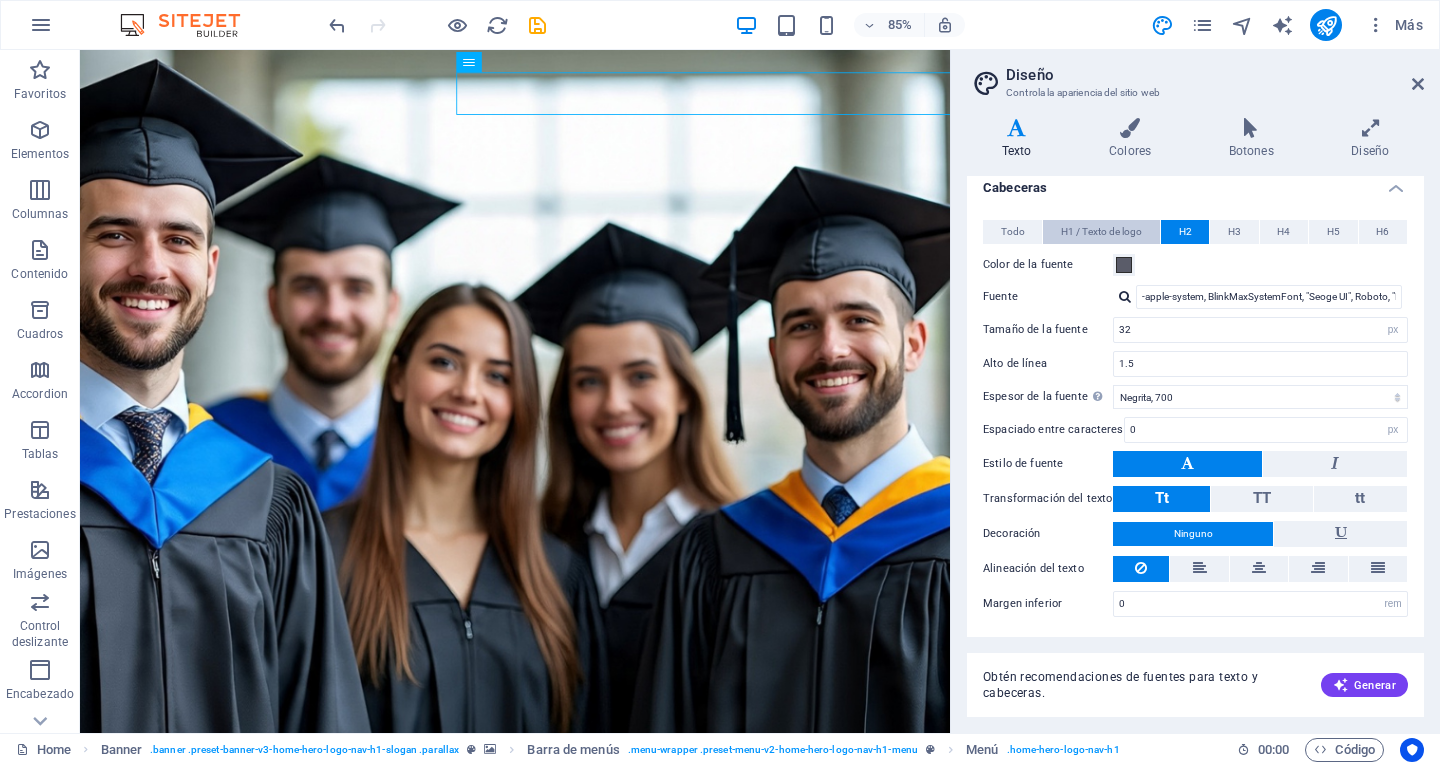 click on "H1 / Texto de logo" at bounding box center (1101, 232) 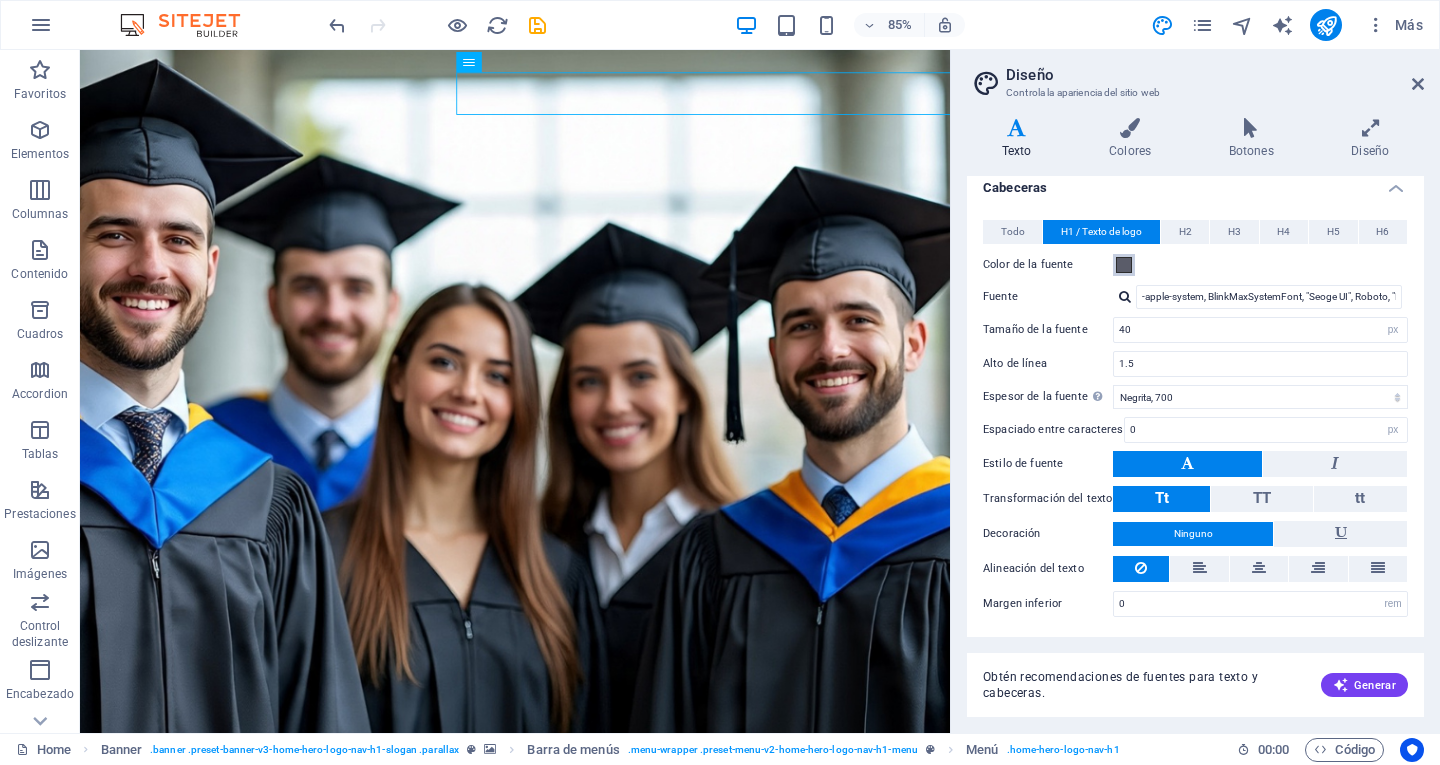 click at bounding box center [1124, 265] 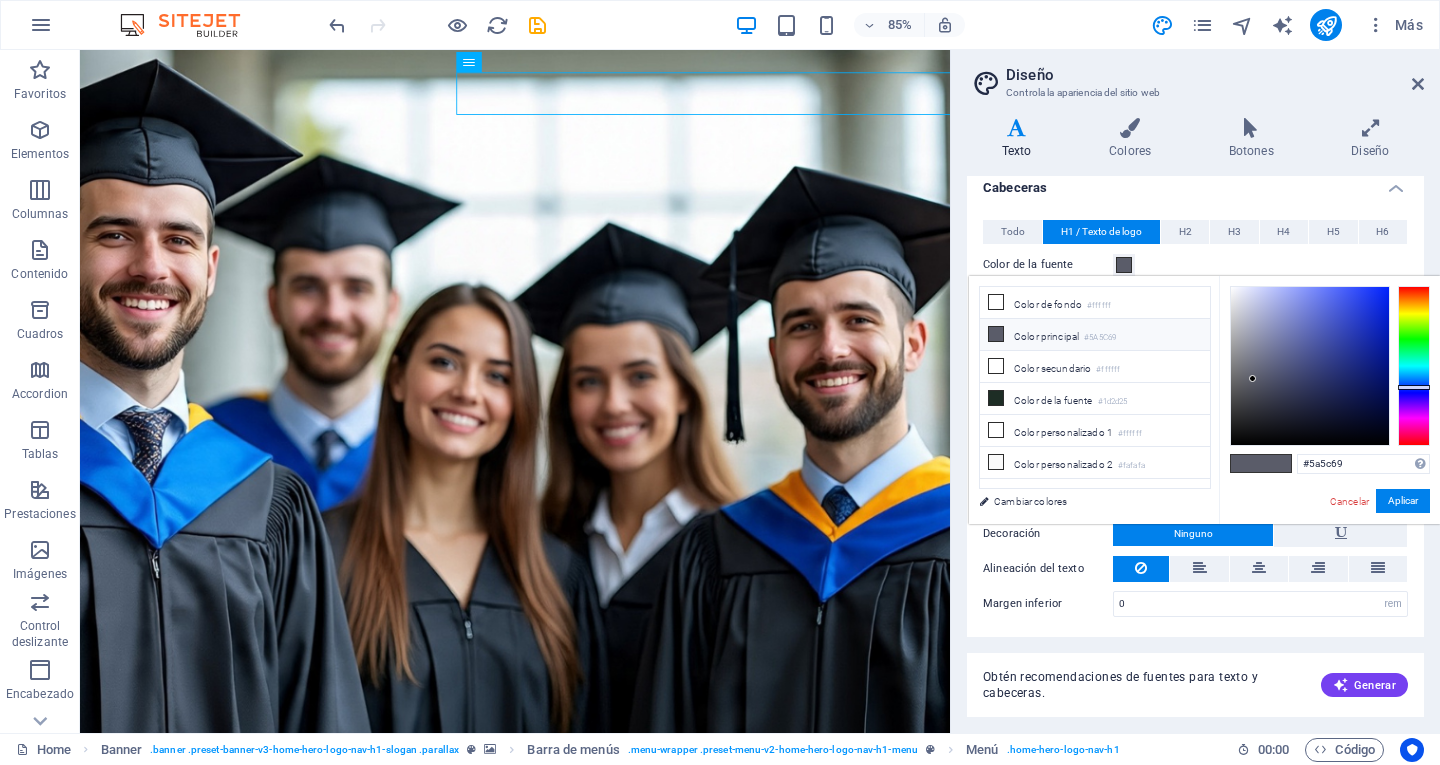 click on "#5A5C69" at bounding box center [1100, 338] 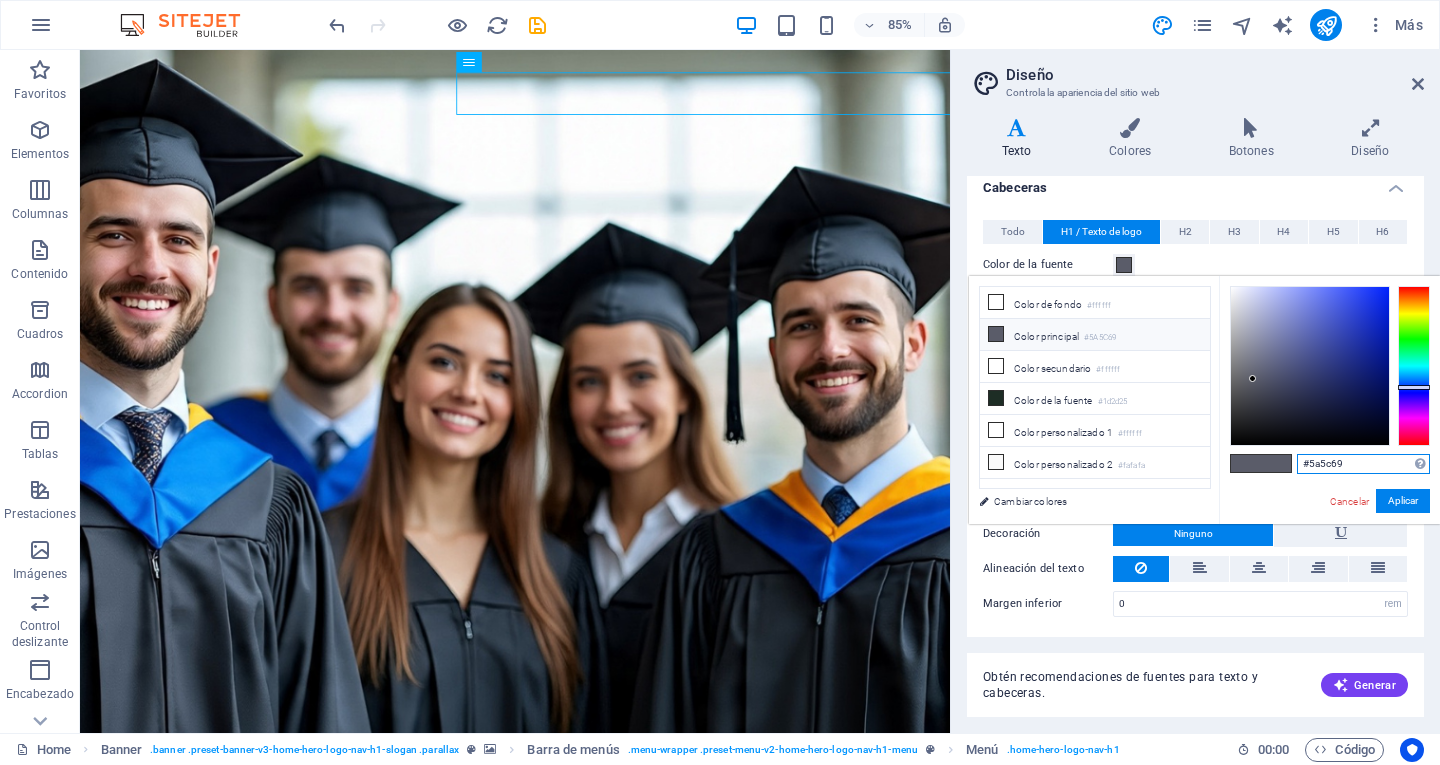 click on "#5a5c69" at bounding box center [1363, 464] 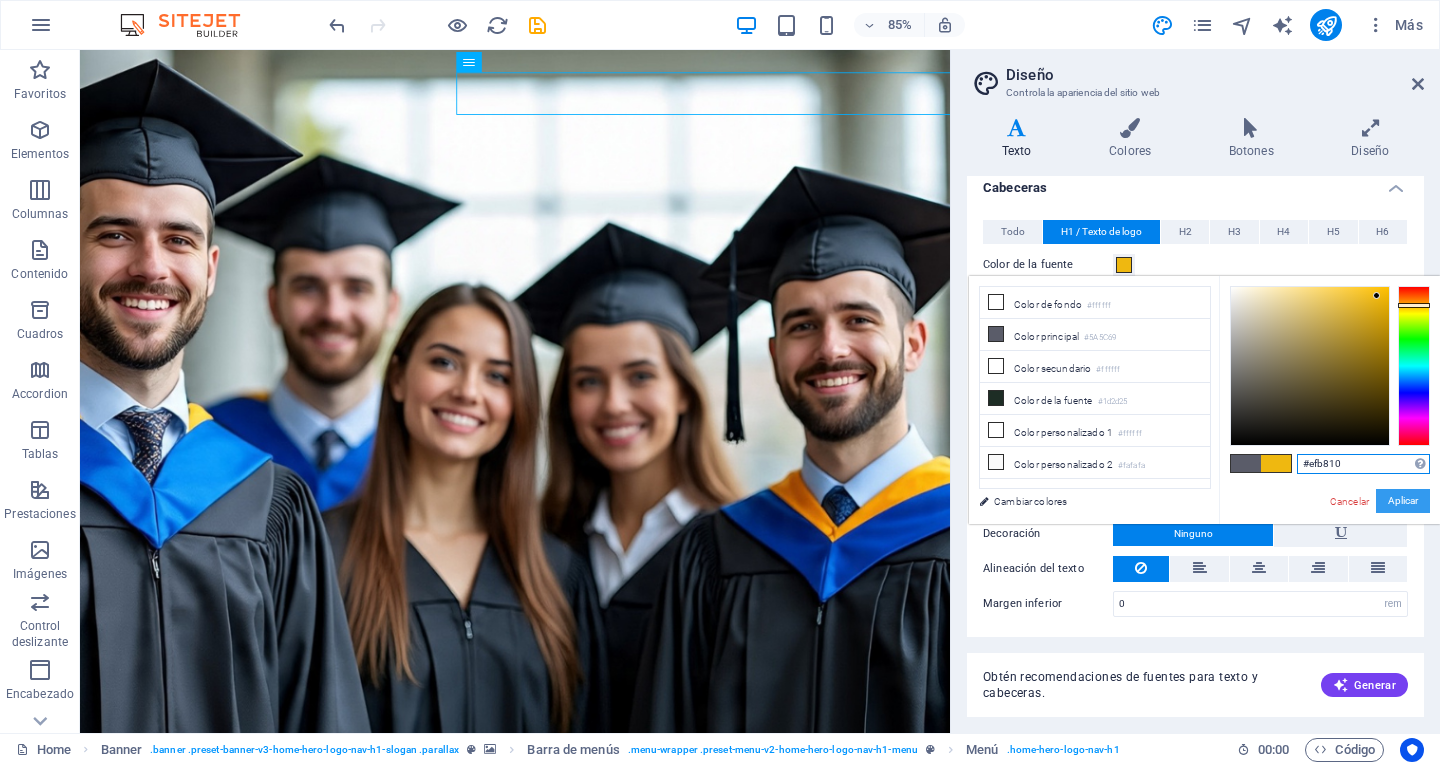 type on "#efb810" 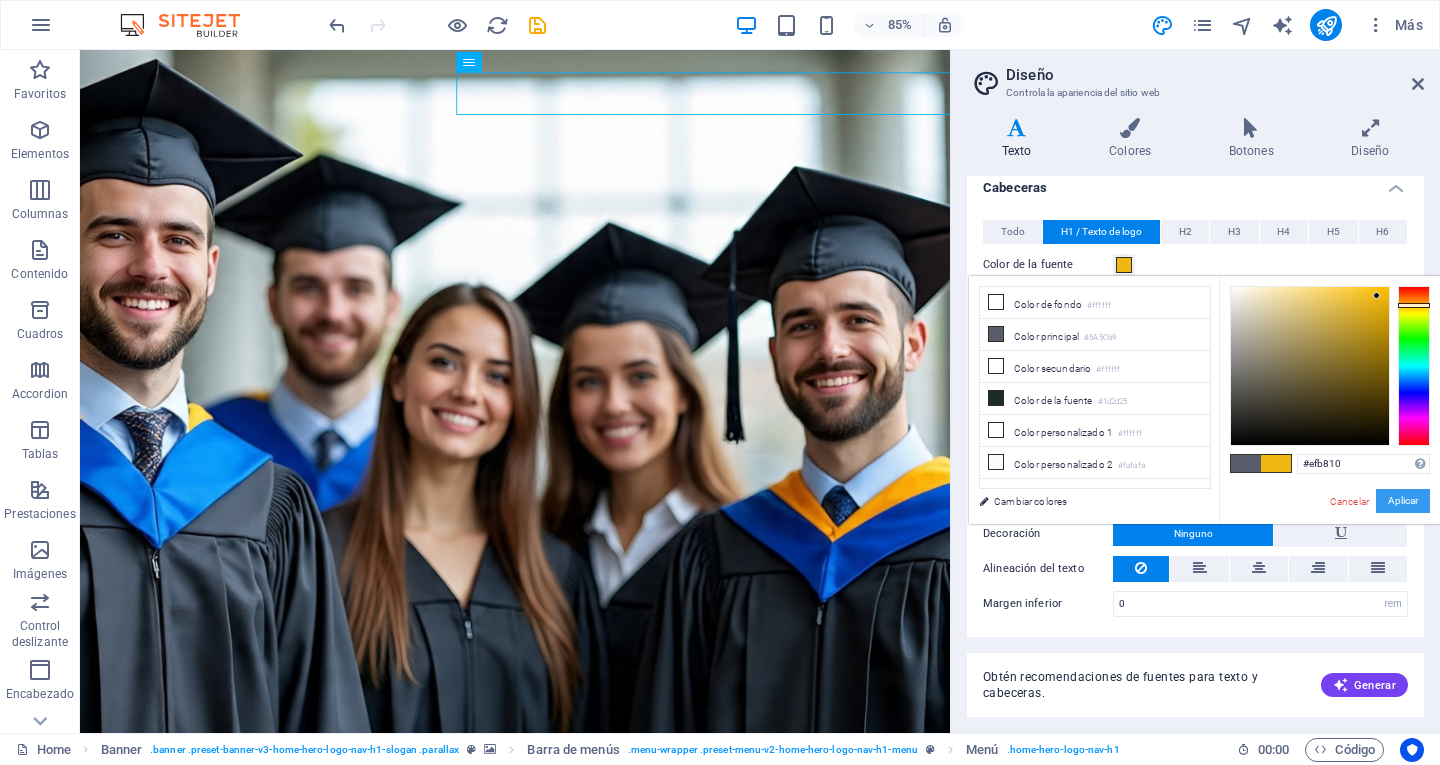click on "Aplicar" at bounding box center (1403, 501) 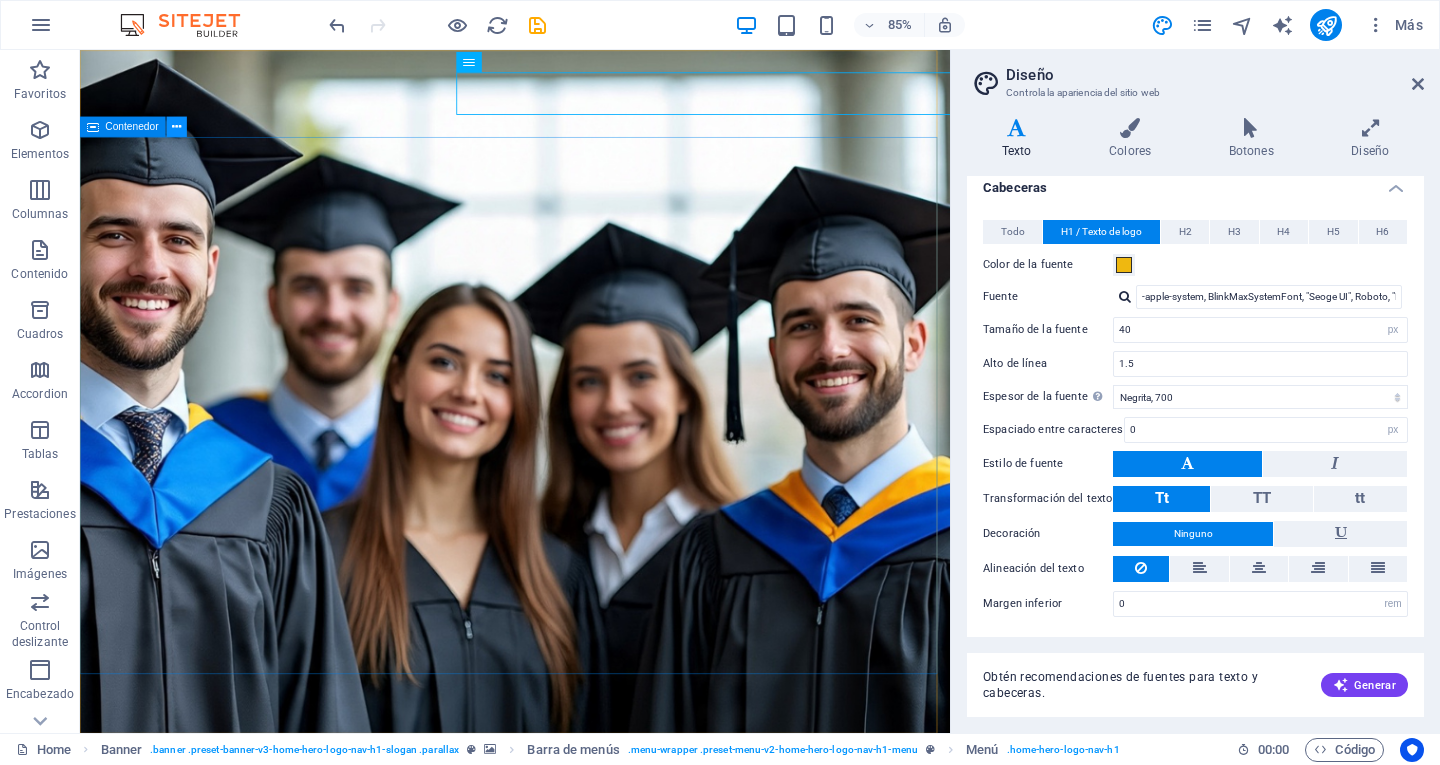 click at bounding box center [176, 127] 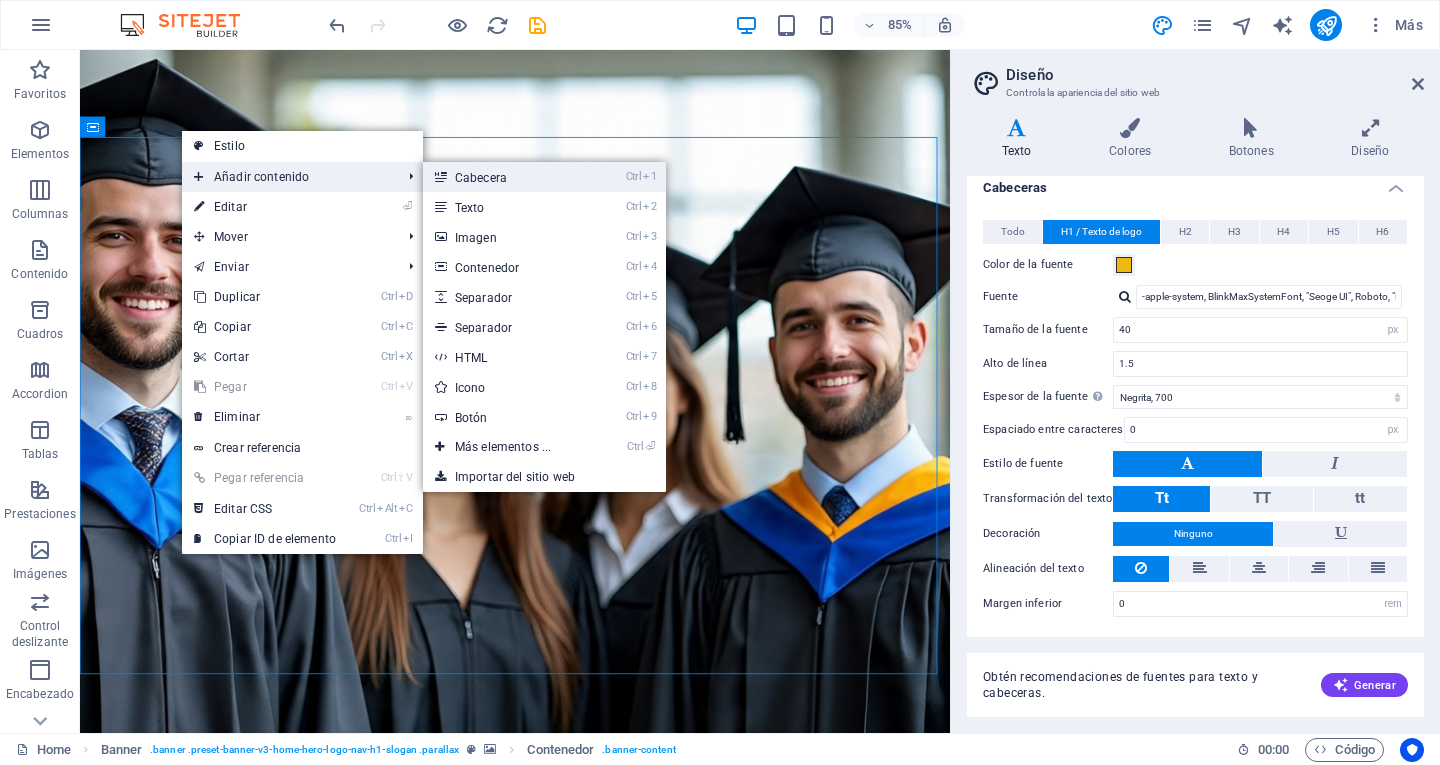 click on "Ctrl 1  Cabecera" at bounding box center (507, 177) 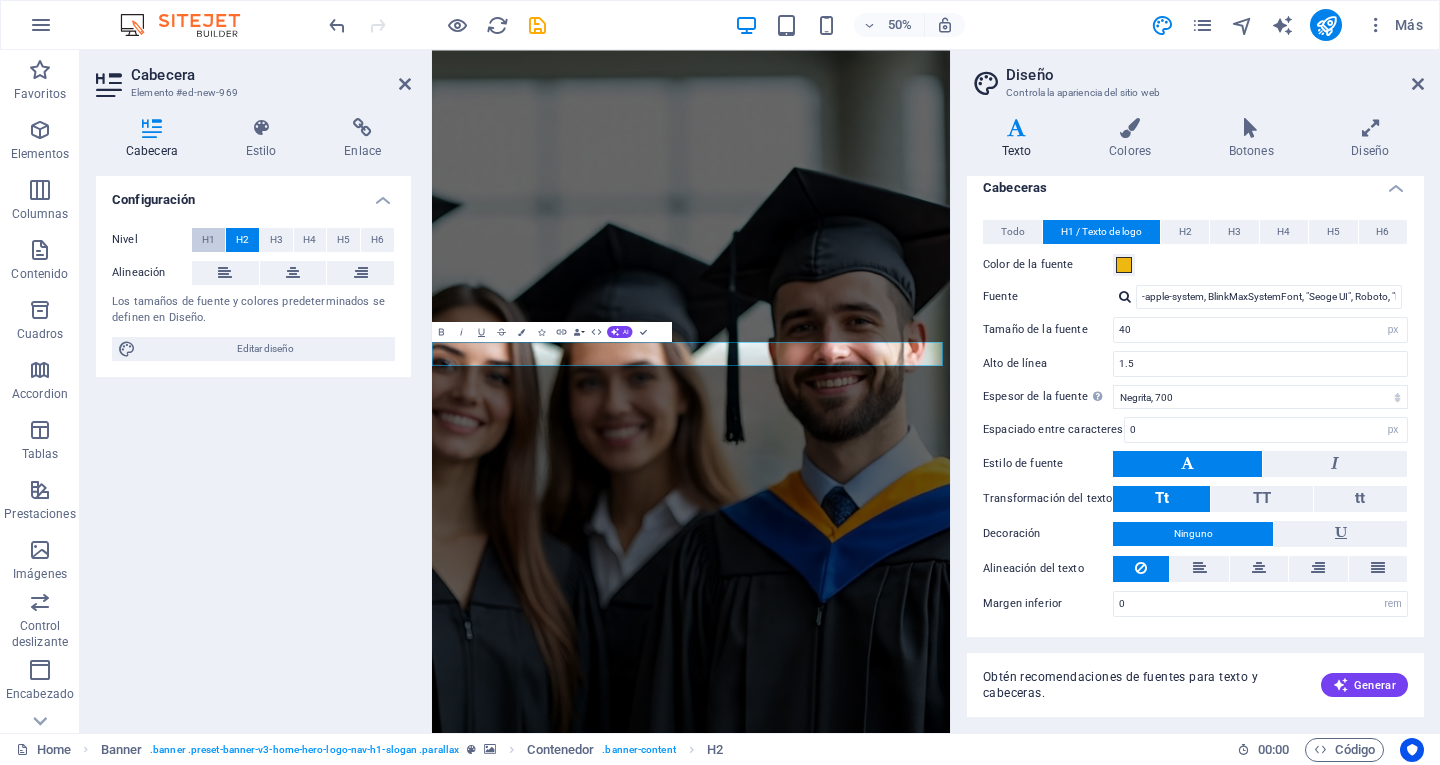 click on "H1" at bounding box center [208, 240] 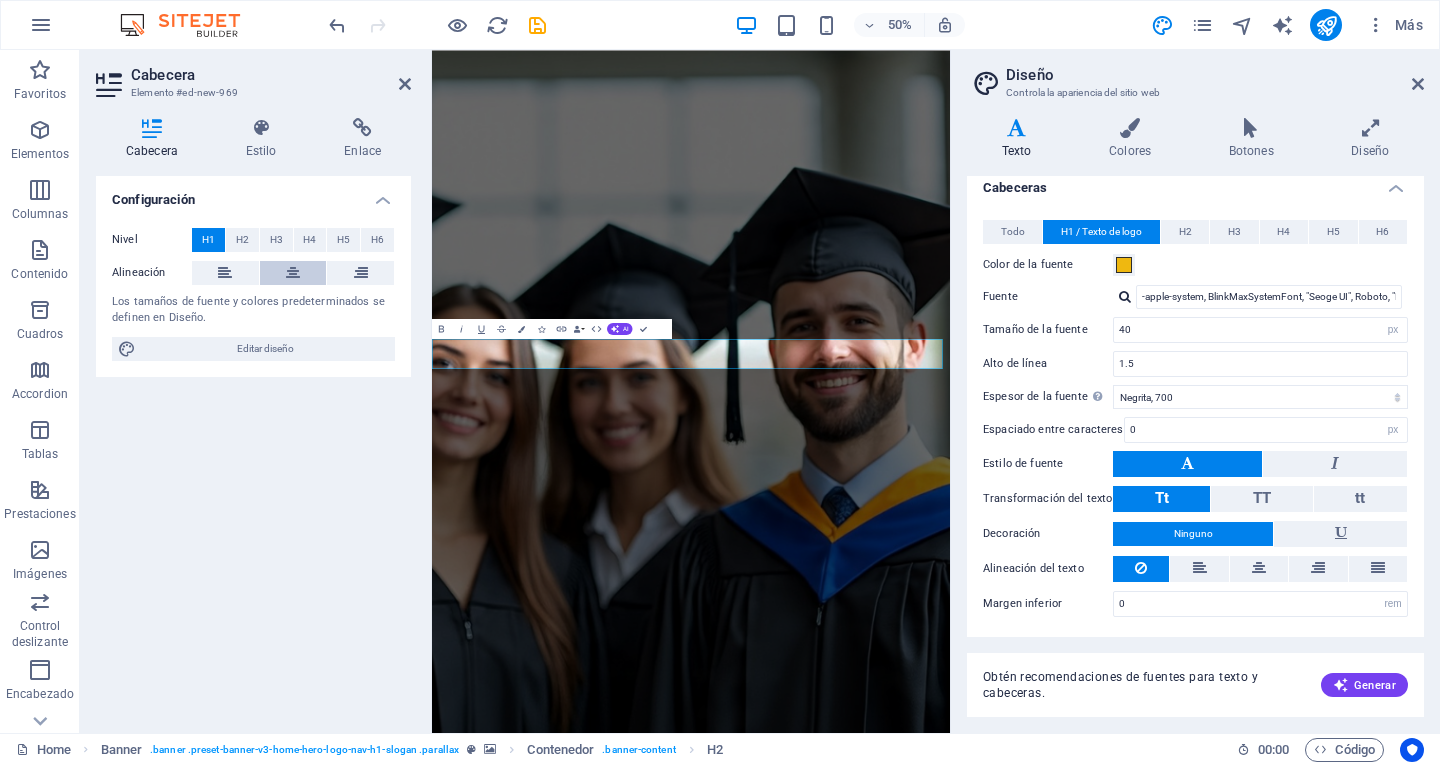 click at bounding box center (293, 273) 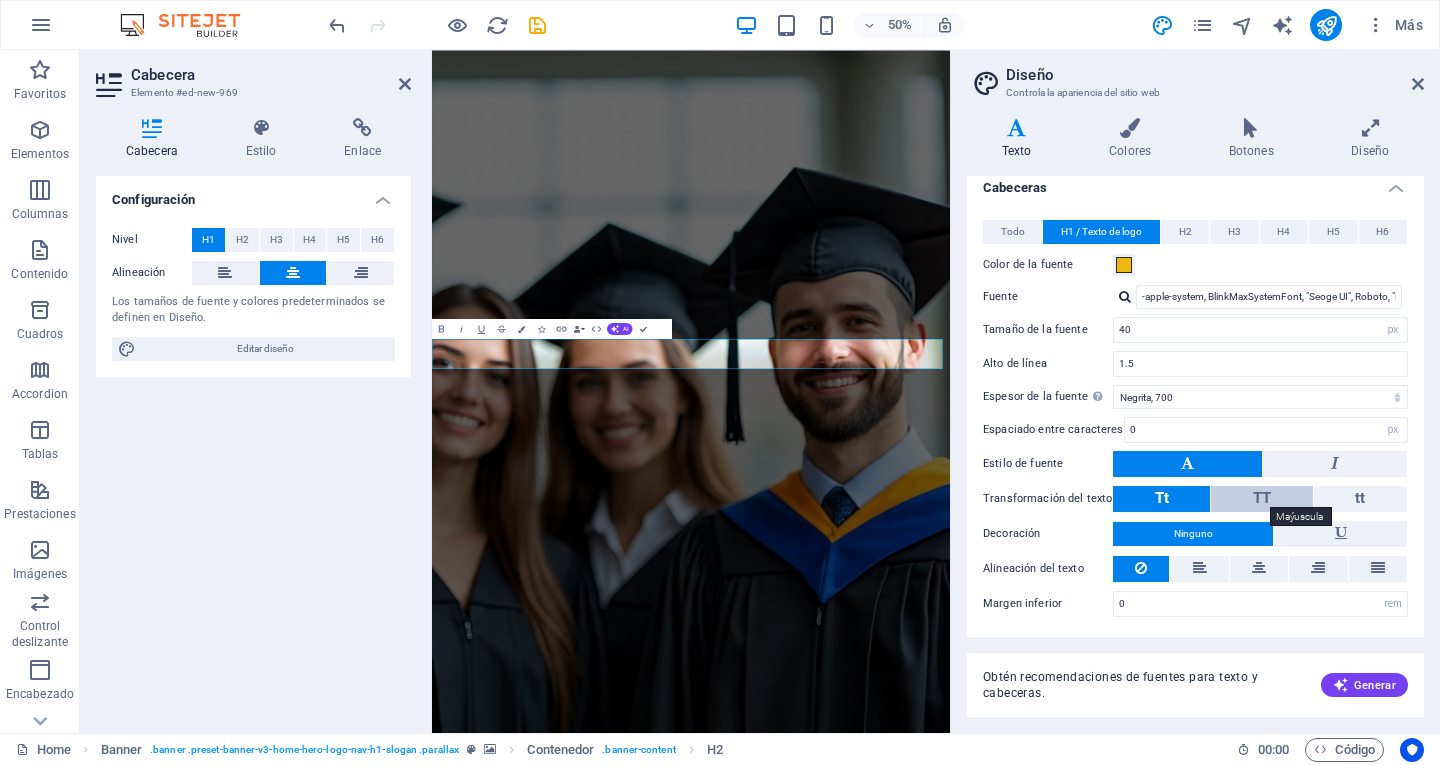 click on "TT" at bounding box center [1262, 498] 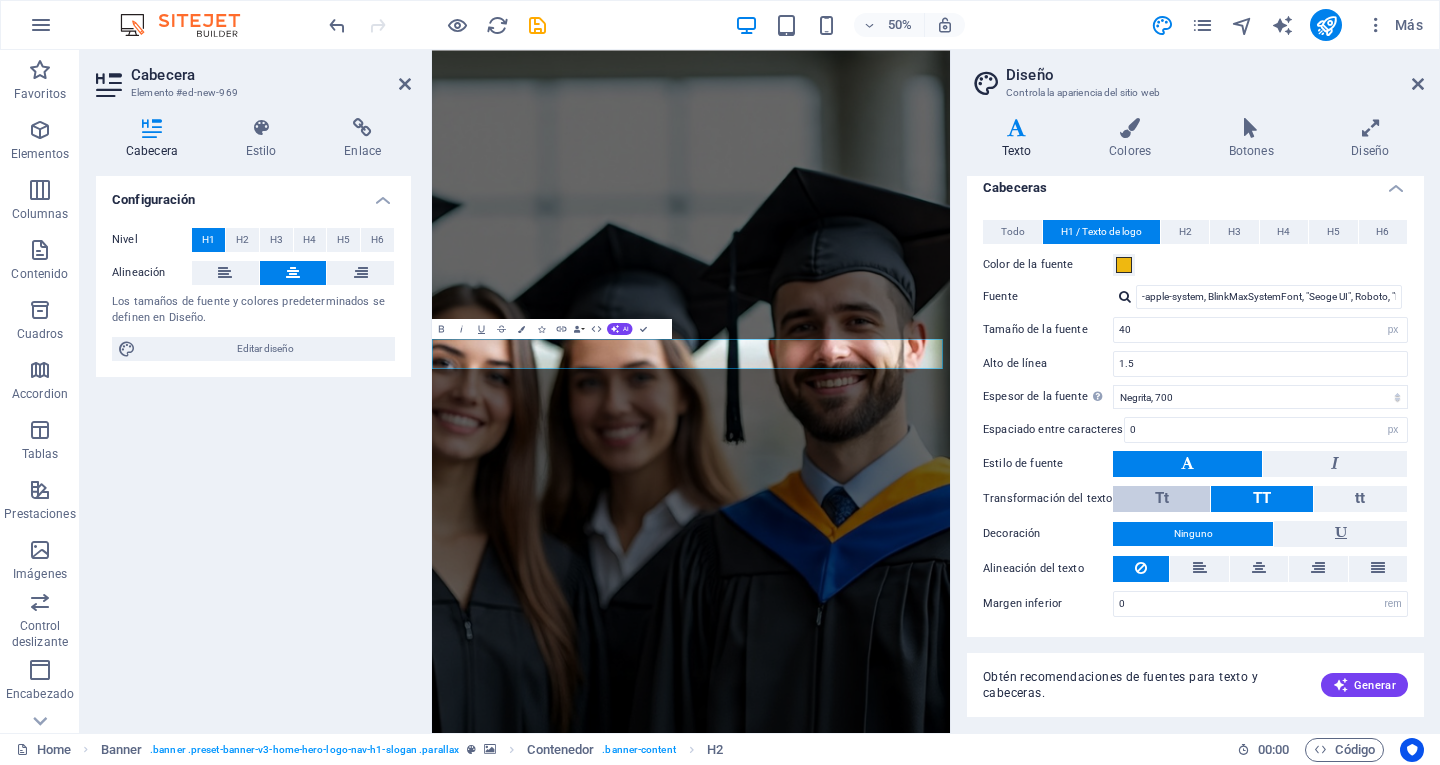 click on "Tt" at bounding box center (1161, 499) 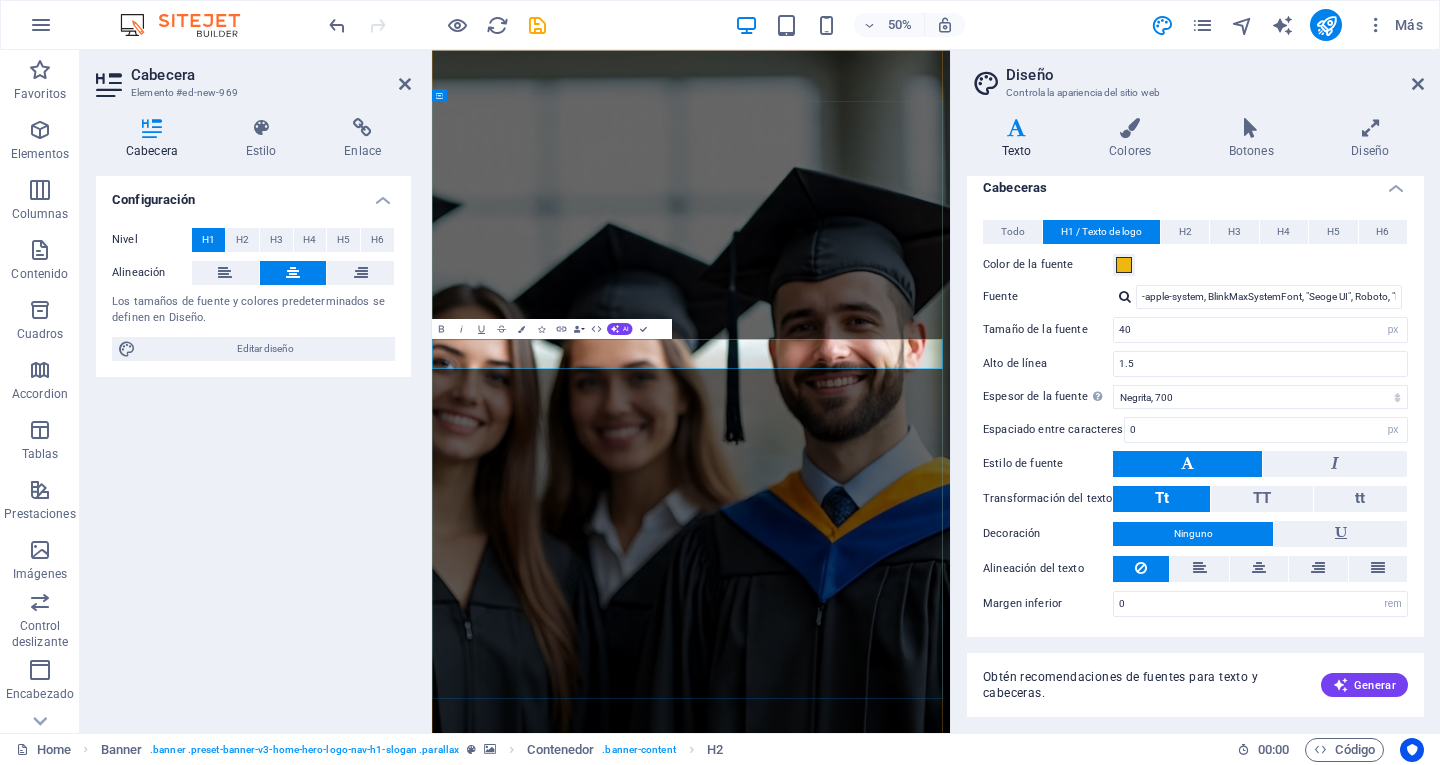 click on "Nueva cabecera" at bounding box center (950, 1678) 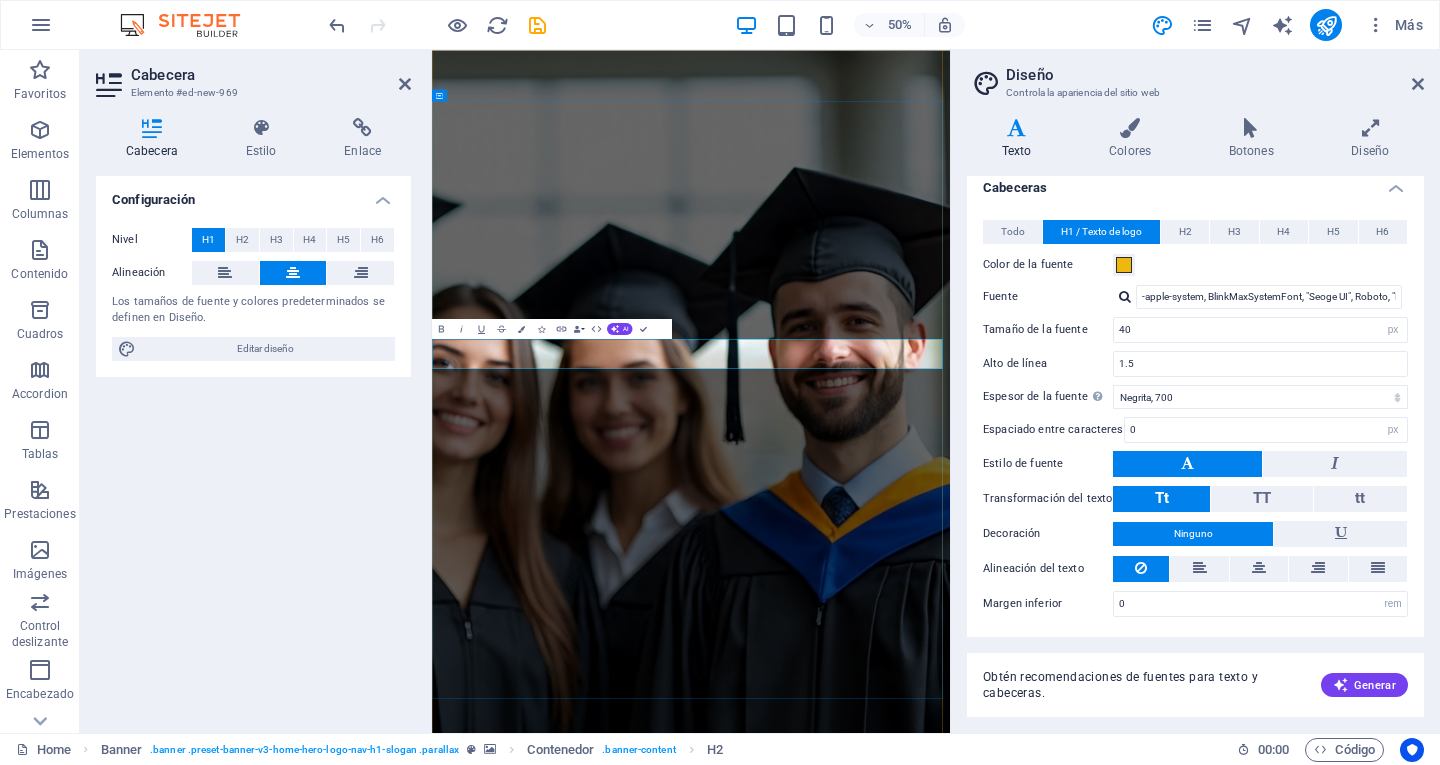 type 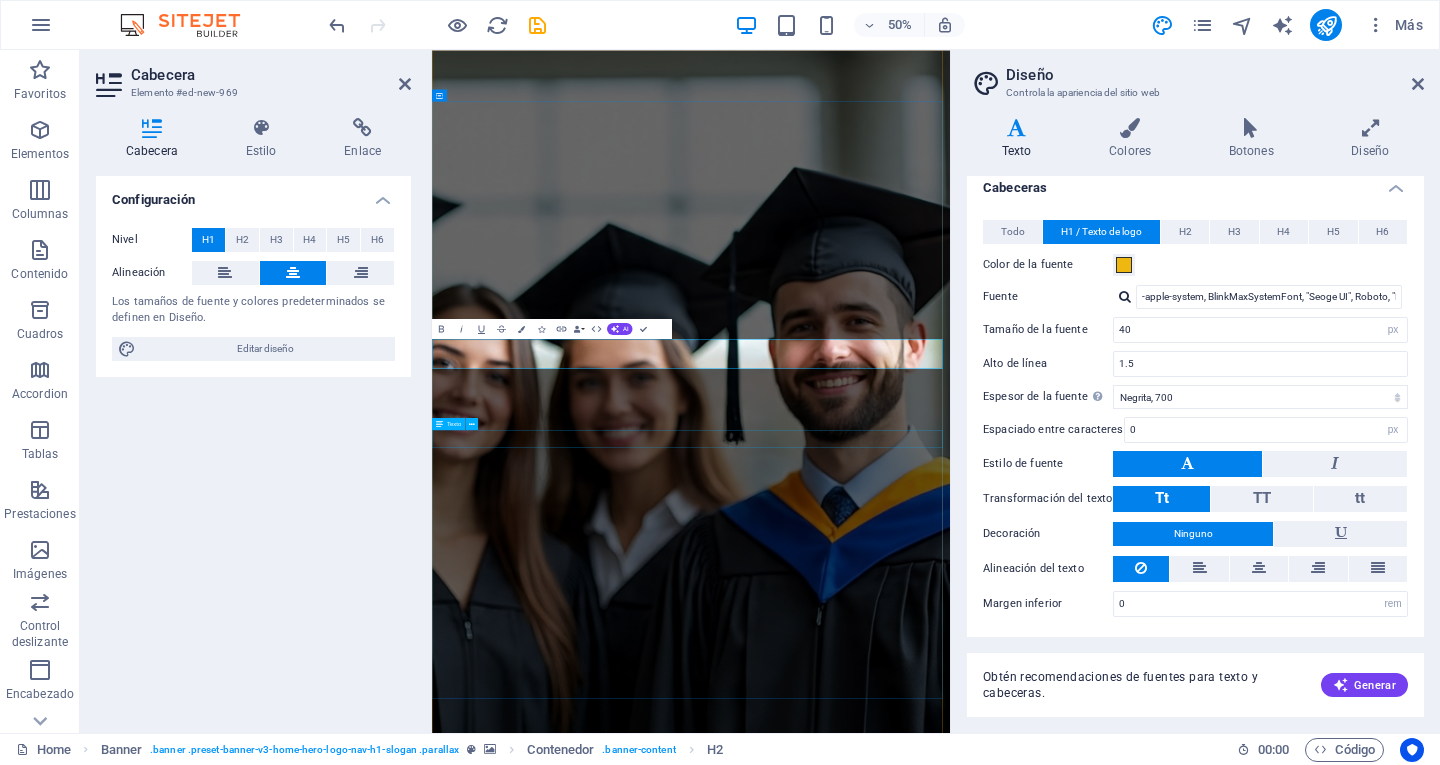 click on "Líderes Con Calidad de Excelencia" at bounding box center (950, 1848) 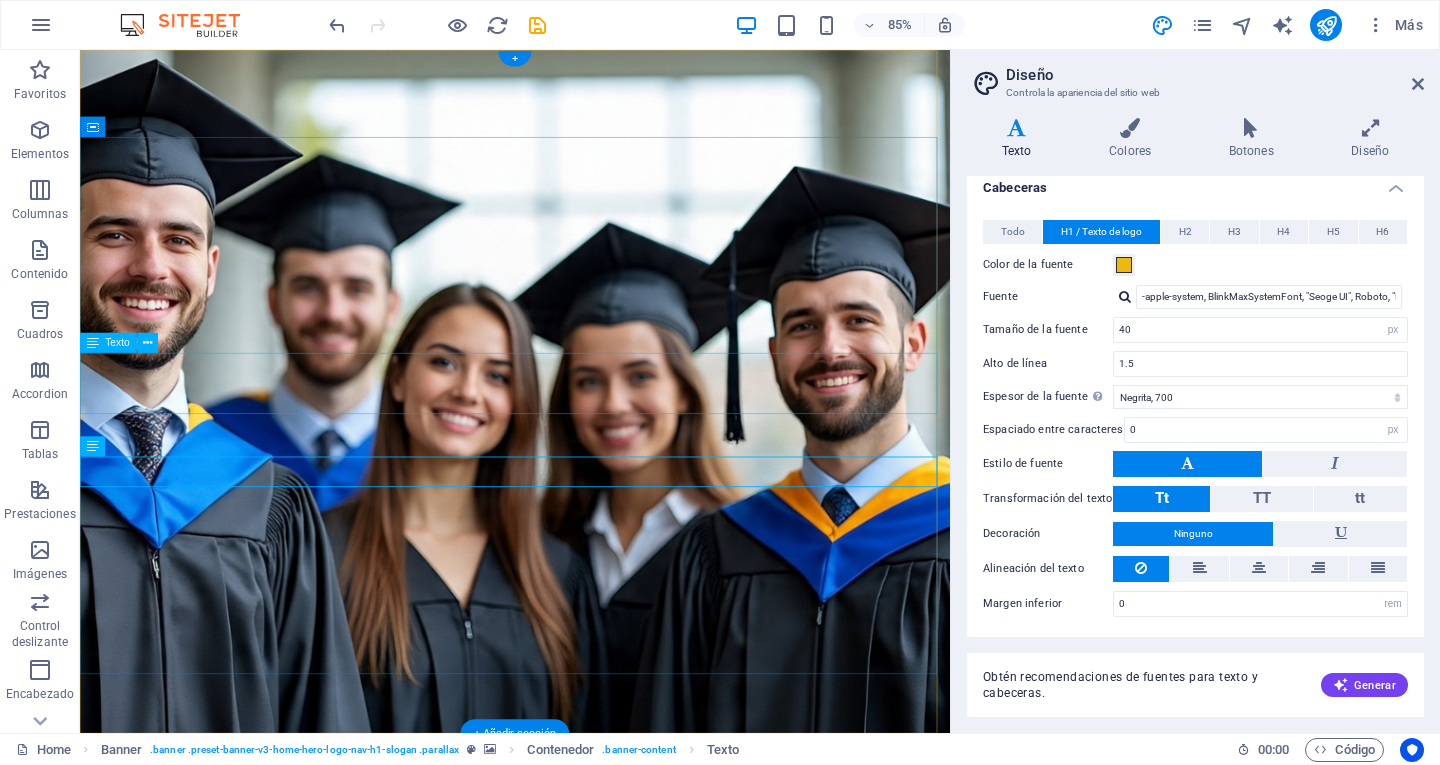 click on "Universidad Intercontinental Olimpo" at bounding box center [592, 1182] 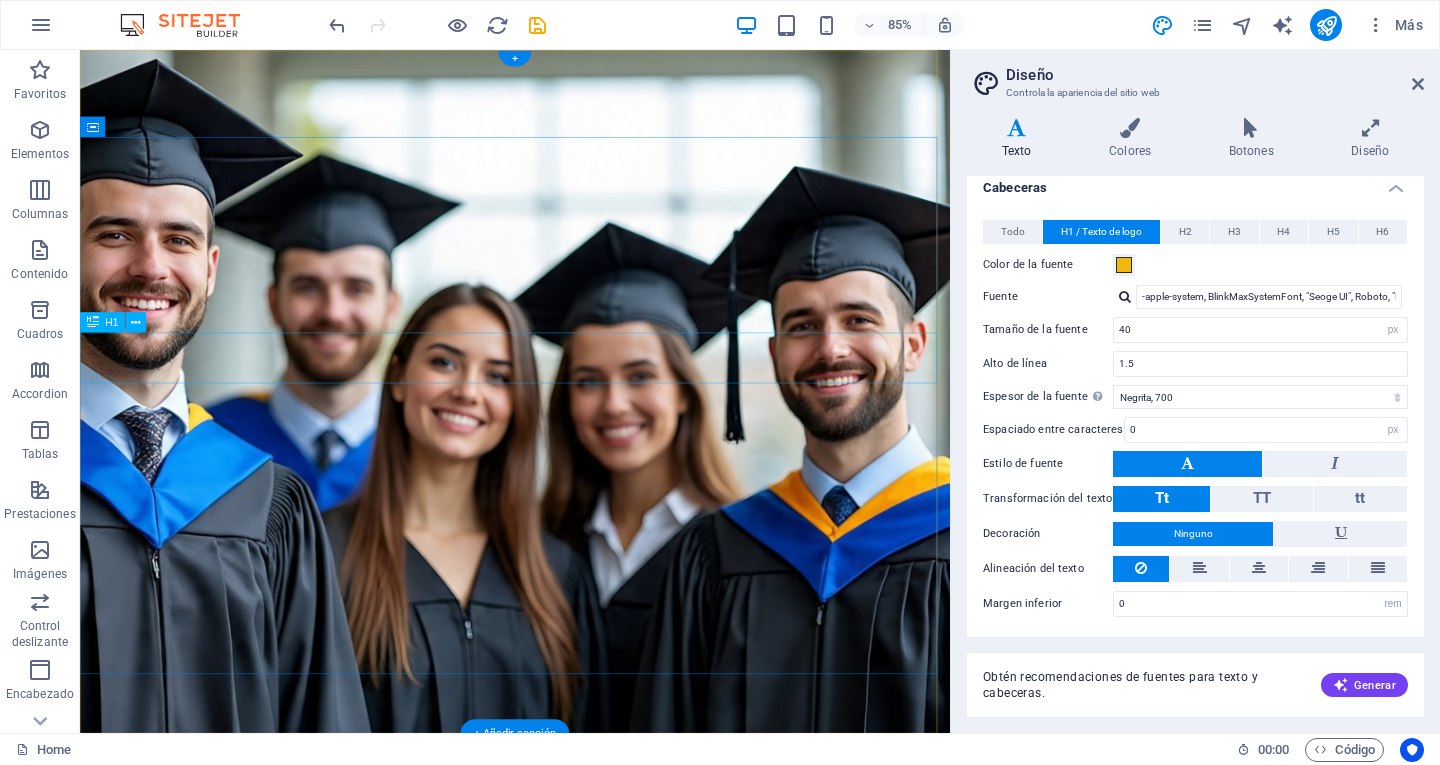 click on "Universidad Intercontinental Olimpo" at bounding box center (592, 1116) 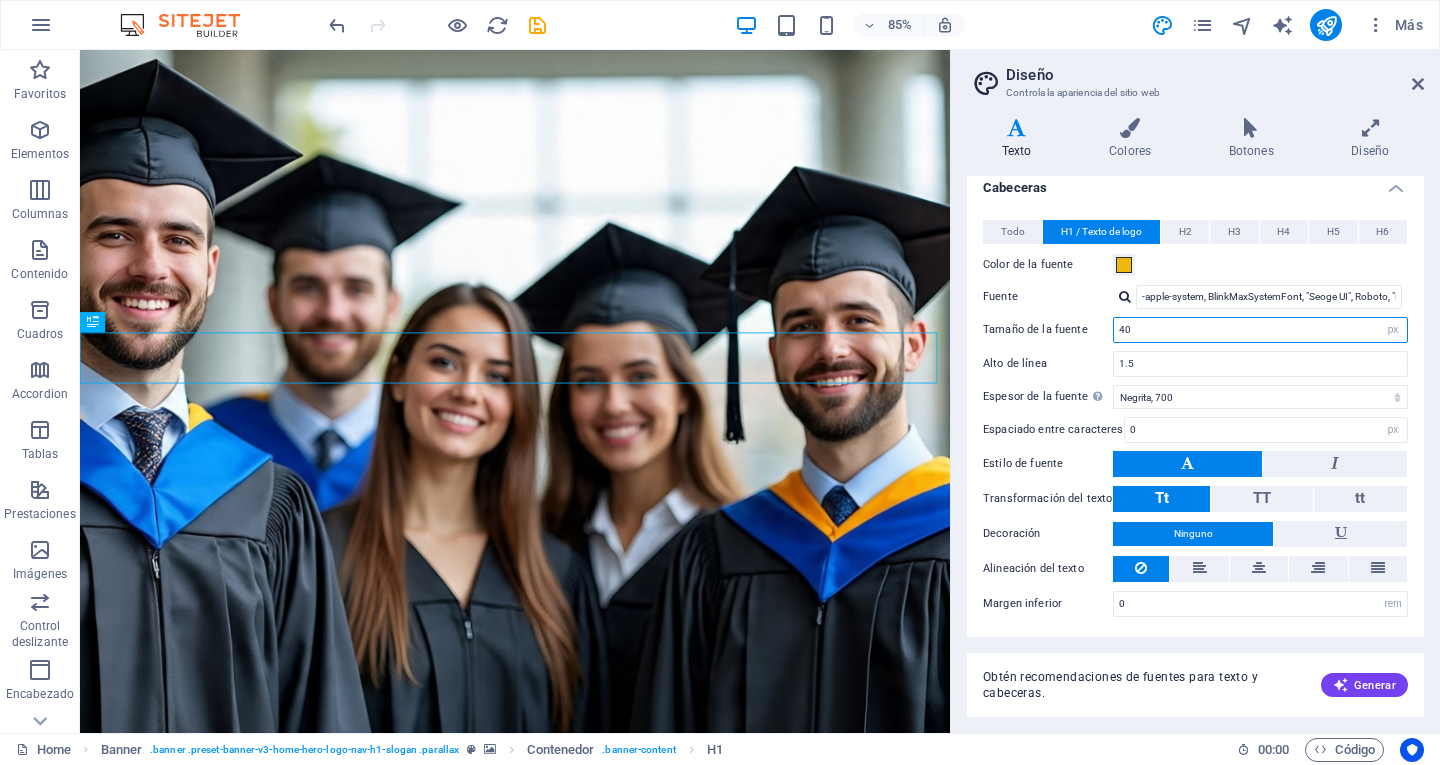 click on "40" at bounding box center [1260, 330] 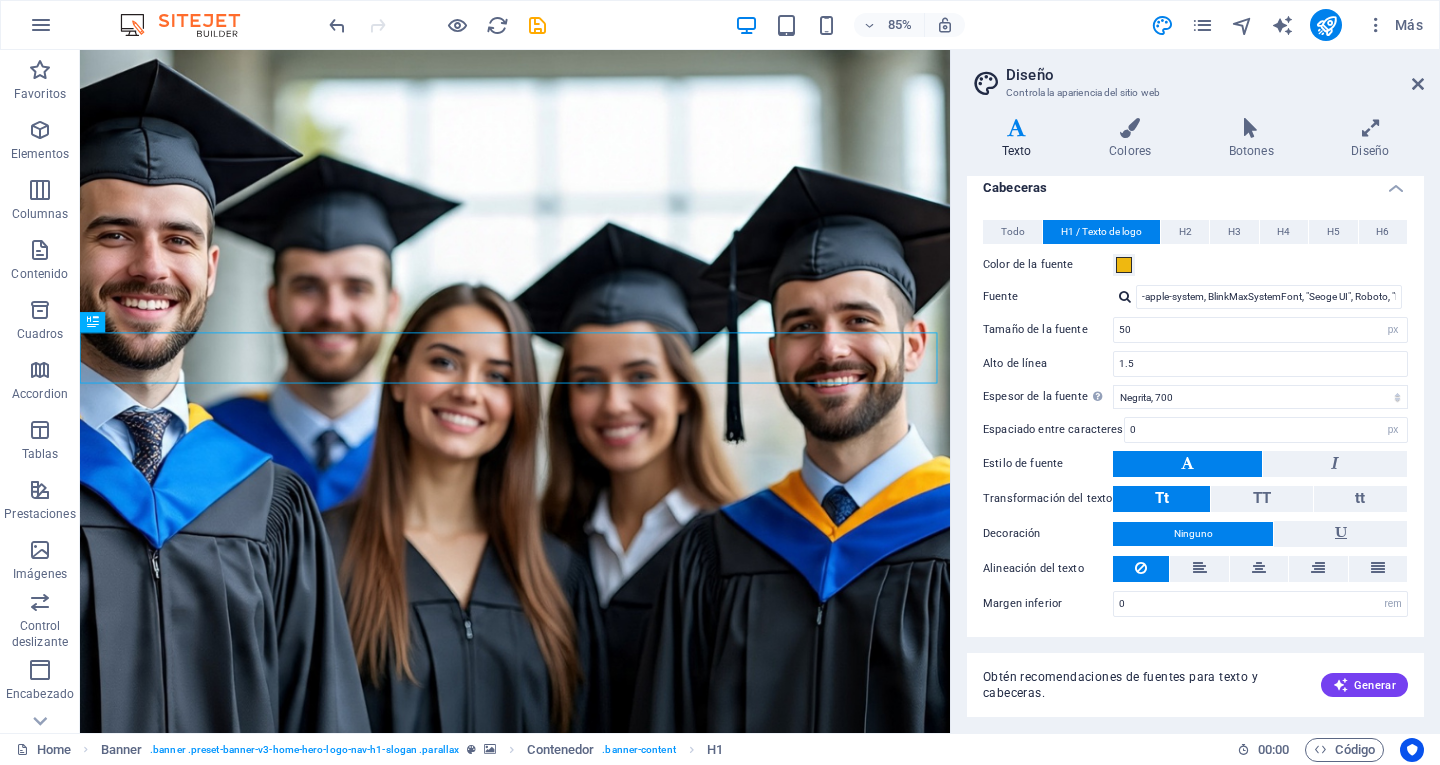 click on "Tamaño de la fuente" at bounding box center (1048, 329) 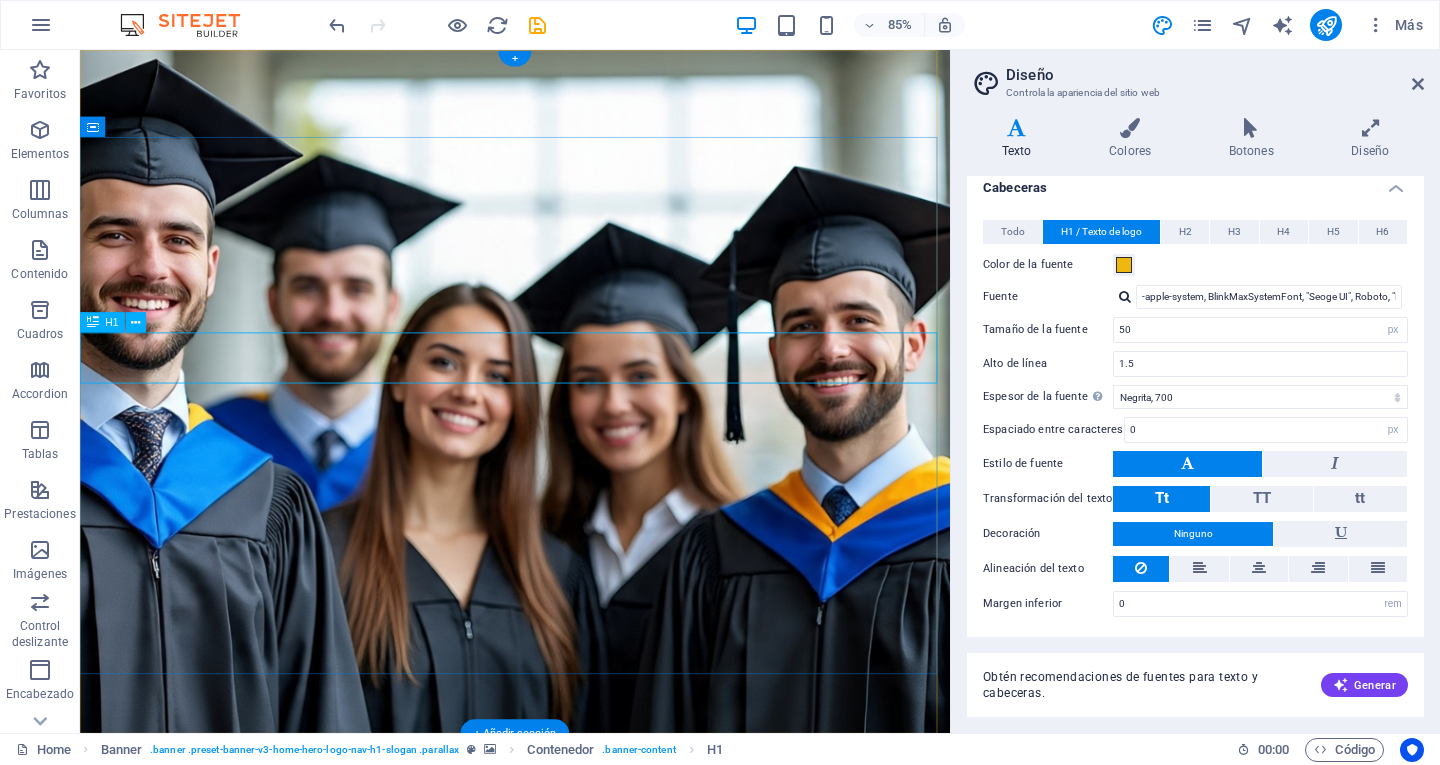 click on "Universidad Intercontinental Olimpo" at bounding box center [592, 1116] 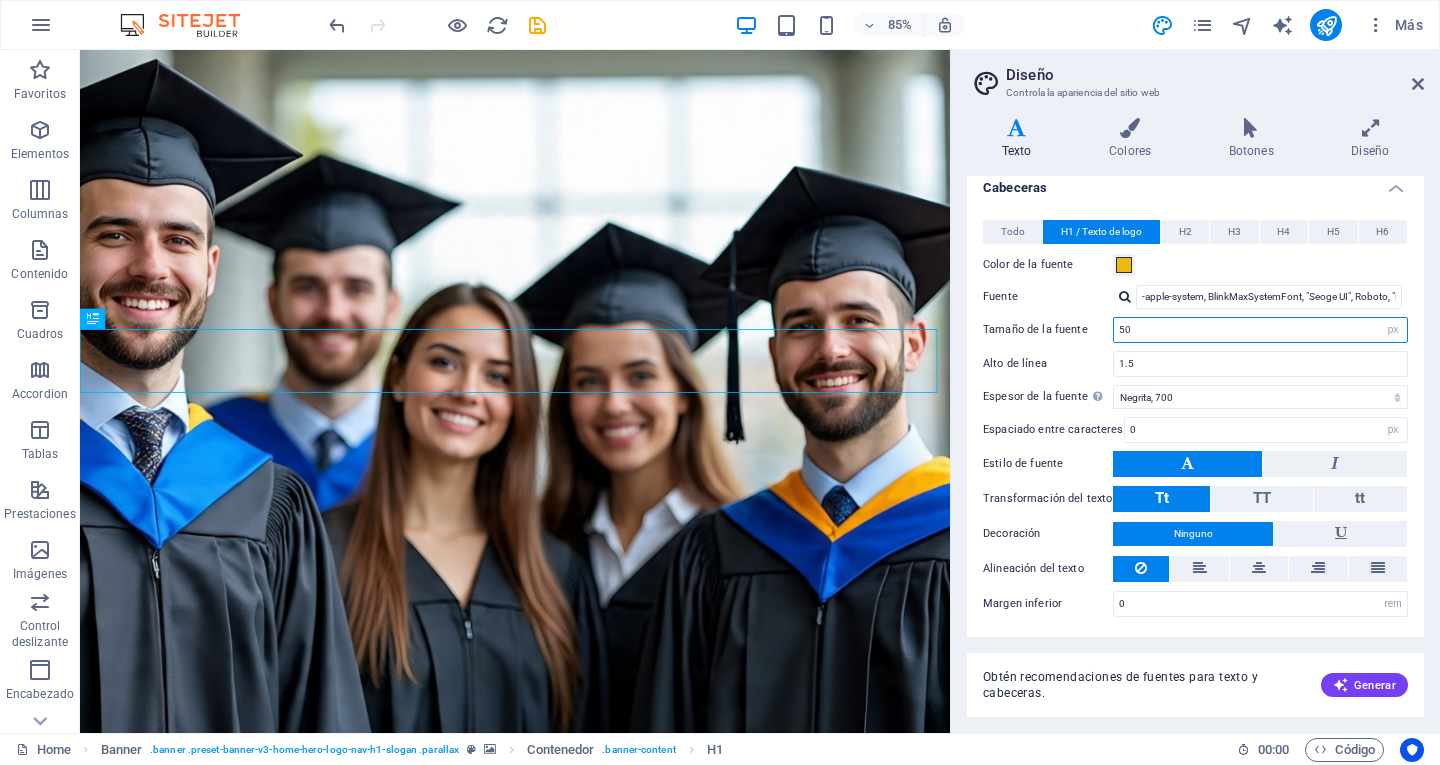 drag, startPoint x: 1127, startPoint y: 330, endPoint x: 1116, endPoint y: 330, distance: 11 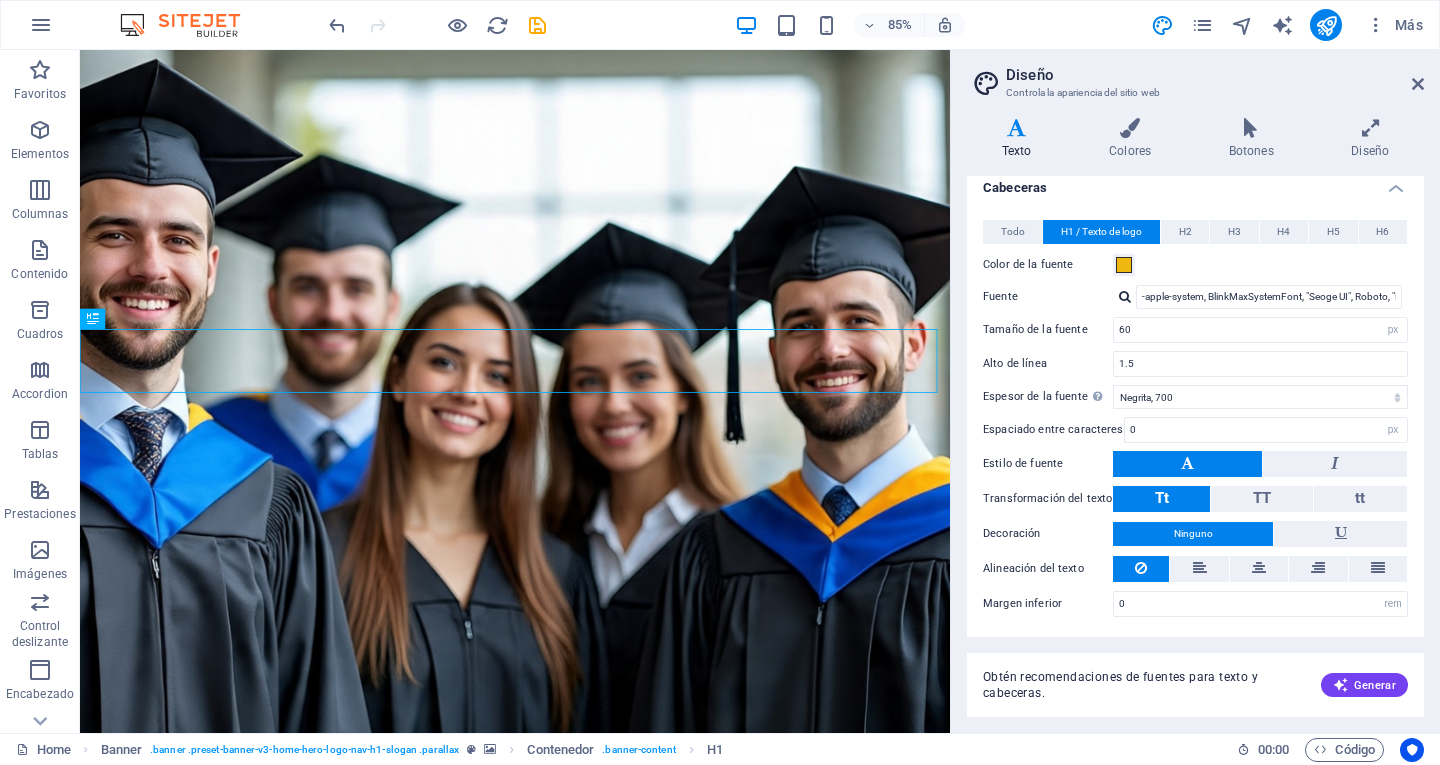 click on "Alto de línea" at bounding box center [1048, 363] 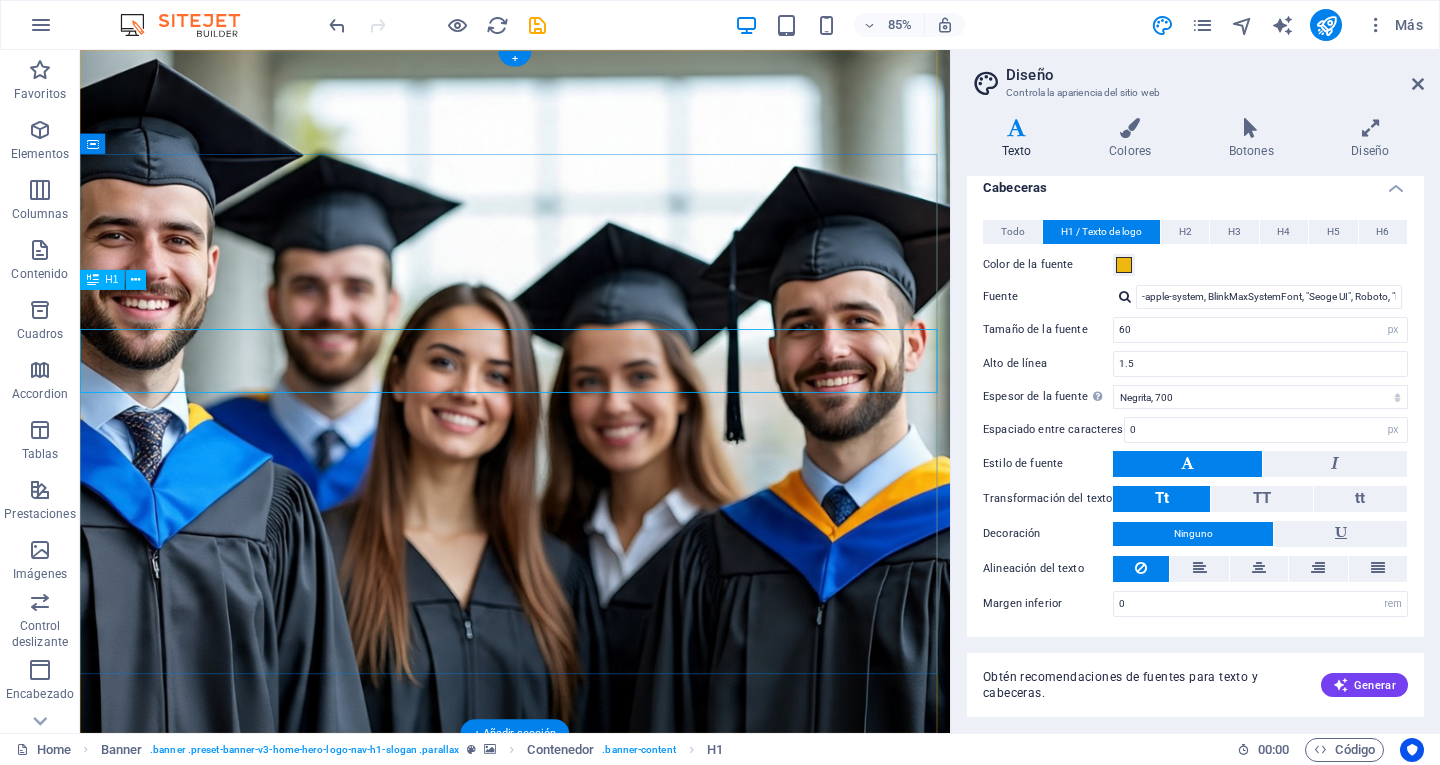 click on "Universidad Intercontinental Olimpo" at bounding box center [592, 1196] 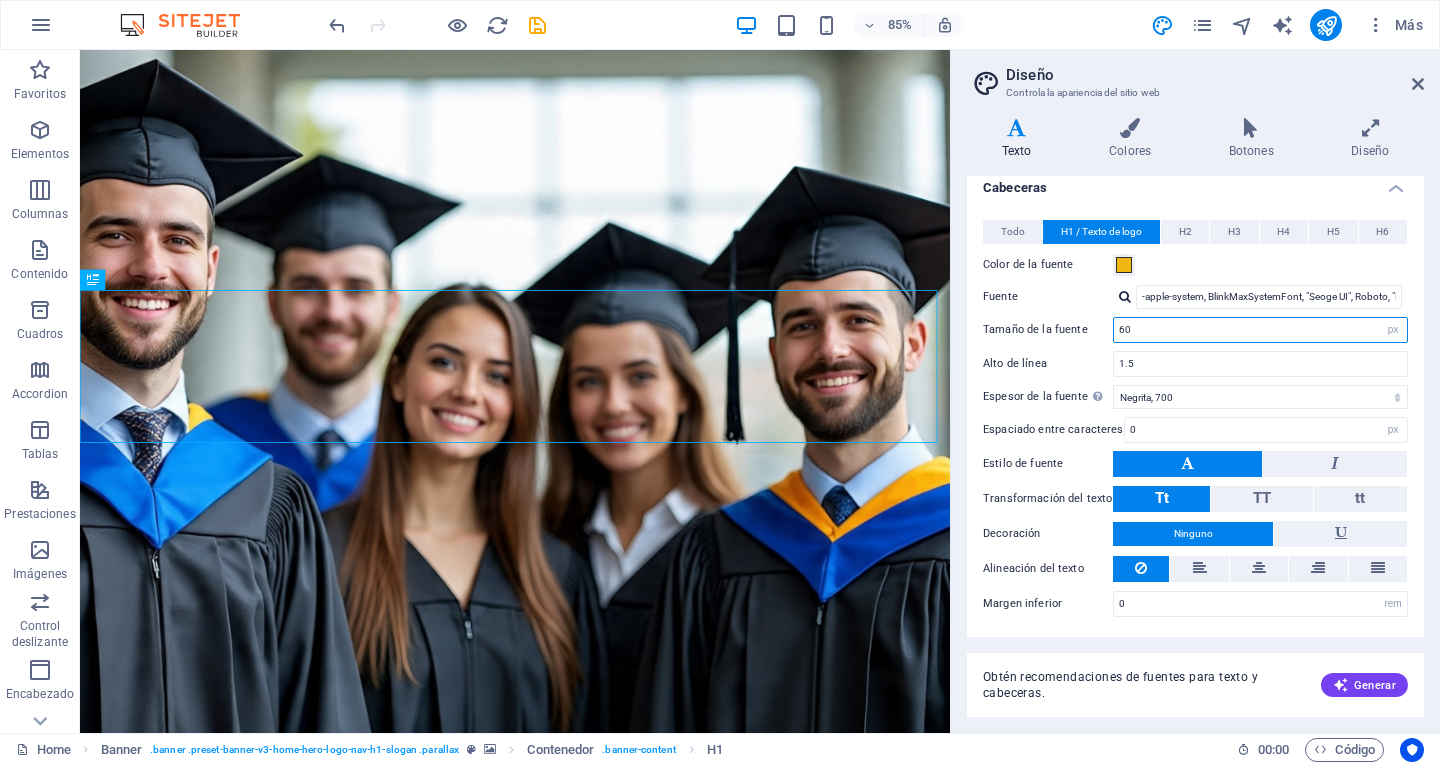 click on "60" at bounding box center (1260, 330) 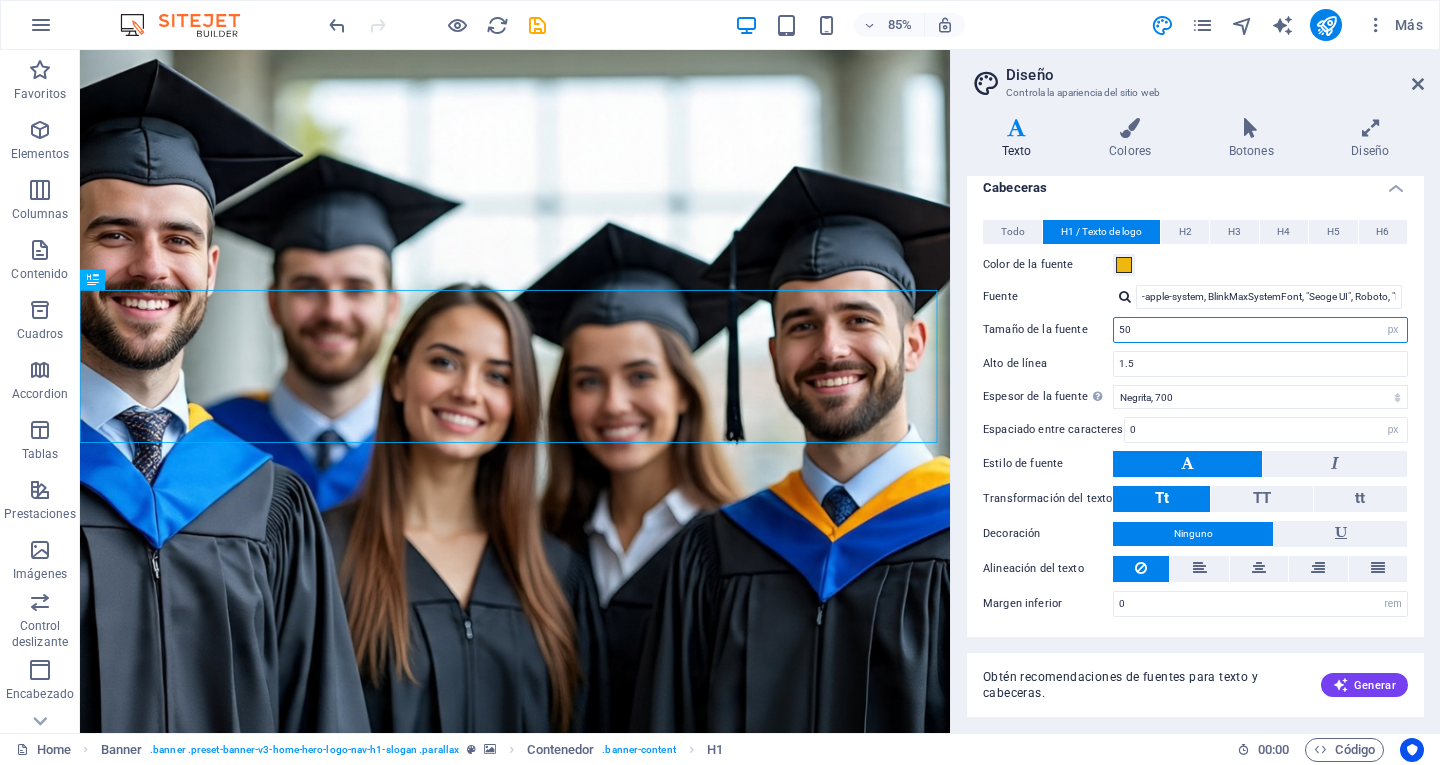 type on "50" 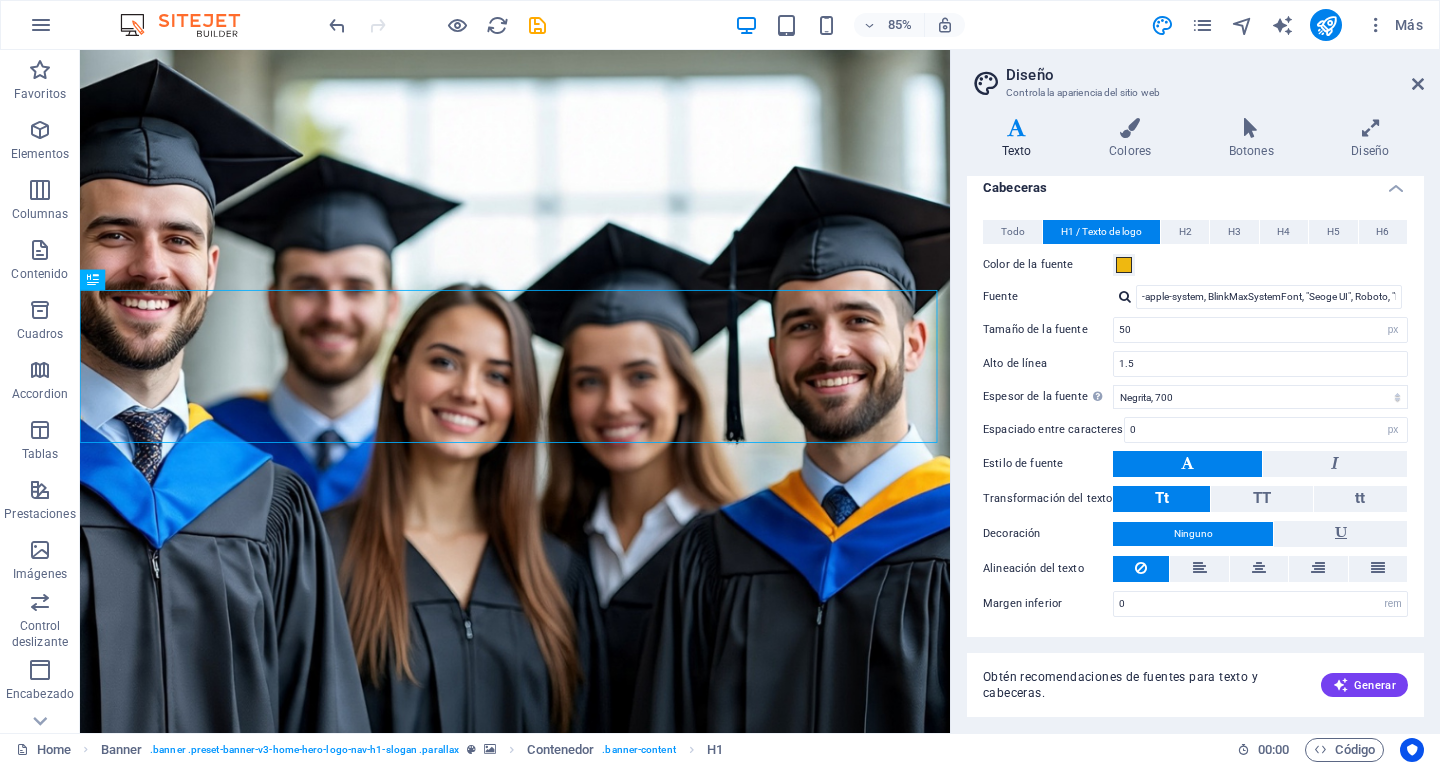 click on "Tamaño de la fuente" at bounding box center (1048, 329) 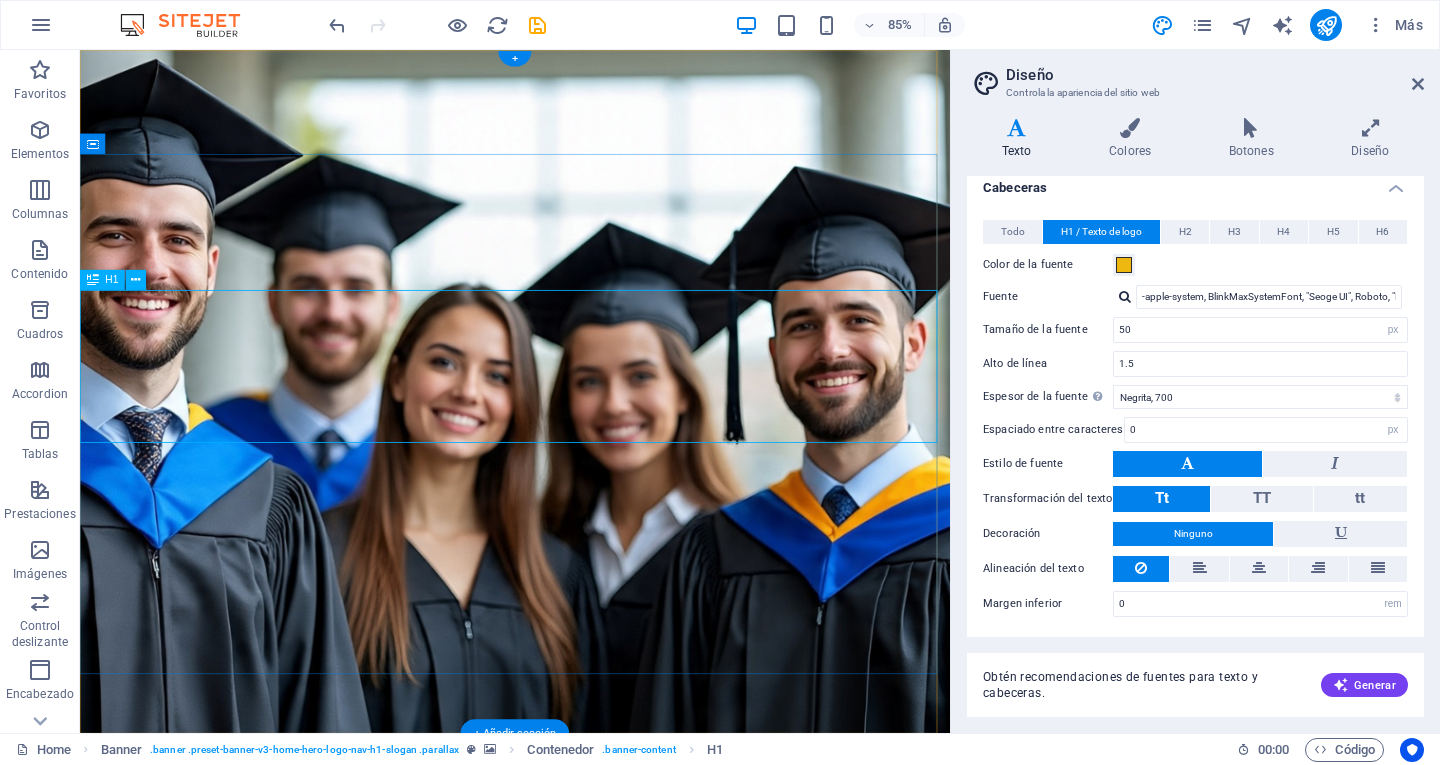 click on "Universidad Intercontinental Olimpo" at bounding box center (592, 1196) 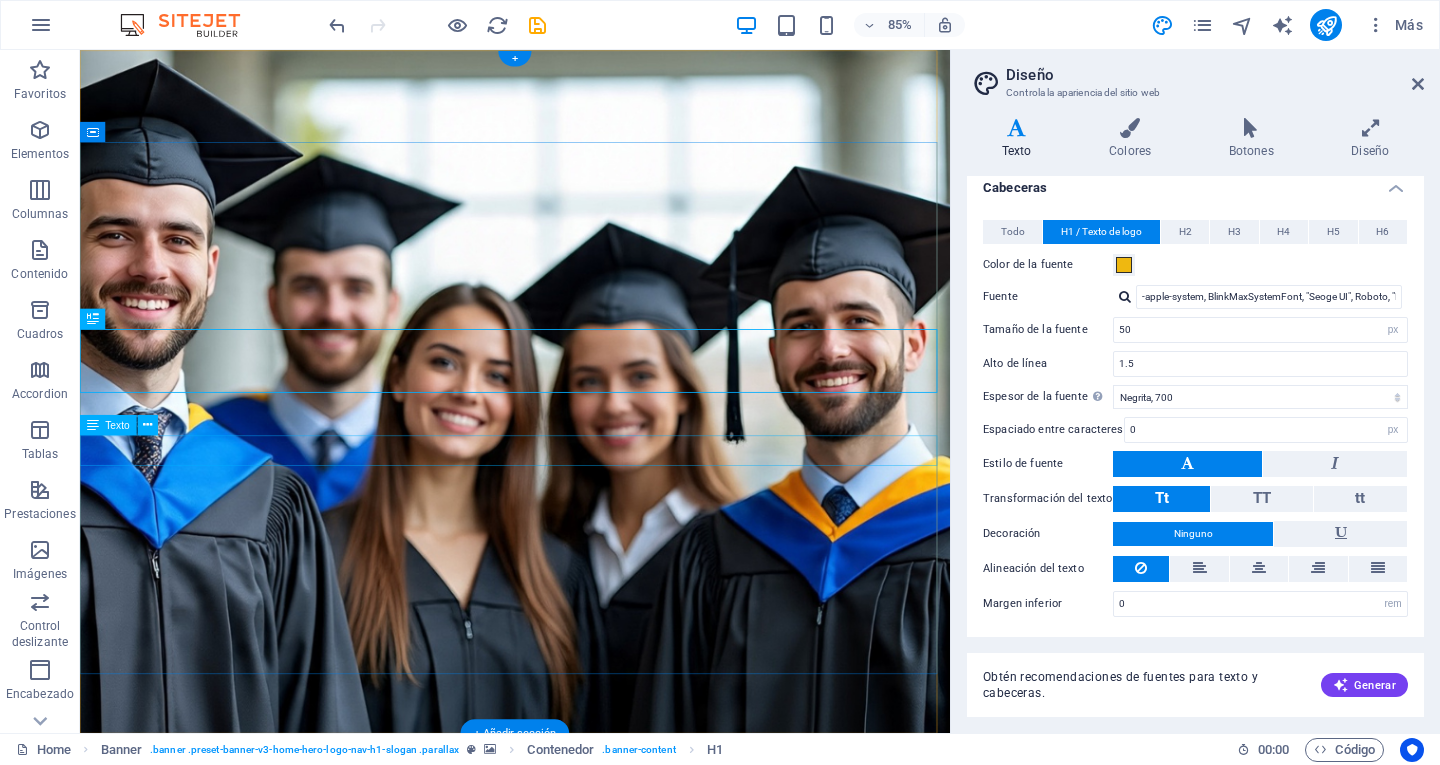 click on "Líderes Con Calidad de Excelencia" at bounding box center (592, 1234) 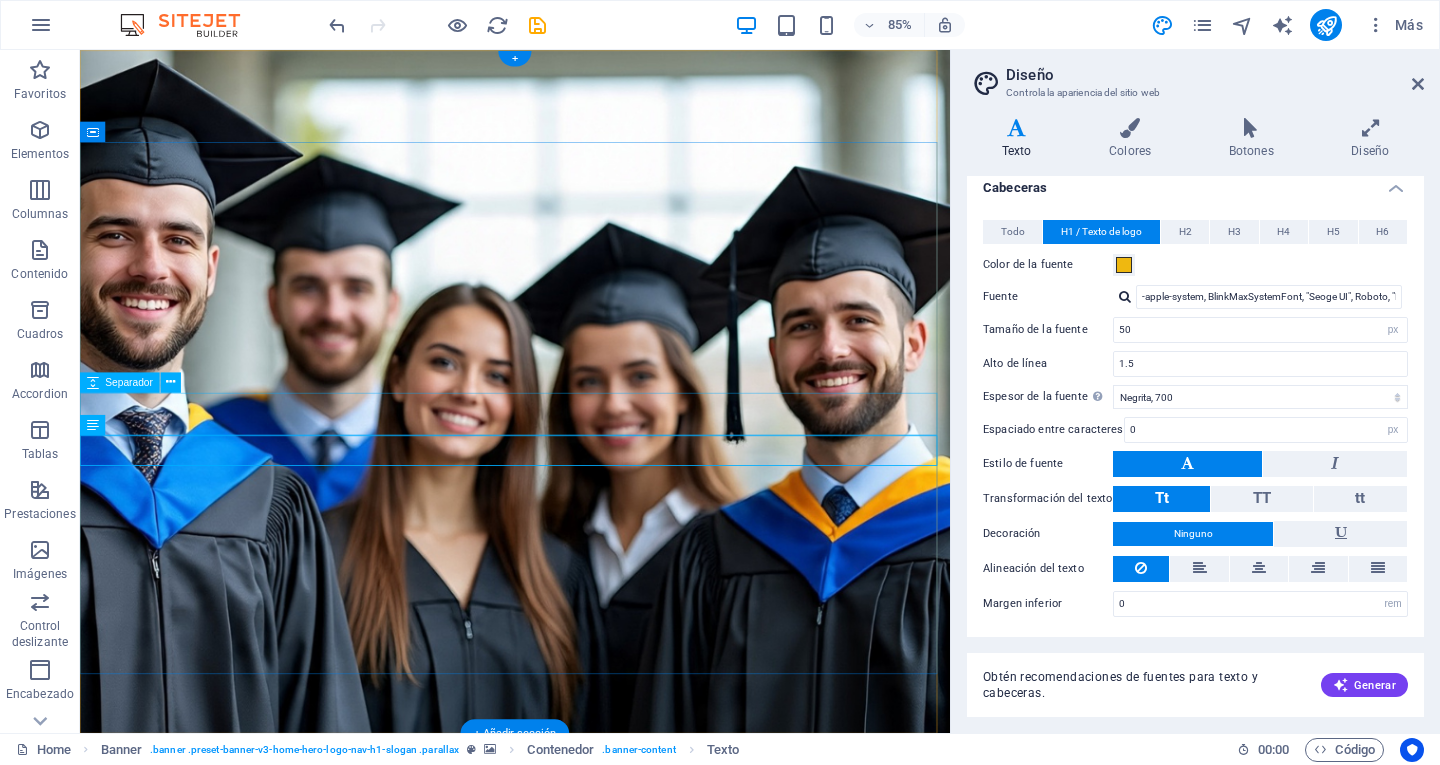 click at bounding box center (592, 1191) 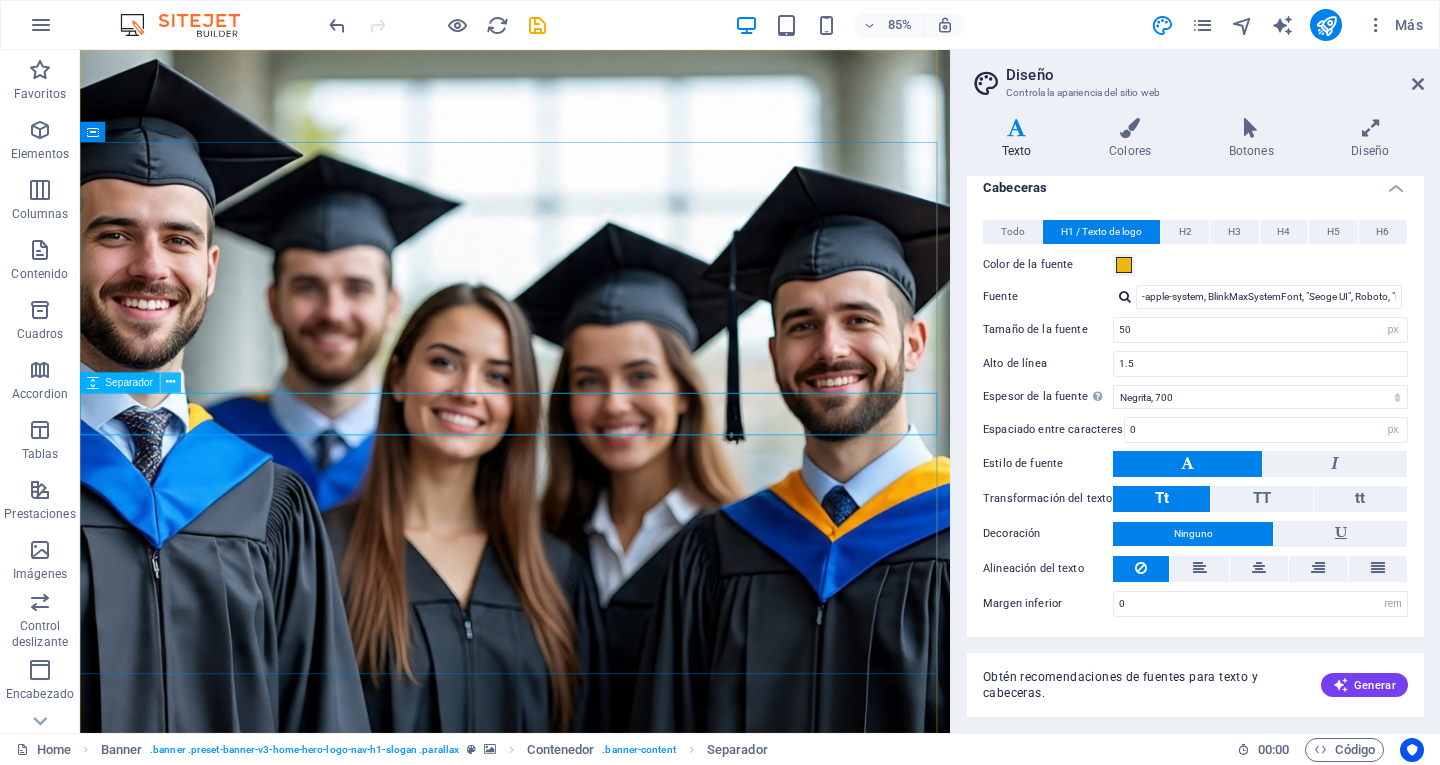 click at bounding box center (170, 382) 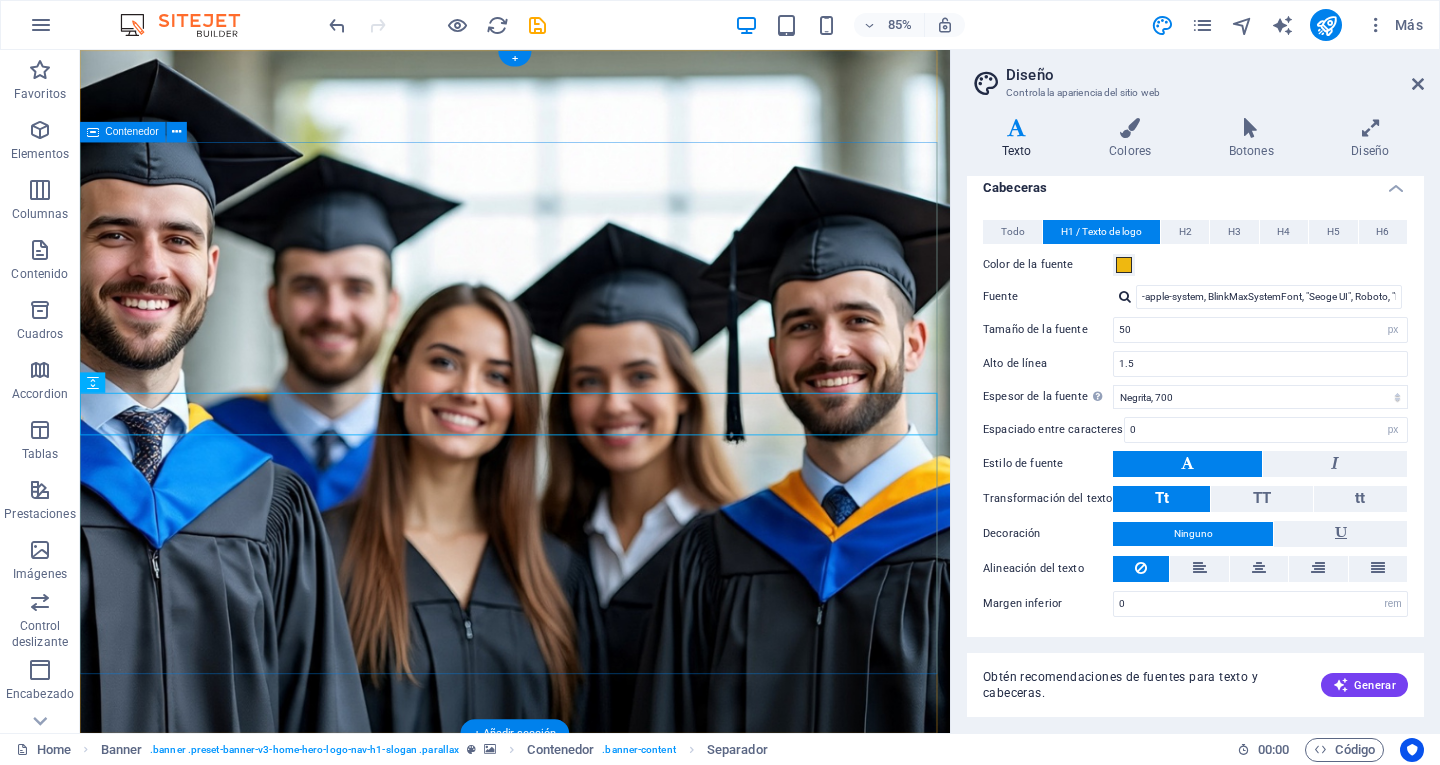click on "Universidad Intercontinental Olimpo Líderes Con Calidad de Excelencia" at bounding box center [592, 1184] 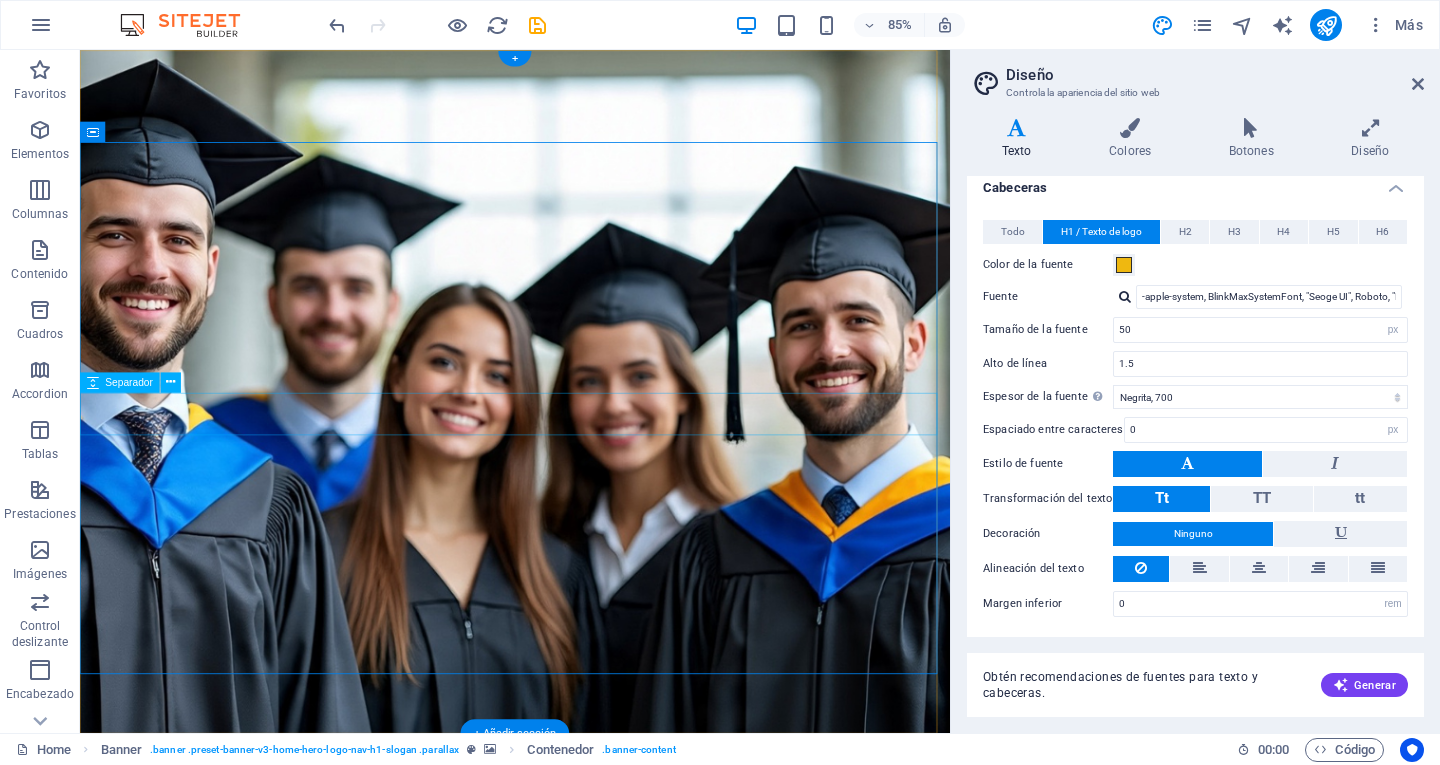 click at bounding box center (592, 1191) 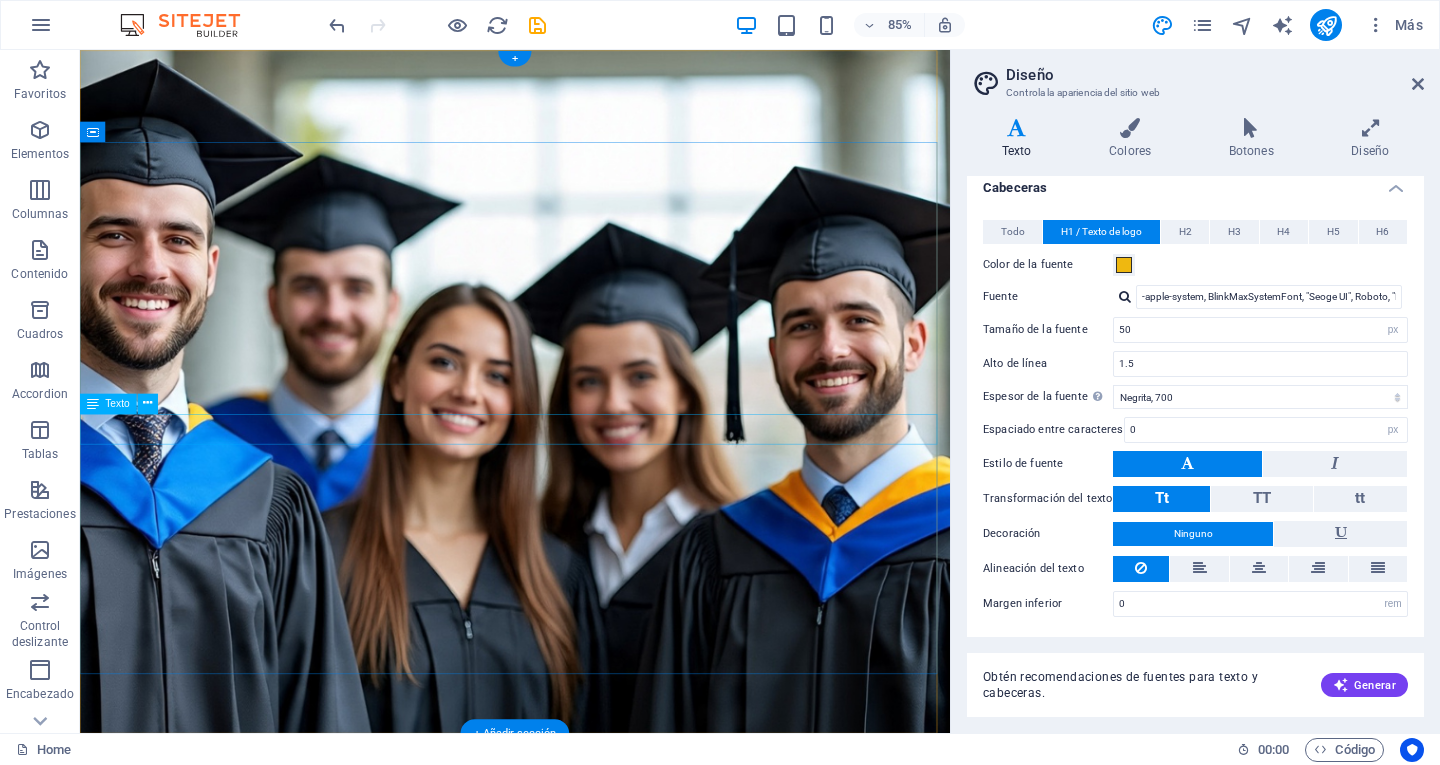 click on "Líderes Con Calidad de Excelencia" at bounding box center [592, 1184] 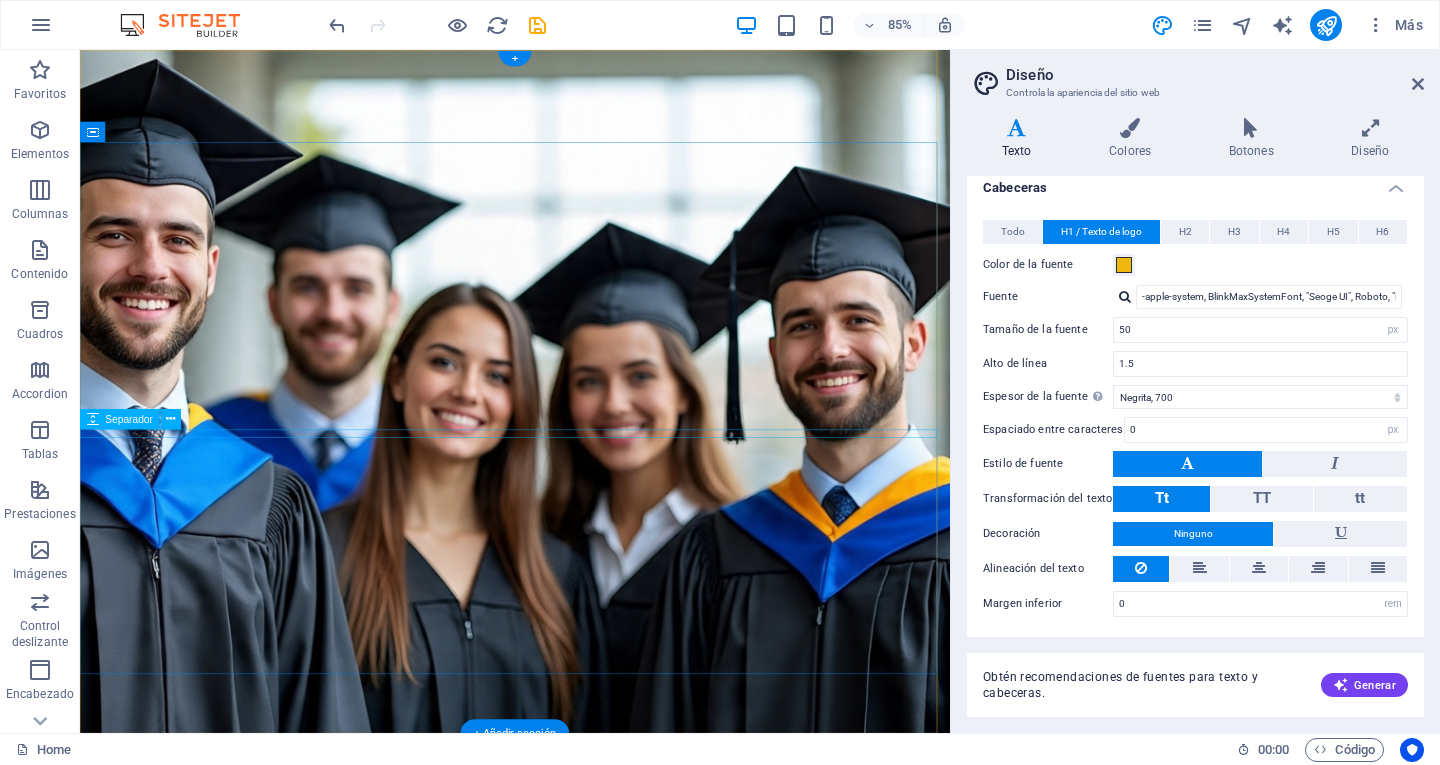 click at bounding box center [592, 1171] 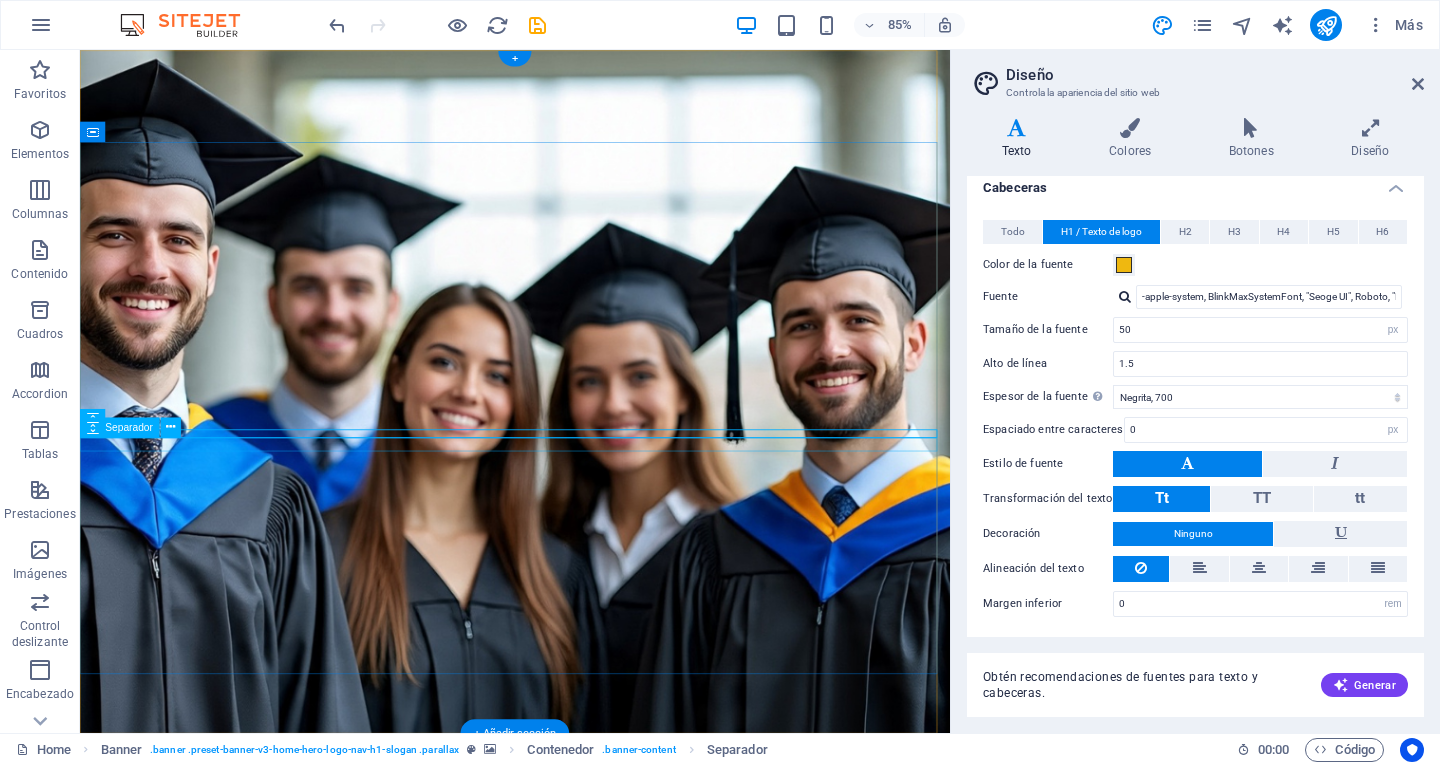 click at bounding box center (592, 1184) 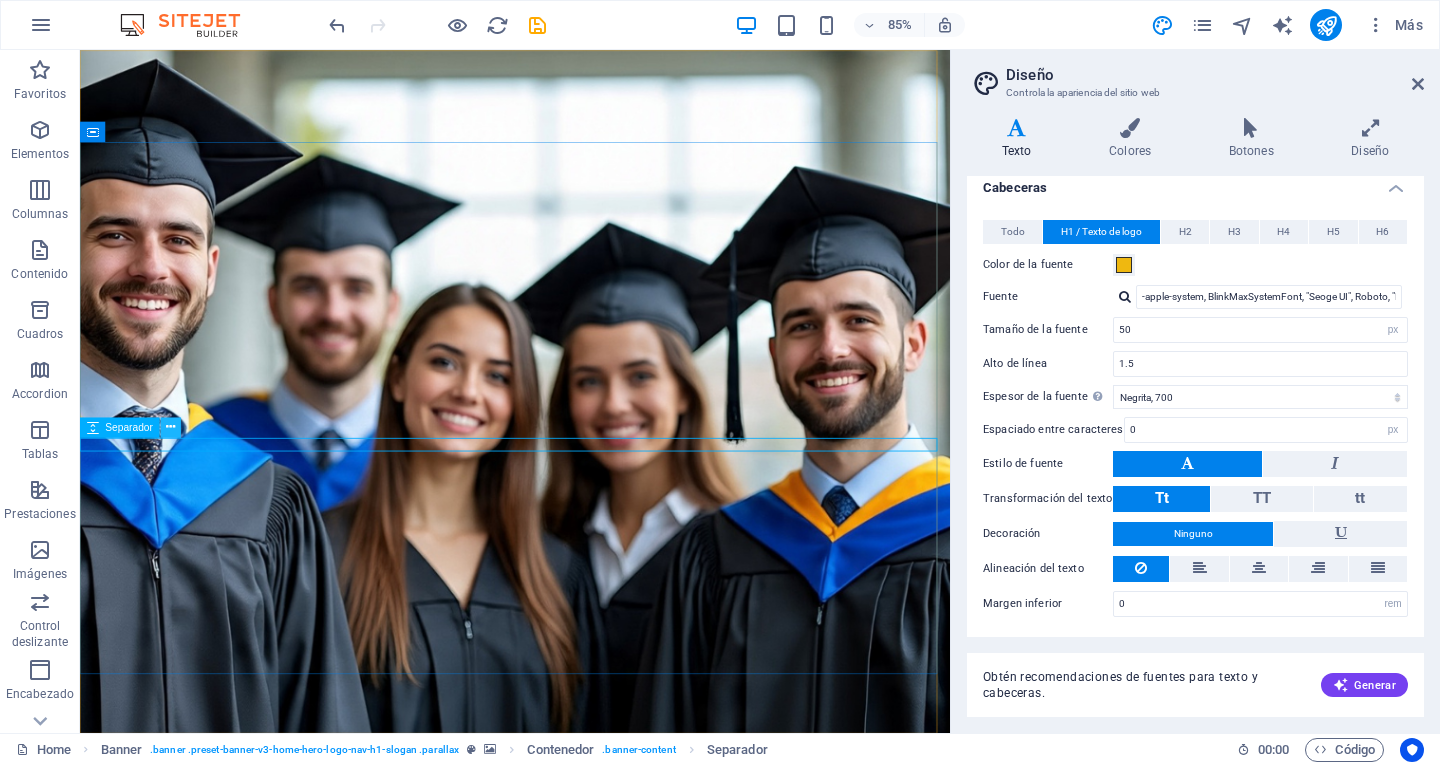 click at bounding box center [170, 427] 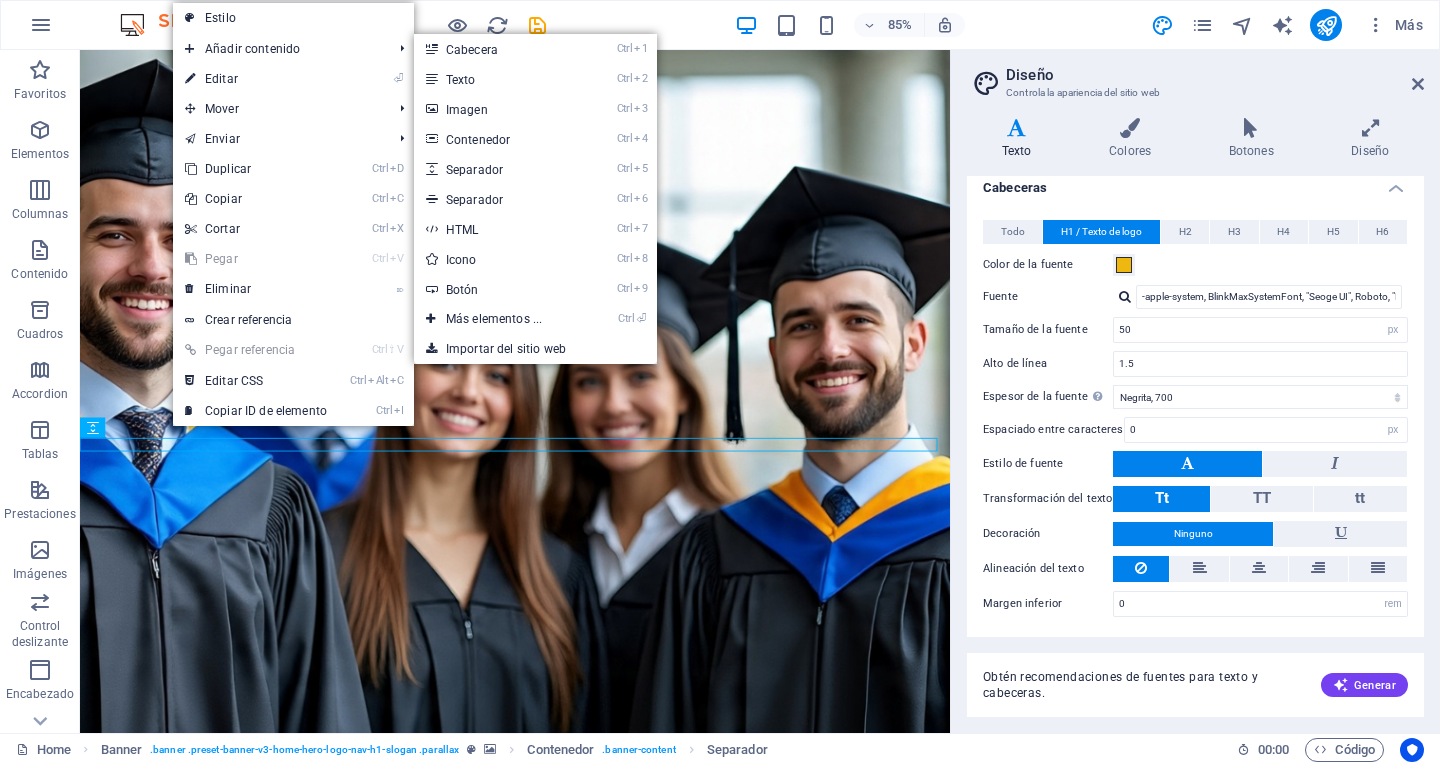 click on "Ctrl 1  Cabecera" at bounding box center [498, 49] 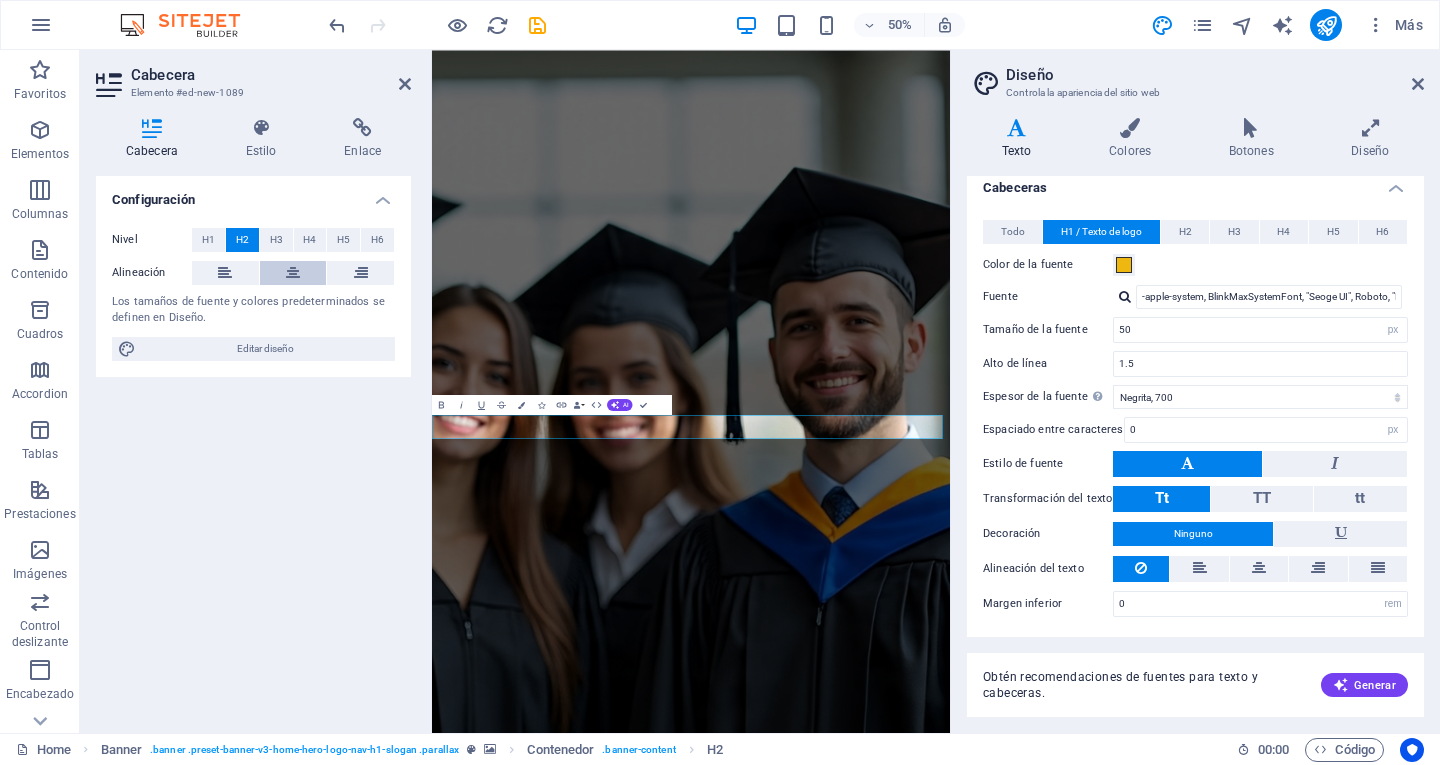 click at bounding box center [293, 273] 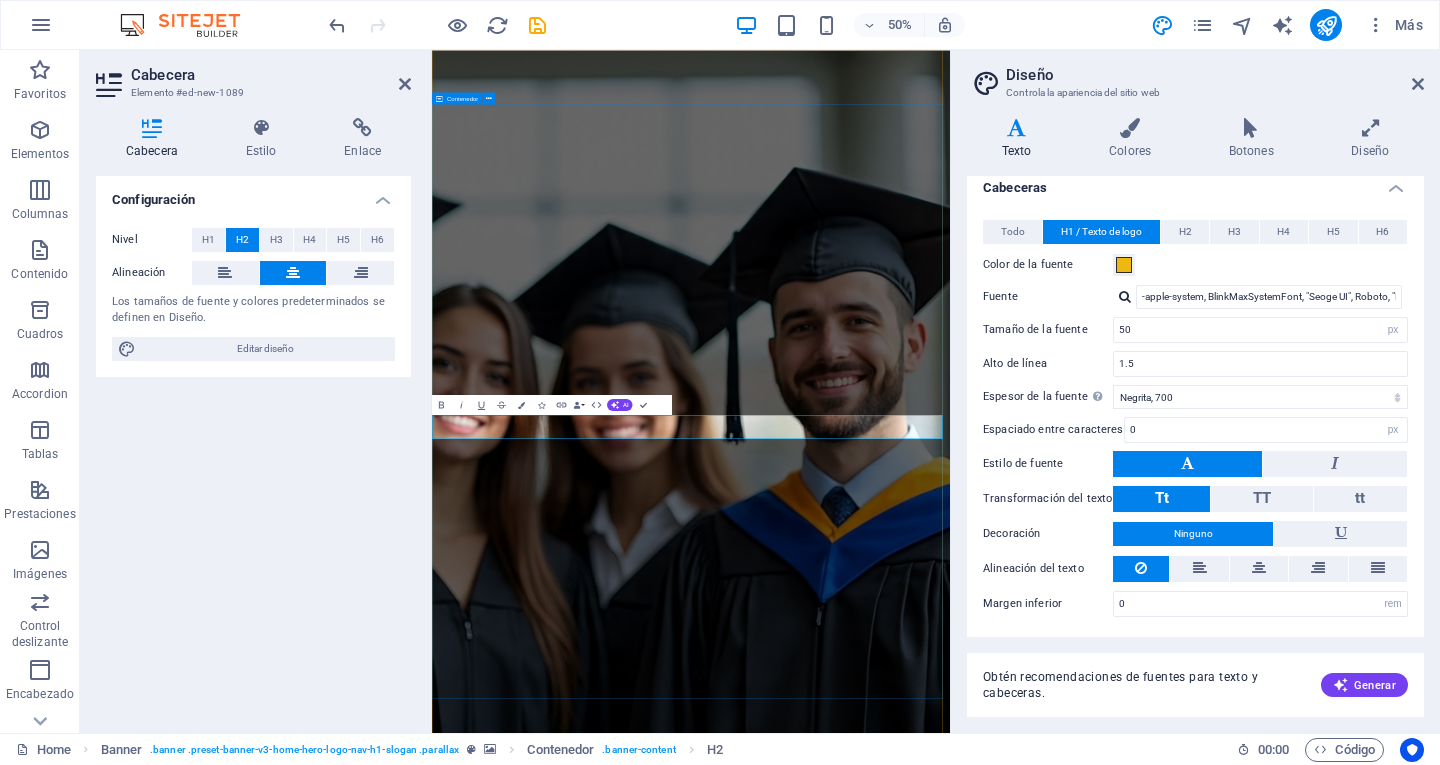 click on "[NAME] Nueva cabecera" at bounding box center (950, 1727) 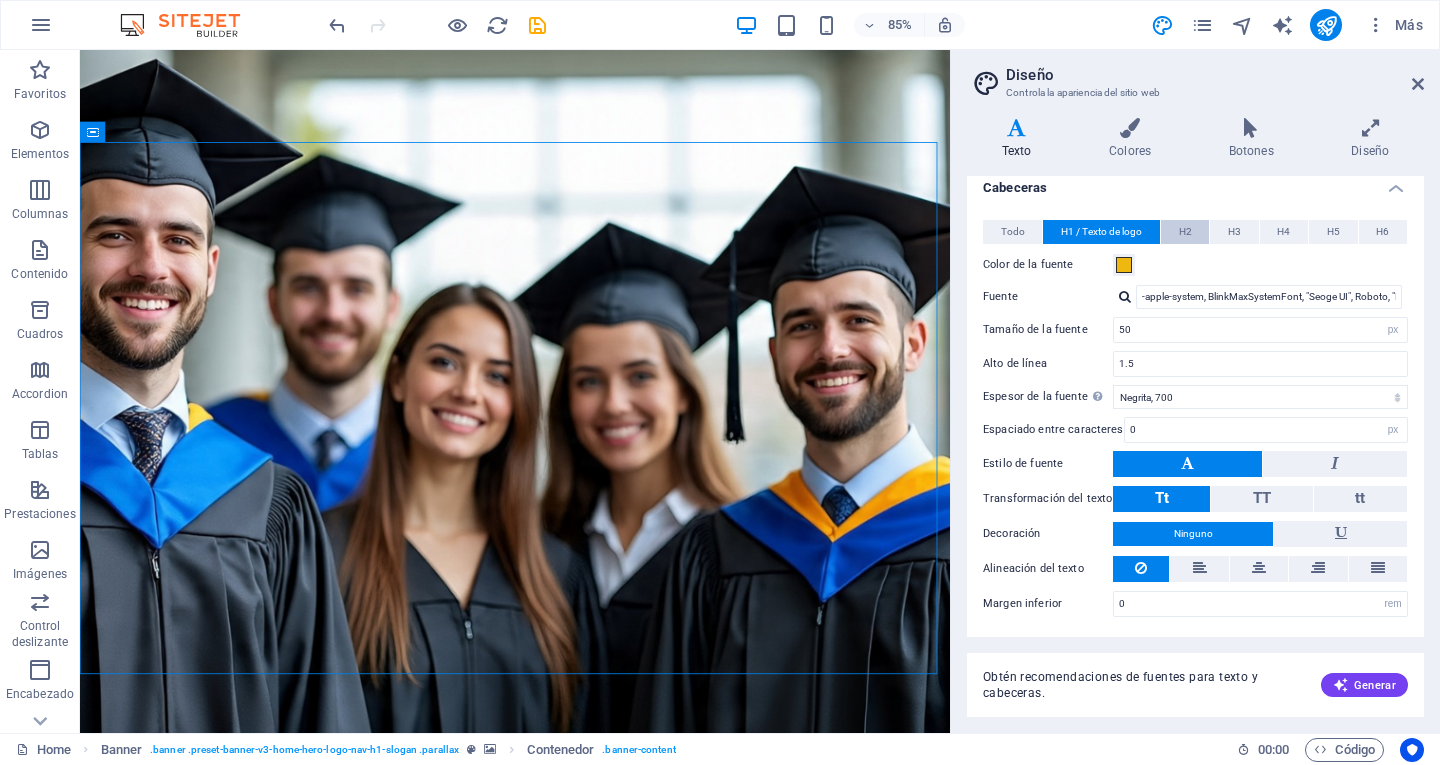 click on "H2" at bounding box center [1185, 232] 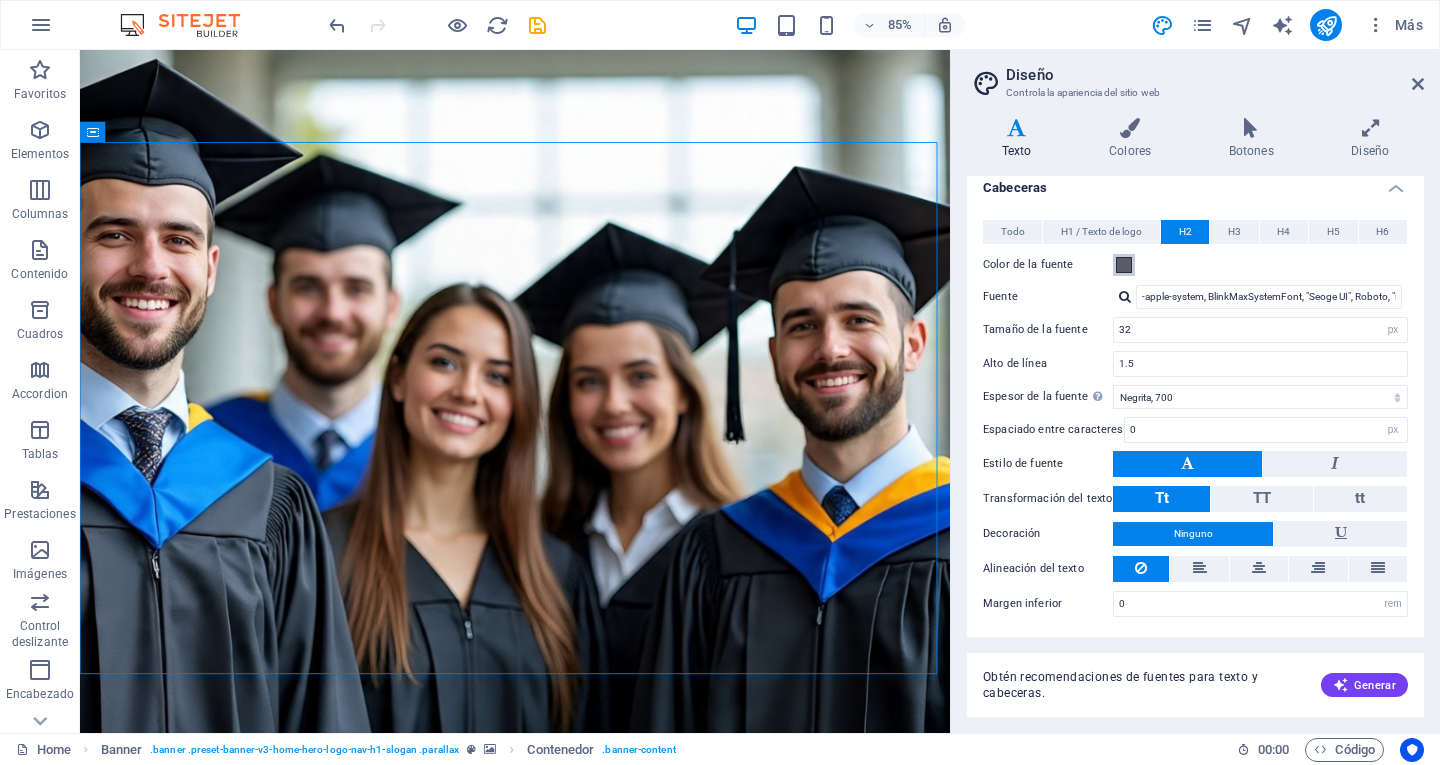 click on "Color de la fuente" at bounding box center (1195, 265) 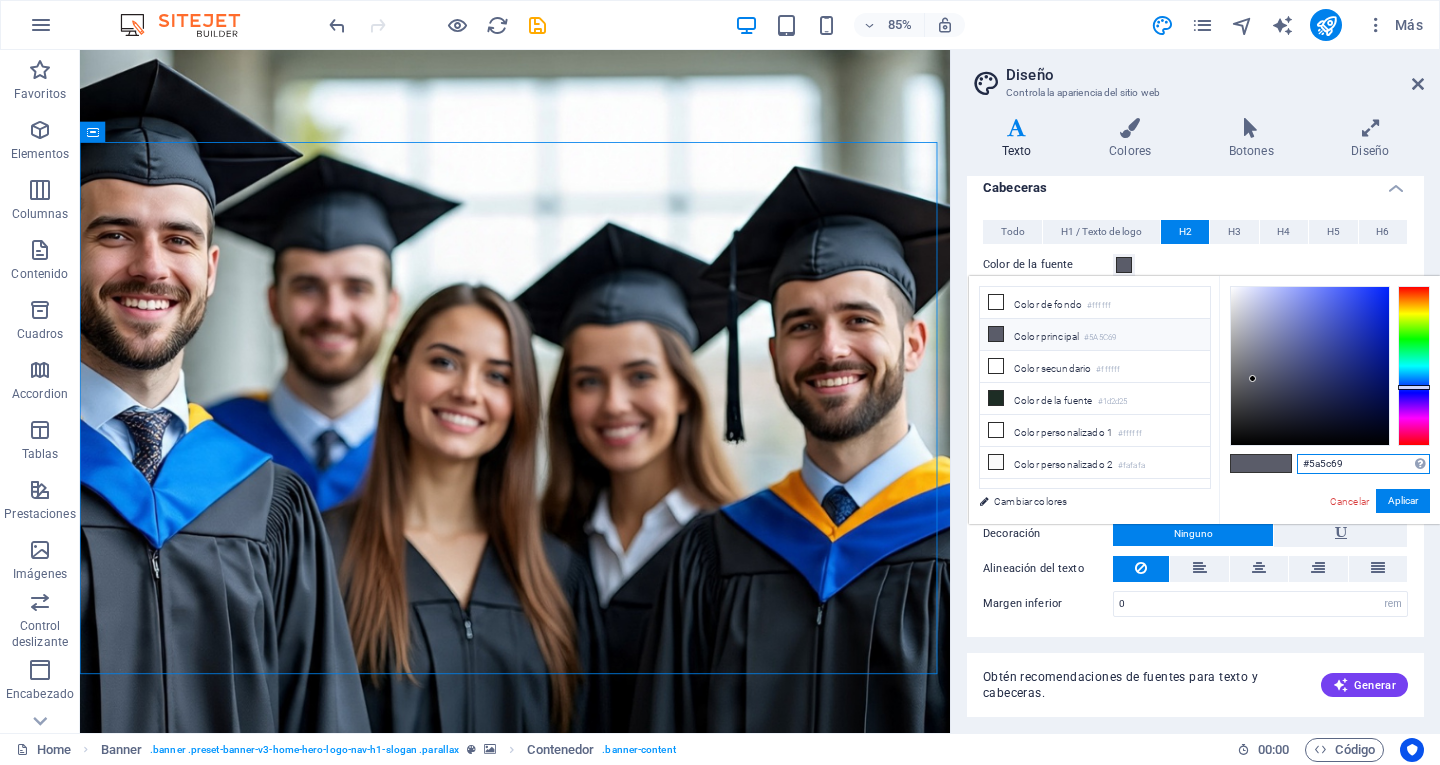 drag, startPoint x: 1352, startPoint y: 465, endPoint x: 1301, endPoint y: 472, distance: 51.47815 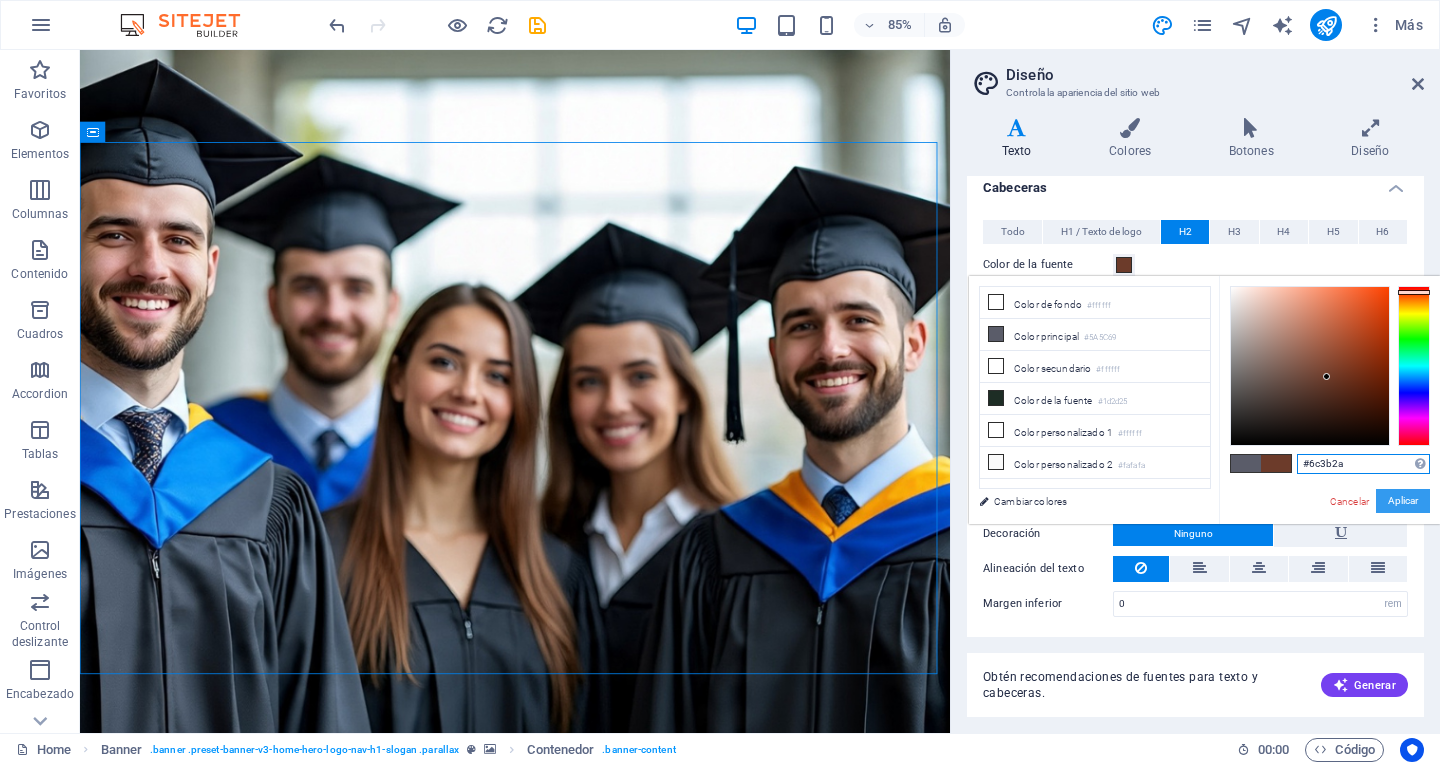 type on "#6c3b2a" 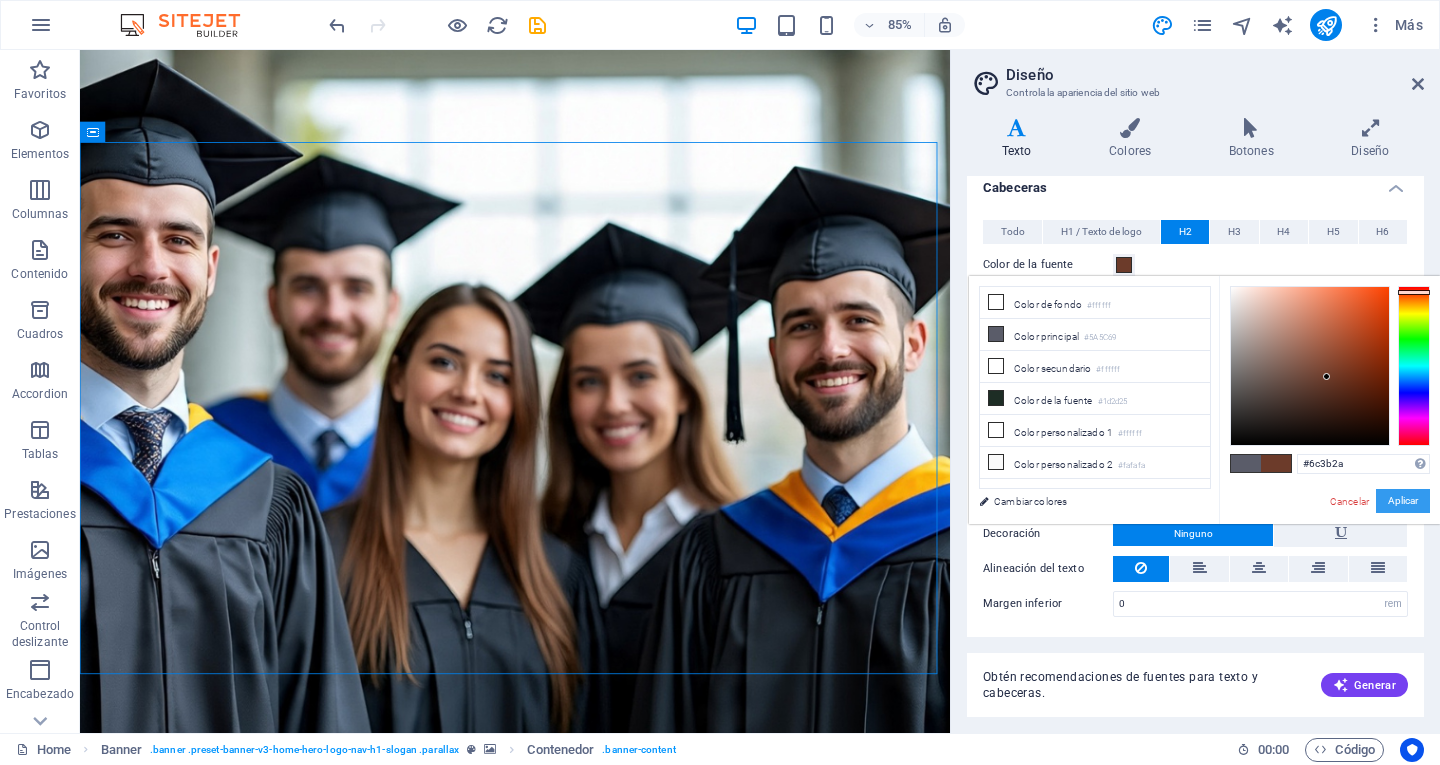 click on "Aplicar" at bounding box center [1403, 501] 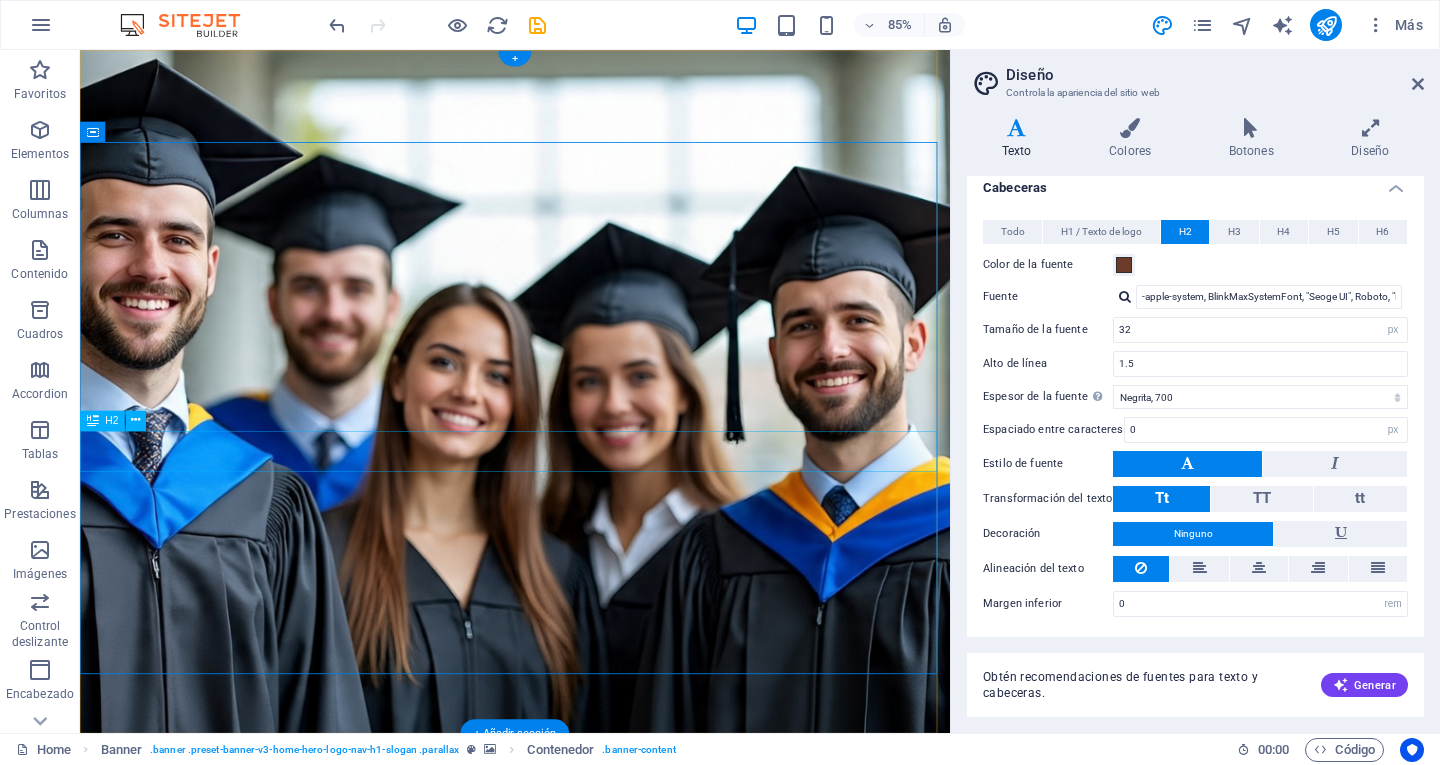 click on "Nueva cabecera" at bounding box center [592, 1216] 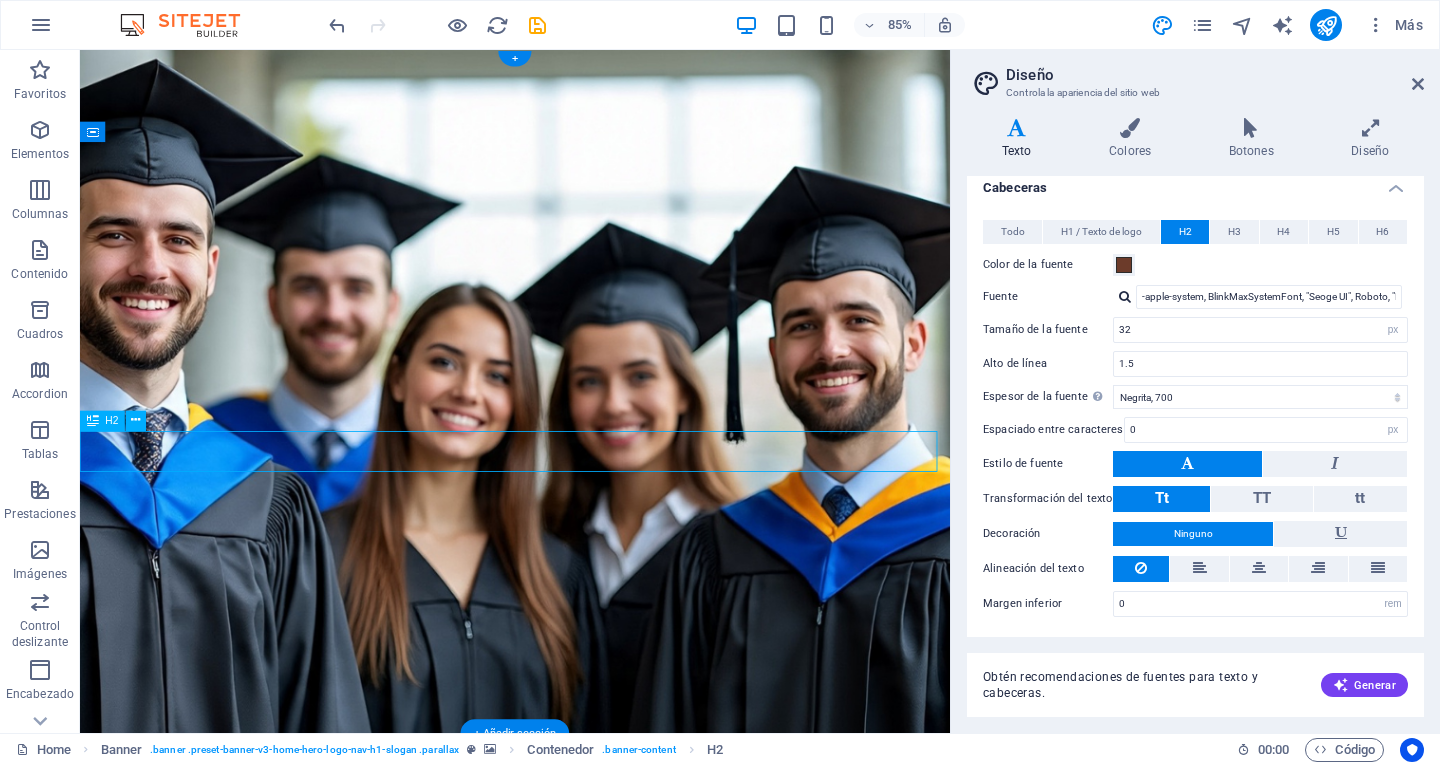 click on "Nueva cabecera" at bounding box center (592, 1216) 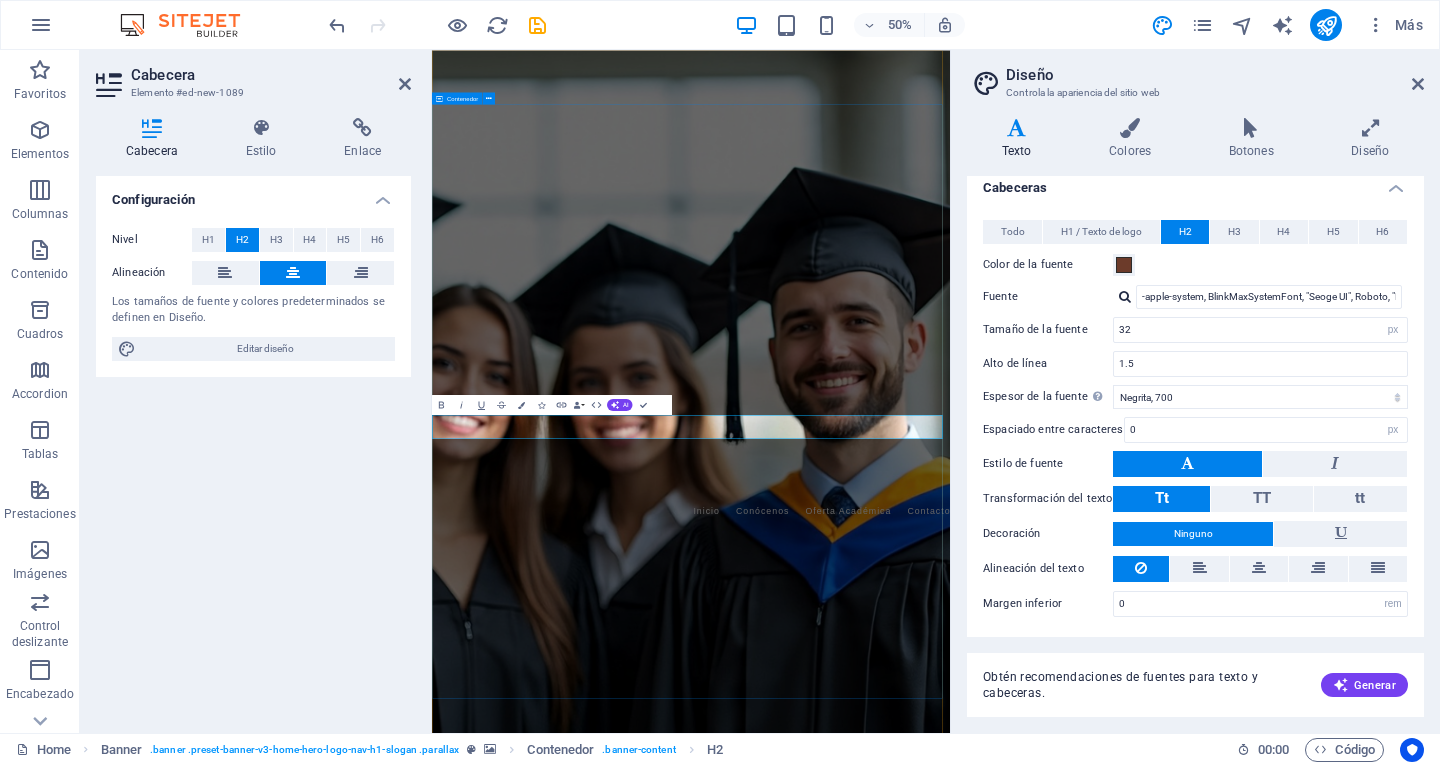 type 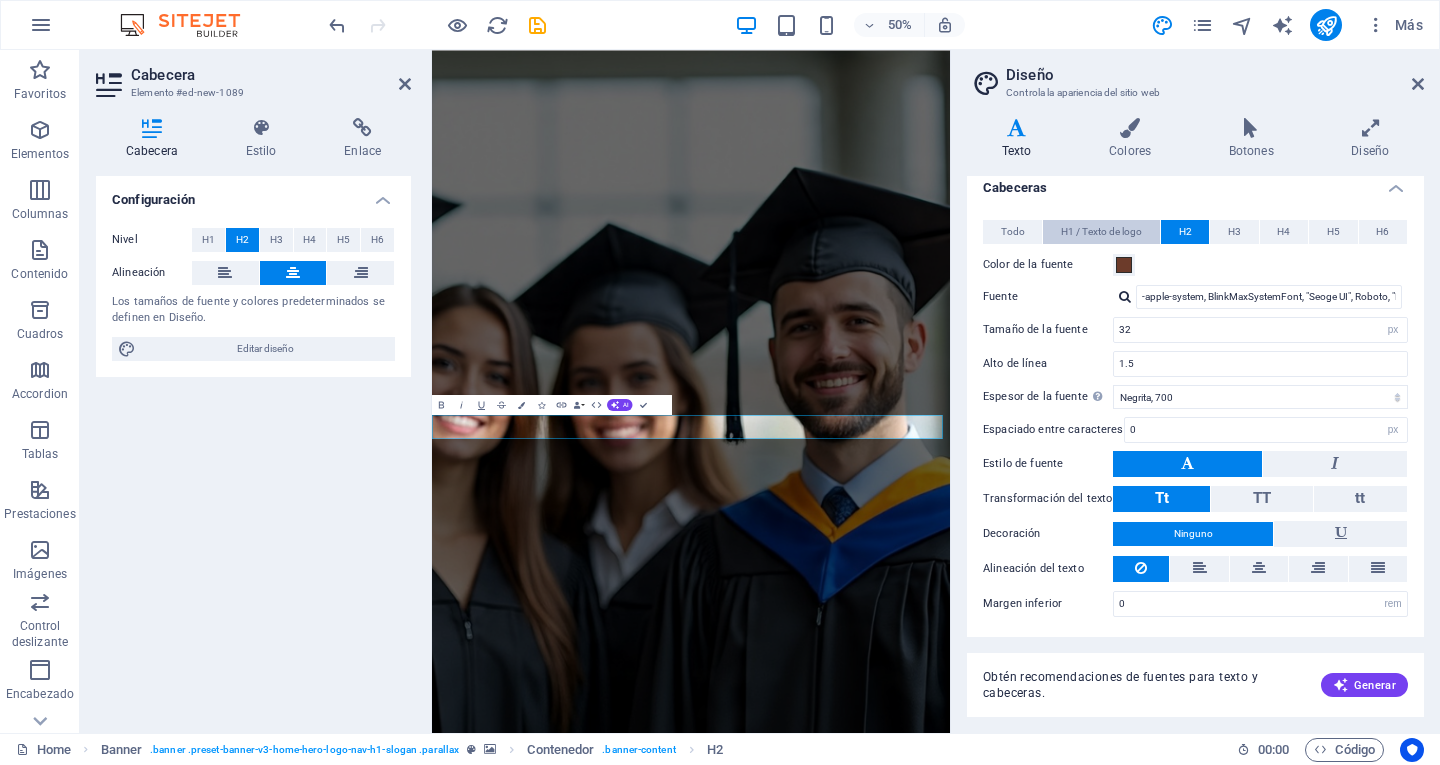 click on "H1 / Texto de logo" at bounding box center (1101, 232) 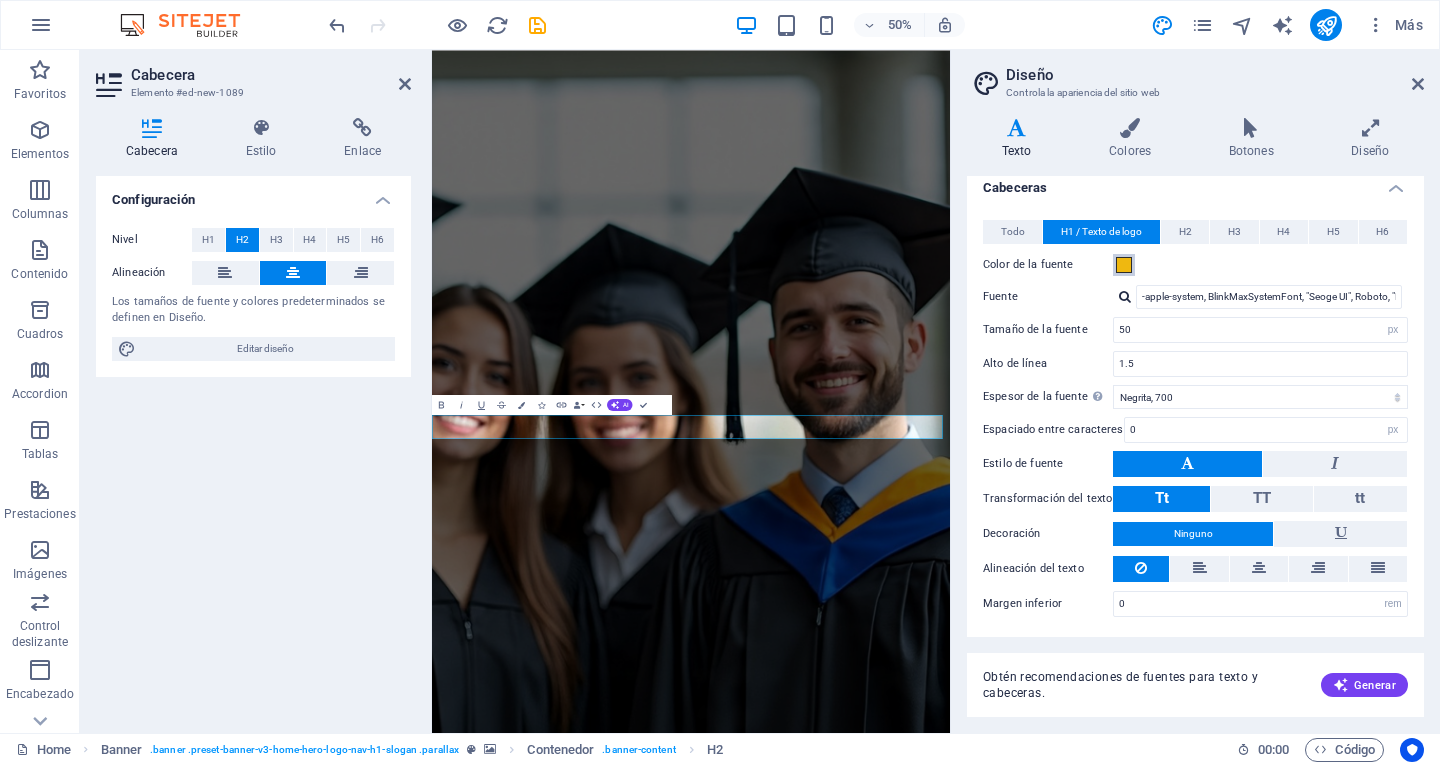 click at bounding box center (1124, 265) 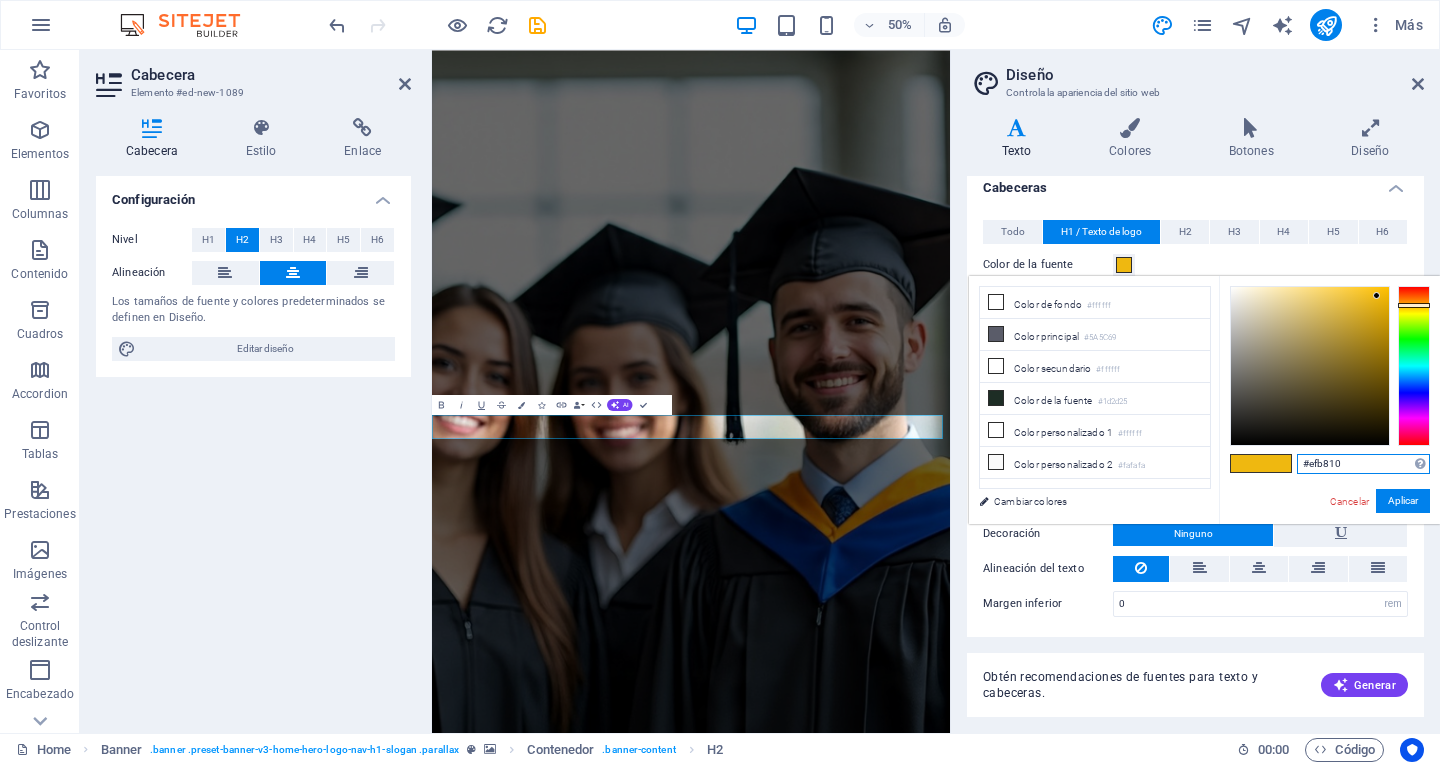 click on "#efb810" at bounding box center (1363, 464) 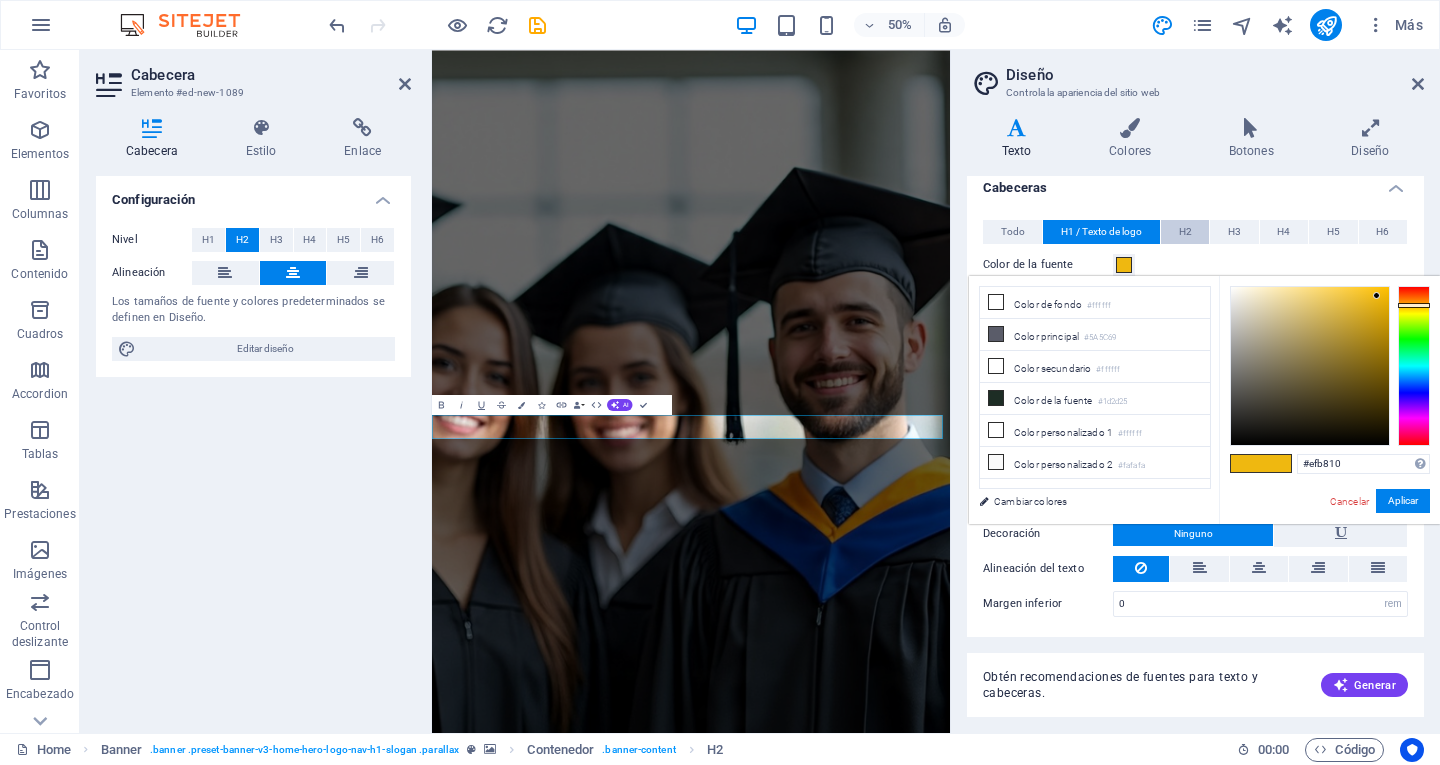 click on "H2" at bounding box center [1185, 232] 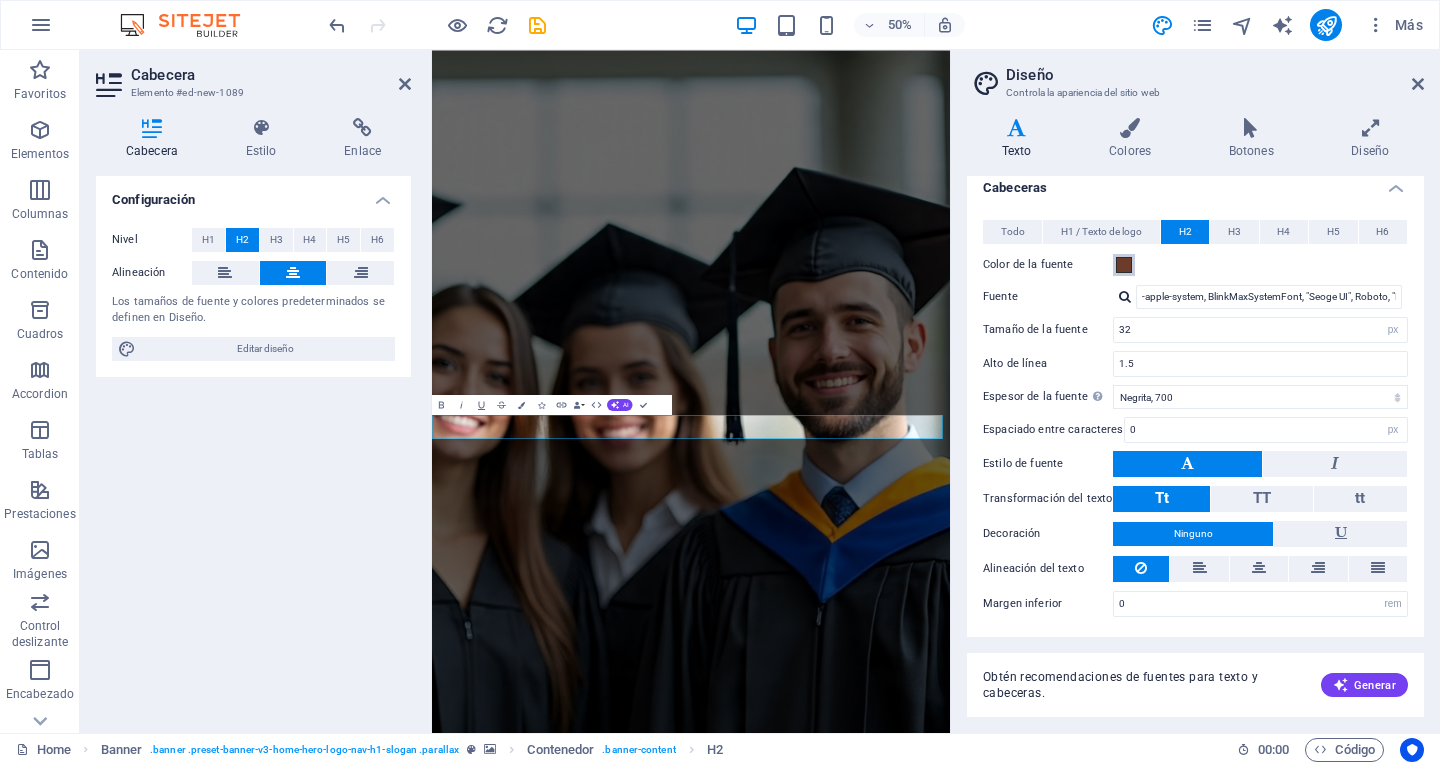 click at bounding box center [1124, 265] 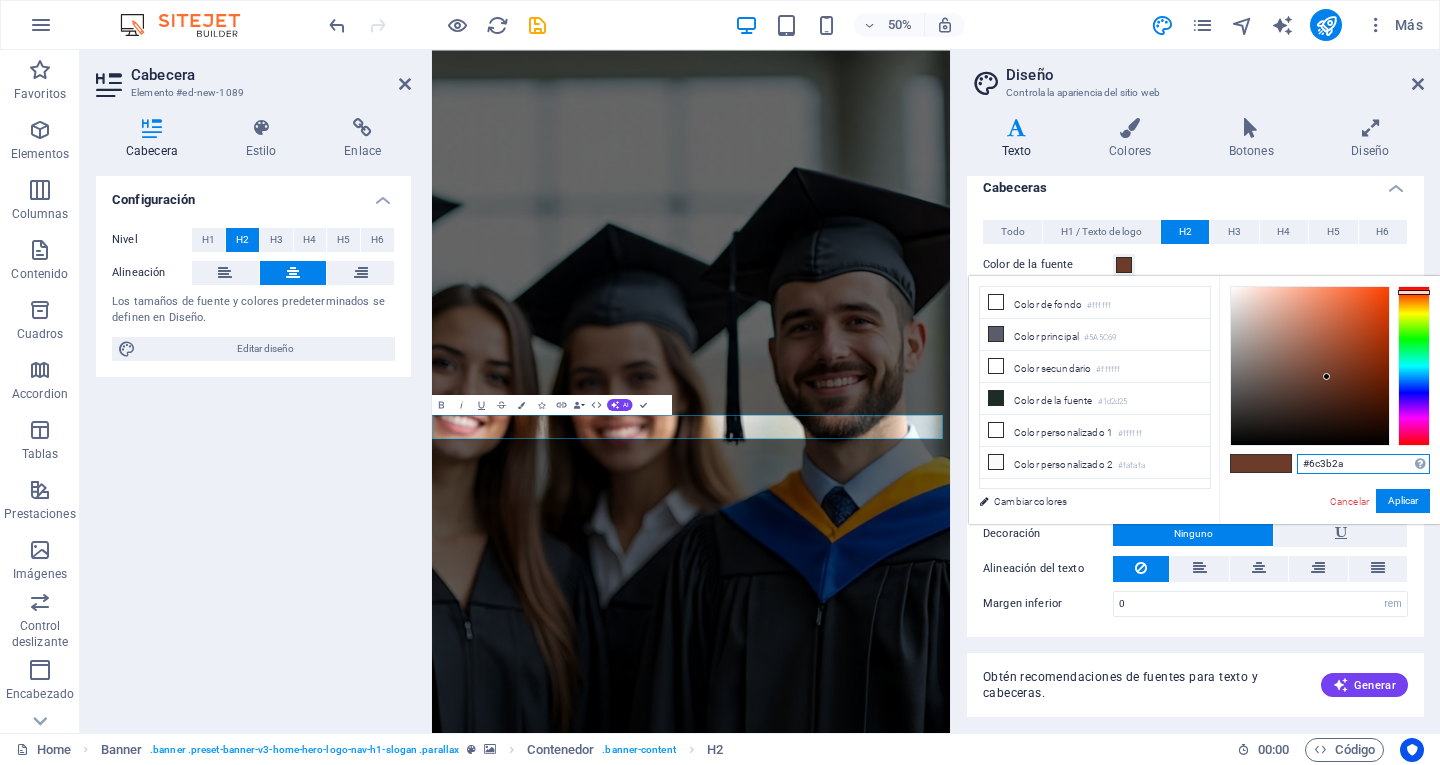 click on "#6c3b2a" at bounding box center (1363, 464) 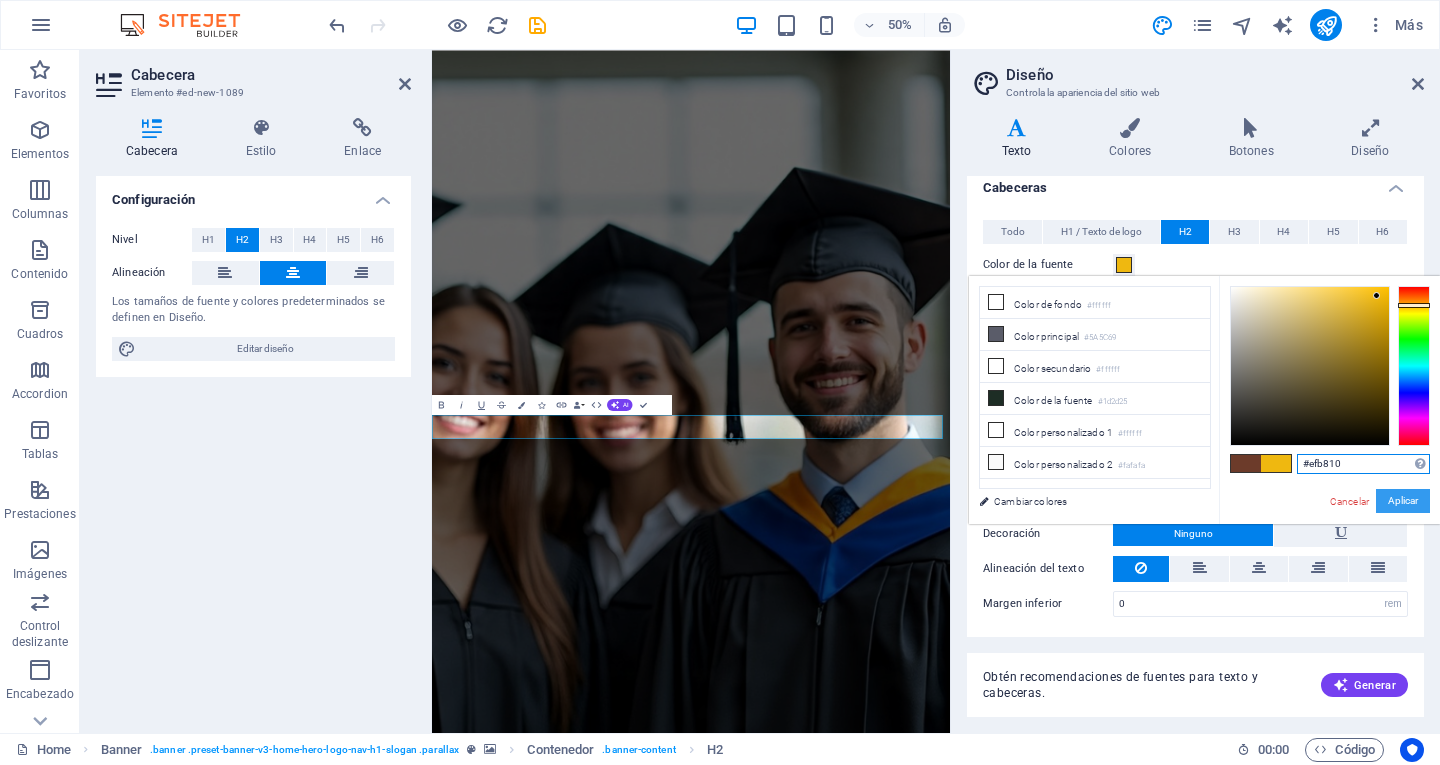 type on "#efb810" 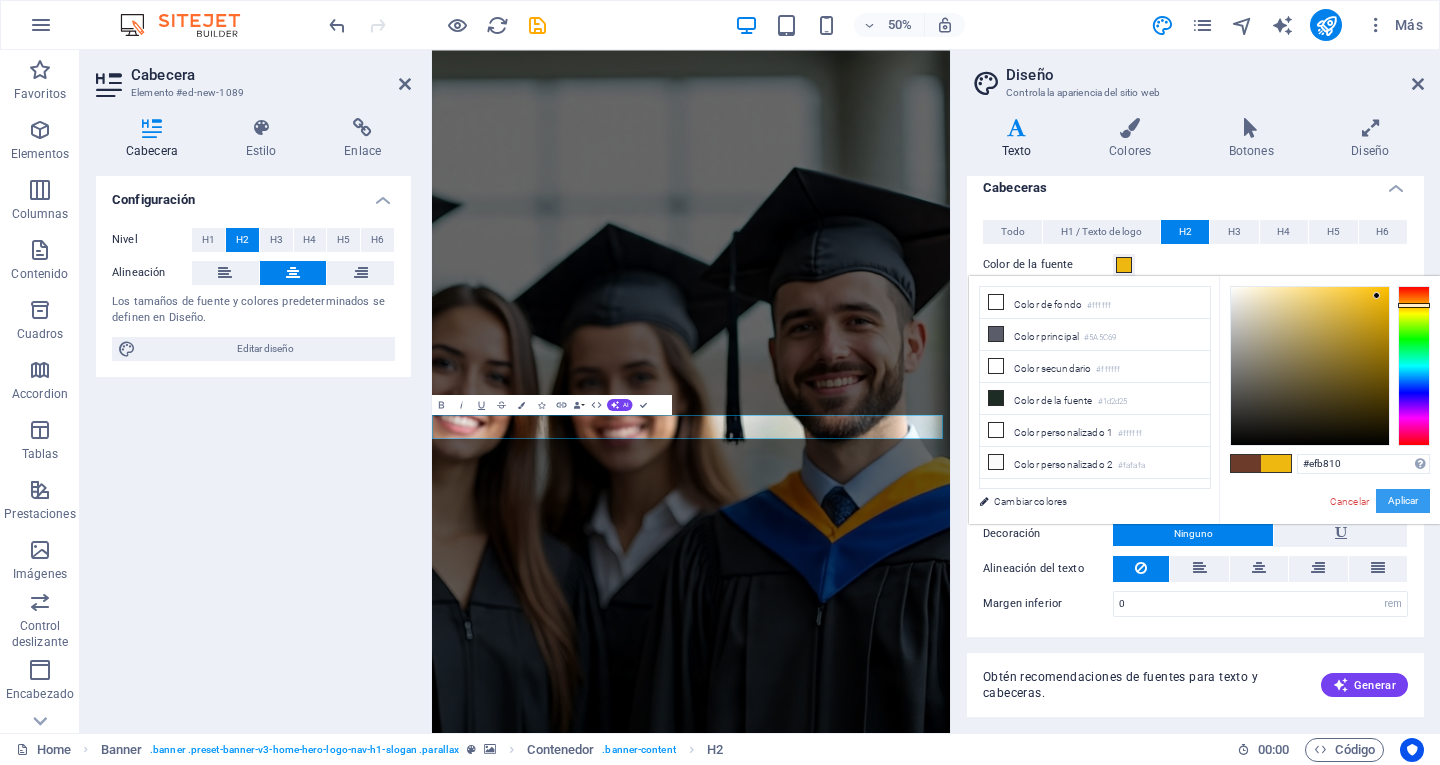 click on "Aplicar" at bounding box center (1403, 501) 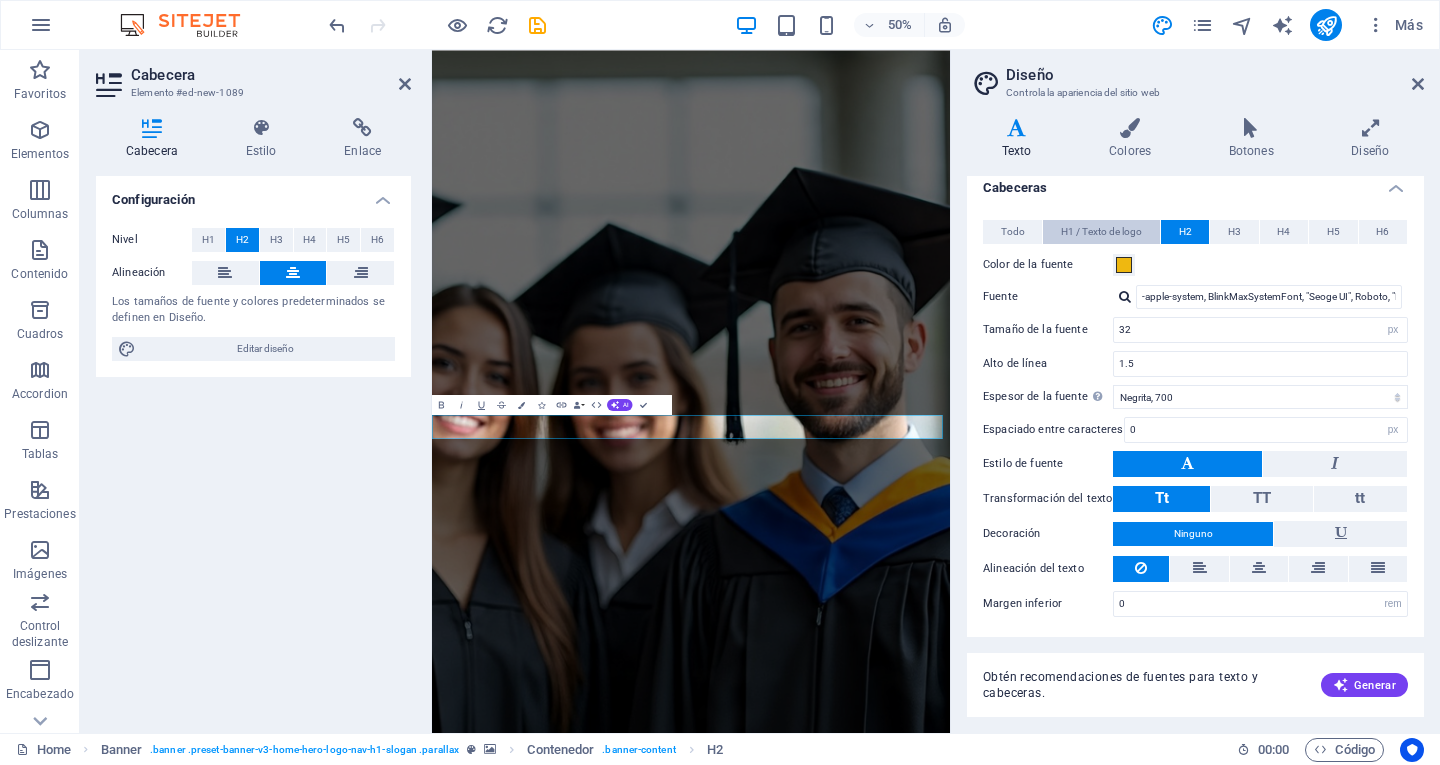 click on "H1 / Texto de logo" at bounding box center [1101, 232] 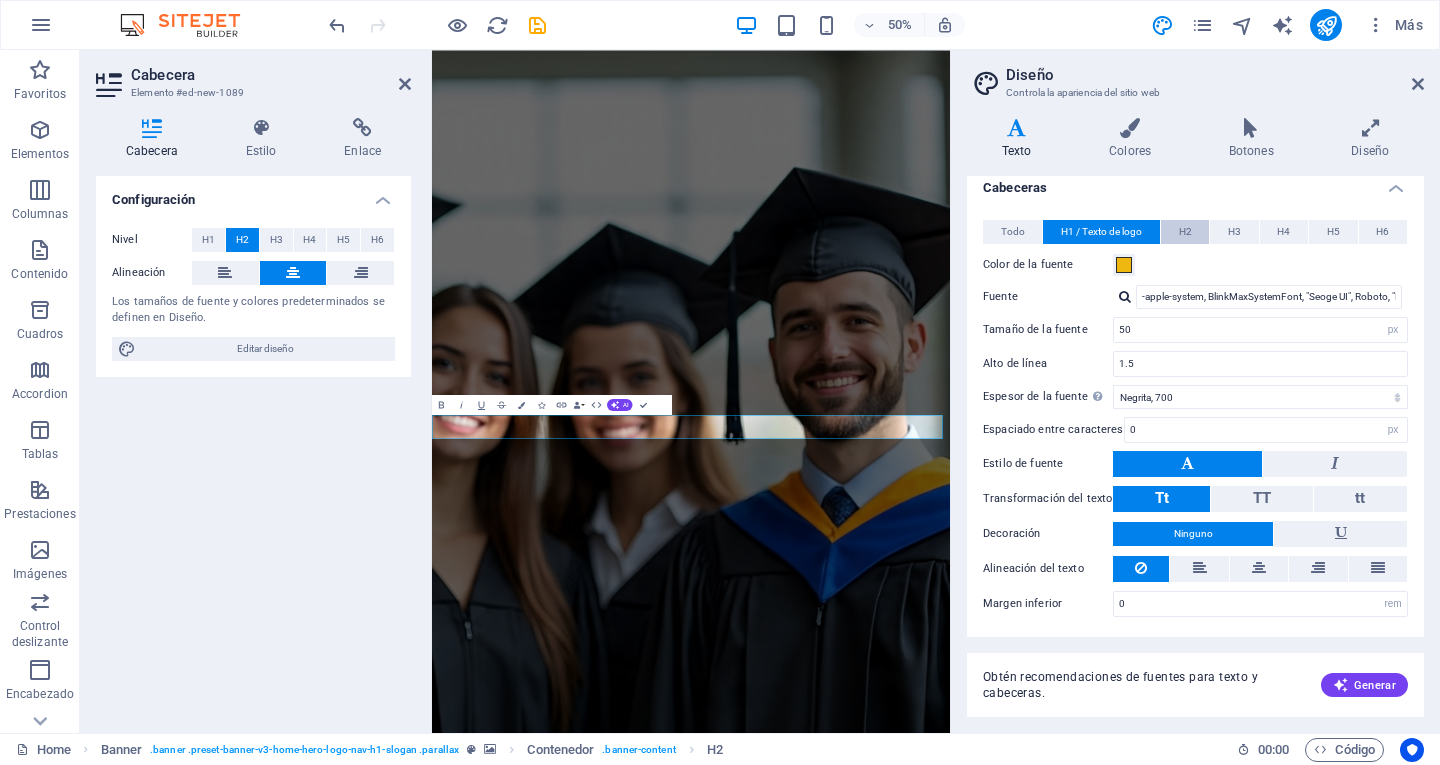 click on "H2" at bounding box center [1185, 232] 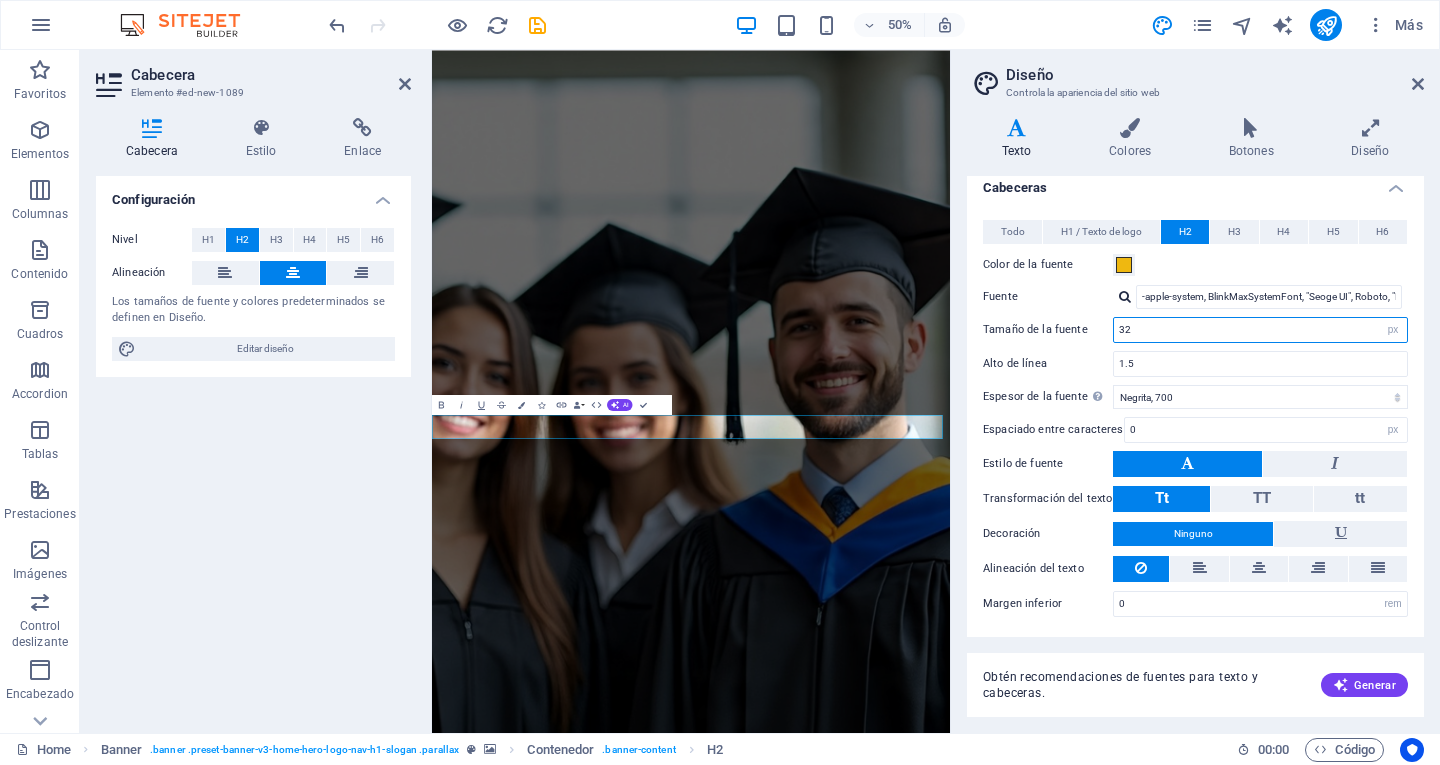 drag, startPoint x: 1144, startPoint y: 327, endPoint x: 1119, endPoint y: 324, distance: 25.179358 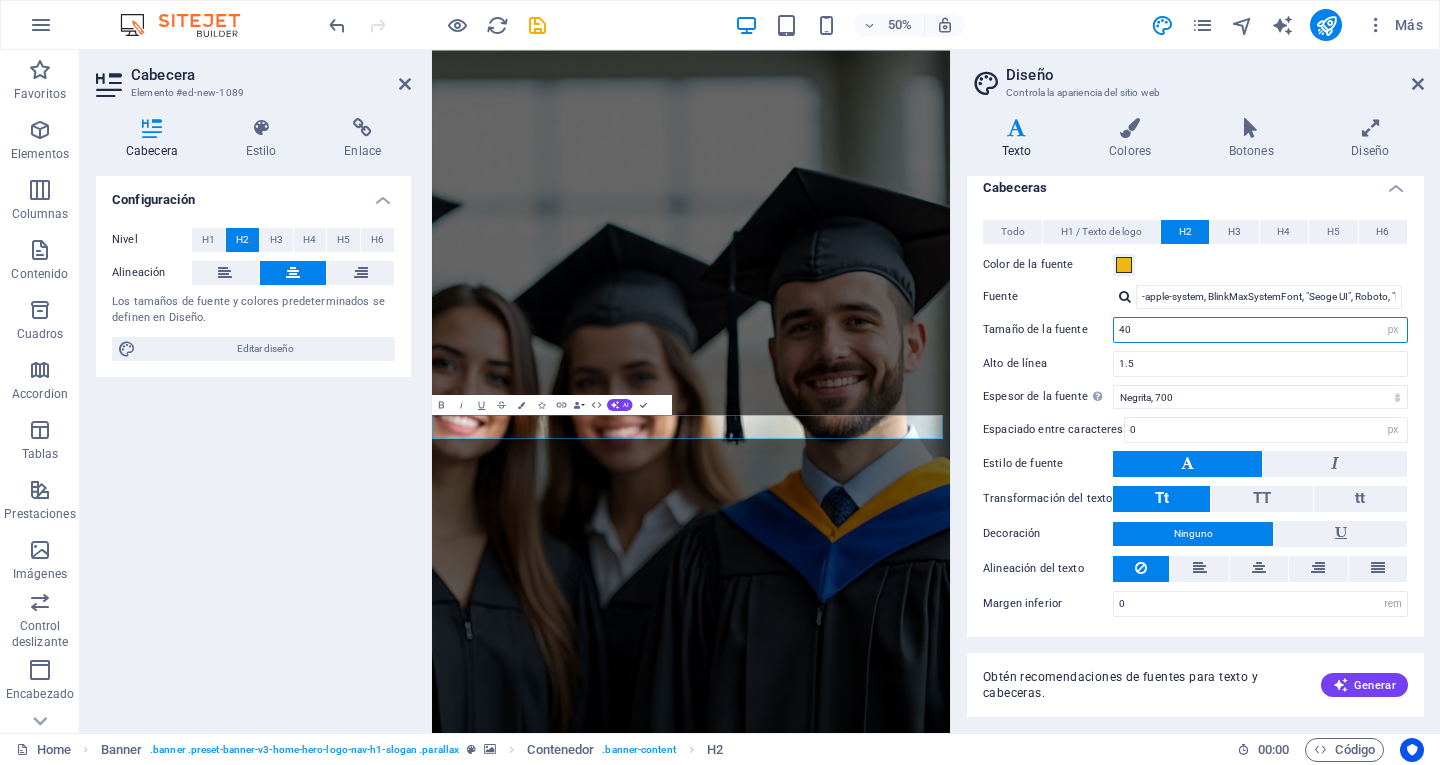 type on "40" 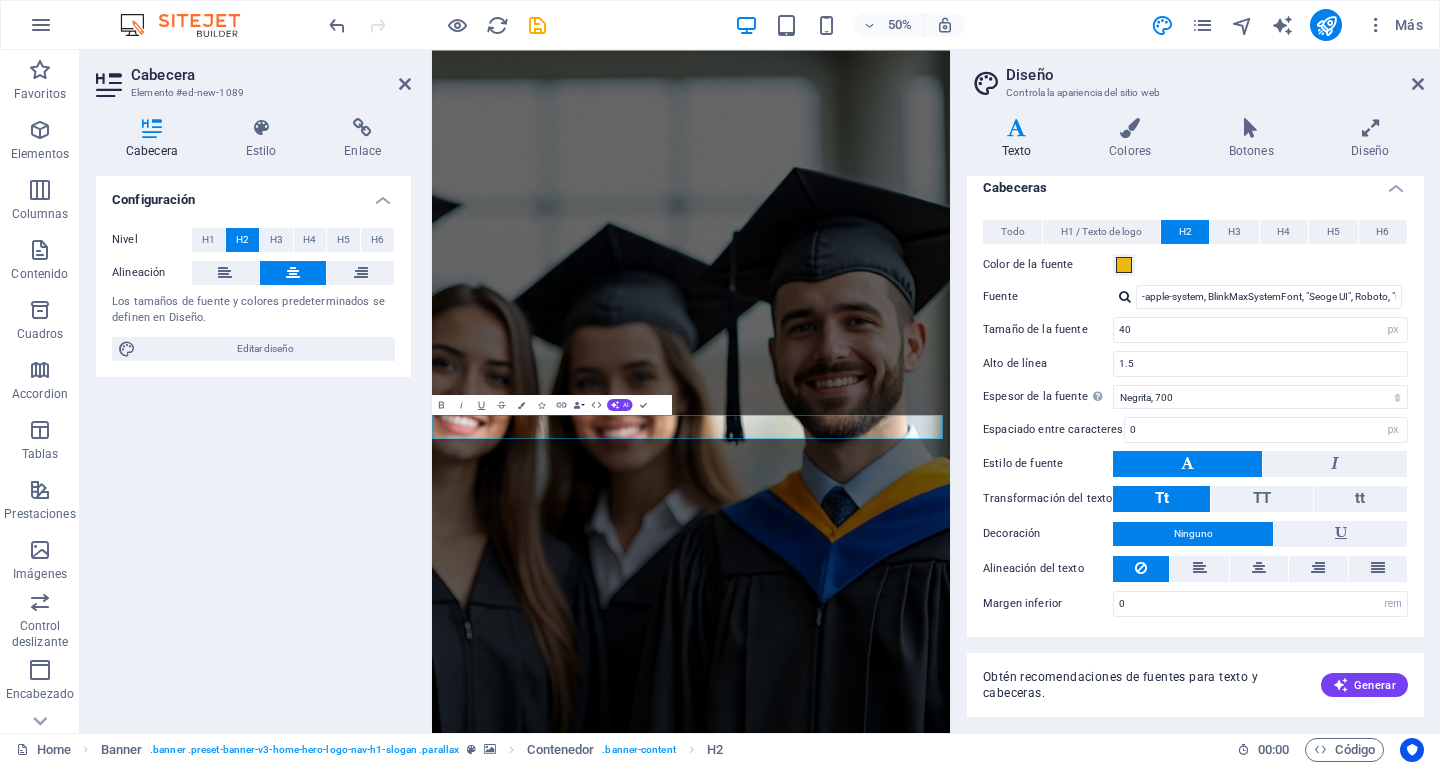 click on "Tamaño de la fuente 40 rem px em %" at bounding box center (1195, 330) 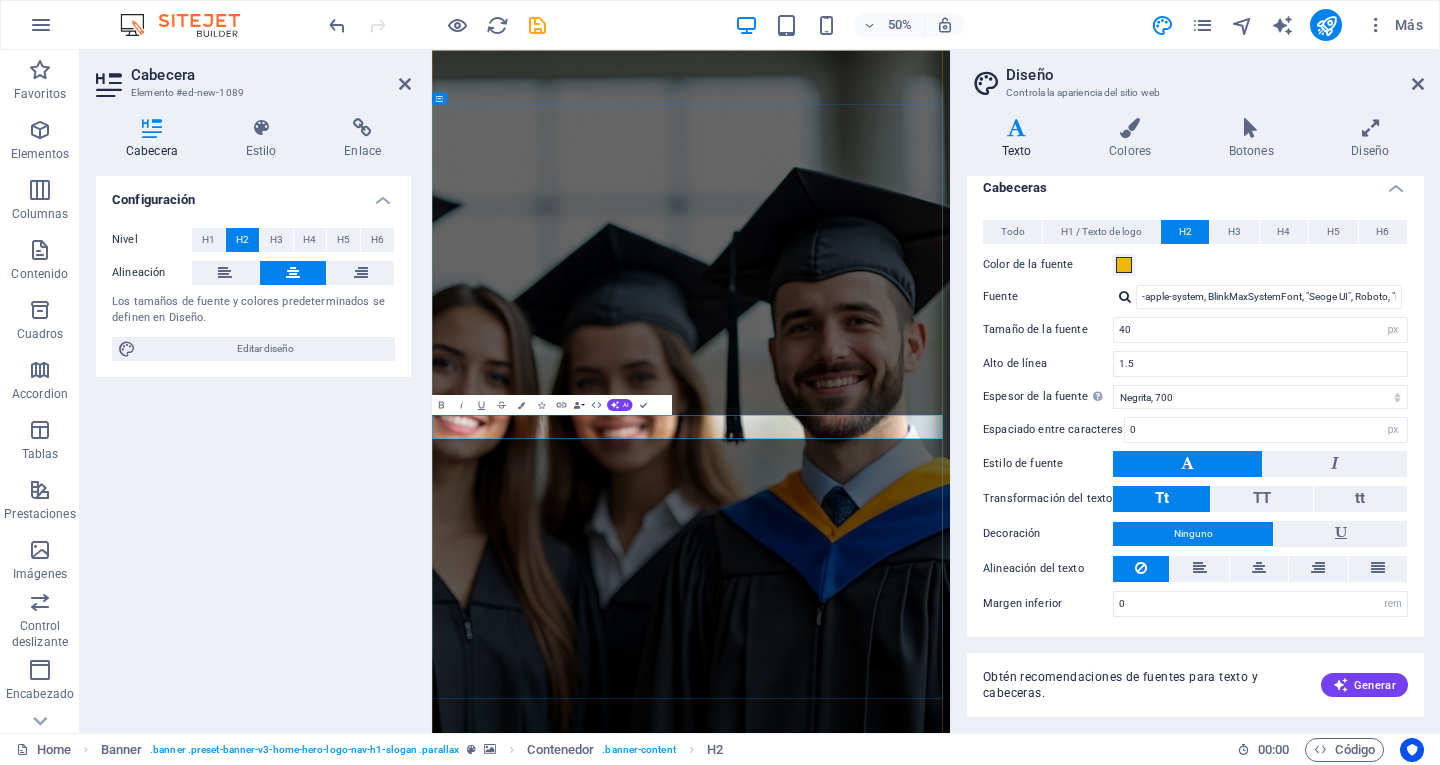 click on "[NAME] con Calidad de Excelencia" at bounding box center [950, 1778] 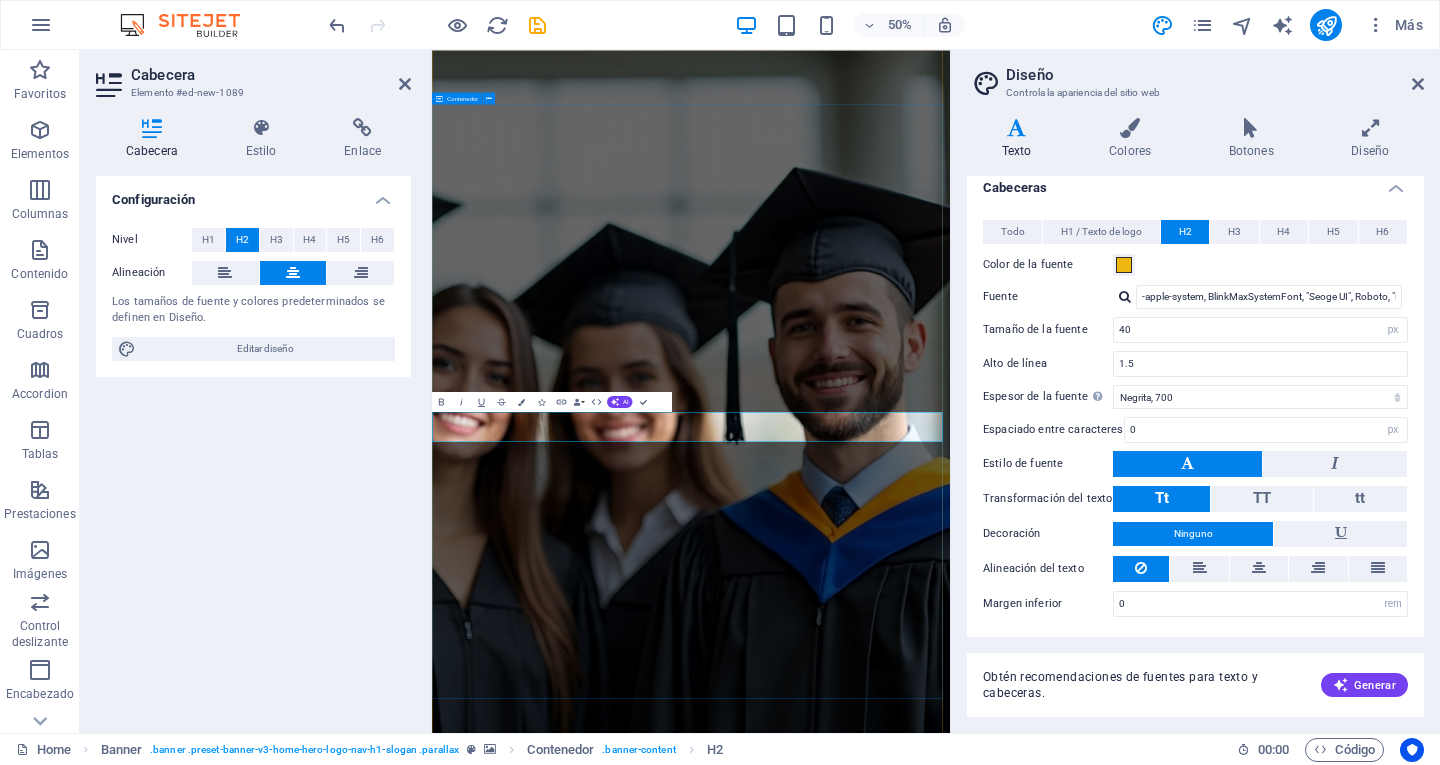 click on "[NAME] [NAME] con Calidad de Excelencia" at bounding box center [950, 1733] 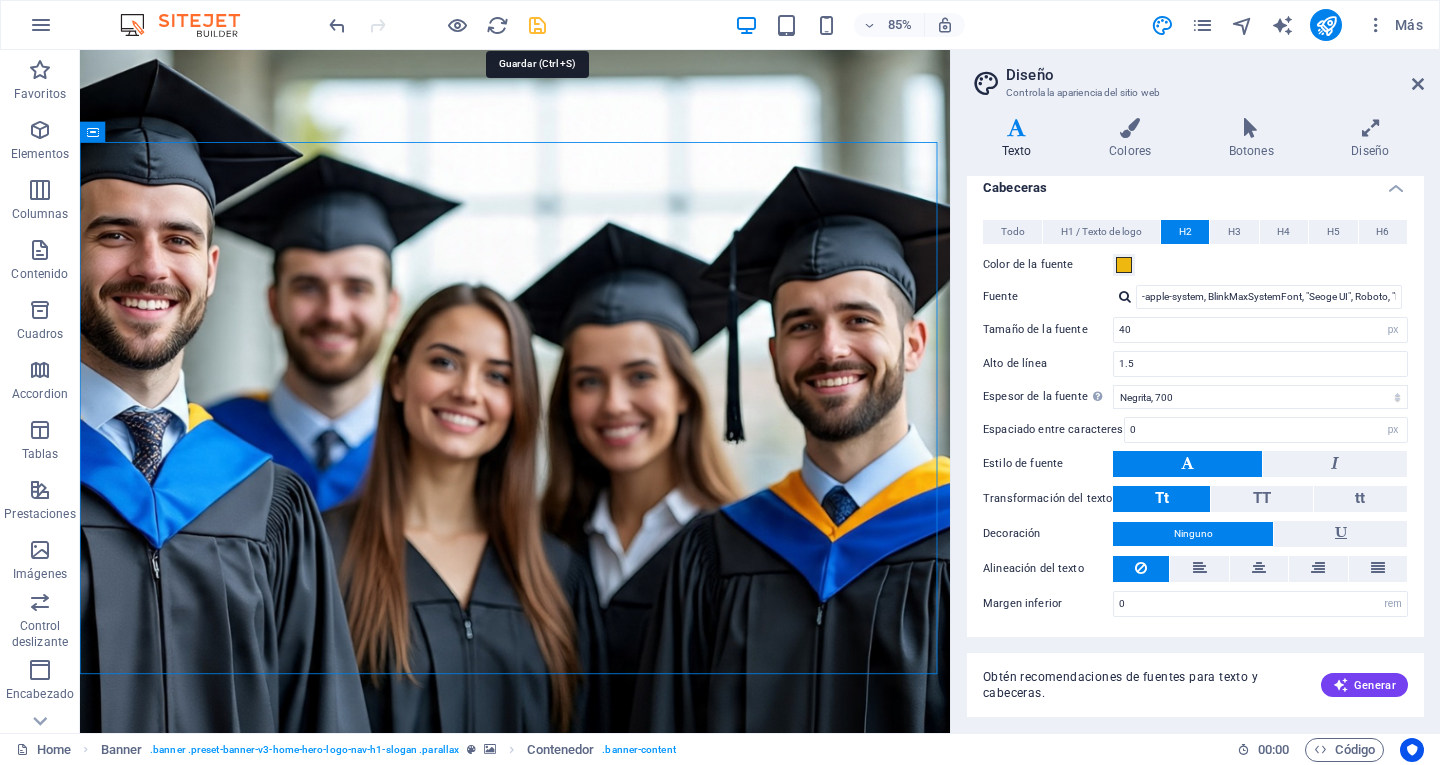click at bounding box center (537, 25) 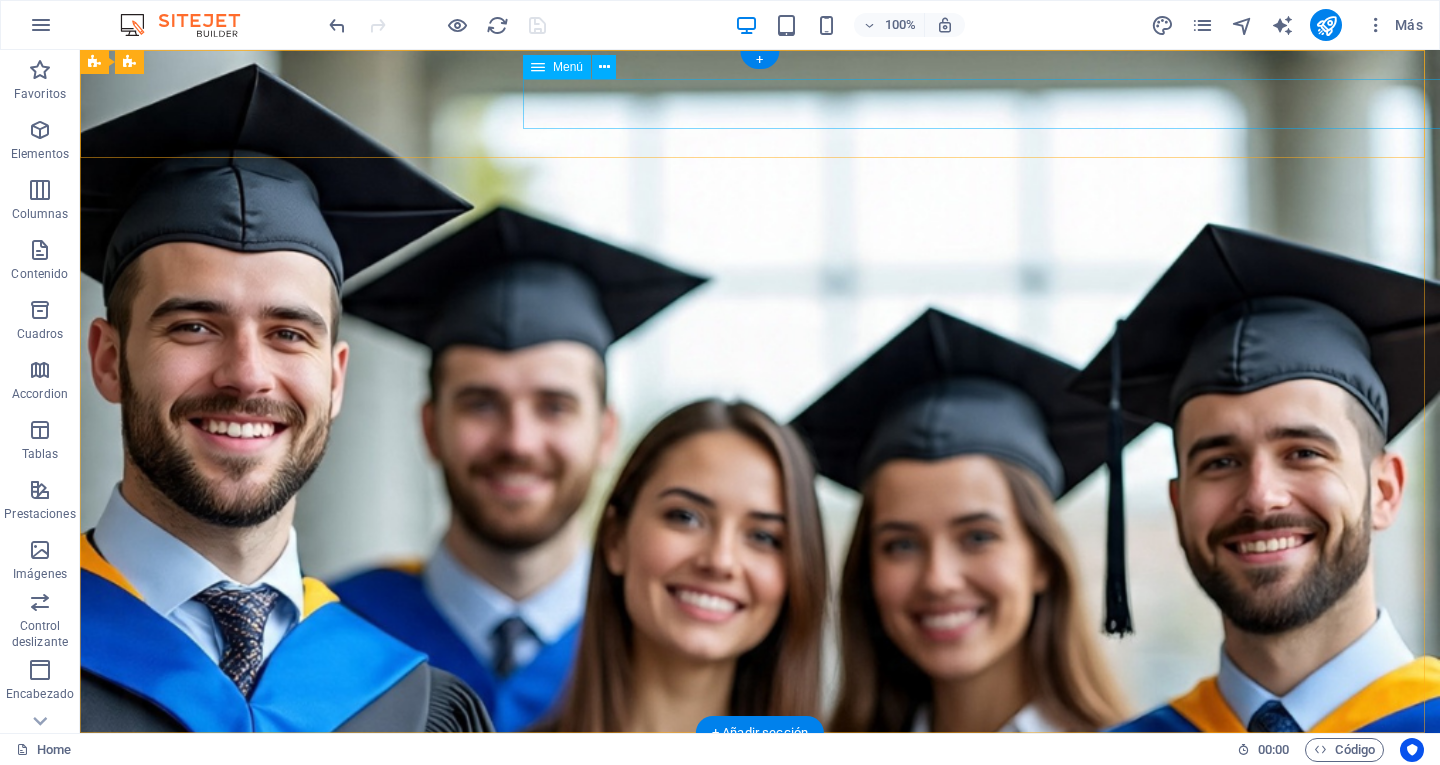 click on "Inicio Conócenos Filosofía Misión Visión Valores Oferta Académica Licenciaturas Ingenierías Maestrías Doctorados Contacto" at bounding box center (860, 850) 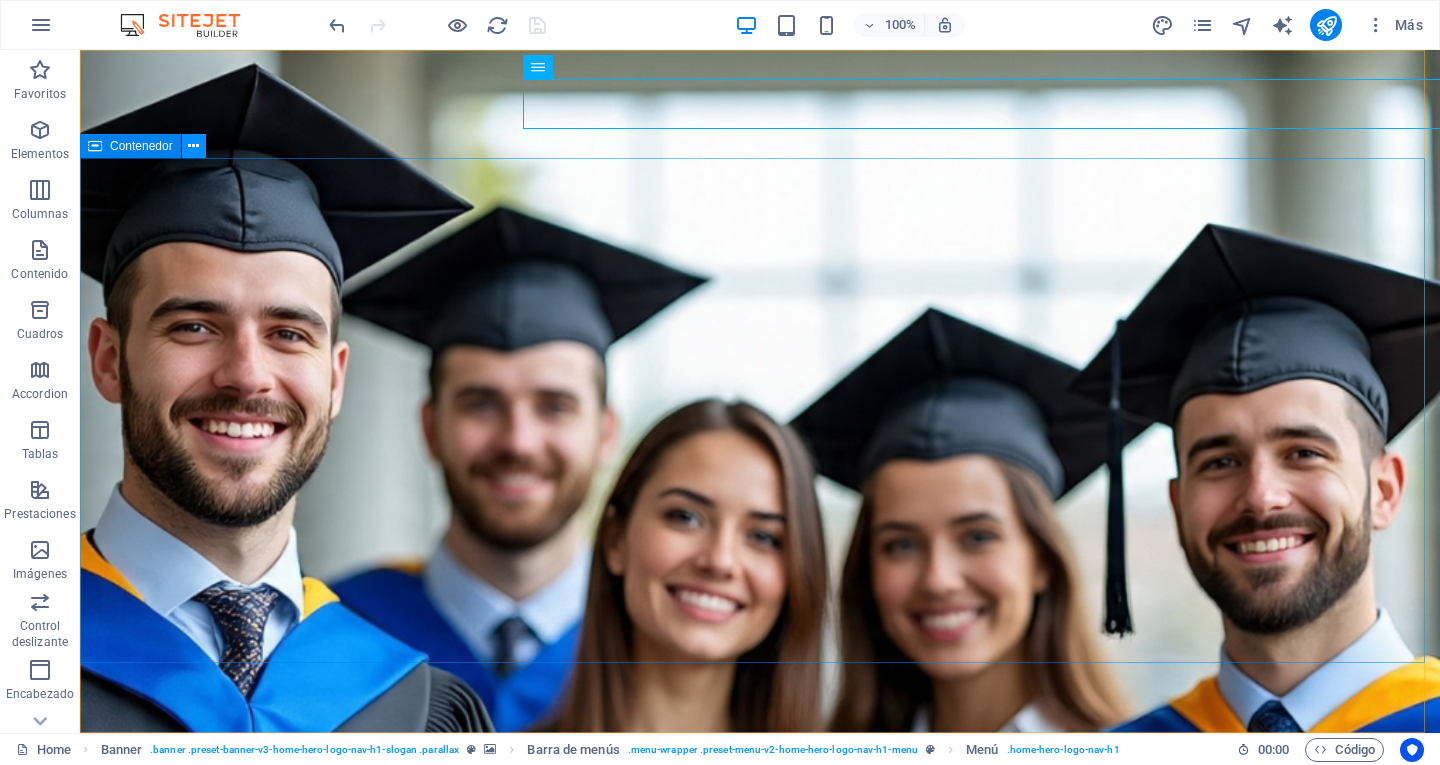 click at bounding box center [193, 146] 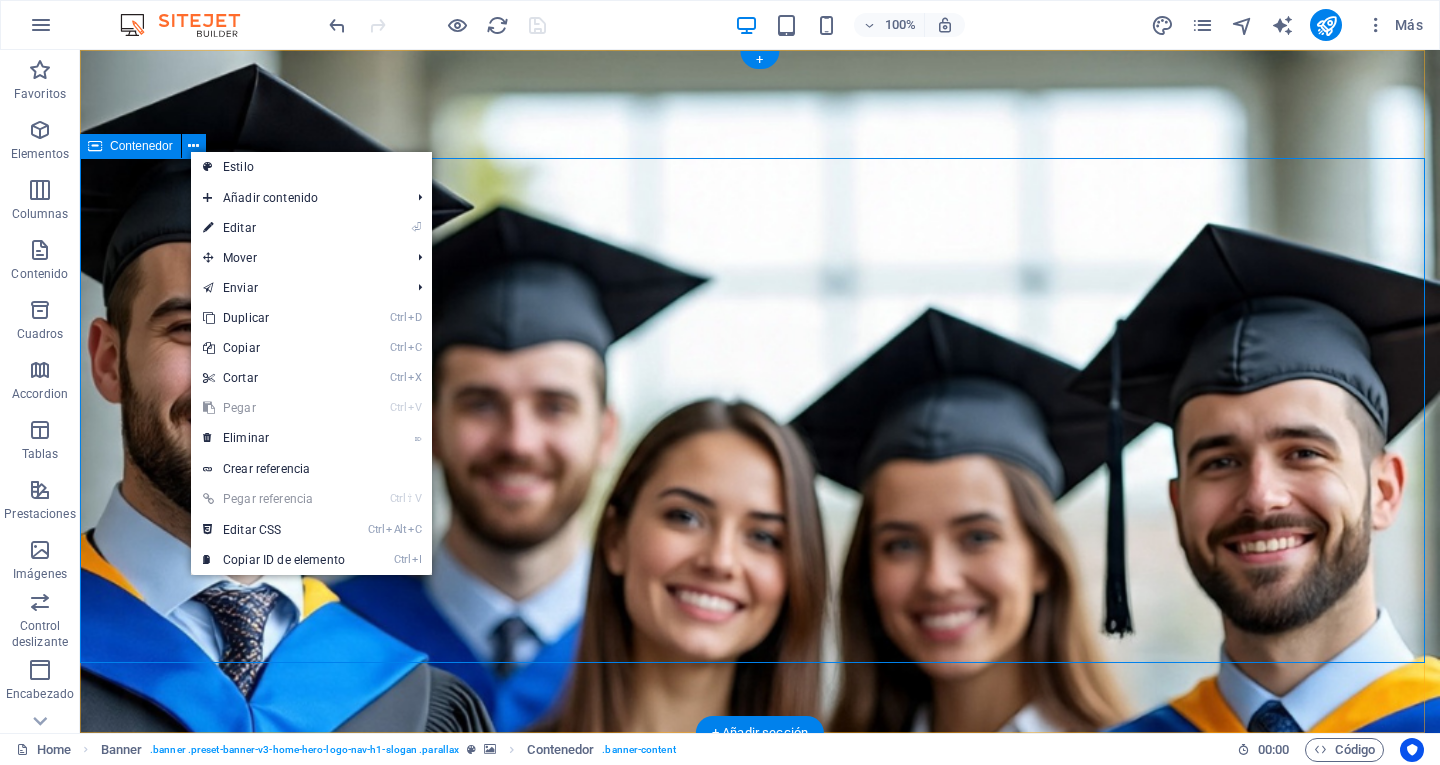 click on "[NAME] [NAME] con Calidad de Excelencia" at bounding box center [760, 1050] 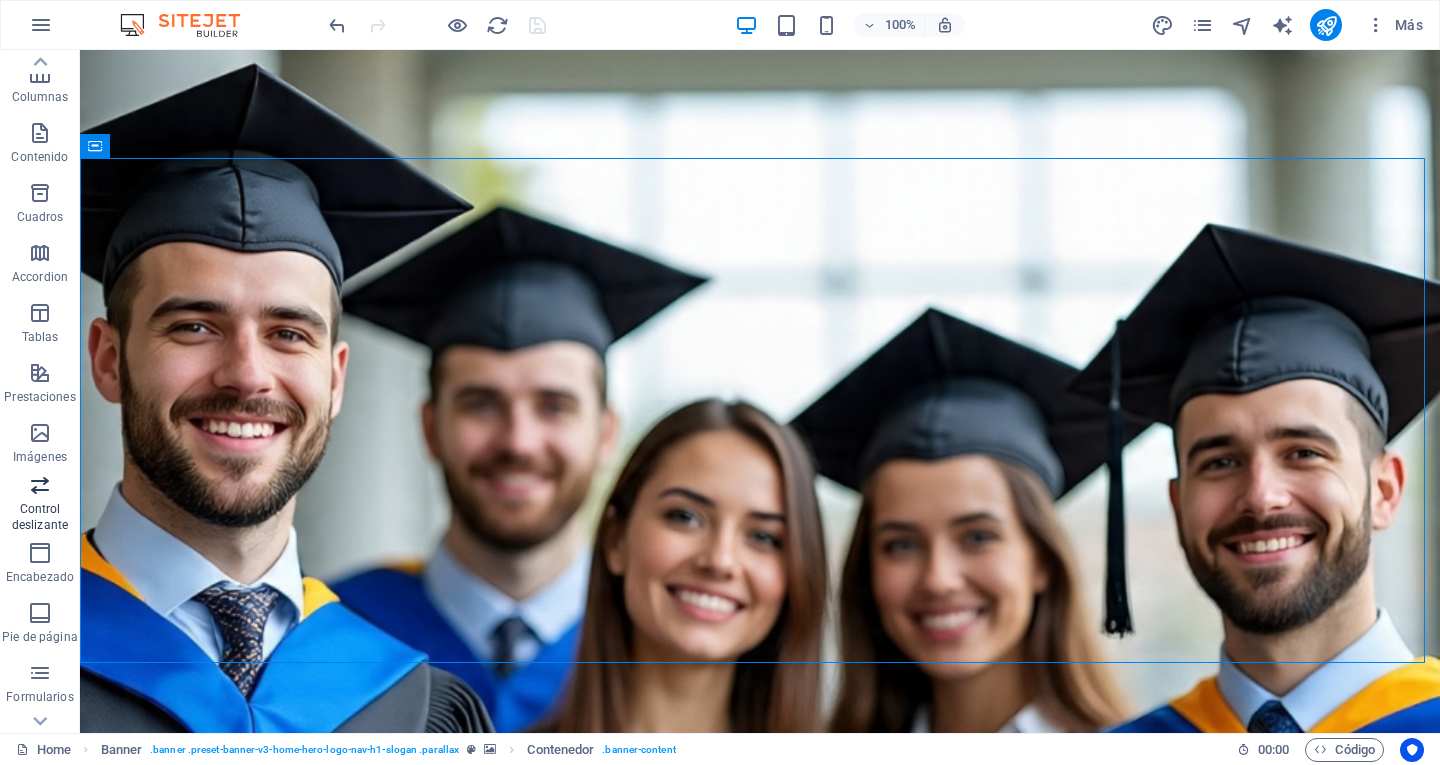 scroll, scrollTop: 0, scrollLeft: 0, axis: both 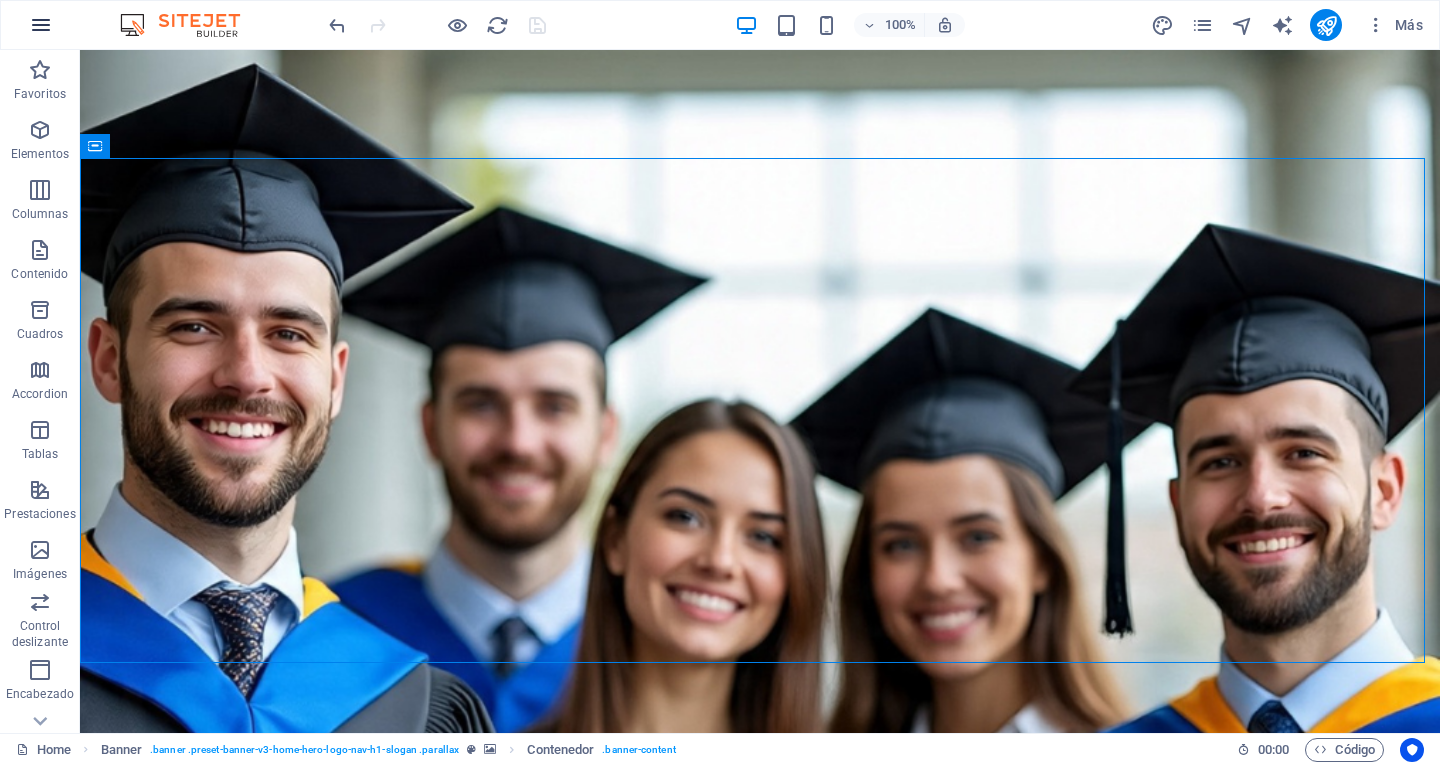 click at bounding box center [41, 25] 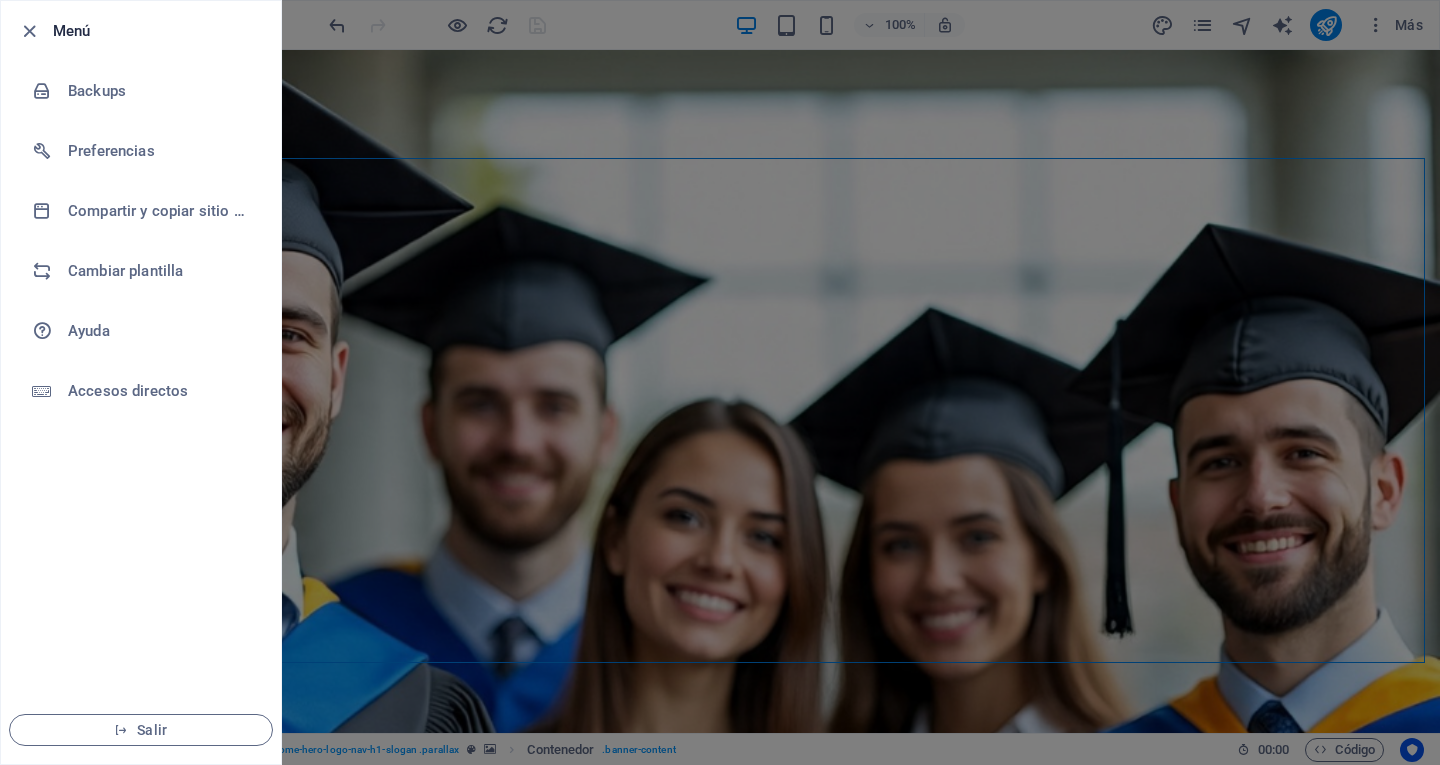 click at bounding box center (720, 382) 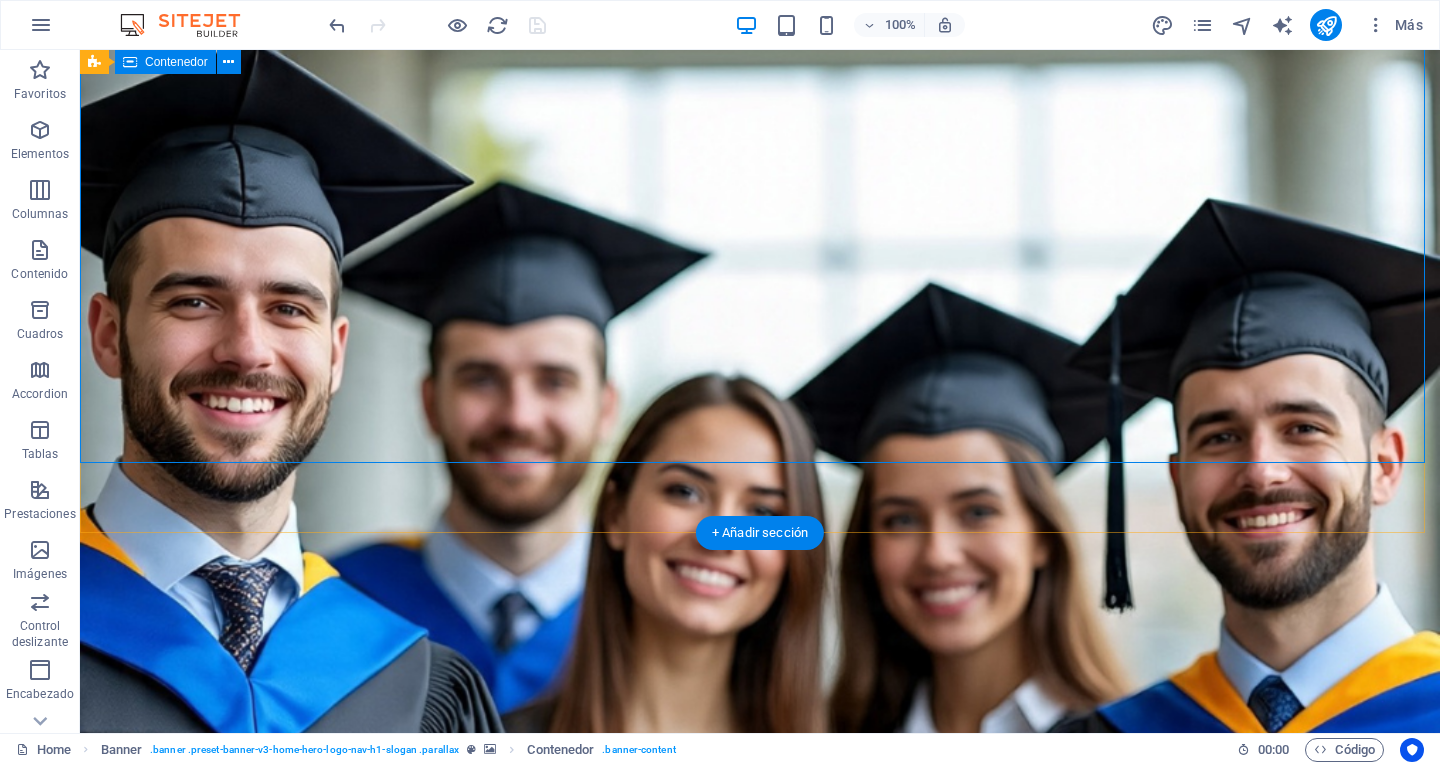 scroll, scrollTop: 300, scrollLeft: 0, axis: vertical 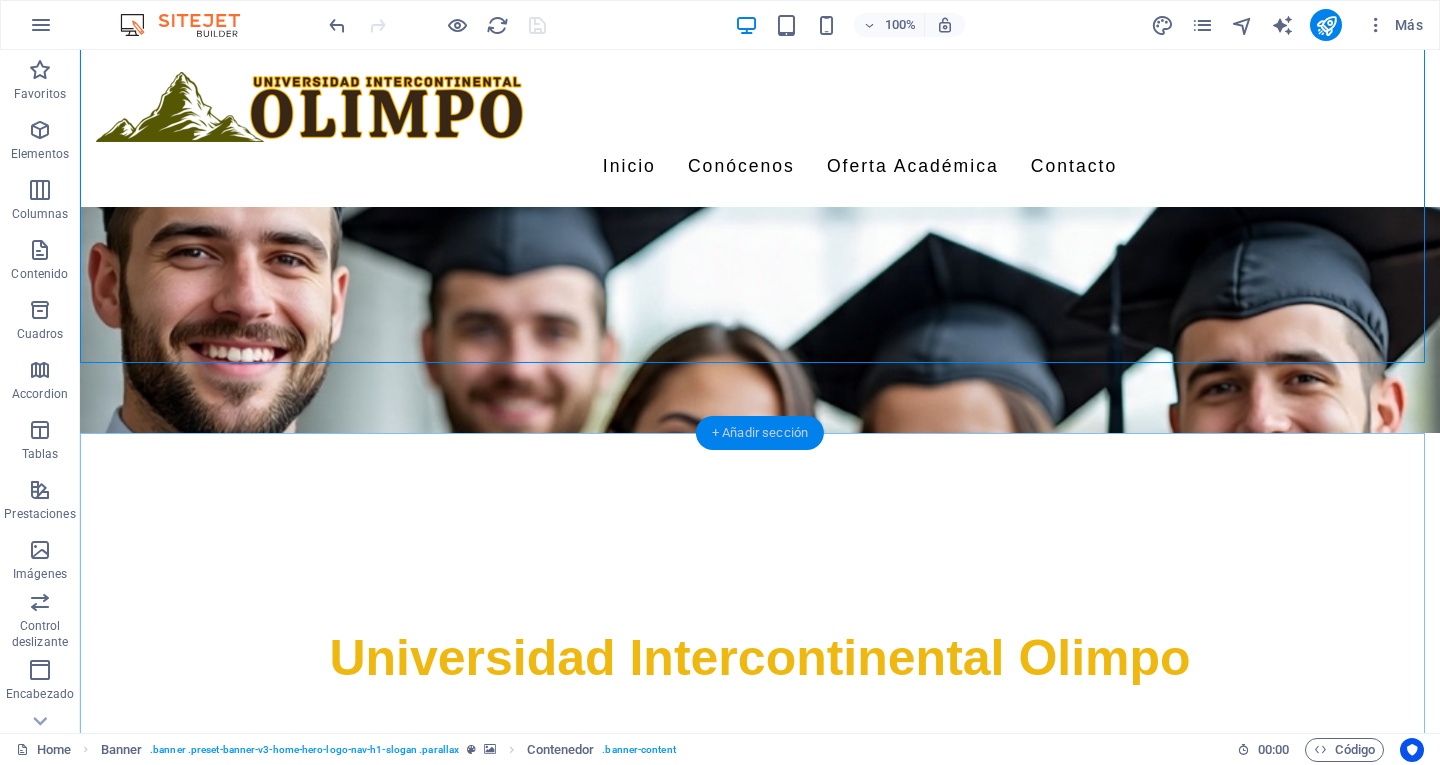 click on "+ Añadir sección" at bounding box center (760, 433) 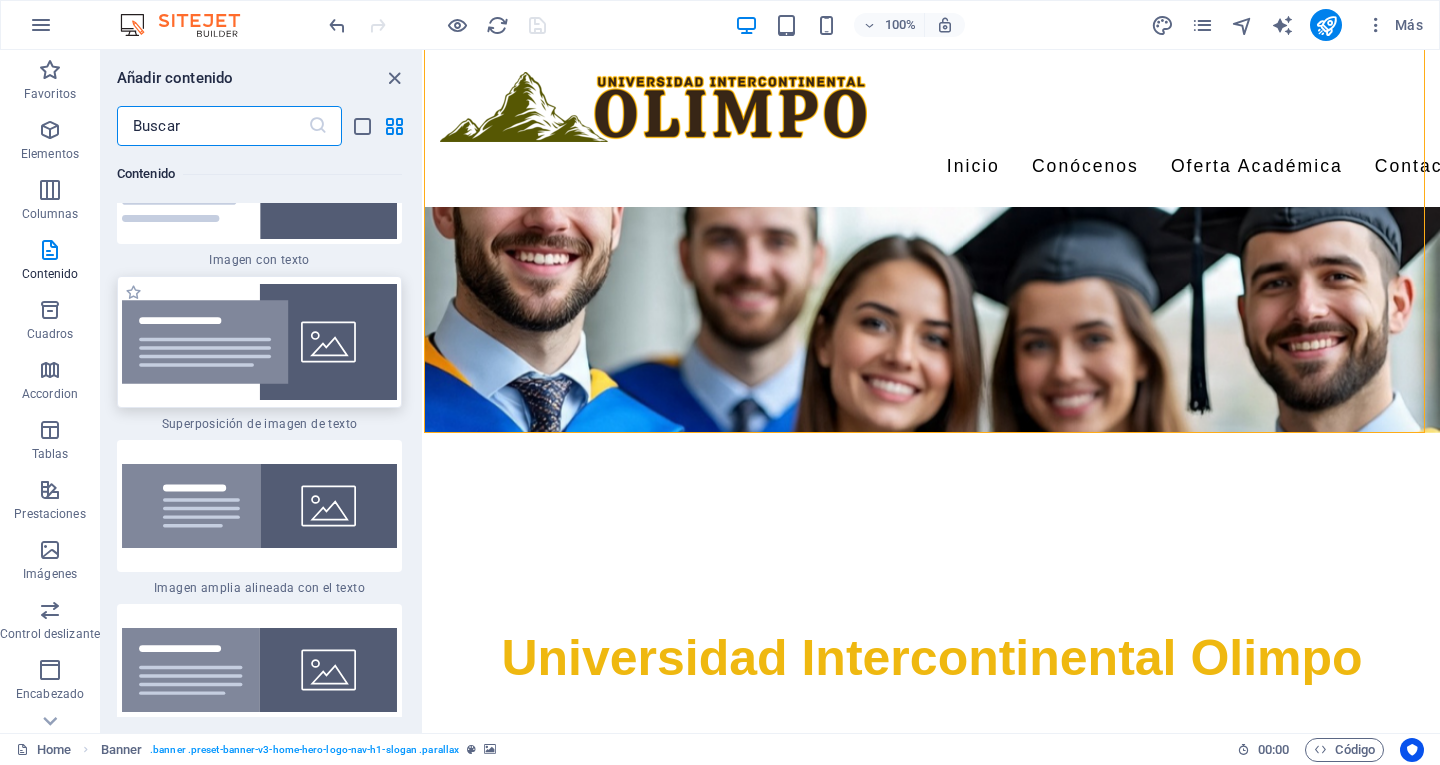 scroll, scrollTop: 7608, scrollLeft: 0, axis: vertical 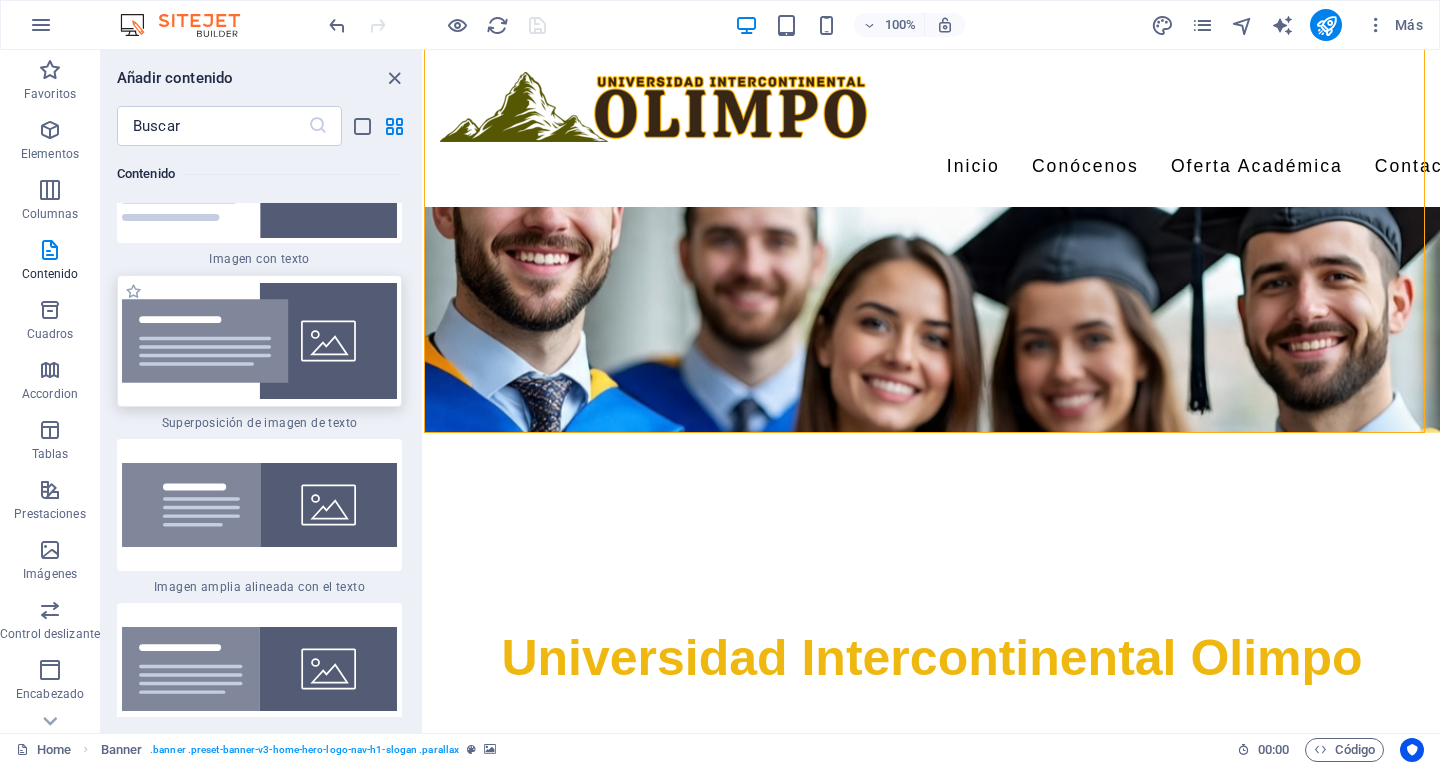 click at bounding box center [259, 341] 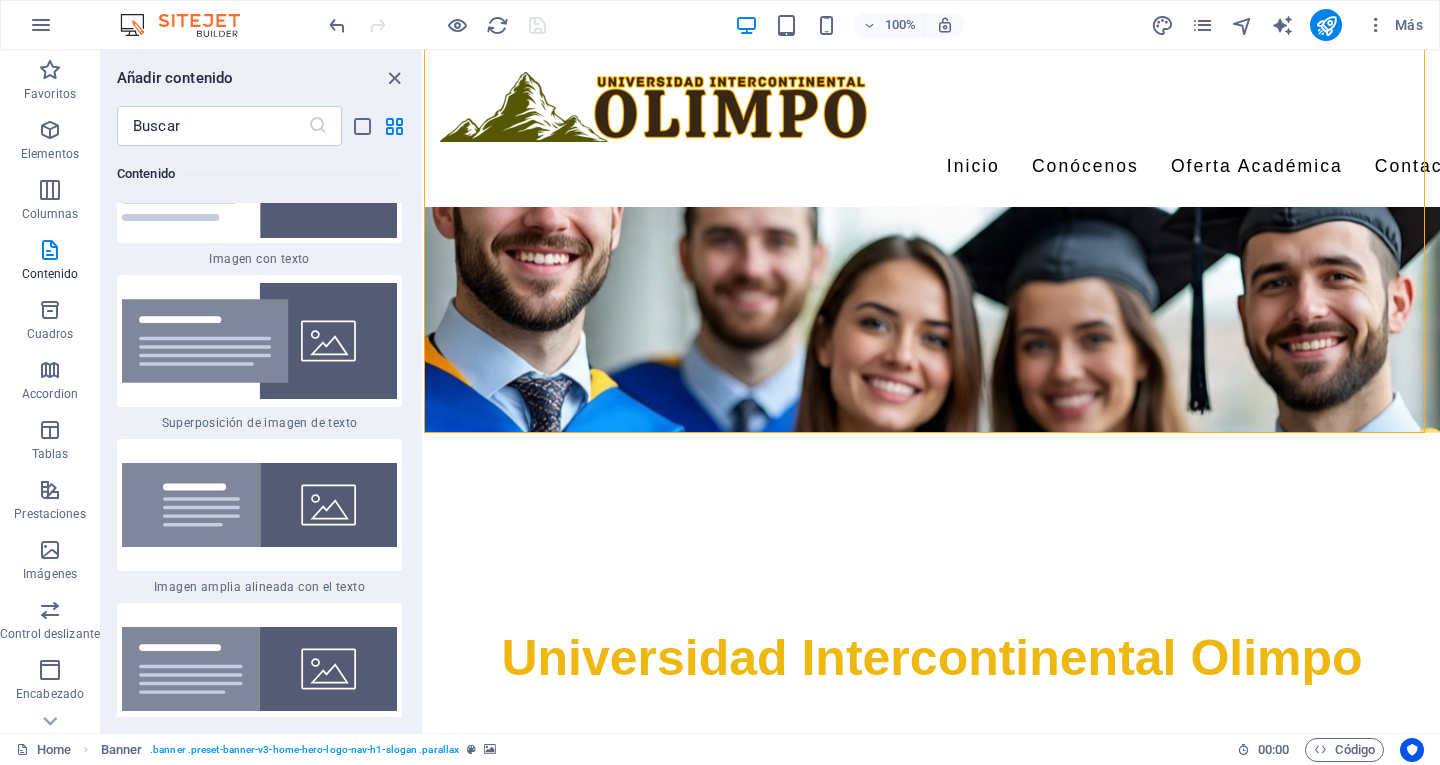 click on "H2   Contenedor   Banner   Barra de menús   Banner   Menú   Banner   Contenedor   Separador   Tabla de precios   H3   Tabla de precios   Contenedor   Contenedor   Texto   Tabla de precios   Separador   Tabla de precios   H3   Separador   Texto   Contenedor   Separador   Tabla de precios   Contenedor   Tabla de precios   Tabla de precios   Contenedor   Texto   Contenedor   H2   Tarjetas   Contenedor   Imagen   Tarjetas   Tarjetas   Contenedor   H3   Texto   Separador   H3   Texto   Separador   Texto   Banner   Logo   H1   Separador   Separador   H2   H1" at bounding box center (932, 391) 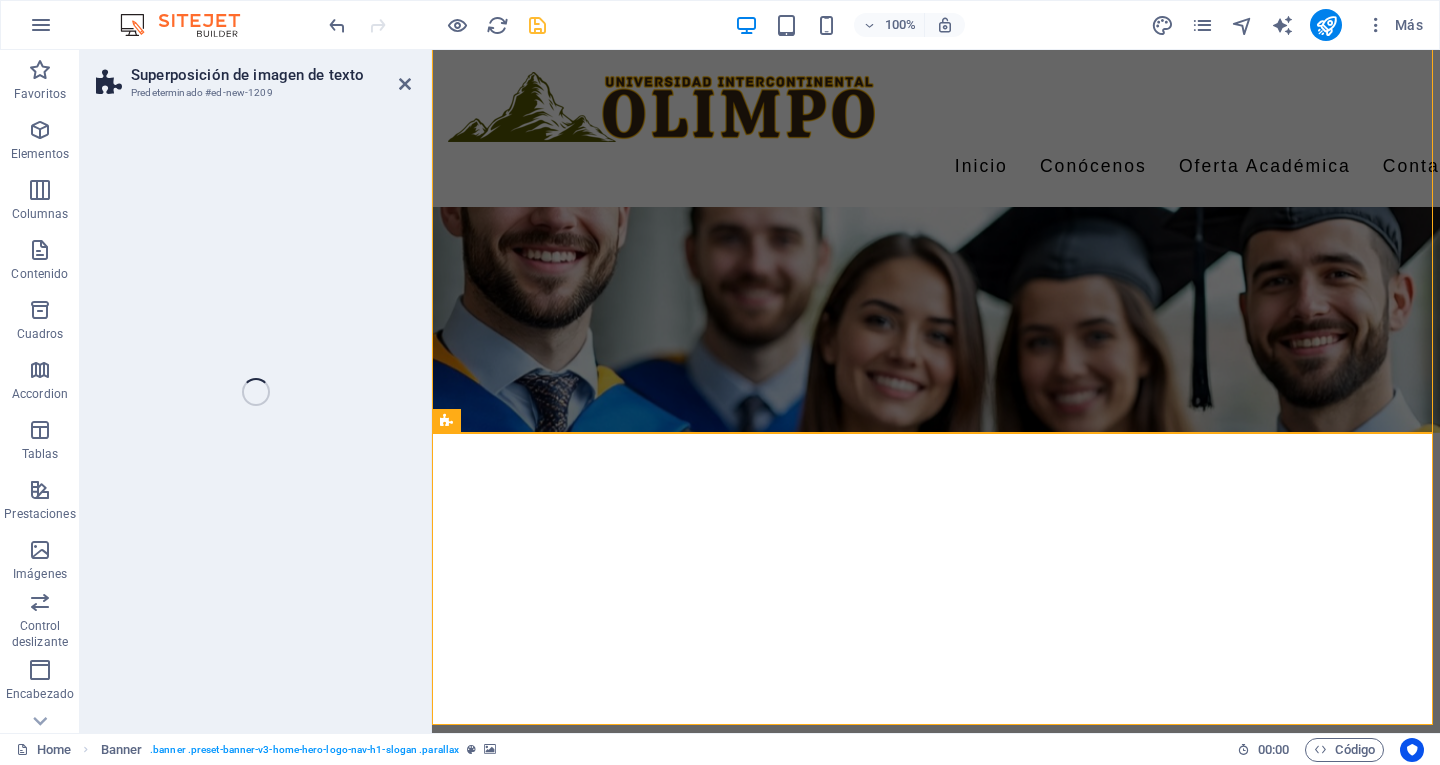 click on "Superposición de imagen de texto Predeterminado #ed-new-1209
Arrastra aquí para reemplazar el contenido existente. Si quieres crear un elemento nuevo, pulsa “Ctrl”.
H2   Contenedor   Banner   Barra de menús   Banner   Menú   Banner   Contenedor   Separador   Tabla de precios   H3   Tabla de precios   Contenedor   Contenedor   Texto   Tabla de precios   Separador   Tabla de precios   H3   Separador   Texto   Contenedor   Separador   Tabla de precios   Contenedor   Tabla de precios   Tabla de precios   Contenedor   Texto   Contenedor   H2   Tarjetas   Contenedor   Imagen   Tarjetas   Tarjetas   Contenedor   H3   Texto   Separador   H3   Texto   Separador   Texto   Banner   Logo   H1   Separador   Separador   H2   H1   Superposición de imagen de texto" at bounding box center [760, 391] 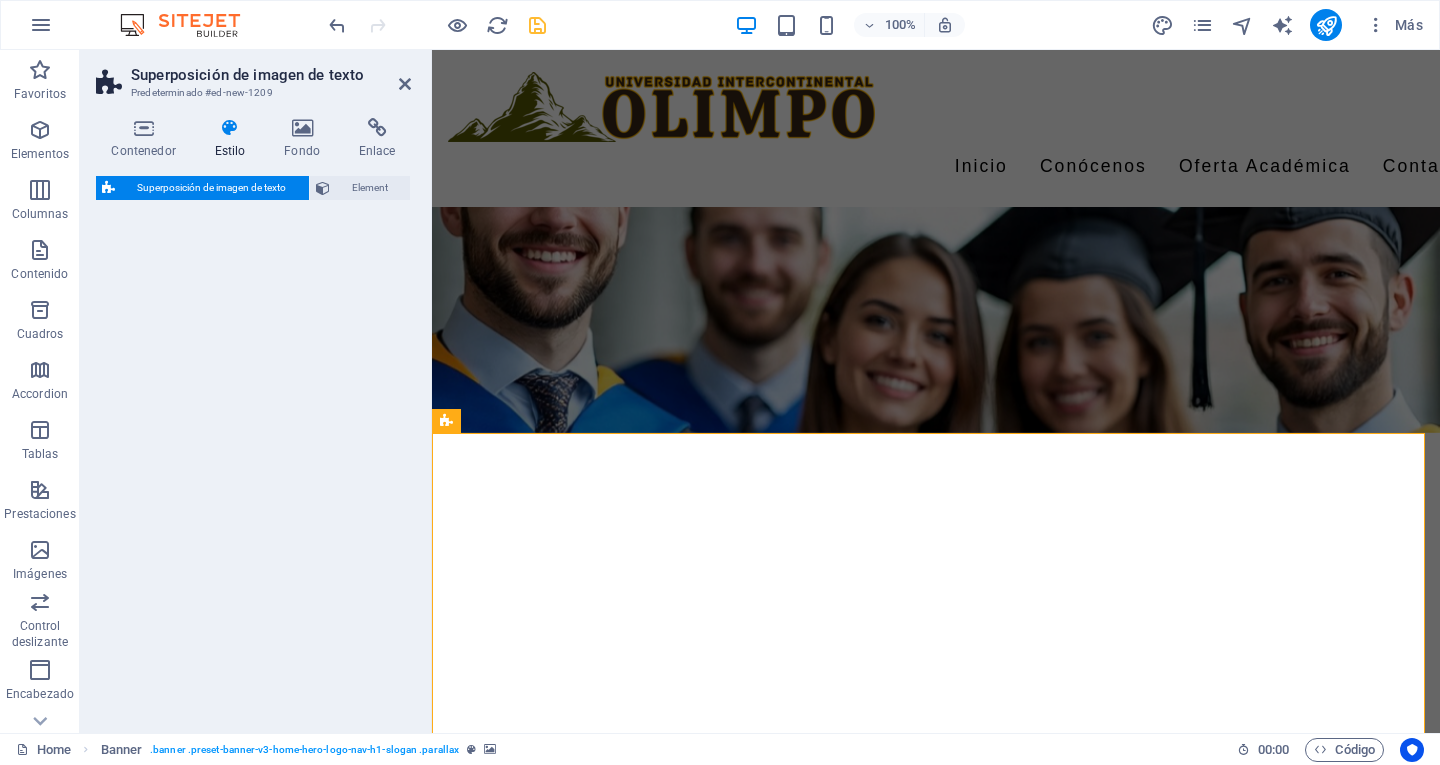 select on "rem" 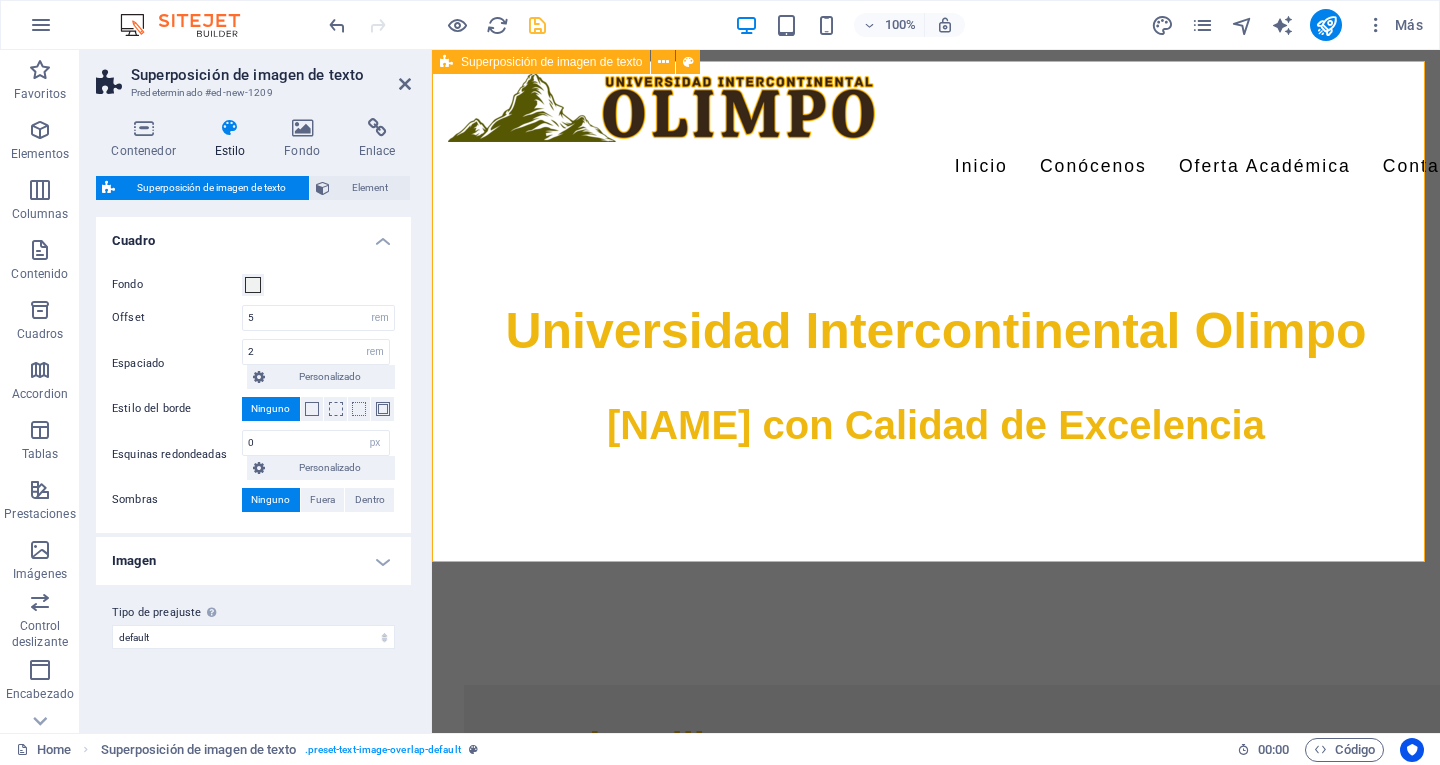 scroll, scrollTop: 500, scrollLeft: 0, axis: vertical 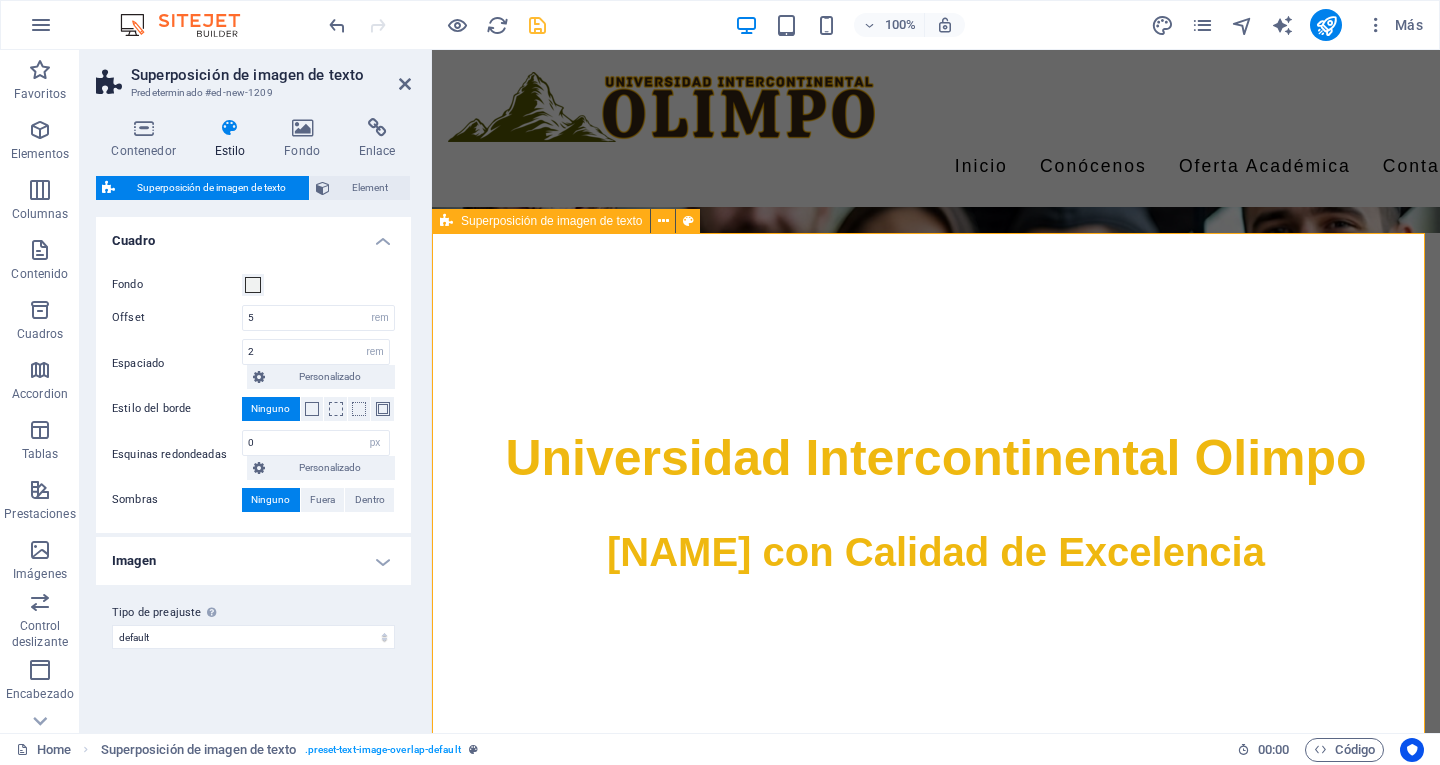 click on "New headline Lorem ipsum dolor sit amet, consectetuer adipiscing elit. Aenean commodo ligula eget dolor. Lorem ipsum dolor sit amet, consectetuer adipiscing elit leget dolor. Lorem ipsum dolor sit amet, consectetuer adipiscing elit. Aenean commodo ligula eget dolor." at bounding box center [936, 1239] 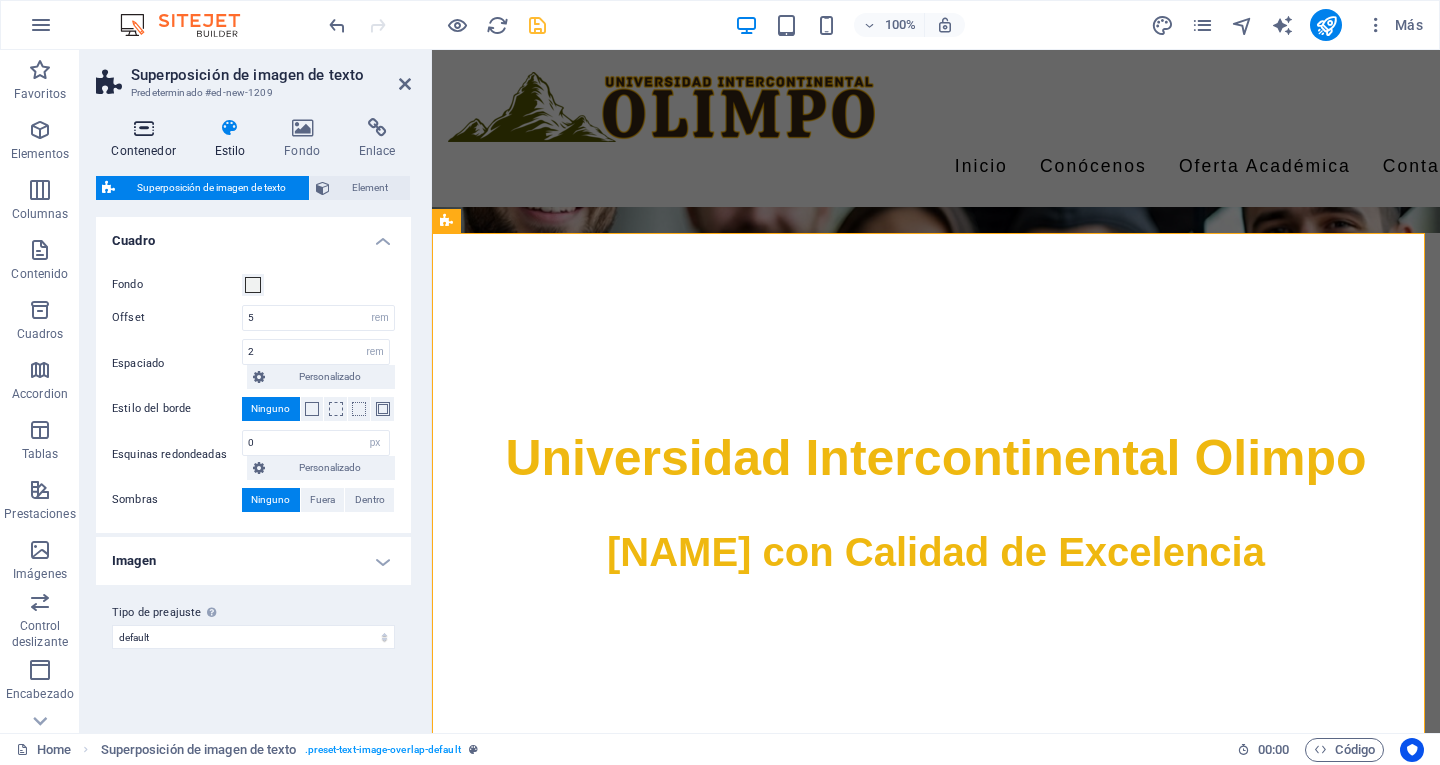 click at bounding box center (143, 128) 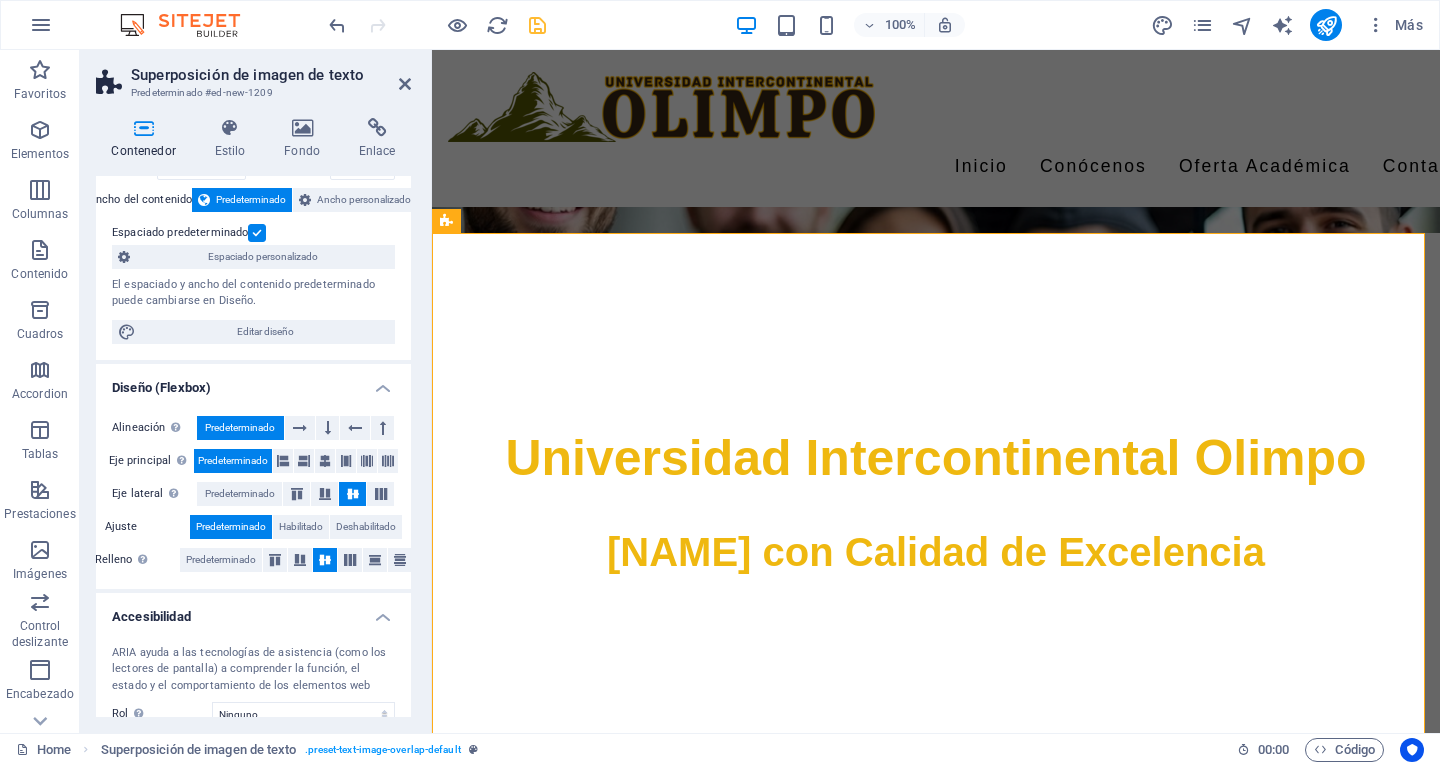scroll, scrollTop: 258, scrollLeft: 0, axis: vertical 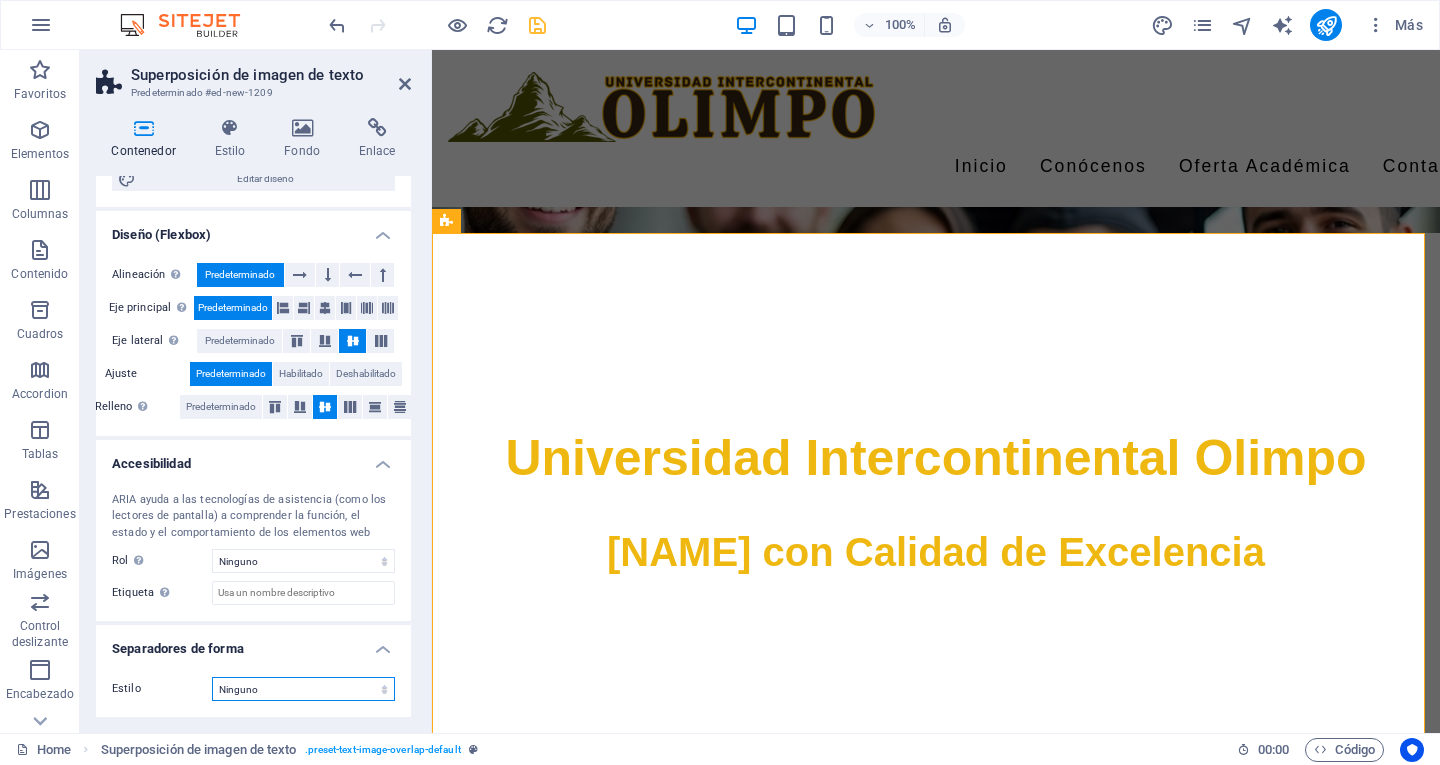 click on "Ninguno Triángulo Cuadrado Diagonal Polígono 1 Polígono 2 Zigzag Múltiples zigzags Olas Múltiples olas Medio círculo Círculo Sombra de círculo Bloques Hexágonos Nubes Múltiples nubes Ventilador Pirámides Libro Gota de pintura Fuego Papel desmenuzado Flecha" at bounding box center (303, 689) 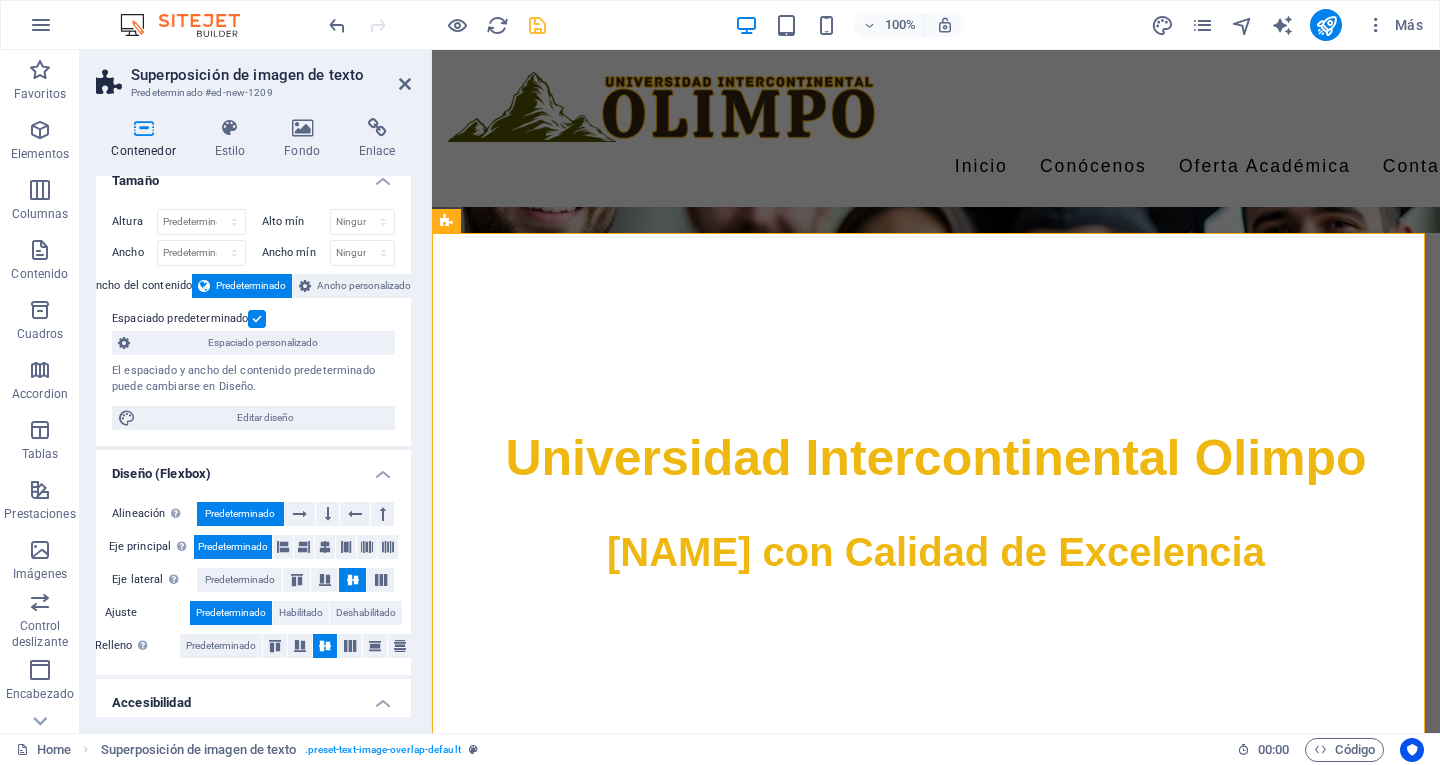 scroll, scrollTop: 0, scrollLeft: 0, axis: both 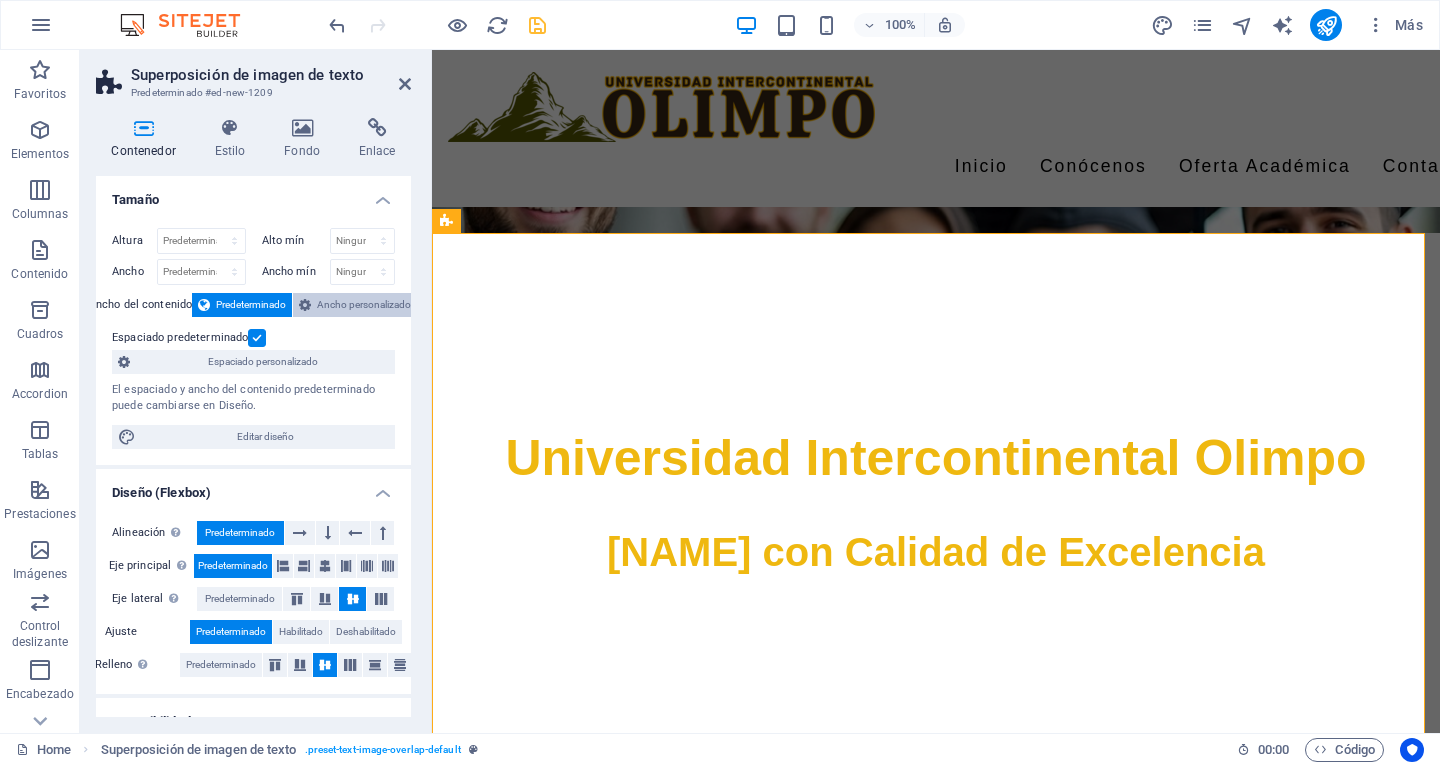 click on "Ancho personalizado" at bounding box center (364, 305) 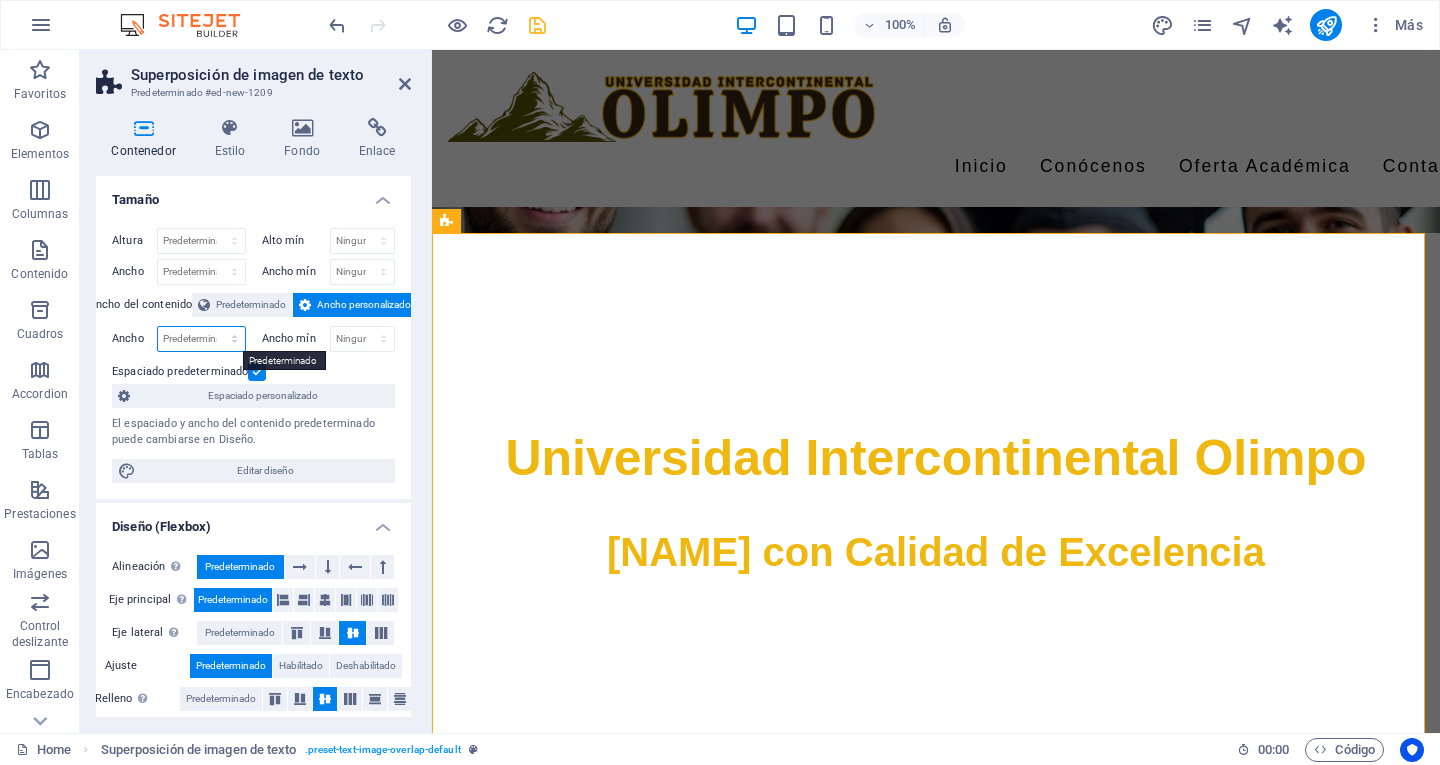 click on "Predeterminado px rem % em vh vw" at bounding box center [201, 339] 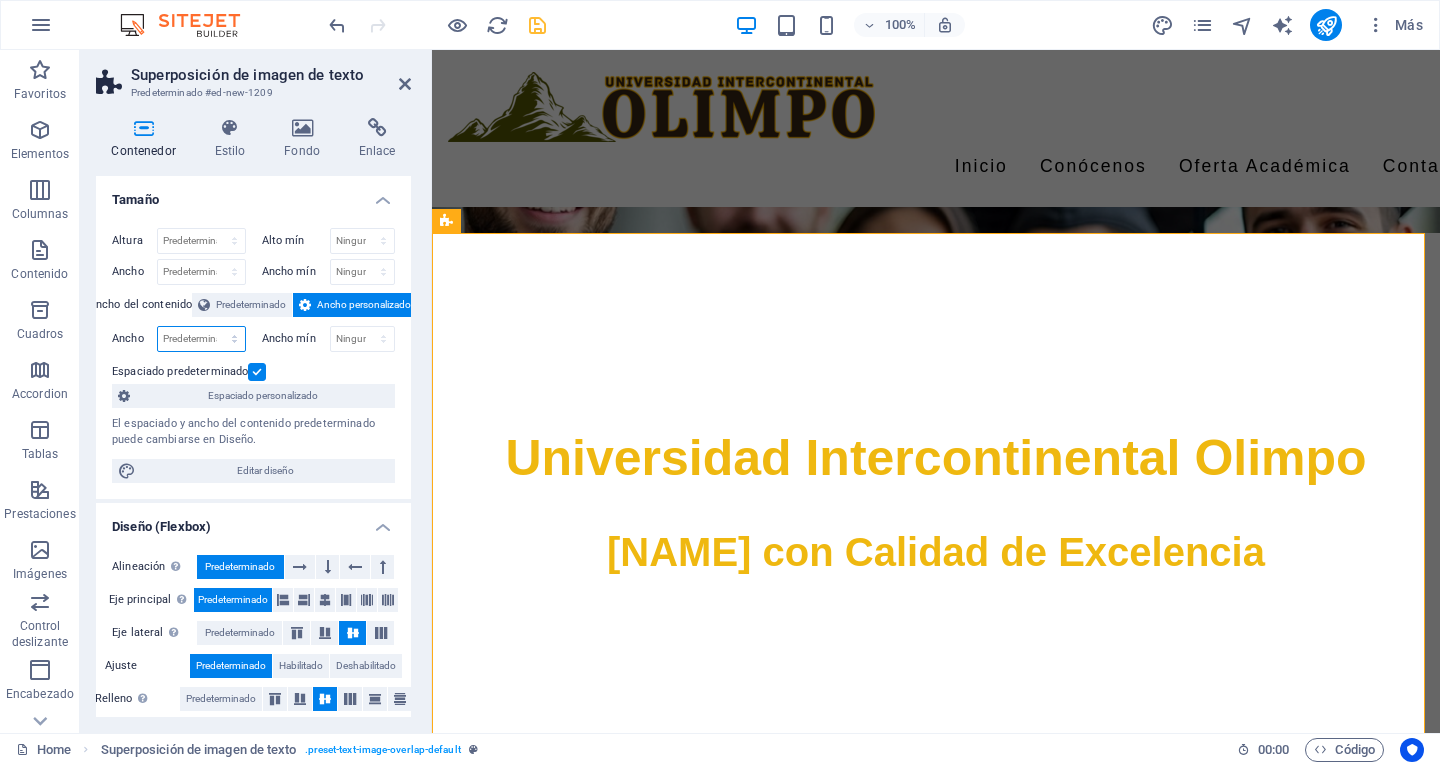 select on "px" 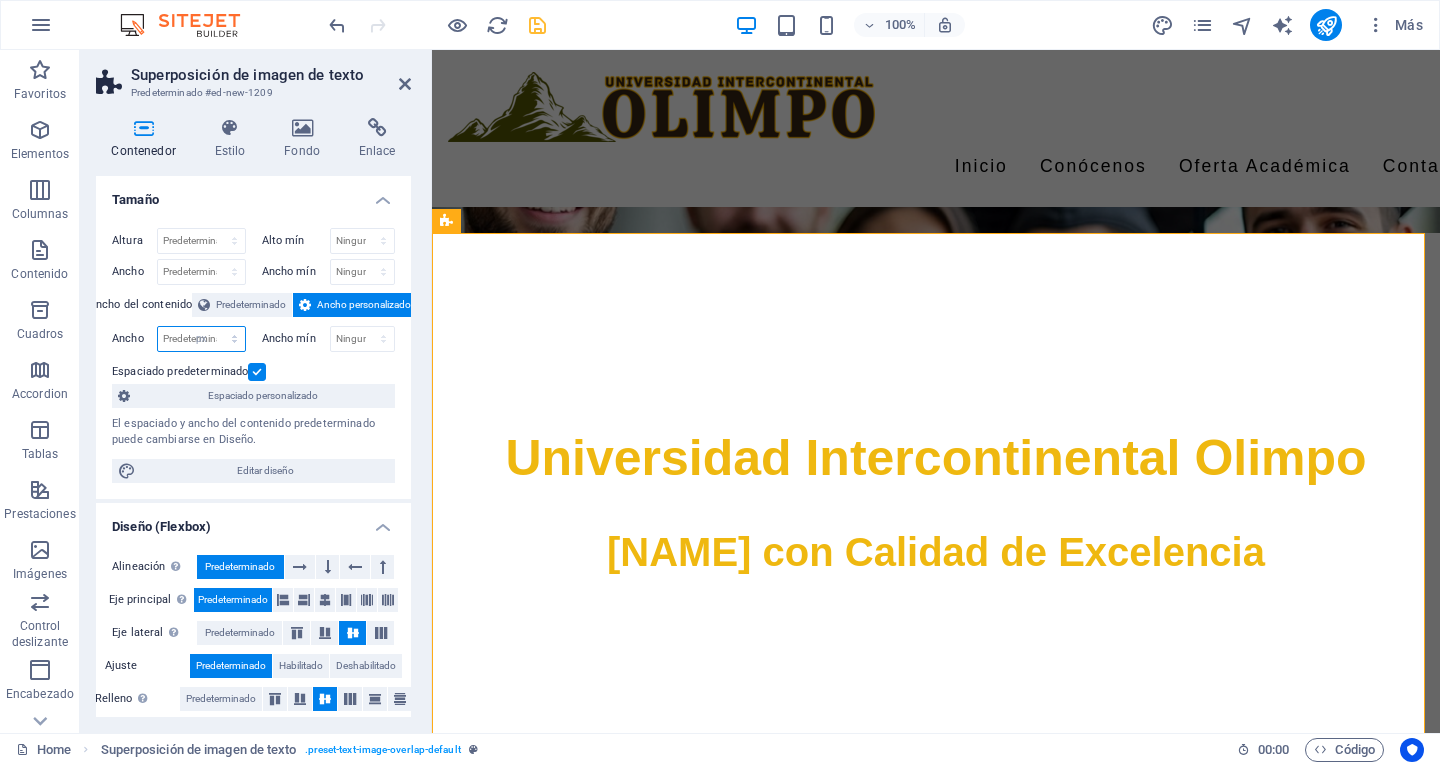click on "Predeterminado px rem % em vh vw" at bounding box center (201, 339) 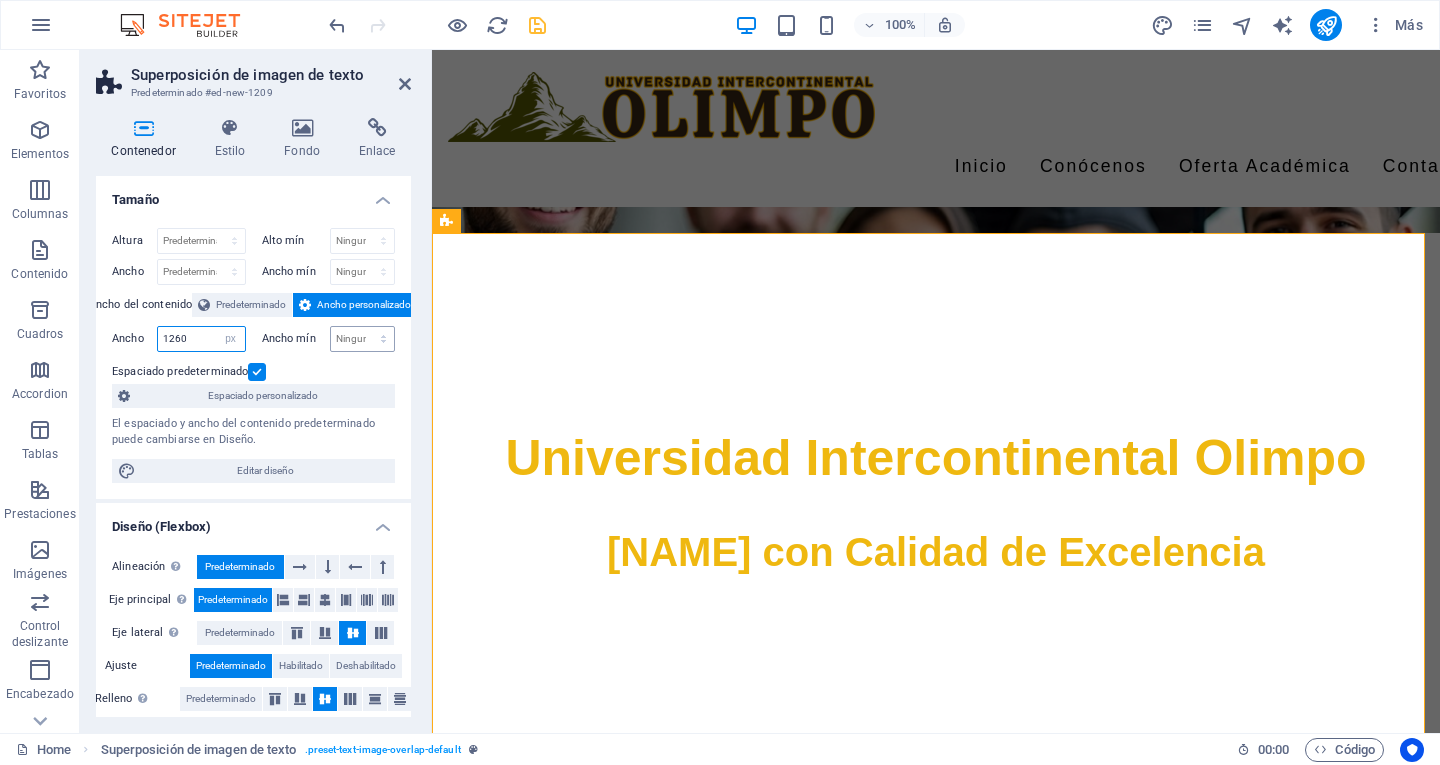 type on "1260" 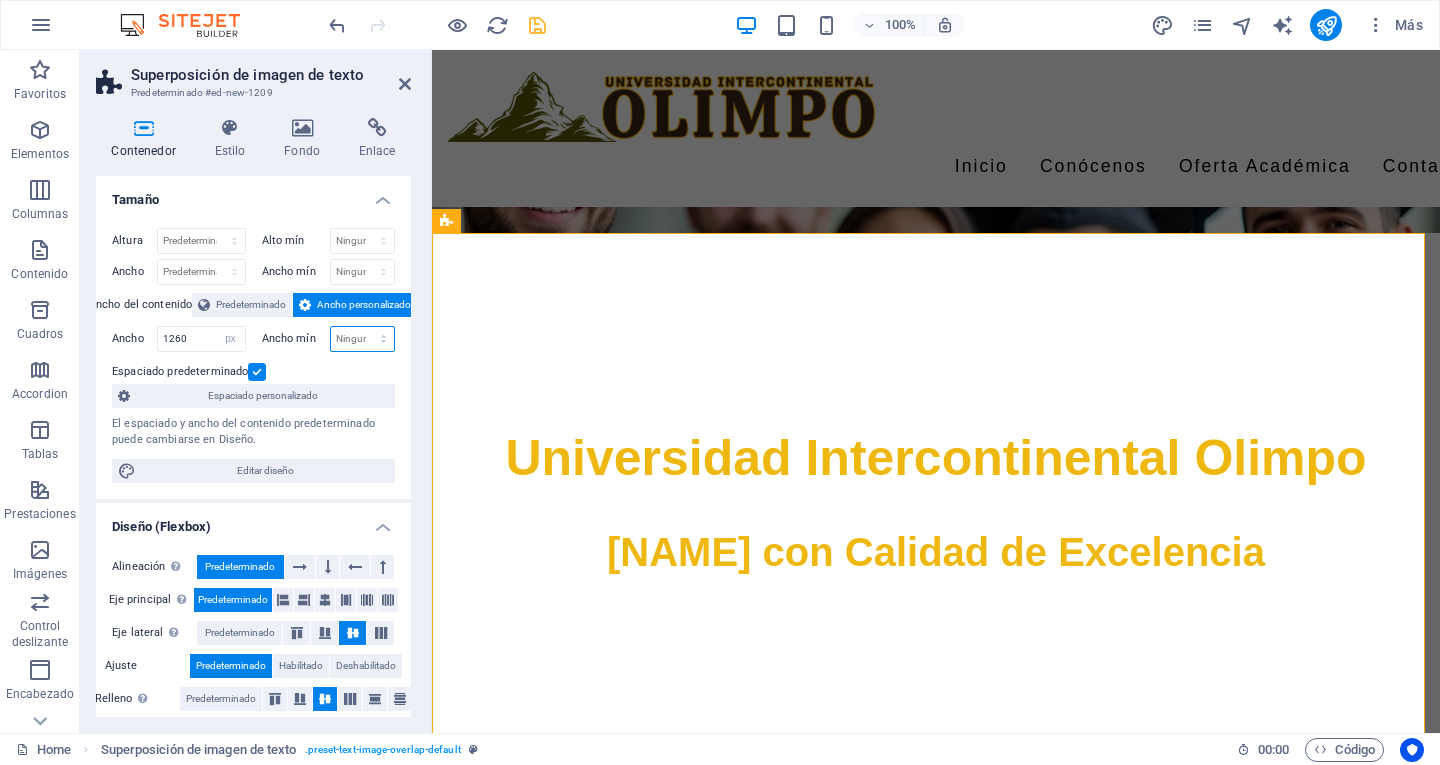 click on "Ninguno px rem % vh vw" at bounding box center (363, 339) 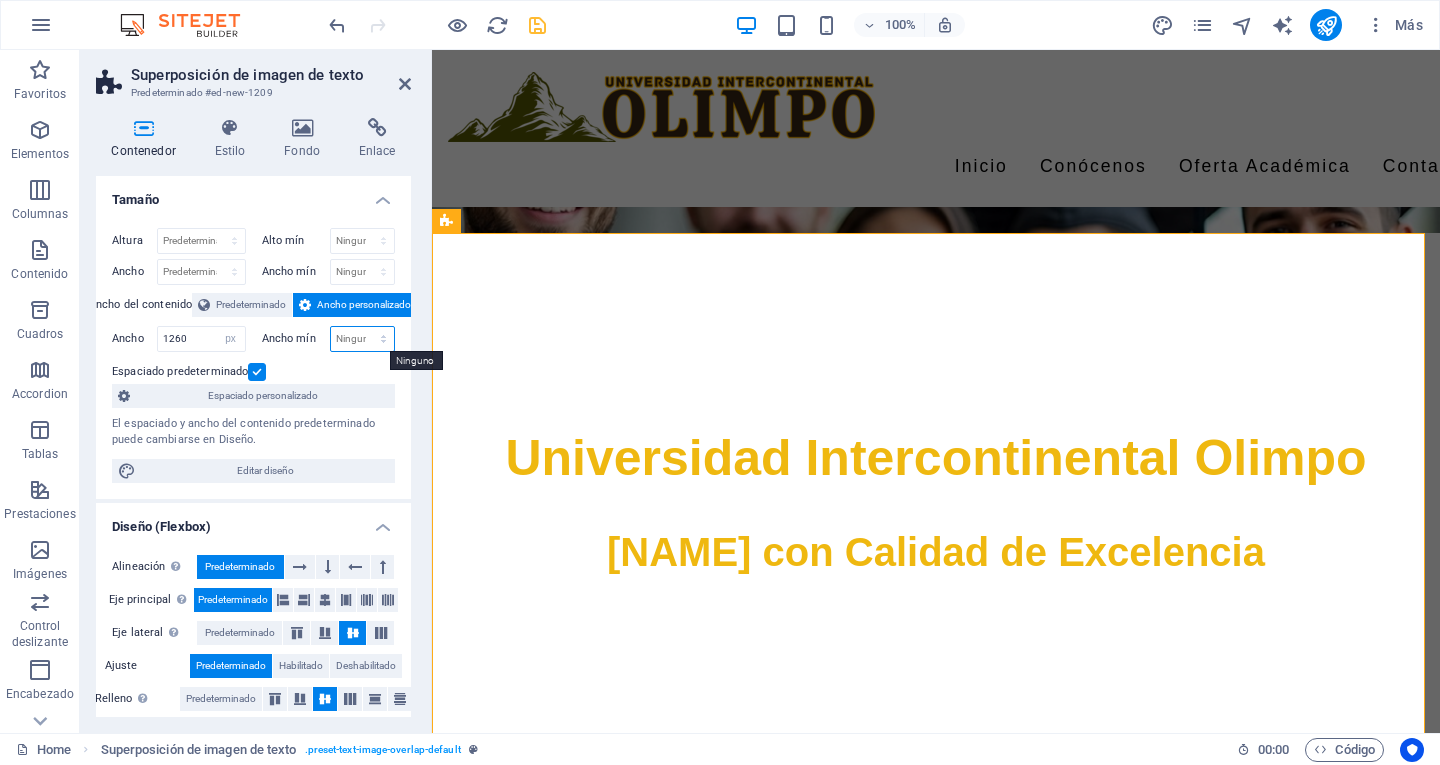 click on "Ninguno px rem % vh vw" at bounding box center (363, 339) 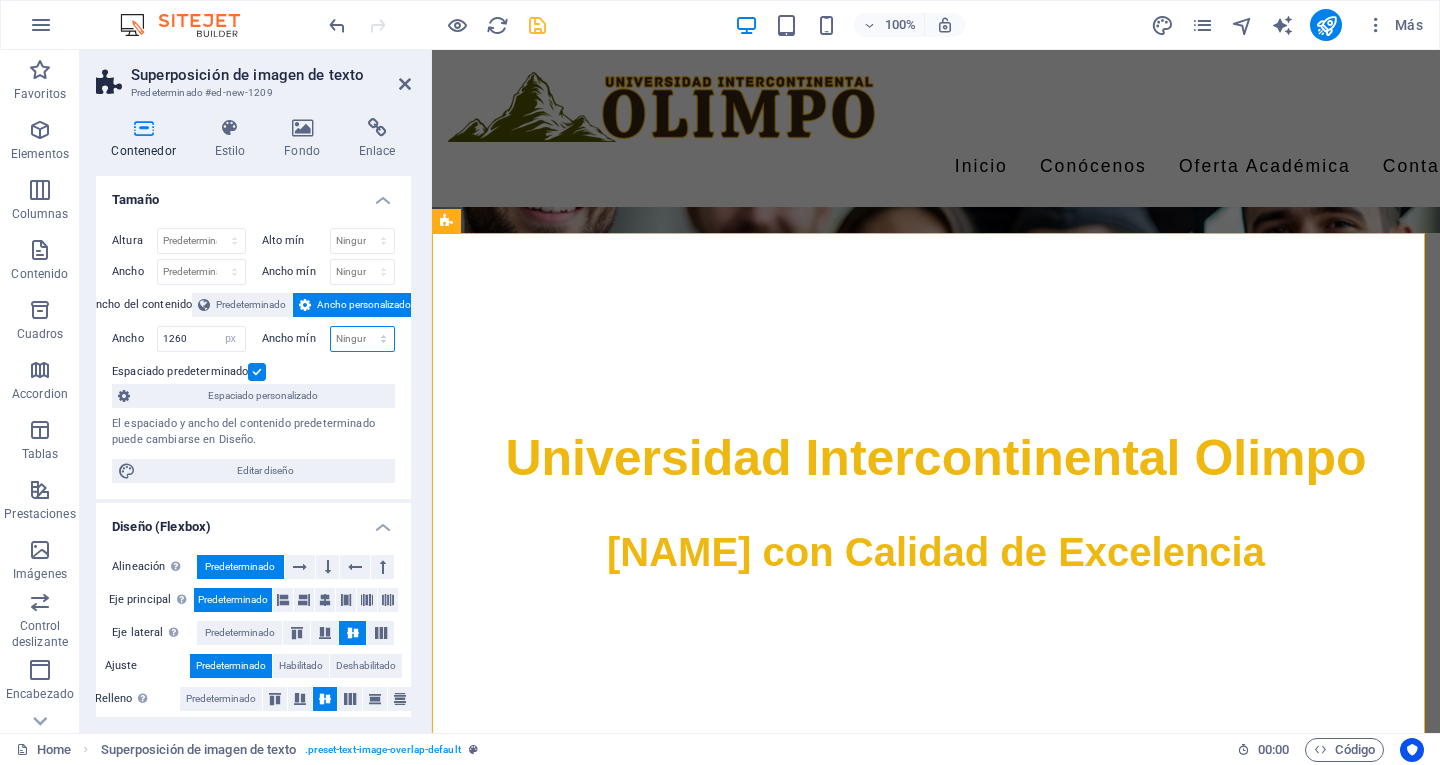 select on "%" 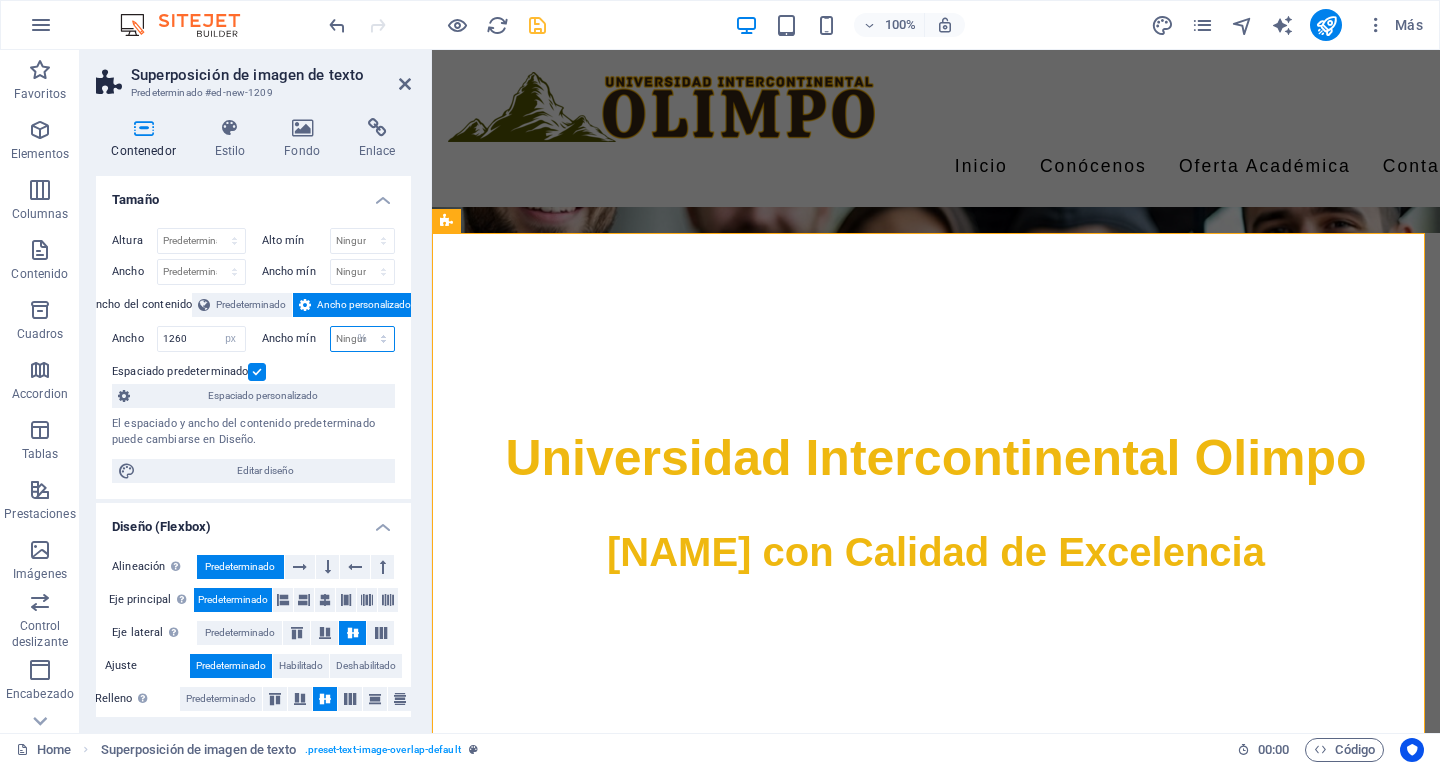 click on "Ninguno px rem % vh vw" at bounding box center [363, 339] 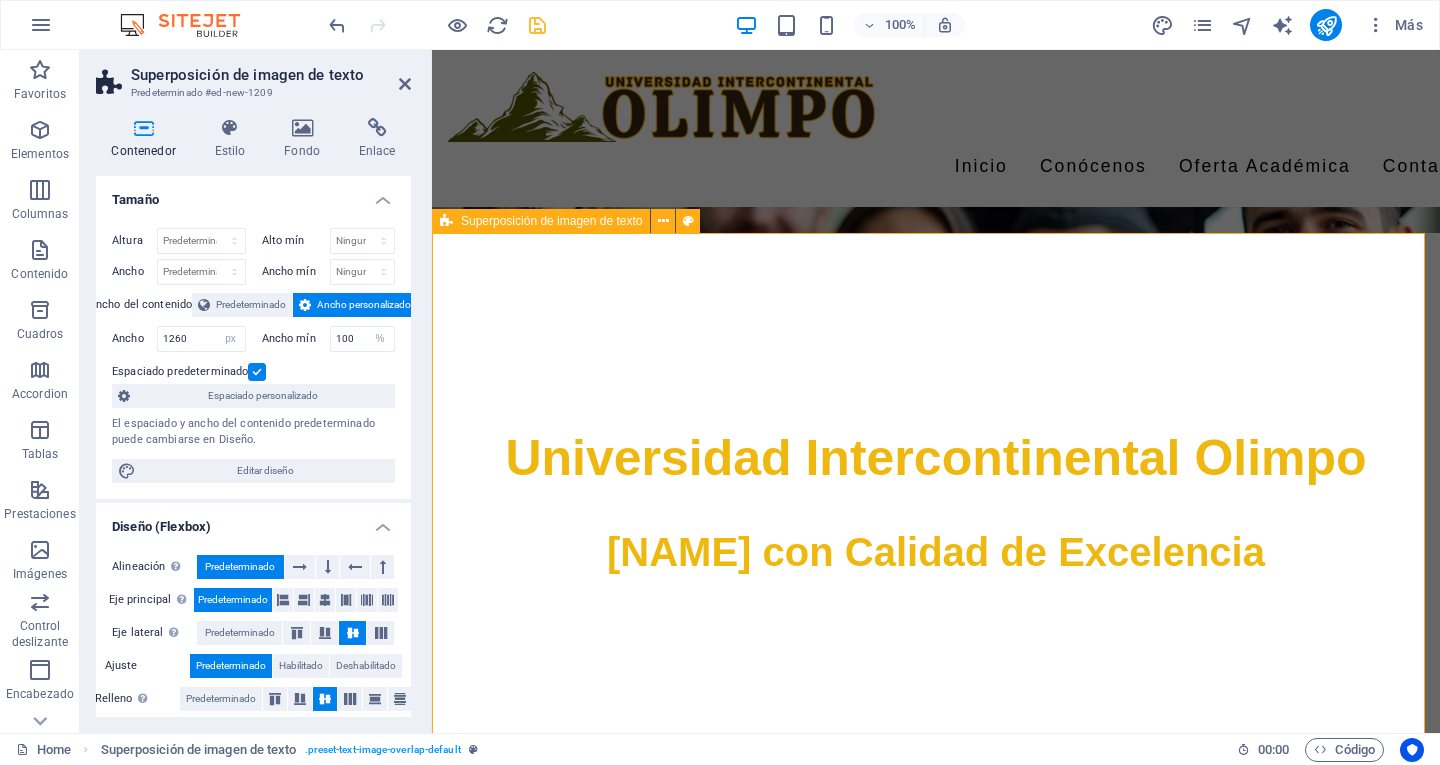 click on "New headline Lorem ipsum dolor sit amet, consectetuer adipiscing elit. Aenean commodo ligula eget dolor. Lorem ipsum dolor sit amet, consectetuer adipiscing elit leget dolor. Lorem ipsum dolor sit amet, consectetuer adipiscing elit. Aenean commodo ligula eget dolor." at bounding box center [936, 1262] 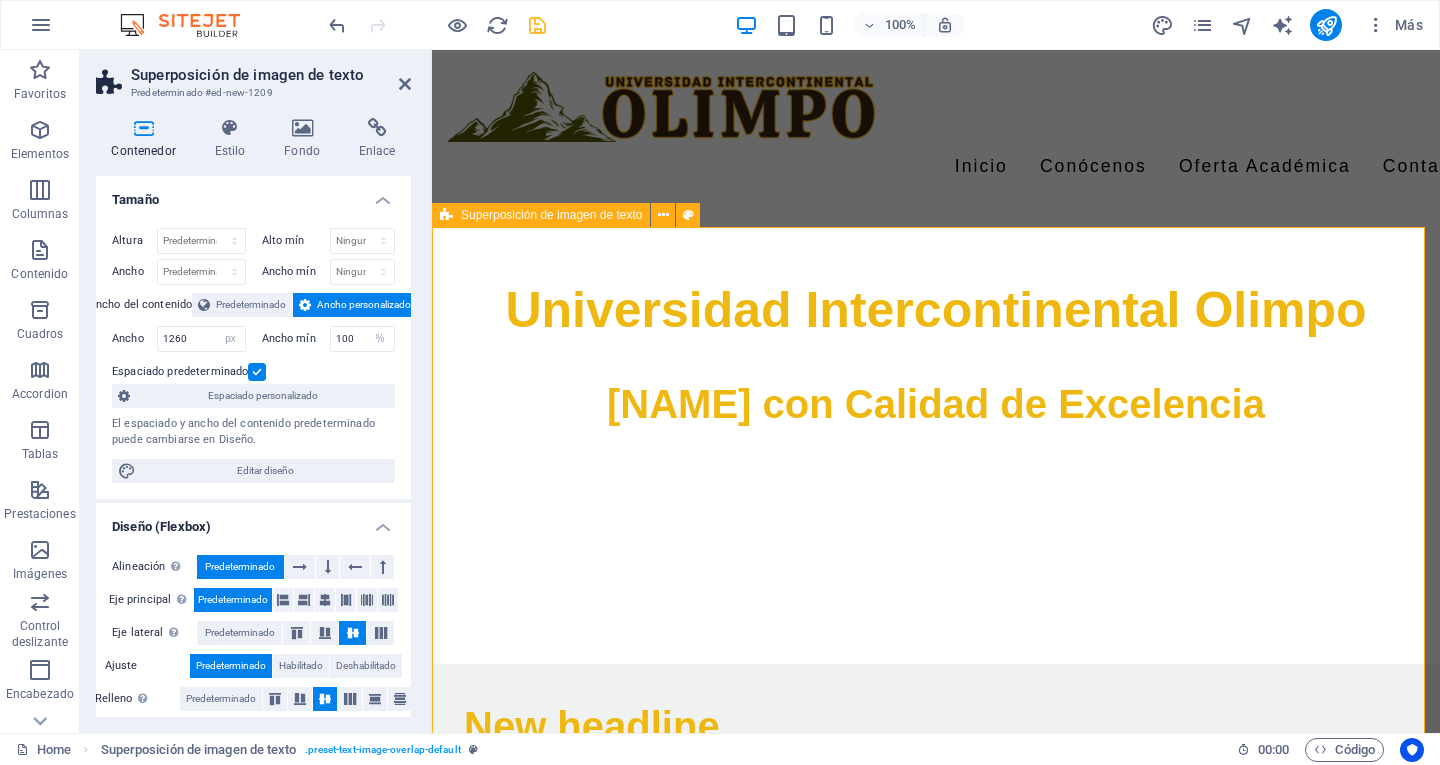 scroll, scrollTop: 700, scrollLeft: 0, axis: vertical 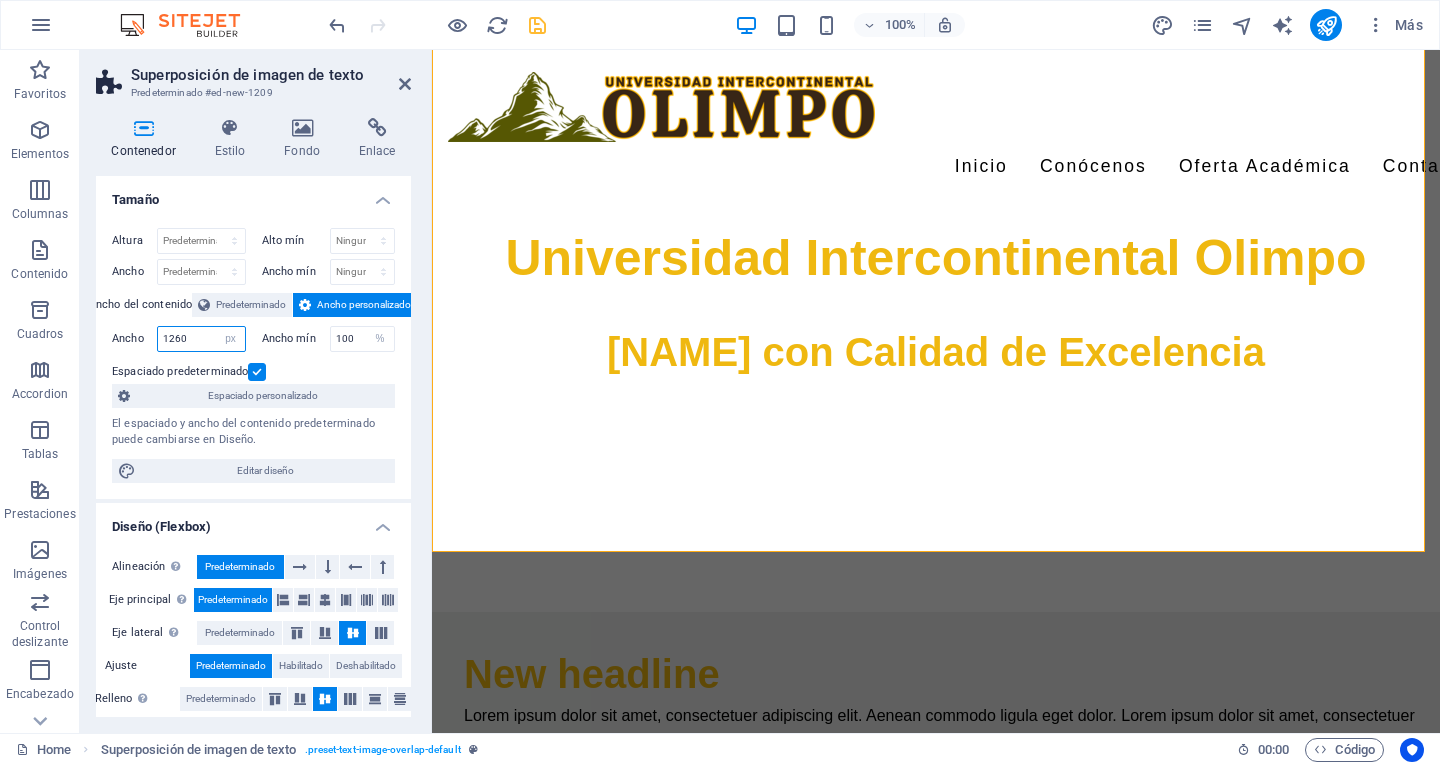 click on "1260" at bounding box center (201, 339) 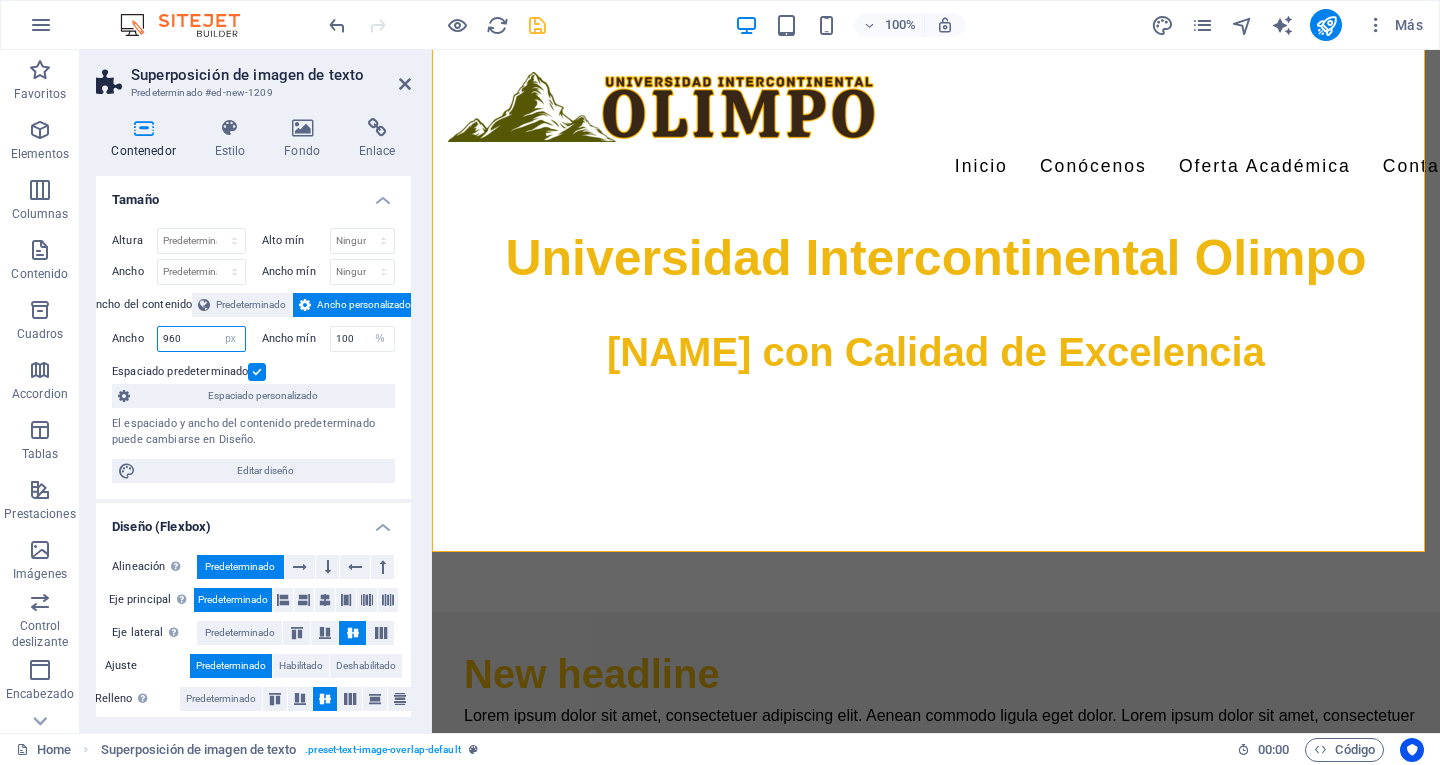 type on "960" 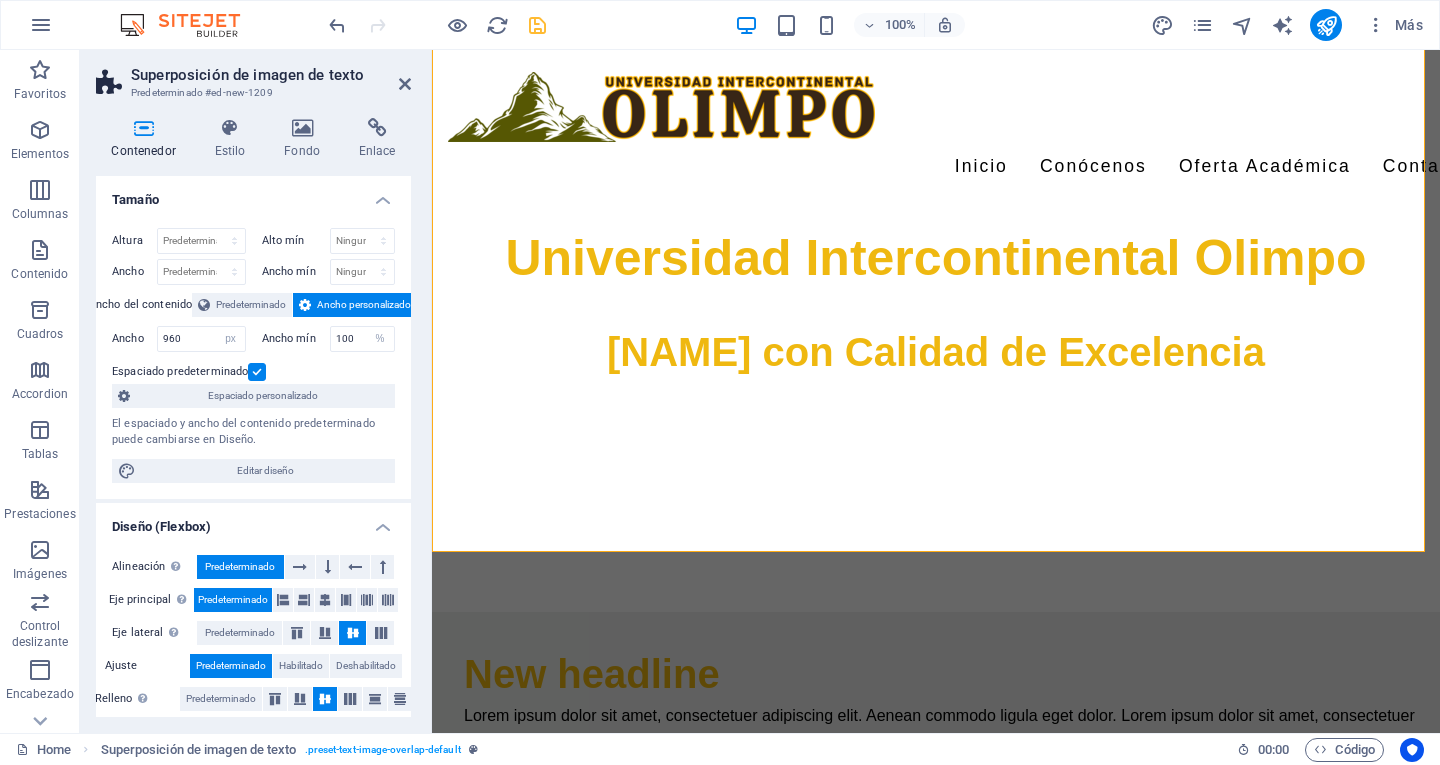 click on "Altura Predeterminado px rem % vh vw Alto mín Ninguno px rem % vh vw Ancho Predeterminado px rem % em vh vw Ancho mín Ninguno px rem % vh vw Ancho del contenido Predeterminado Ancho personalizado Ancho 960 Predeterminado px rem % em vh vw Ancho mín 100 Ninguno px rem % vh vw Espaciado predeterminado Espaciado personalizado El espaciado y ancho del contenido predeterminado puede cambiarse en Diseño. Editar diseño" at bounding box center (253, 355) 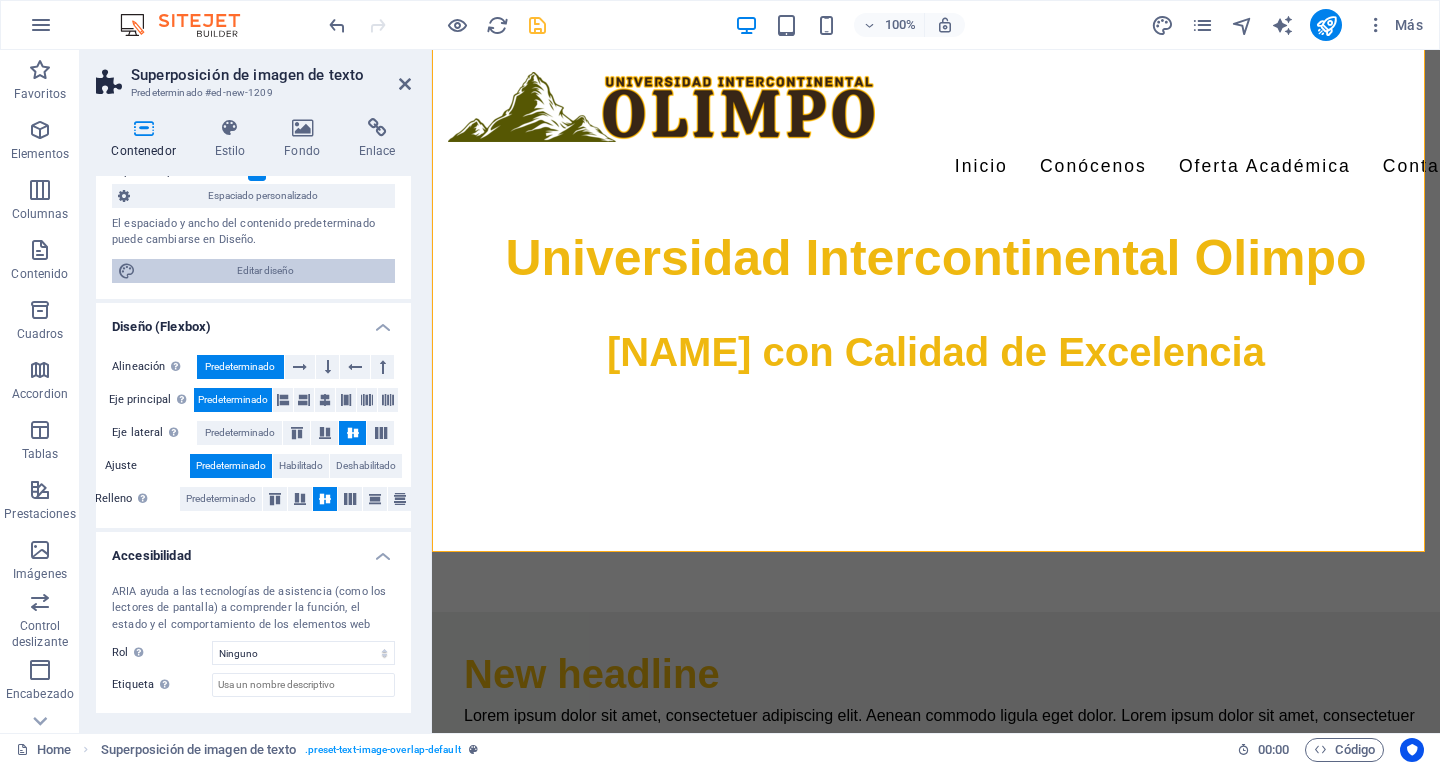 scroll, scrollTop: 0, scrollLeft: 0, axis: both 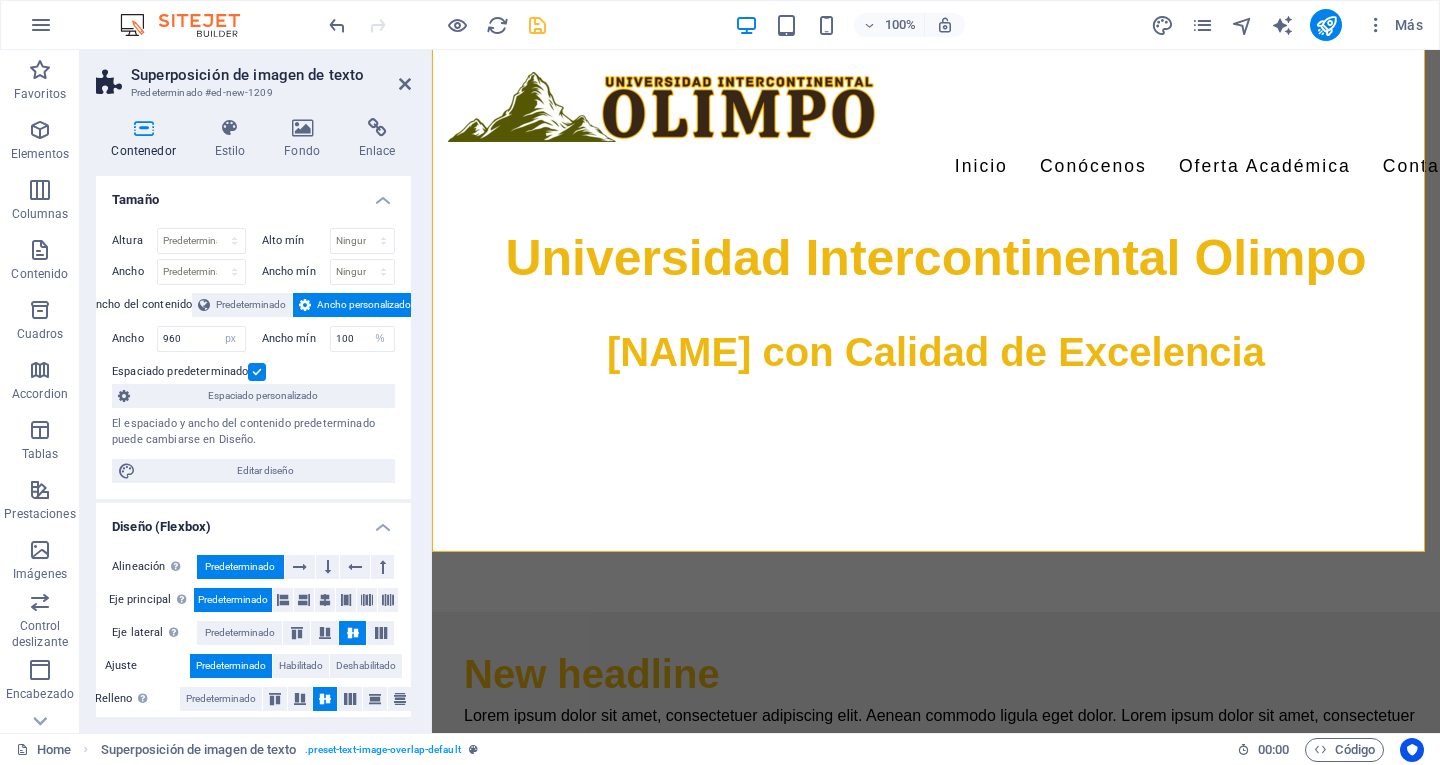 click on "Predeterminado #ed-new-1209" at bounding box center [251, 93] 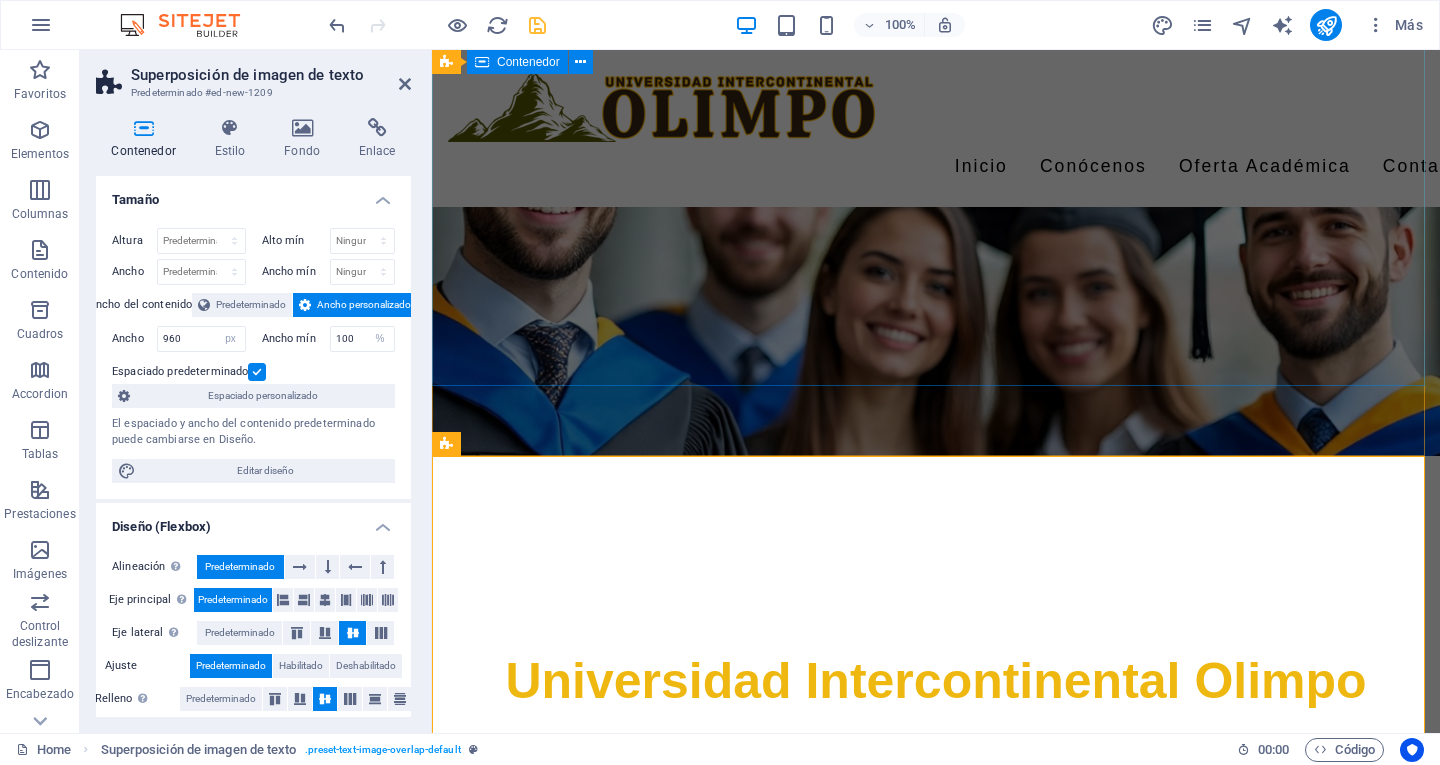 scroll, scrollTop: 500, scrollLeft: 0, axis: vertical 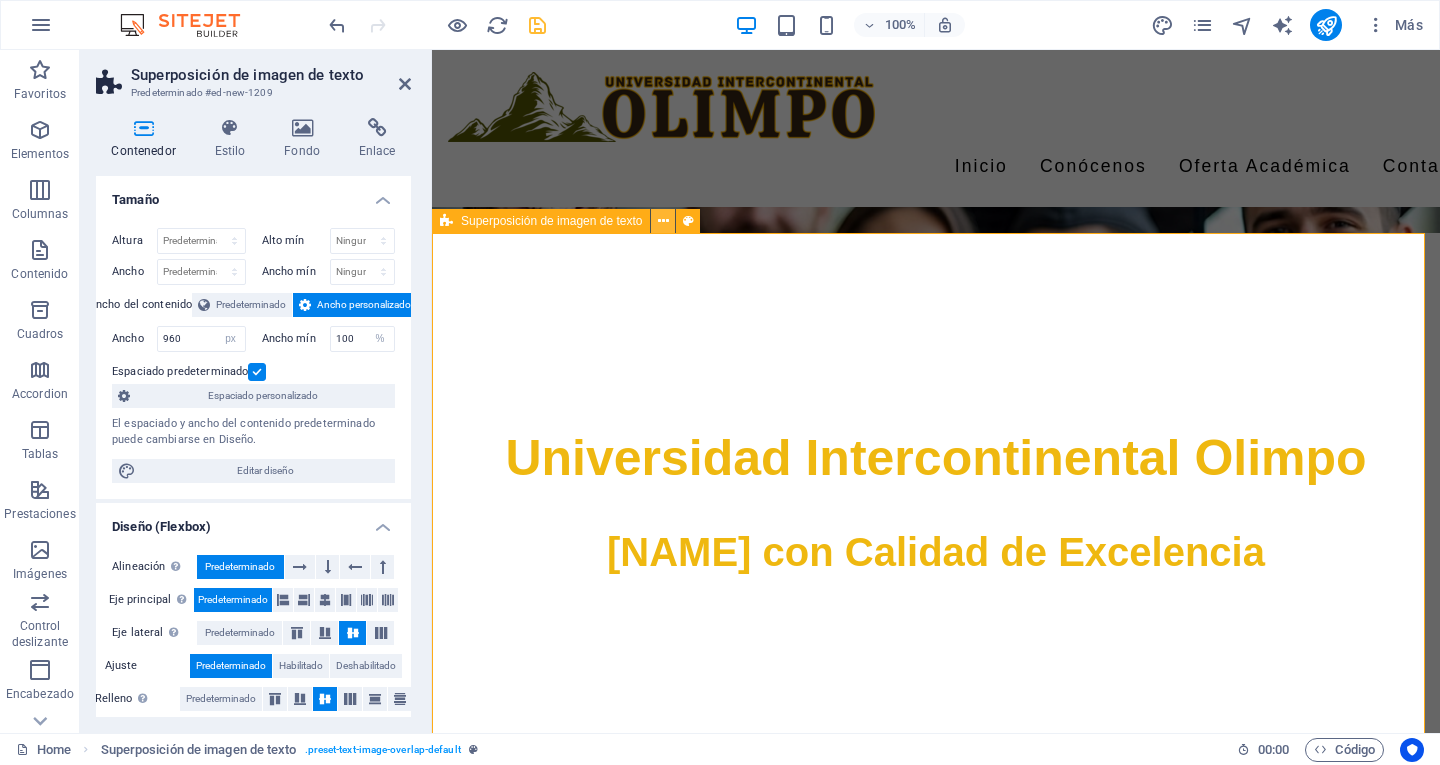 click at bounding box center (663, 221) 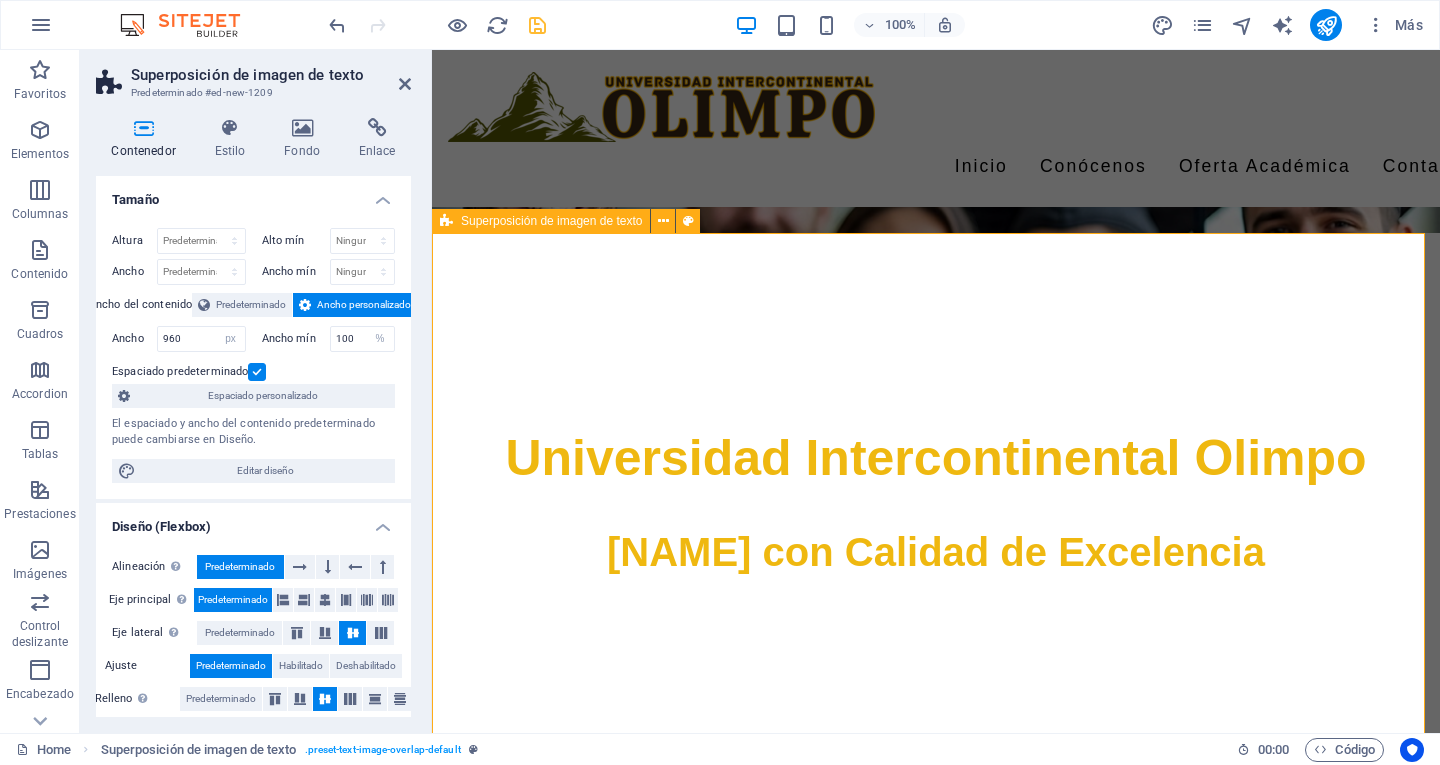 click on "New headline Lorem ipsum dolor sit amet, consectetuer adipiscing elit. Aenean commodo ligula eget dolor. Lorem ipsum dolor sit amet, consectetuer adipiscing elit leget dolor. Lorem ipsum dolor sit amet, consectetuer adipiscing elit. Aenean commodo ligula eget dolor." at bounding box center (936, 1262) 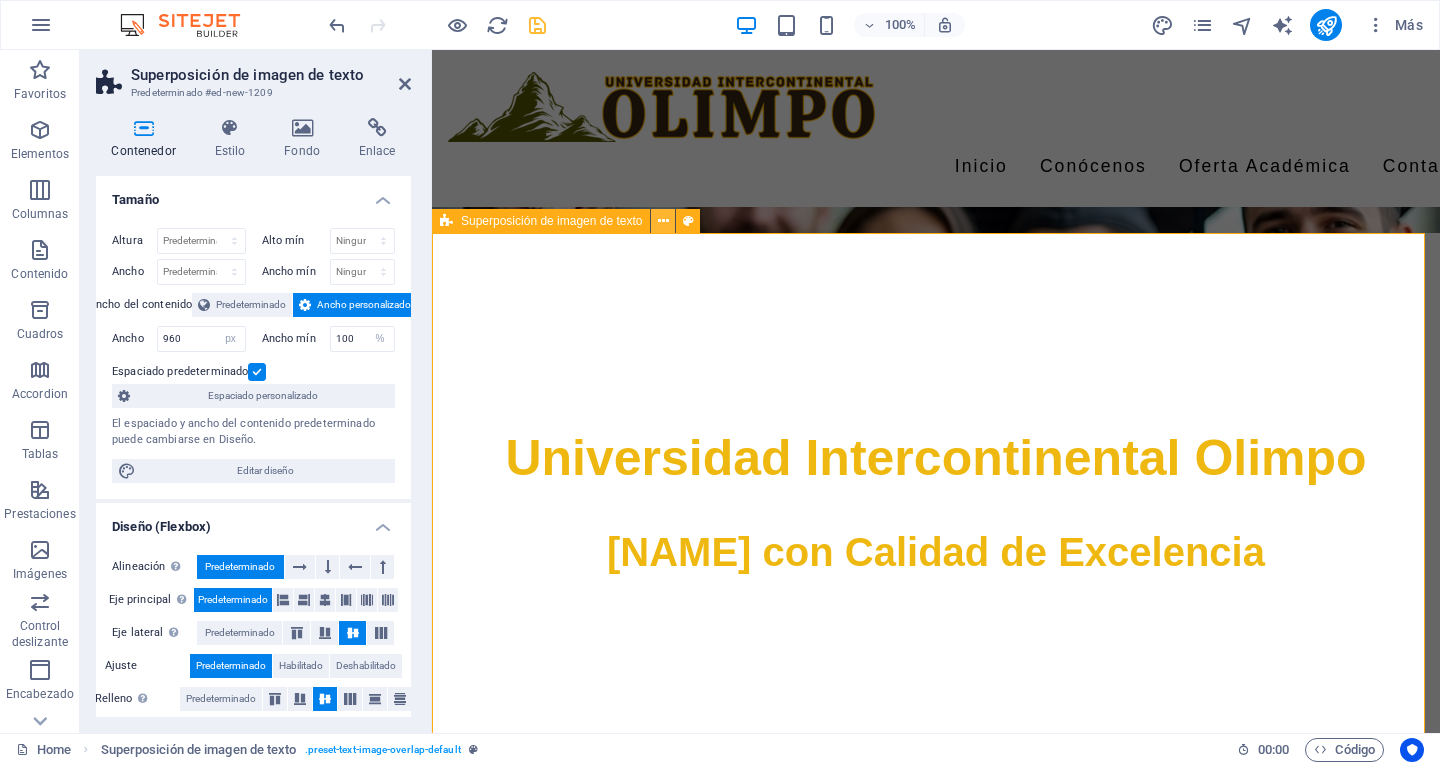 click at bounding box center (663, 221) 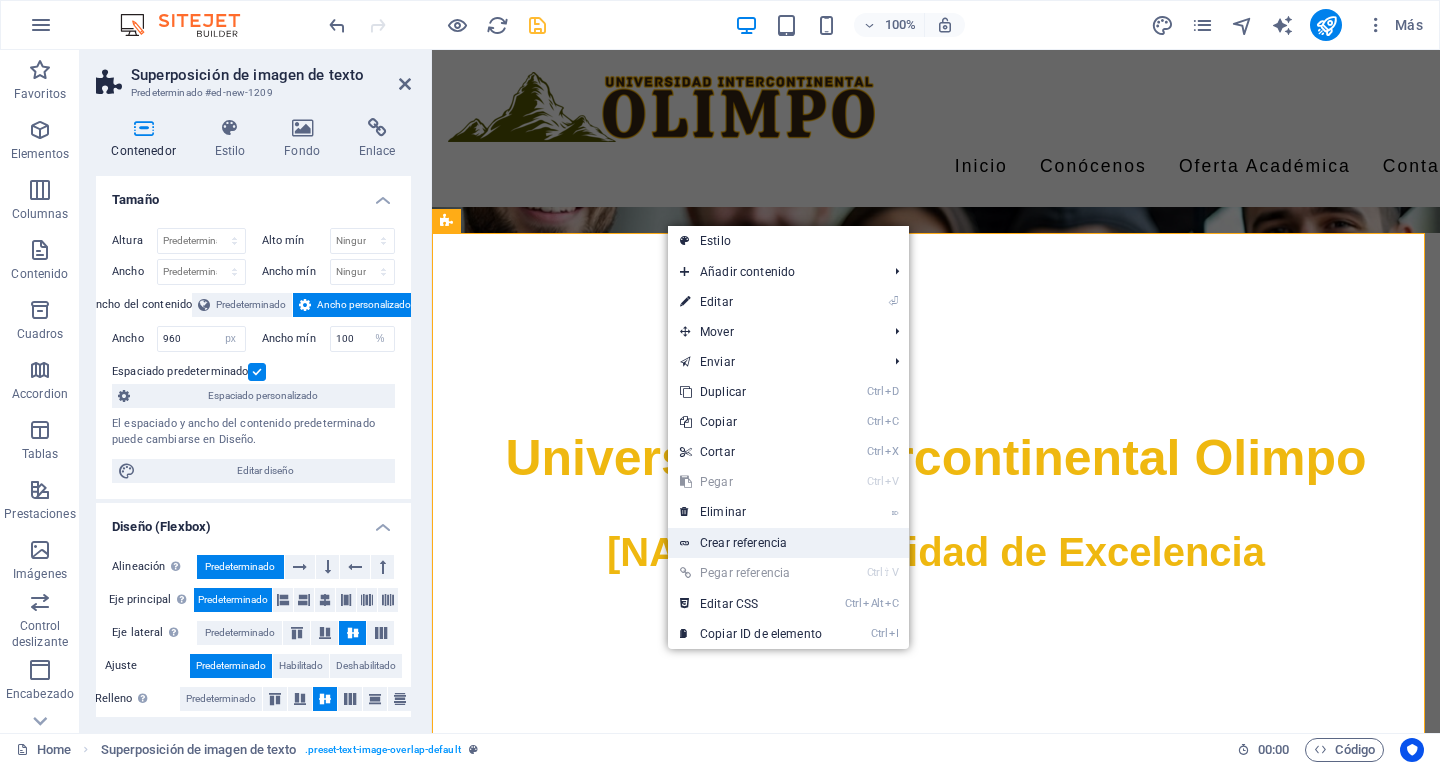click on "Crear referencia" at bounding box center (788, 543) 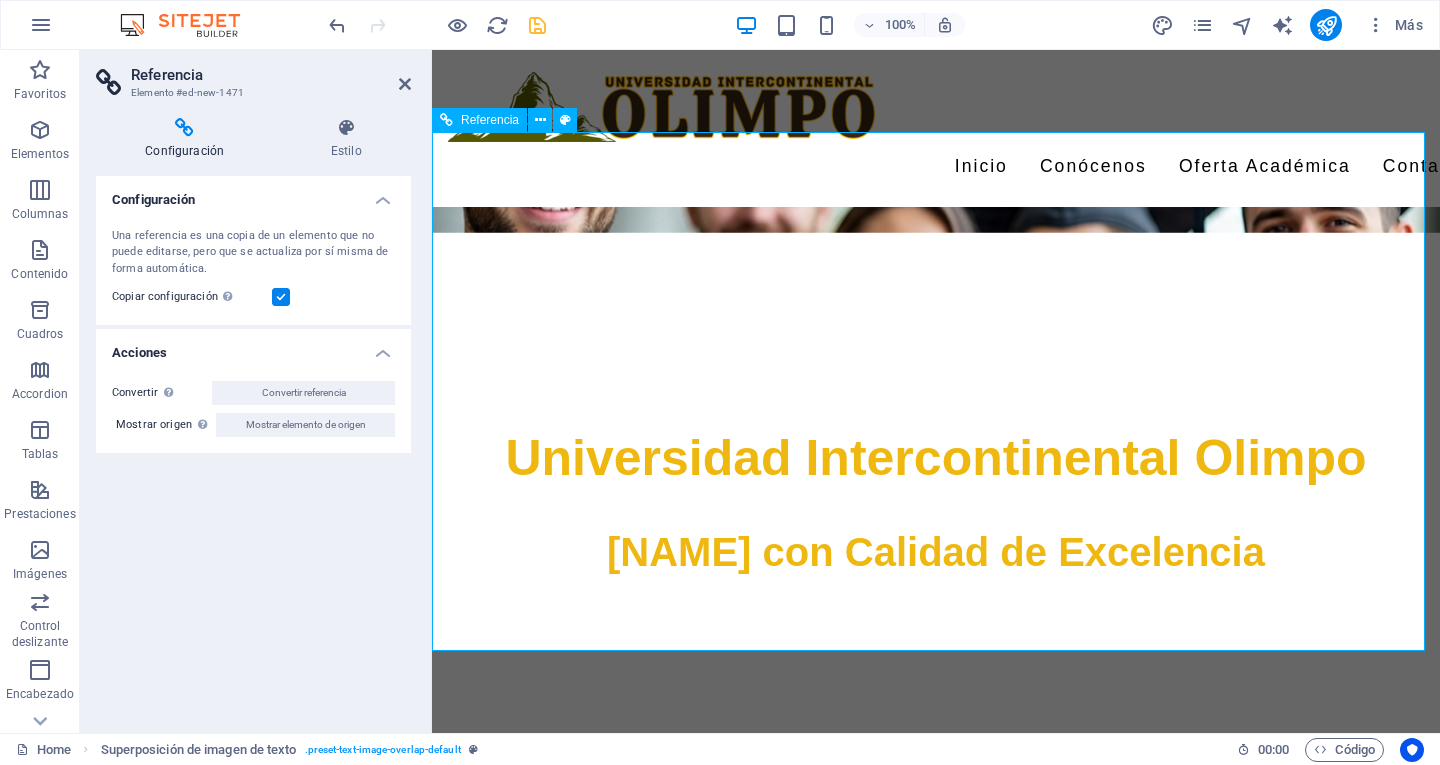 scroll, scrollTop: 1120, scrollLeft: 0, axis: vertical 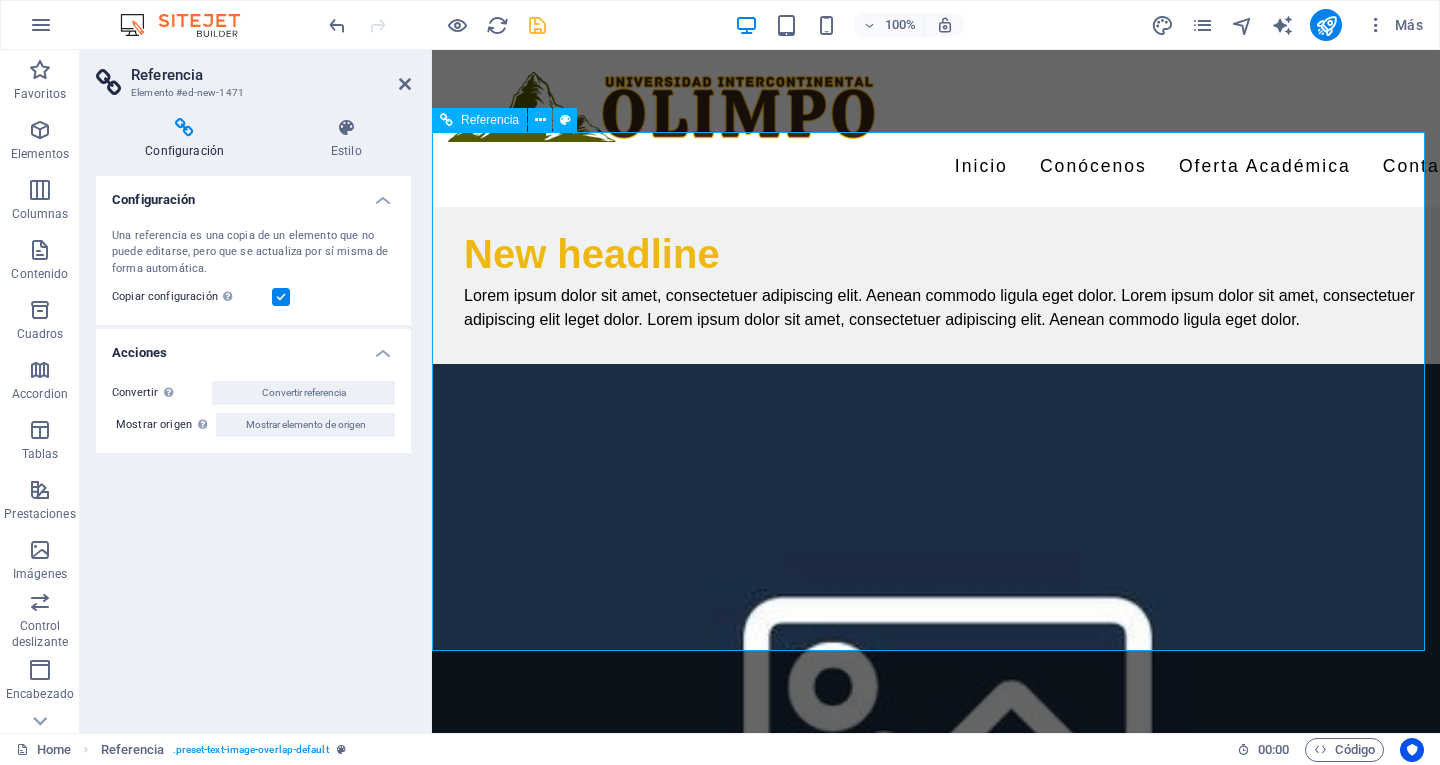 click on "New headline Lorem ipsum dolor sit amet, consectetuer adipiscing elit. Aenean commodo ligula eget dolor. Lorem ipsum dolor sit amet, consectetuer adipiscing elit leget dolor. Lorem ipsum dolor sit amet, consectetuer adipiscing elit. Aenean commodo ligula eget dolor." at bounding box center [936, 1703] 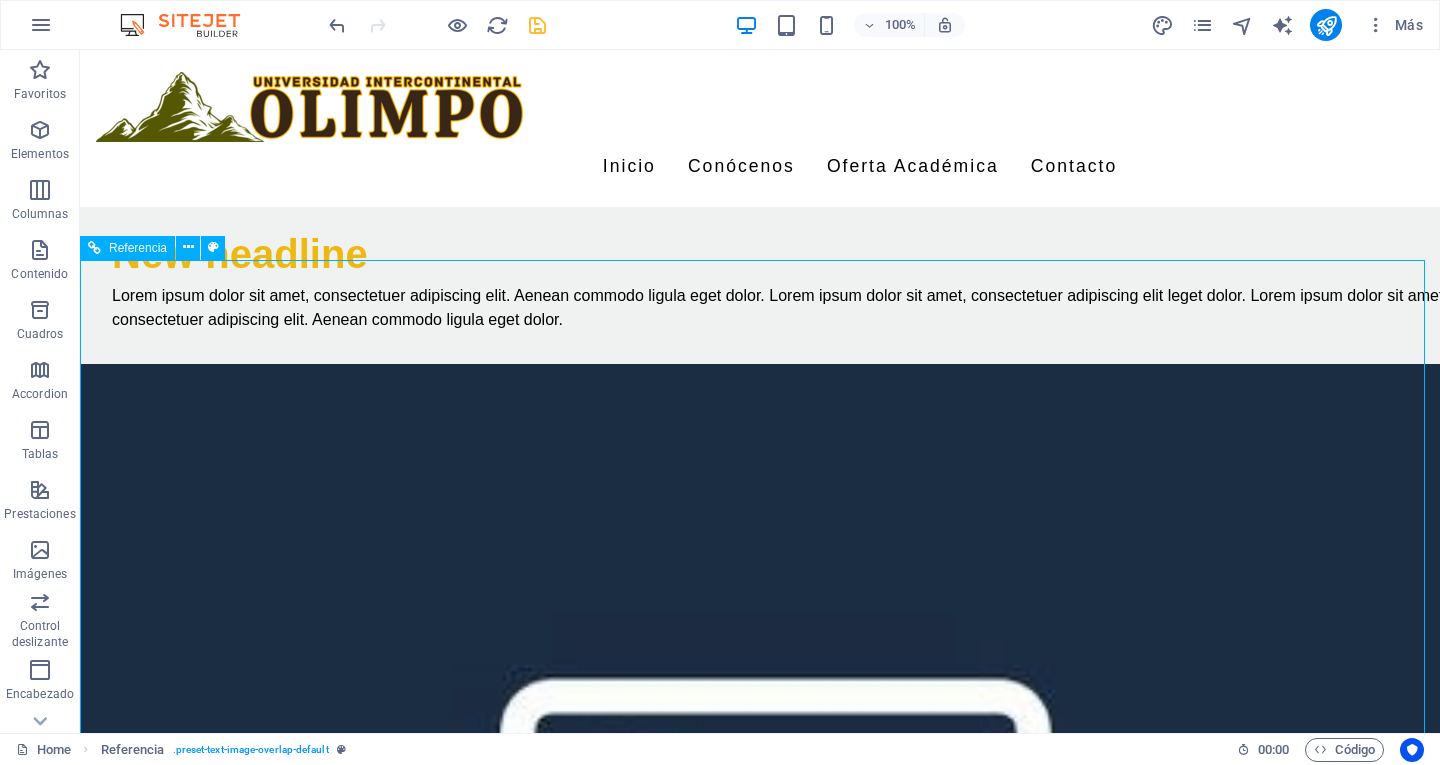click on "Referencia" at bounding box center [138, 248] 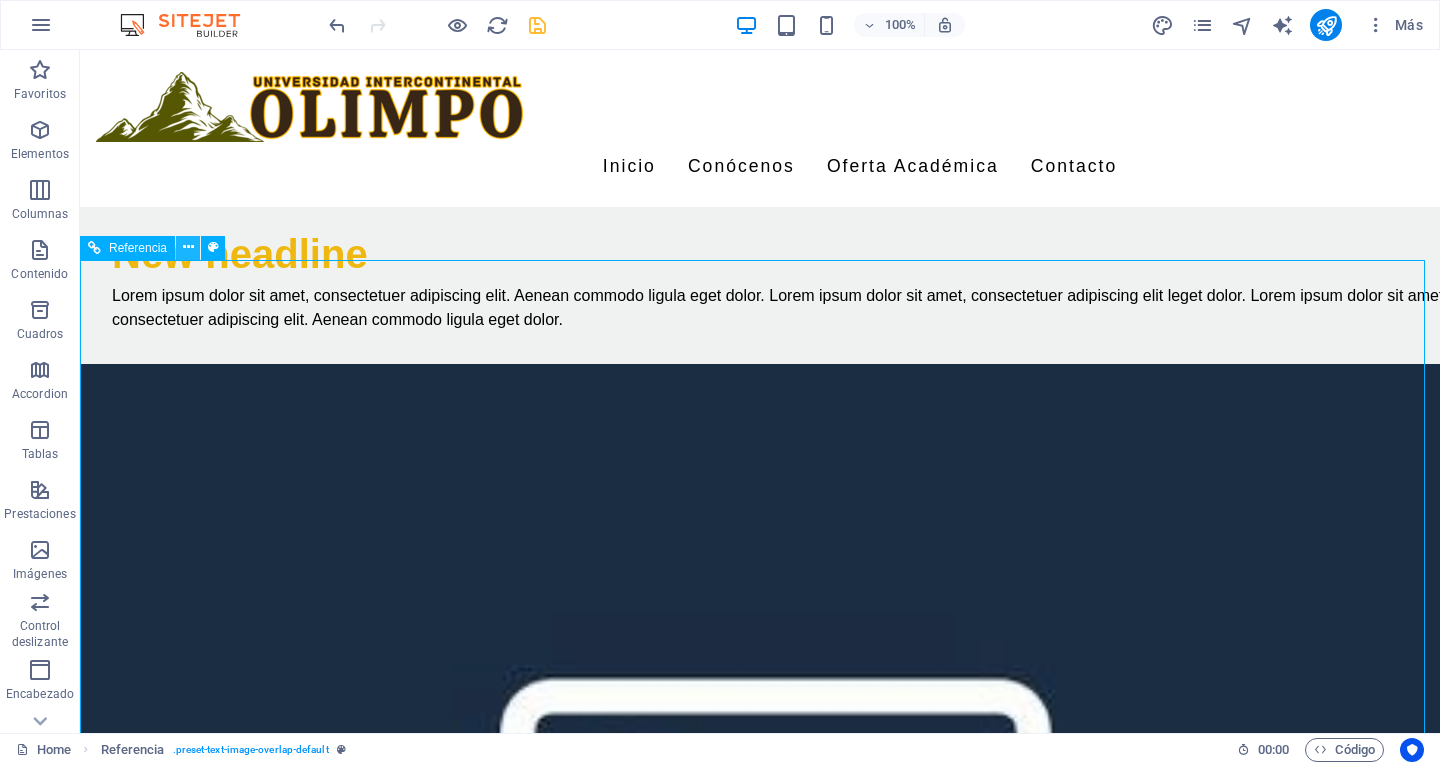 click at bounding box center (188, 247) 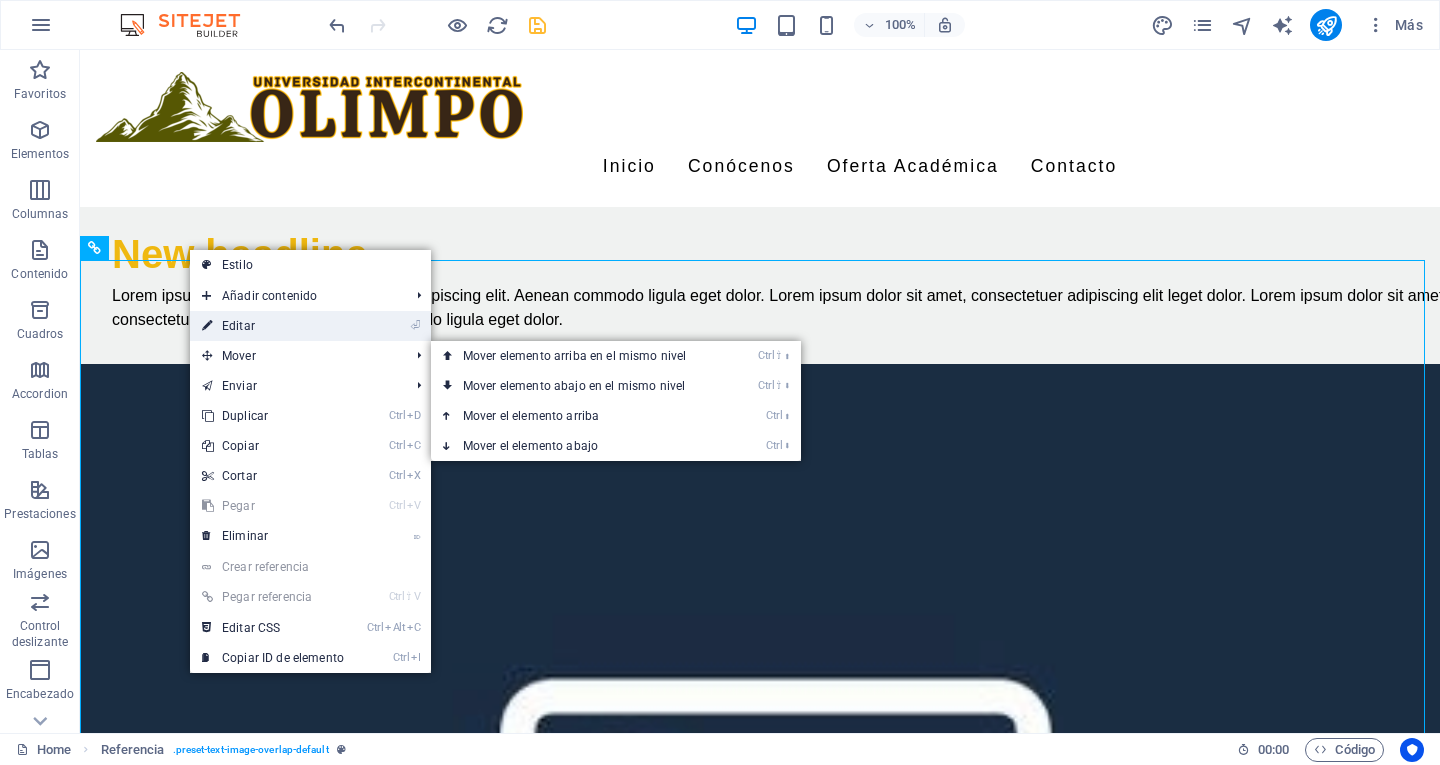 click on "⏎  Editar" at bounding box center [273, 326] 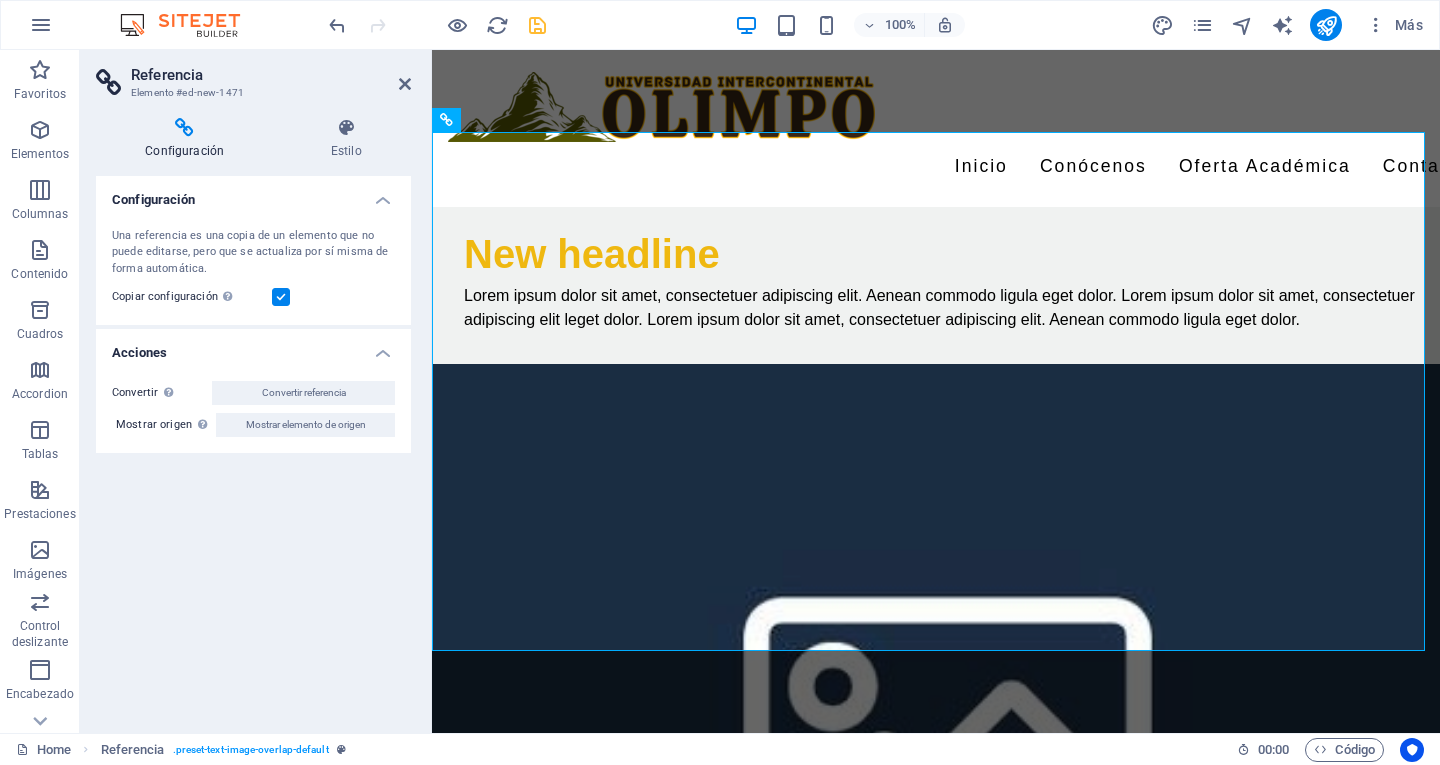 click on "Configuración" at bounding box center (253, 194) 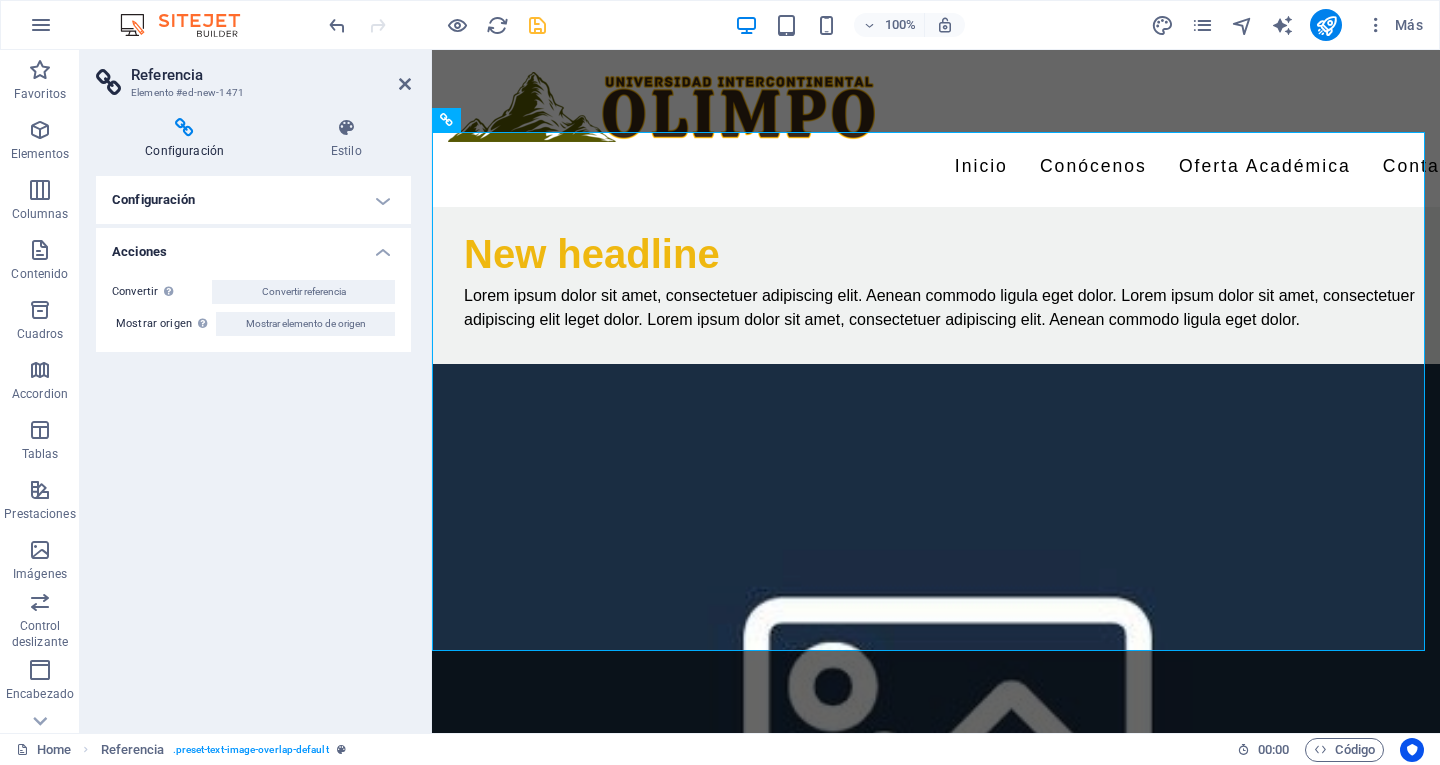 click on "Referencia" at bounding box center [271, 75] 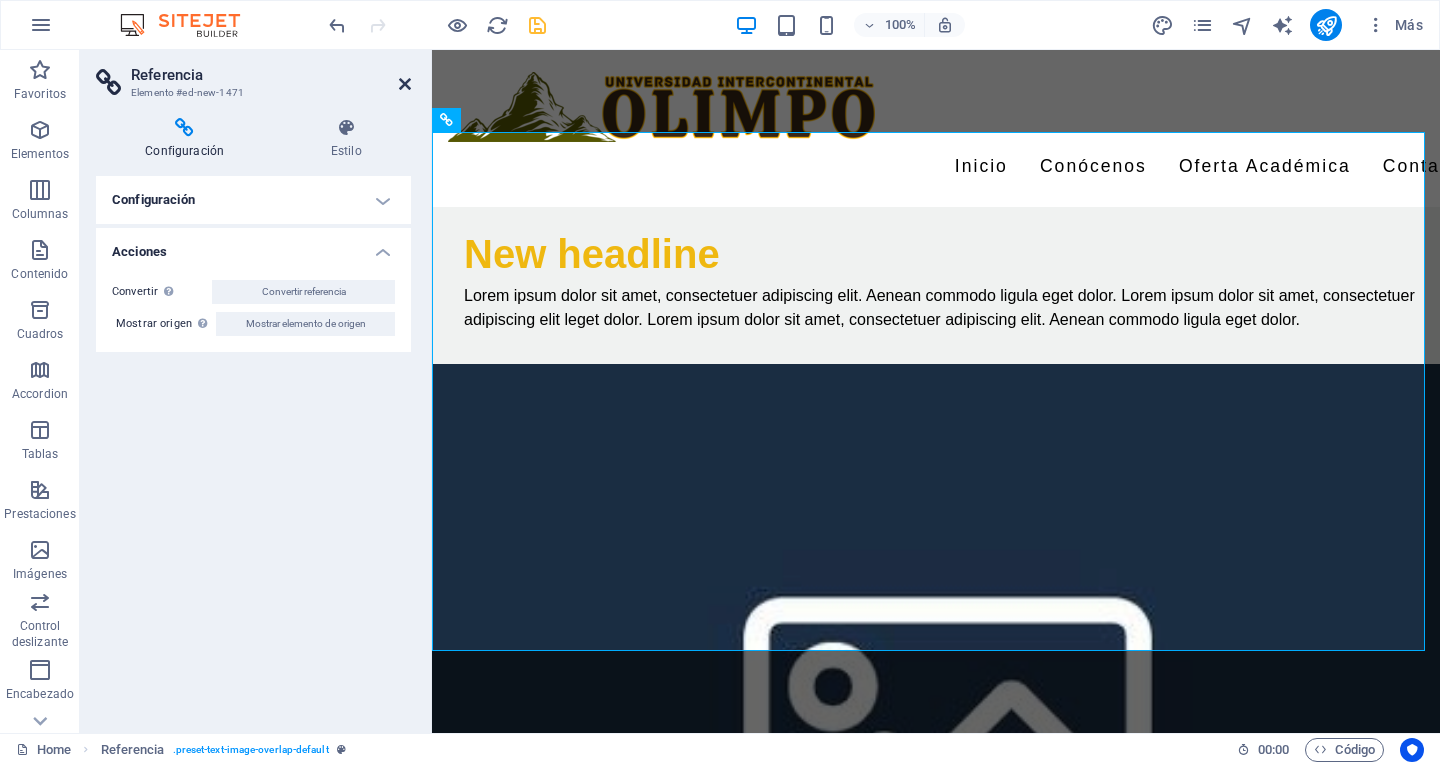 click at bounding box center (405, 84) 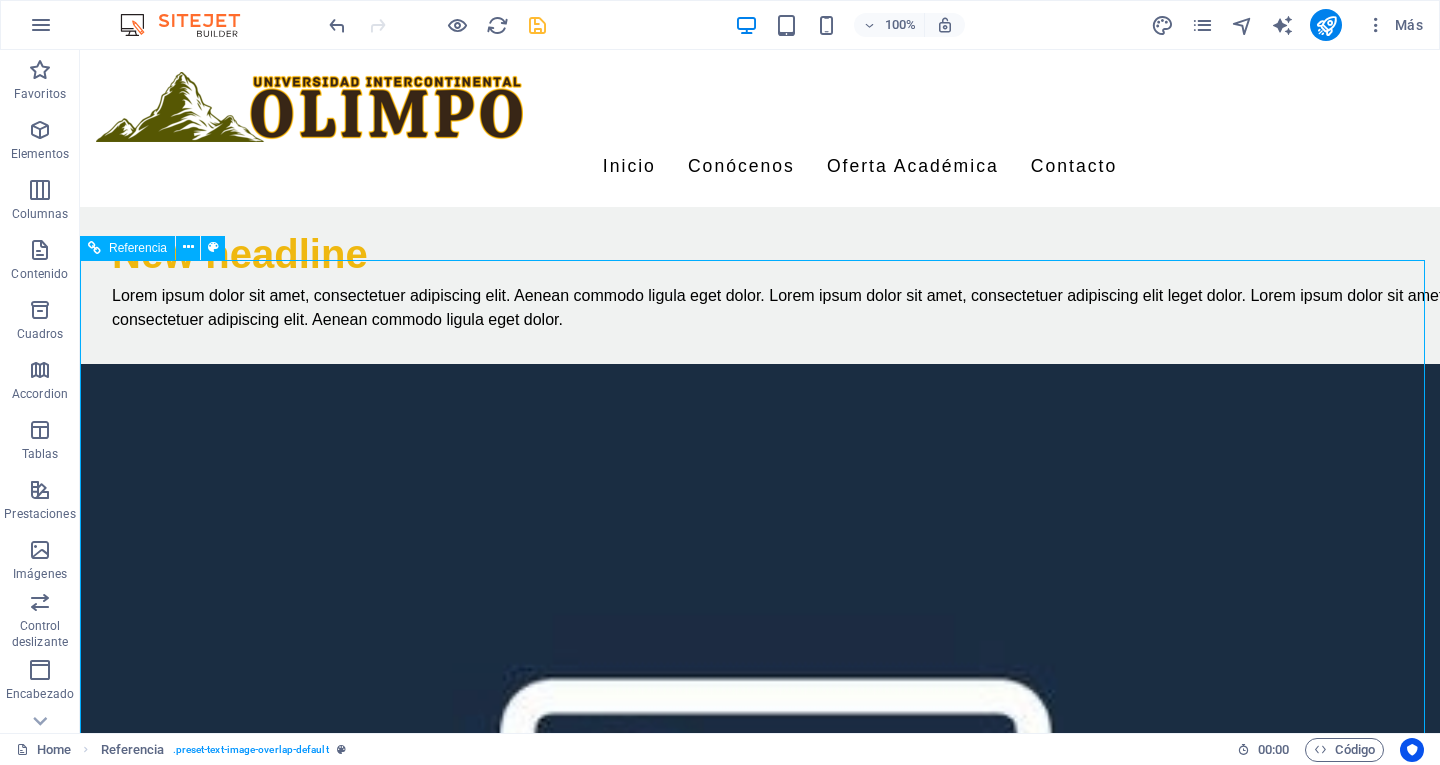 click on "Referencia" at bounding box center [138, 248] 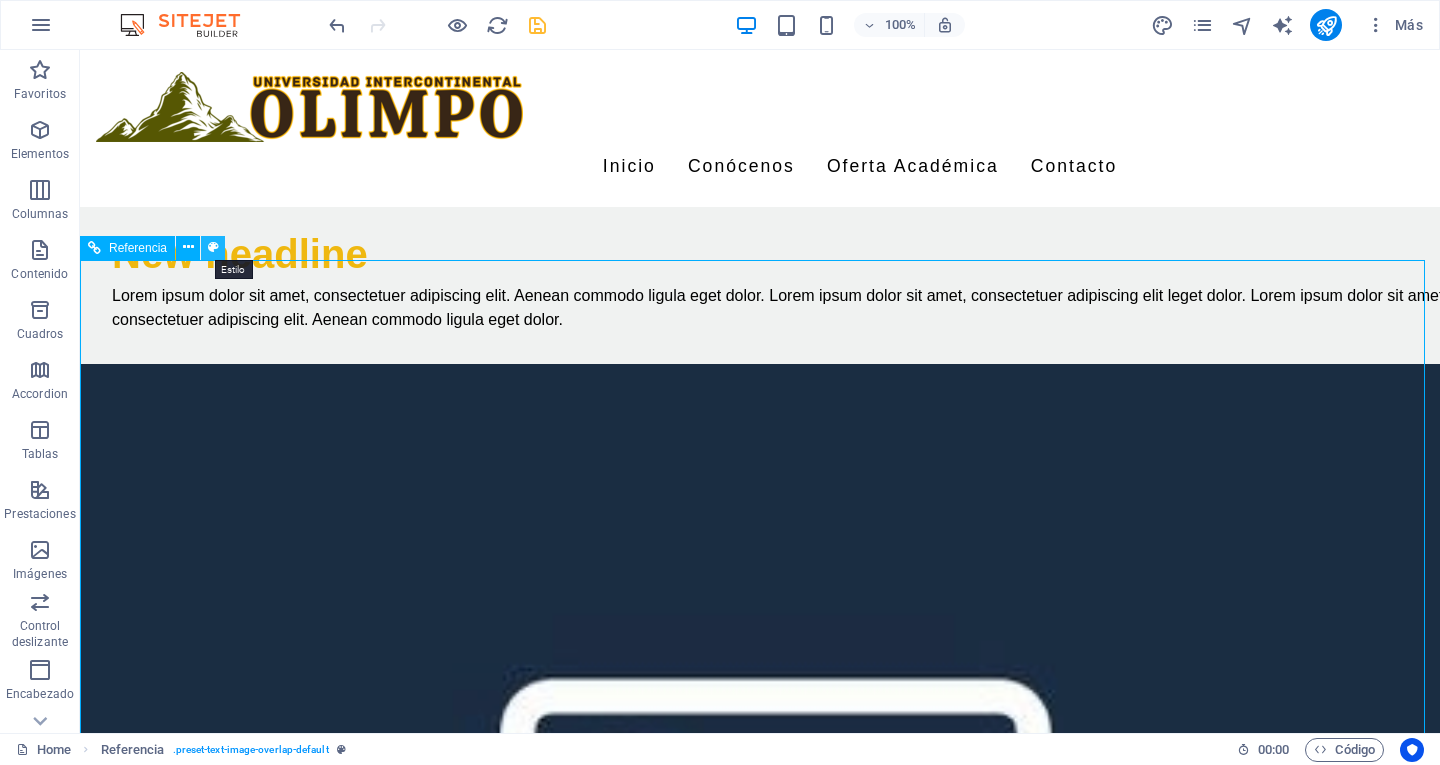 click at bounding box center [213, 248] 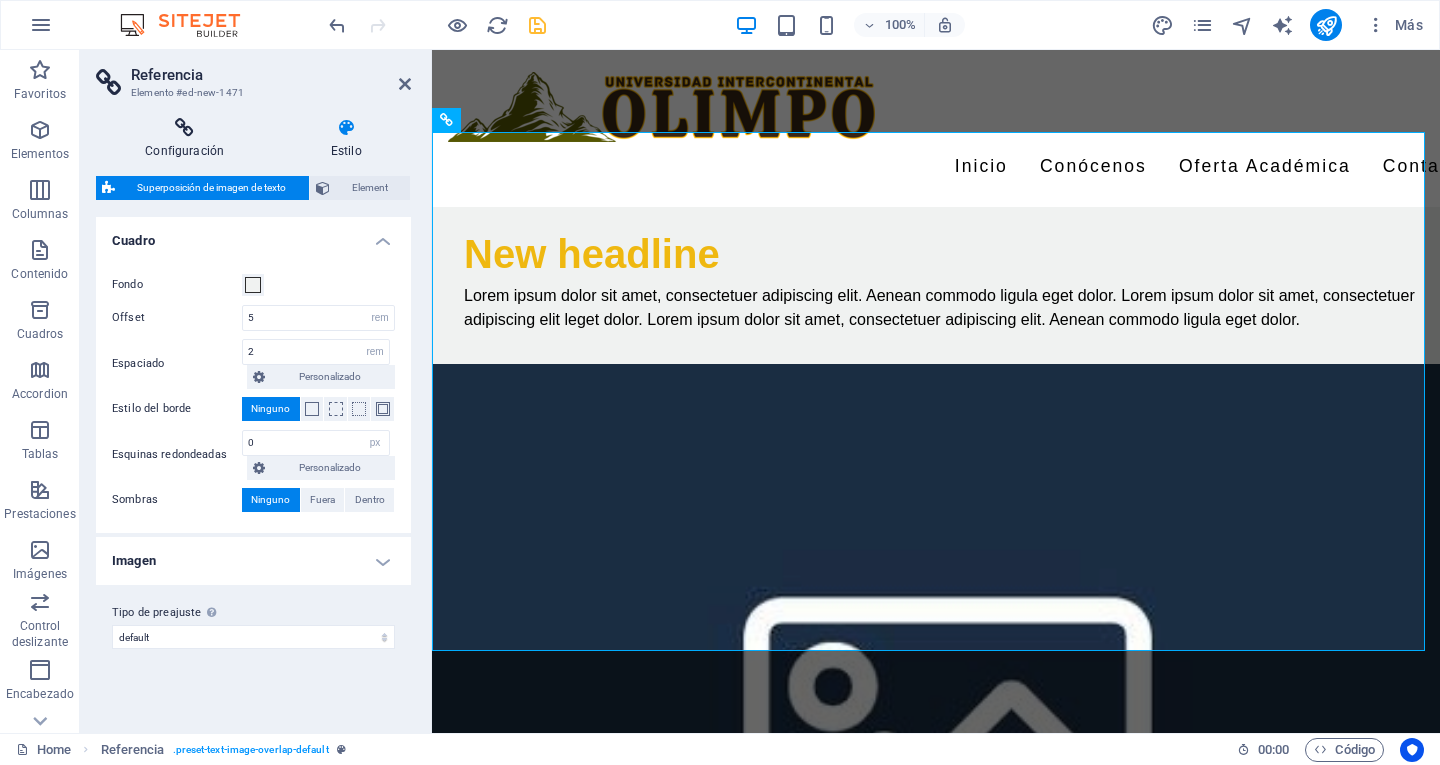 click at bounding box center (184, 128) 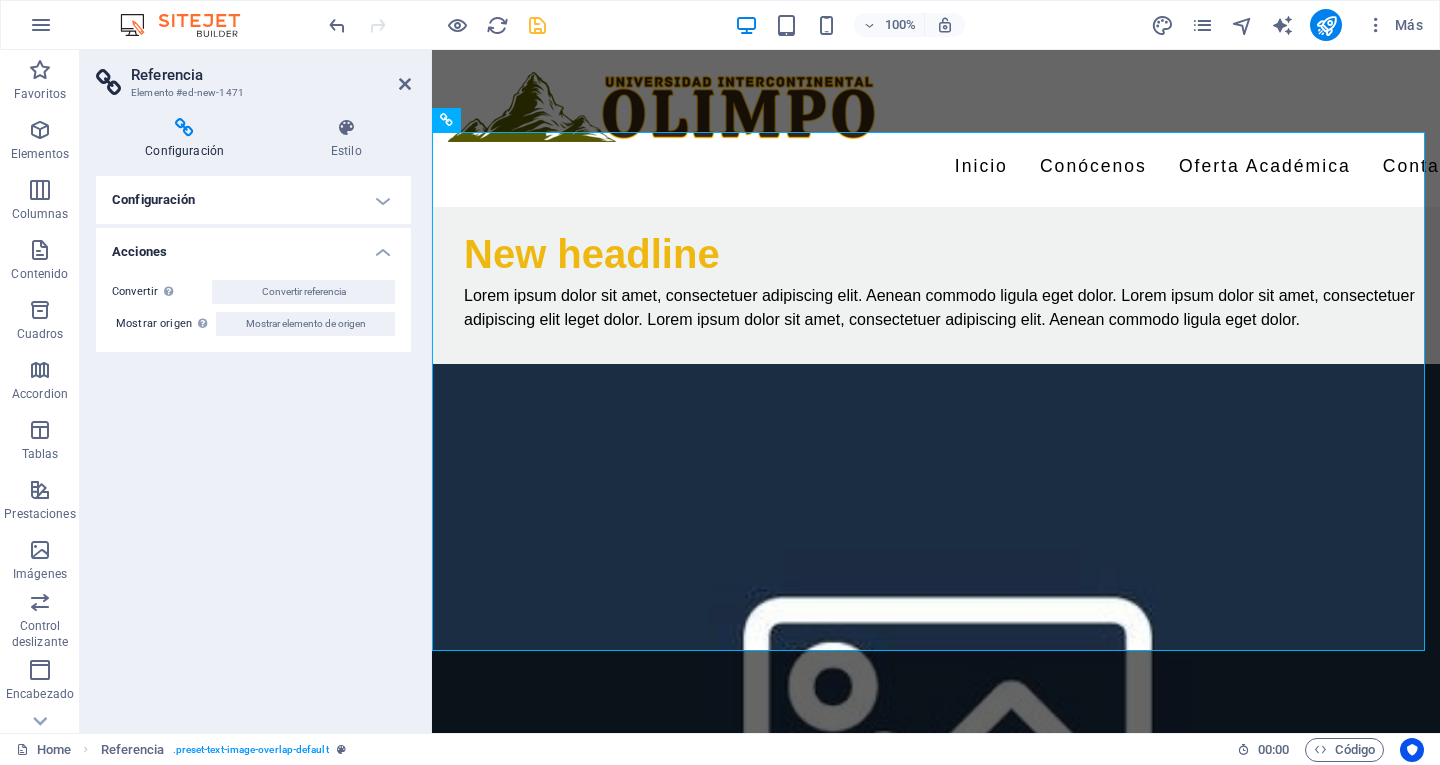 click at bounding box center [184, 128] 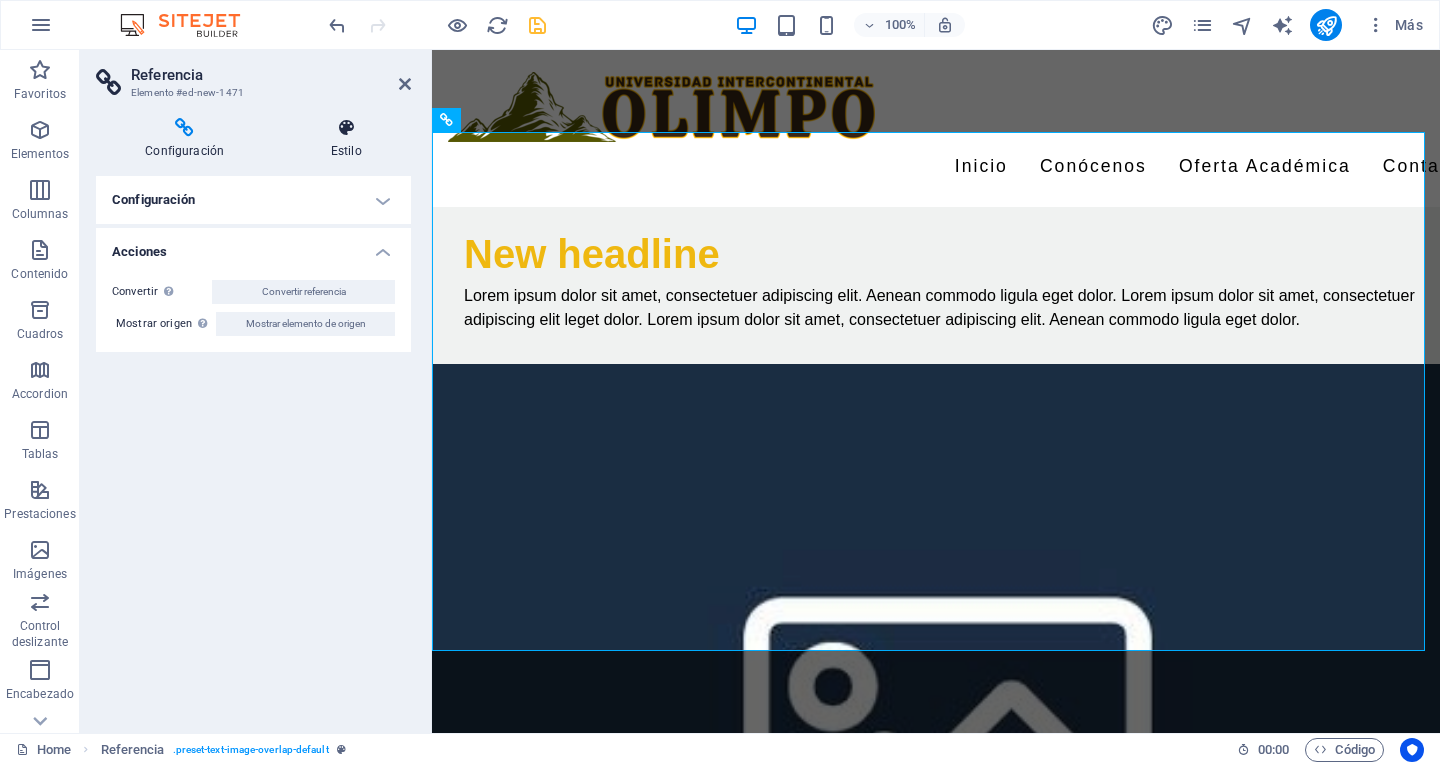 click at bounding box center (346, 128) 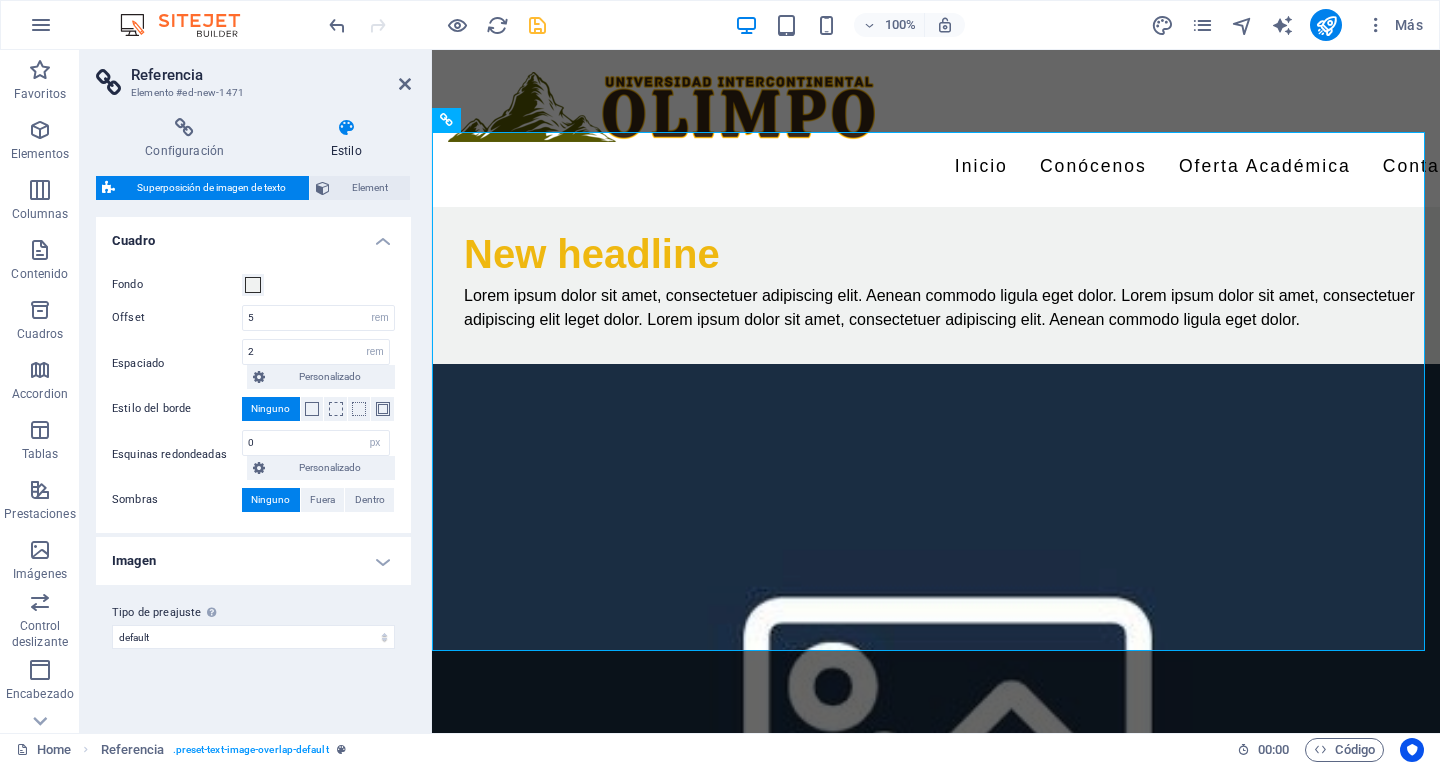 click on "Referencia" at bounding box center [271, 75] 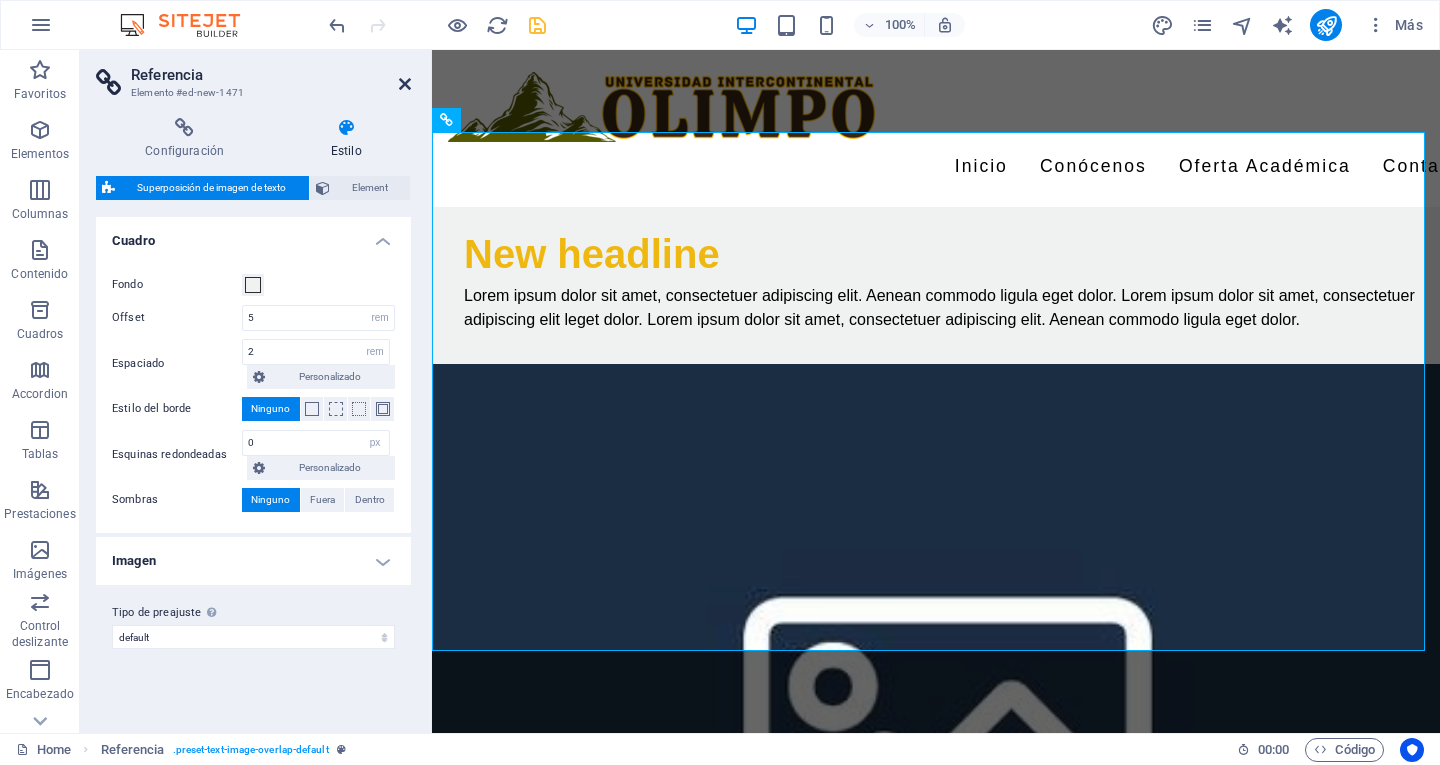click at bounding box center (405, 84) 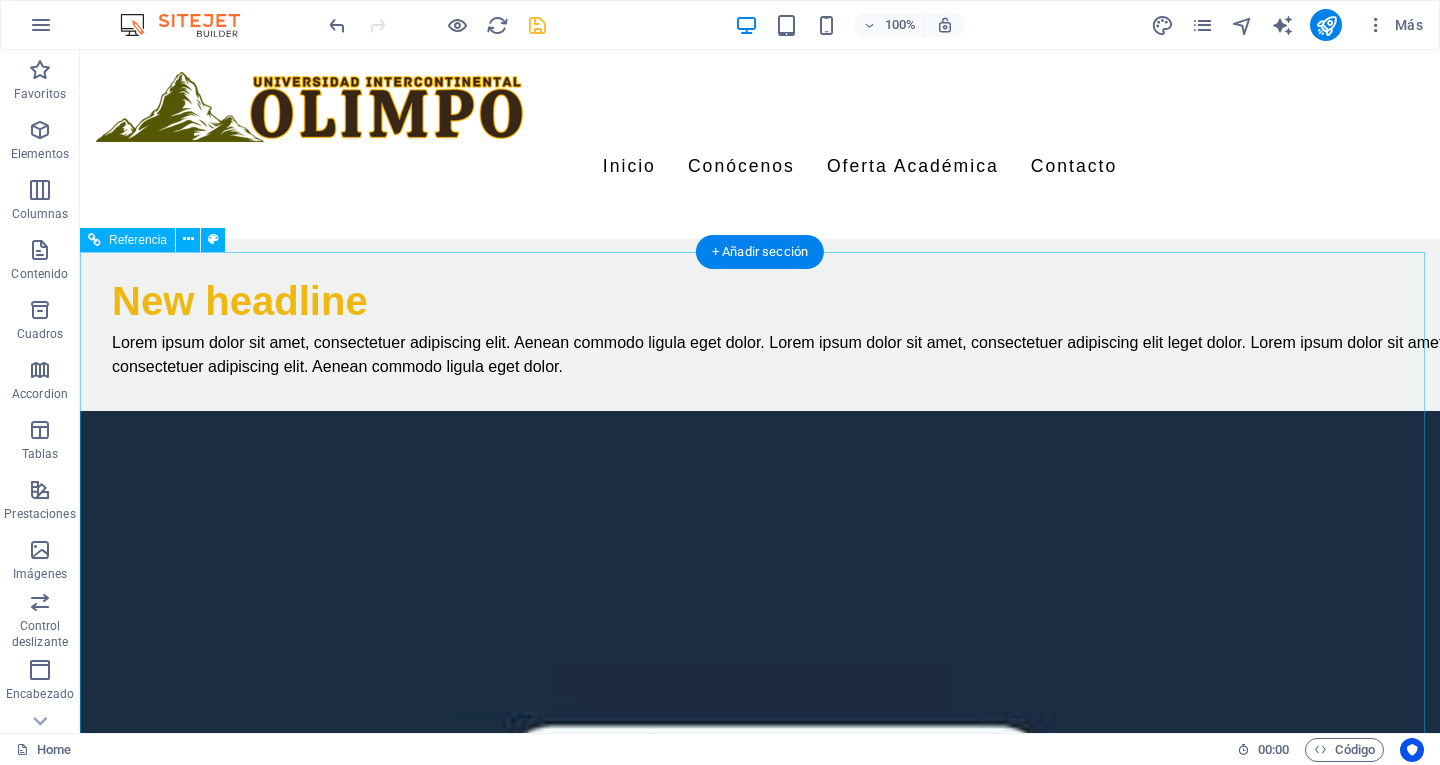 scroll, scrollTop: 920, scrollLeft: 0, axis: vertical 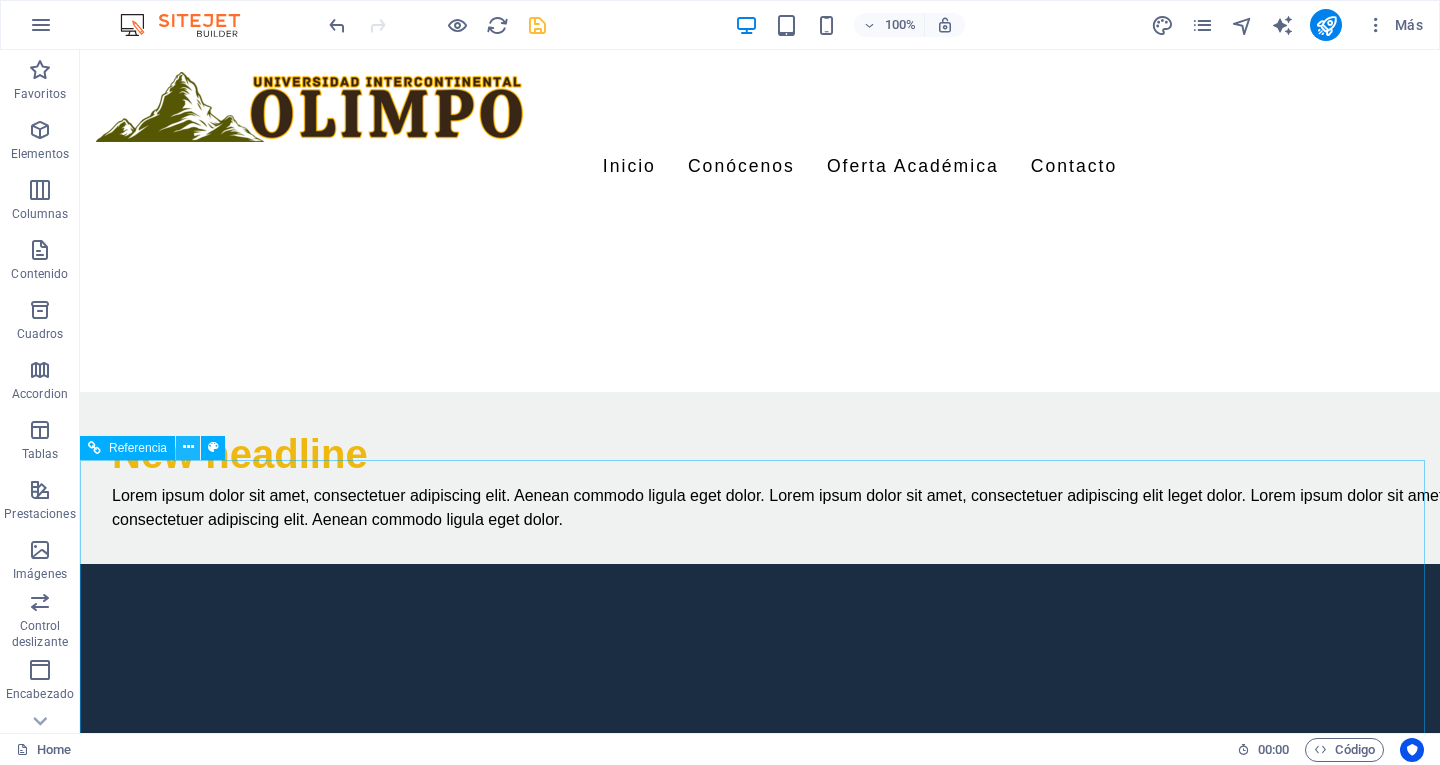 click at bounding box center (188, 448) 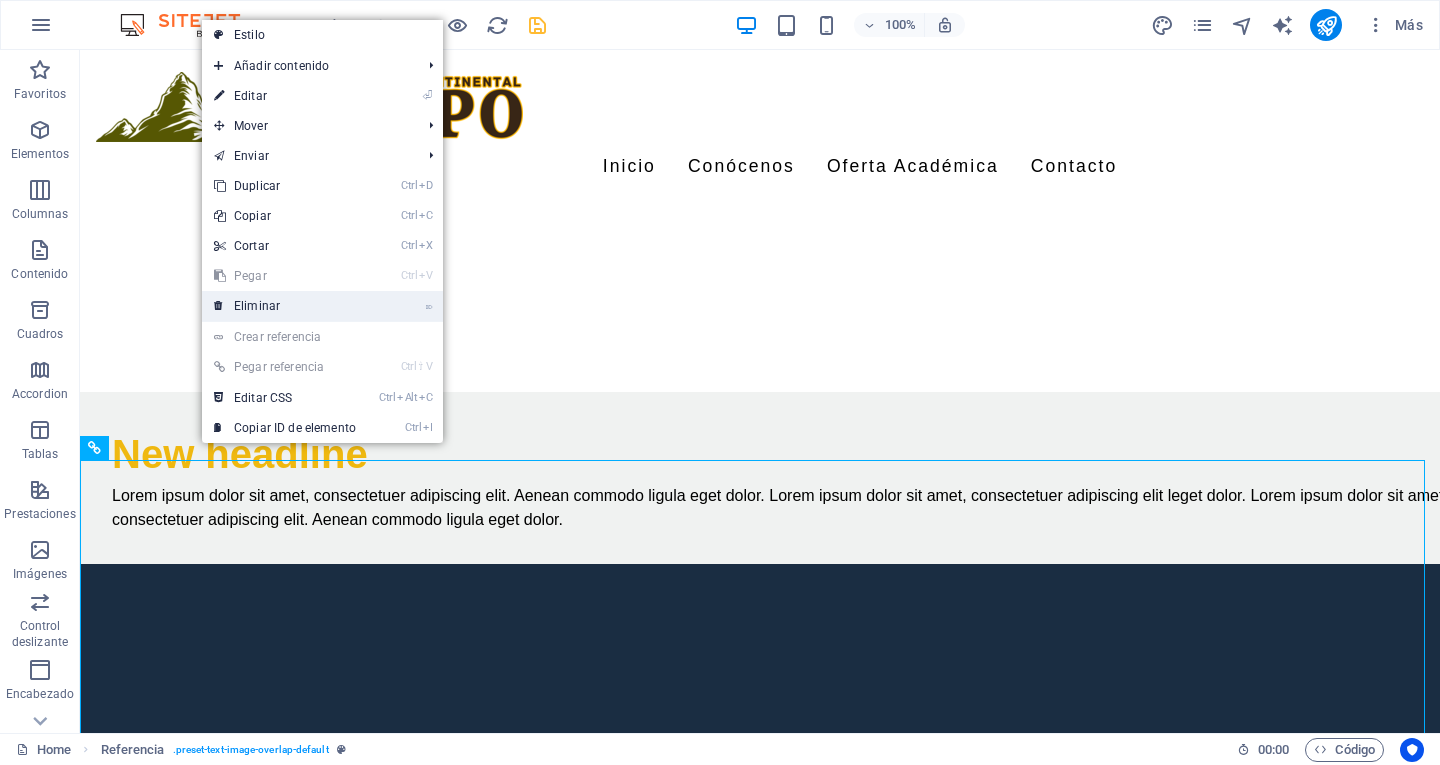 click on "⌦  Eliminar" at bounding box center [285, 306] 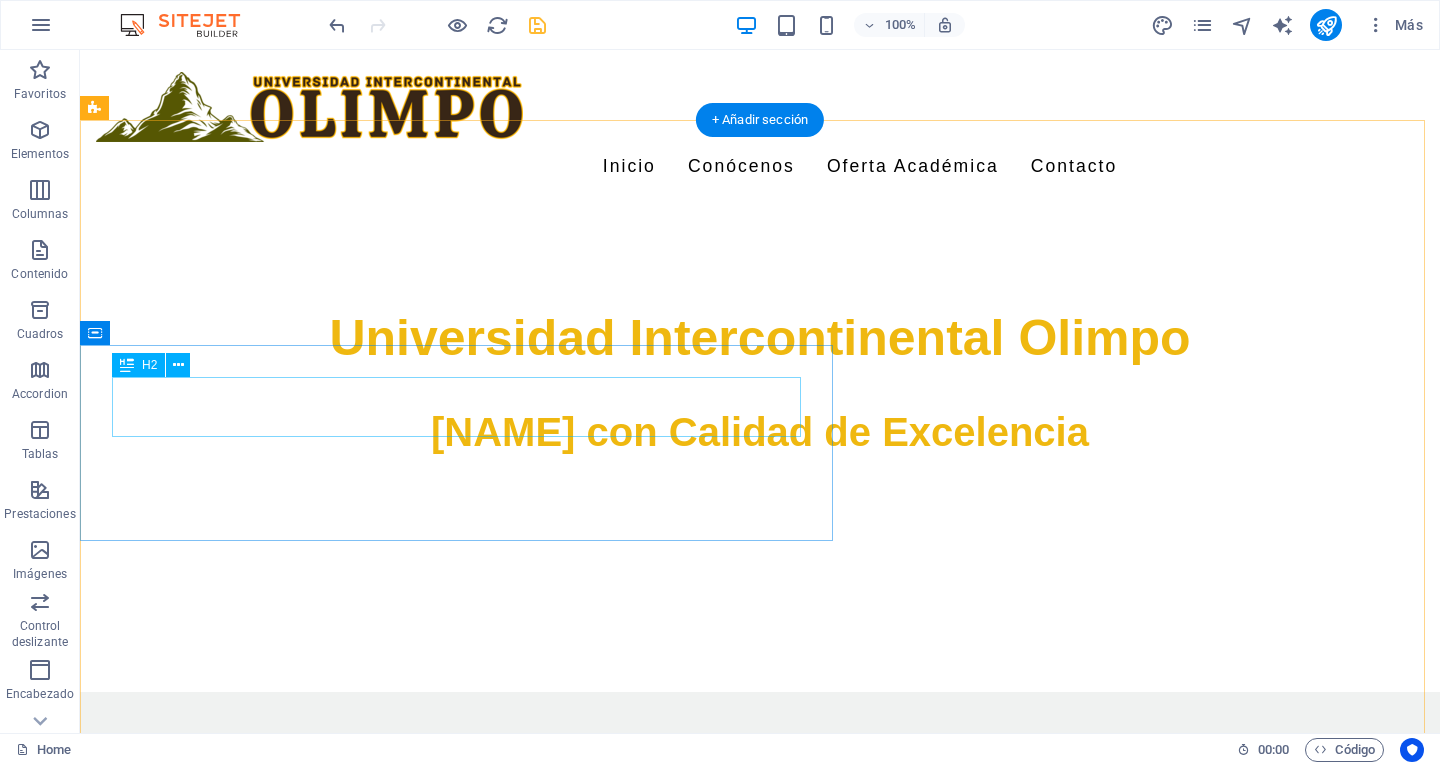 scroll, scrollTop: 320, scrollLeft: 0, axis: vertical 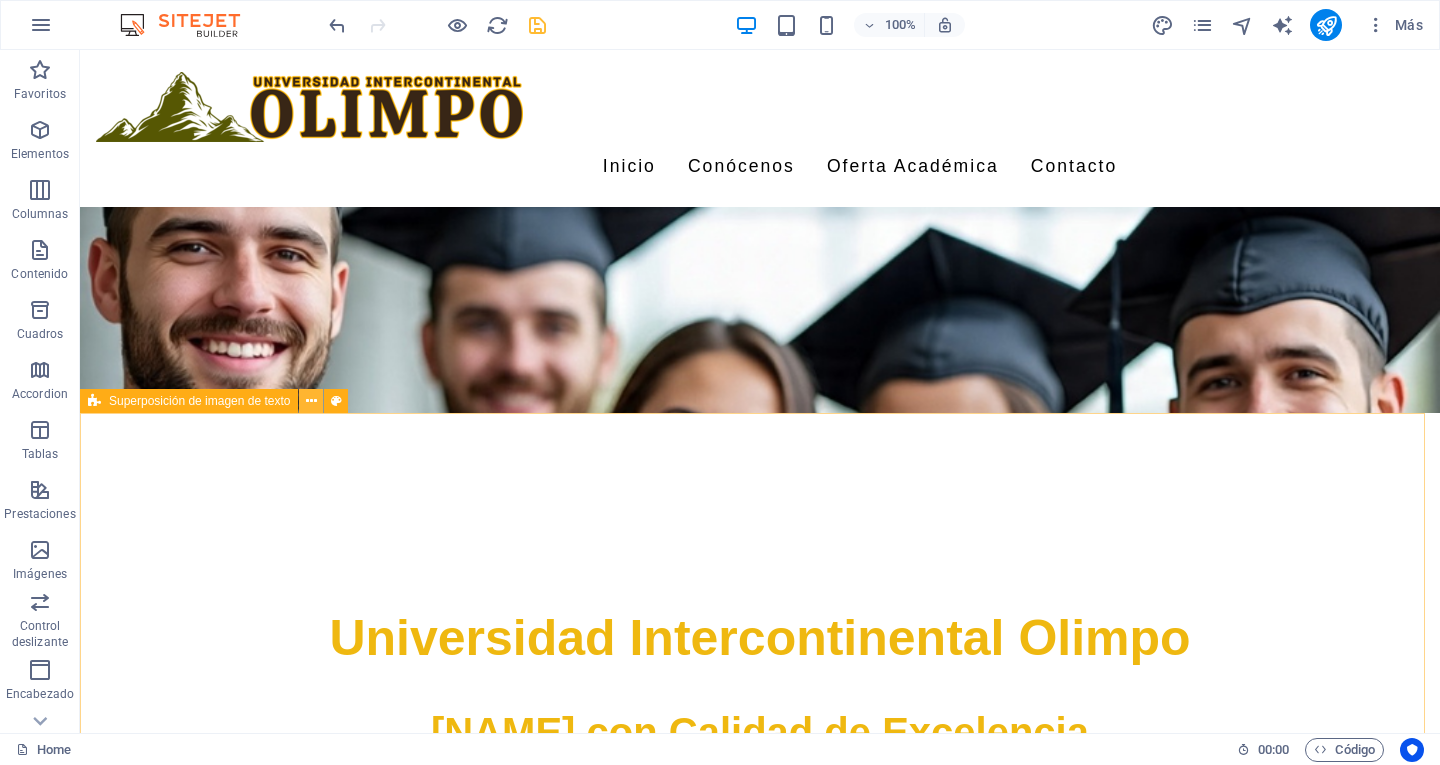 click at bounding box center (311, 401) 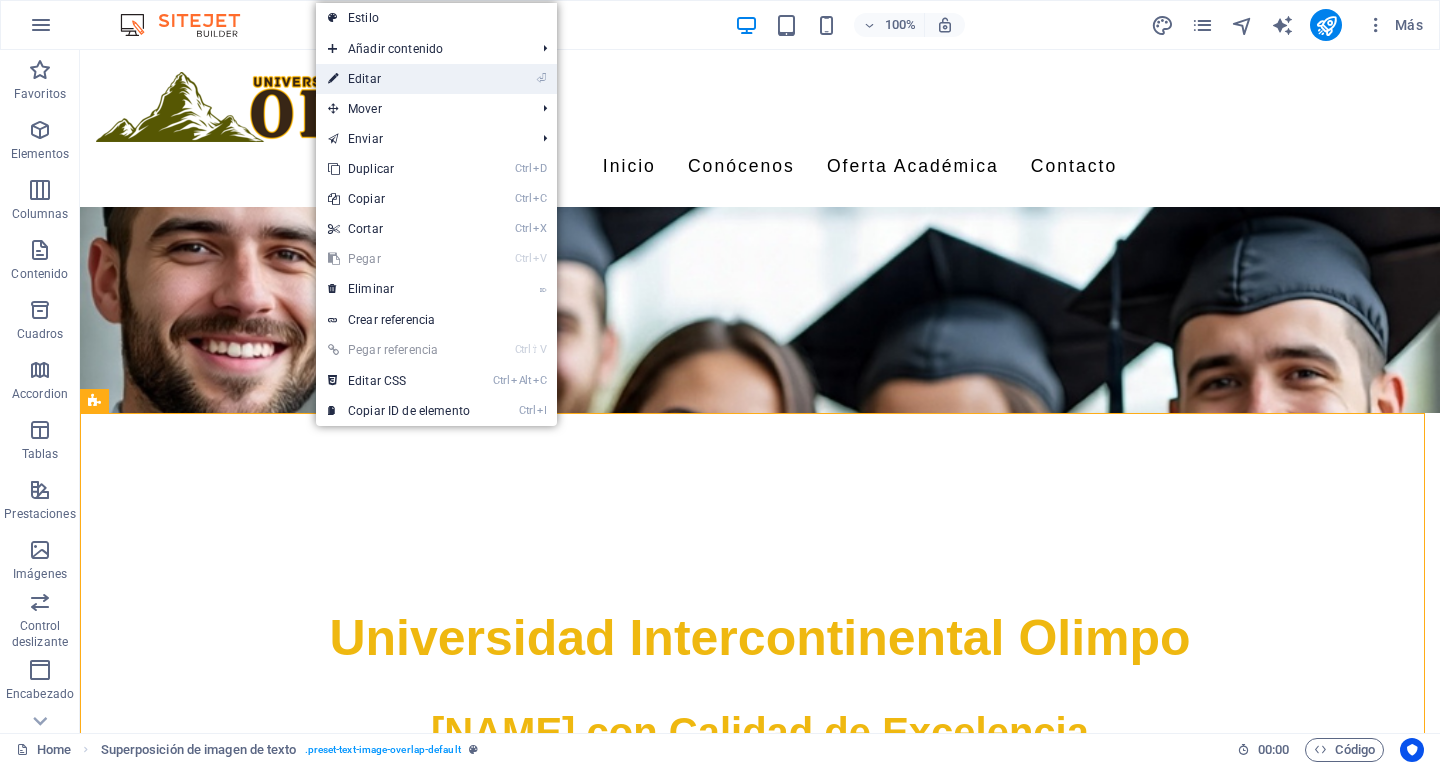 click on "⏎  Editar" at bounding box center (399, 79) 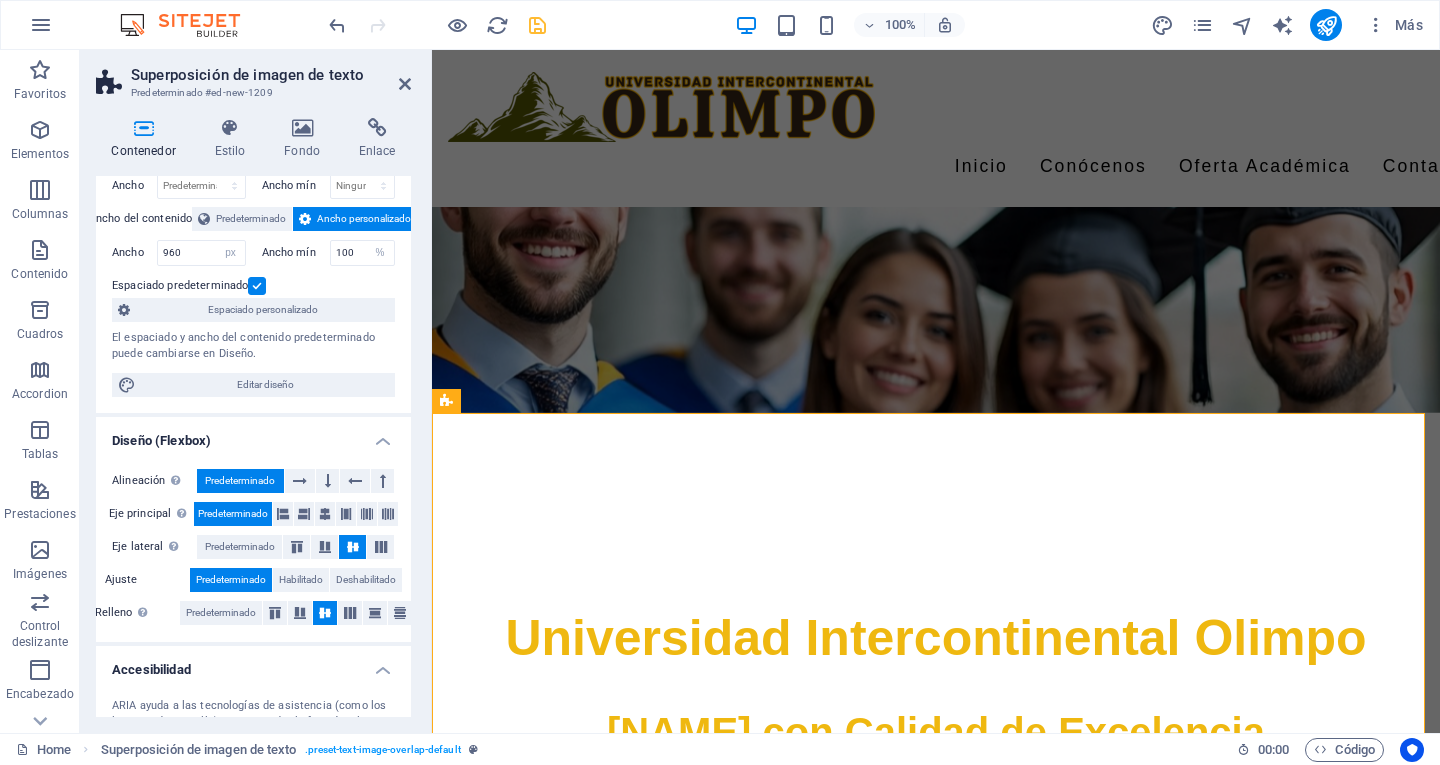 scroll, scrollTop: 292, scrollLeft: 0, axis: vertical 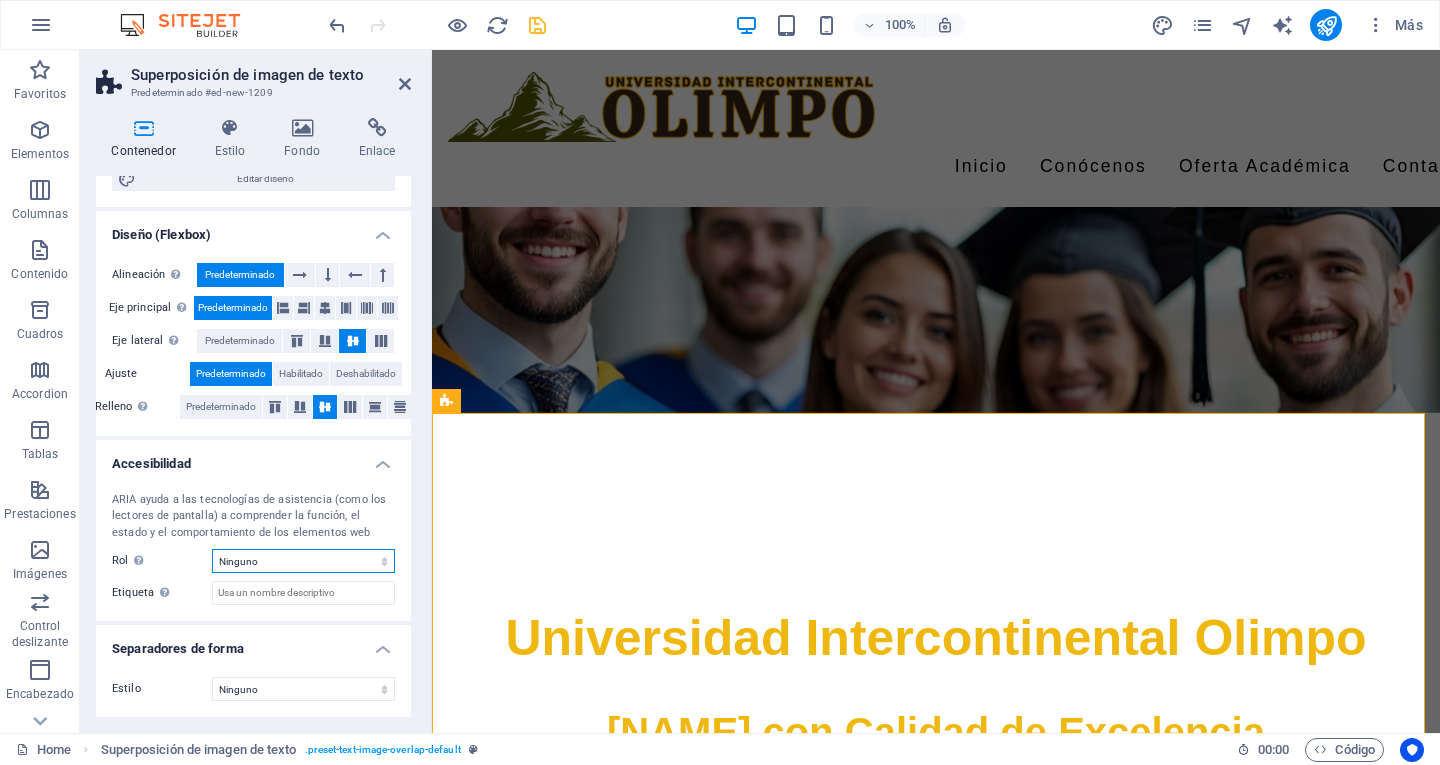 click on "Ninguno Alert Article Banner Comment Complementary Dialog Encabezado Marquee Pie de página Presentation Region Section Separator Status Timer" at bounding box center (303, 561) 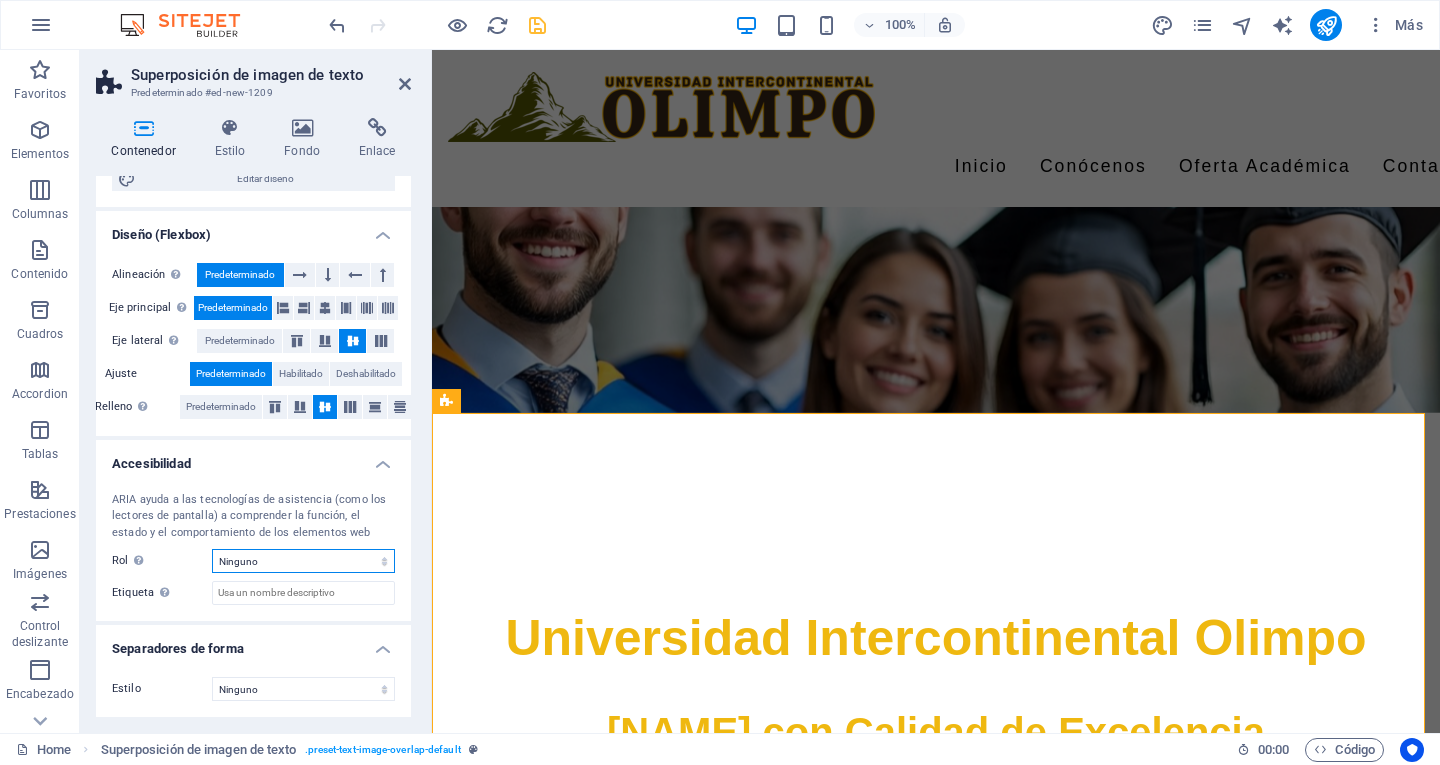 click on "Ninguno Alert Article Banner Comment Complementary Dialog Encabezado Marquee Pie de página Presentation Region Section Separator Status Timer" at bounding box center [303, 561] 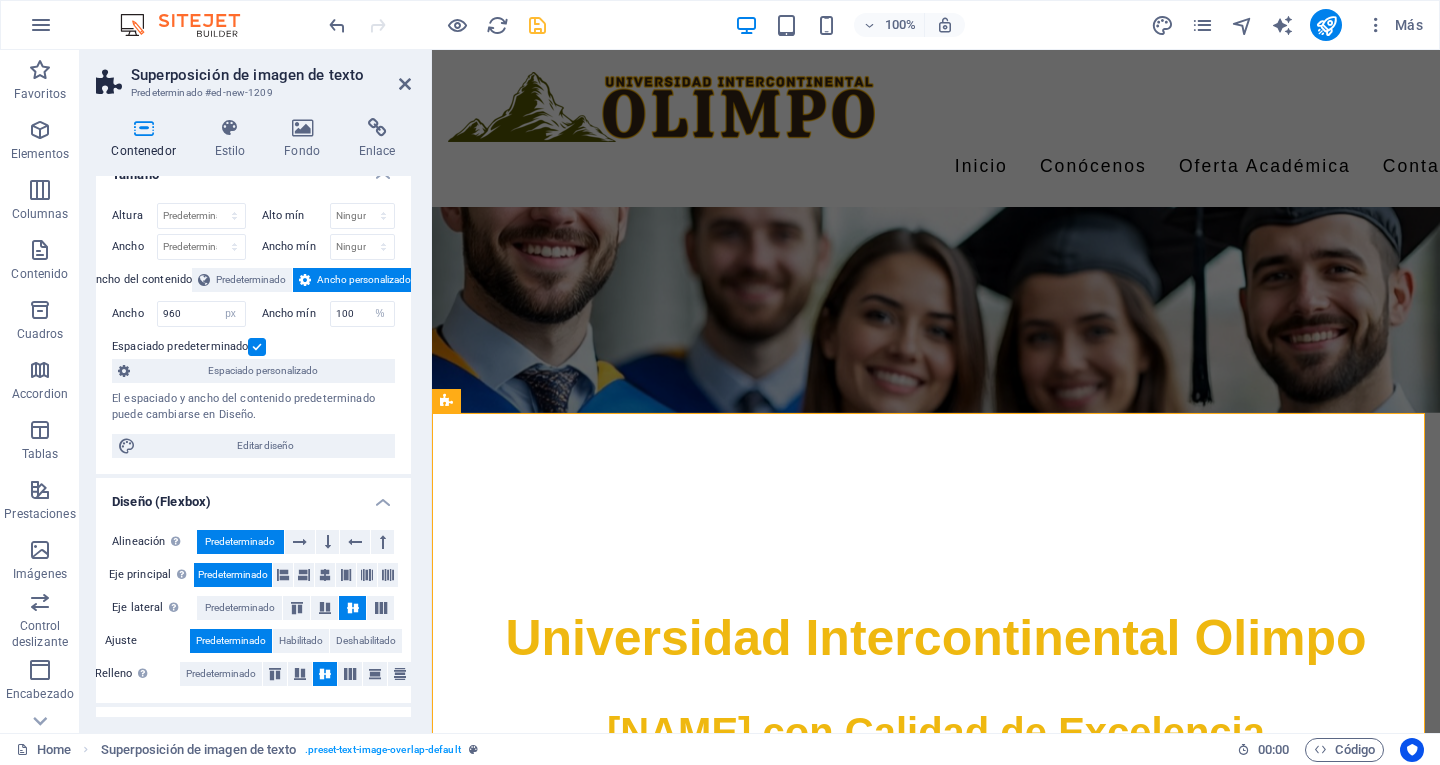 scroll, scrollTop: 0, scrollLeft: 0, axis: both 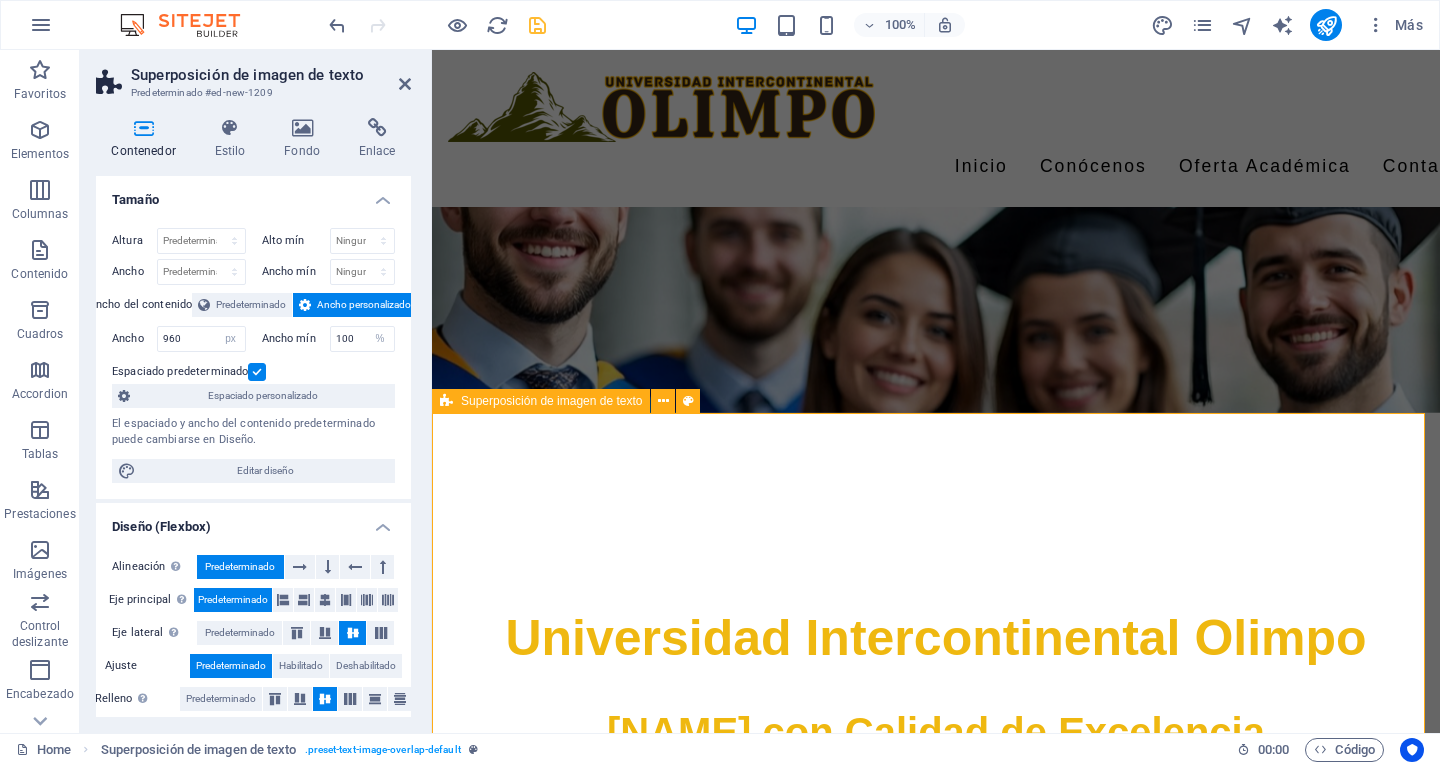 click on "New headline Lorem ipsum dolor sit amet, consectetuer adipiscing elit. Aenean commodo ligula eget dolor. Lorem ipsum dolor sit amet, consectetuer adipiscing elit leget dolor. Lorem ipsum dolor sit amet, consectetuer adipiscing elit. Aenean commodo ligula eget dolor." at bounding box center [936, 1442] 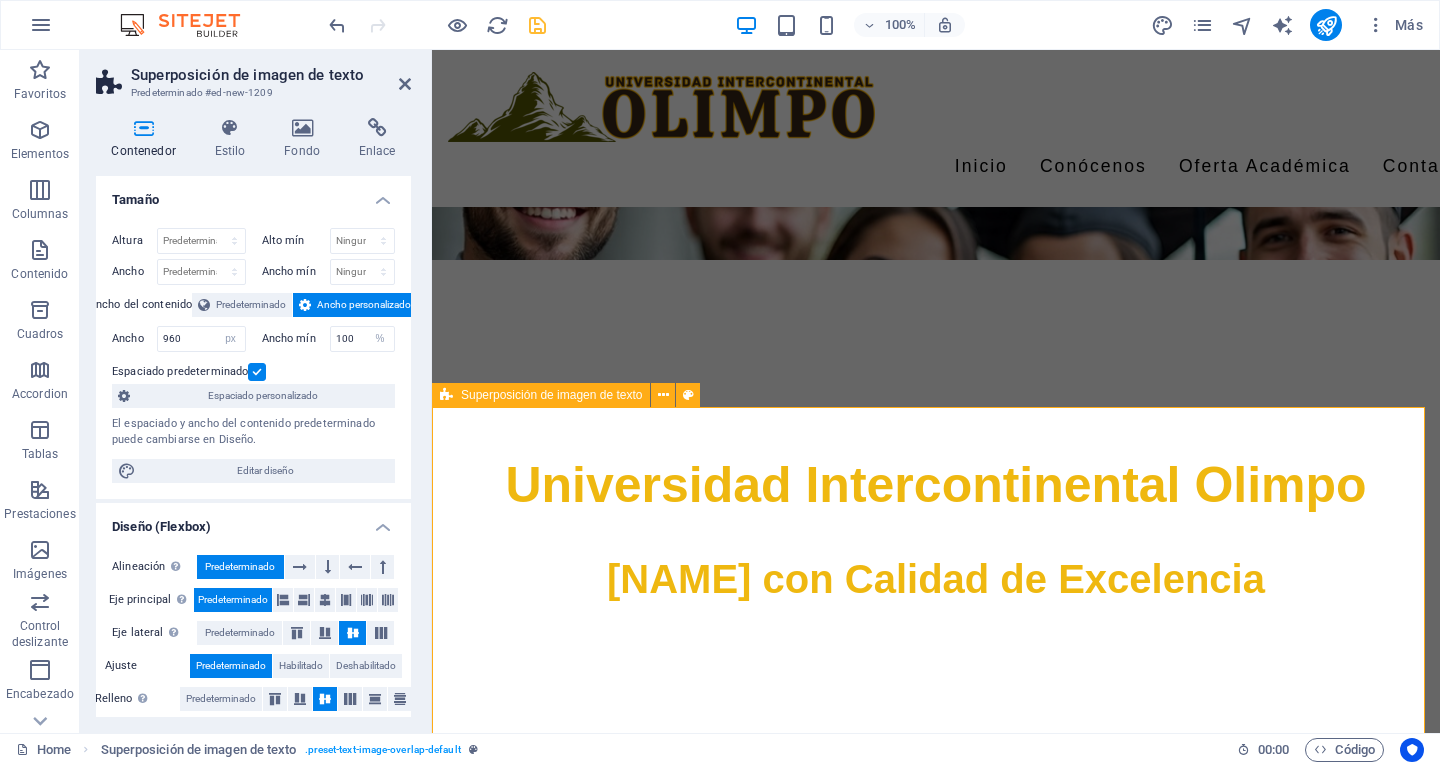 scroll, scrollTop: 720, scrollLeft: 0, axis: vertical 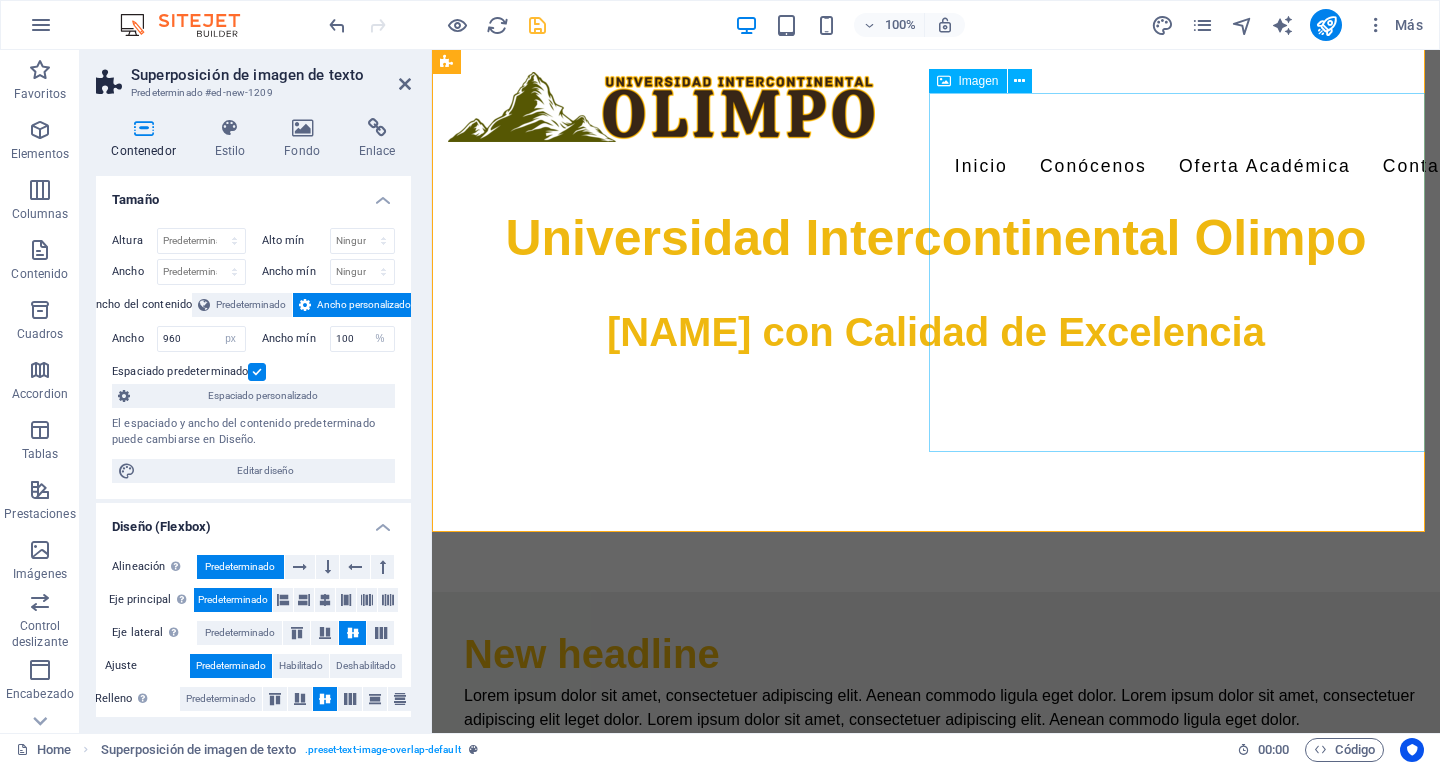 click at bounding box center (936, 1128) 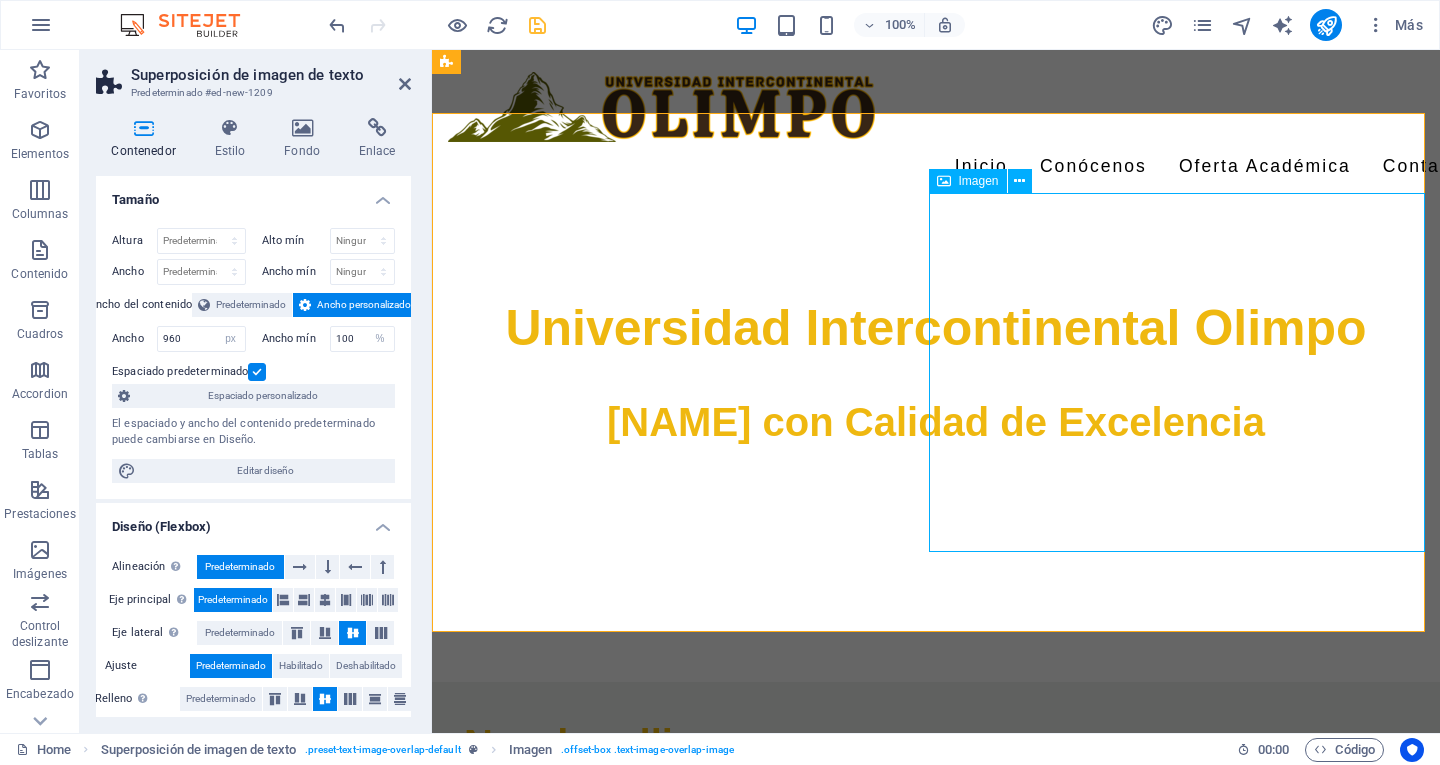 scroll, scrollTop: 620, scrollLeft: 0, axis: vertical 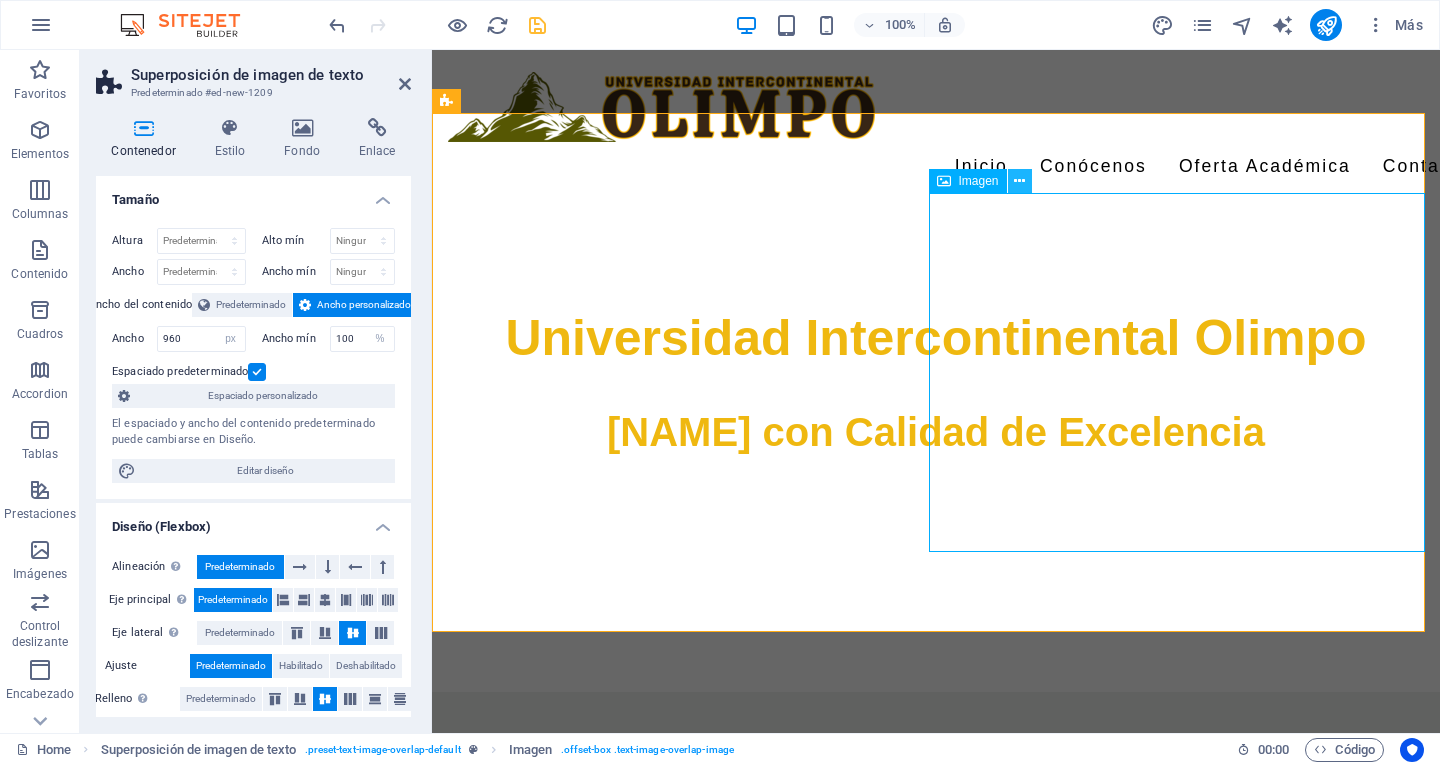 click at bounding box center [1019, 181] 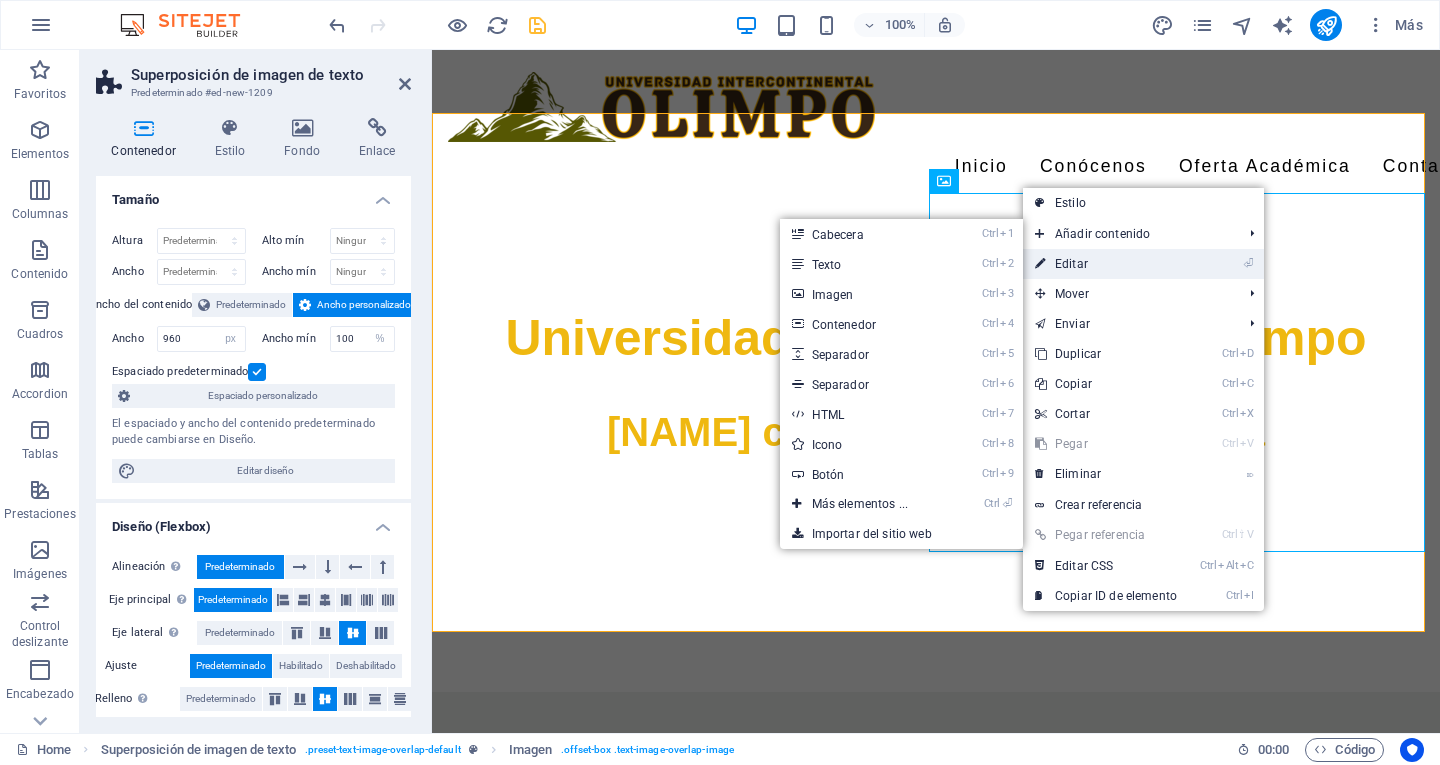 drag, startPoint x: 1076, startPoint y: 259, endPoint x: 639, endPoint y: 204, distance: 440.4475 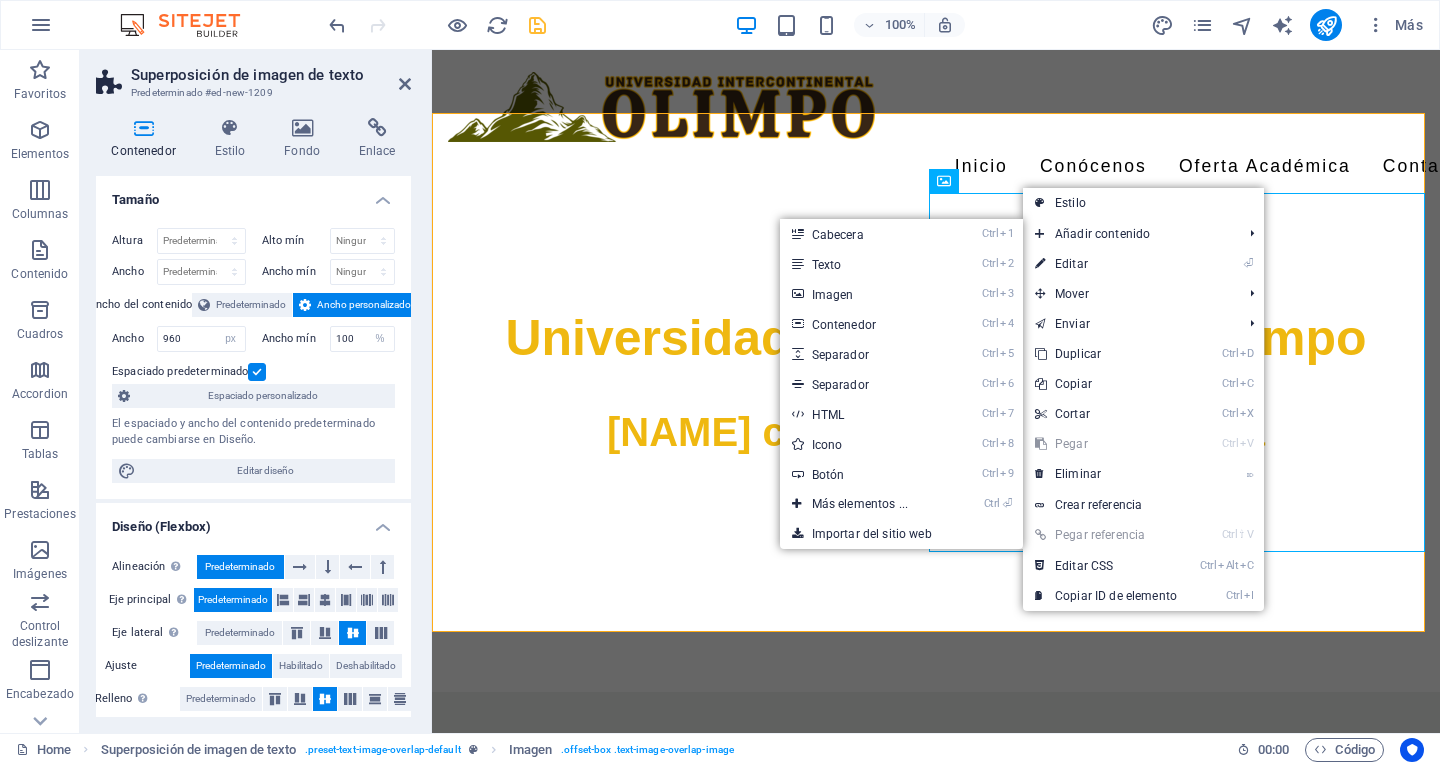 select on "%" 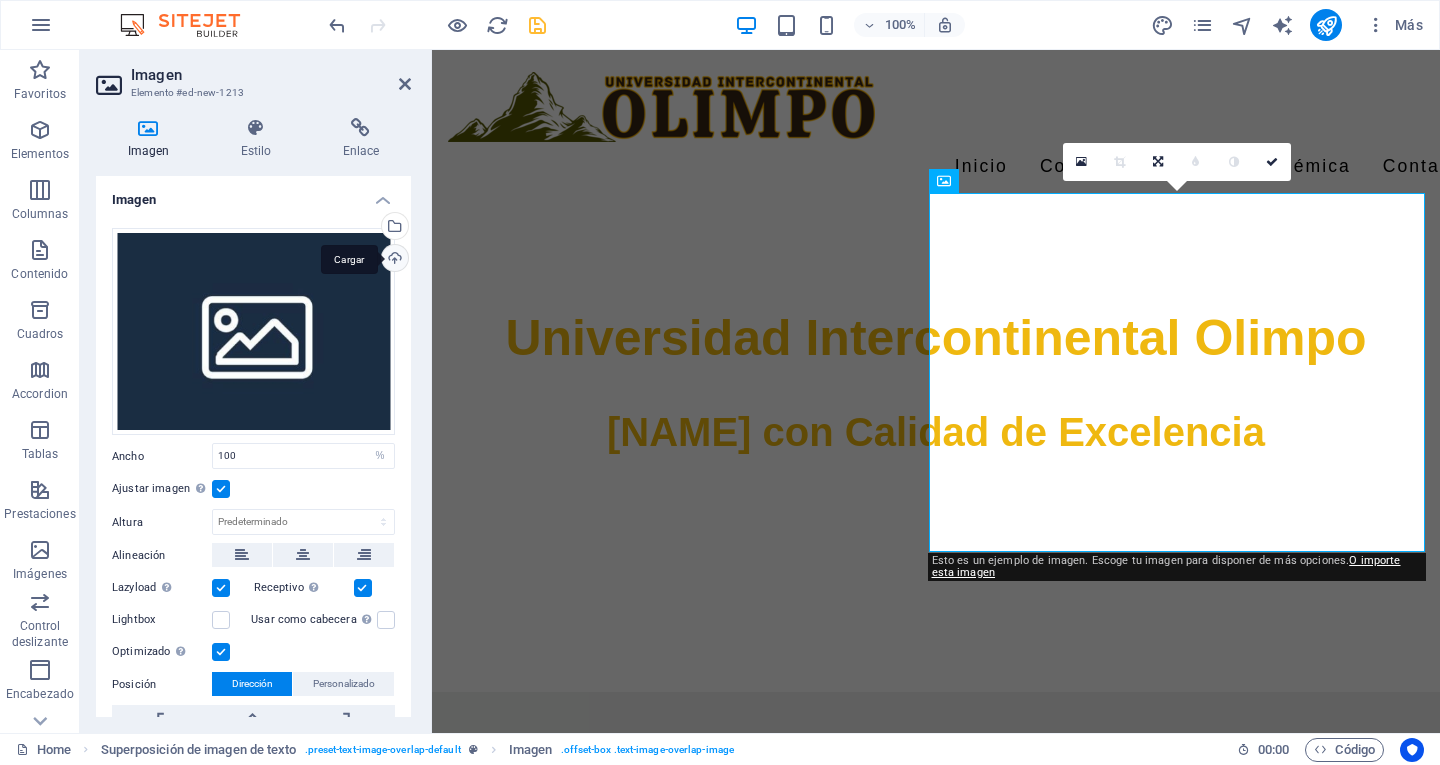 click on "Cargar" at bounding box center (393, 260) 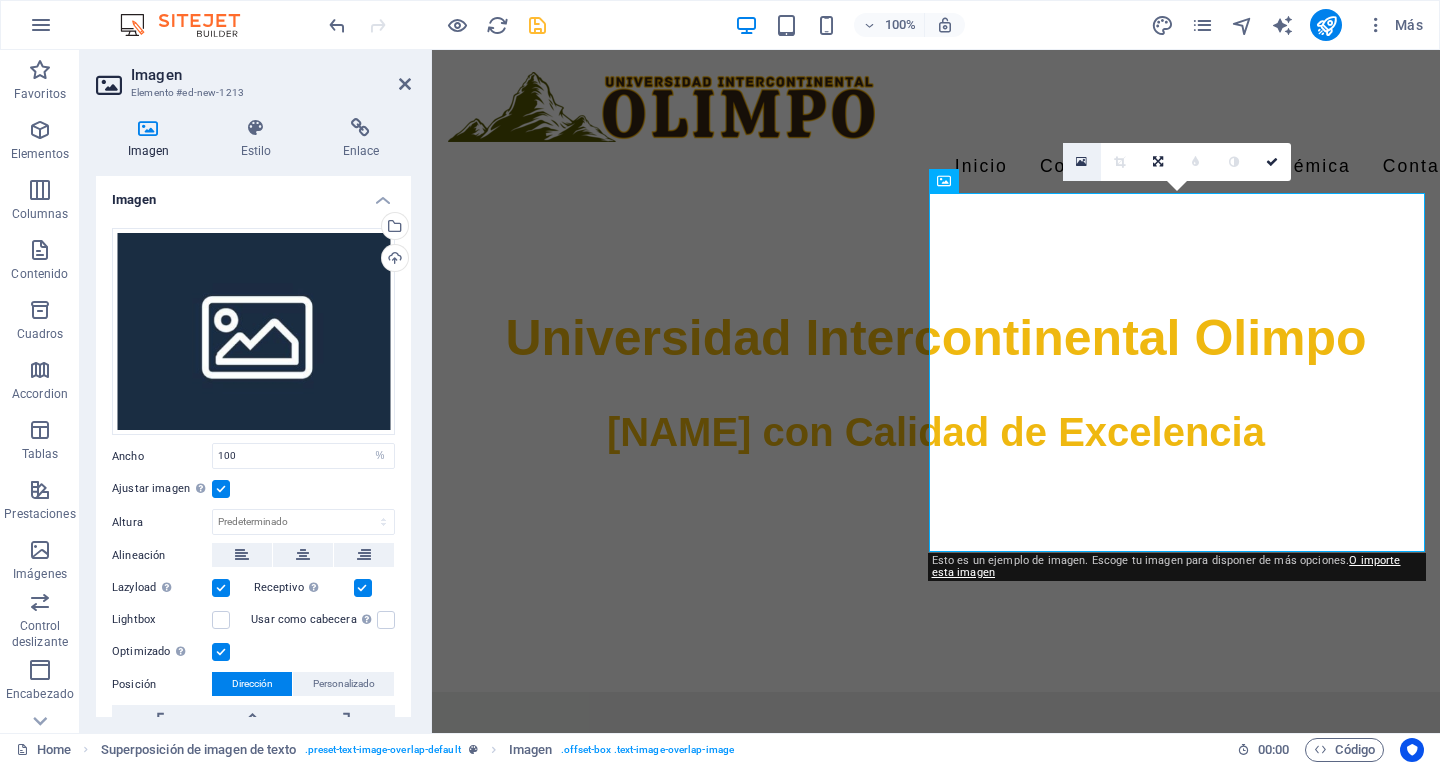 click at bounding box center (1081, 162) 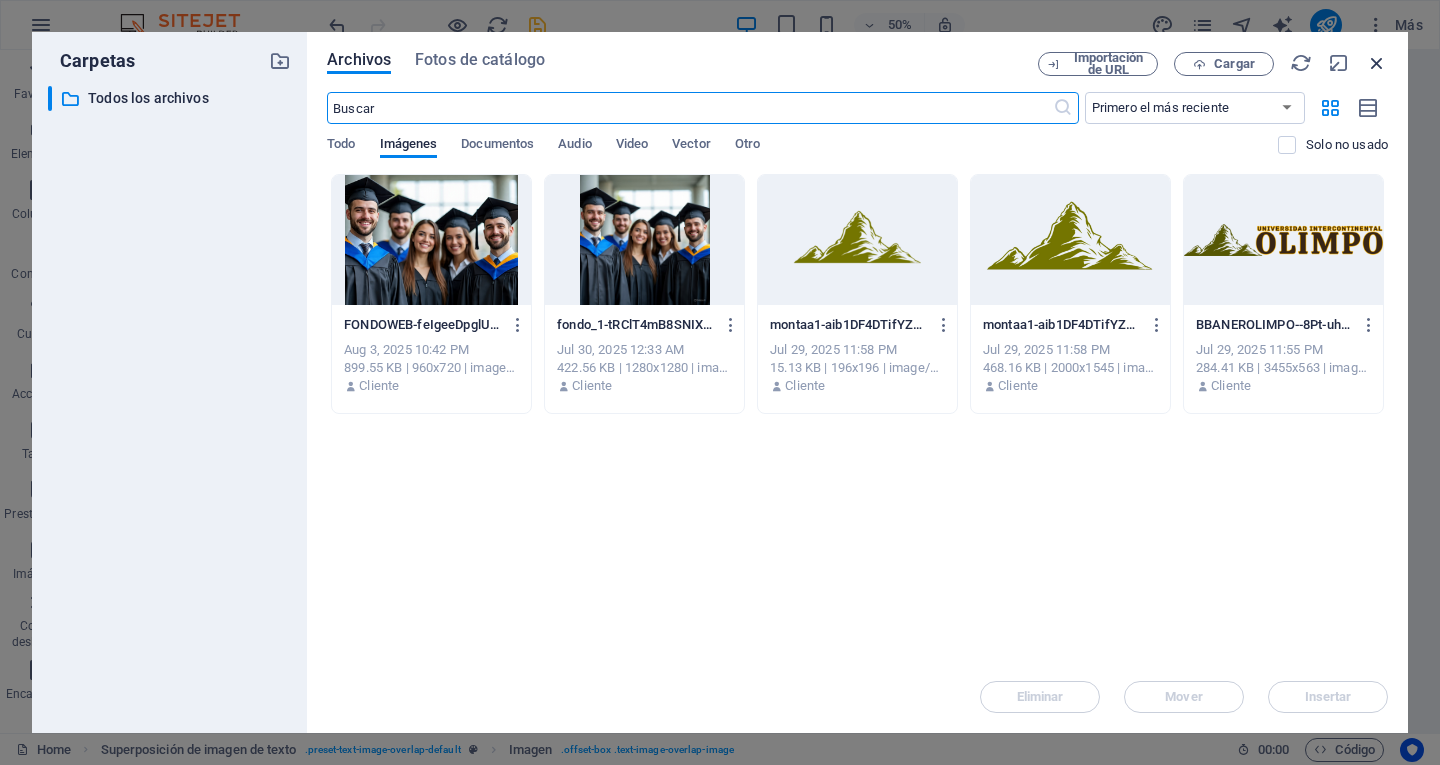 click at bounding box center [1377, 63] 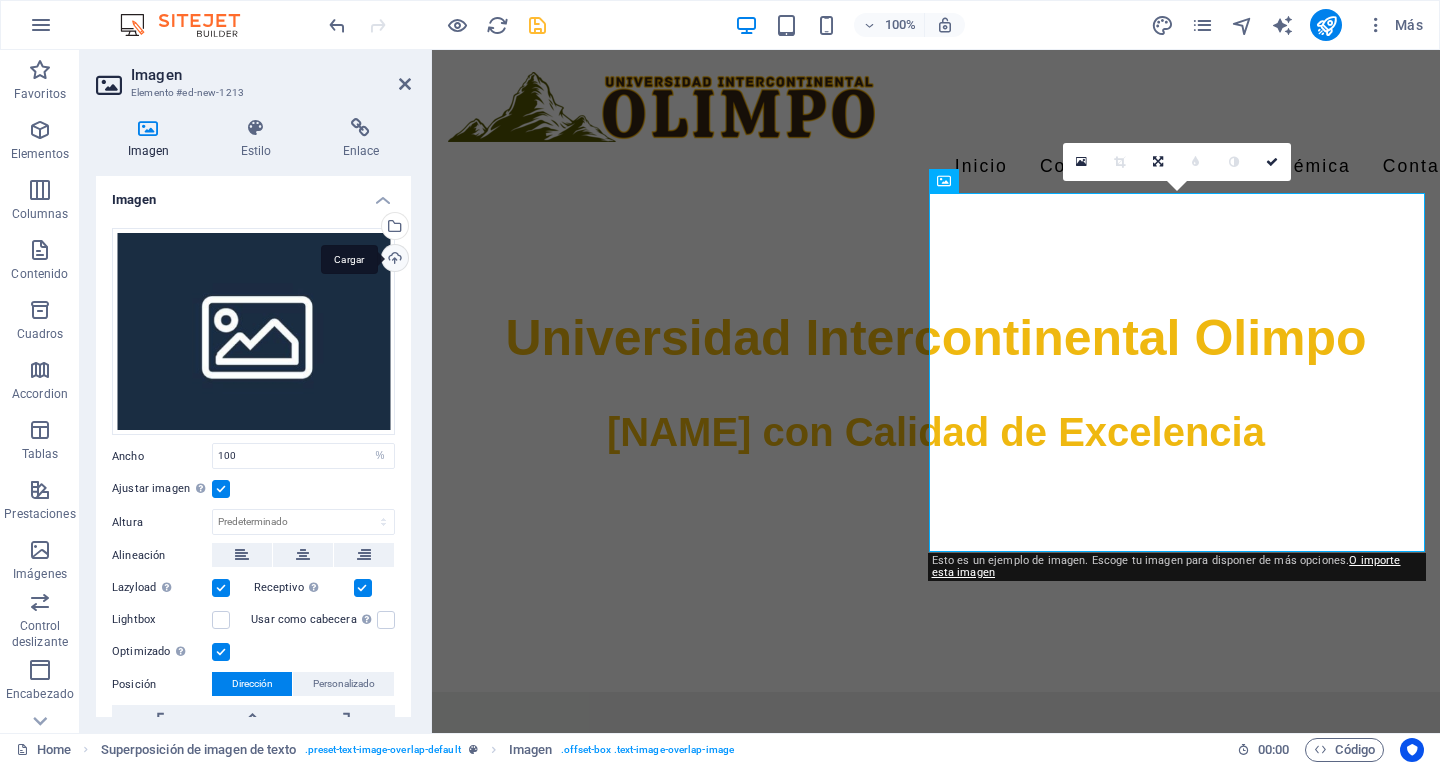 click on "Cargar" at bounding box center [393, 260] 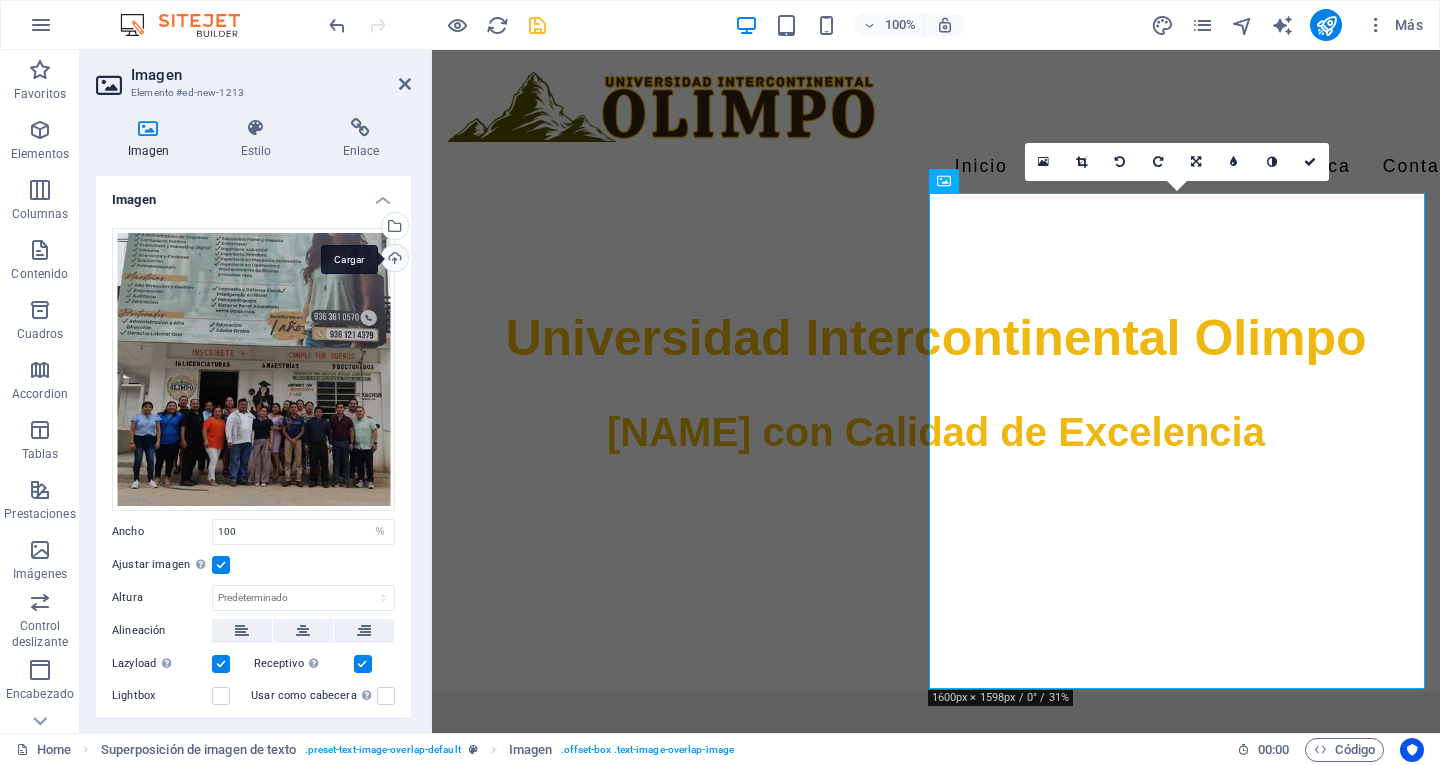 click on "Cargar" at bounding box center (393, 260) 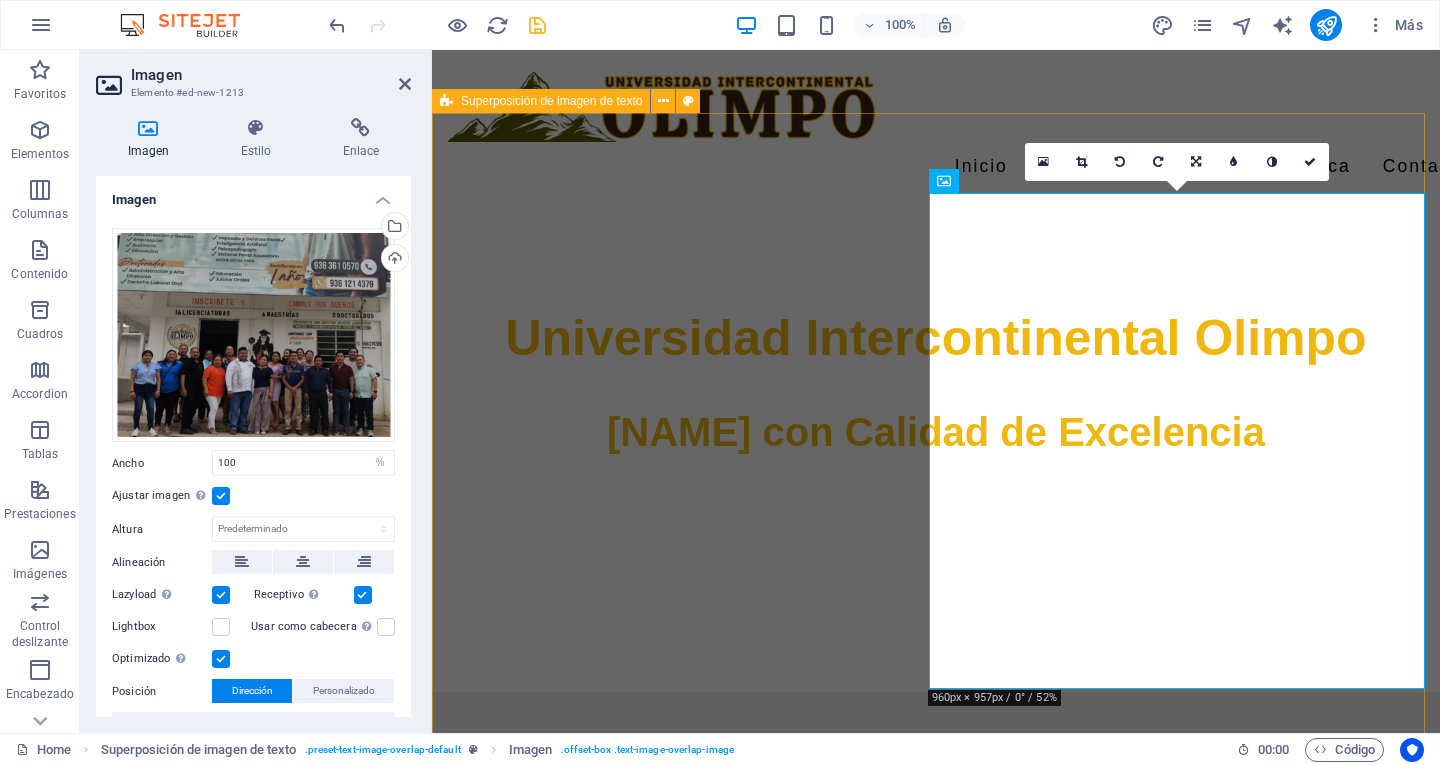 click on "New headline Lorem ipsum dolor sit amet, consectetuer adipiscing elit. Aenean commodo ligula eget dolor. Lorem ipsum dolor sit amet, consectetuer adipiscing elit leget dolor. Lorem ipsum dolor sit amet, consectetuer adipiscing elit. Aenean commodo ligula eget dolor." at bounding box center [936, 1156] 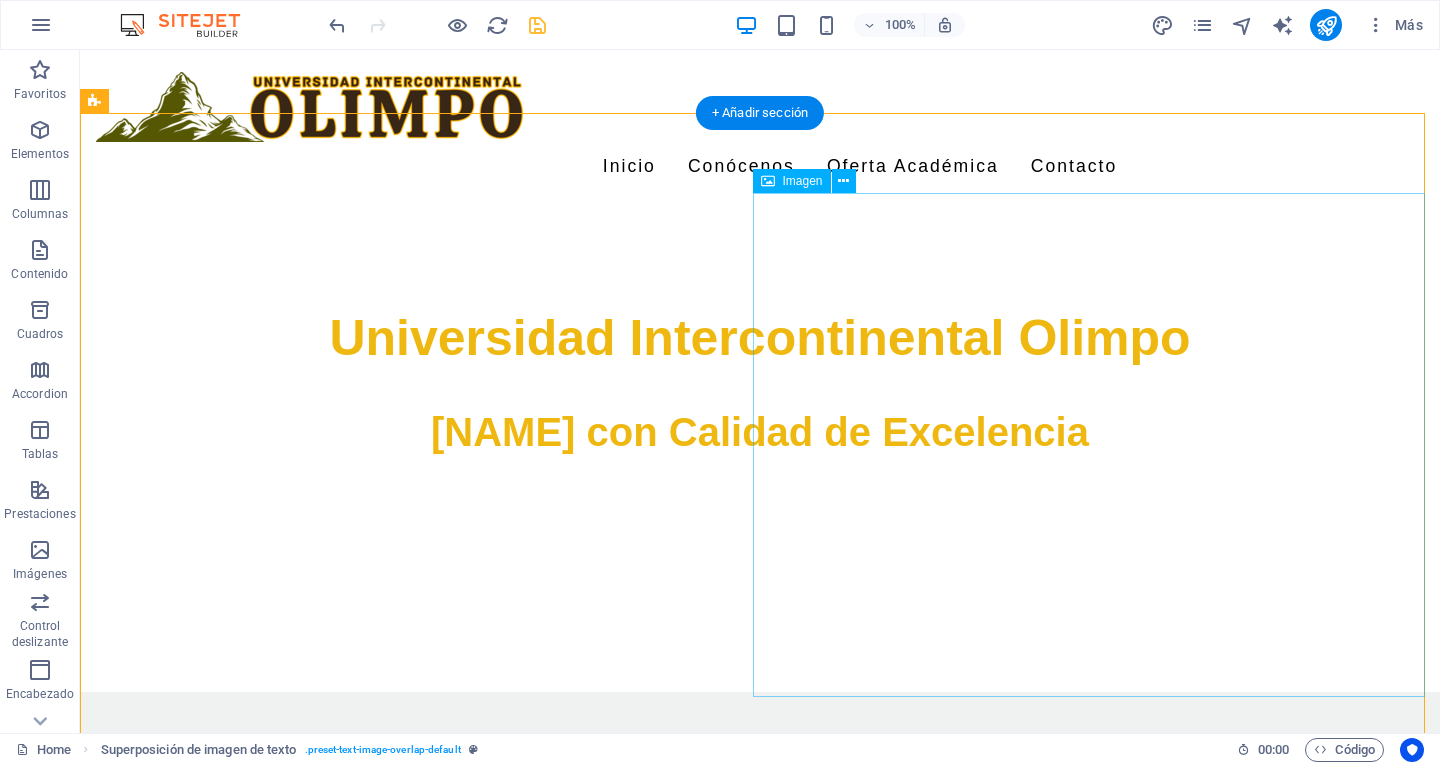 click at bounding box center [760, 1374] 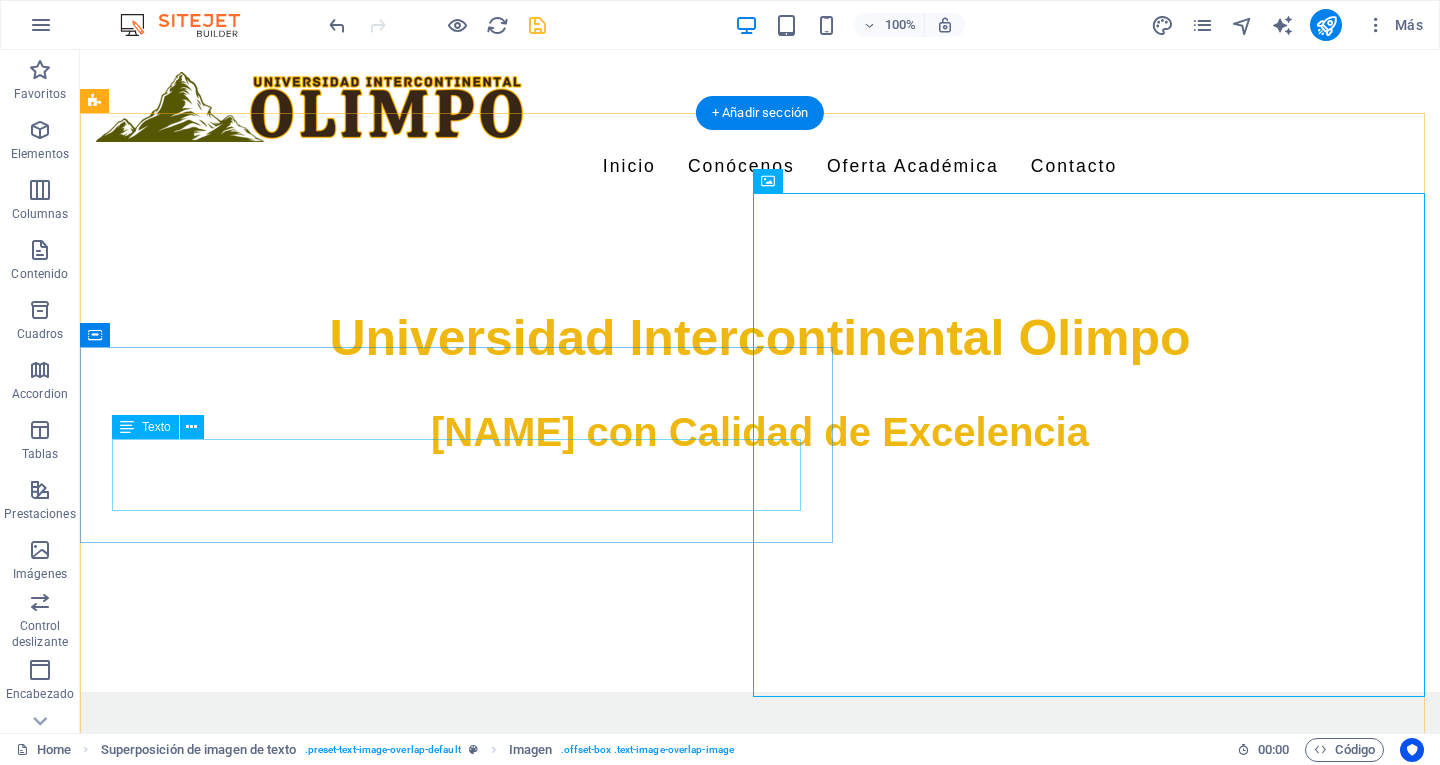 click on "Lorem ipsum dolor sit amet, consectetuer adipiscing elit. Aenean commodo ligula eget dolor. Lorem ipsum dolor sit amet, consectetuer adipiscing elit leget dolor. Lorem ipsum dolor sit amet, consectetuer adipiscing elit. Aenean commodo ligula eget dolor." at bounding box center (800, 808) 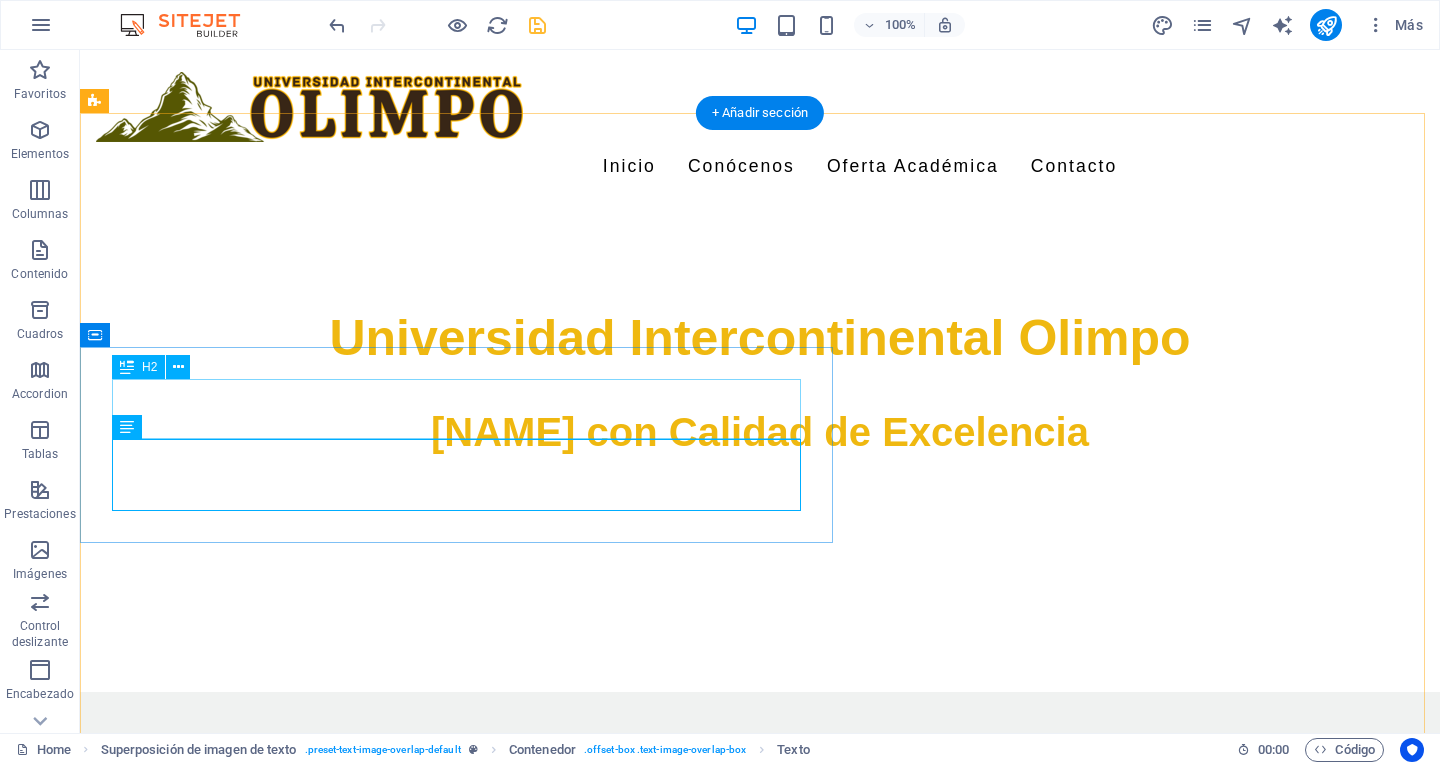 click on "New headline" at bounding box center (800, 754) 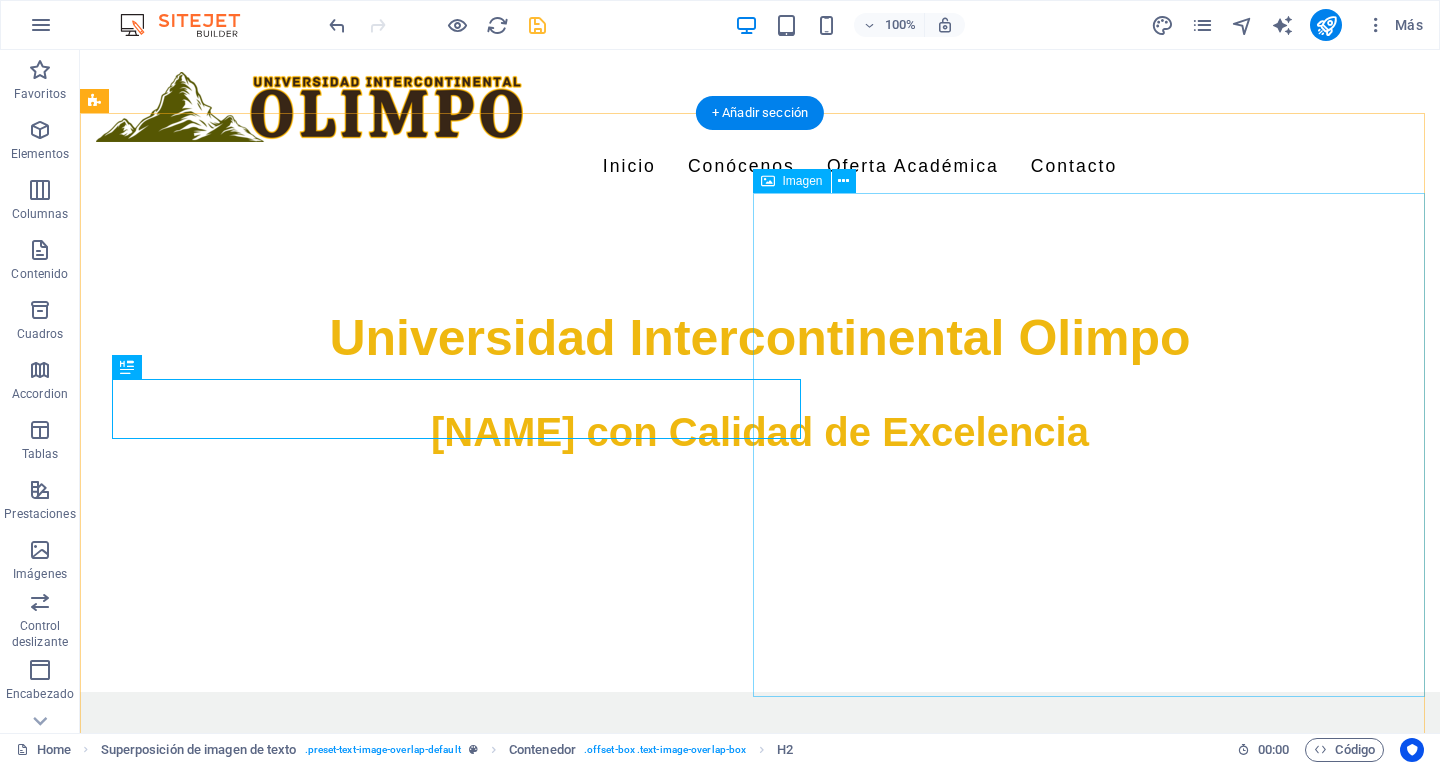 click at bounding box center (760, 1374) 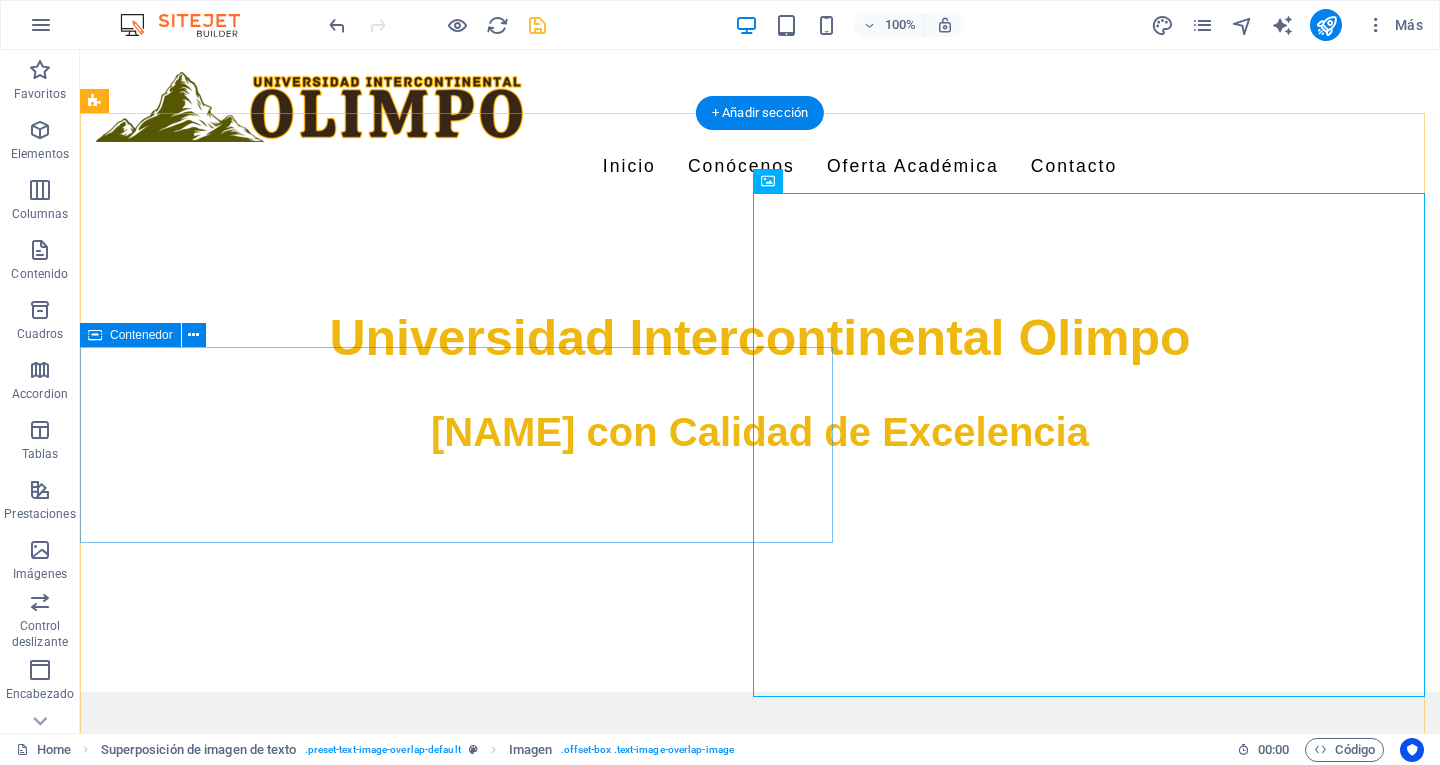 click on "New headline Lorem ipsum dolor sit amet, consectetuer adipiscing elit. Aenean commodo ligula eget dolor. Lorem ipsum dolor sit amet, consectetuer adipiscing elit leget dolor. Lorem ipsum dolor sit amet, consectetuer adipiscing elit. Aenean commodo ligula eget dolor." at bounding box center (800, 778) 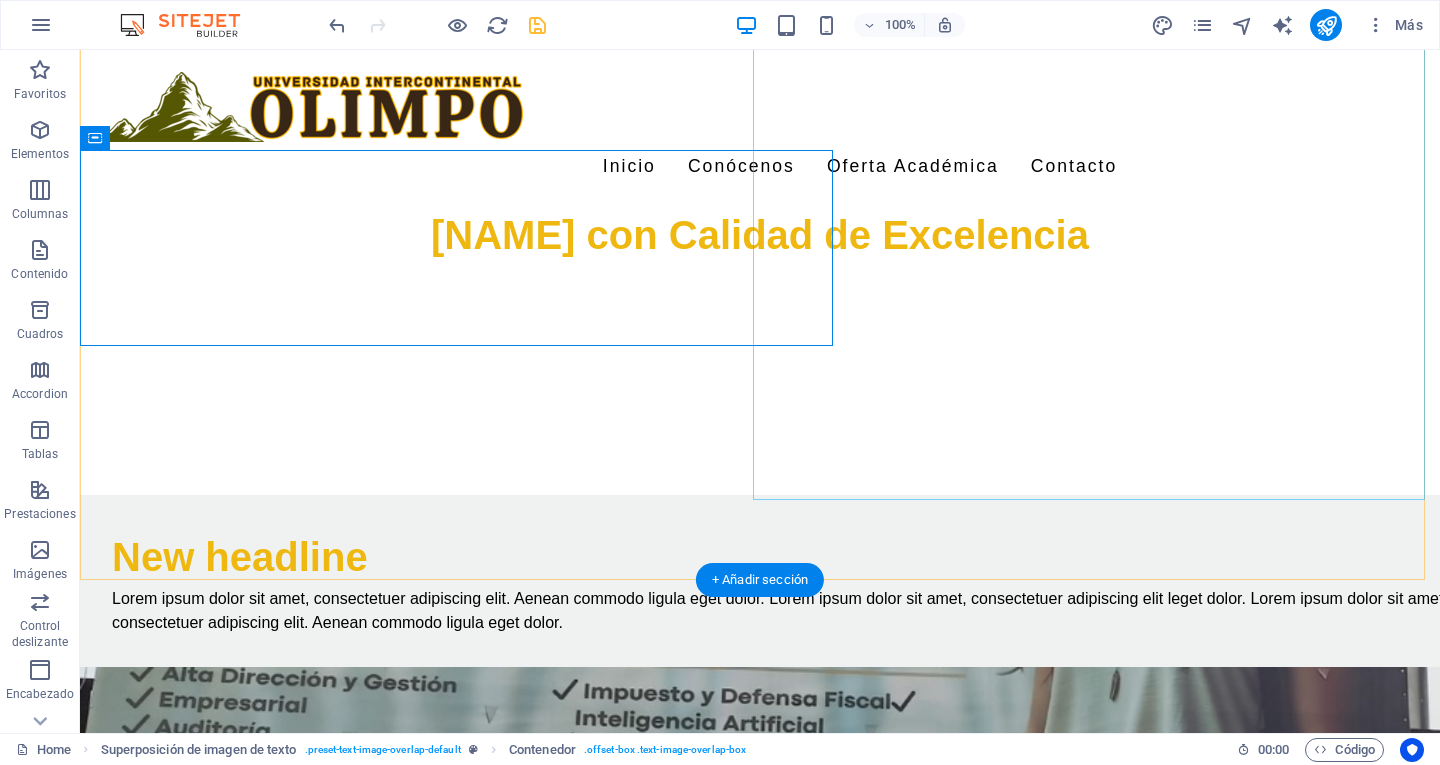 scroll, scrollTop: 820, scrollLeft: 0, axis: vertical 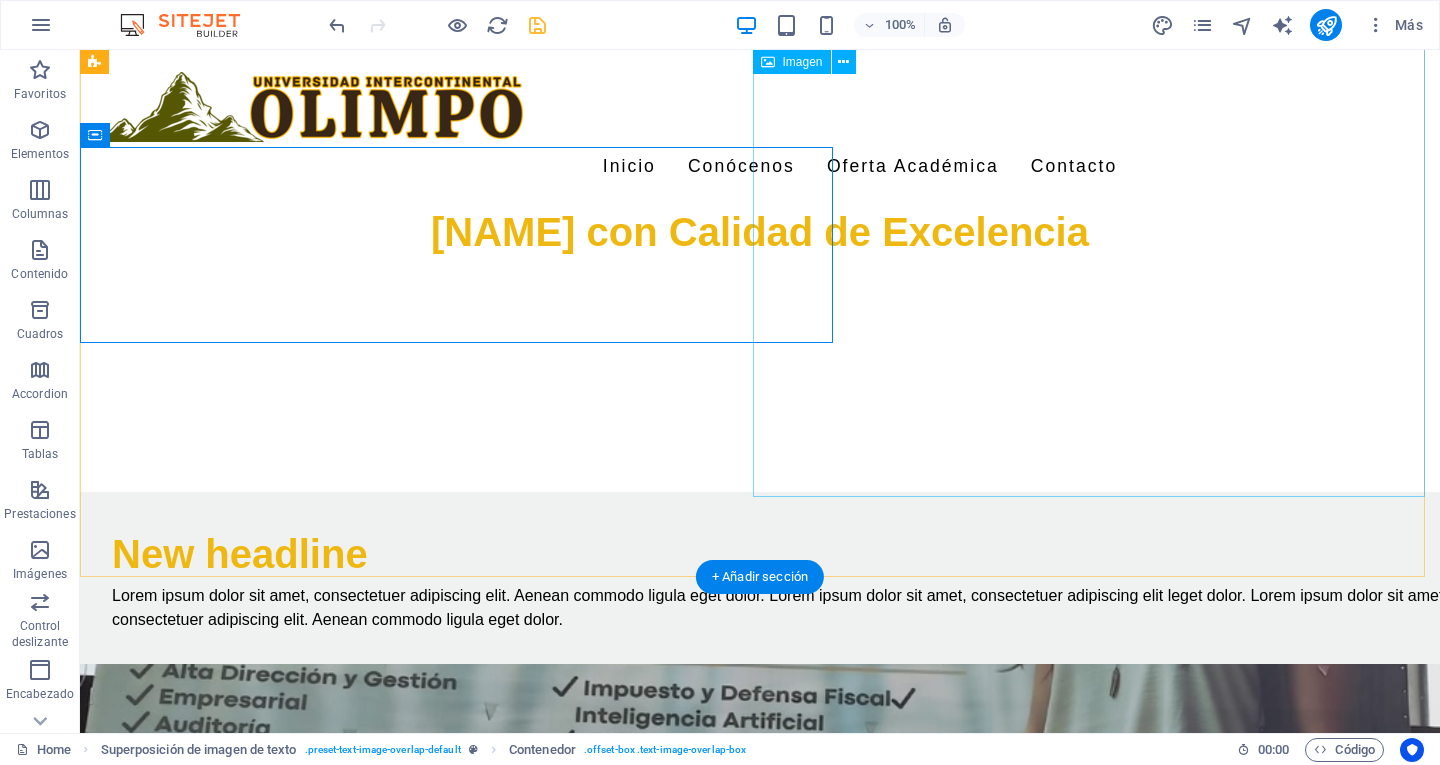 click at bounding box center (760, 1174) 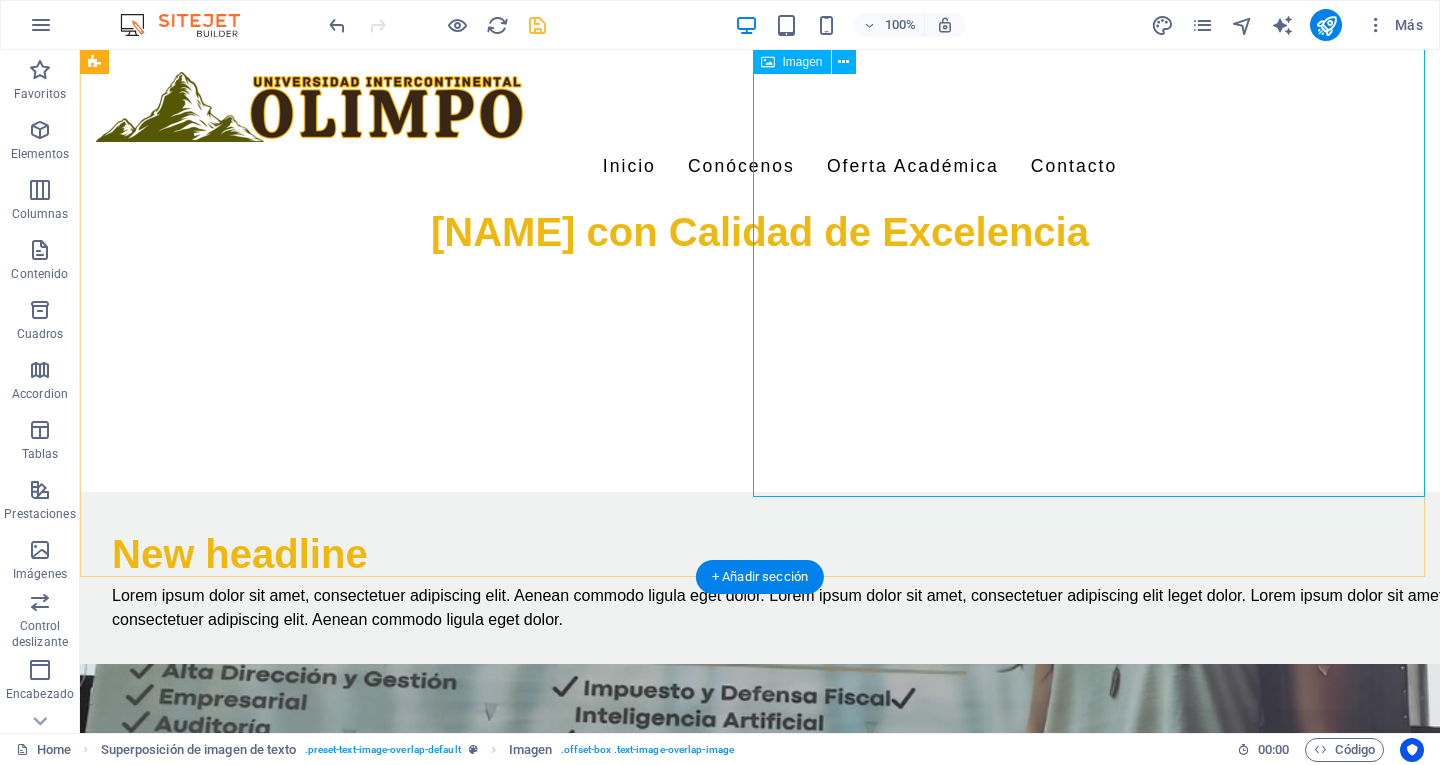click at bounding box center [760, 1174] 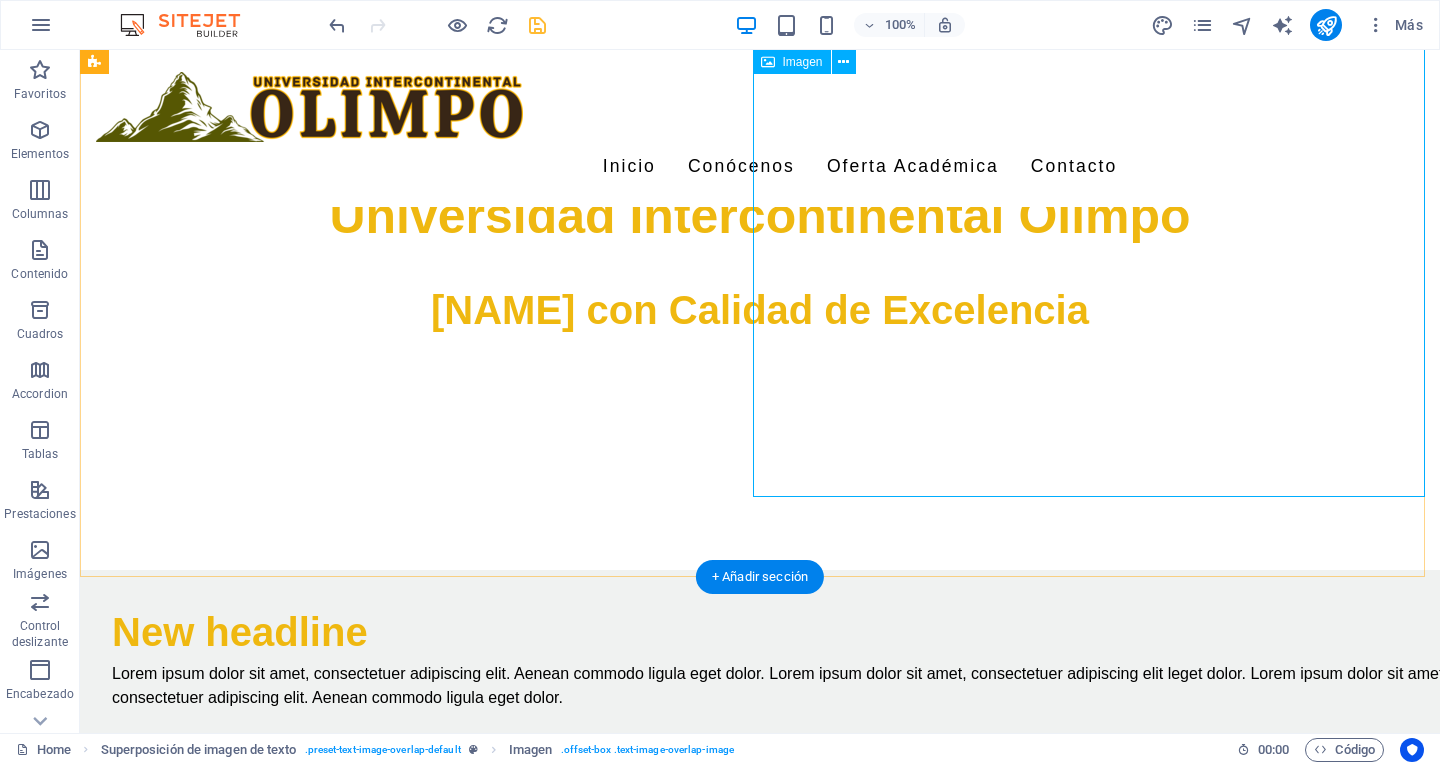 select on "%" 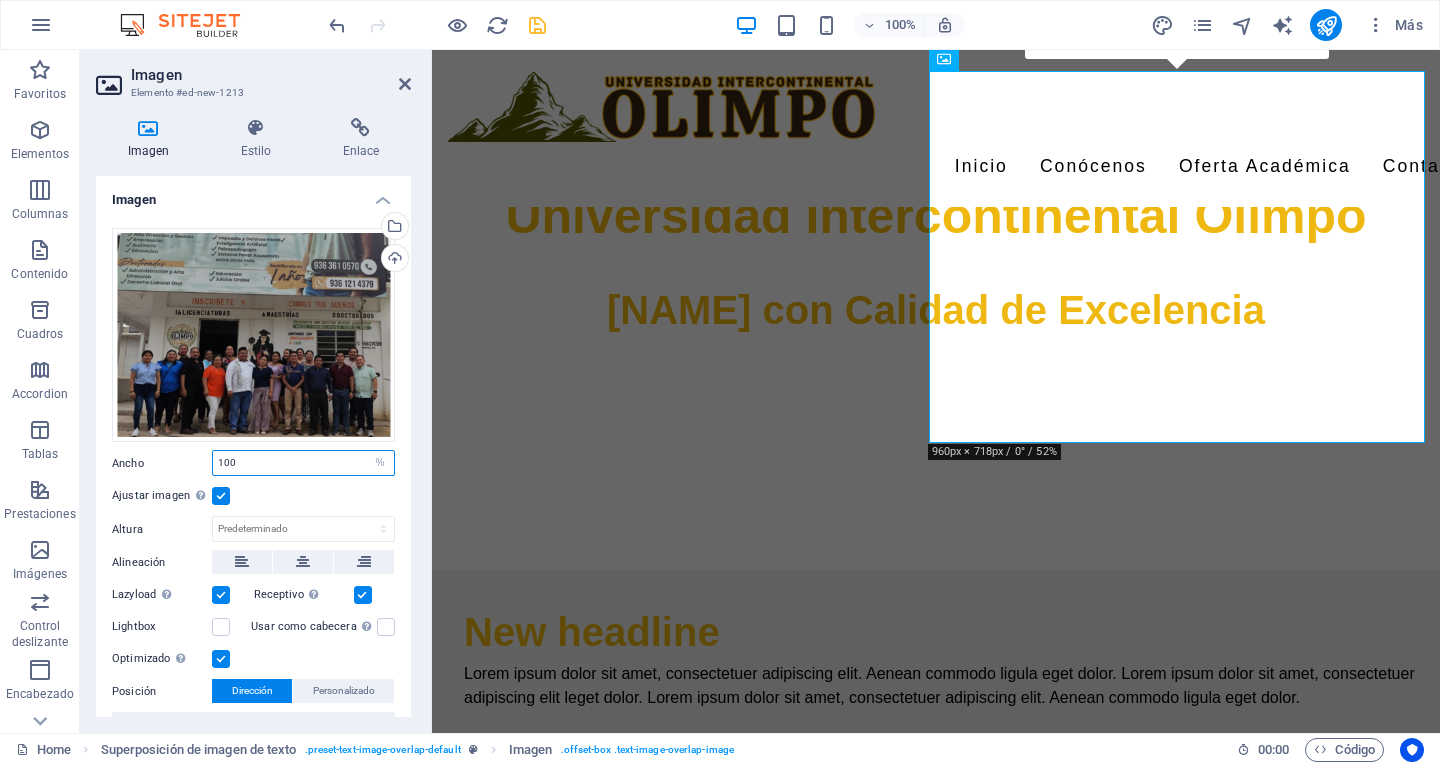 drag, startPoint x: 285, startPoint y: 464, endPoint x: 213, endPoint y: 461, distance: 72.06247 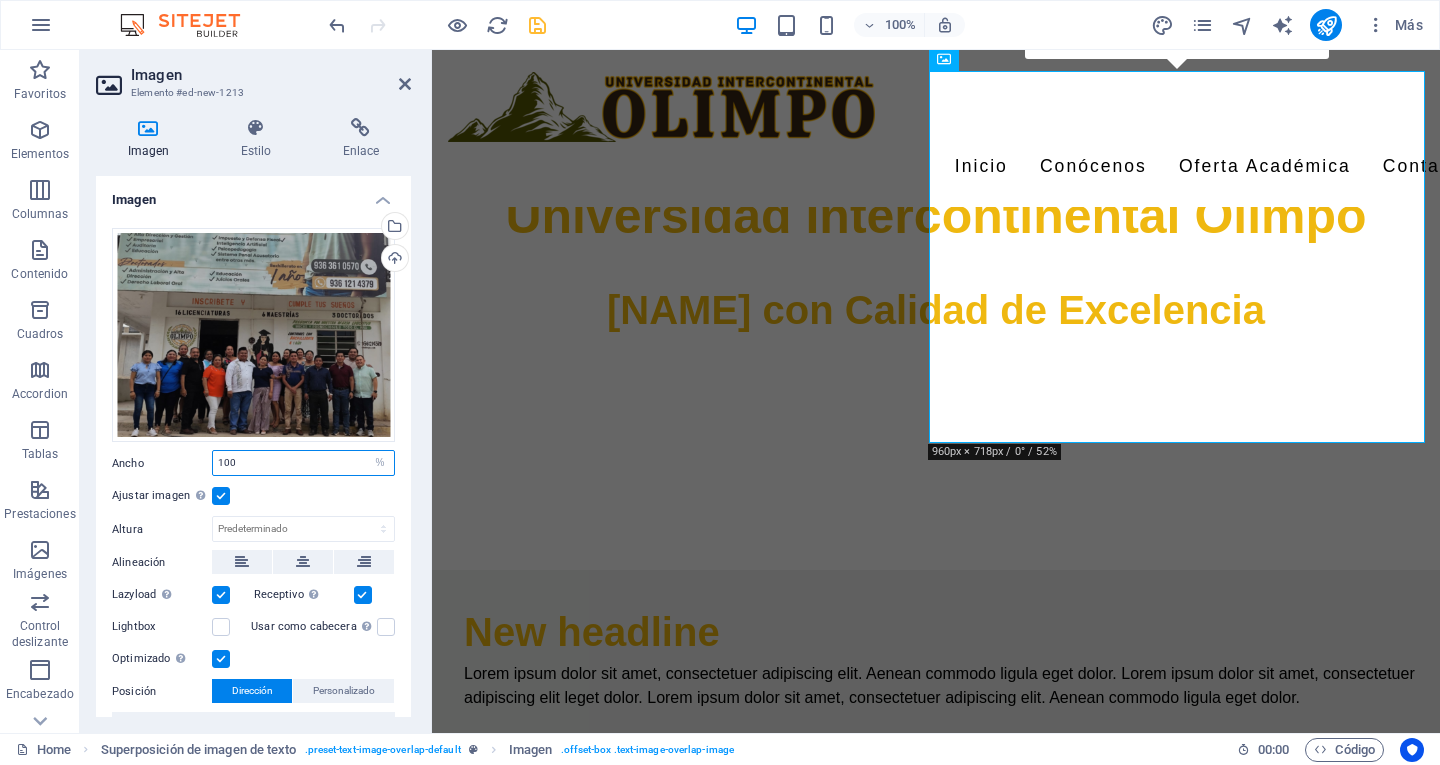 click on "100" at bounding box center (303, 463) 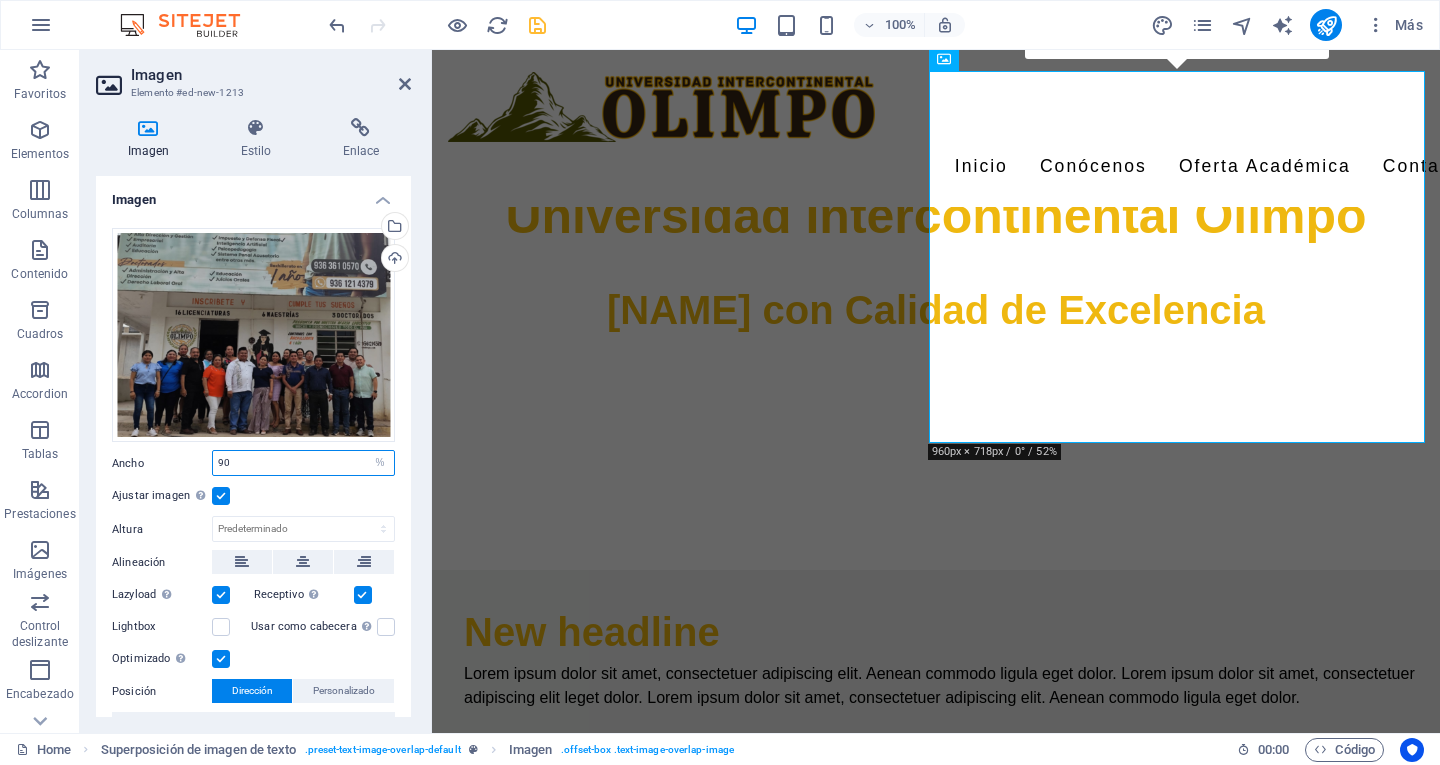 type on "90" 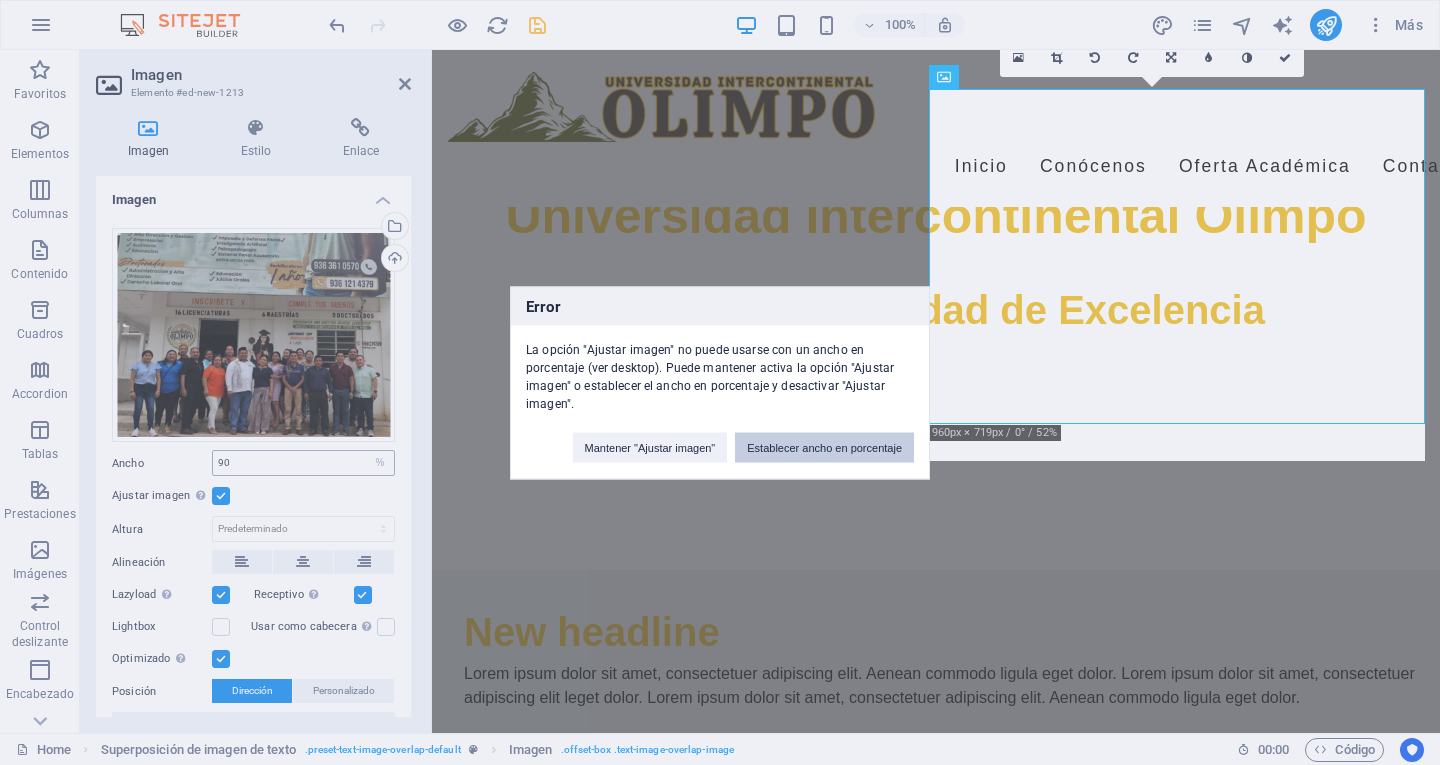 scroll, scrollTop: 724, scrollLeft: 0, axis: vertical 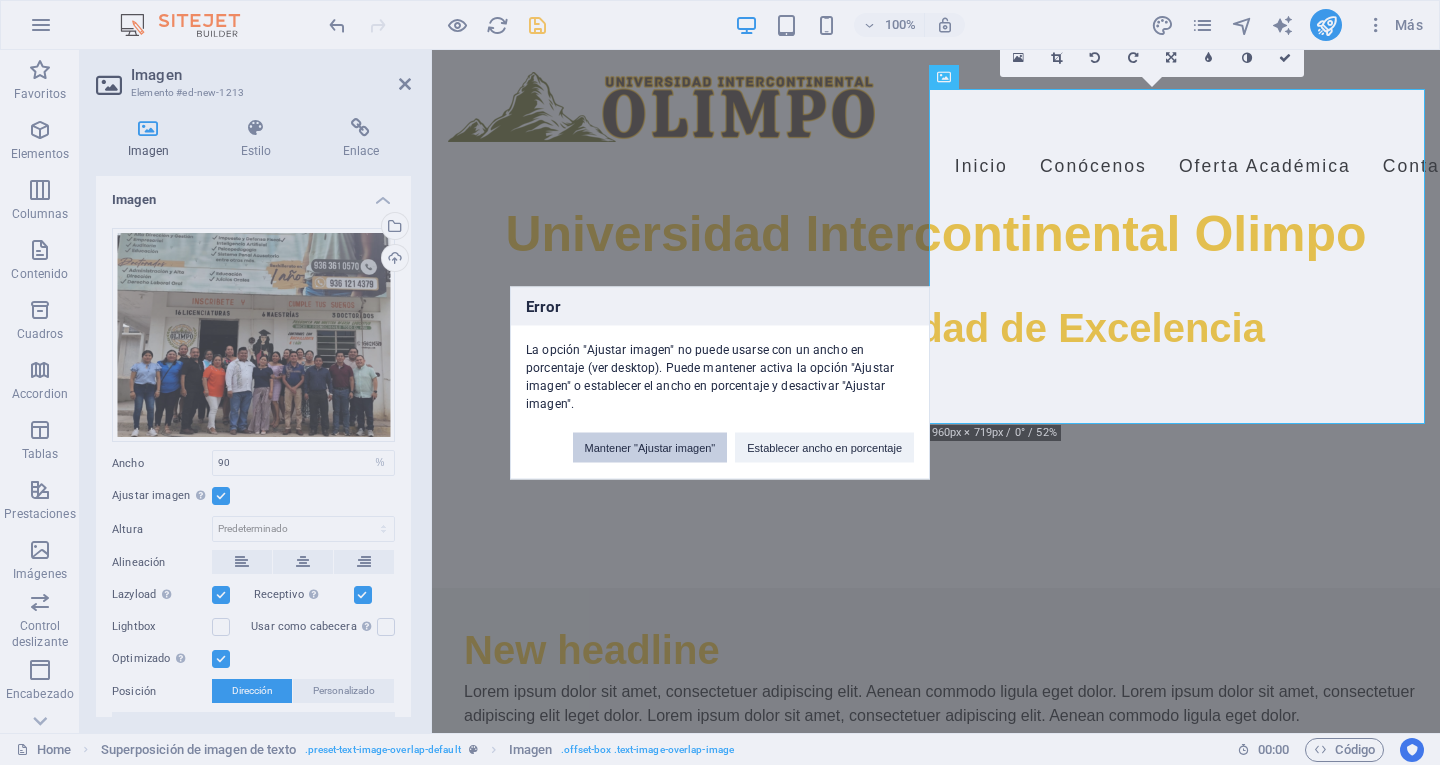 click on "Mantener "Ajustar imagen"" at bounding box center (650, 447) 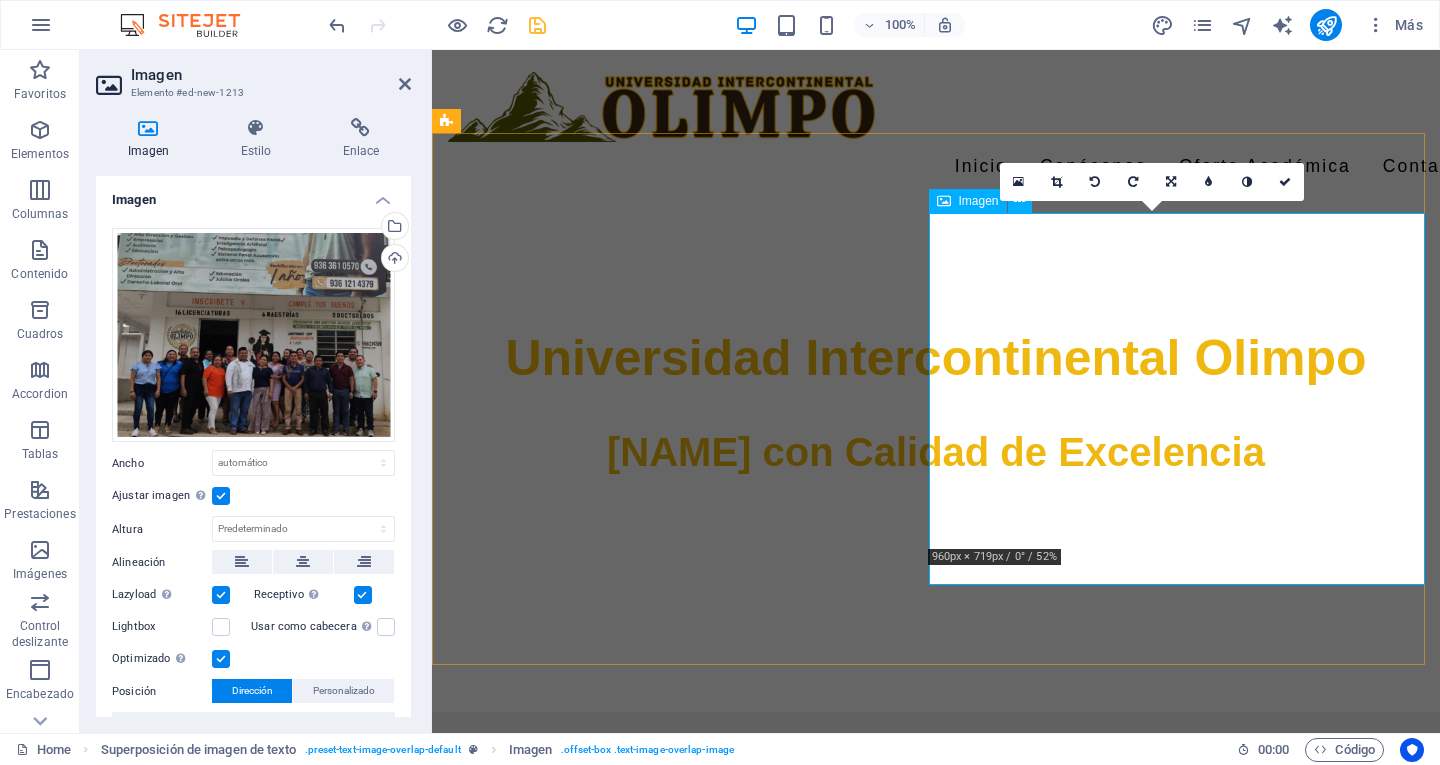 scroll, scrollTop: 642, scrollLeft: 0, axis: vertical 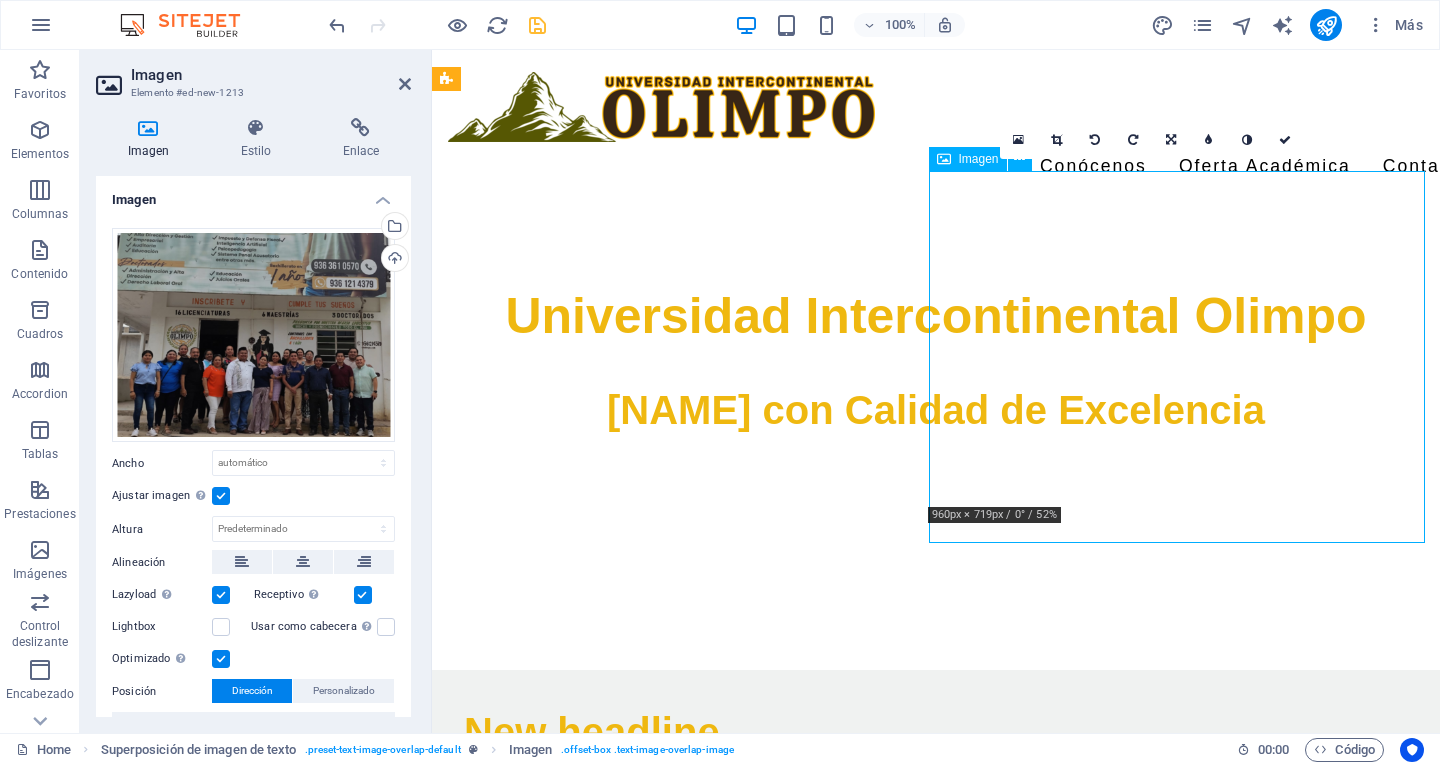 drag, startPoint x: 1124, startPoint y: 421, endPoint x: 1145, endPoint y: 418, distance: 21.213203 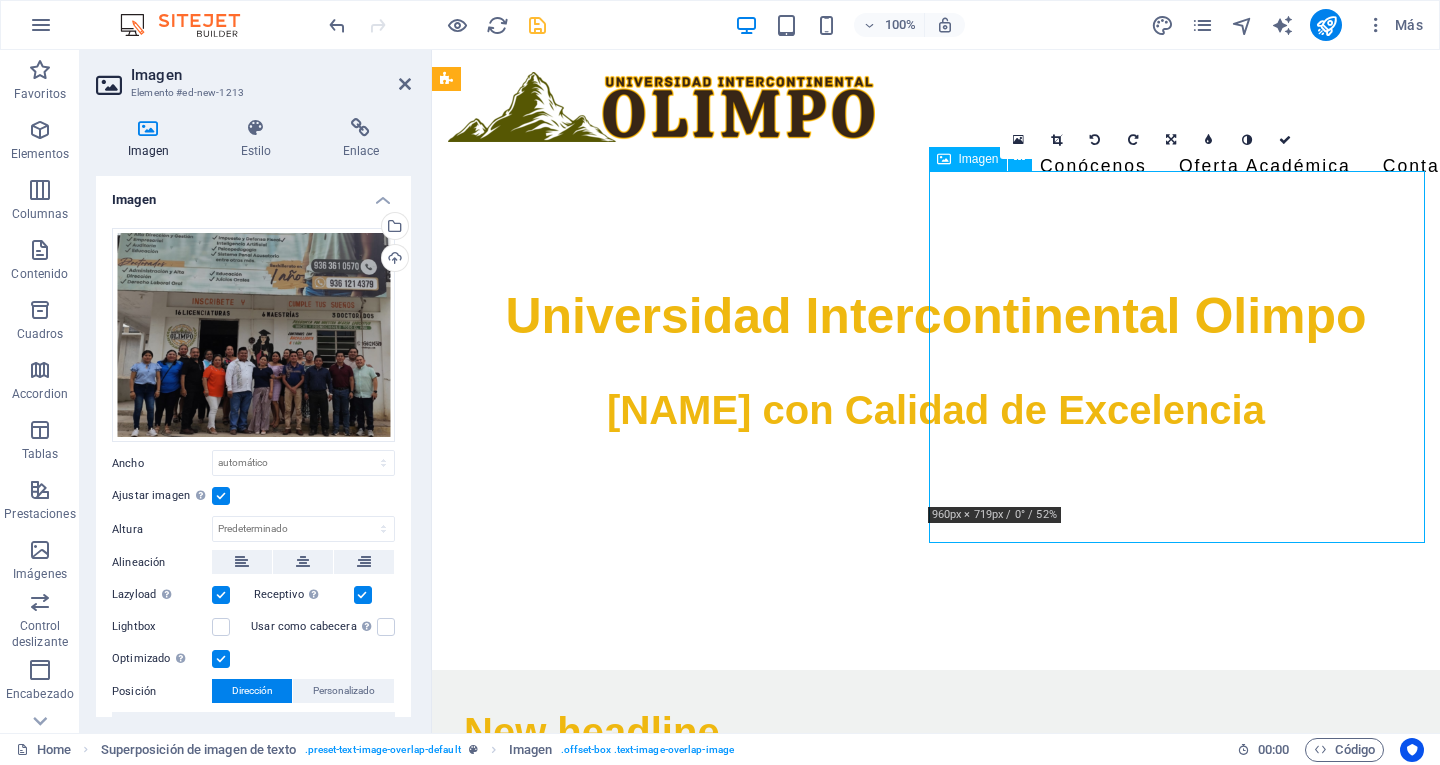 click at bounding box center (936, 1220) 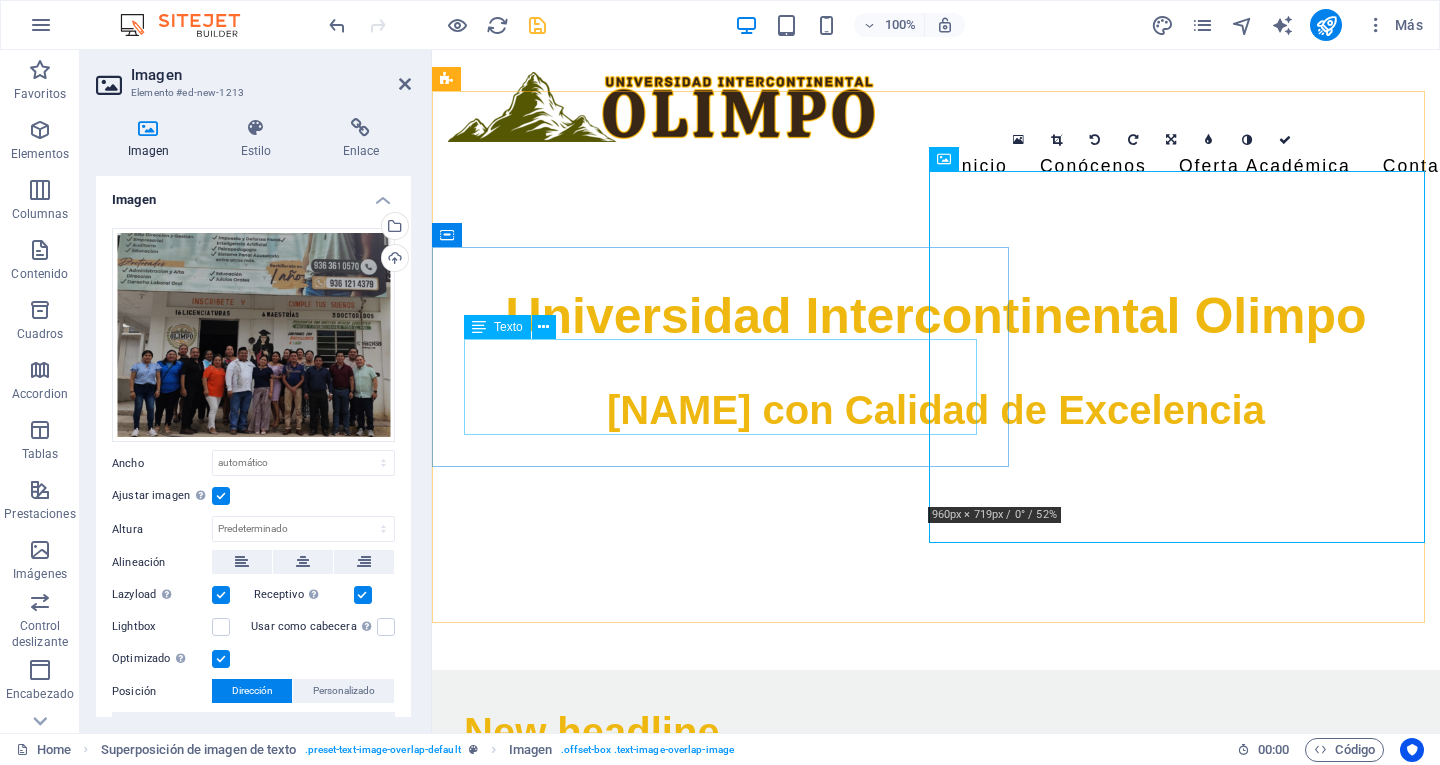 click on "Lorem ipsum dolor sit amet, consectetuer adipiscing elit. Aenean commodo ligula eget dolor. Lorem ipsum dolor sit amet, consectetuer adipiscing elit leget dolor. Lorem ipsum dolor sit amet, consectetuer adipiscing elit. Aenean commodo ligula eget dolor." at bounding box center [976, 786] 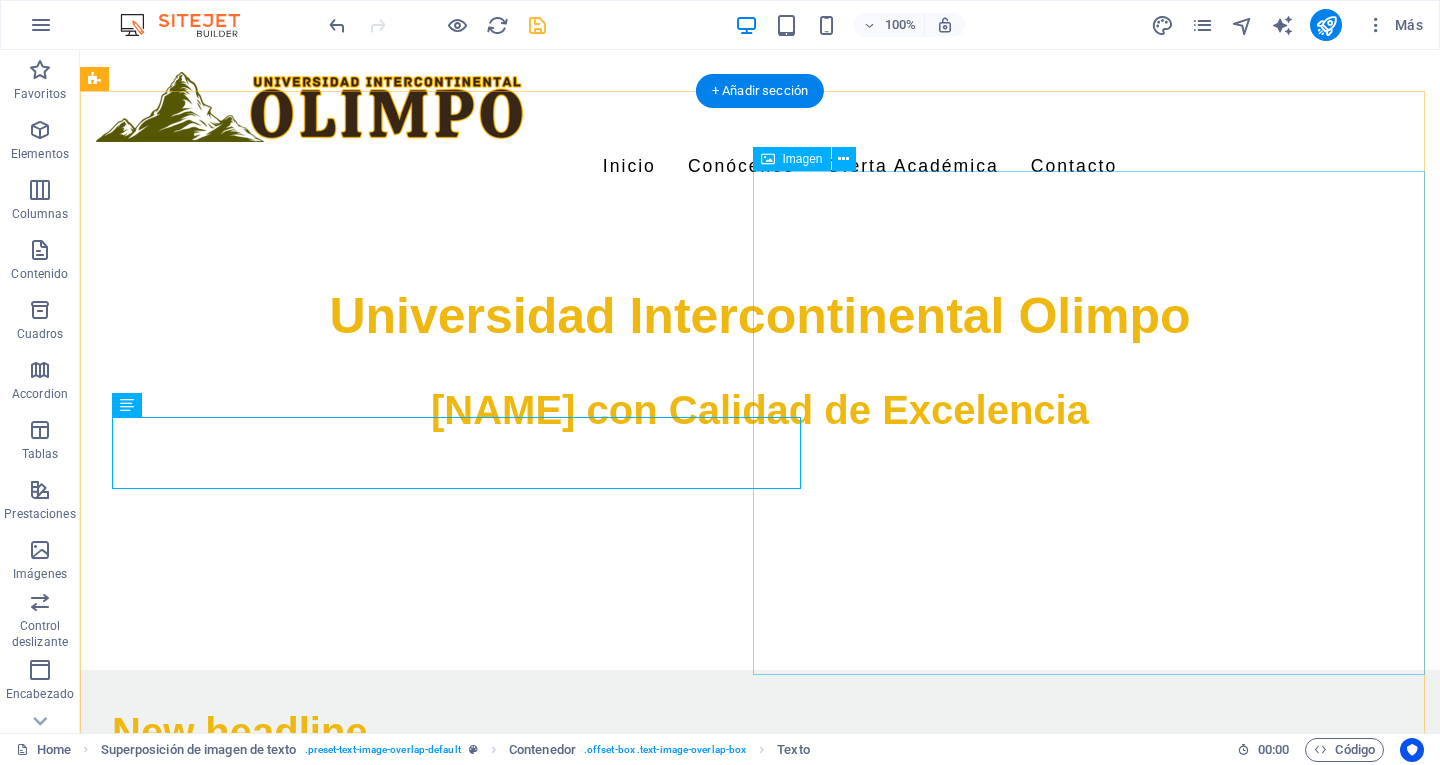 click at bounding box center (760, 1352) 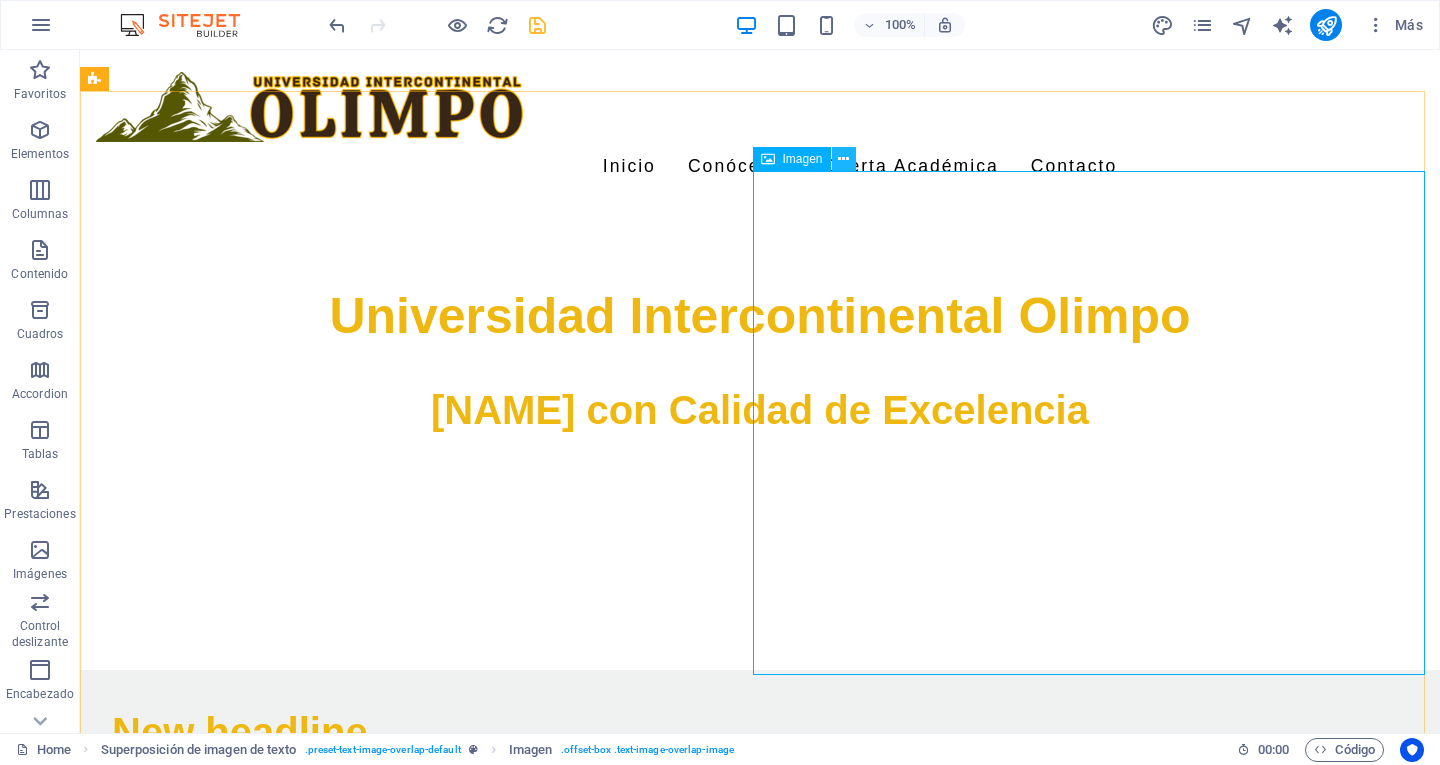 click at bounding box center (843, 159) 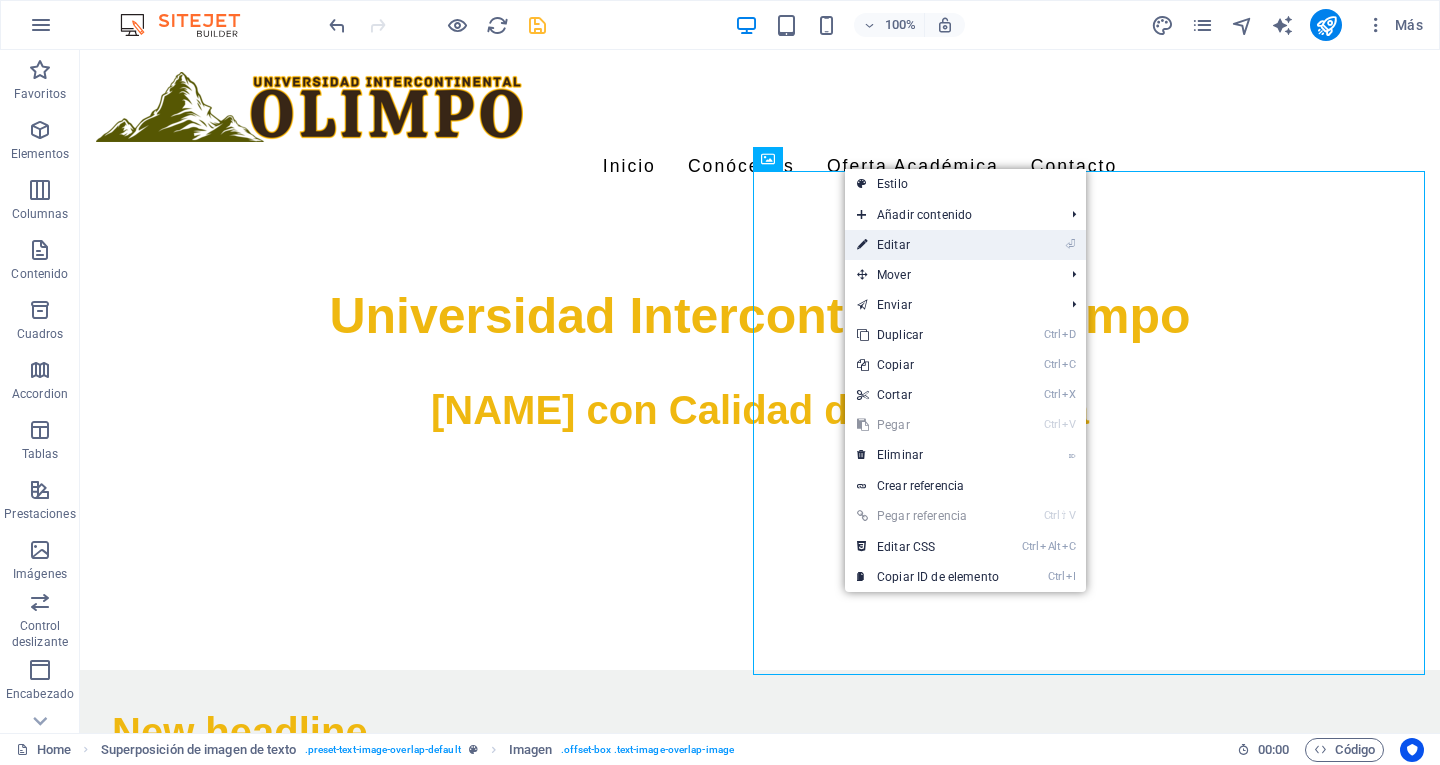 click on "⏎  Editar" at bounding box center [928, 245] 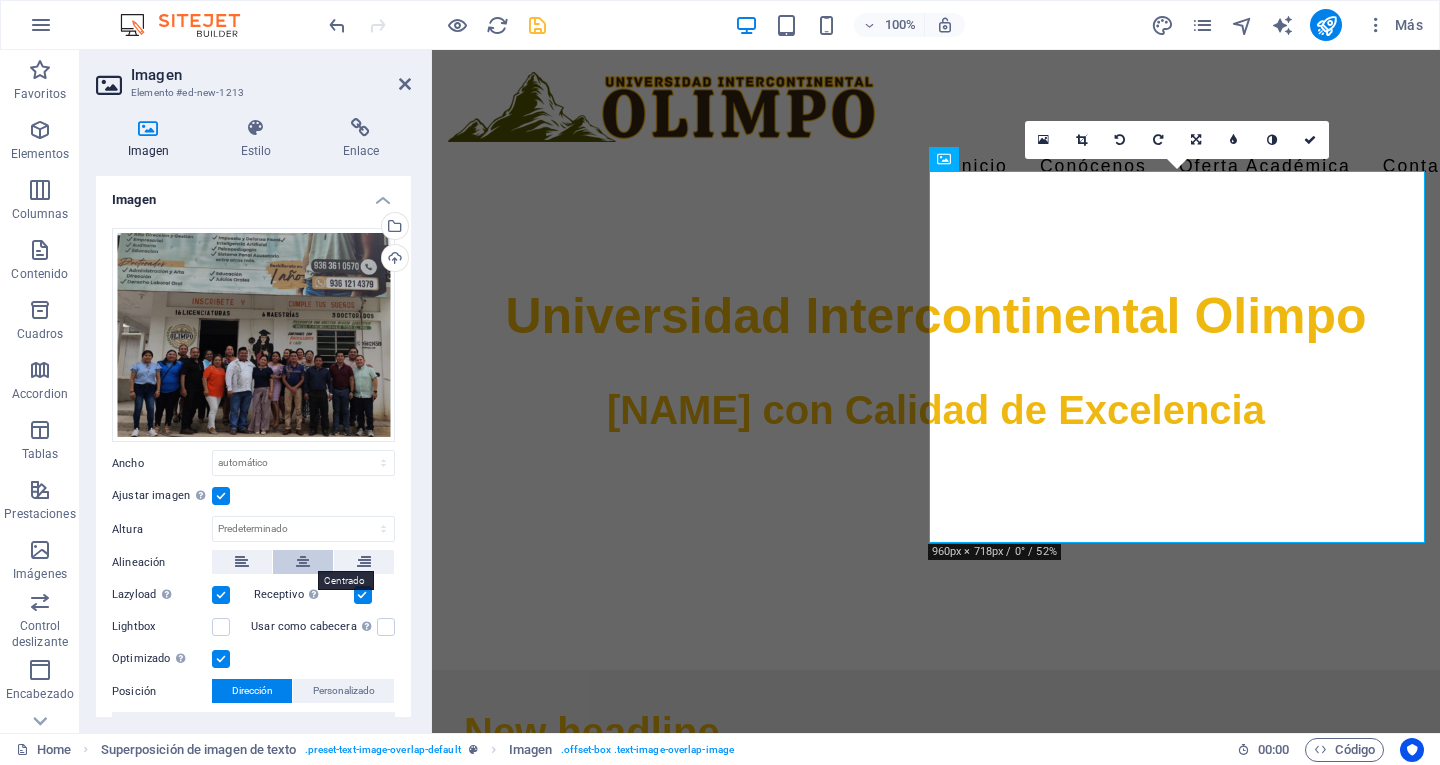 click at bounding box center (303, 562) 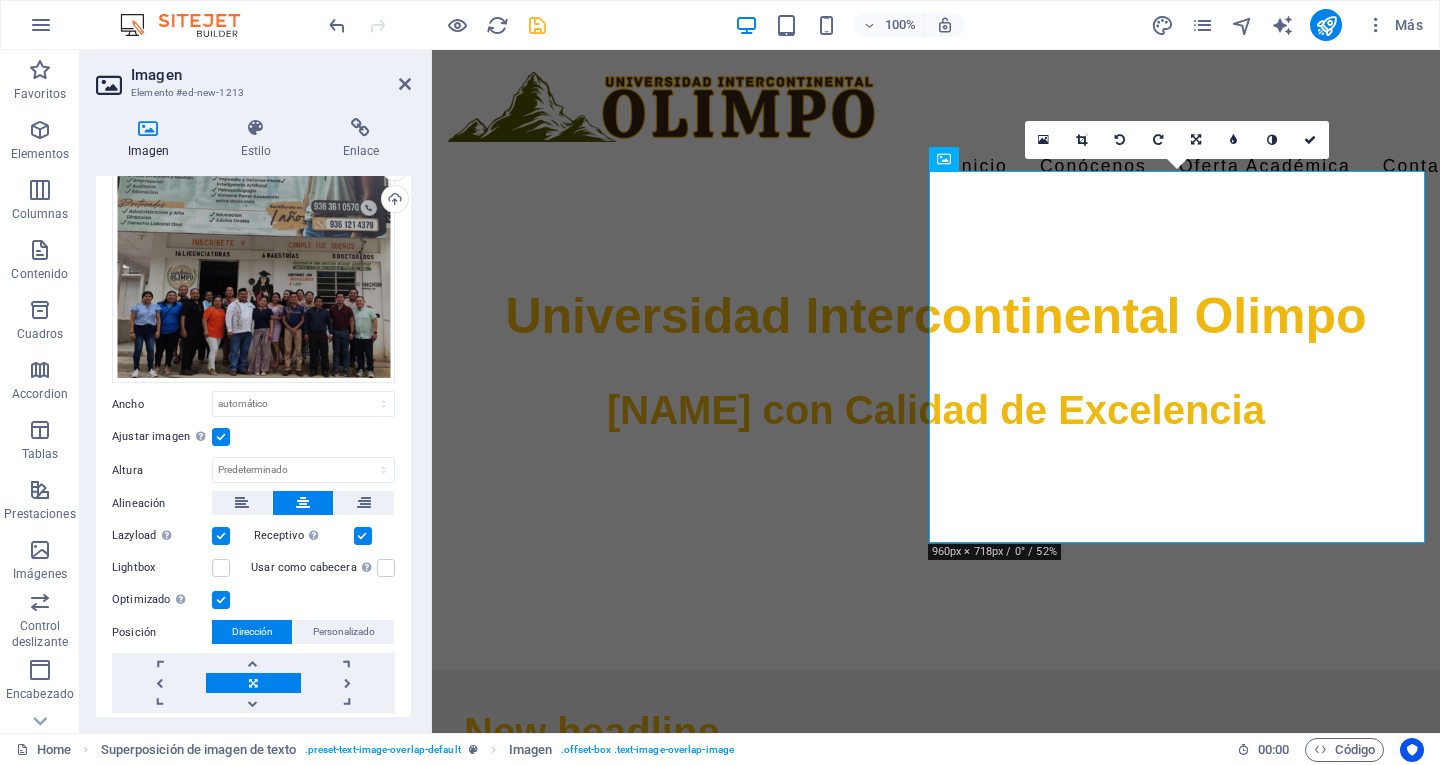 scroll, scrollTop: 116, scrollLeft: 0, axis: vertical 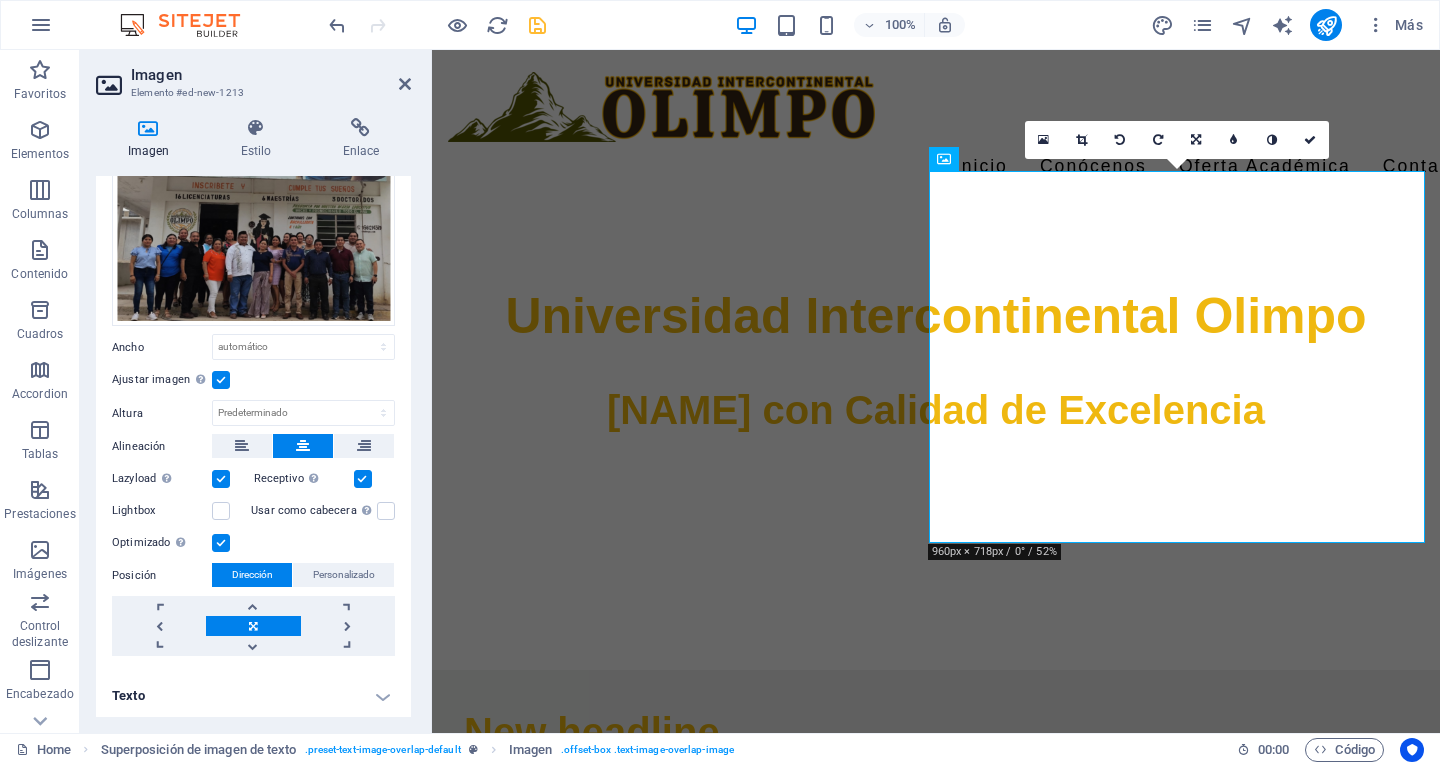 click at bounding box center (253, 626) 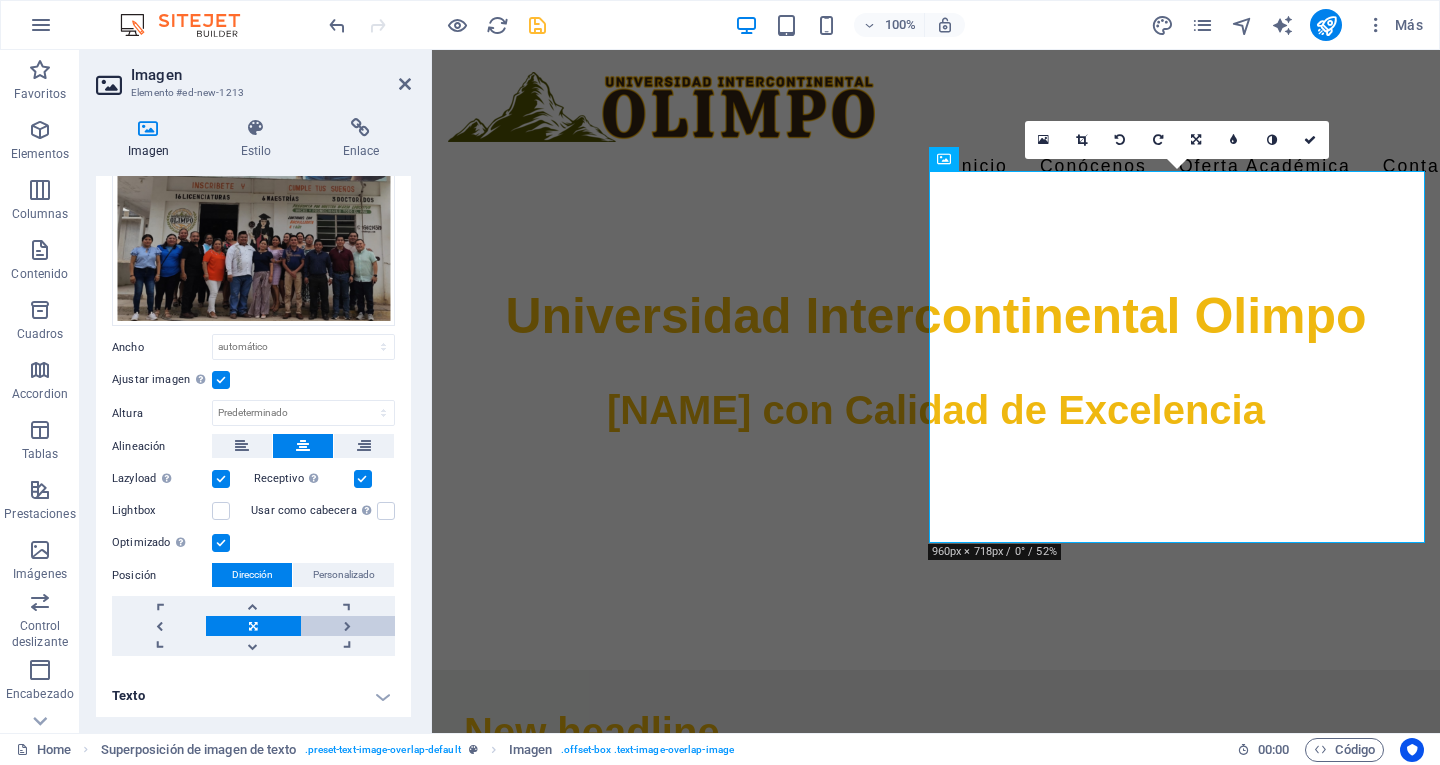 click at bounding box center (348, 626) 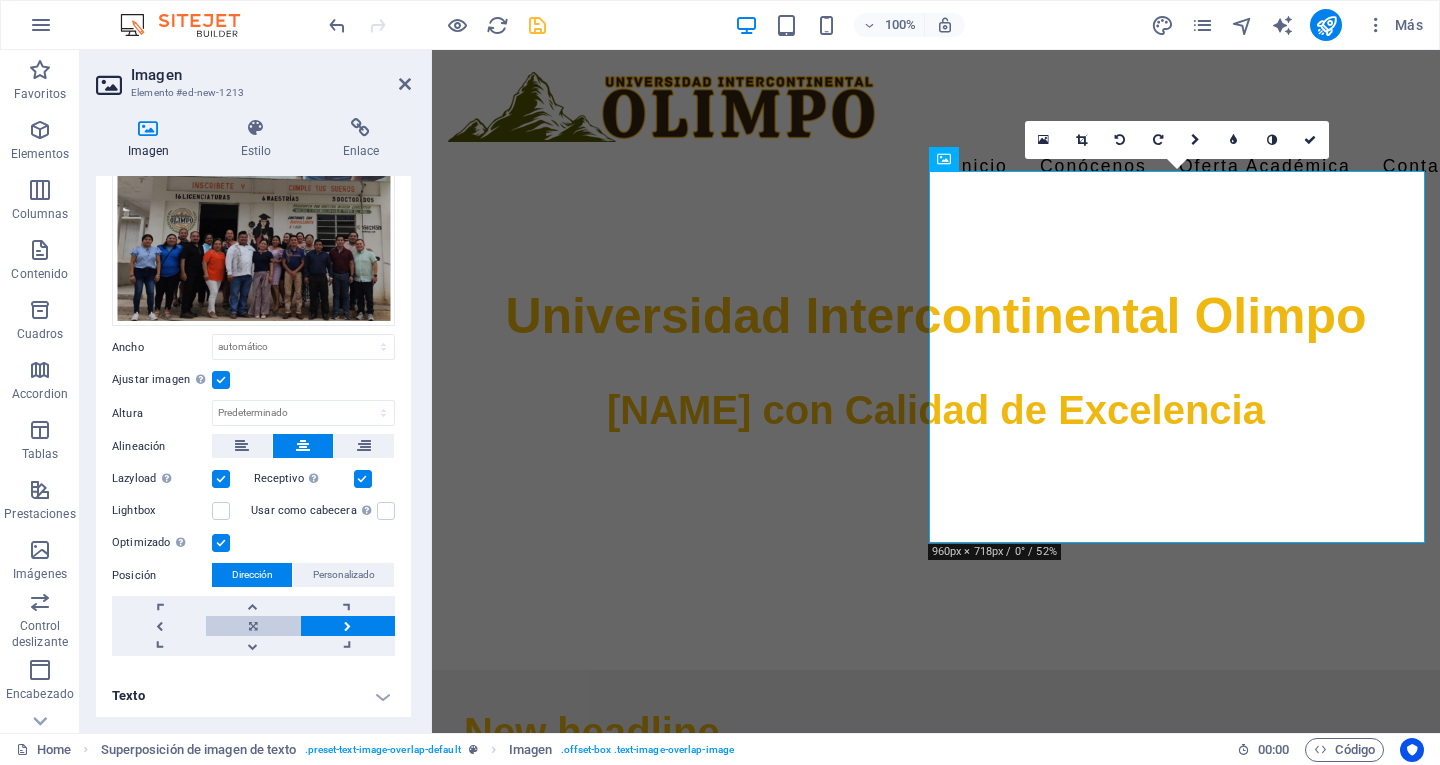 click at bounding box center [253, 626] 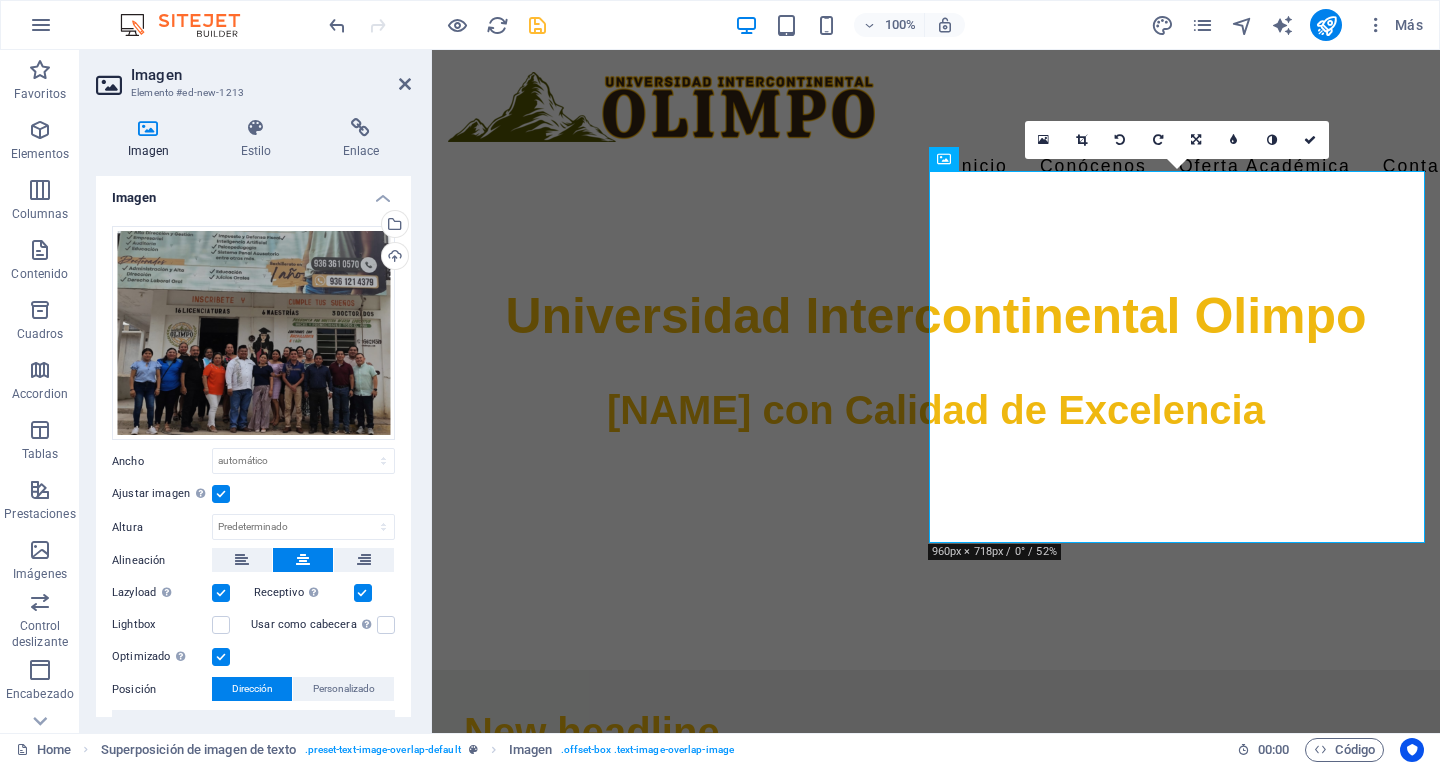 scroll, scrollTop: 0, scrollLeft: 0, axis: both 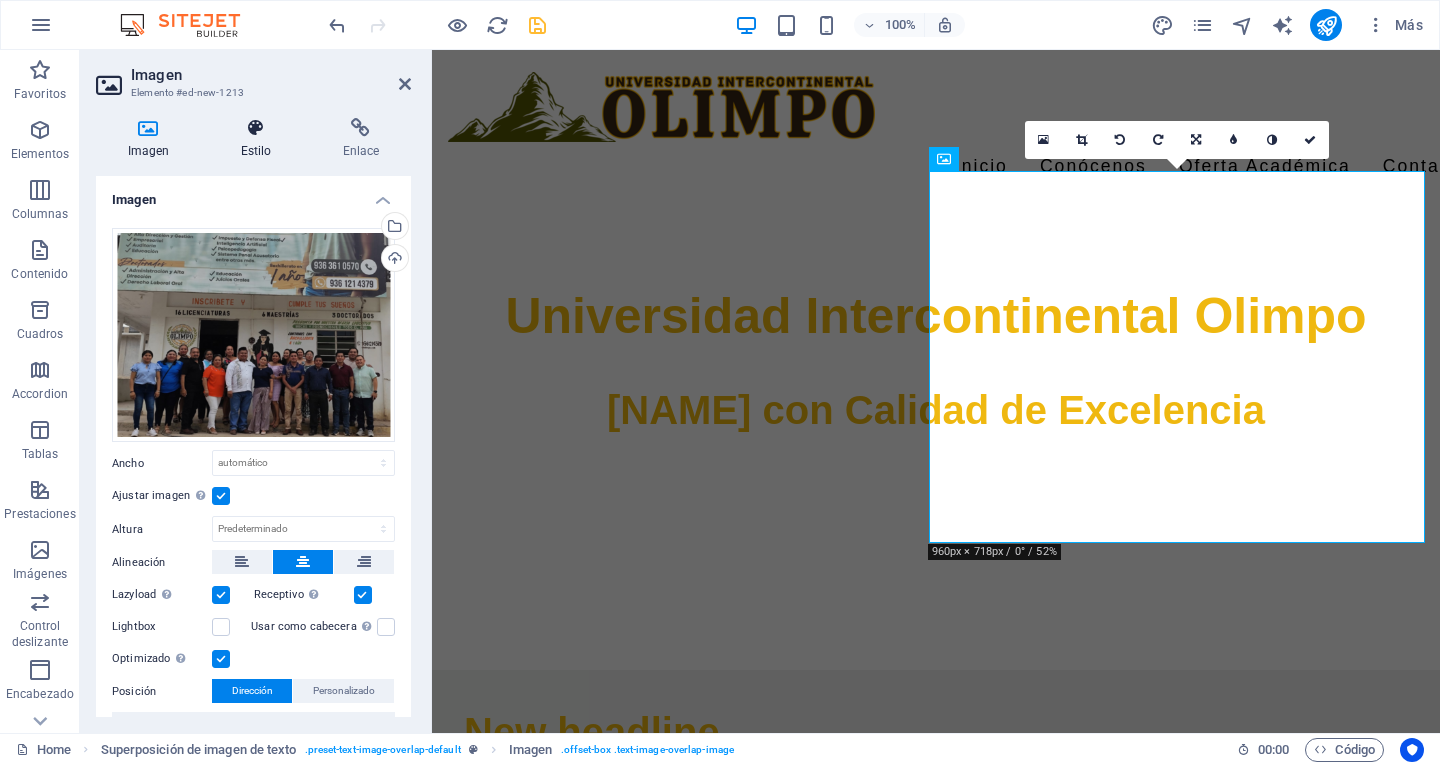 click on "Estilo" at bounding box center (260, 139) 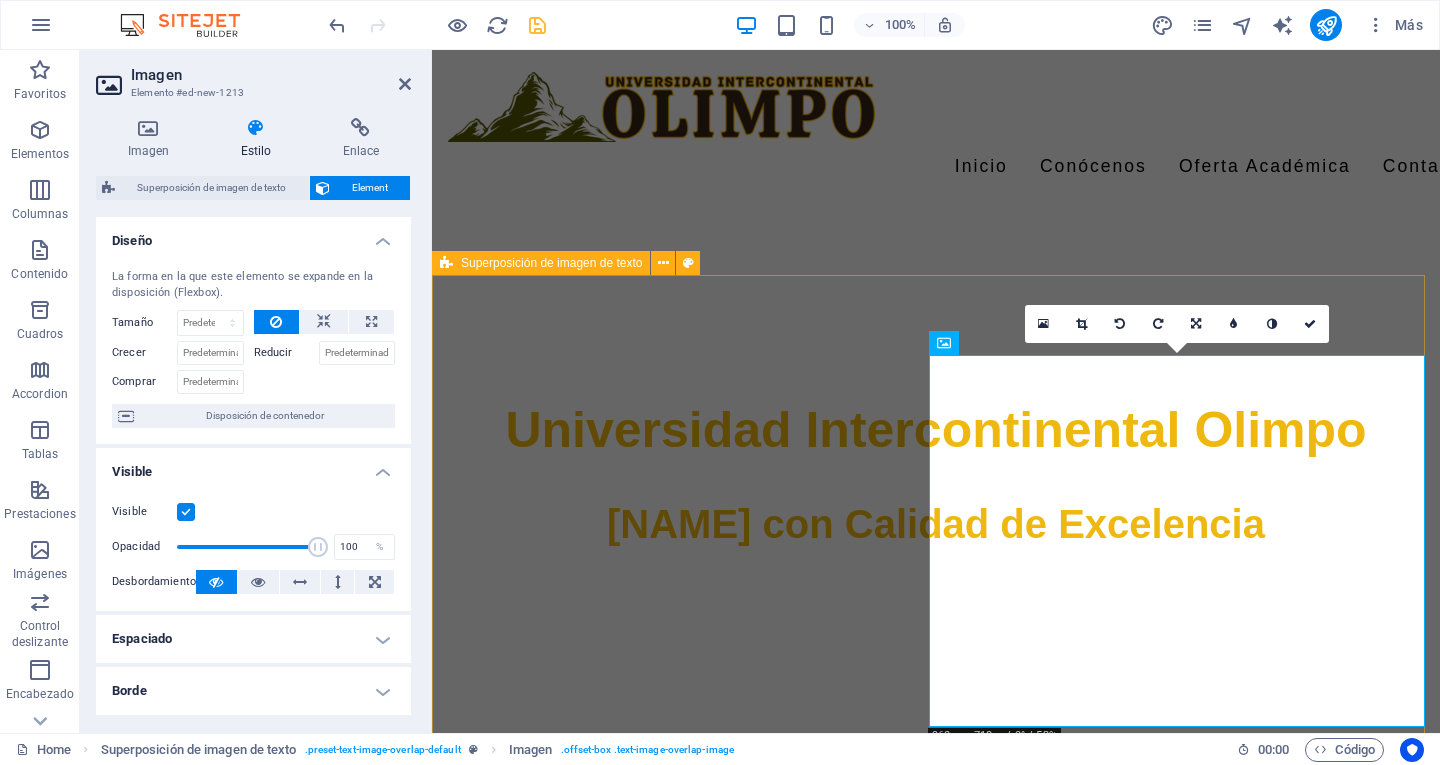 scroll, scrollTop: 542, scrollLeft: 0, axis: vertical 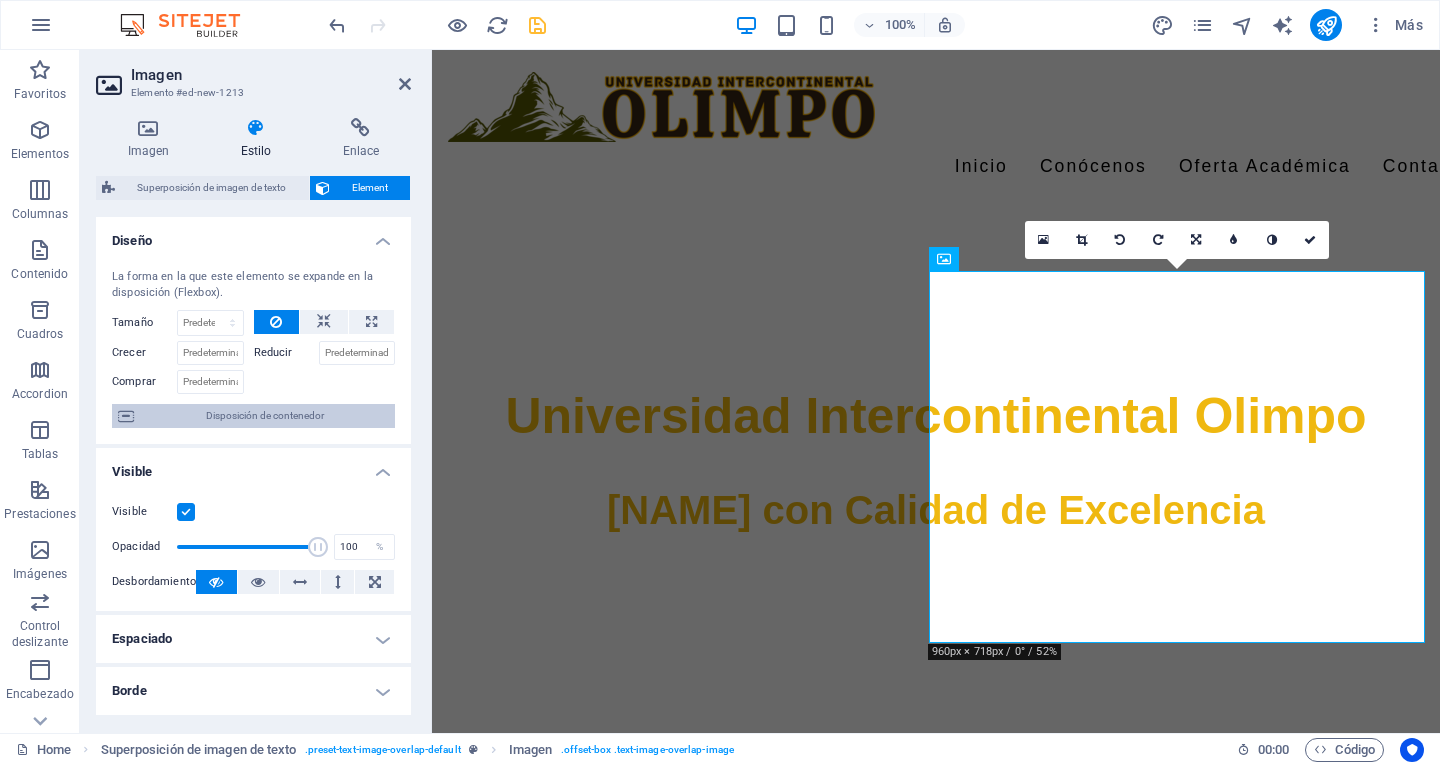 click on "Disposición de contenedor" at bounding box center [253, 416] 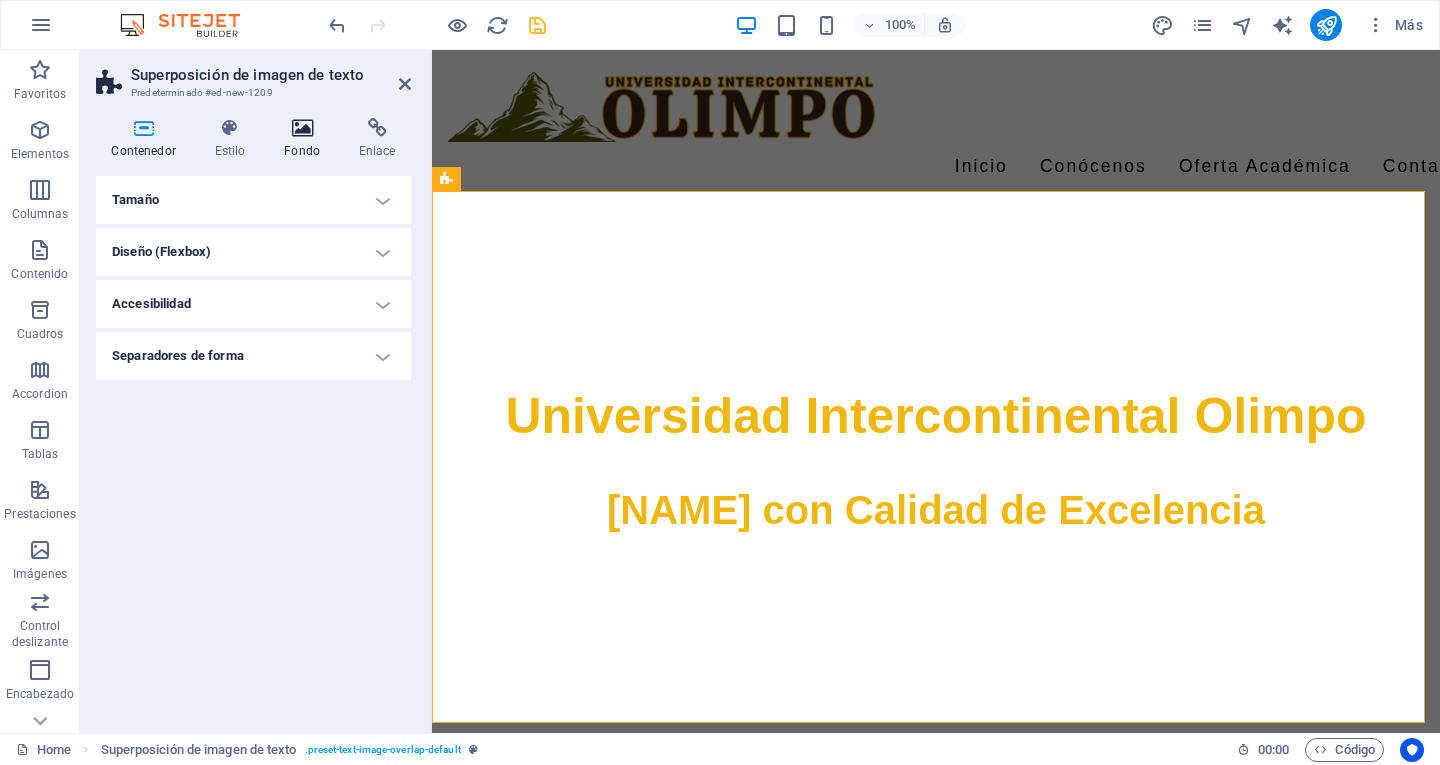 click on "Fondo" at bounding box center (306, 139) 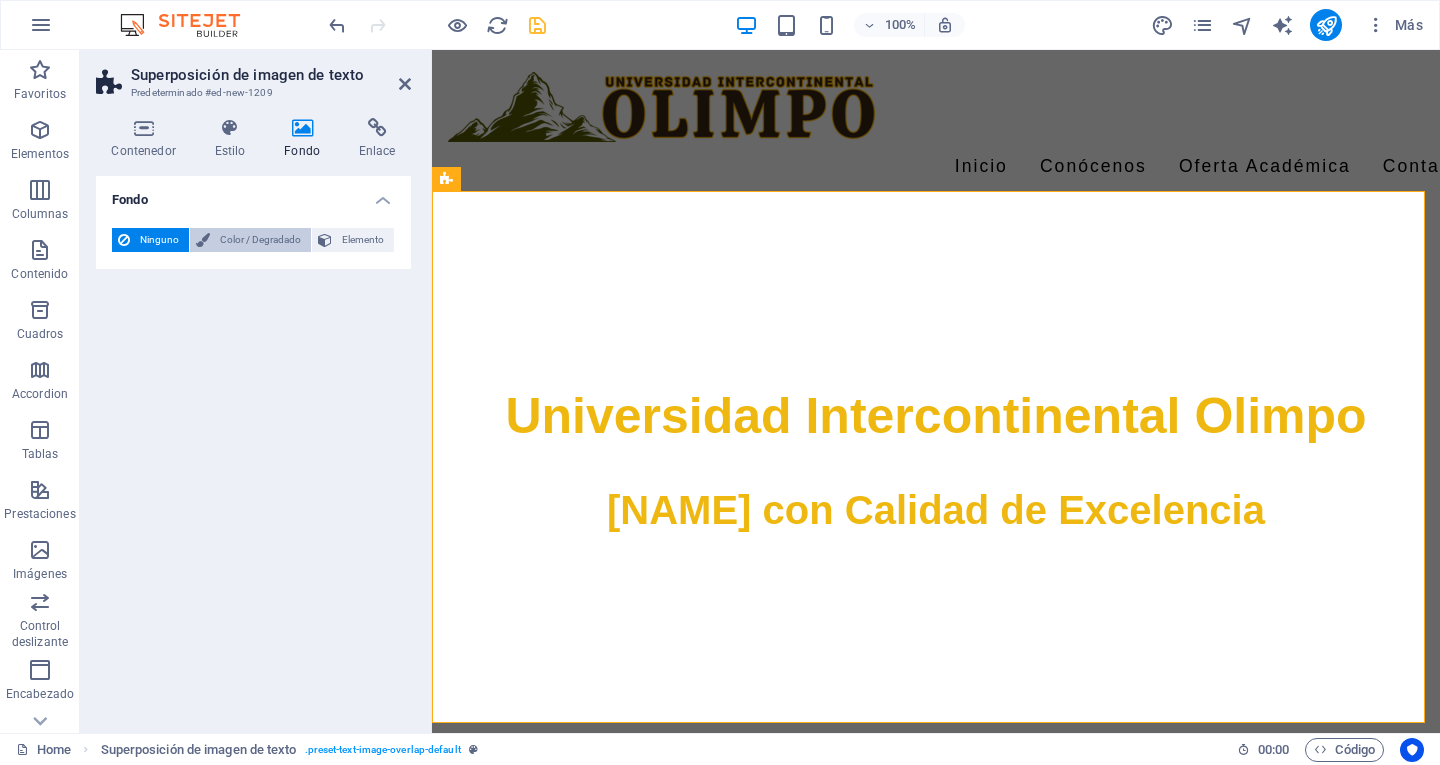 click on "Color / Degradado" at bounding box center (260, 240) 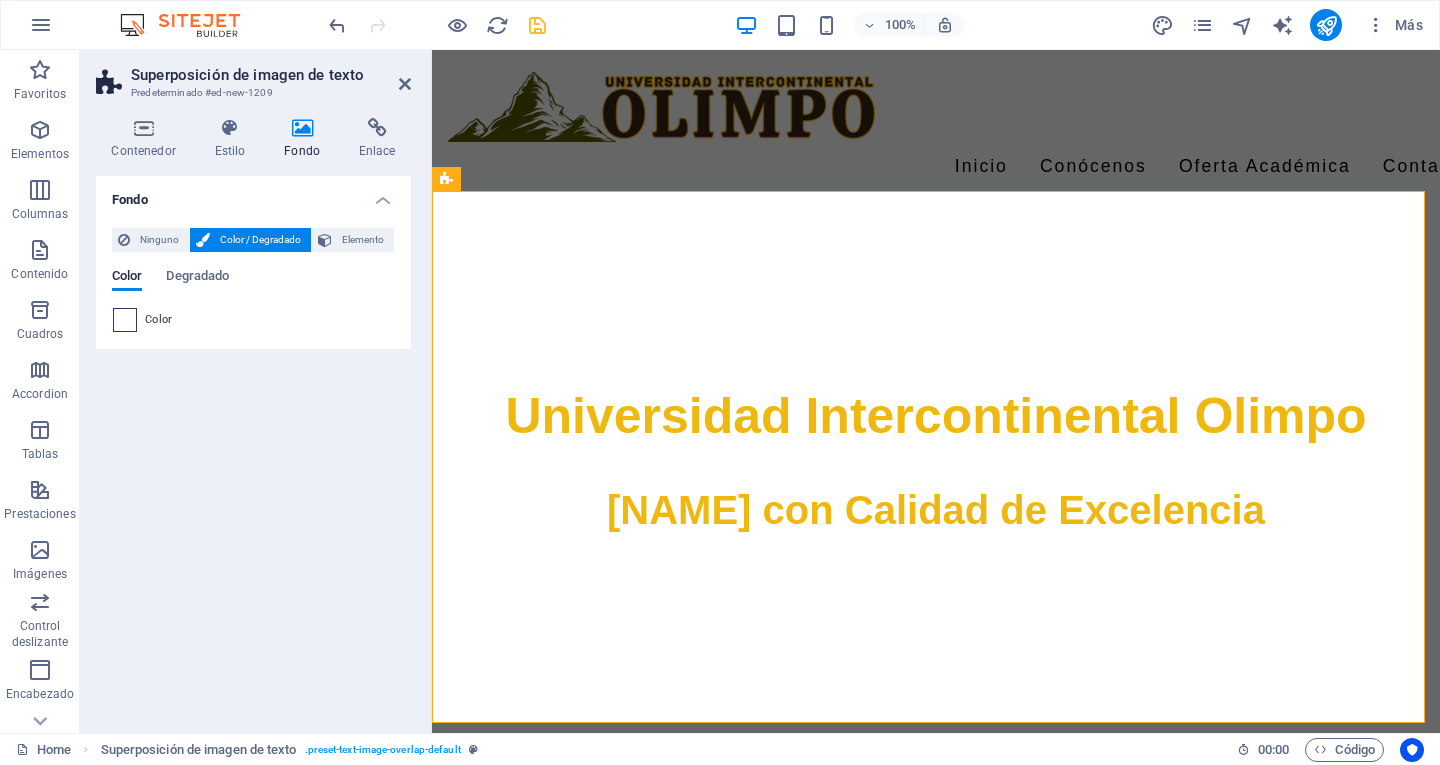 click at bounding box center (125, 320) 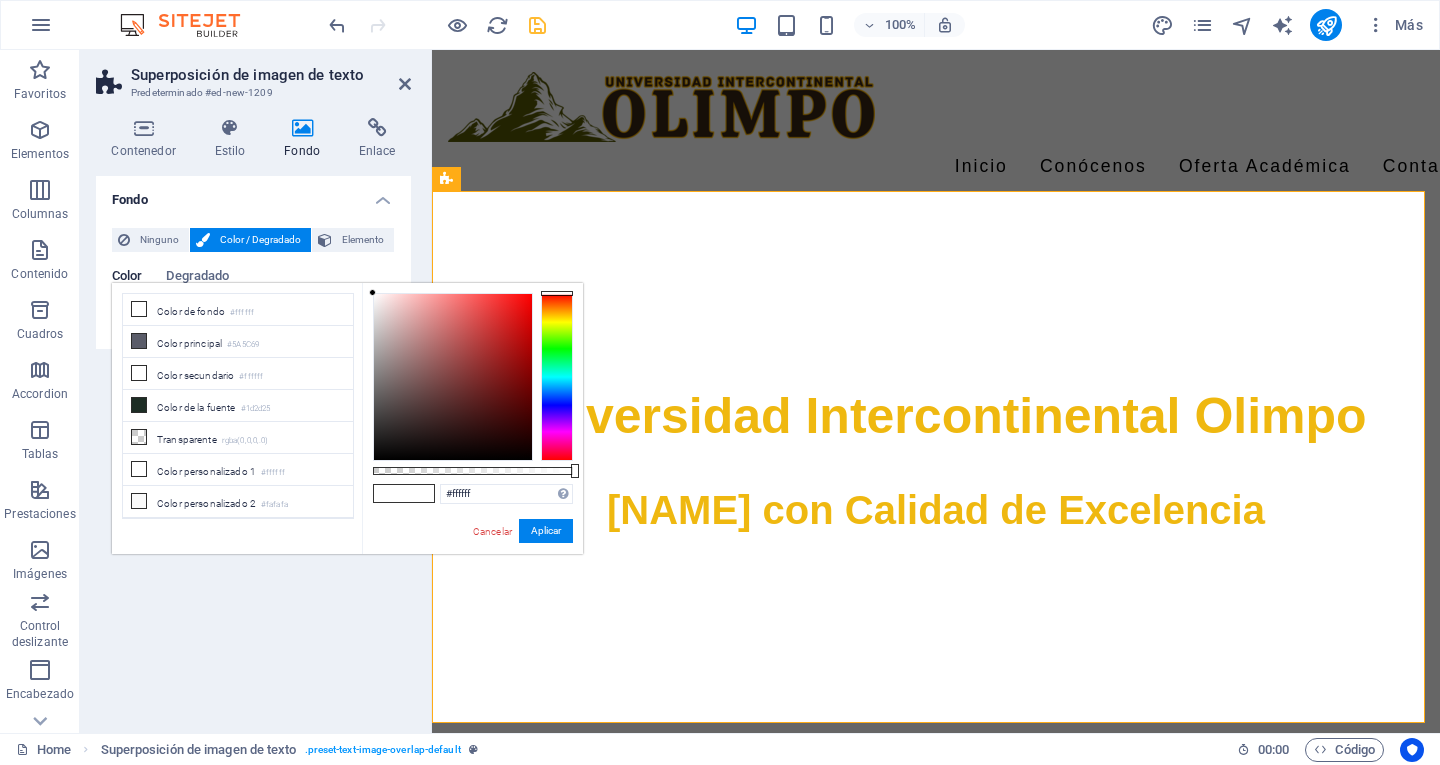 click at bounding box center [557, 377] 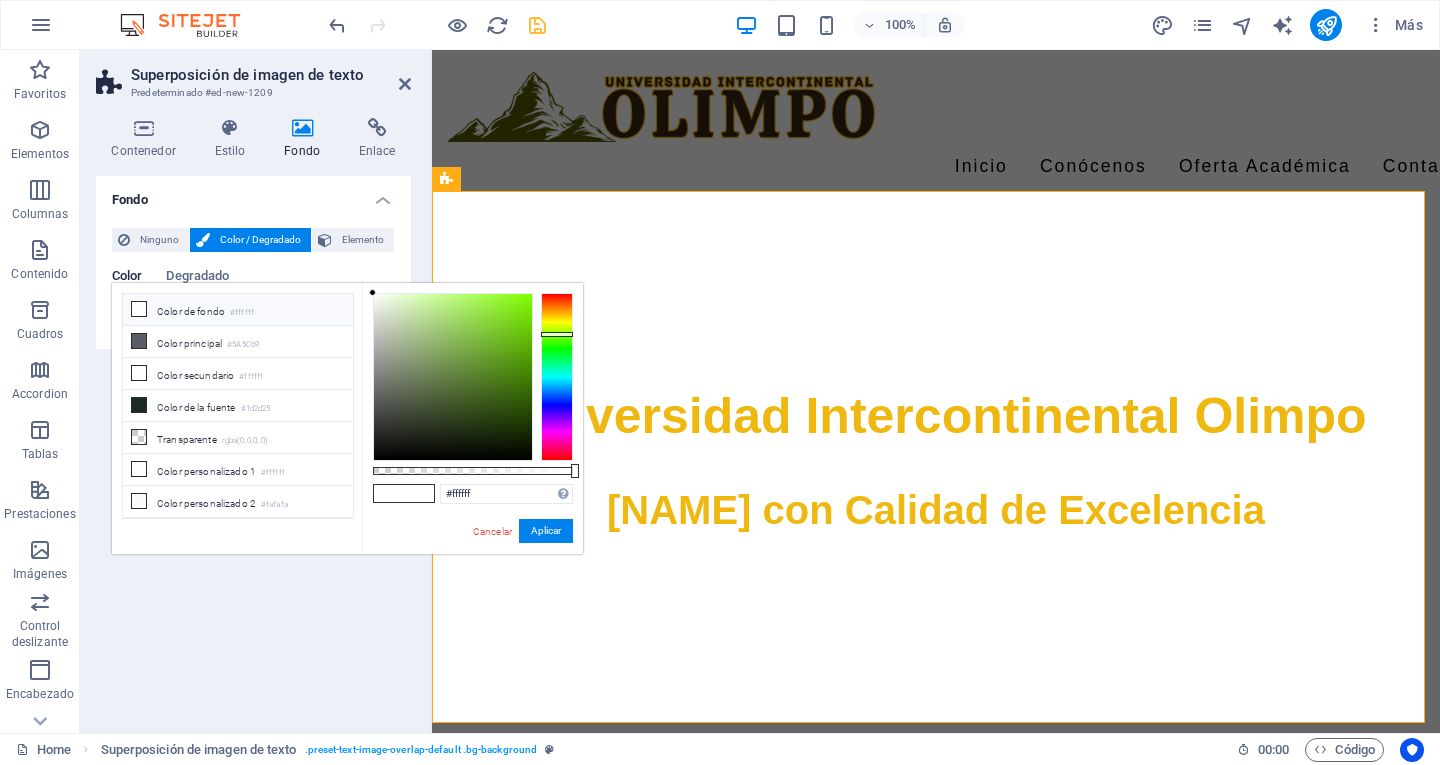 click at bounding box center (557, 334) 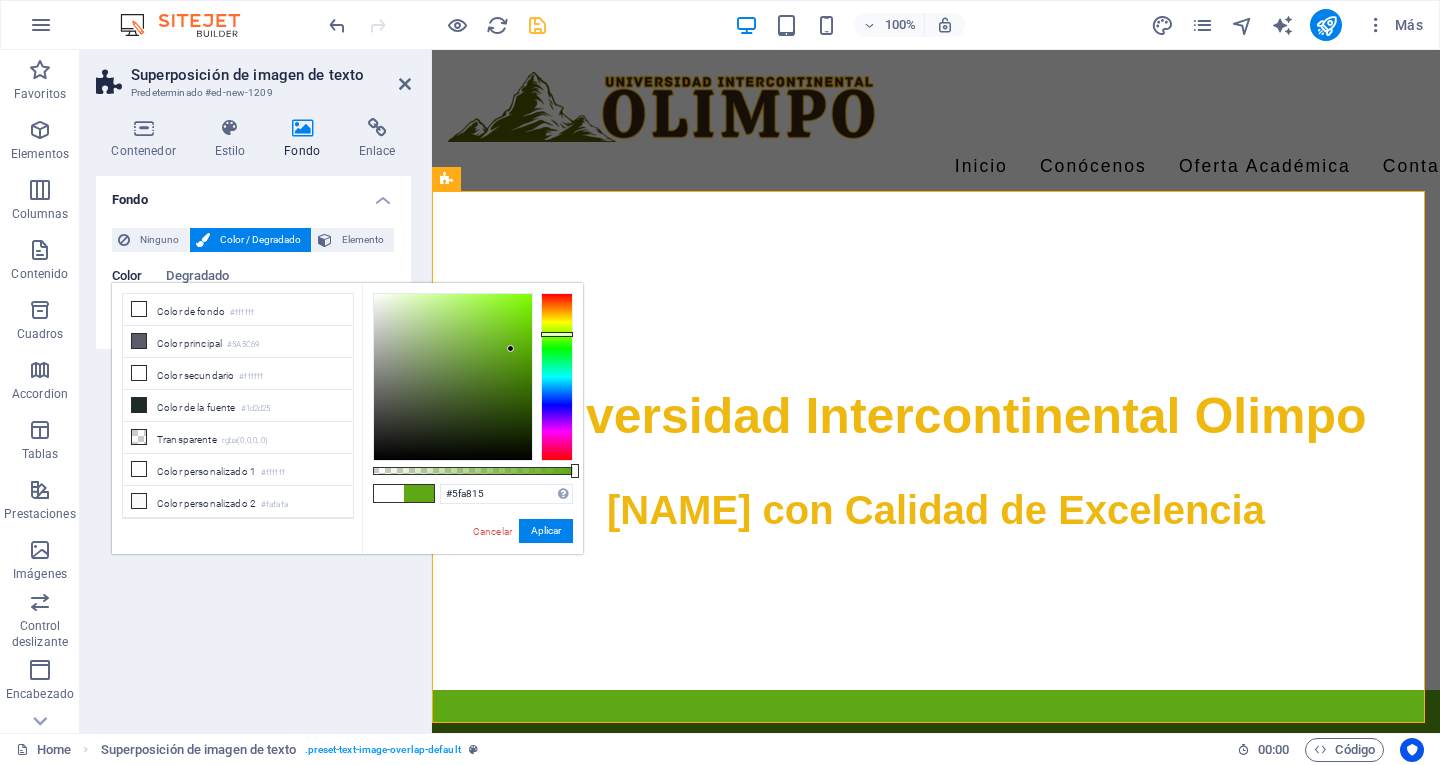 drag, startPoint x: 505, startPoint y: 332, endPoint x: 513, endPoint y: 319, distance: 15.264338 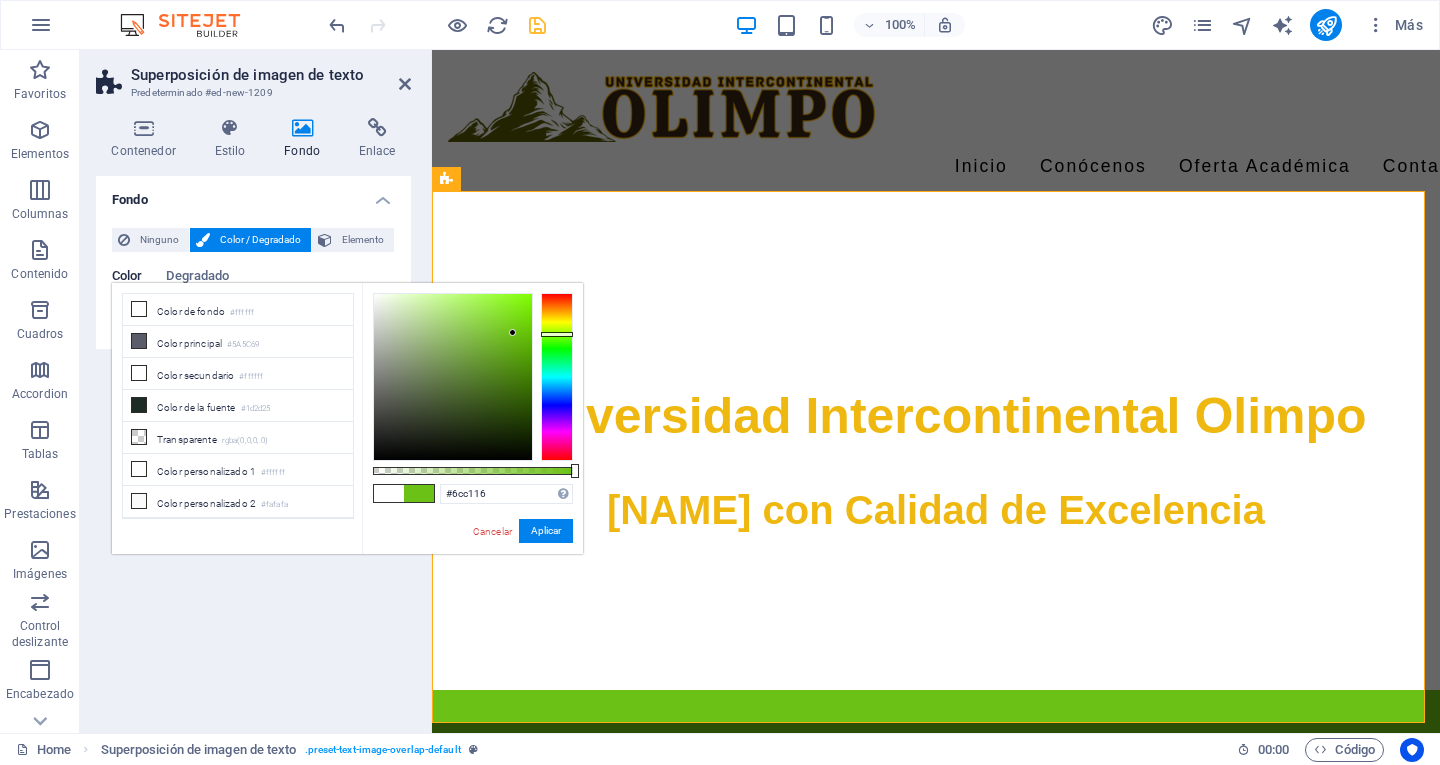 click on "Cancelar Aplicar" at bounding box center (522, 531) 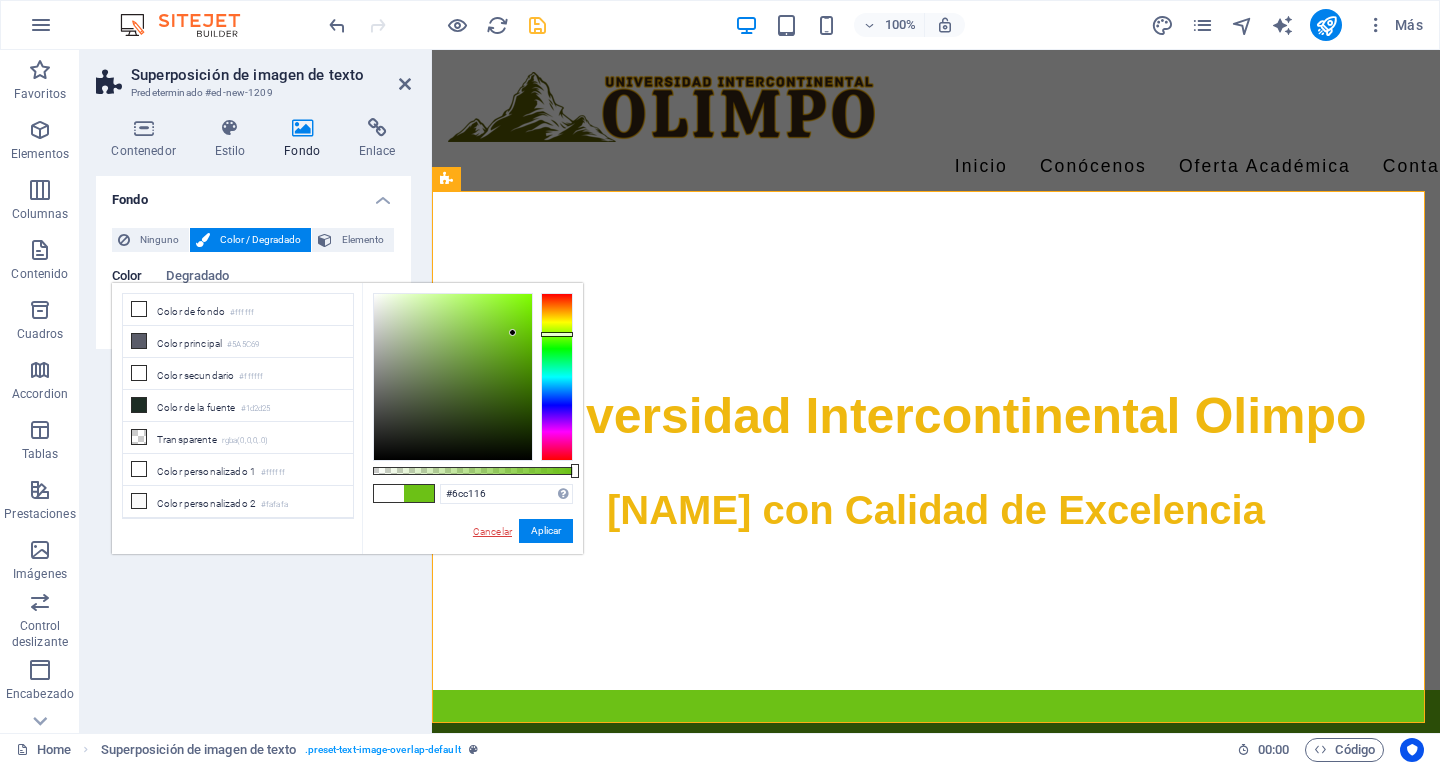 click on "Cancelar" at bounding box center [492, 531] 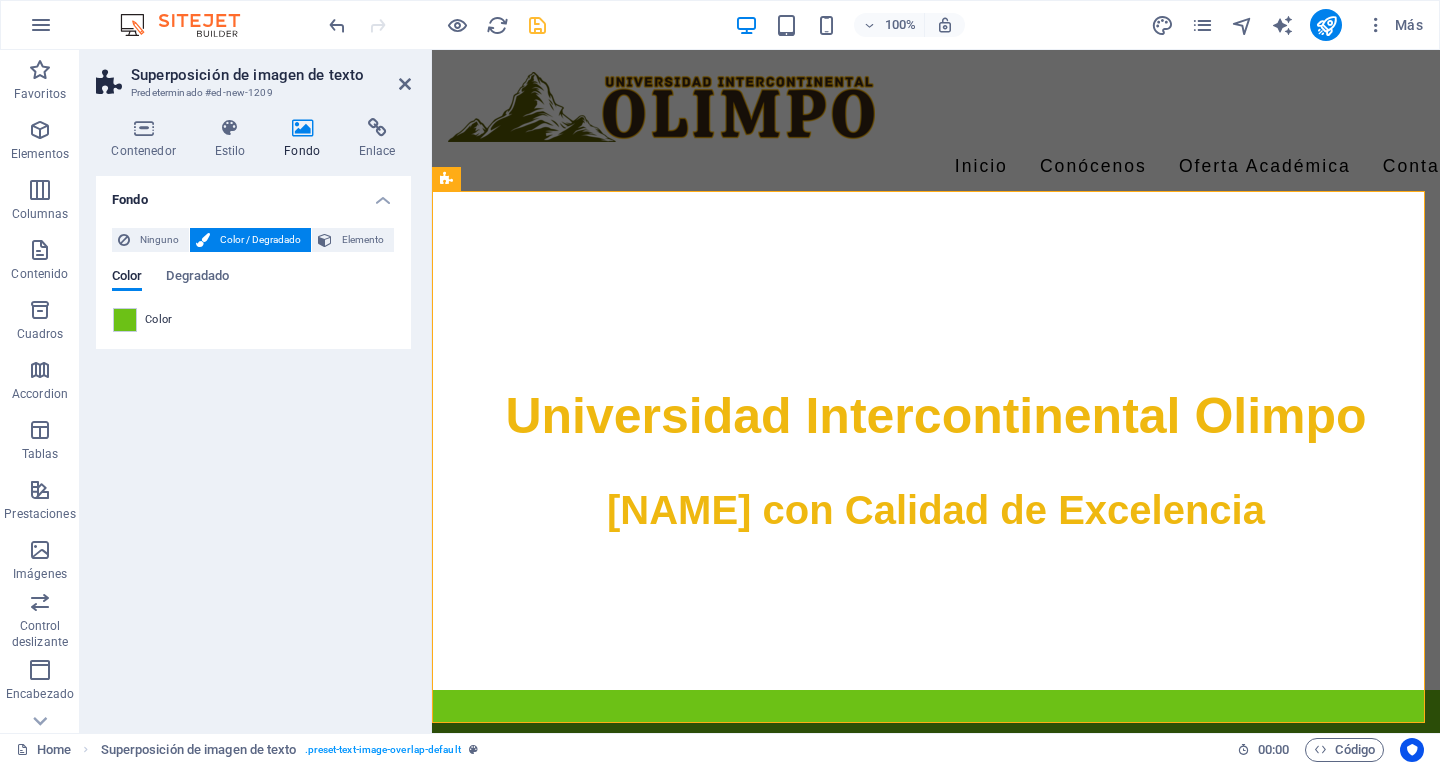 click on "Color" at bounding box center [253, 320] 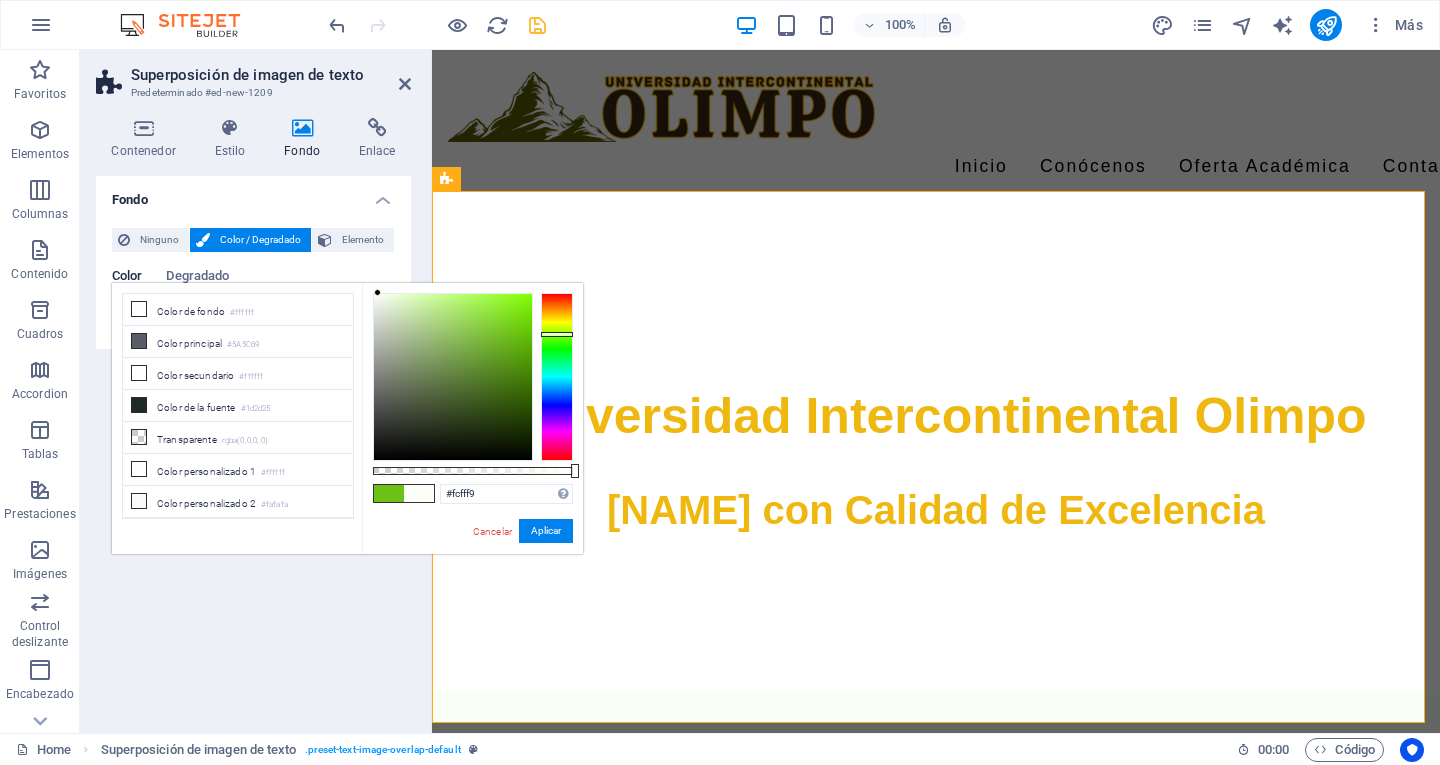 type on "#ffffff" 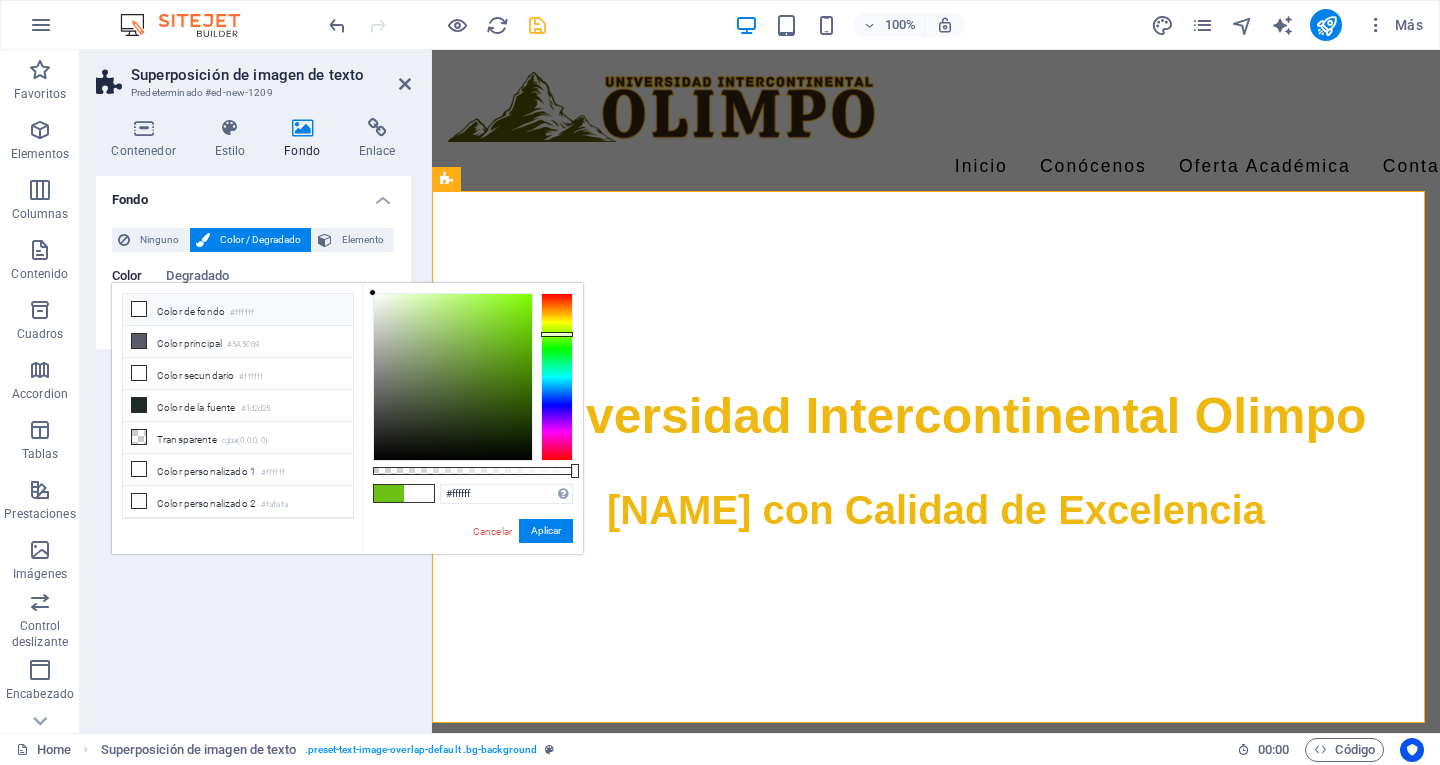 drag, startPoint x: 511, startPoint y: 332, endPoint x: 358, endPoint y: 283, distance: 160.6549 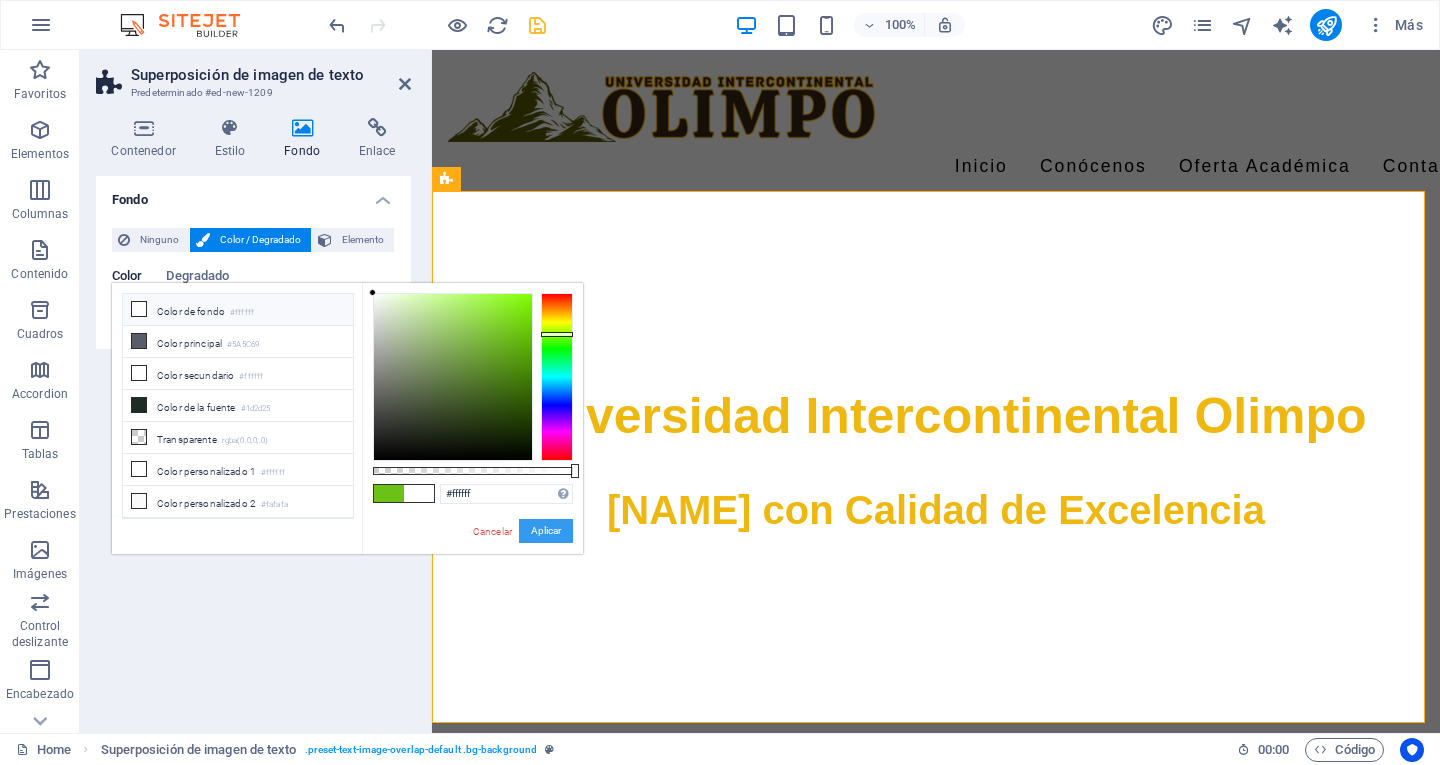 click on "Aplicar" at bounding box center (546, 531) 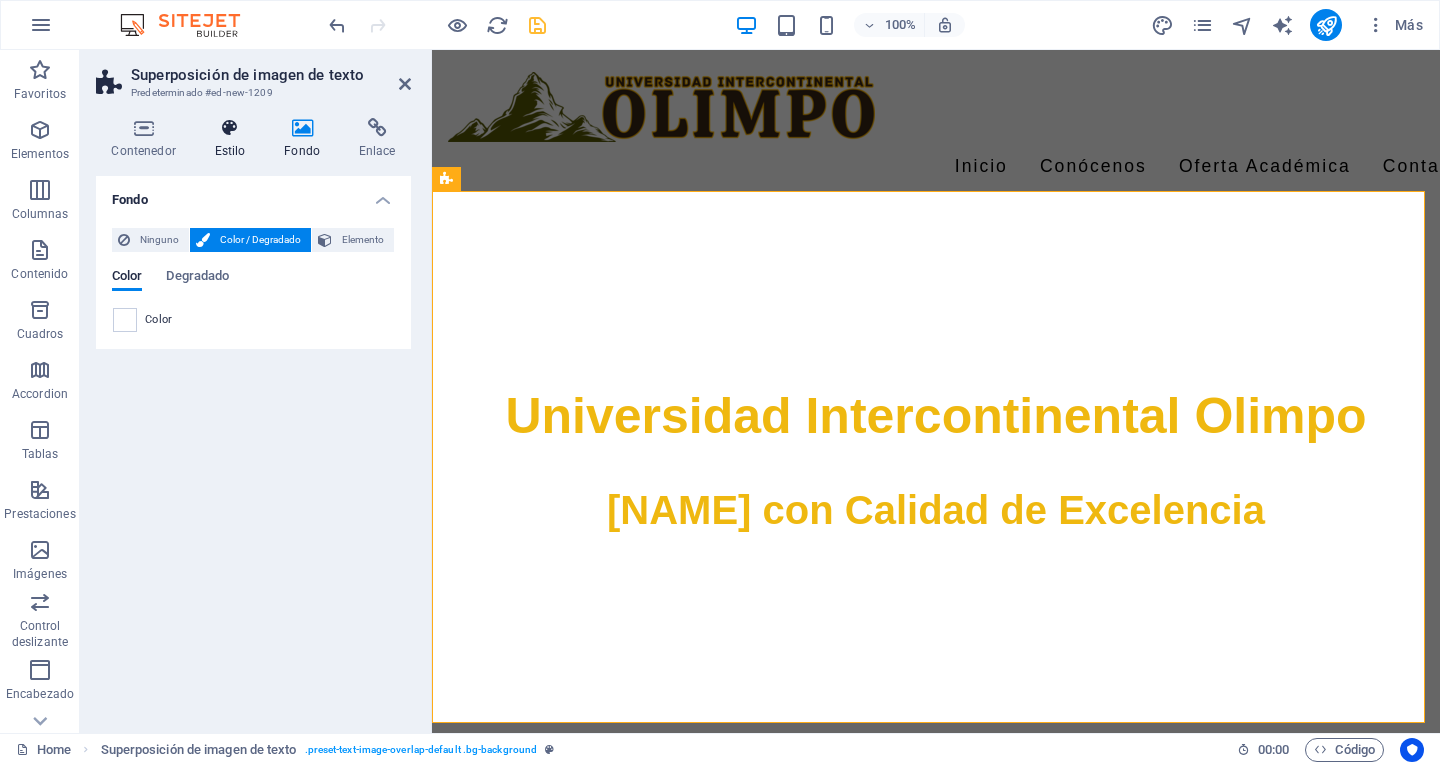 click at bounding box center (230, 128) 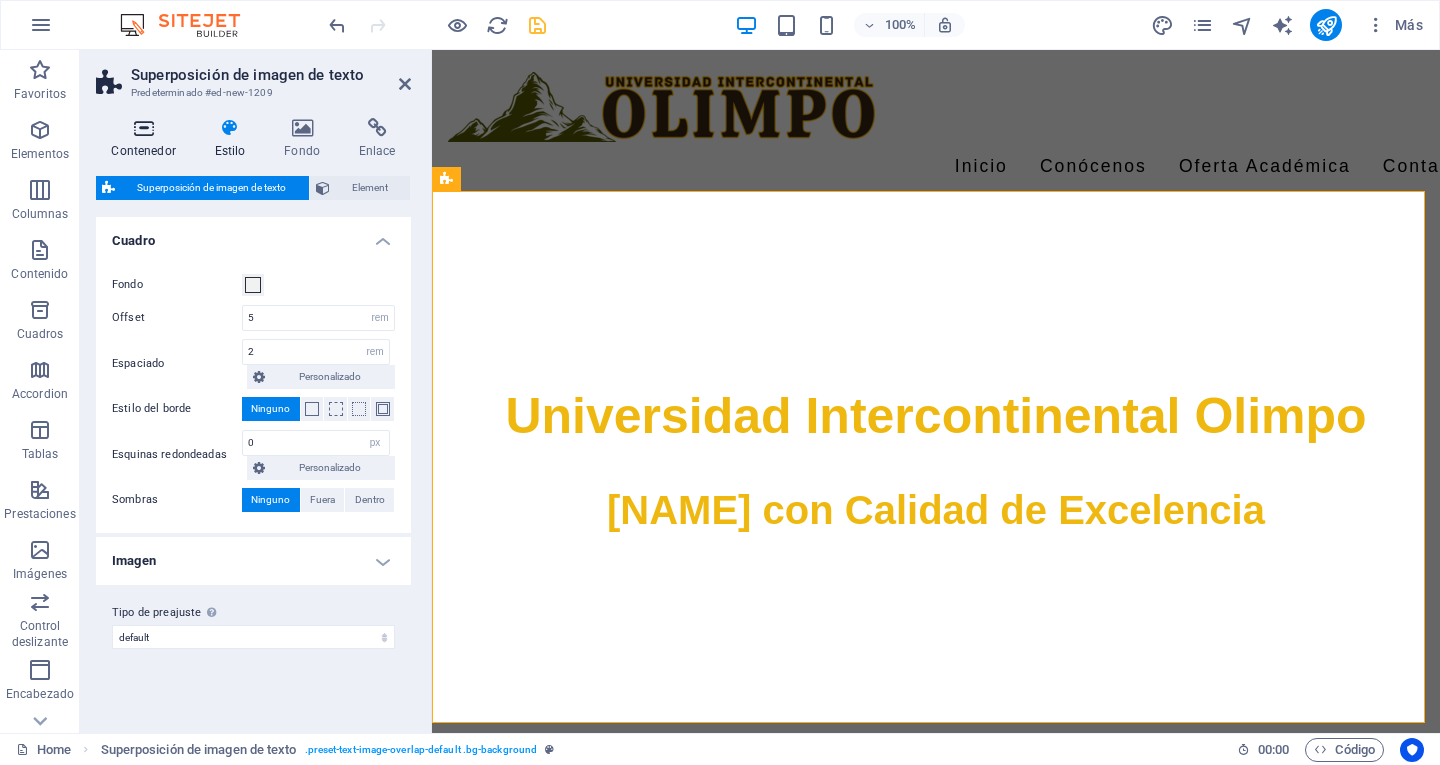 click on "Contenedor" at bounding box center [147, 139] 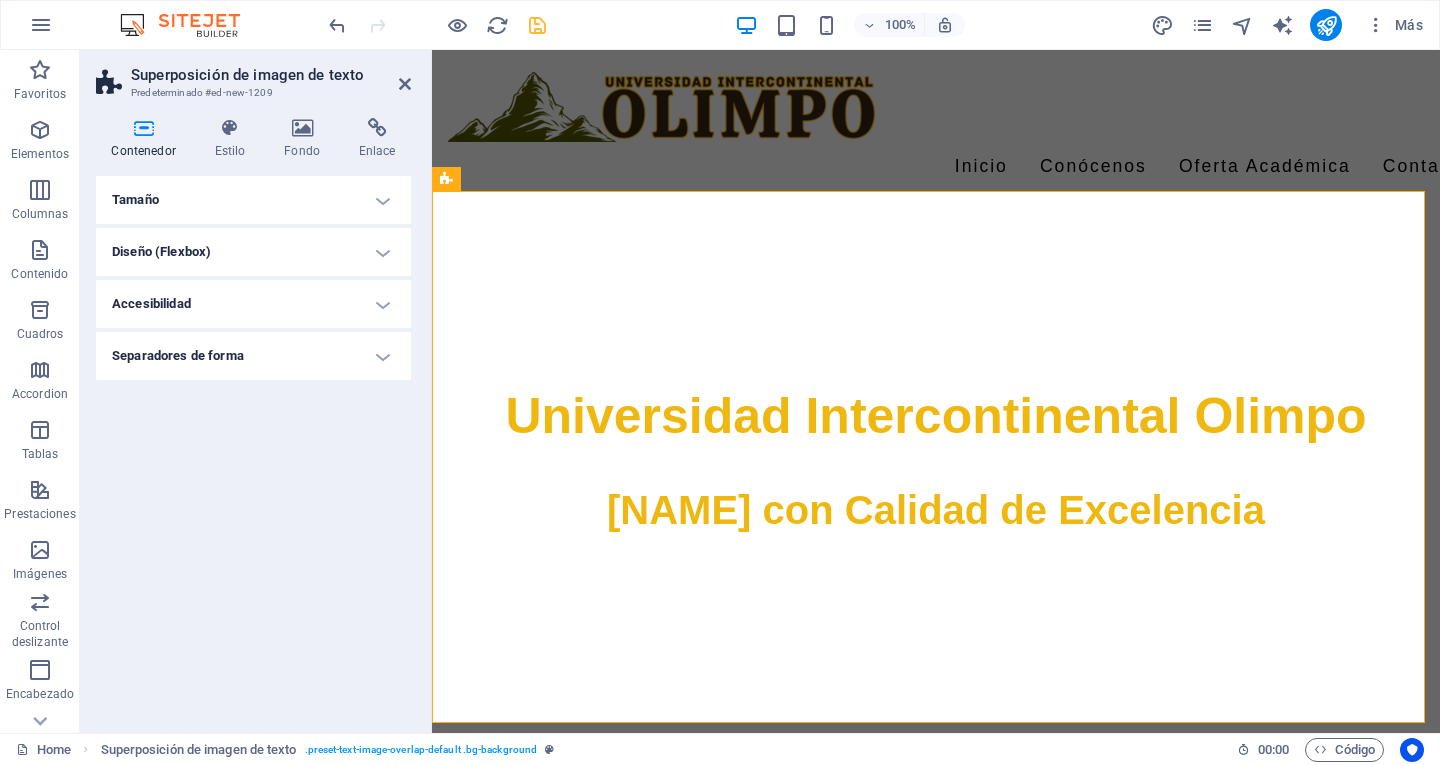 click on "Tamaño" at bounding box center (253, 200) 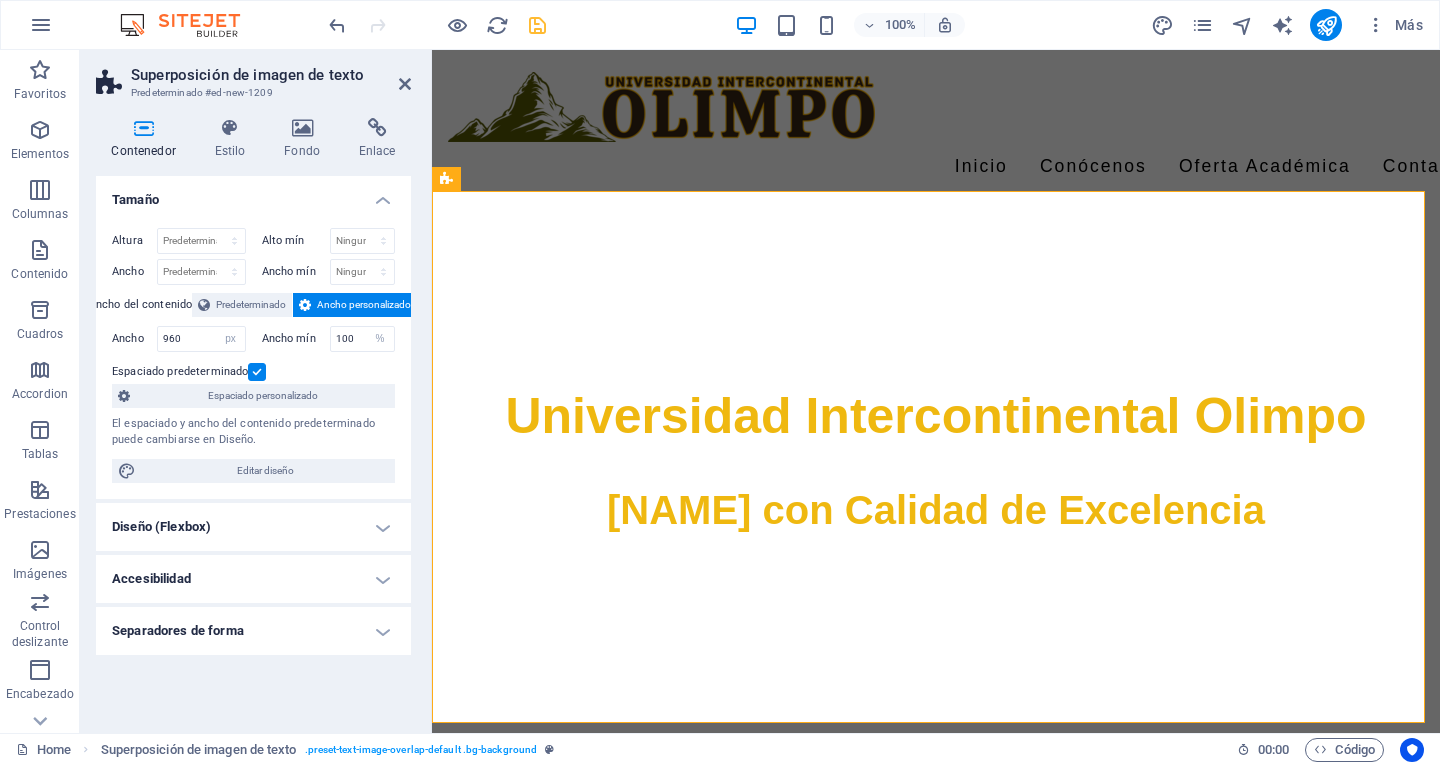 click on "Contenedor" at bounding box center (147, 139) 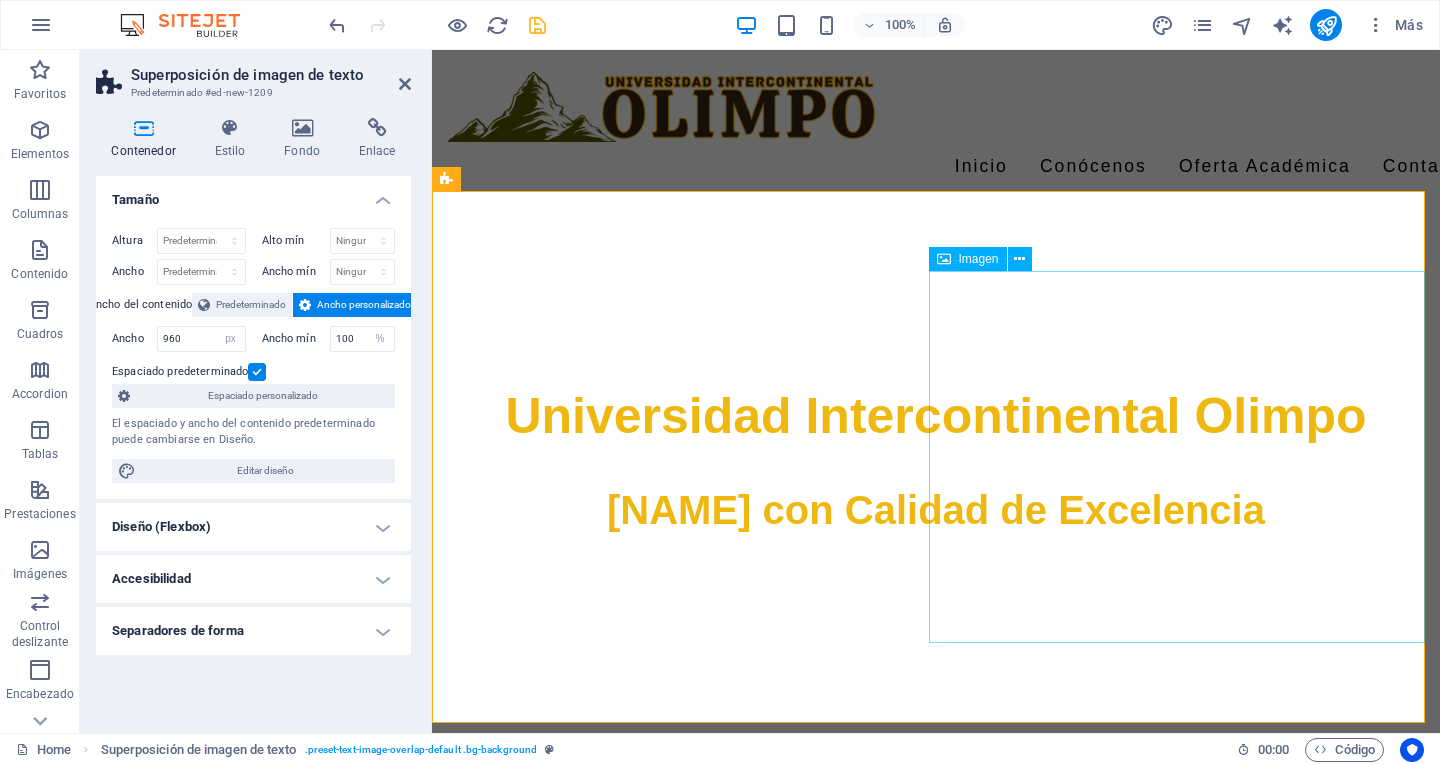 click at bounding box center (936, 1320) 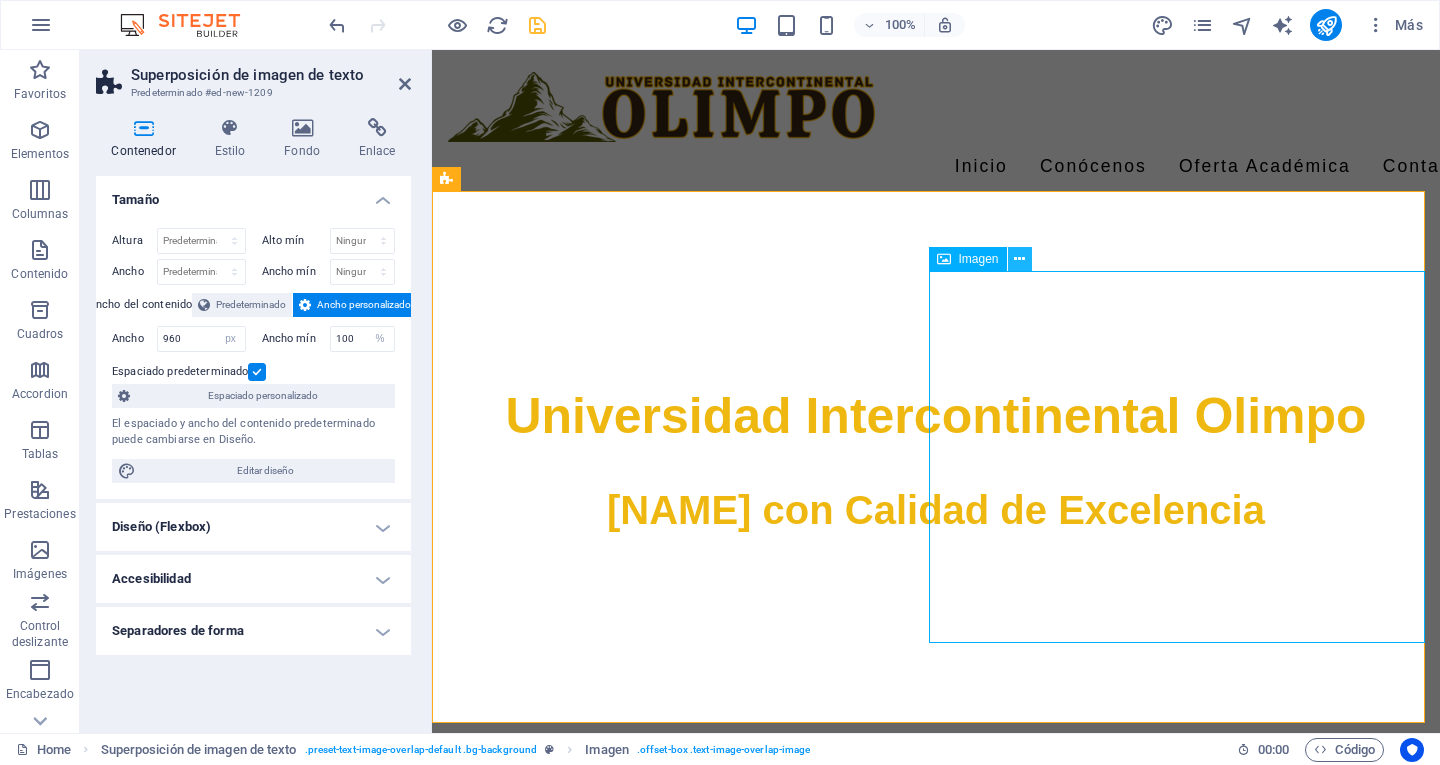 click at bounding box center [1019, 259] 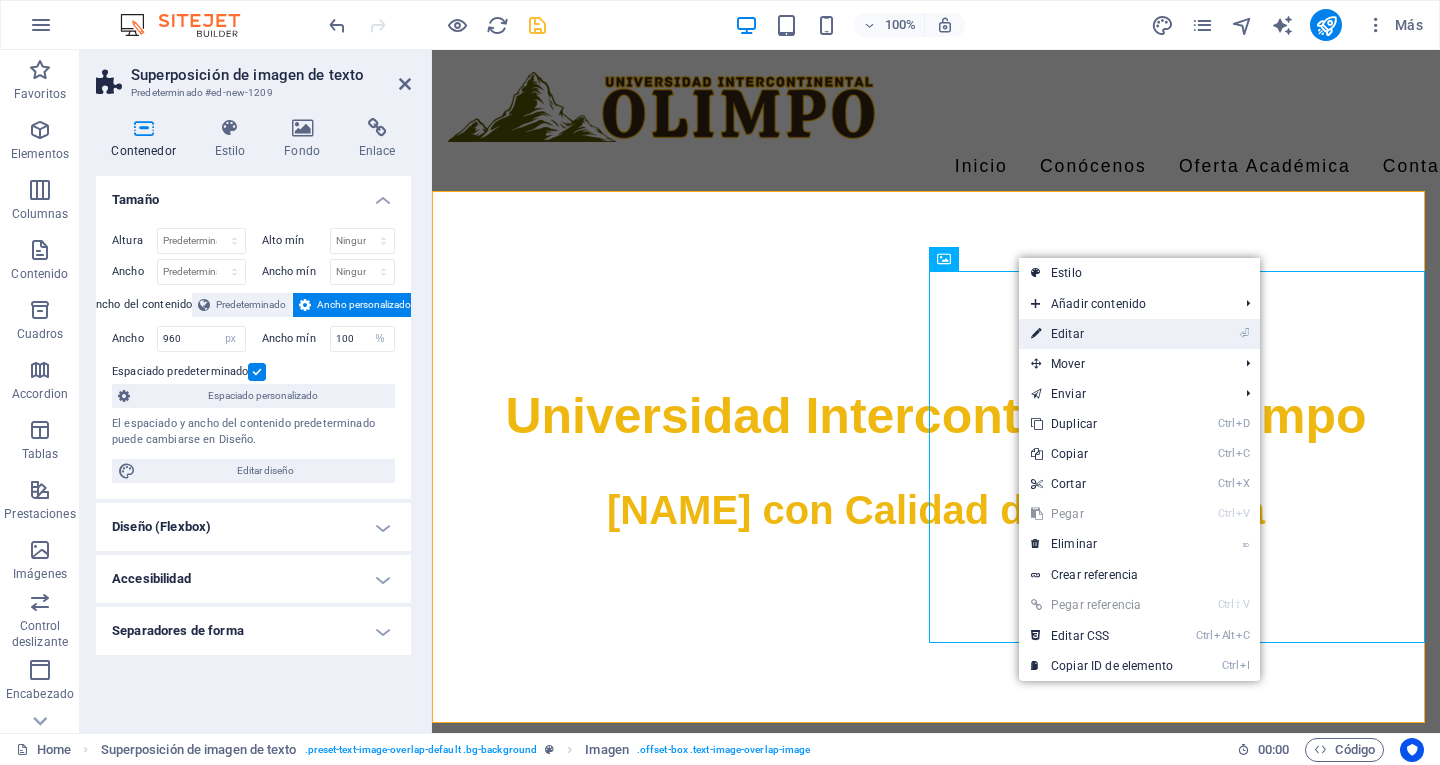 click on "⏎  Editar" at bounding box center (1102, 334) 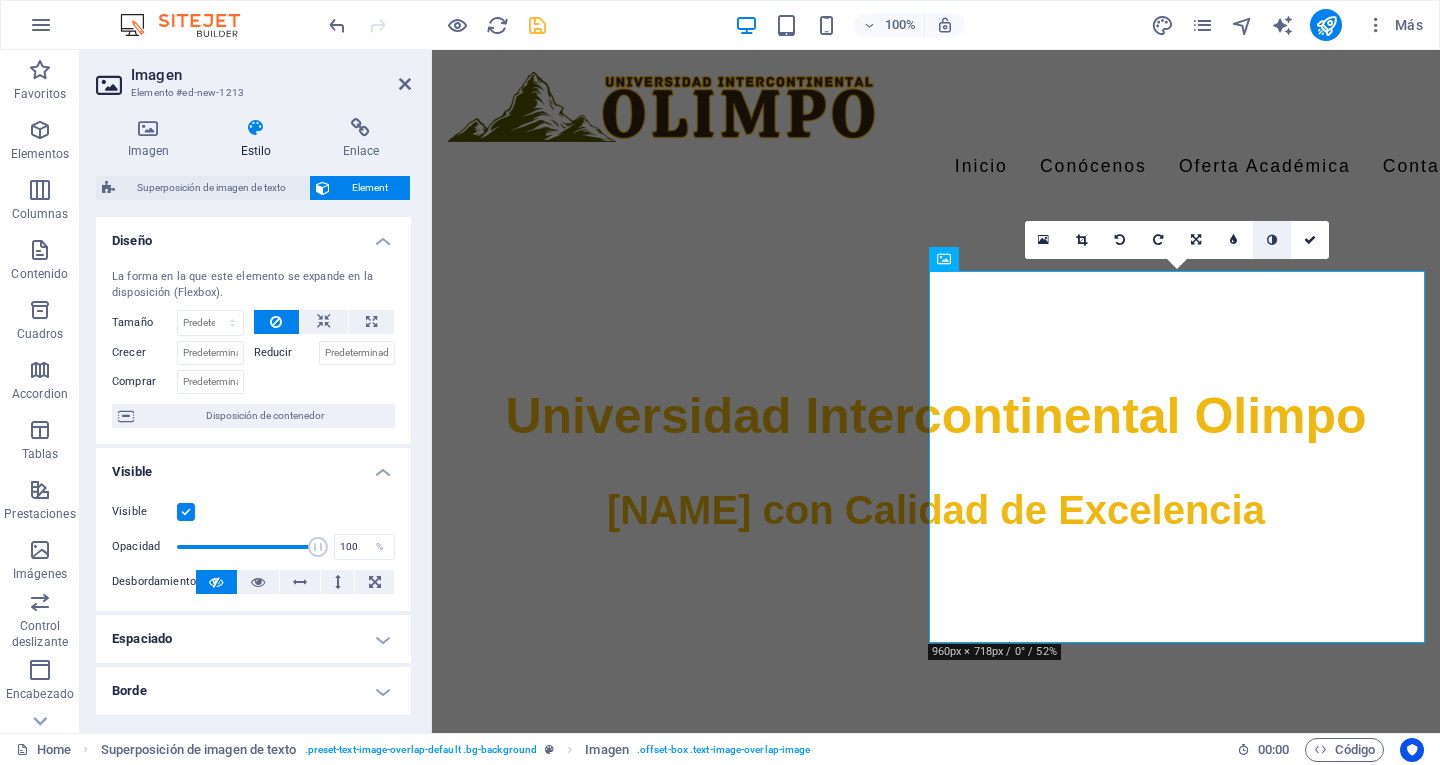 click at bounding box center (1272, 240) 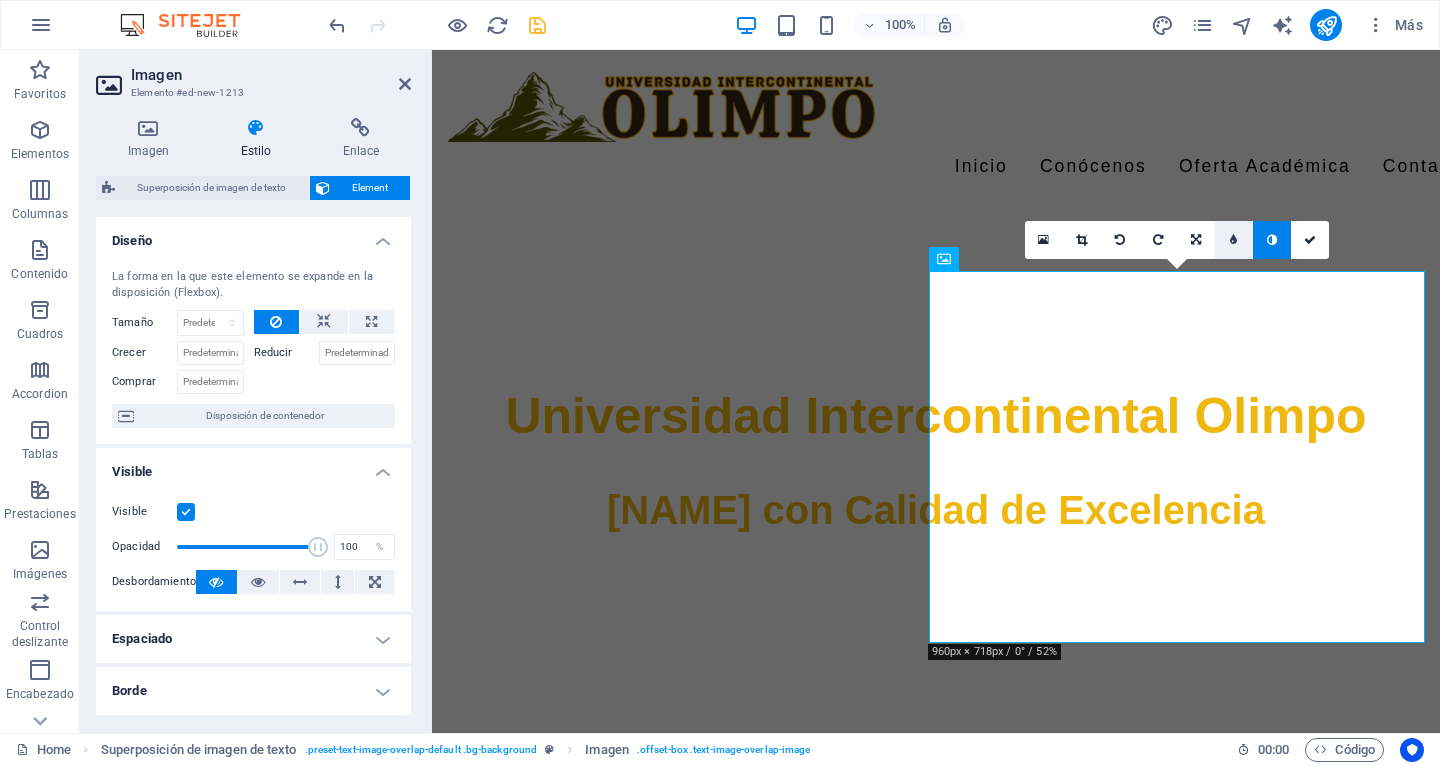 click at bounding box center [1234, 240] 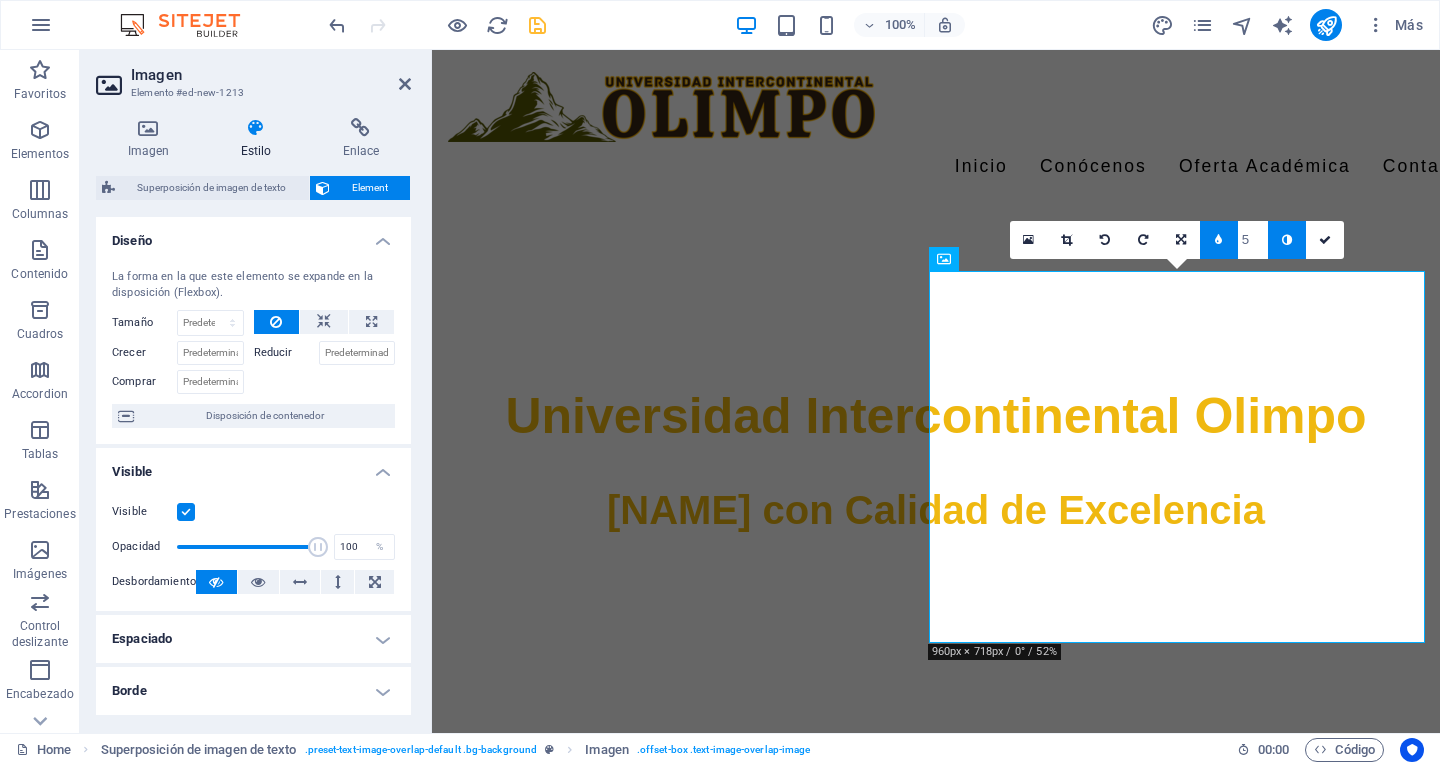 click at bounding box center [1287, 240] 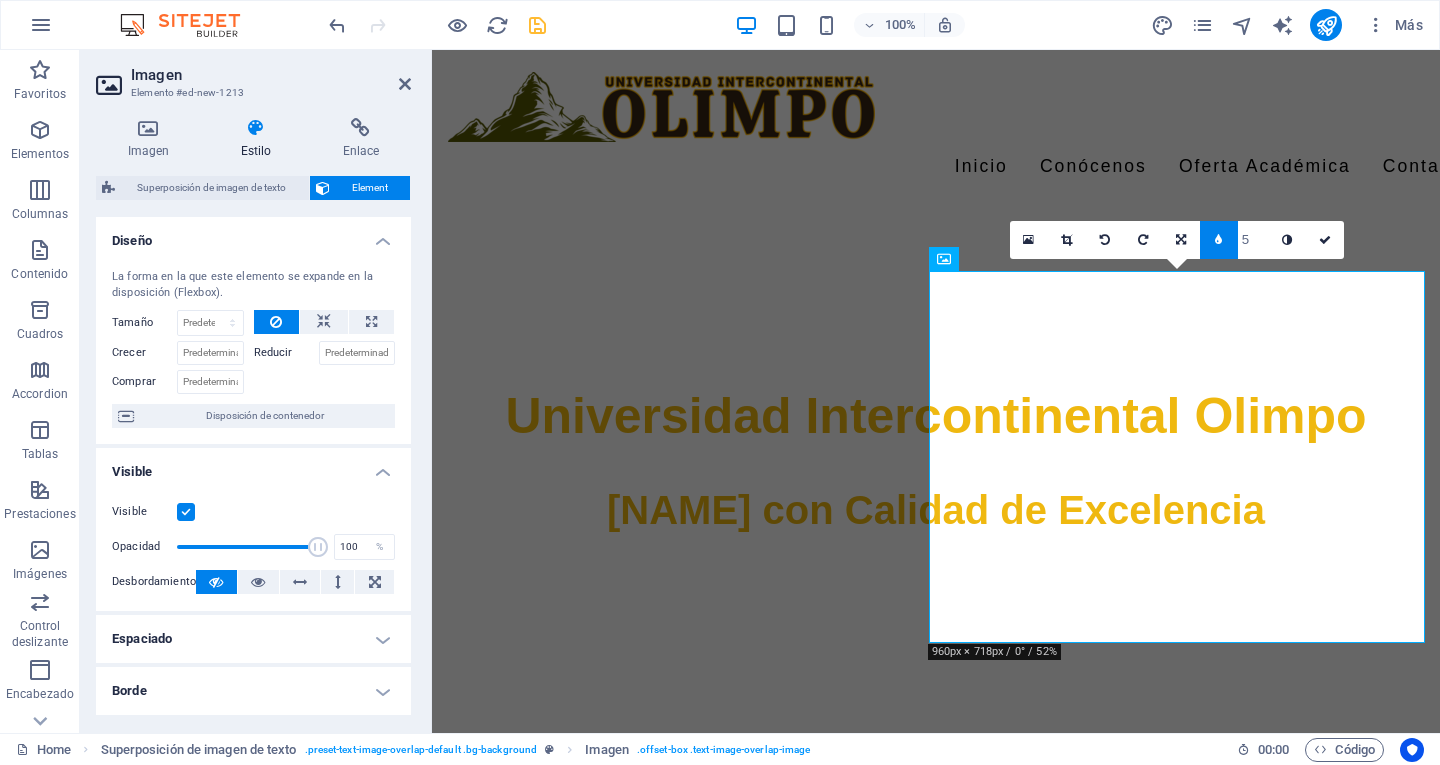 click at bounding box center (1219, 240) 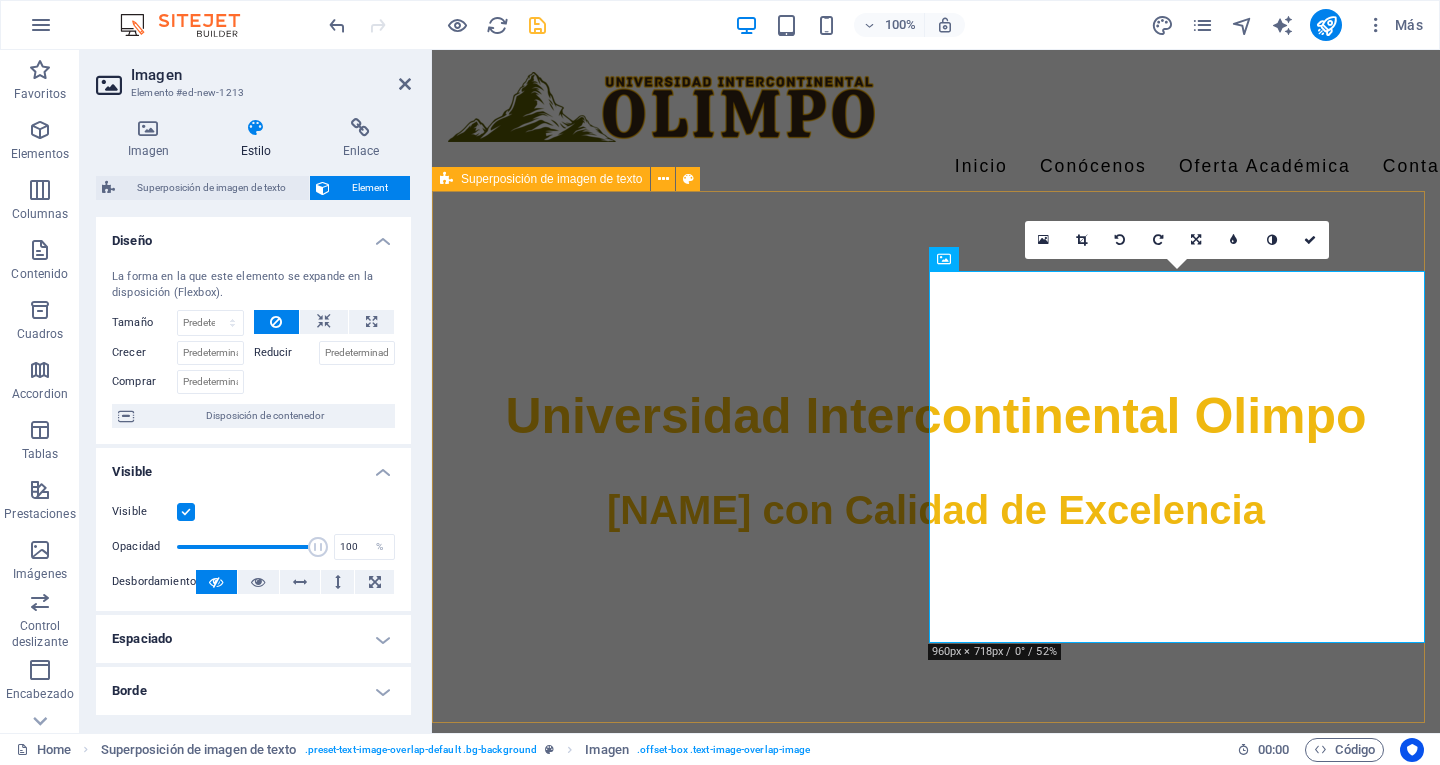 click on "New headline Lorem ipsum dolor sit amet, consectetuer adipiscing elit. Aenean commodo ligula eget dolor. Lorem ipsum dolor sit amet, consectetuer adipiscing elit leget dolor. Lorem ipsum dolor sit amet, consectetuer adipiscing elit. Aenean commodo ligula eget dolor." at bounding box center (936, 1234) 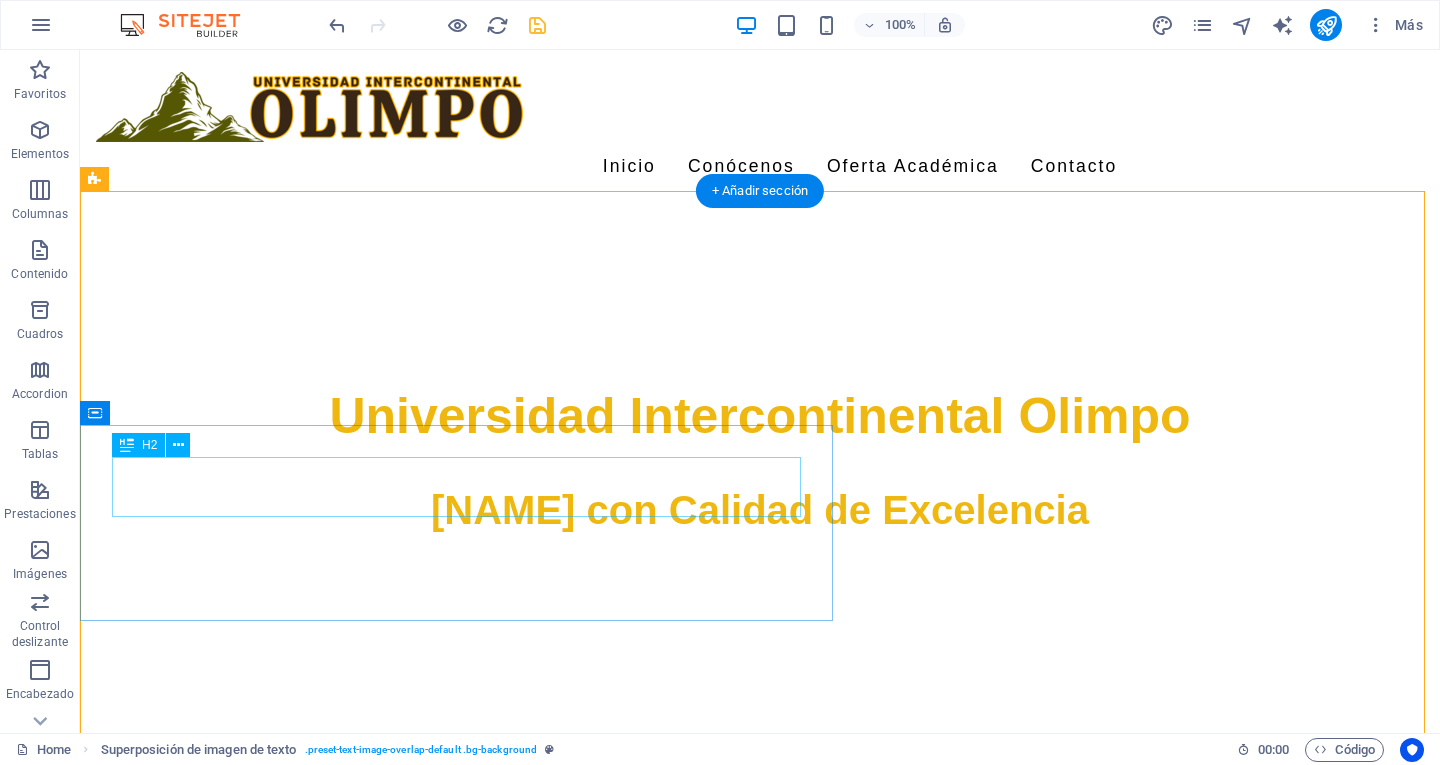 click on "New headline" at bounding box center (800, 832) 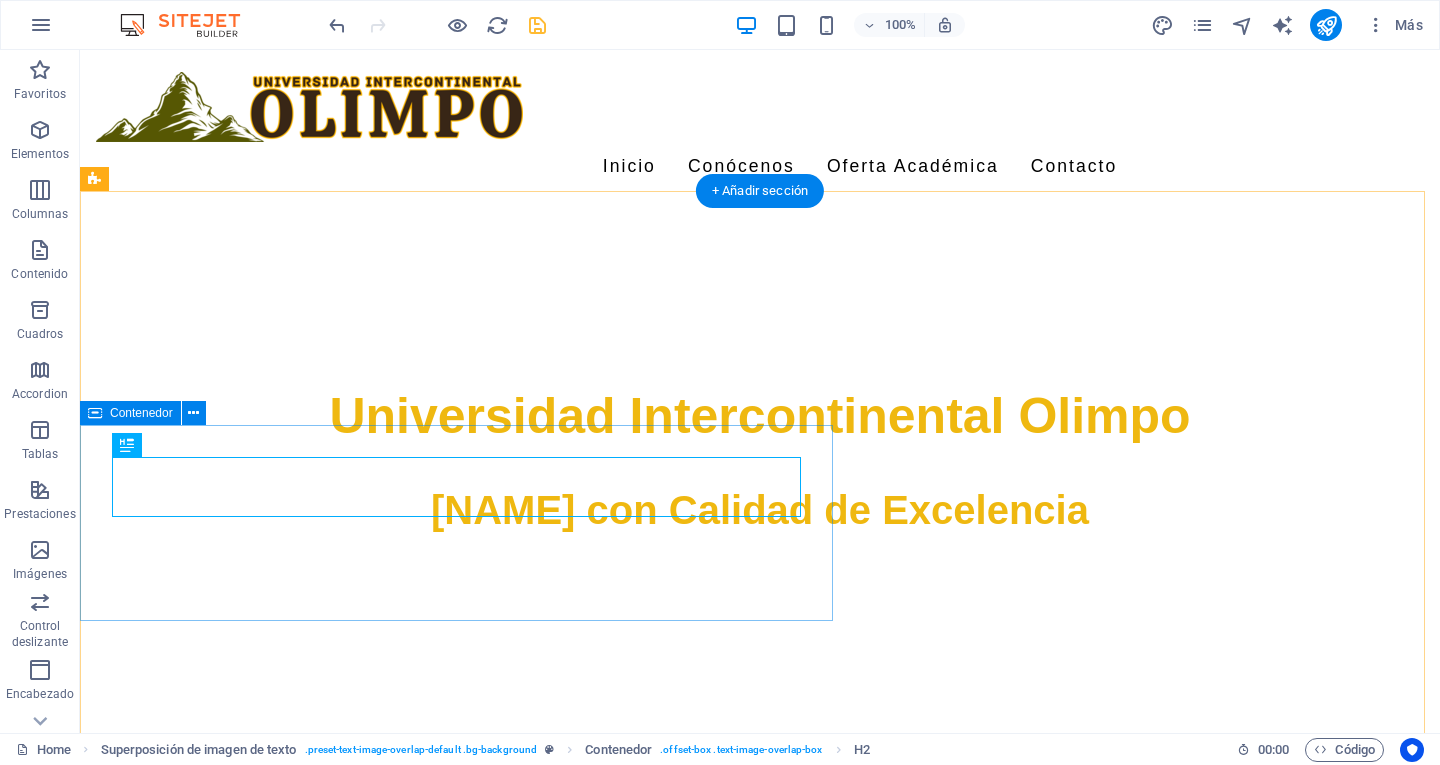 click on "New headline Lorem ipsum dolor sit amet, consectetuer adipiscing elit. Aenean commodo ligula eget dolor. Lorem ipsum dolor sit amet, consectetuer adipiscing elit leget dolor. Lorem ipsum dolor sit amet, consectetuer adipiscing elit. Aenean commodo ligula eget dolor." at bounding box center [800, 856] 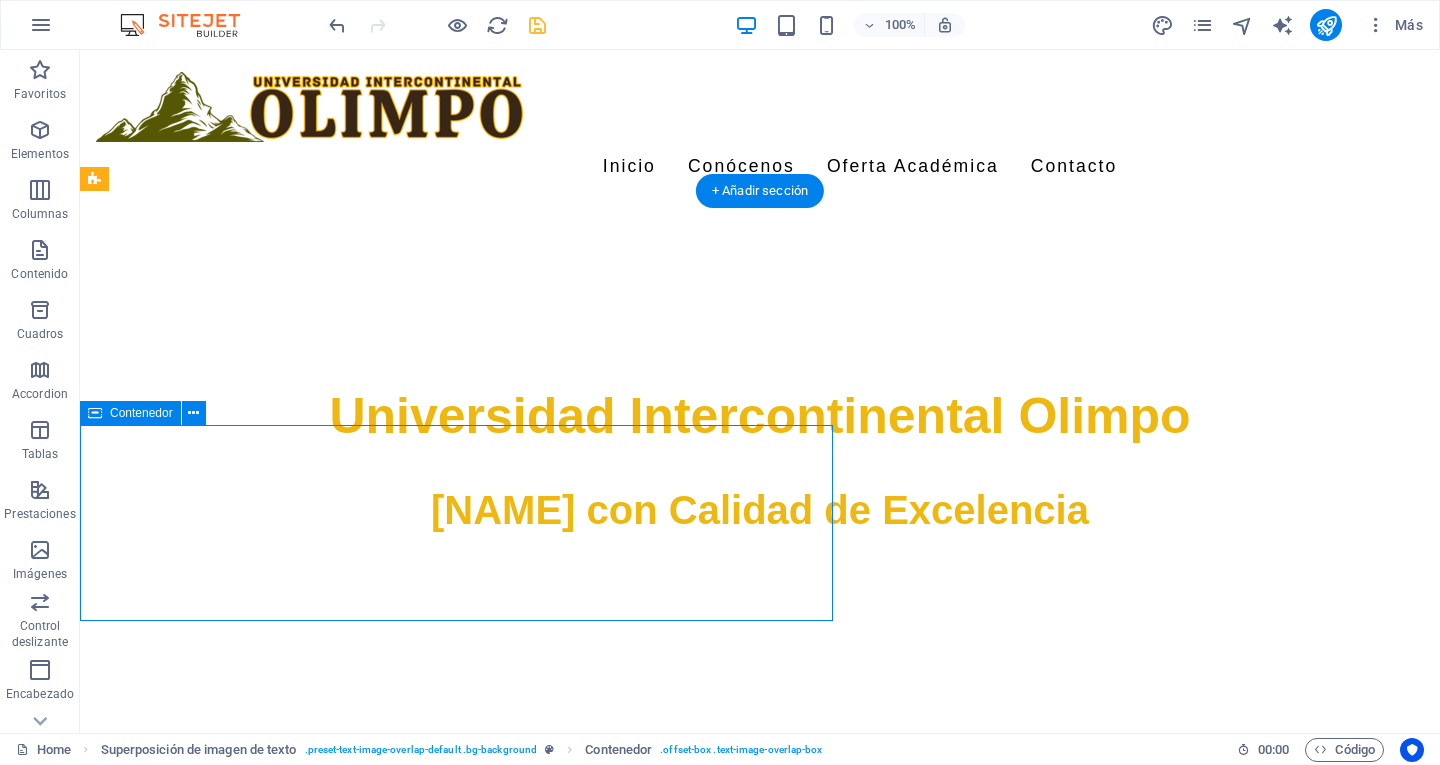 click on "New headline Lorem ipsum dolor sit amet, consectetuer adipiscing elit. Aenean commodo ligula eget dolor. Lorem ipsum dolor sit amet, consectetuer adipiscing elit leget dolor. Lorem ipsum dolor sit amet, consectetuer adipiscing elit. Aenean commodo ligula eget dolor." at bounding box center [800, 856] 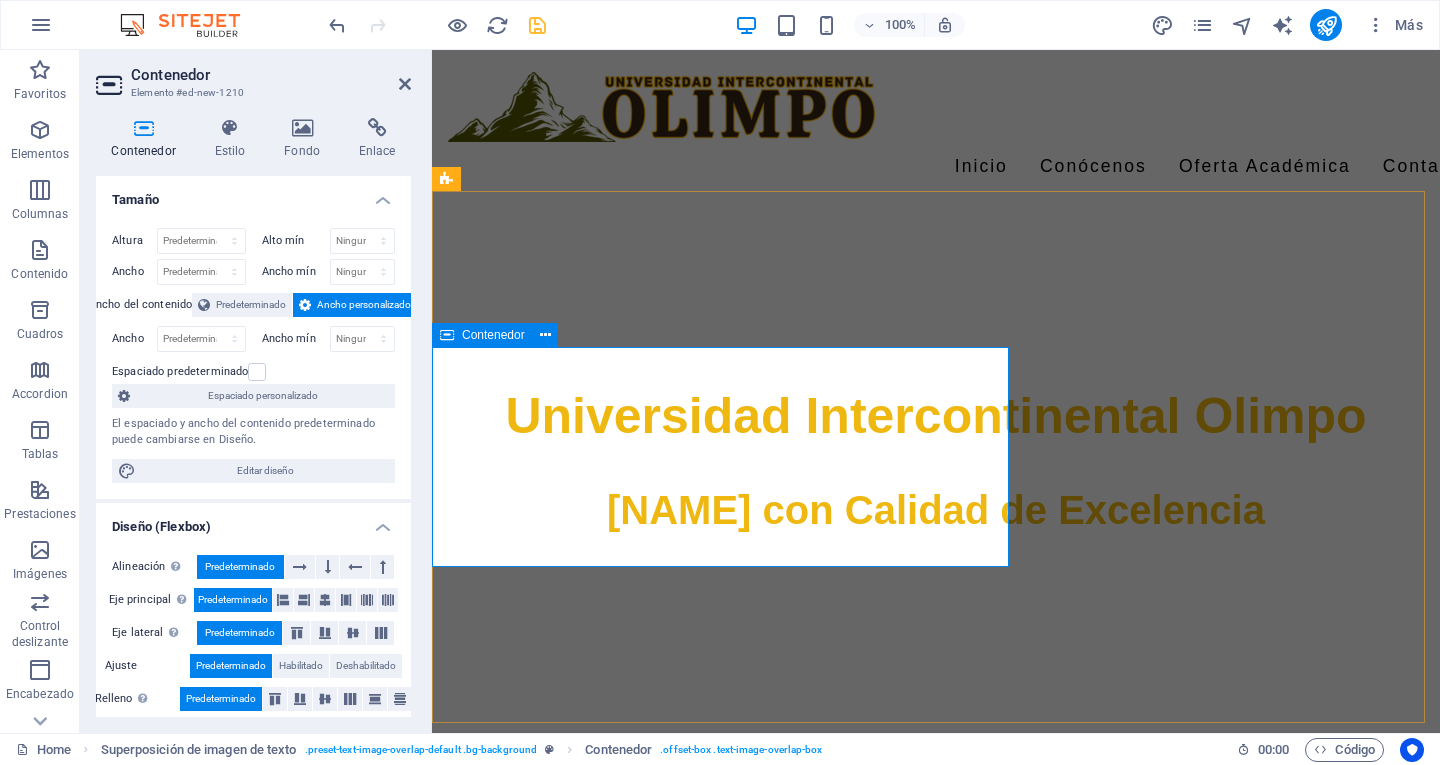 click on "New headline Lorem ipsum dolor sit amet, consectetuer adipiscing elit. Aenean commodo ligula eget dolor. Lorem ipsum dolor sit amet, consectetuer adipiscing elit leget dolor. Lorem ipsum dolor sit amet, consectetuer adipiscing elit. Aenean commodo ligula eget dolor." at bounding box center (976, 856) 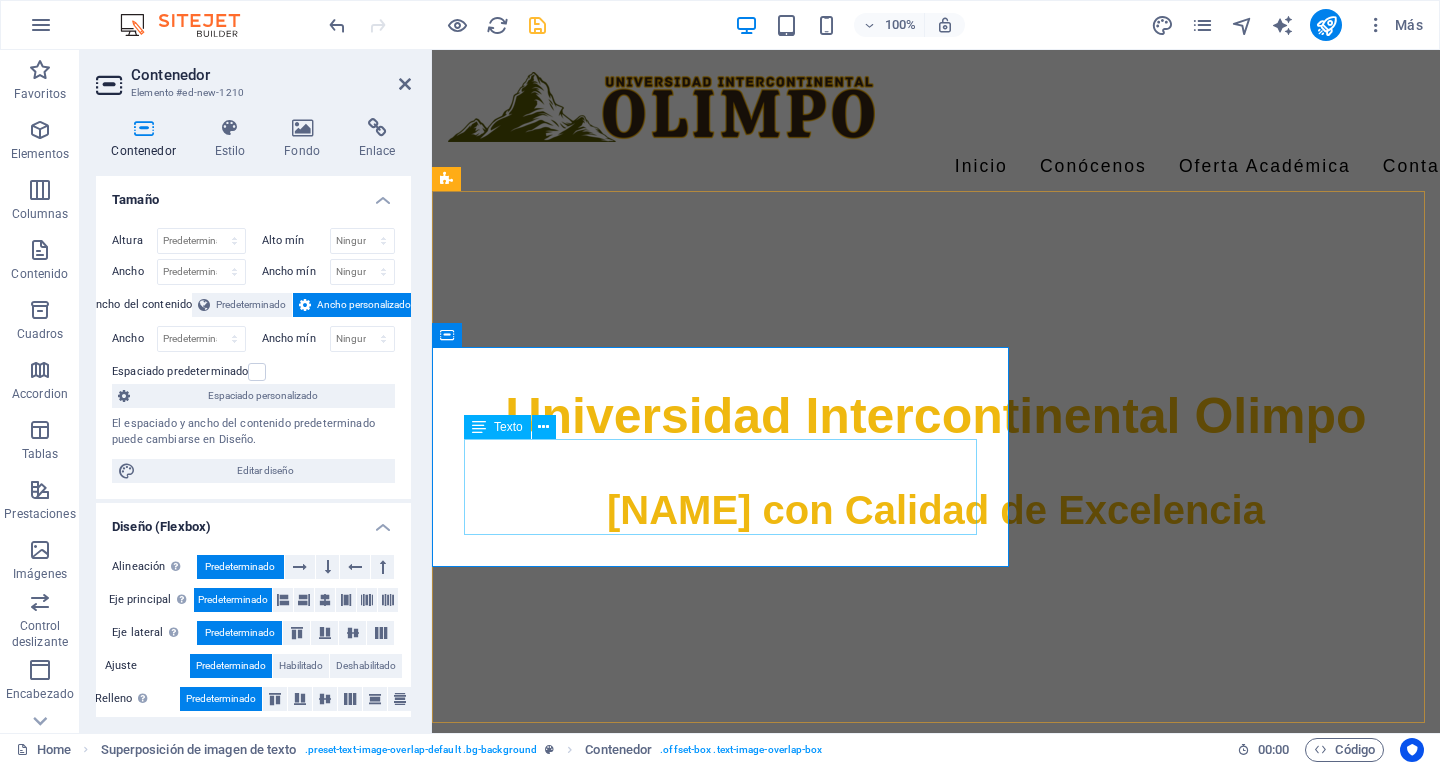 click on "Lorem ipsum dolor sit amet, consectetuer adipiscing elit. Aenean commodo ligula eget dolor. Lorem ipsum dolor sit amet, consectetuer adipiscing elit leget dolor. Lorem ipsum dolor sit amet, consectetuer adipiscing elit. Aenean commodo ligula eget dolor." at bounding box center [976, 886] 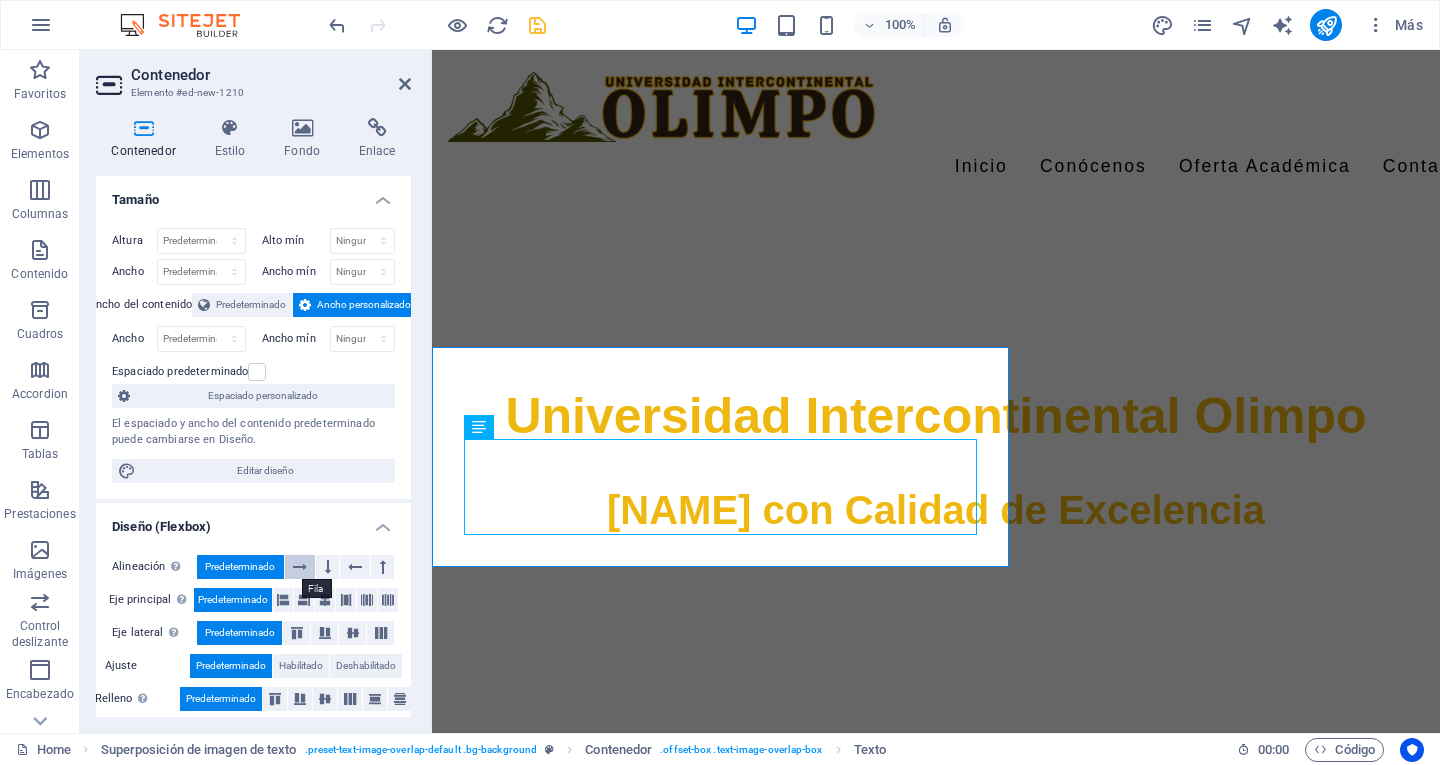 click at bounding box center [300, 567] 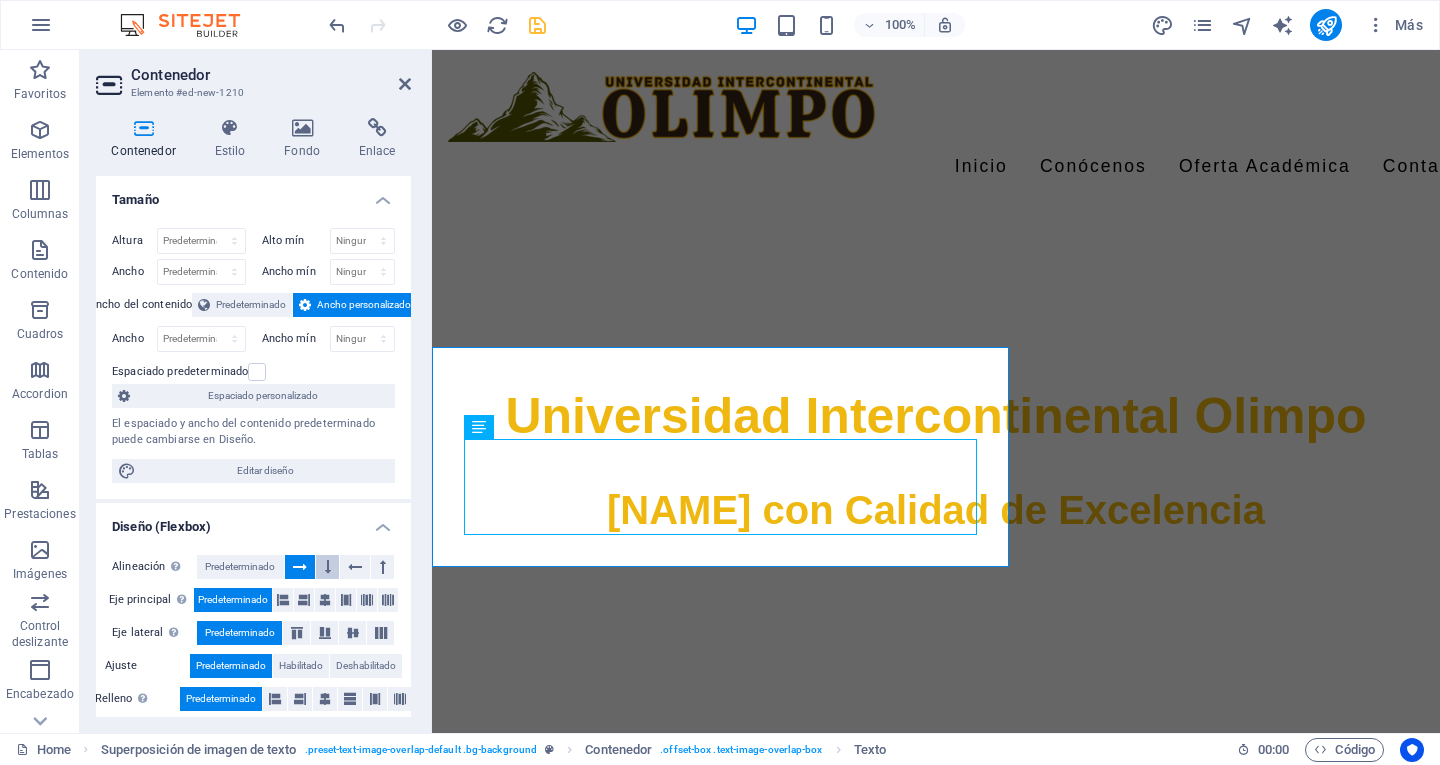 click at bounding box center (328, 567) 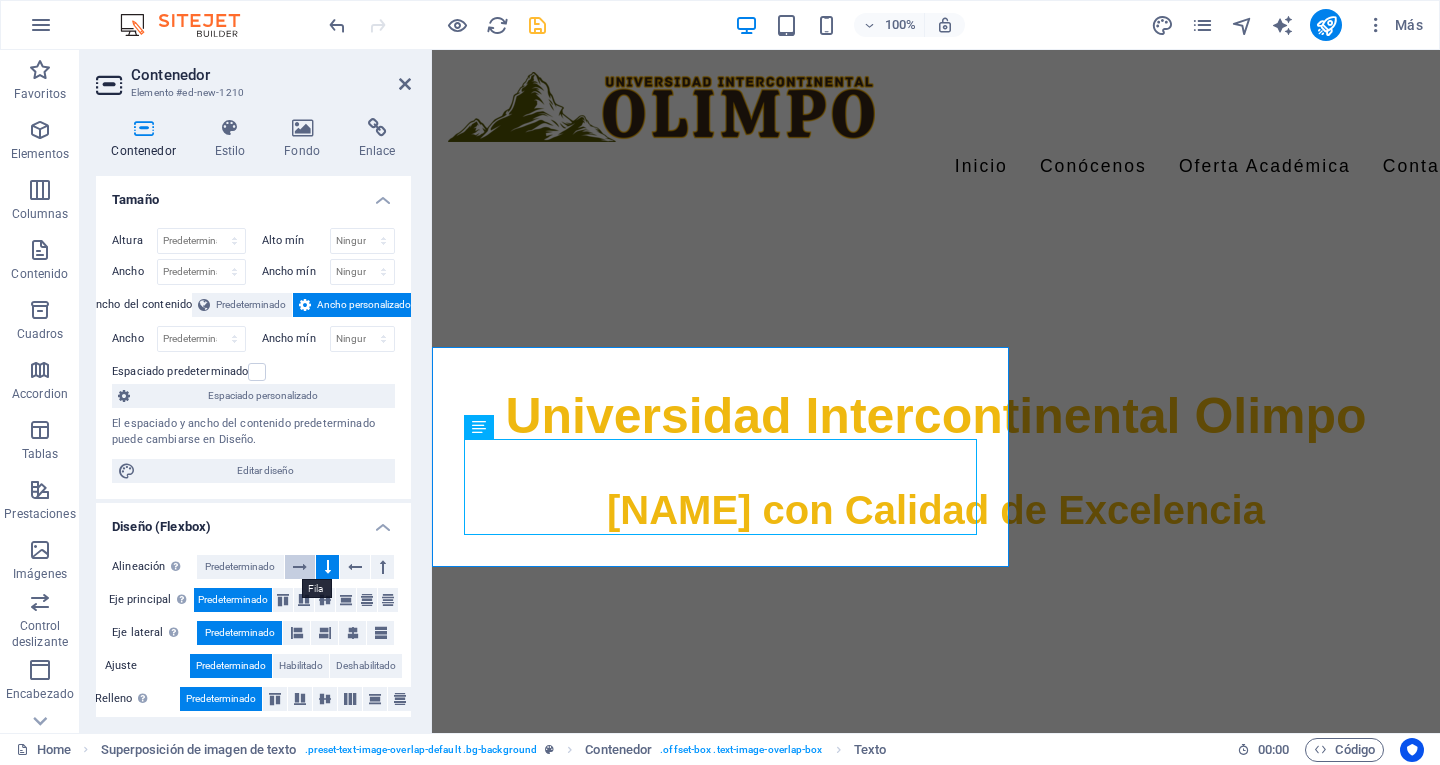 click at bounding box center [300, 567] 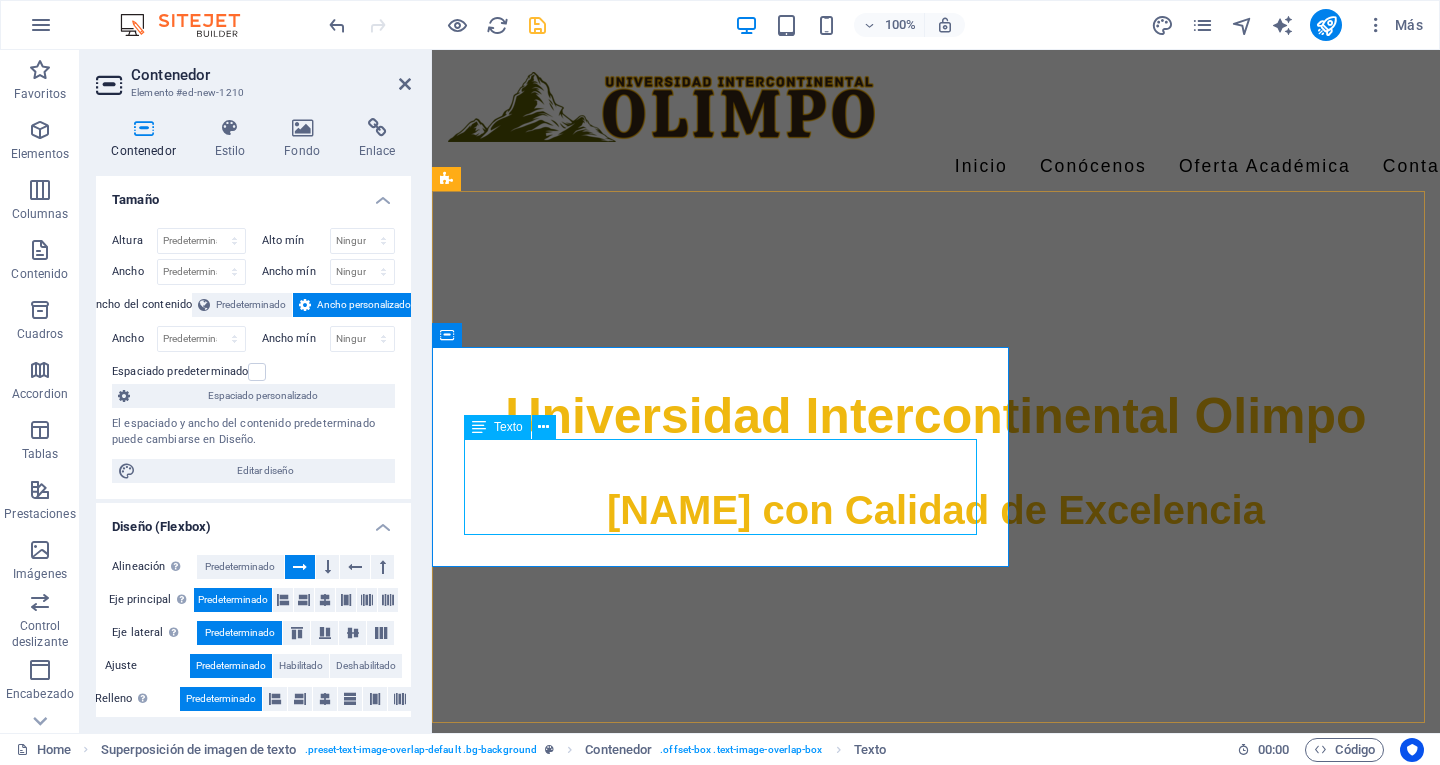 click on "Lorem ipsum dolor sit amet, consectetuer adipiscing elit. Aenean commodo ligula eget dolor. Lorem ipsum dolor sit amet, consectetuer adipiscing elit leget dolor. Lorem ipsum dolor sit amet, consectetuer adipiscing elit. Aenean commodo ligula eget dolor." at bounding box center (976, 886) 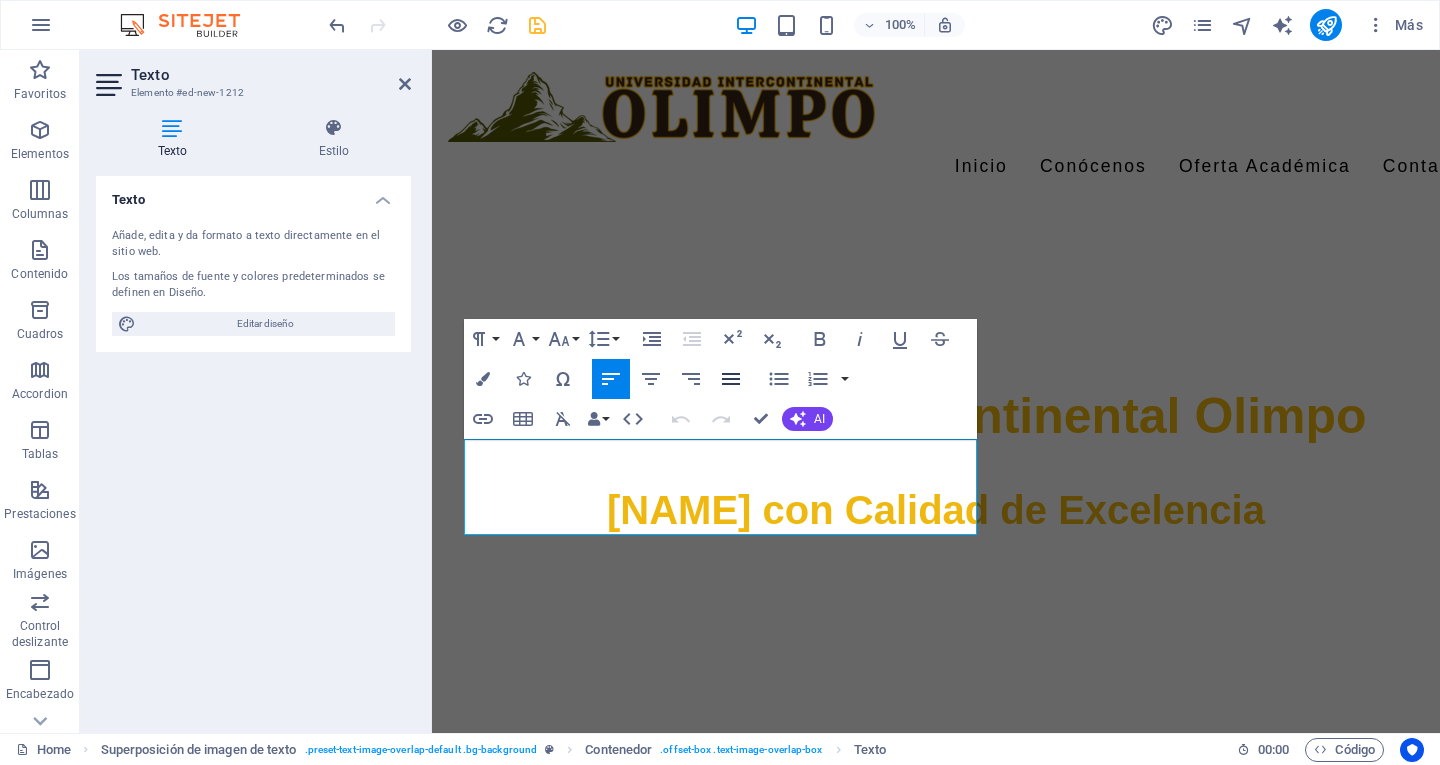 click on "Align Justify" at bounding box center [731, 379] 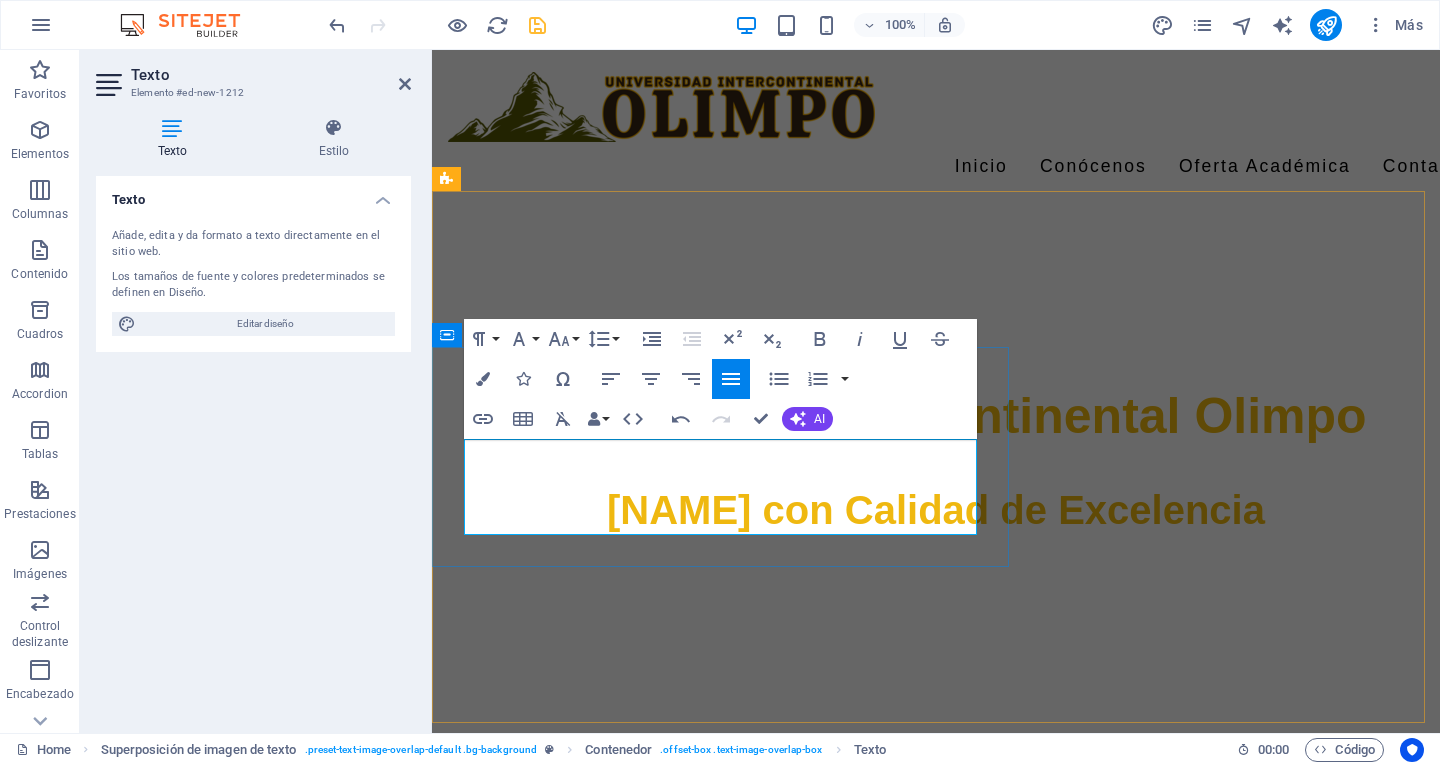 click on "Lorem ipsum dolor sit amet, consectetuer adipiscing elit. Aenean commodo ligula eget dolor. Lorem ipsum dolor sit amet, consectetuer adipiscing elit leget dolor. Lorem ipsum dolor sit amet, consectetuer adipiscing elit. Aenean commodo ligula eget dolor." at bounding box center [976, 886] 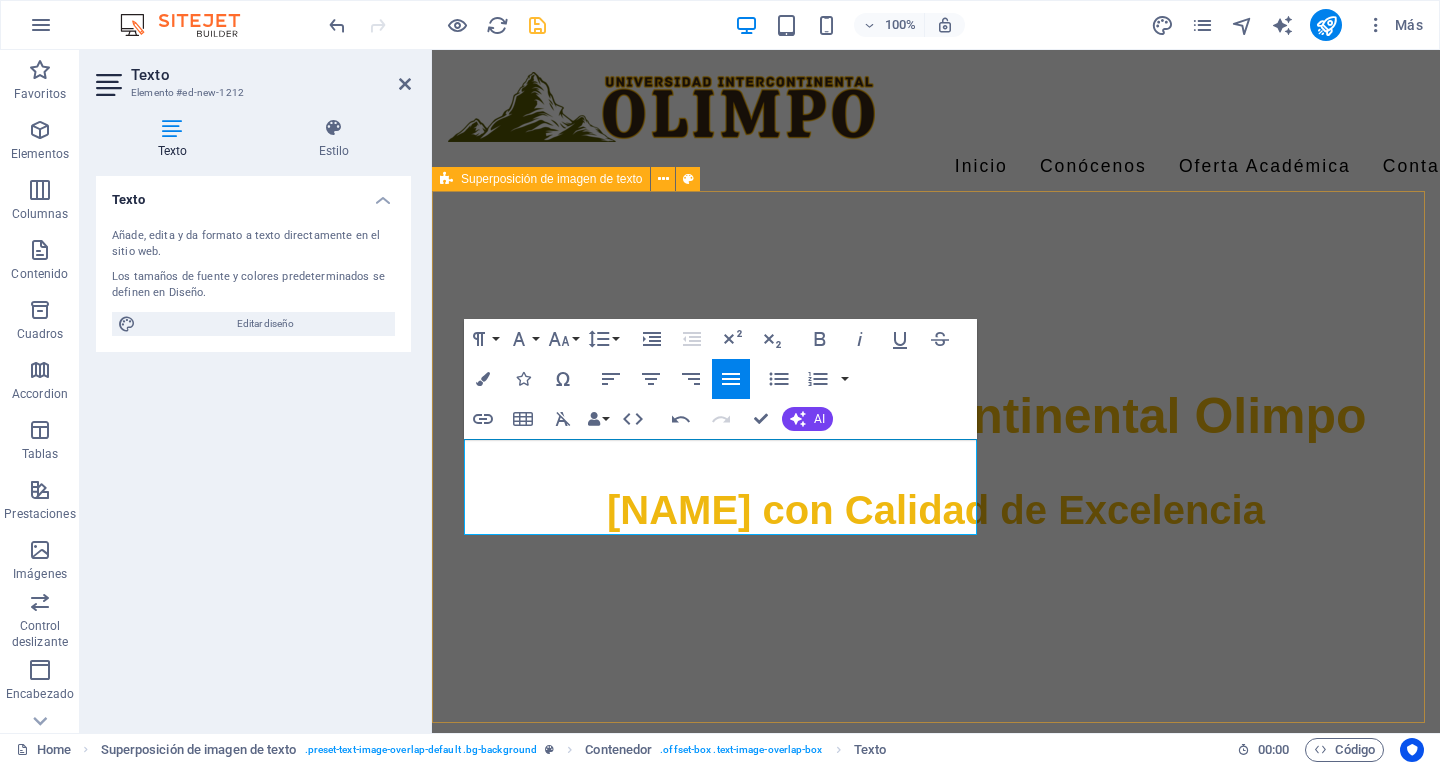 click on "New headline Lorem ipsum dolor sit amet, consectetuer adipiscing elit. Aenean commodo ligula eget dolor. Lorem ipsum dolor sit amet, consectetuer adipiscing elit leget dolor. Lorem ipsum dolor sit amet, consectetuer adipiscing elit. Aenean commodo ligula eget dolor." at bounding box center [936, 1234] 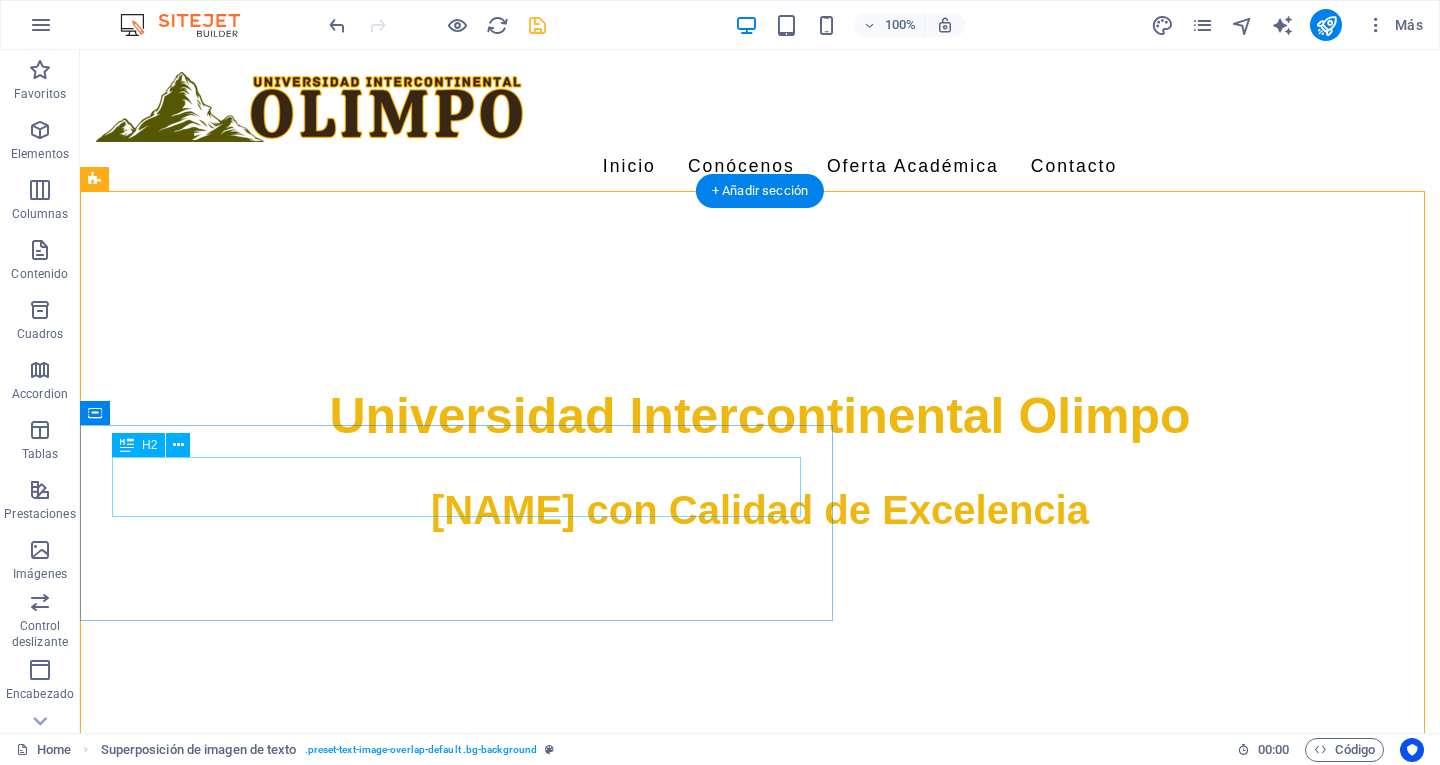 click on "New headline" at bounding box center [800, 832] 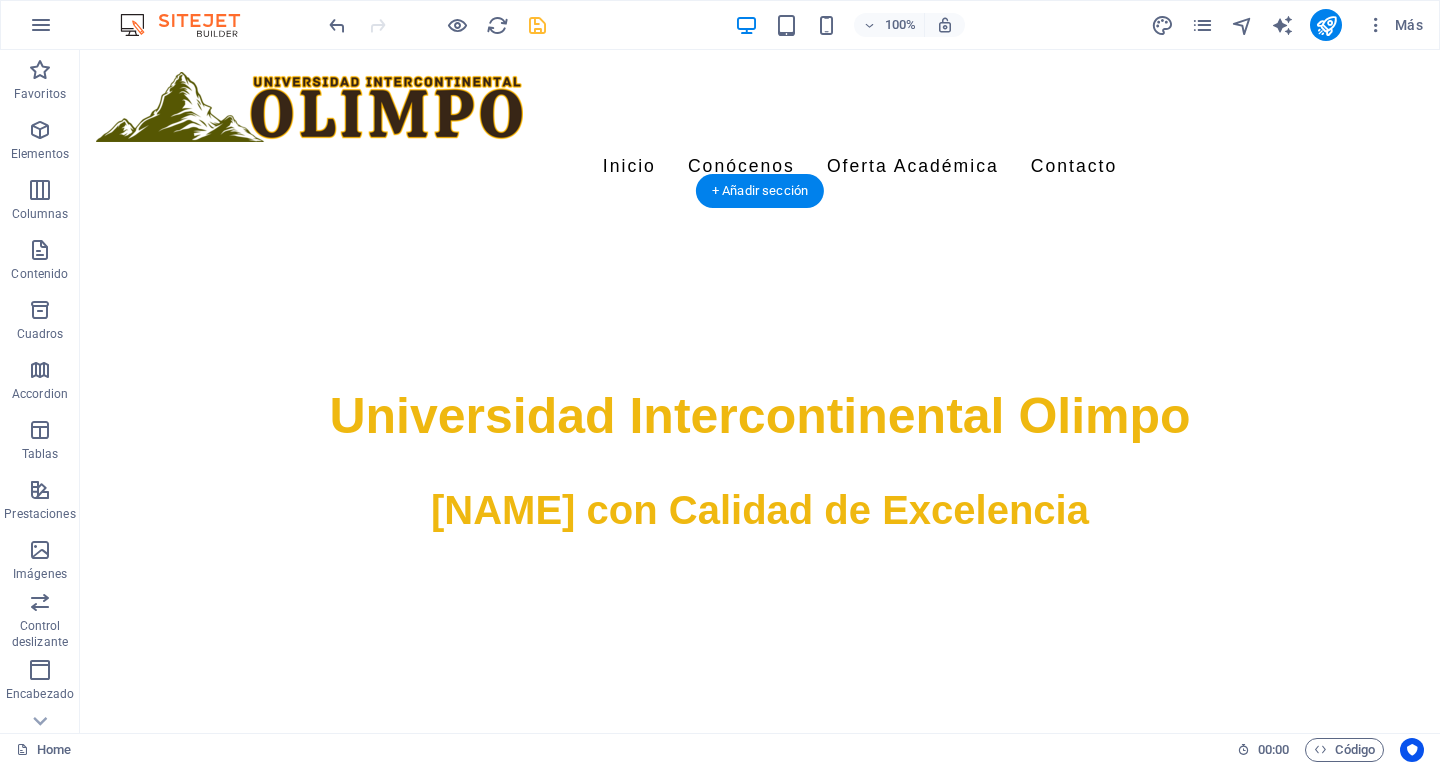 click on "Lorem ipsum dolor sit amet, consectetuer adipiscing elit. Aenean commodo ligula eget dolor. Lorem ipsum dolor sit amet, consectetuer adipiscing elit leget dolor. Lorem ipsum dolor sit amet, consectetuer adipiscing elit. Aenean commodo ligula eget dolor." at bounding box center [800, 826] 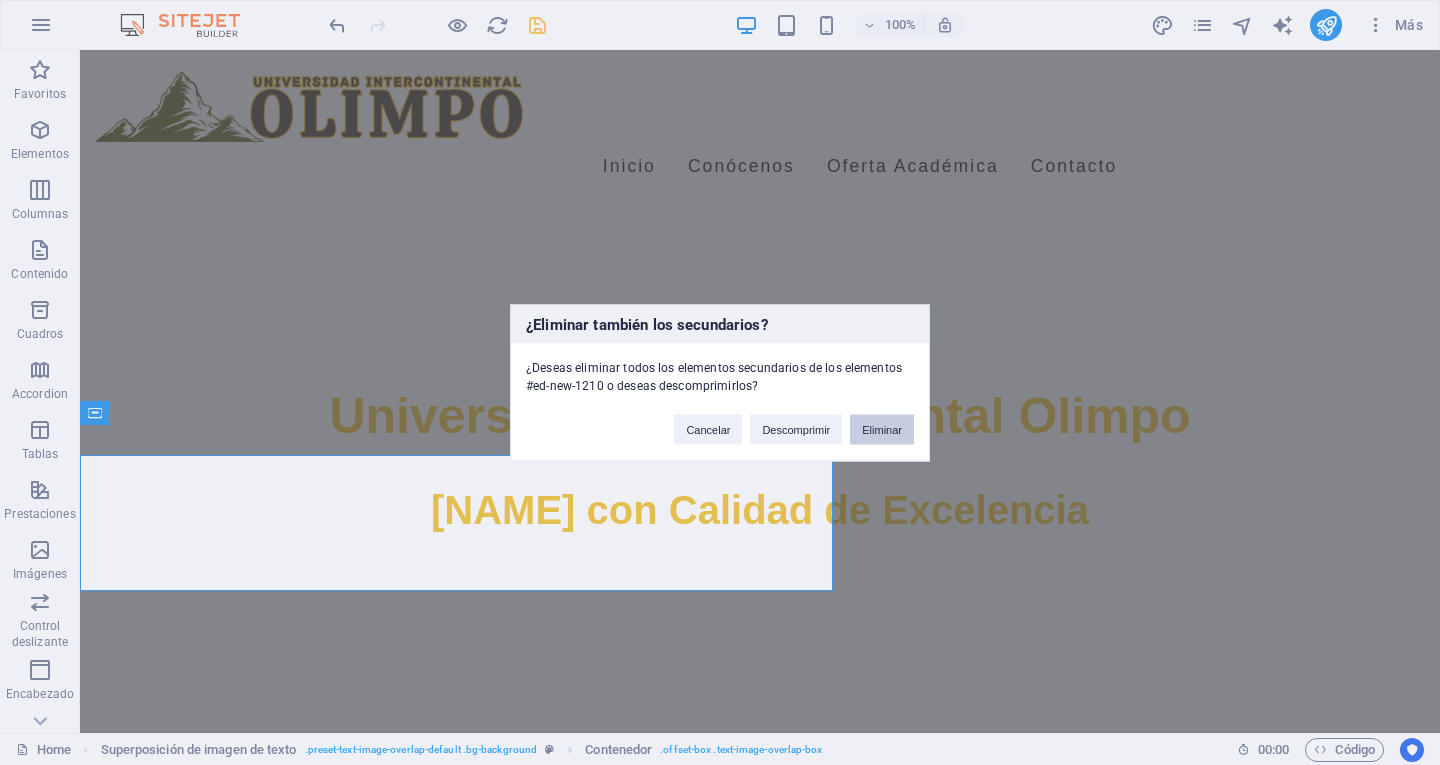 click on "Eliminar" at bounding box center [882, 429] 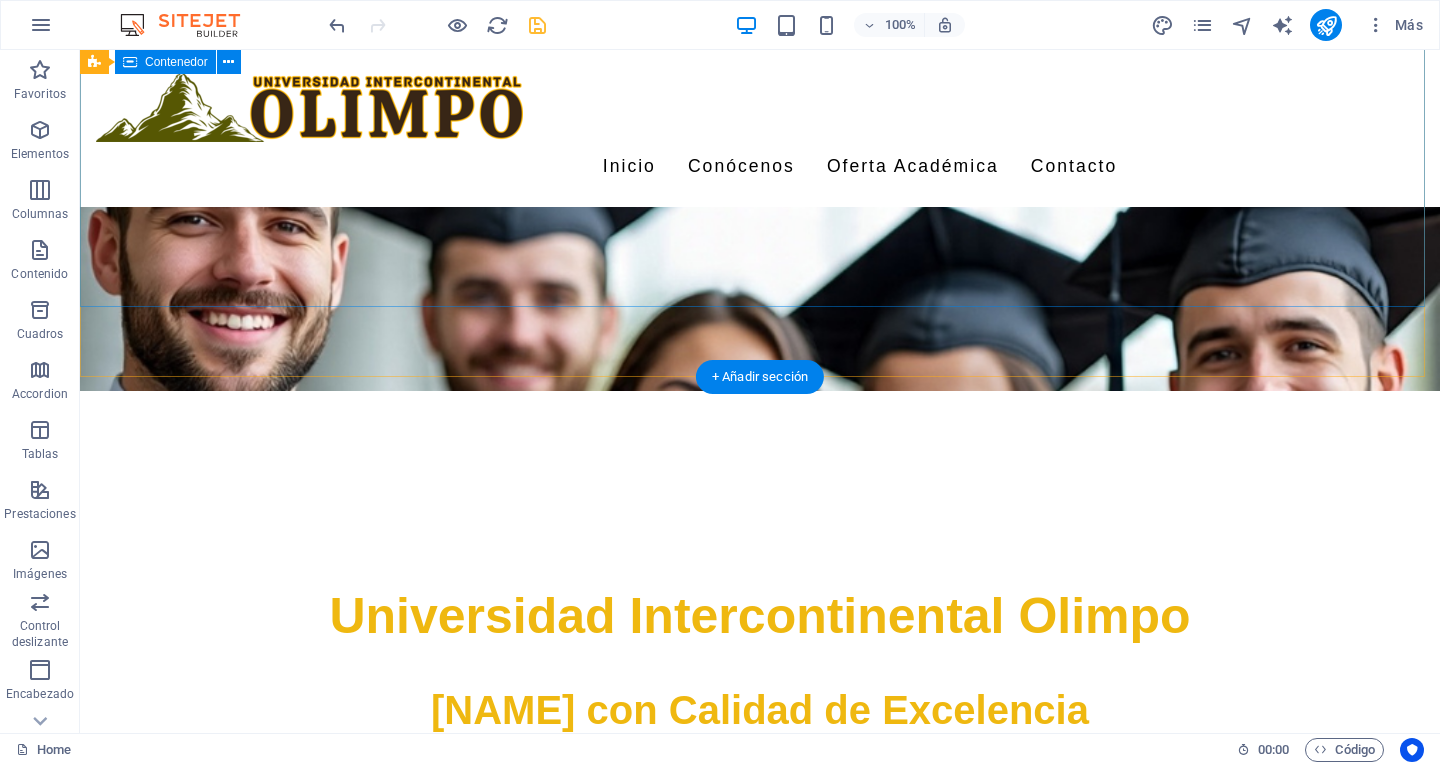 scroll, scrollTop: 442, scrollLeft: 0, axis: vertical 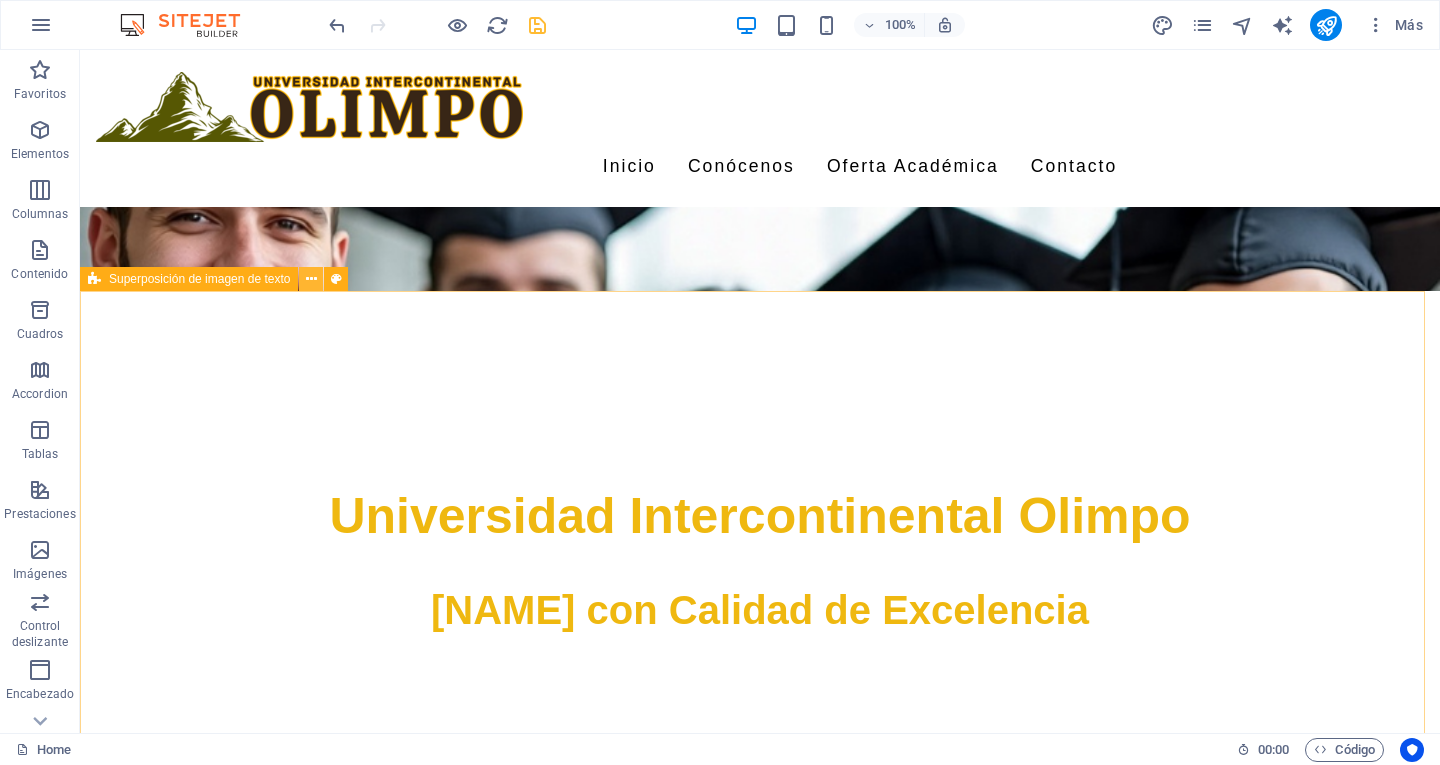click at bounding box center (311, 279) 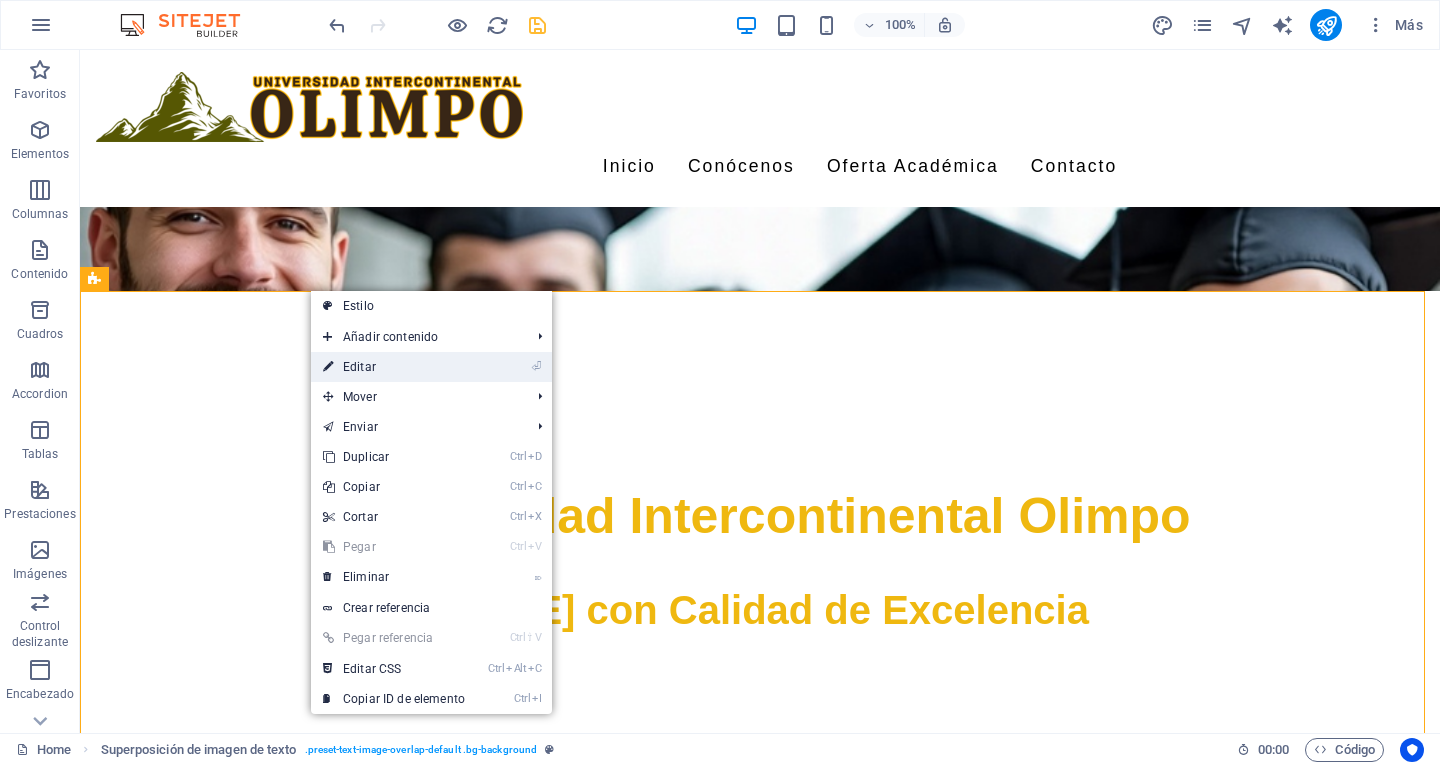 click on "⏎  Editar" at bounding box center [394, 367] 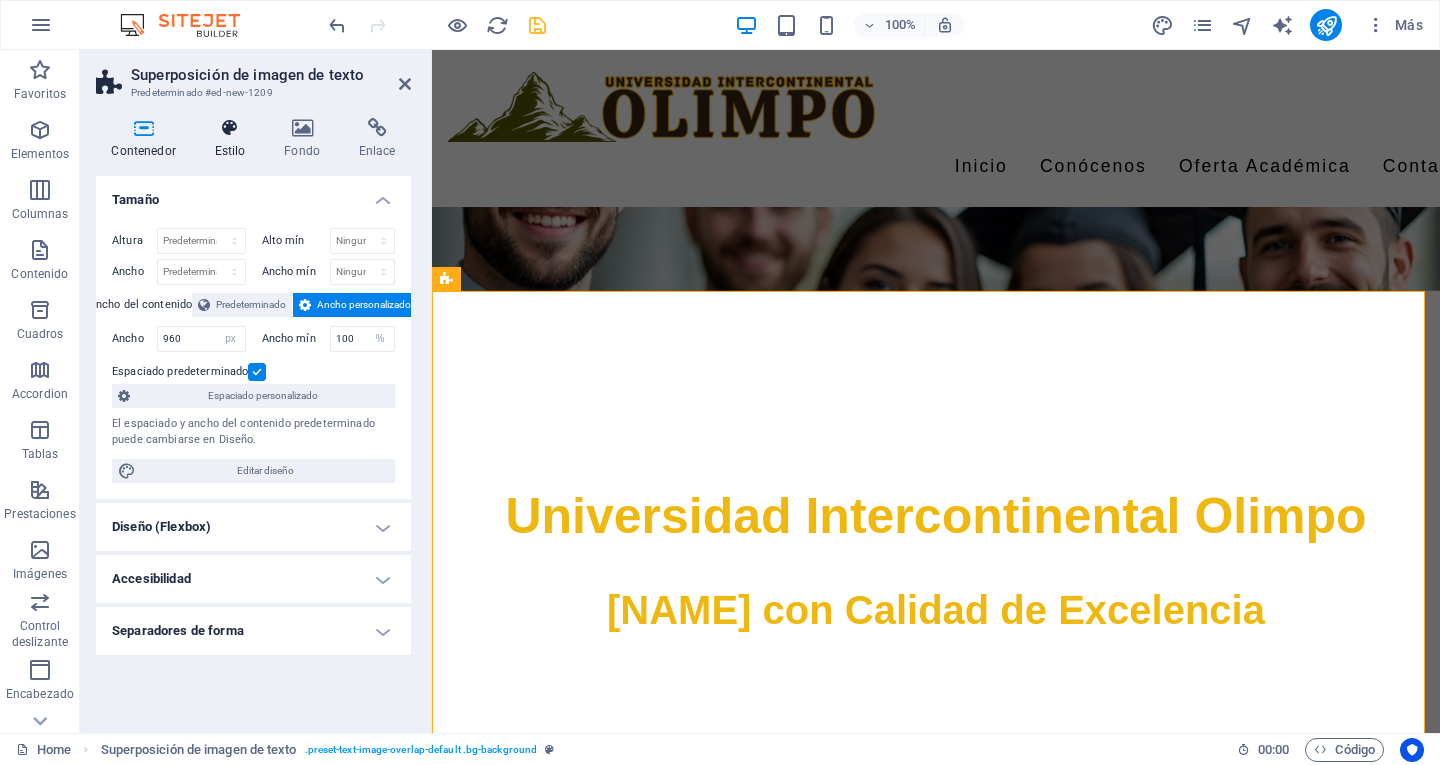 click on "Estilo" at bounding box center (234, 139) 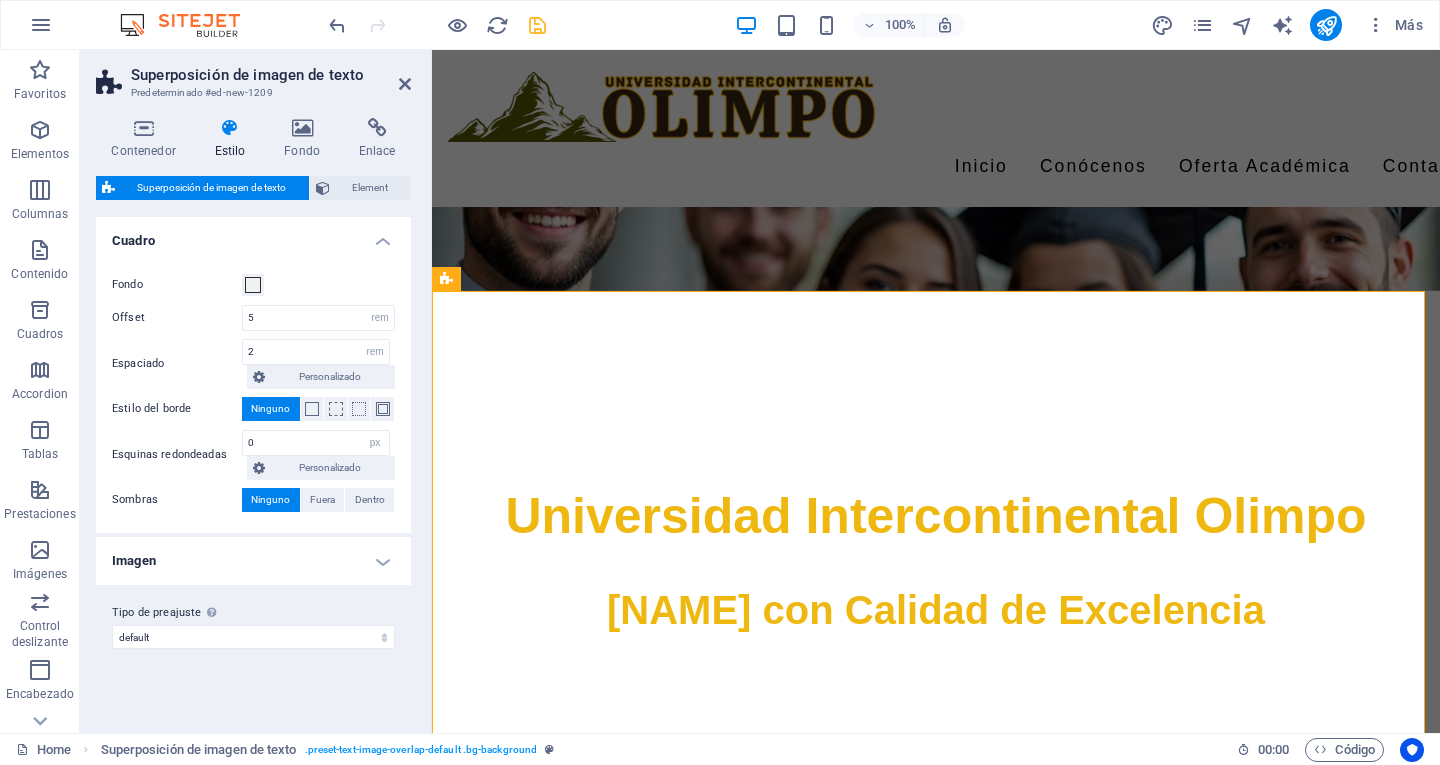 click on "Fondo Offset 5 rem px % vh vw Espaciado 2 rem px % vh vw Personalizado Personalizado 2 rem px % vh vw 2 rem px % vh vw 2 rem px % vh vw 2 rem px % vh vw Estilo del borde Ninguno              - Ancho 1 px rem vh vw Personalizado Personalizado 1 px rem vh vw 1 px rem vh vw 1 px rem vh vw 1 px rem vh vw  - Color Esquinas redondeadas 0 px rem % vh vw Personalizado Personalizado 0 px rem % vh vw 0 px rem % vh vw 0 px rem % vh vw 0 px rem % vh vw Sombras Ninguno Fuera Dentro Color X offset 0 px rem vh vw Y offset 0 px rem vh vw Desenfoque 0 px rem % vh vw Propagación 0 px rem vh vw" at bounding box center (253, 393) 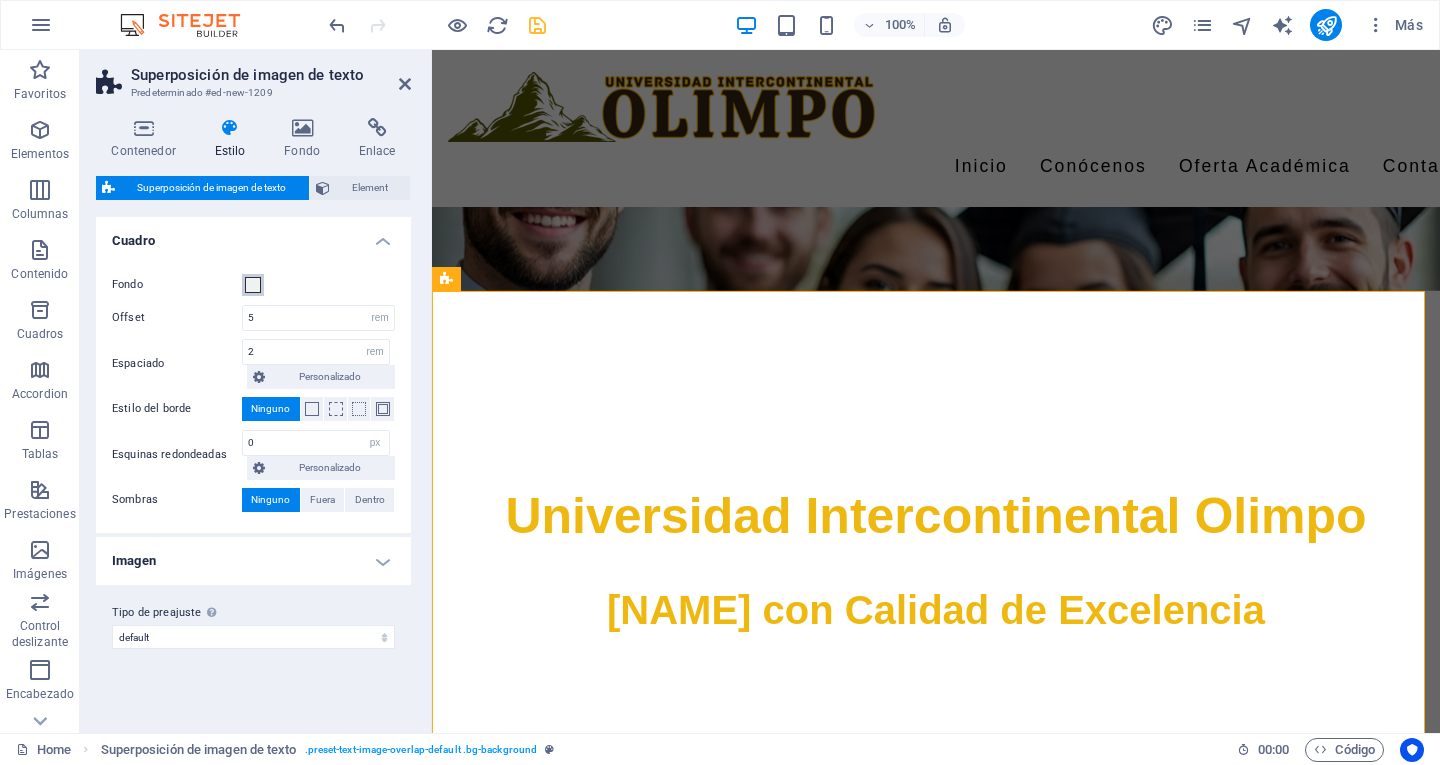 click at bounding box center [253, 285] 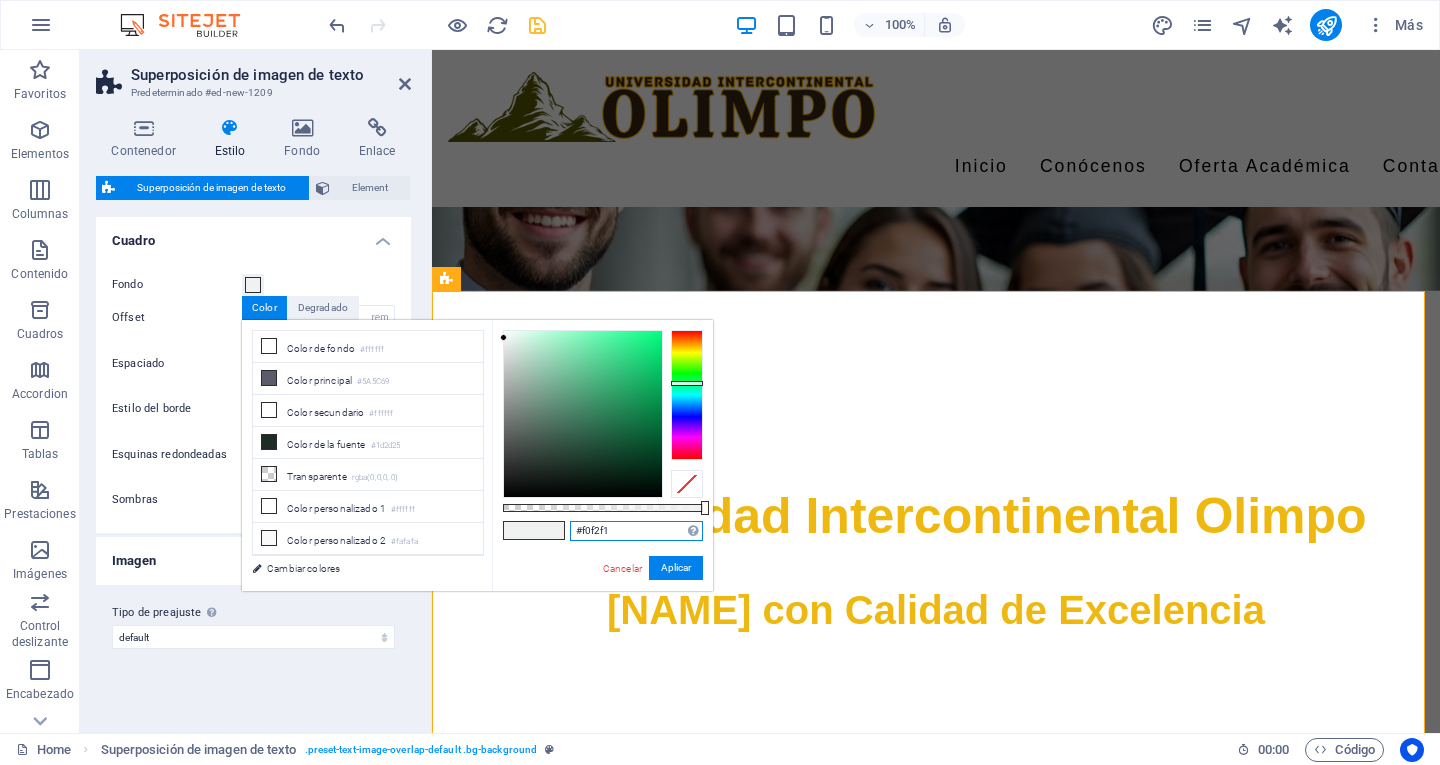 drag, startPoint x: 615, startPoint y: 527, endPoint x: 528, endPoint y: 521, distance: 87.20665 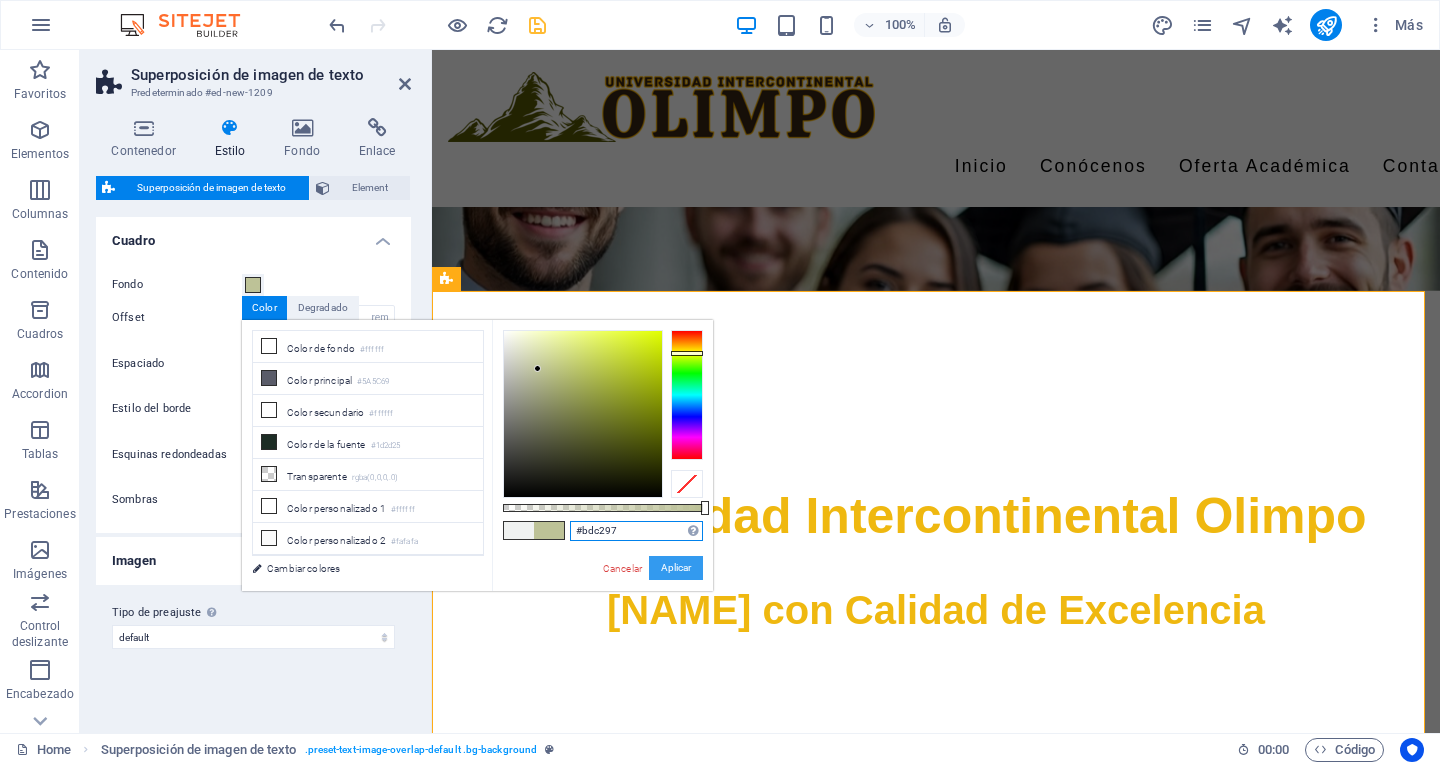 type on "#bdc297" 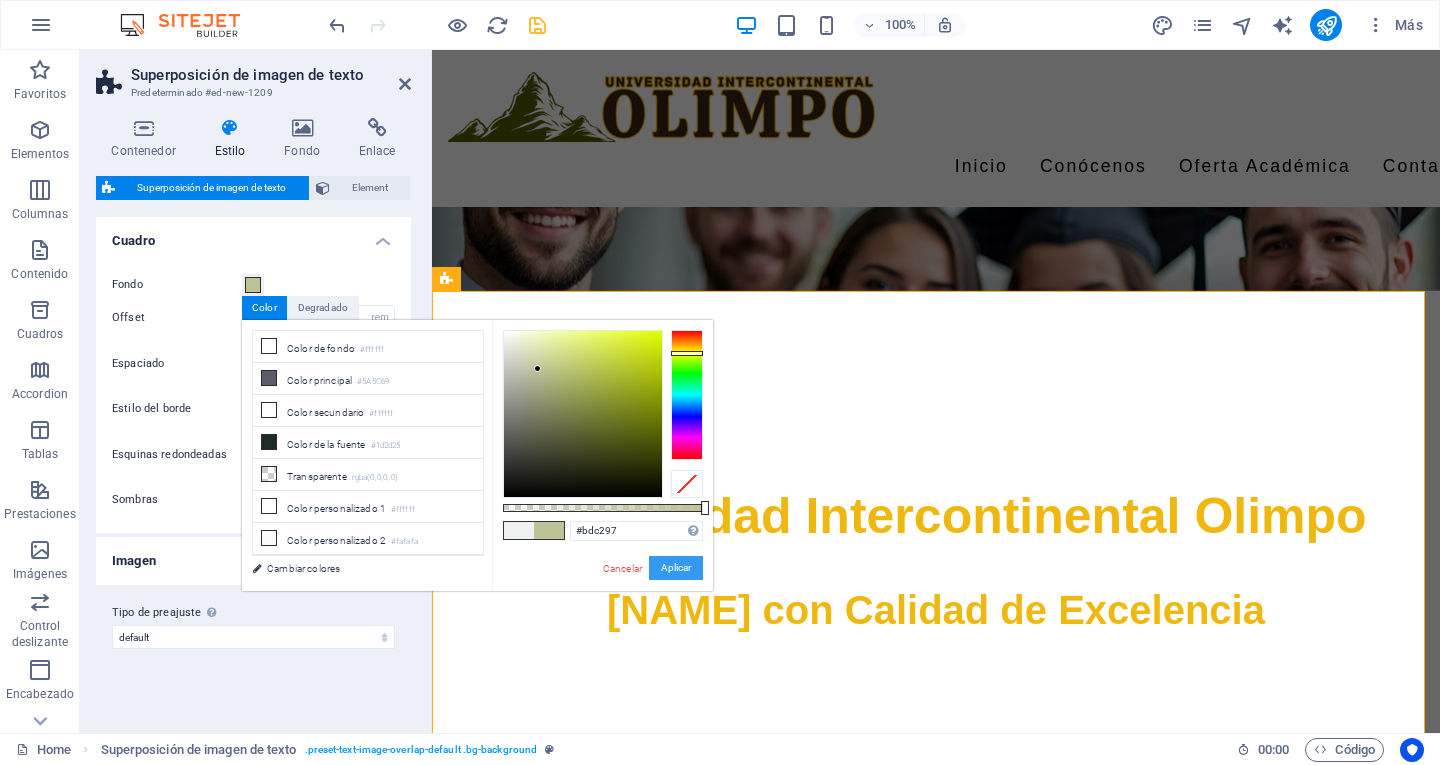 click on "Aplicar" at bounding box center [676, 568] 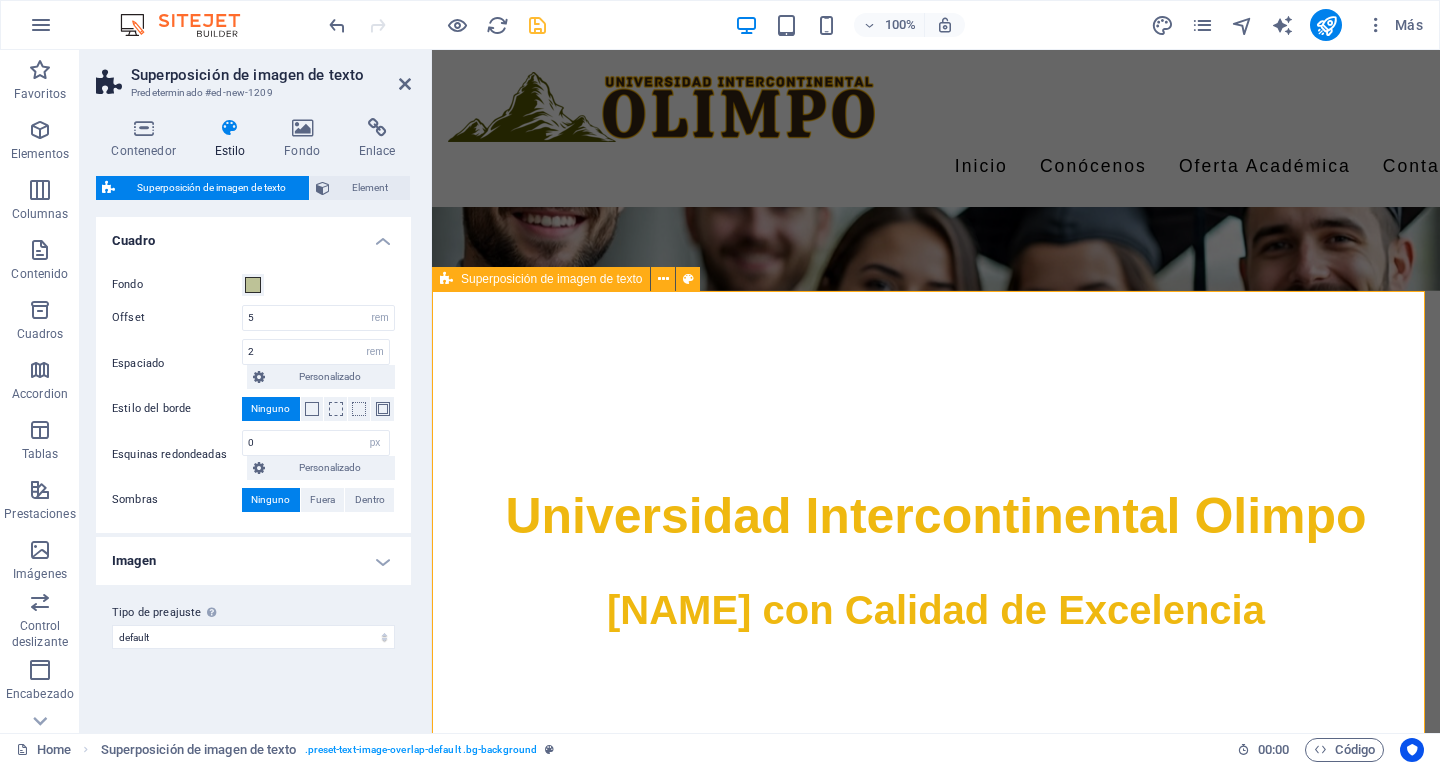 click at bounding box center (936, 1248) 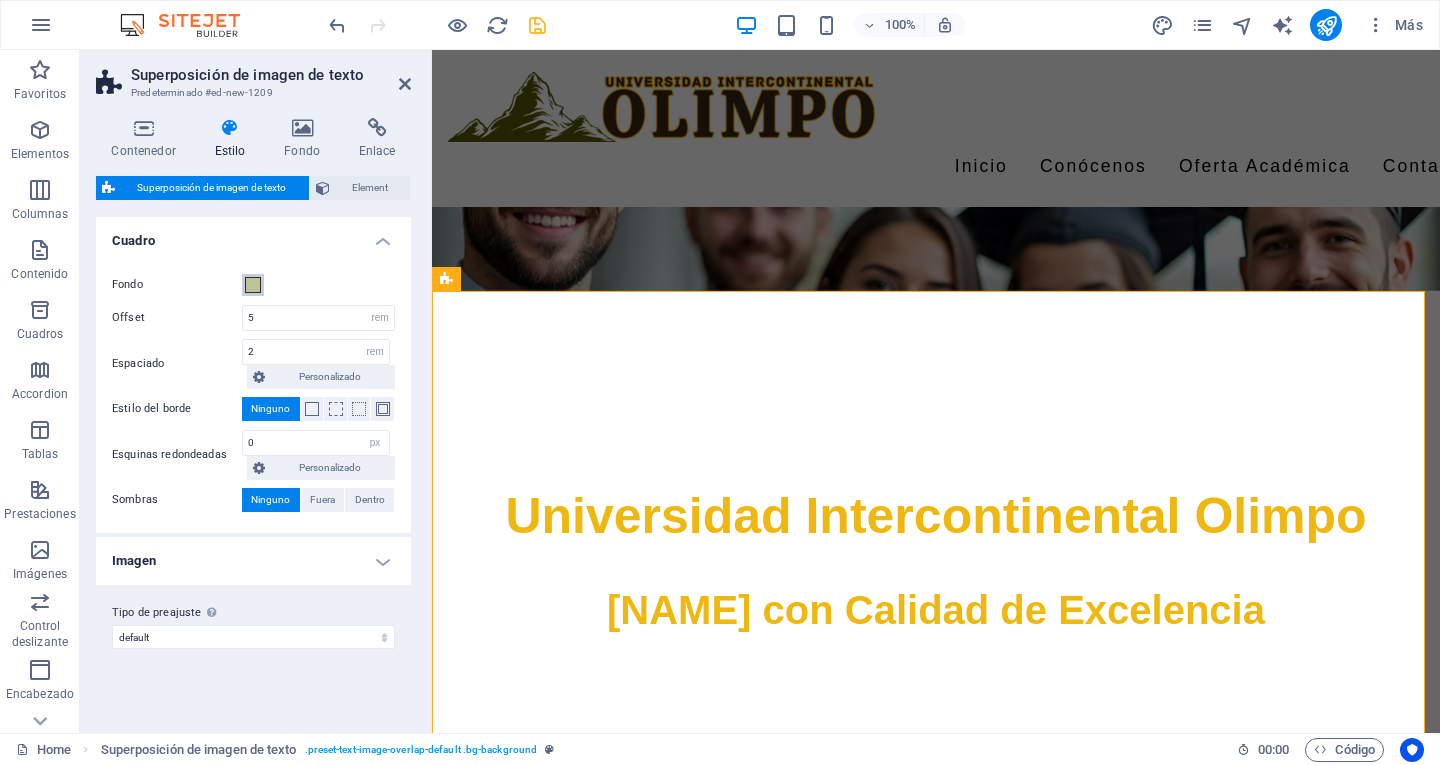 click at bounding box center (253, 285) 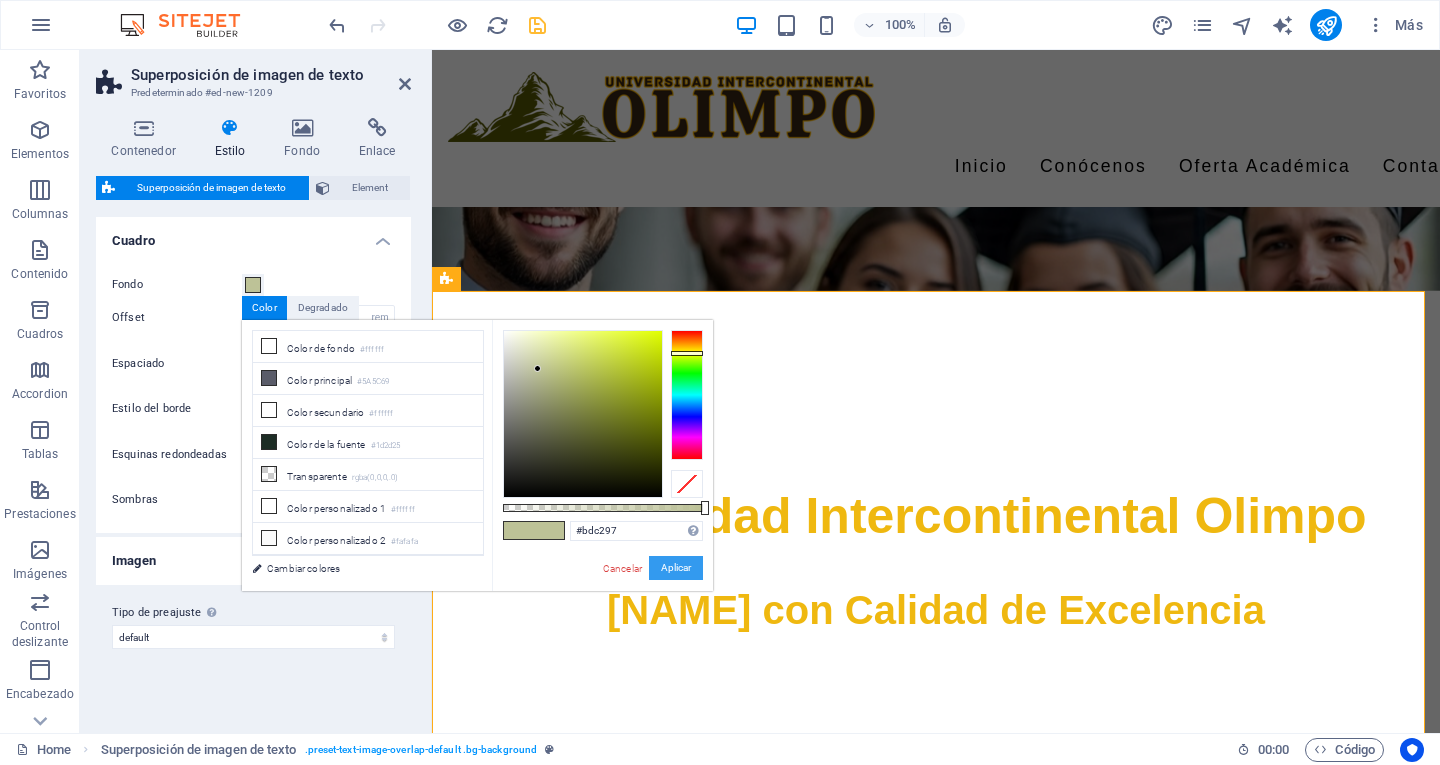 click on "Aplicar" at bounding box center [676, 568] 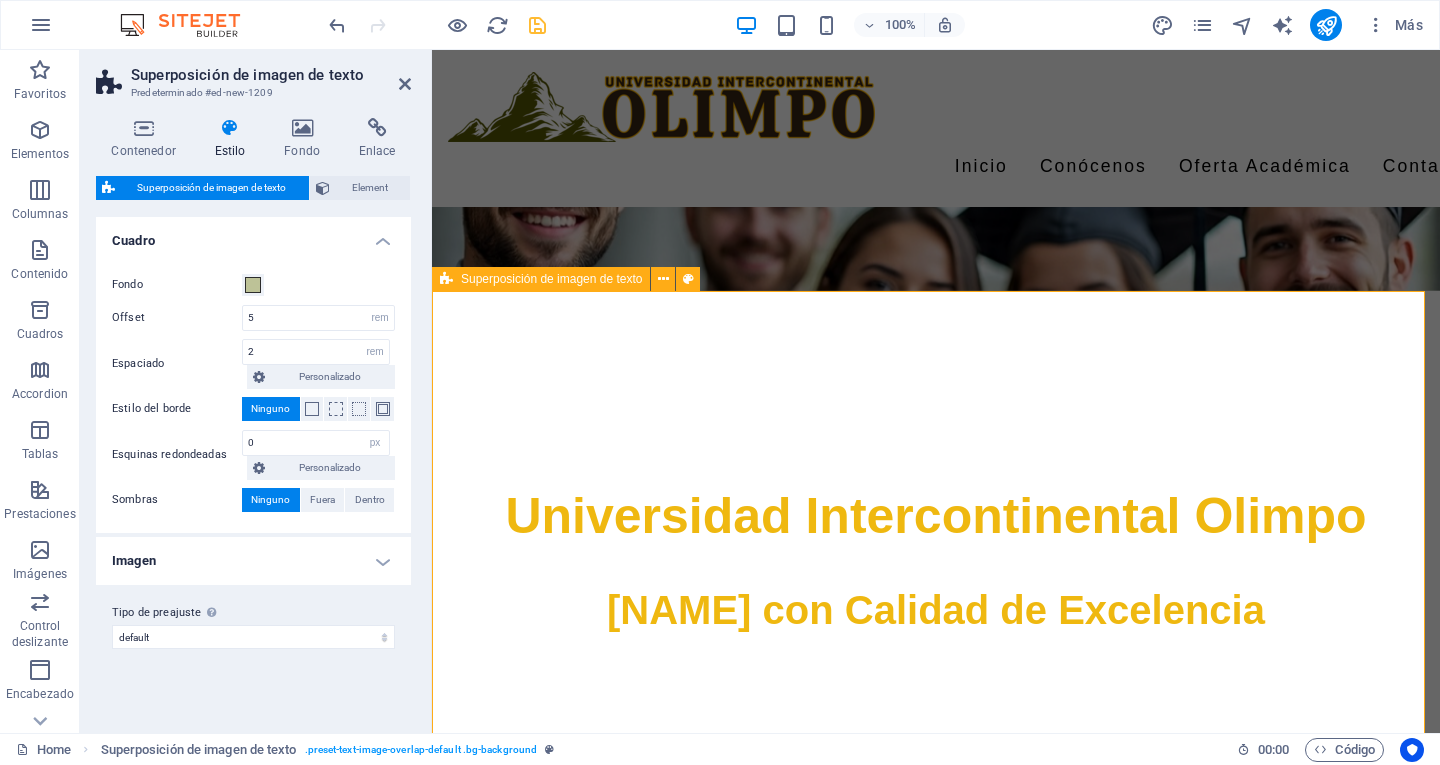 click at bounding box center (936, 1248) 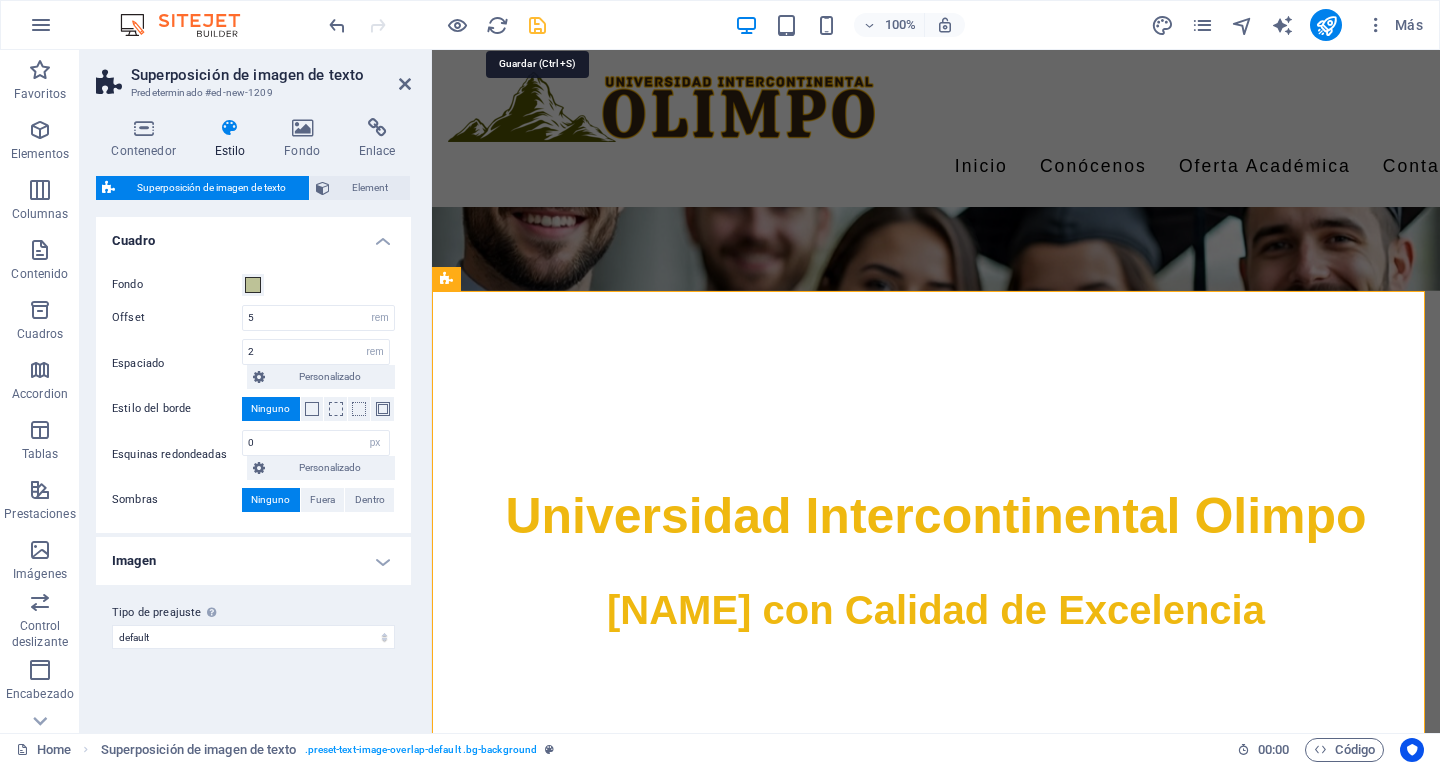 click at bounding box center [537, 25] 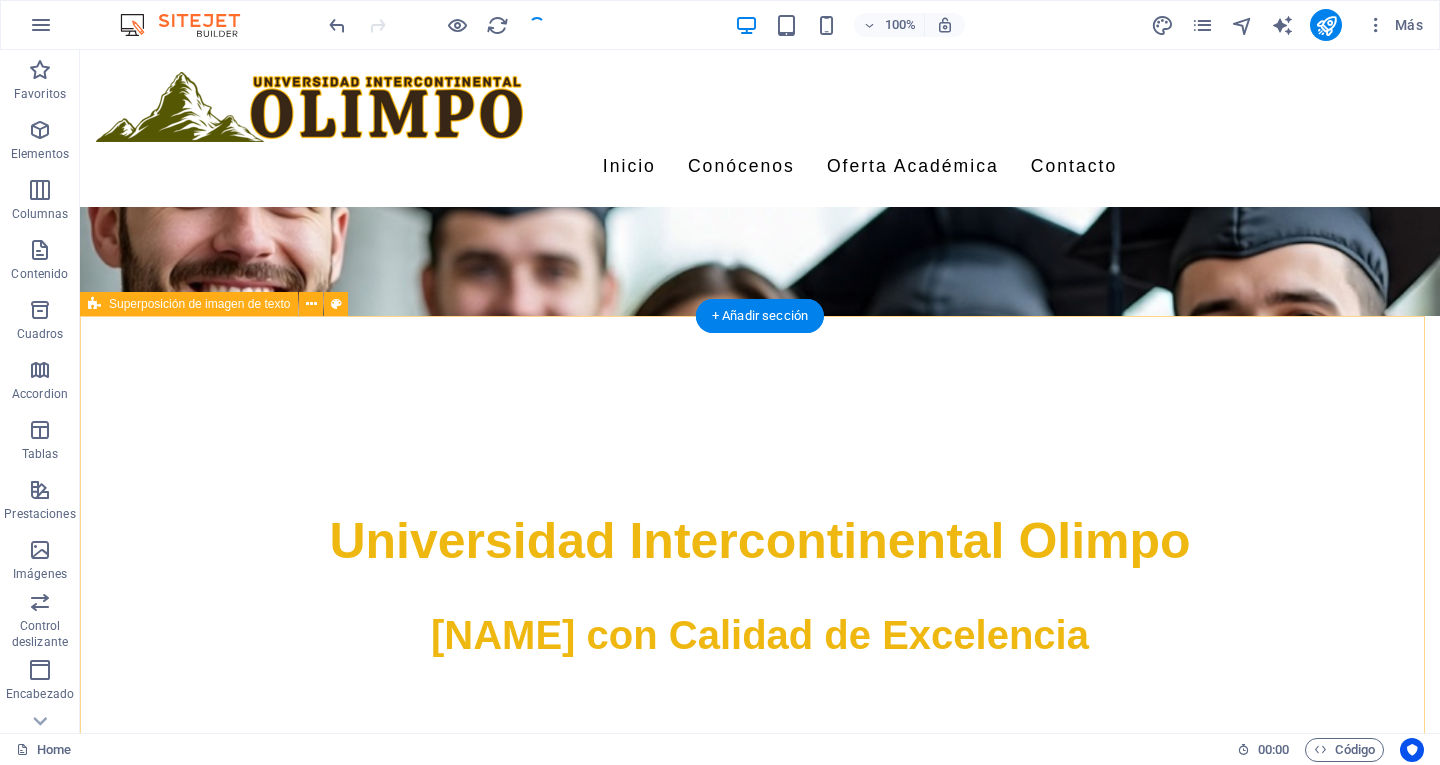 scroll, scrollTop: 542, scrollLeft: 0, axis: vertical 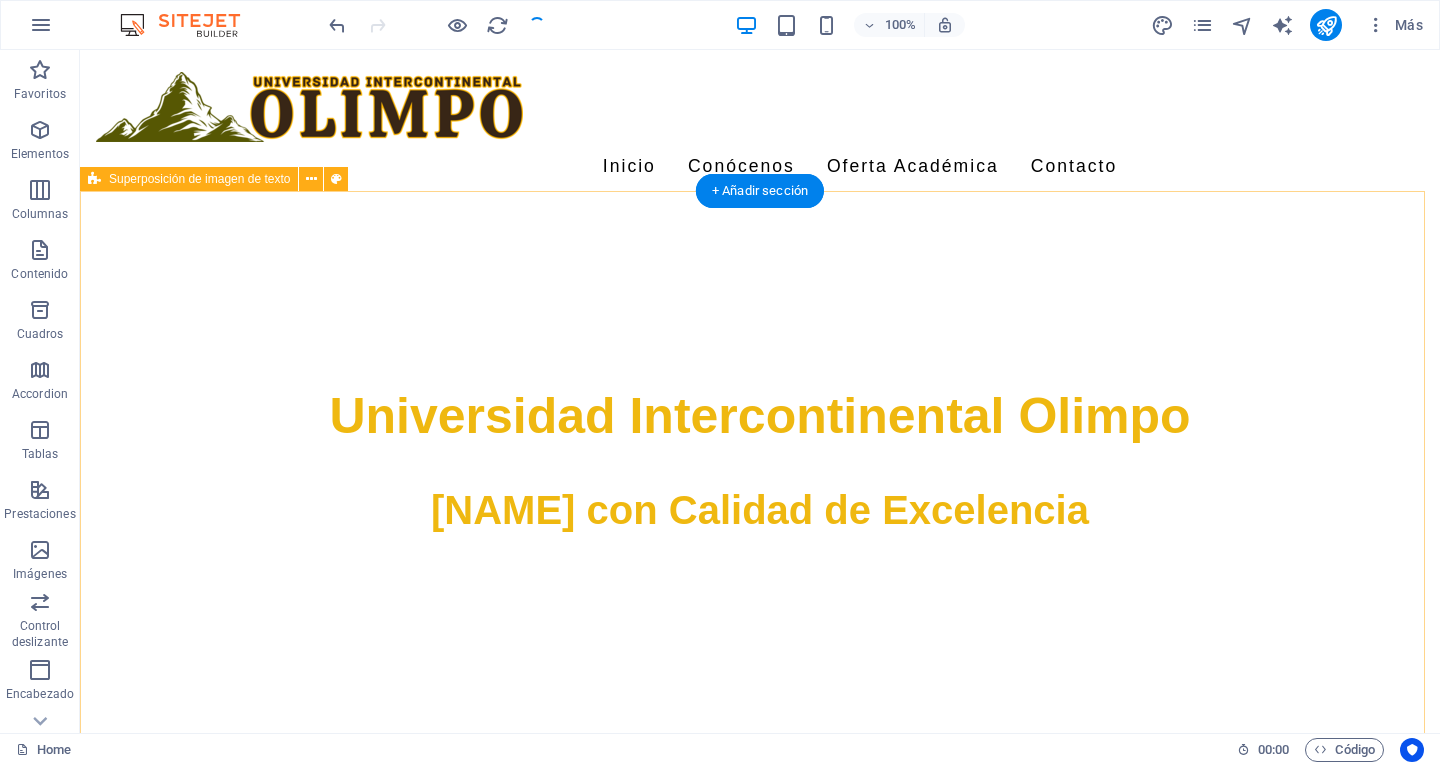 click at bounding box center [760, 1280] 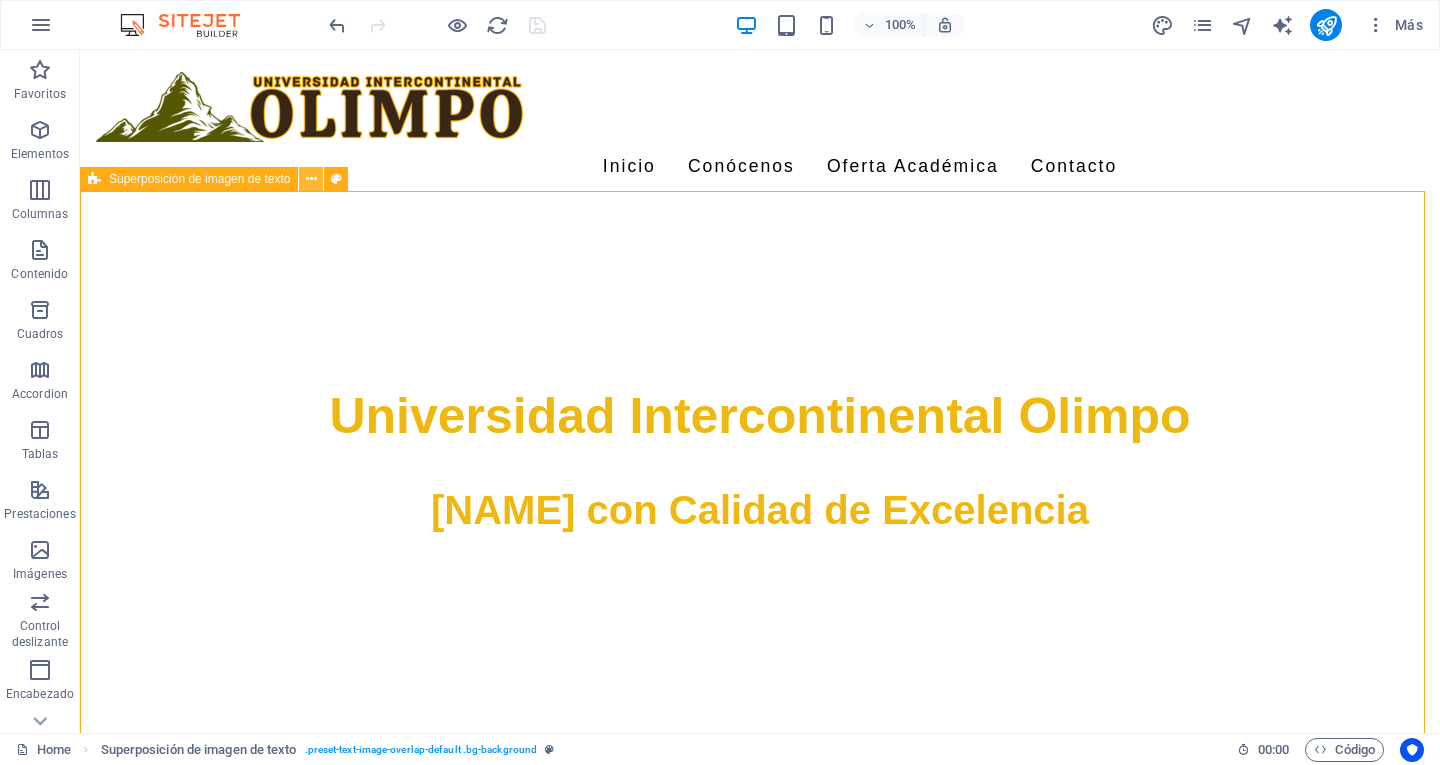 click at bounding box center [311, 179] 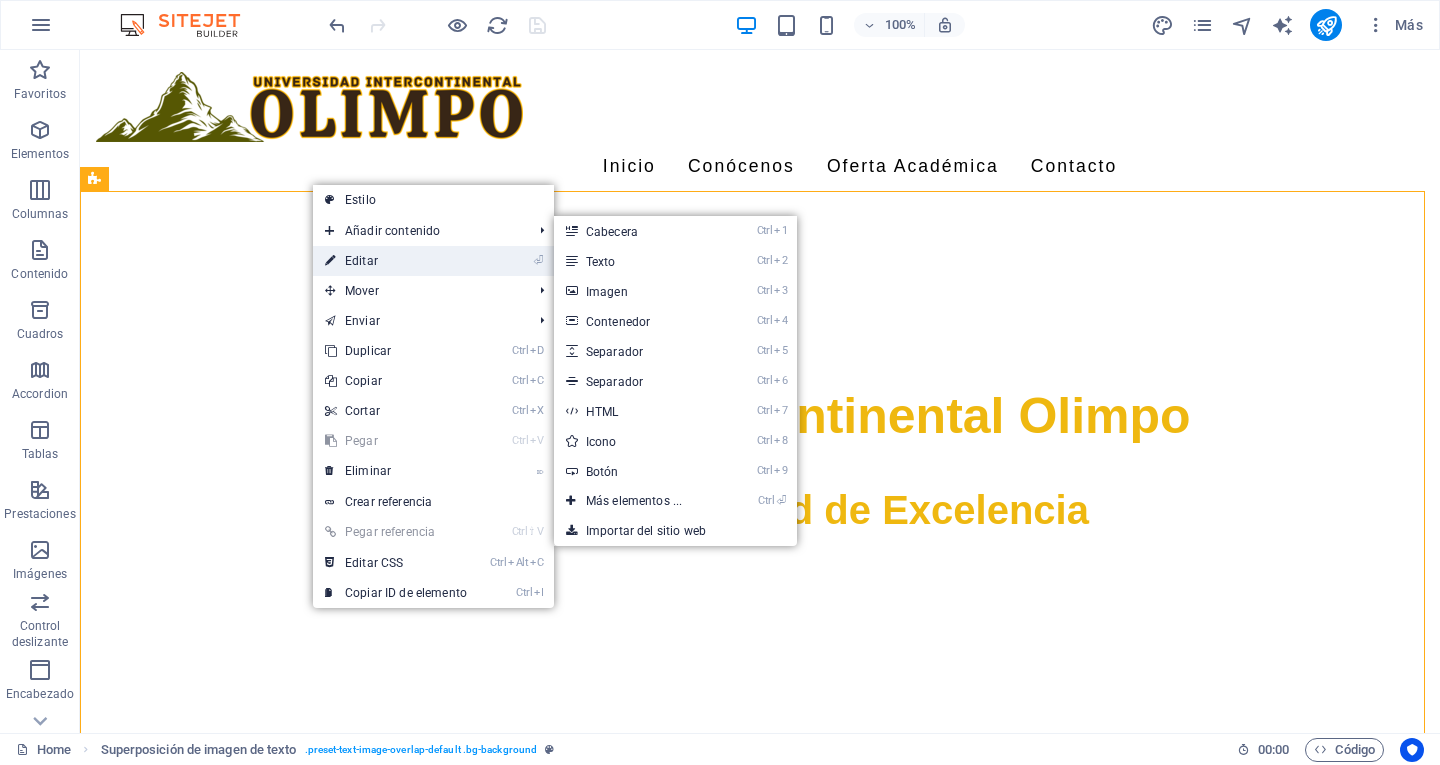 click on "⏎  Editar" at bounding box center [396, 261] 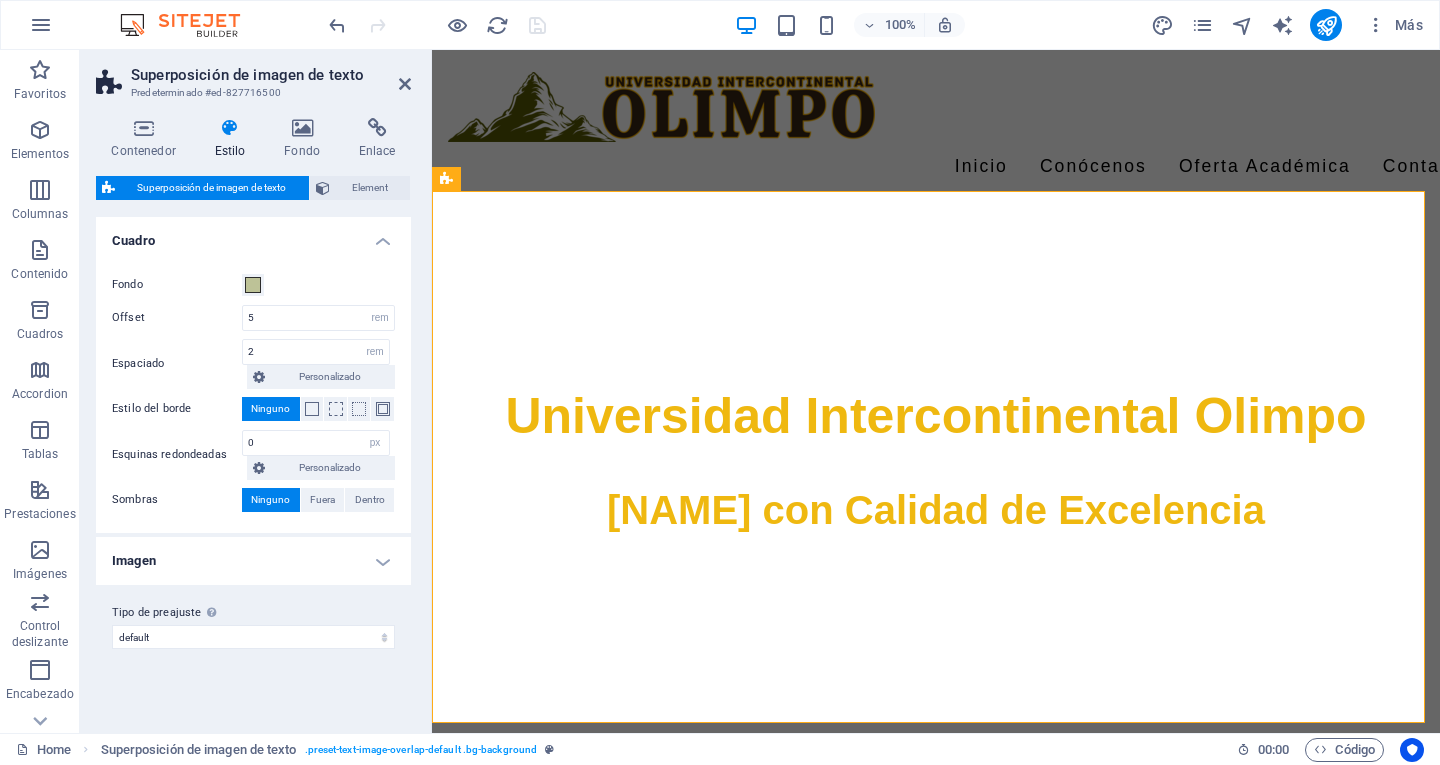 click on "Estilo" at bounding box center (234, 139) 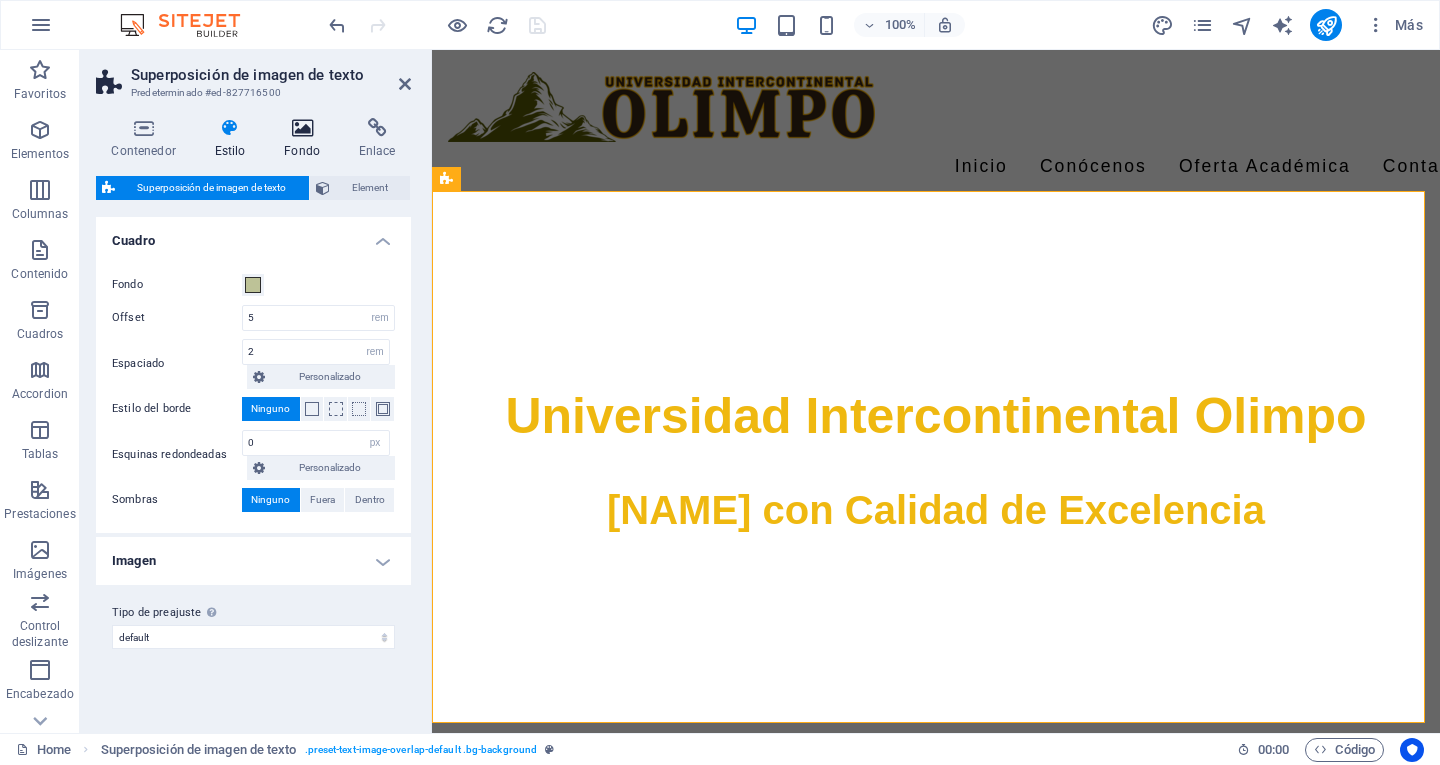 click on "Fondo" at bounding box center (306, 139) 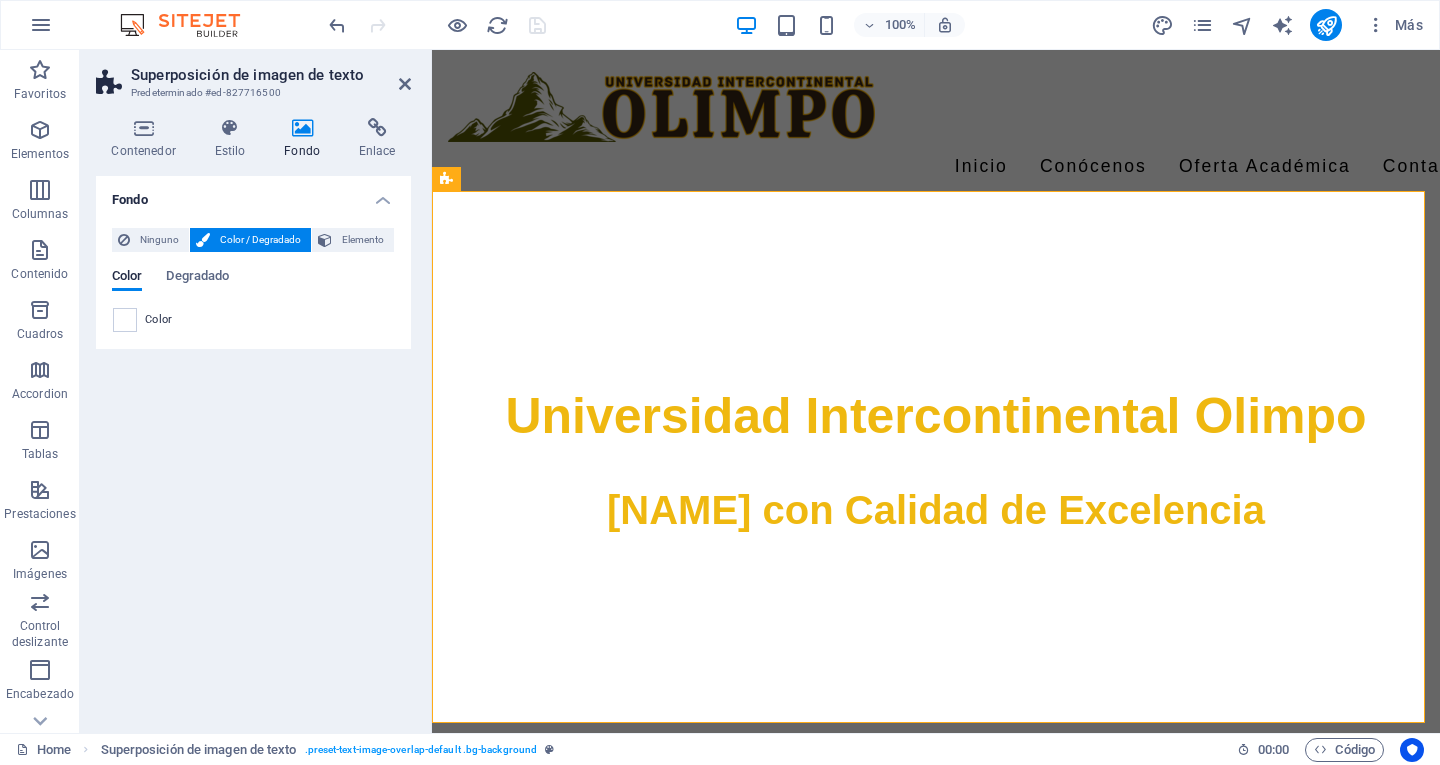 click on "Color" at bounding box center (159, 320) 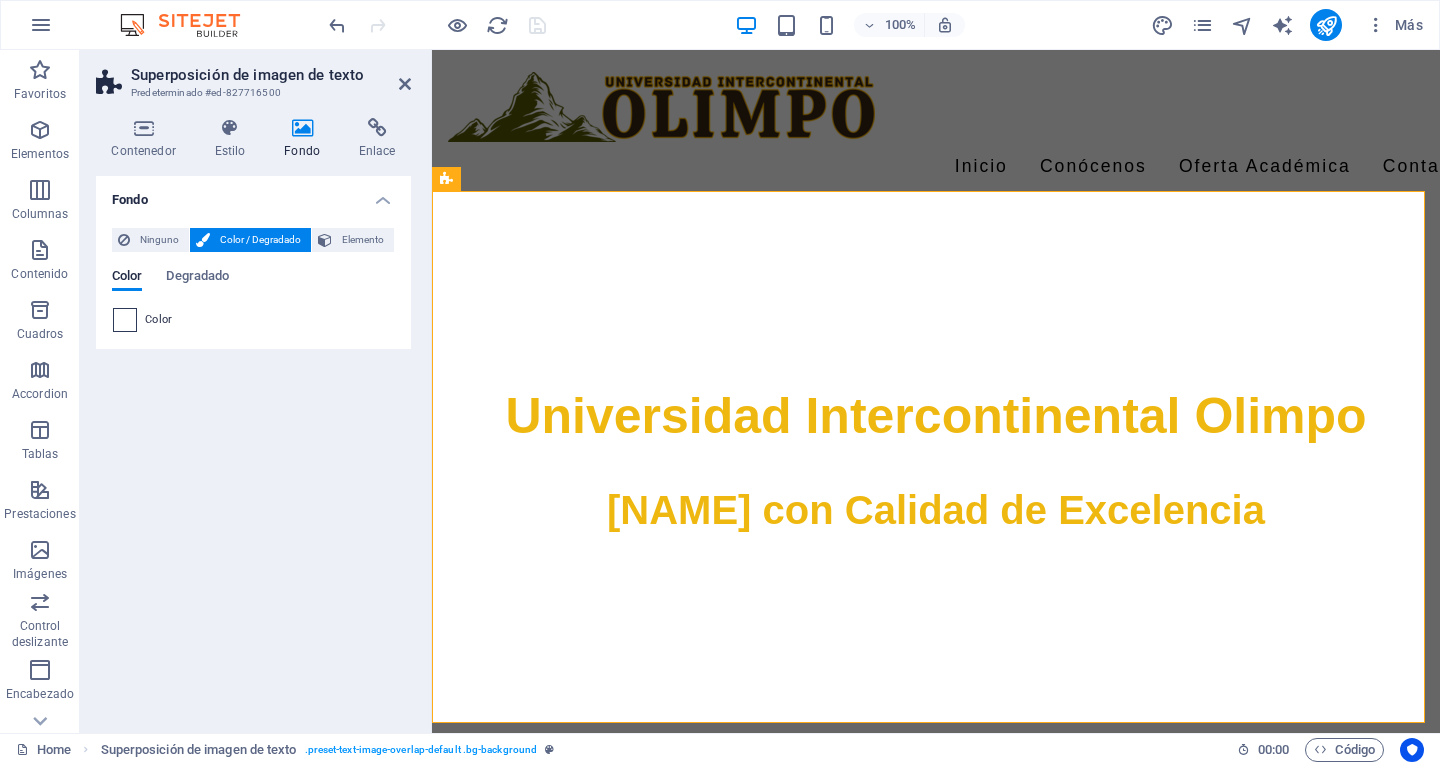 click at bounding box center (125, 320) 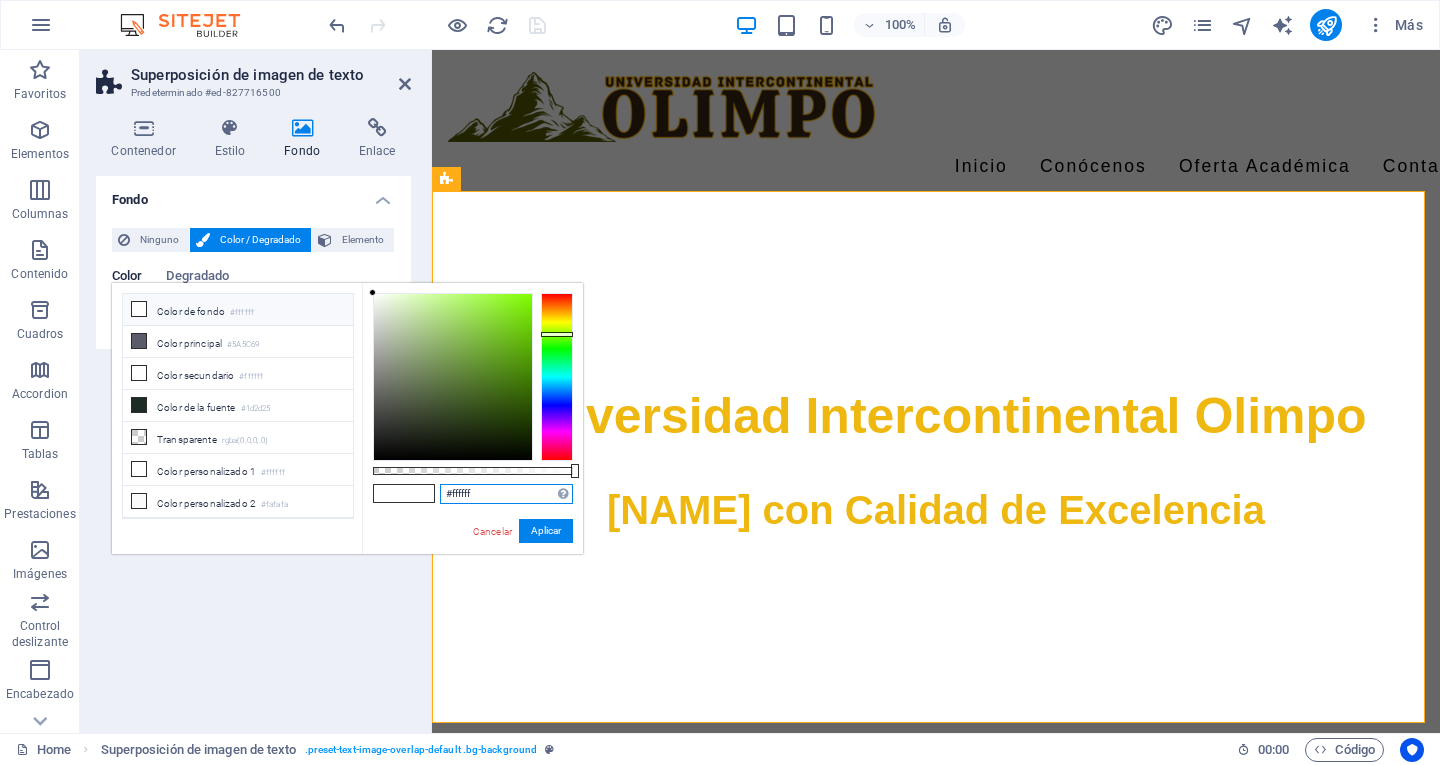 drag, startPoint x: 498, startPoint y: 496, endPoint x: 438, endPoint y: 491, distance: 60.207973 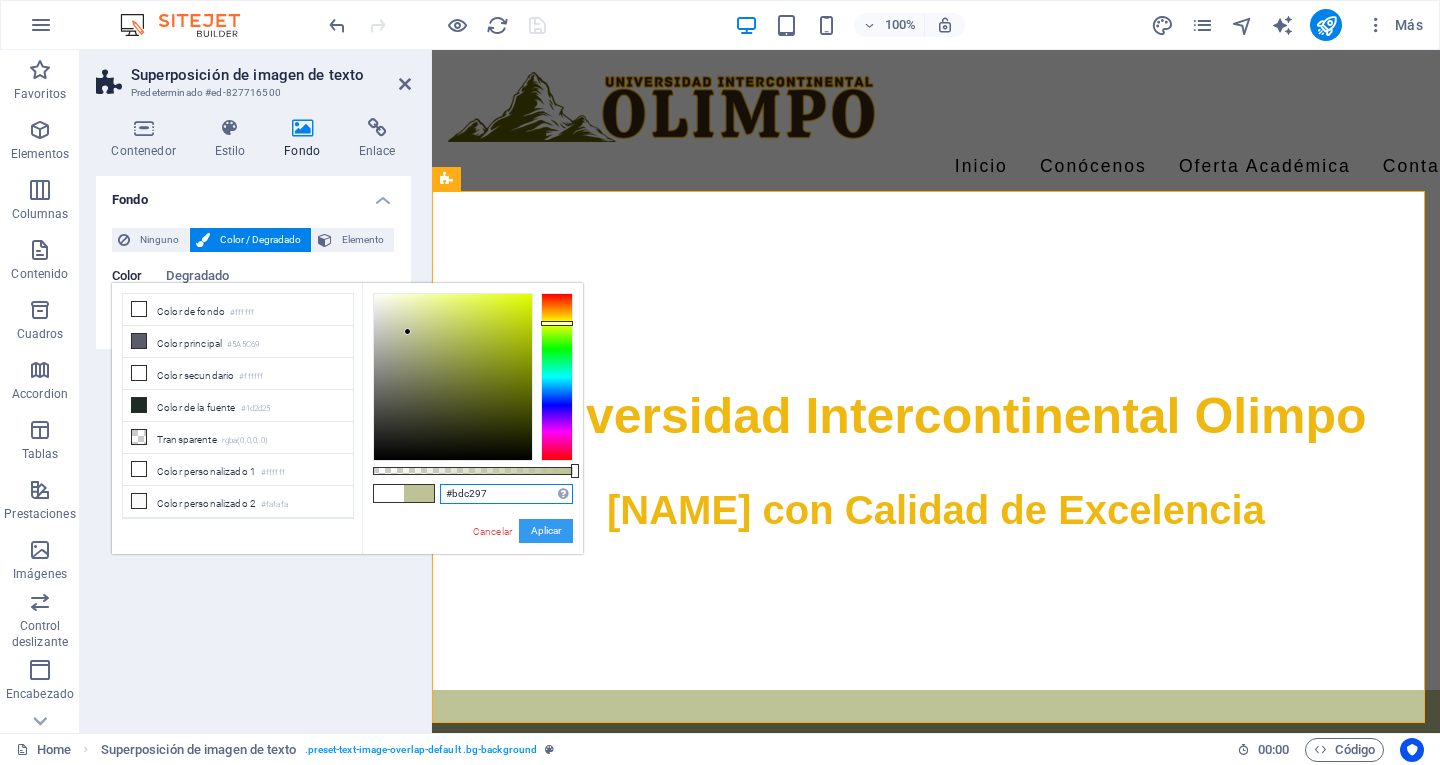 type on "#bdc297" 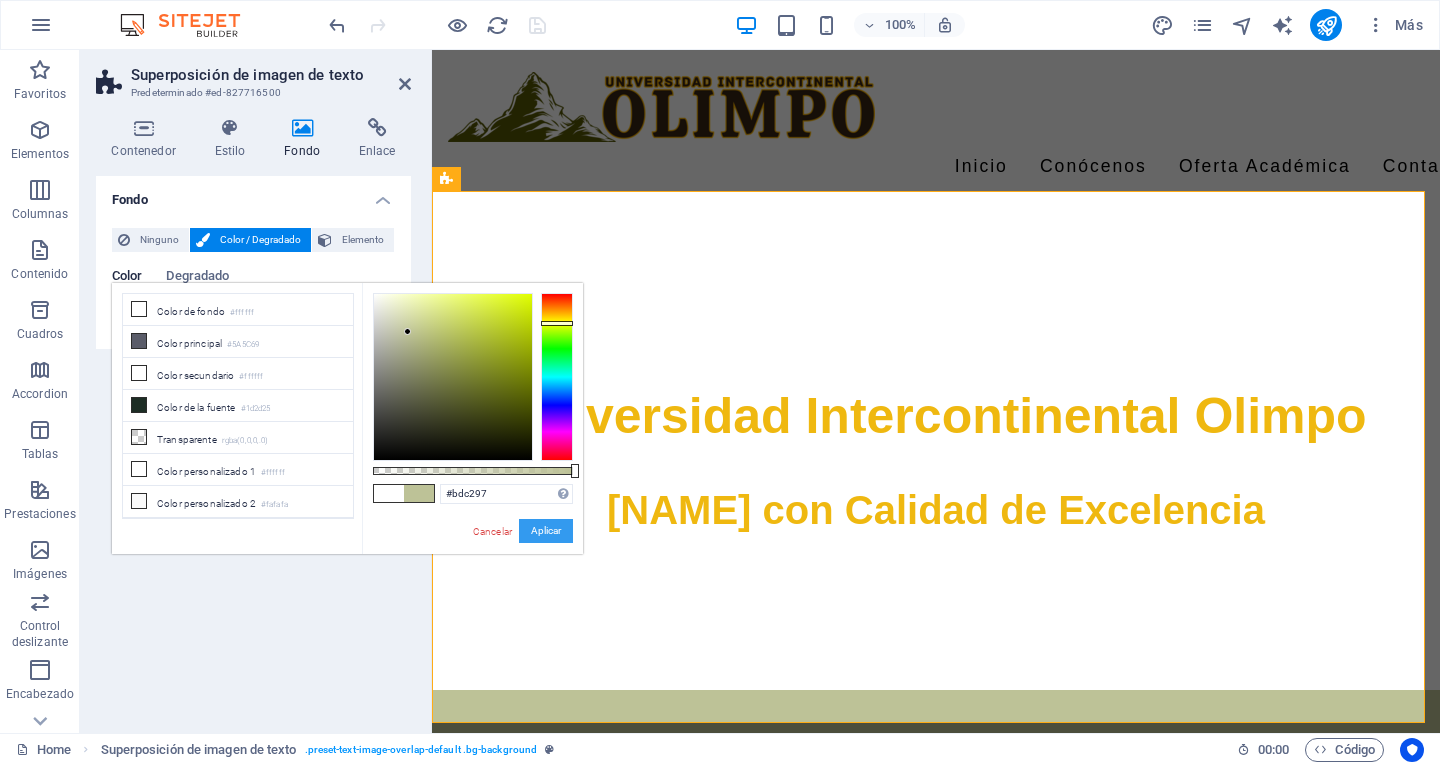 click on "Aplicar" at bounding box center (546, 531) 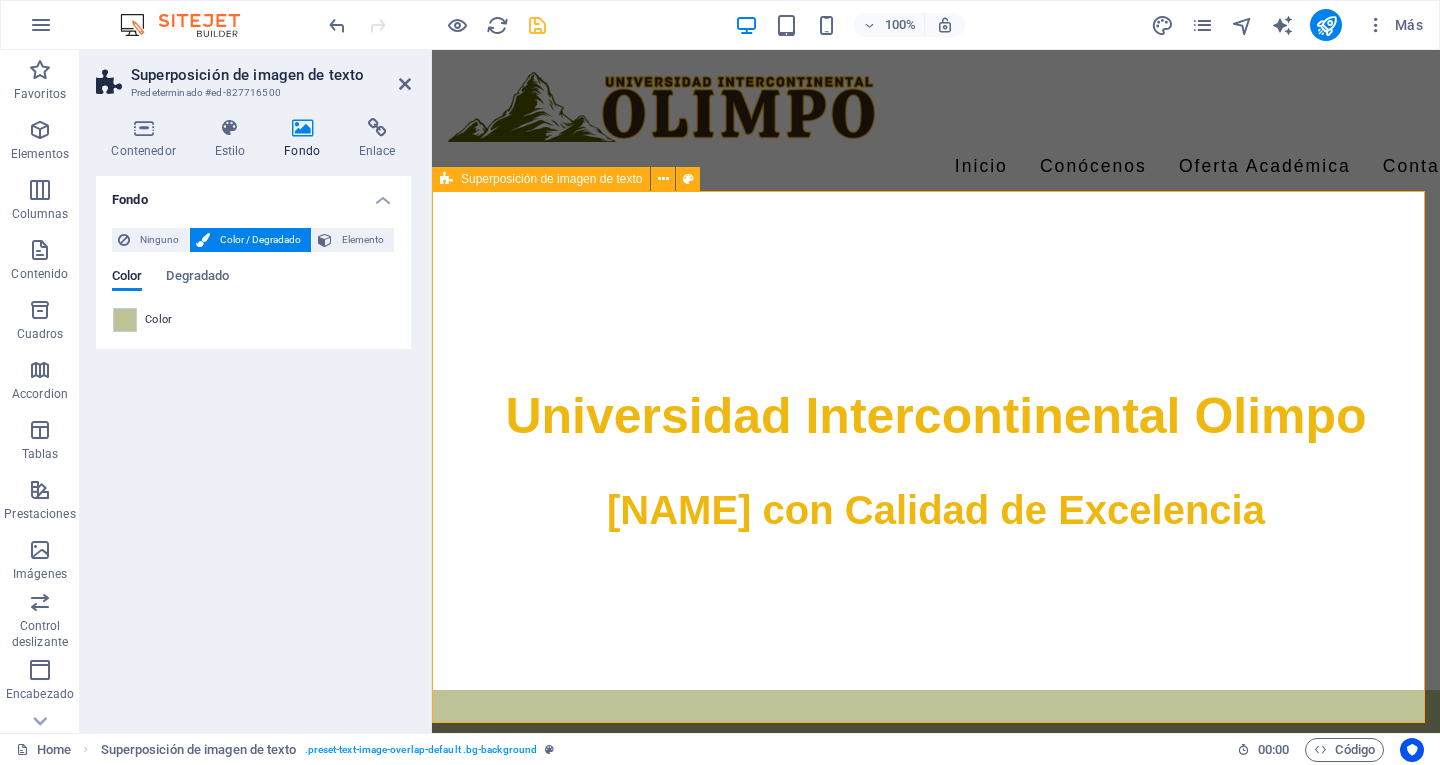 click at bounding box center (936, 1148) 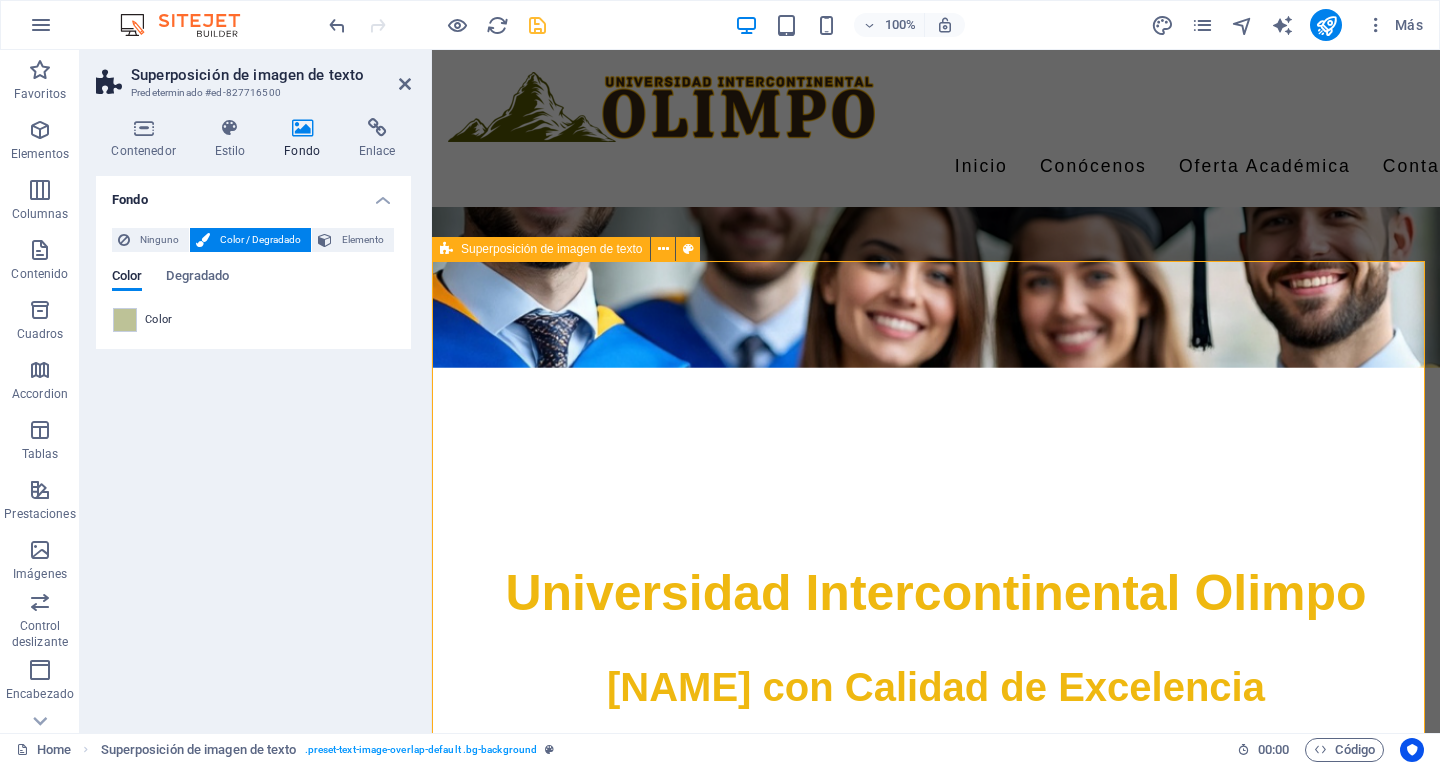scroll, scrollTop: 542, scrollLeft: 0, axis: vertical 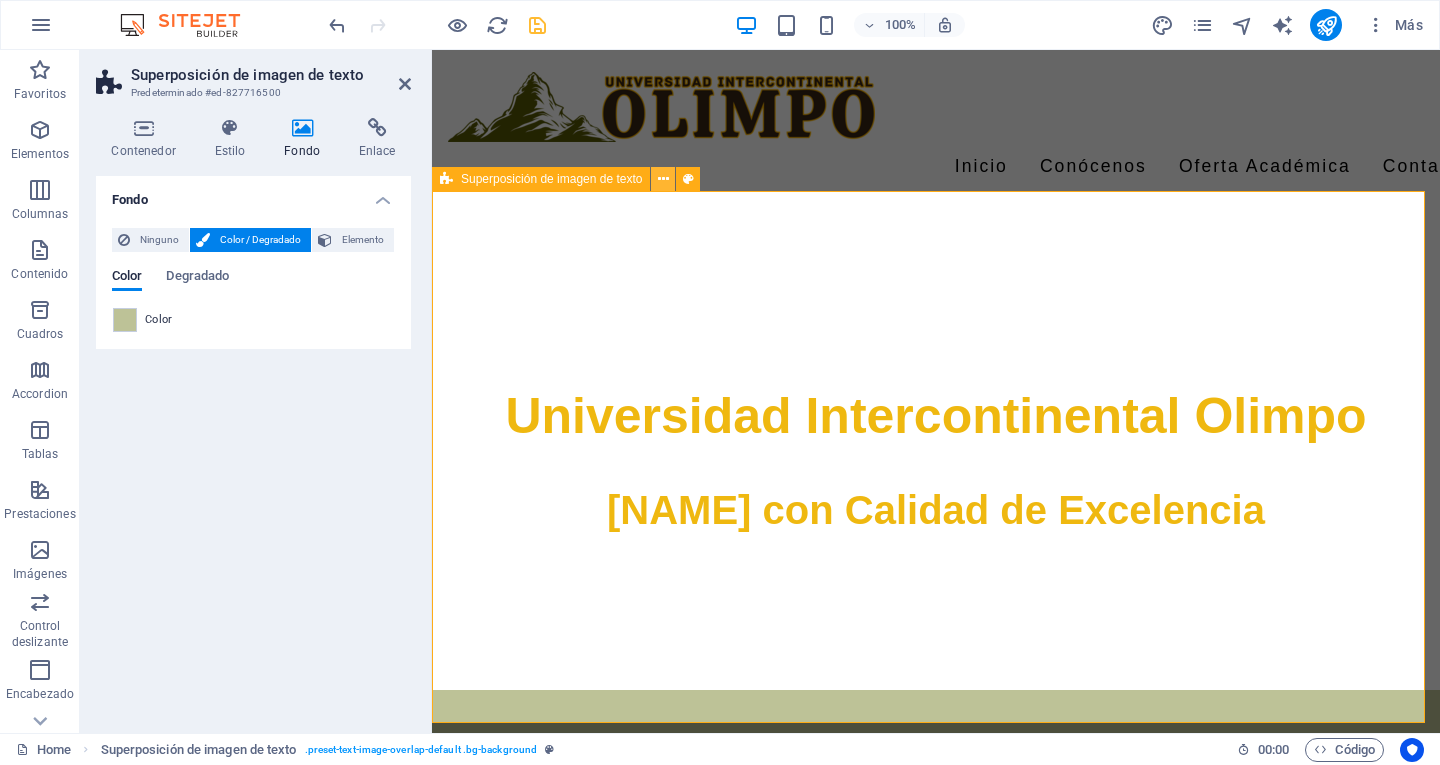 click at bounding box center [663, 179] 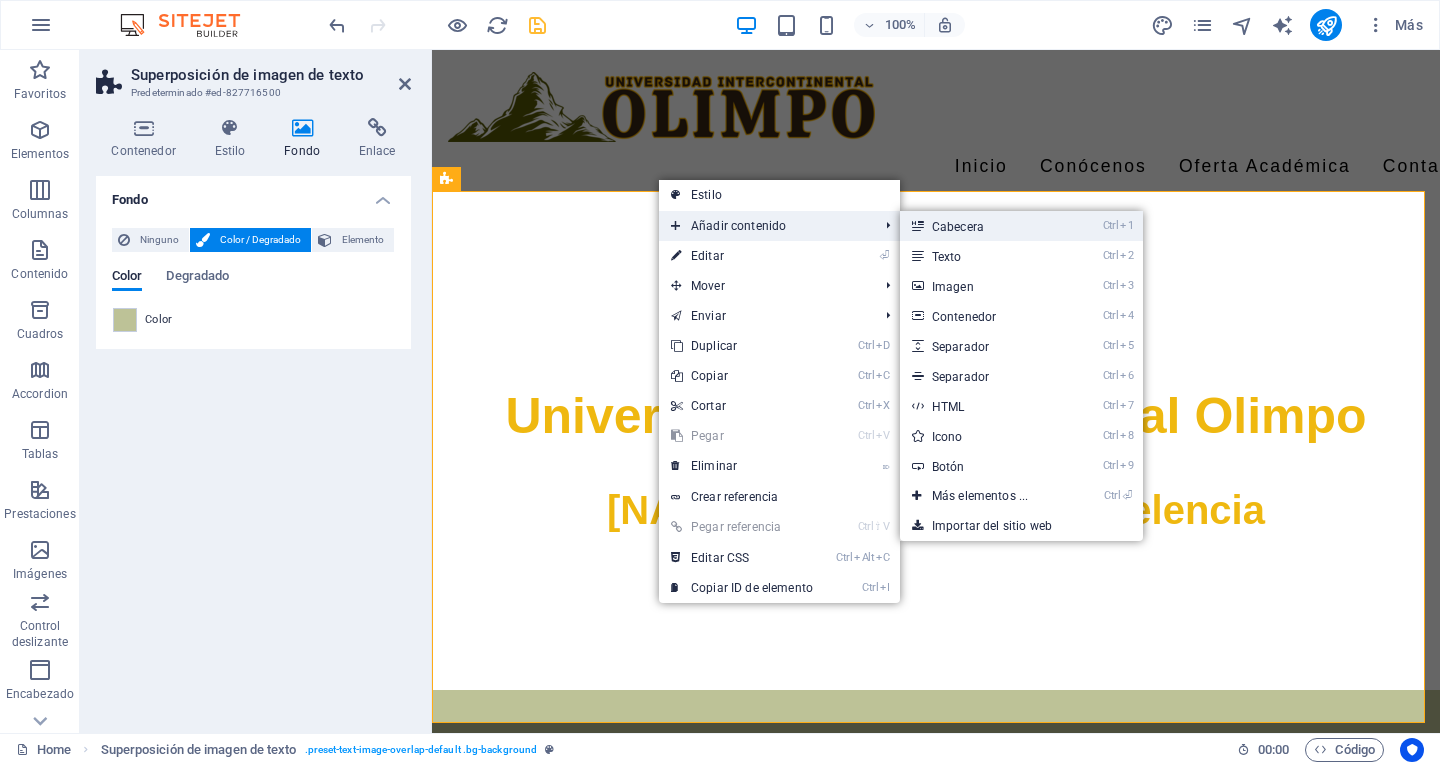 click on "Ctrl 1  Cabecera" at bounding box center [984, 226] 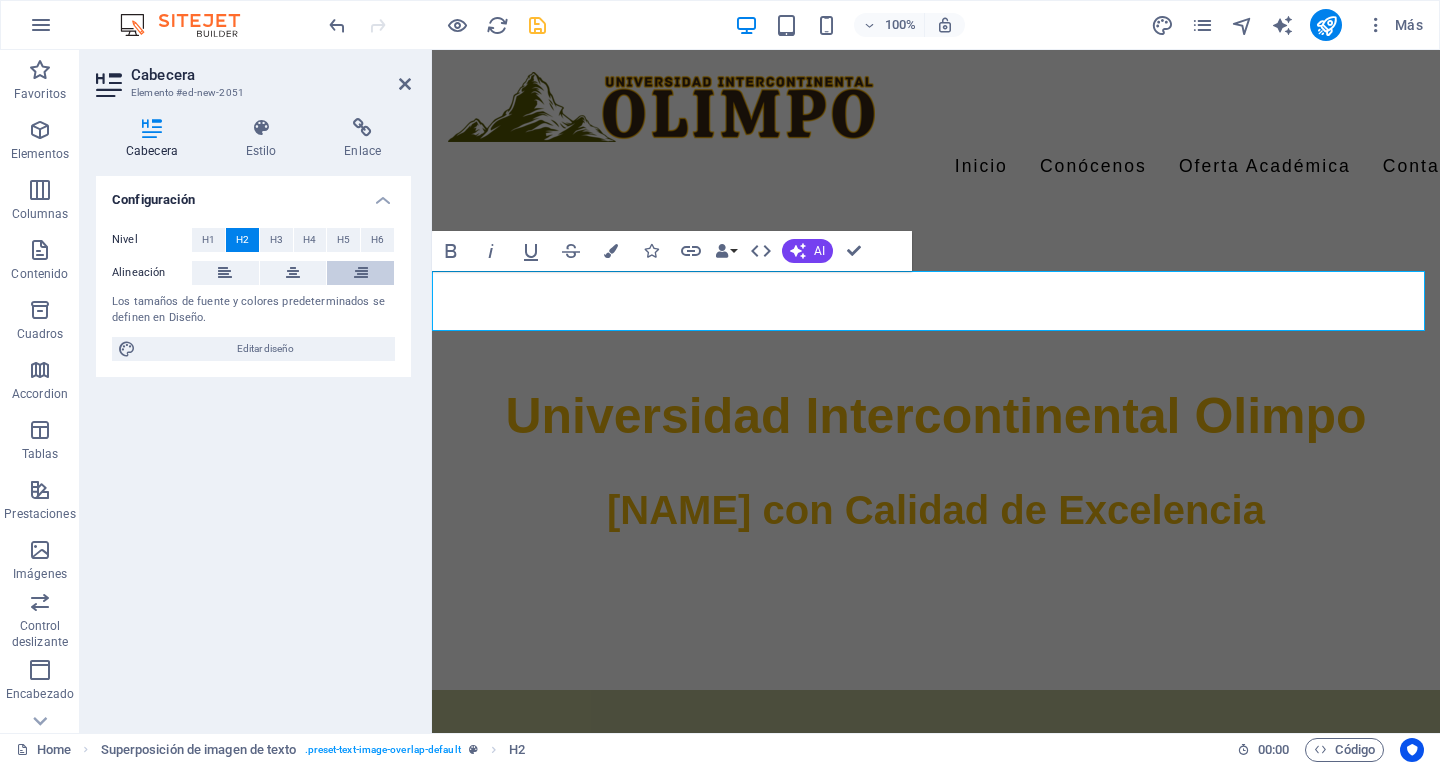 click at bounding box center (361, 273) 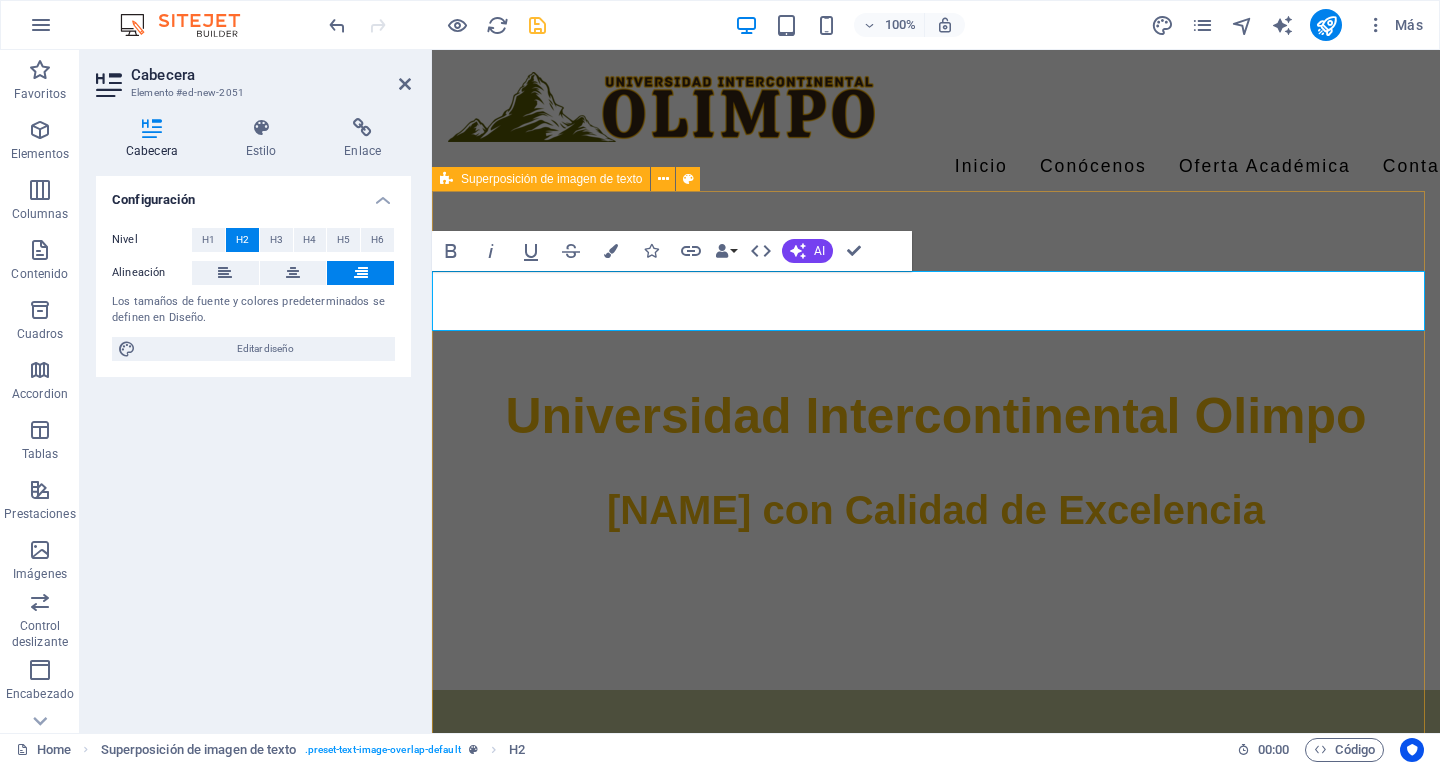 click on "Nueva cabecera" at bounding box center (936, 1178) 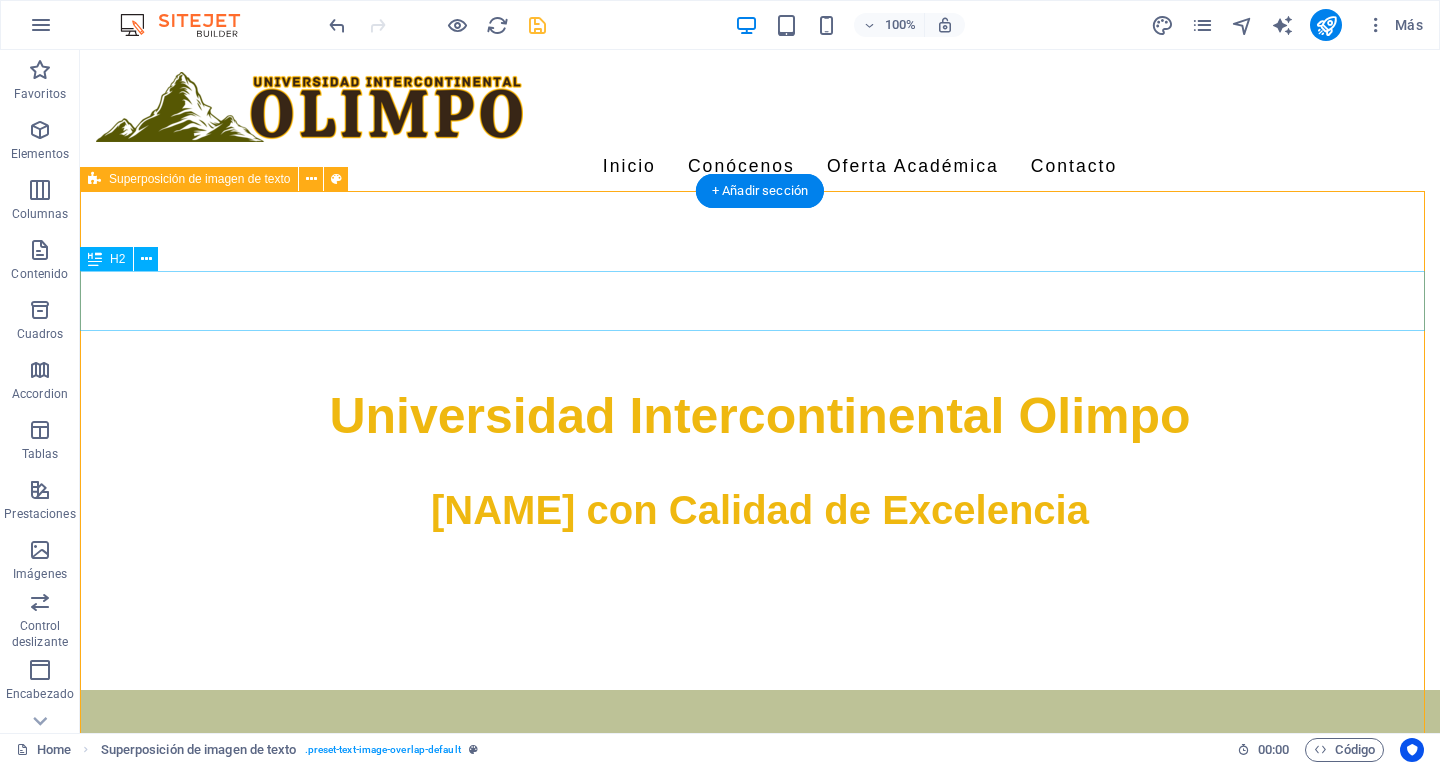 click on "Nueva cabecera" at bounding box center [760, 800] 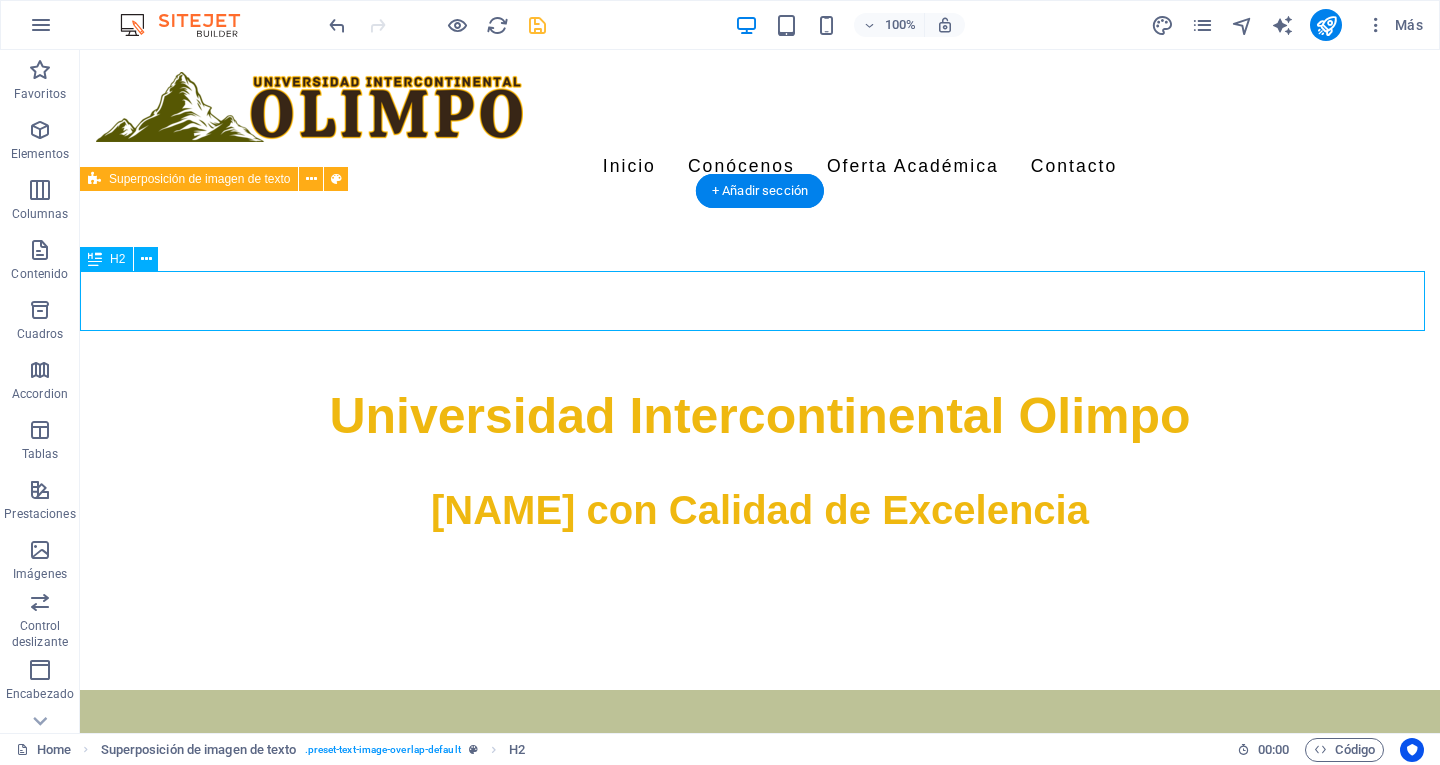 click on "Nueva cabecera" at bounding box center [760, 800] 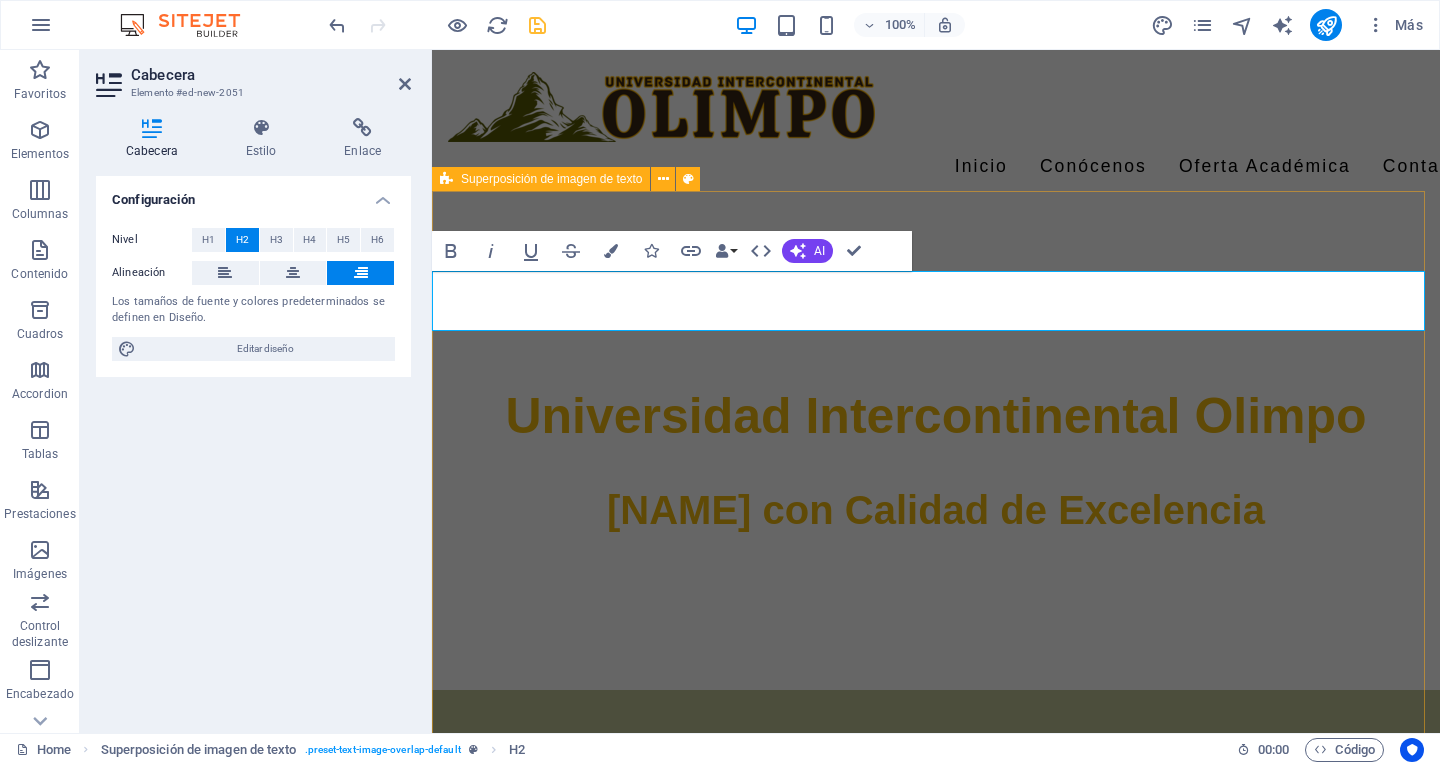type 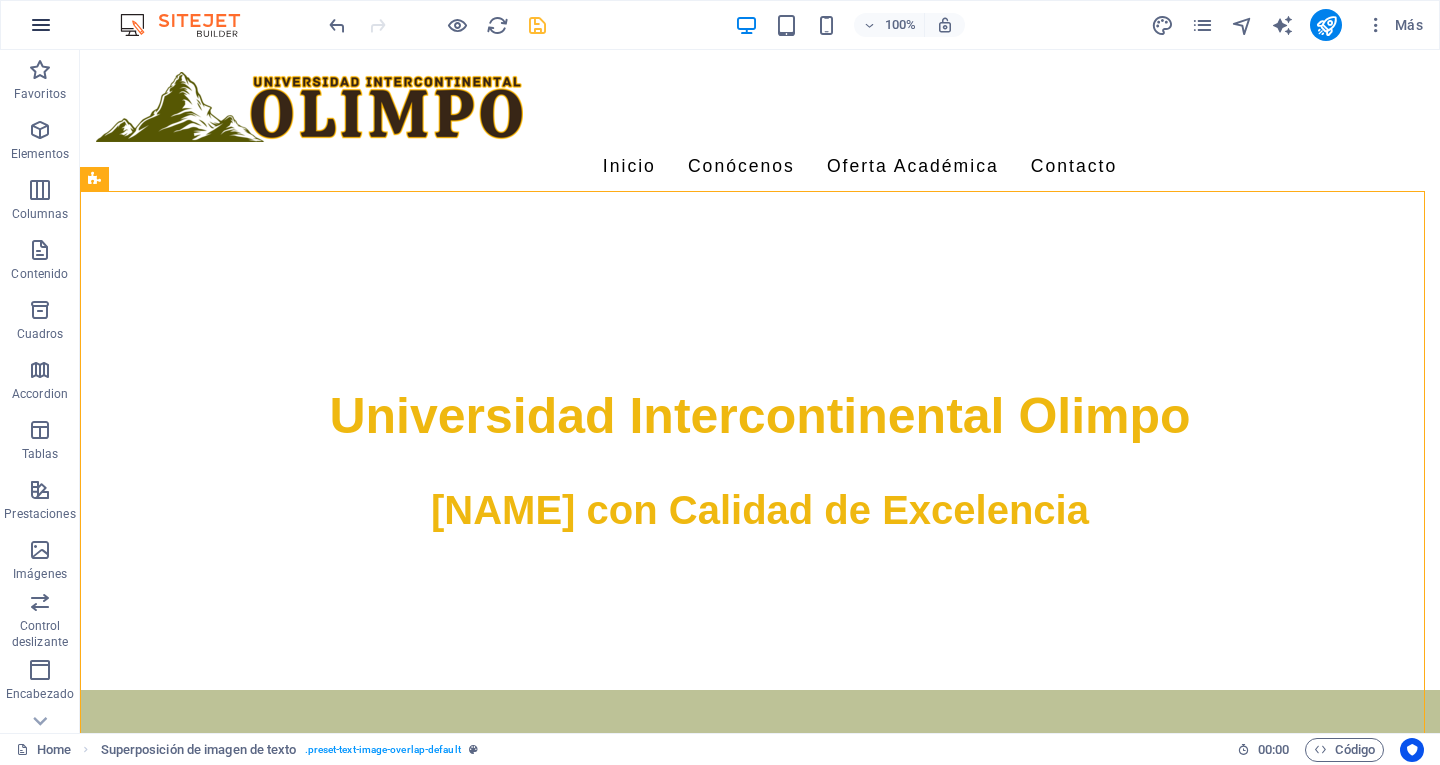 click at bounding box center [41, 25] 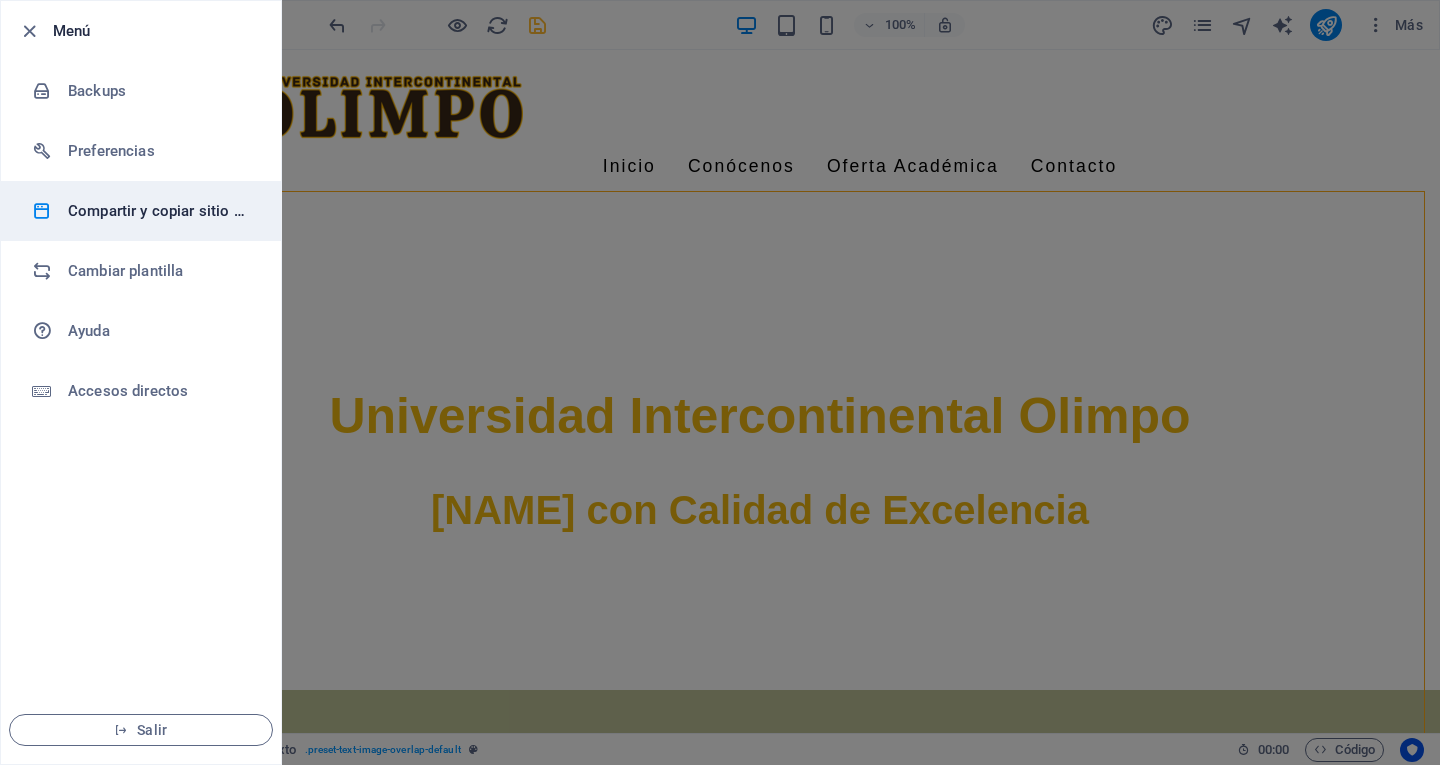 click on "Compartir y copiar sitio web" at bounding box center (160, 211) 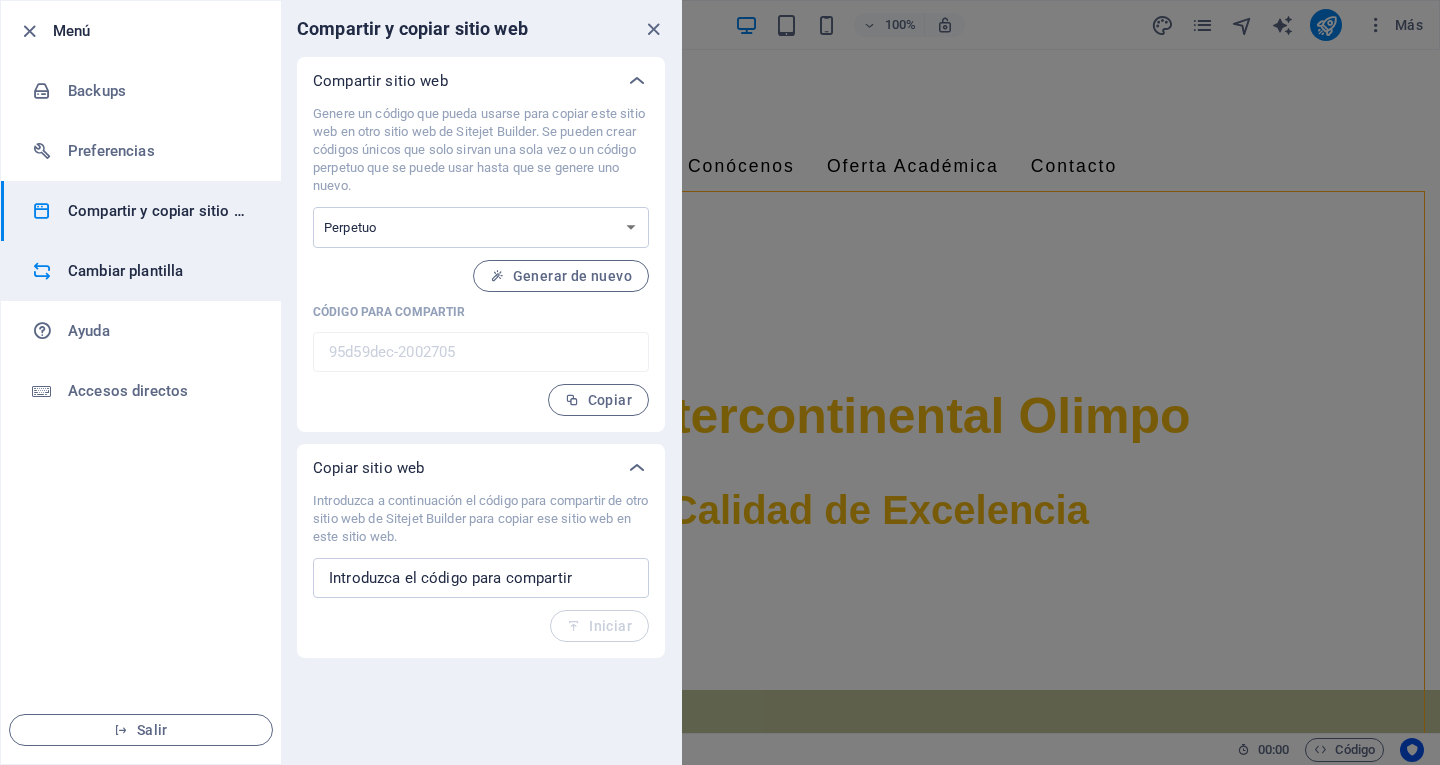 click on "Cambiar plantilla" at bounding box center (160, 271) 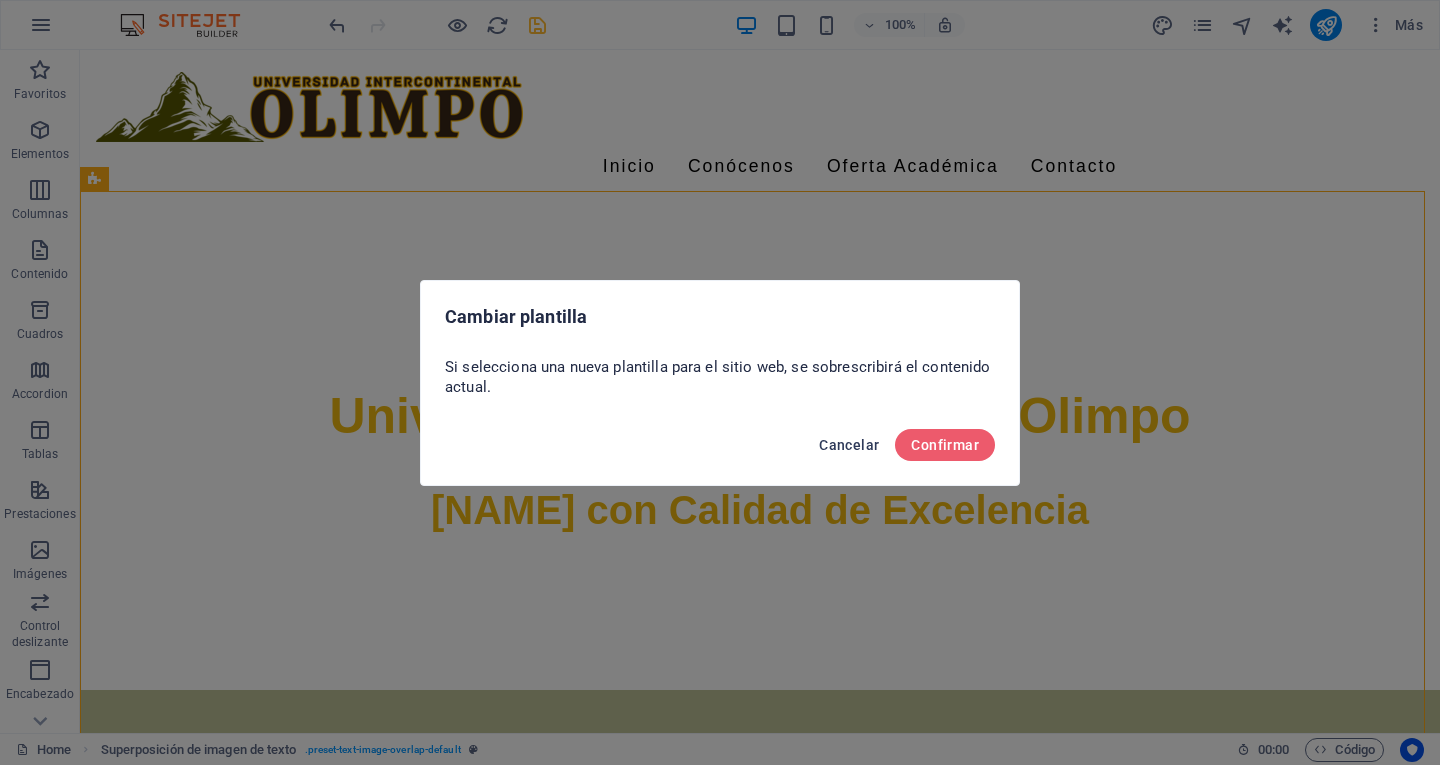 click on "Cancelar" at bounding box center [849, 445] 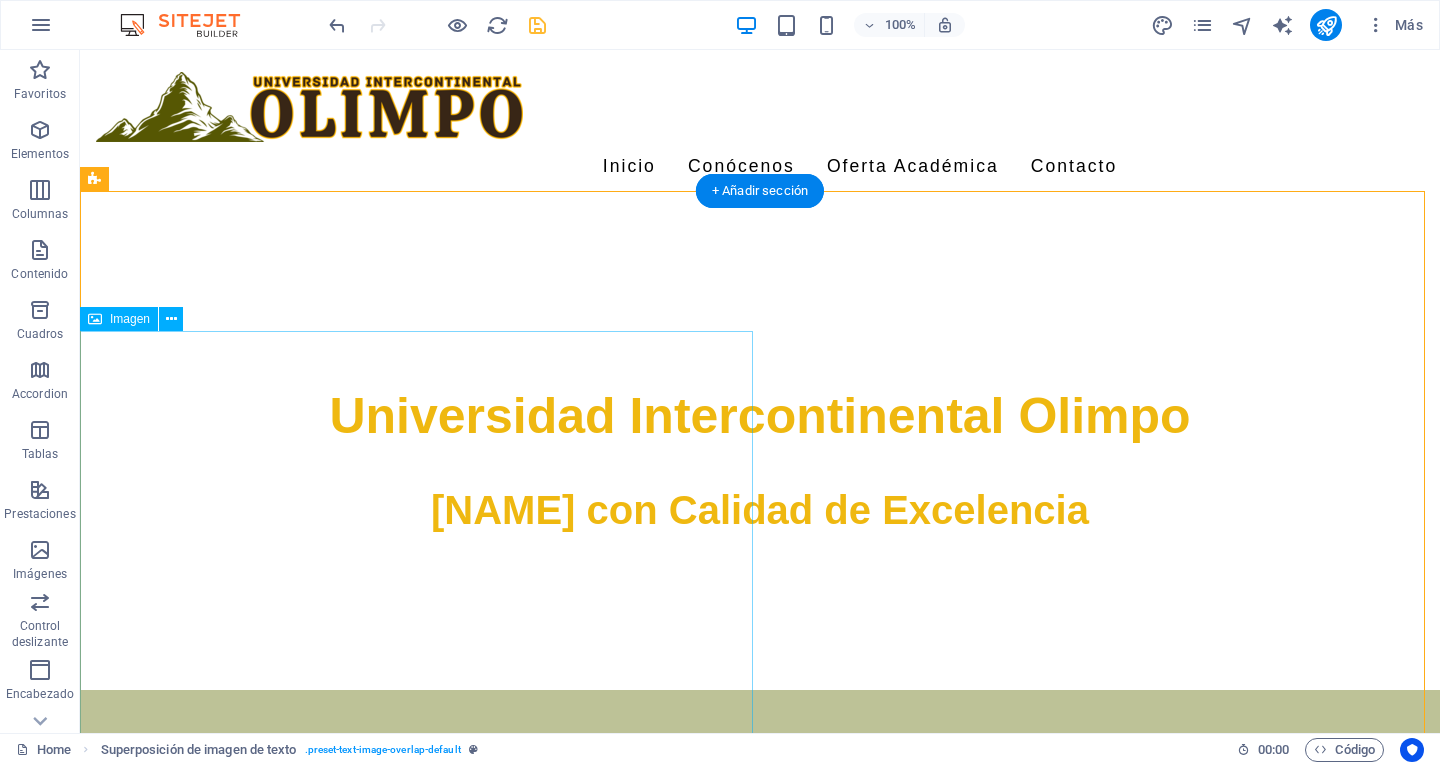 click at bounding box center [760, 1340] 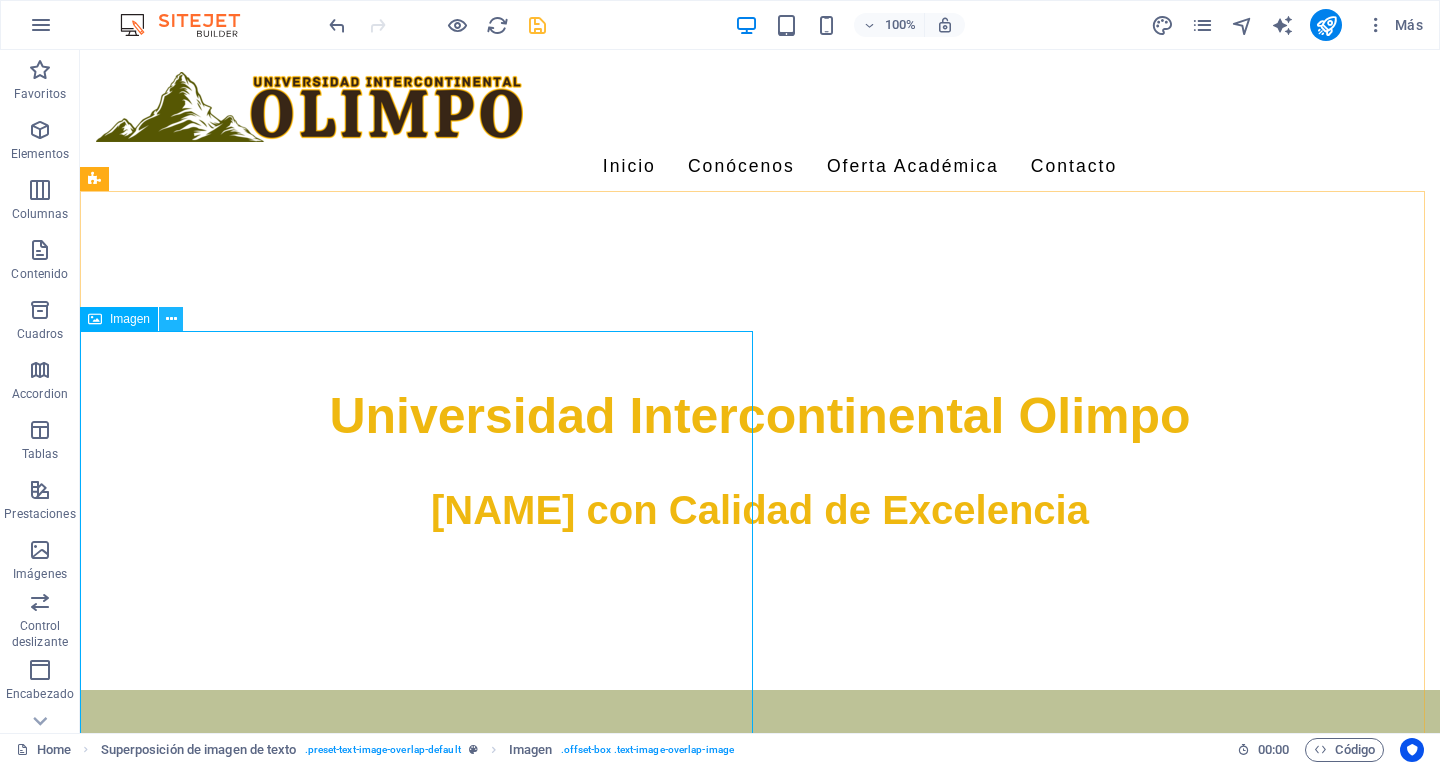 click at bounding box center (171, 319) 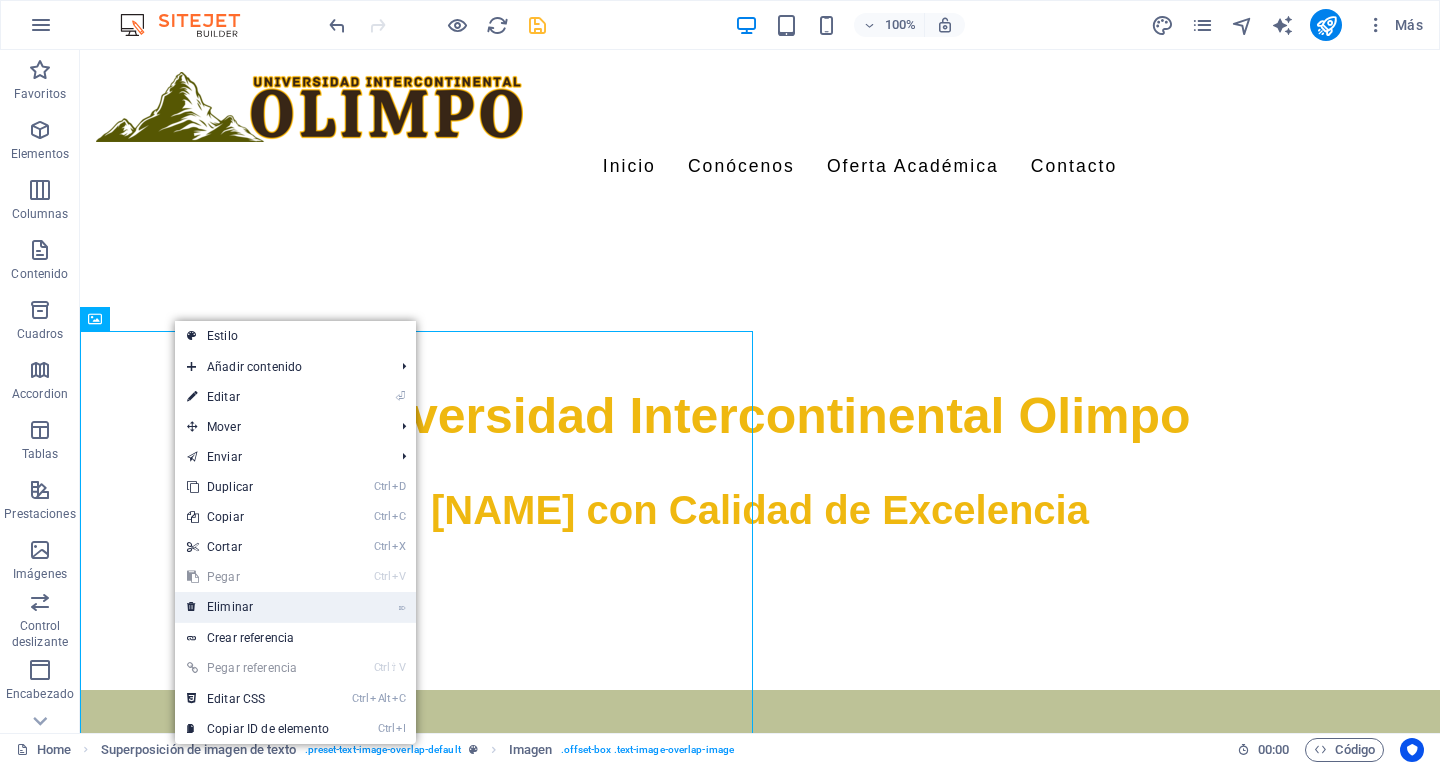 click on "⌦  Eliminar" at bounding box center (258, 607) 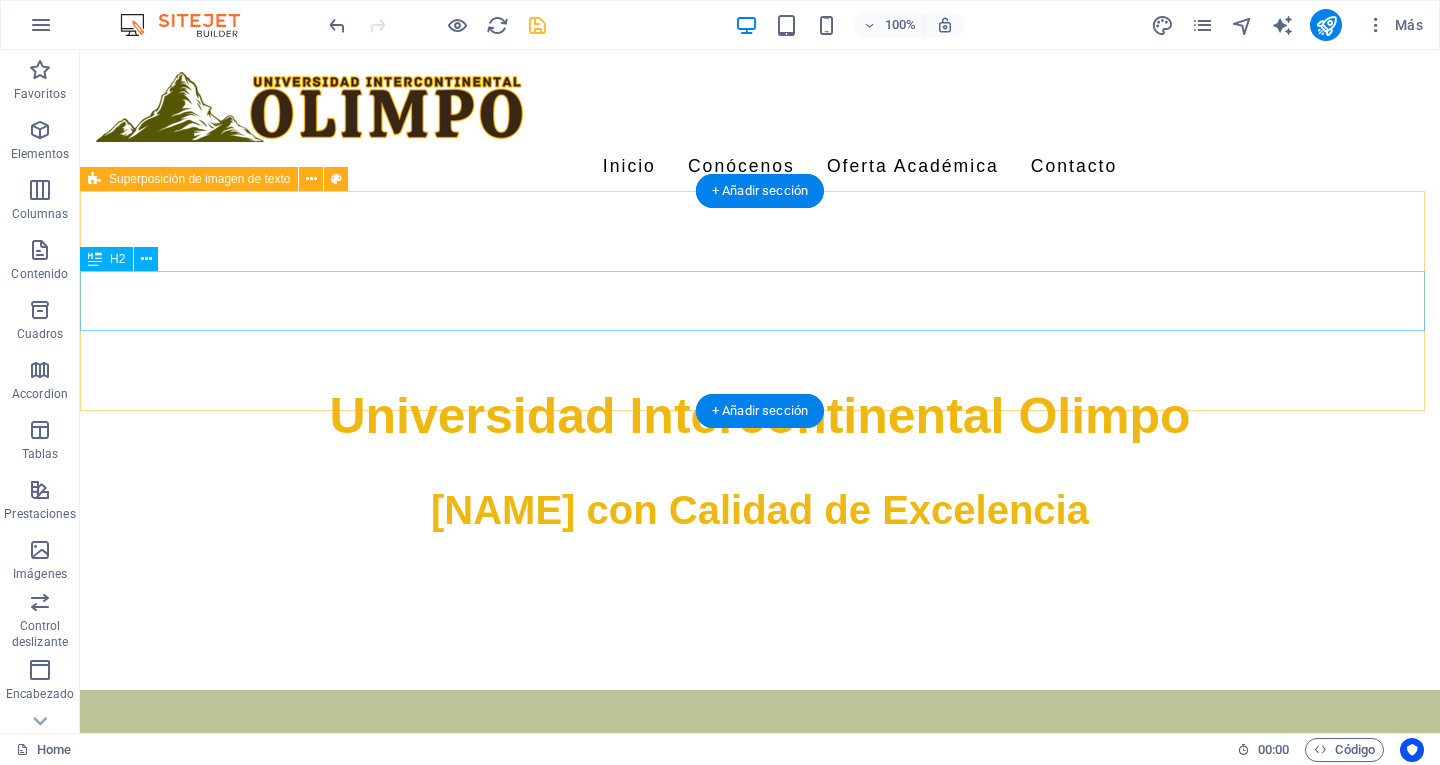 click on "Filosofía" at bounding box center (760, 800) 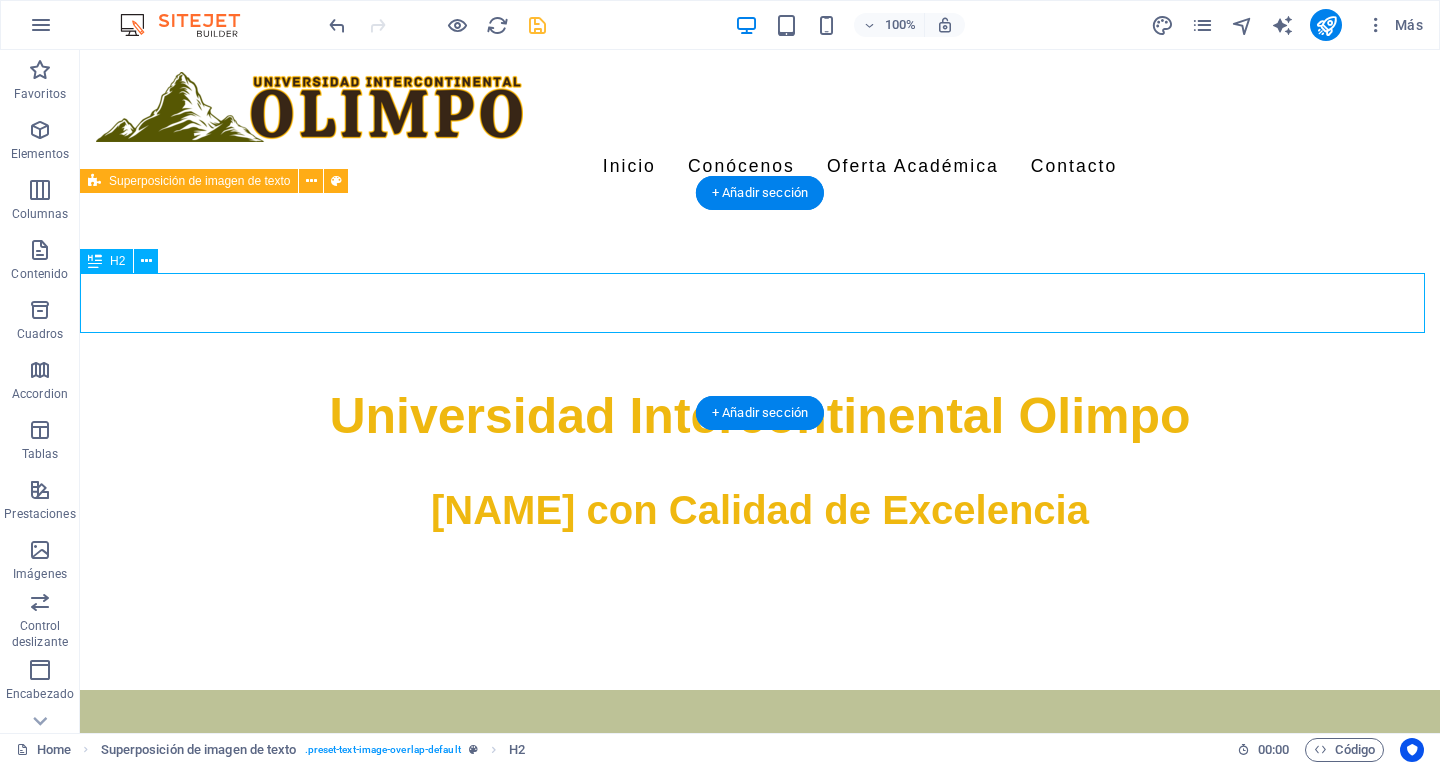 scroll, scrollTop: 442, scrollLeft: 0, axis: vertical 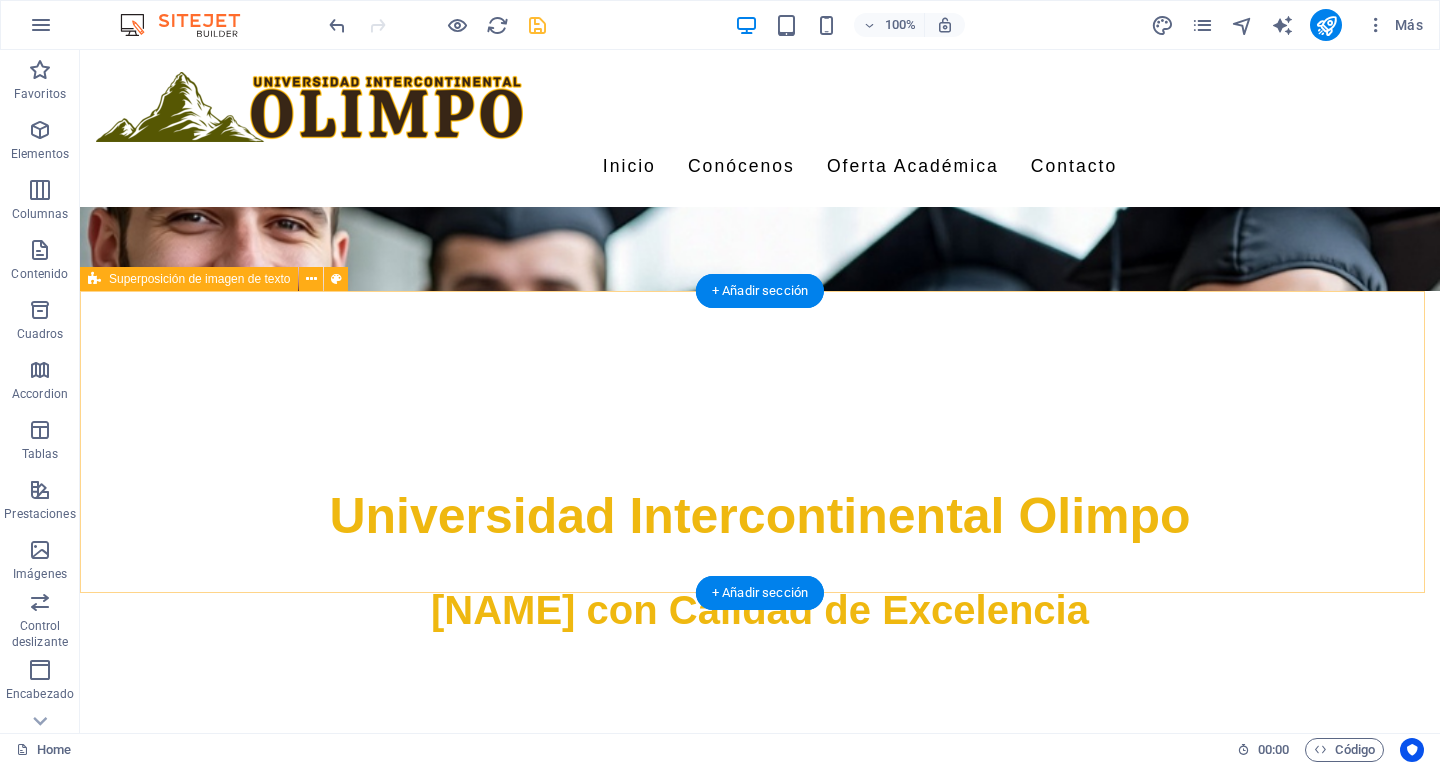 click on "Suelta el contenido aquí o  Añadir elementos  Pegar portapapeles" at bounding box center [760, 941] 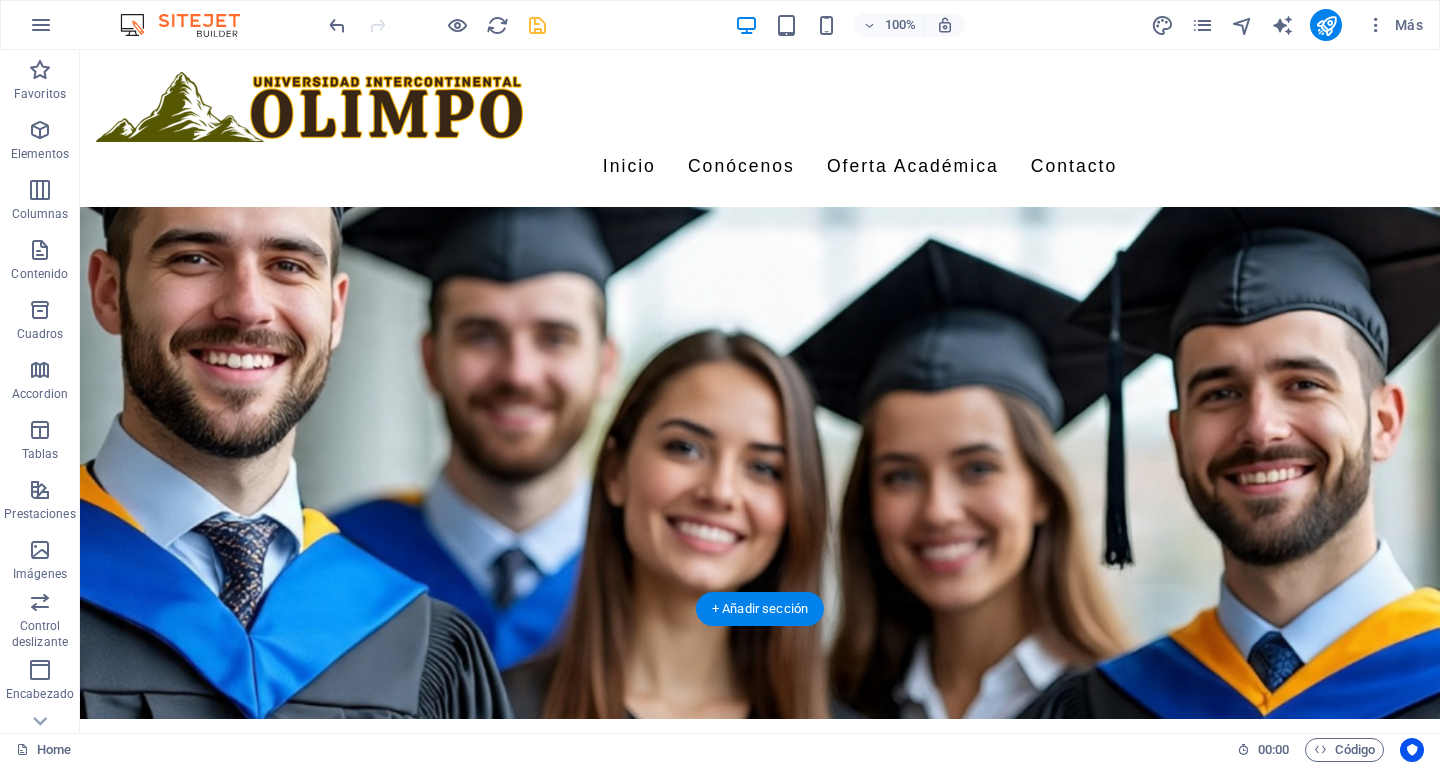 scroll, scrollTop: 300, scrollLeft: 0, axis: vertical 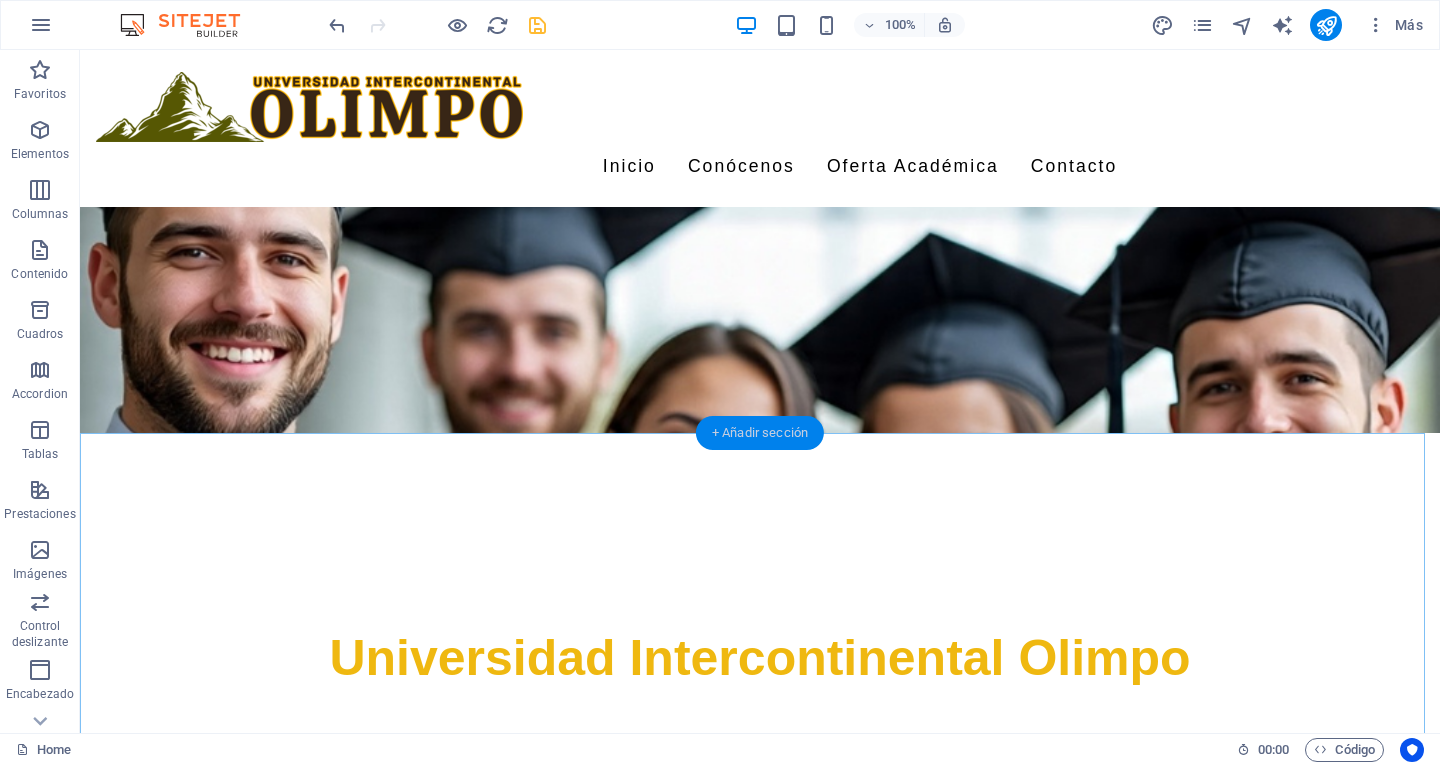 click on "+ Añadir sección" at bounding box center [760, 433] 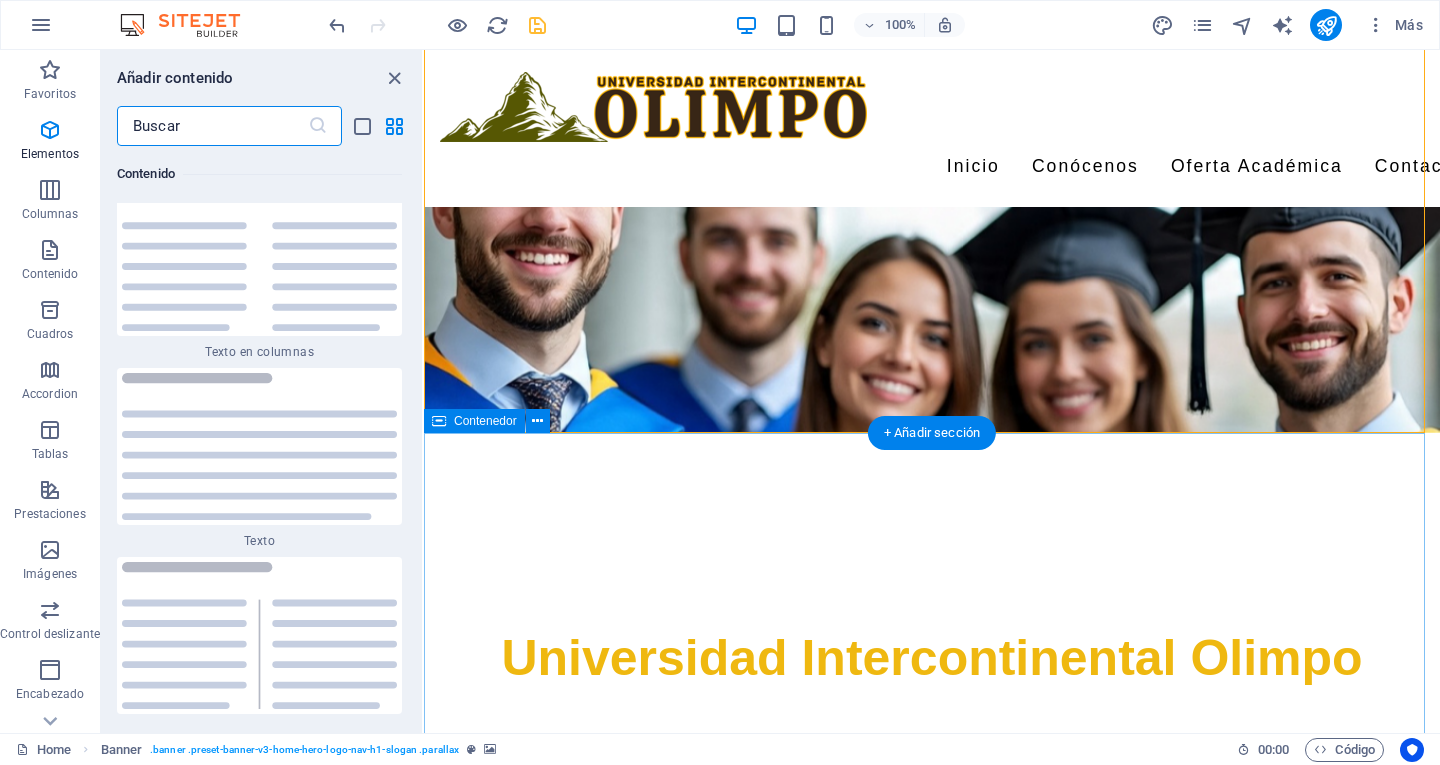 scroll, scrollTop: 6808, scrollLeft: 0, axis: vertical 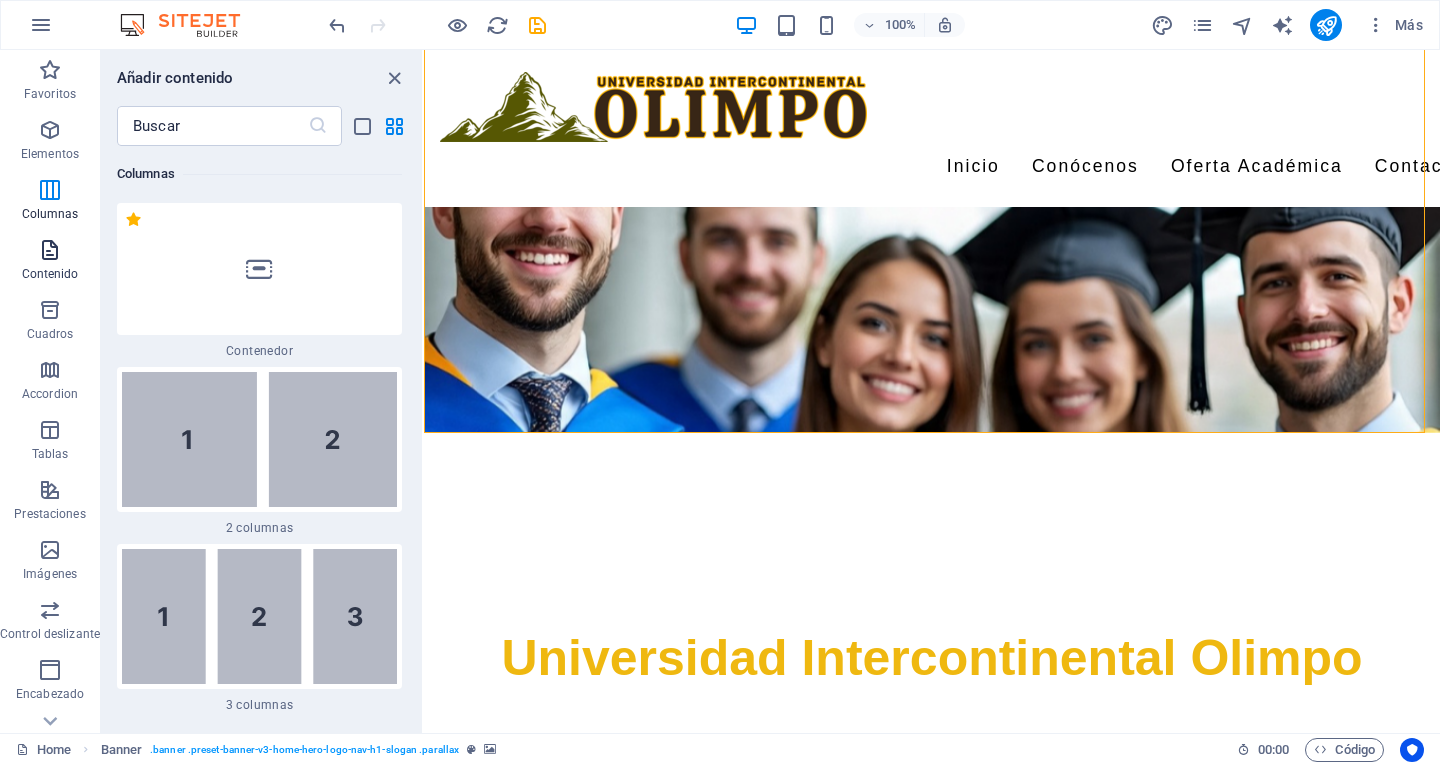 click on "Contenido" at bounding box center (50, 274) 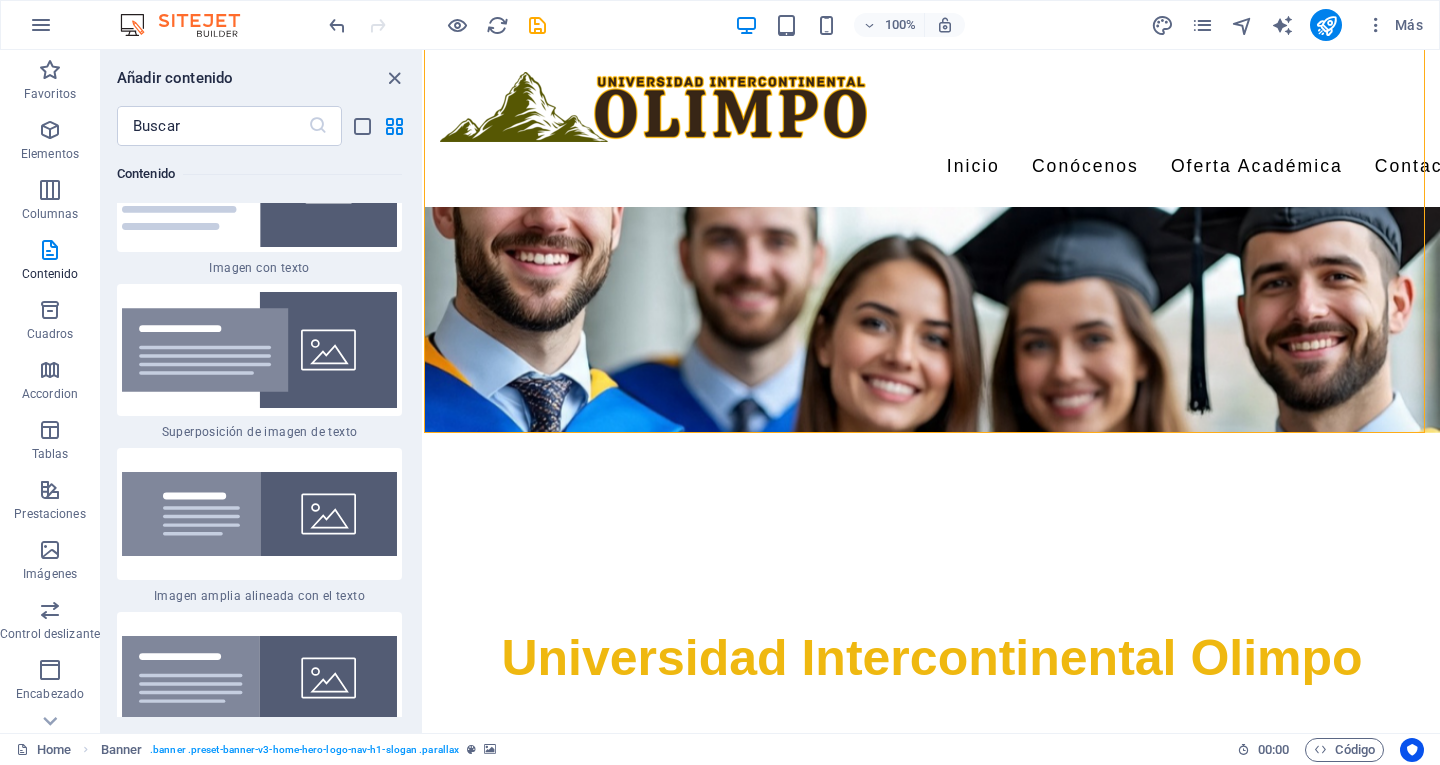 scroll, scrollTop: 7608, scrollLeft: 0, axis: vertical 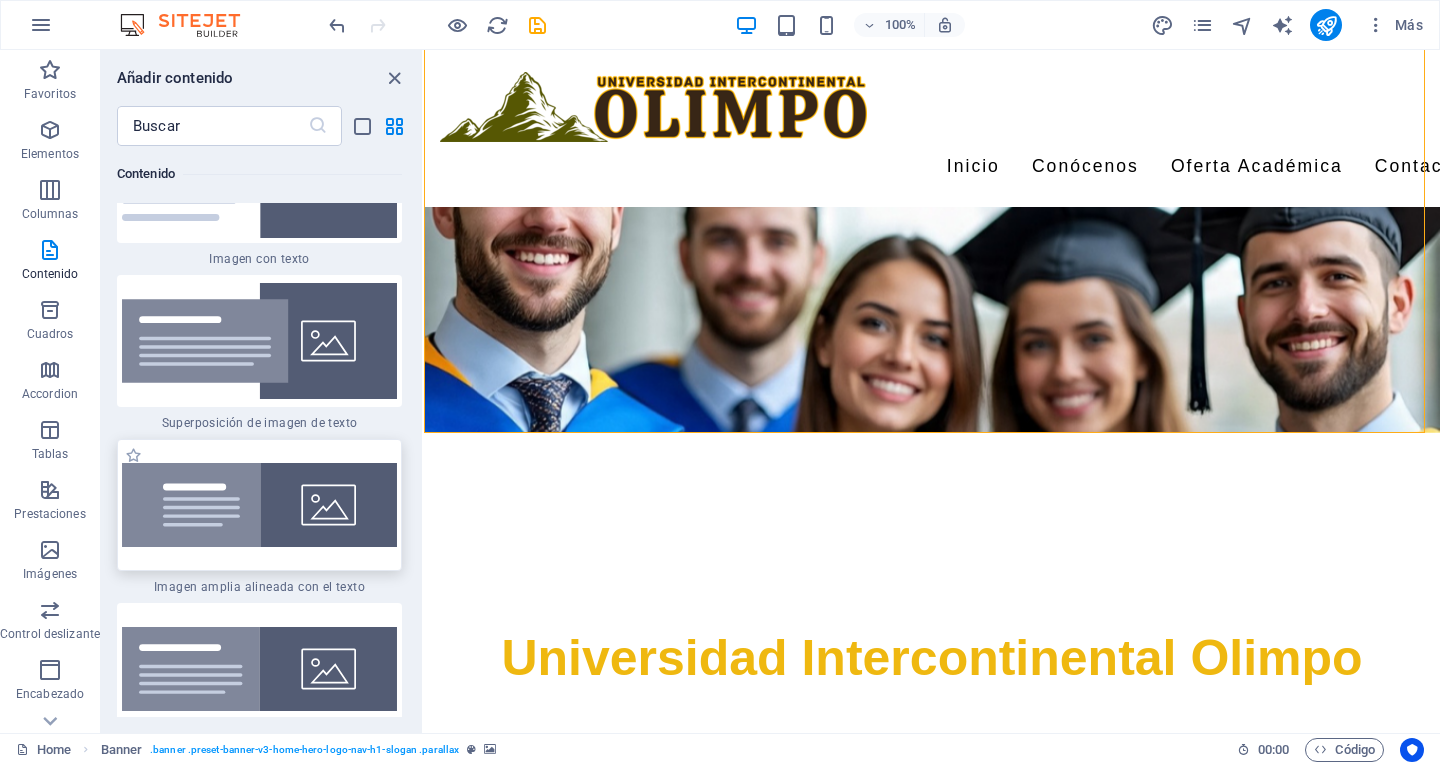 click at bounding box center (259, 505) 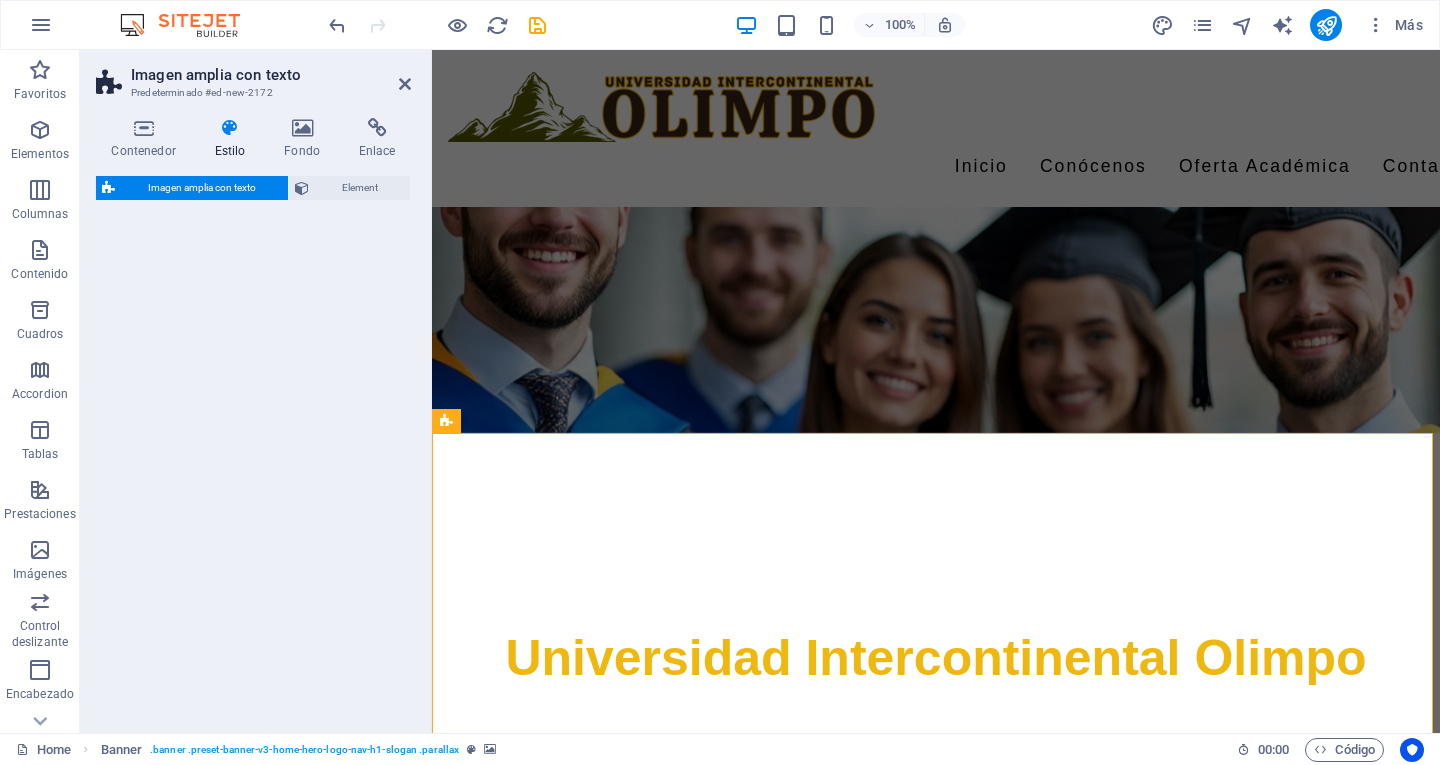 select on "%" 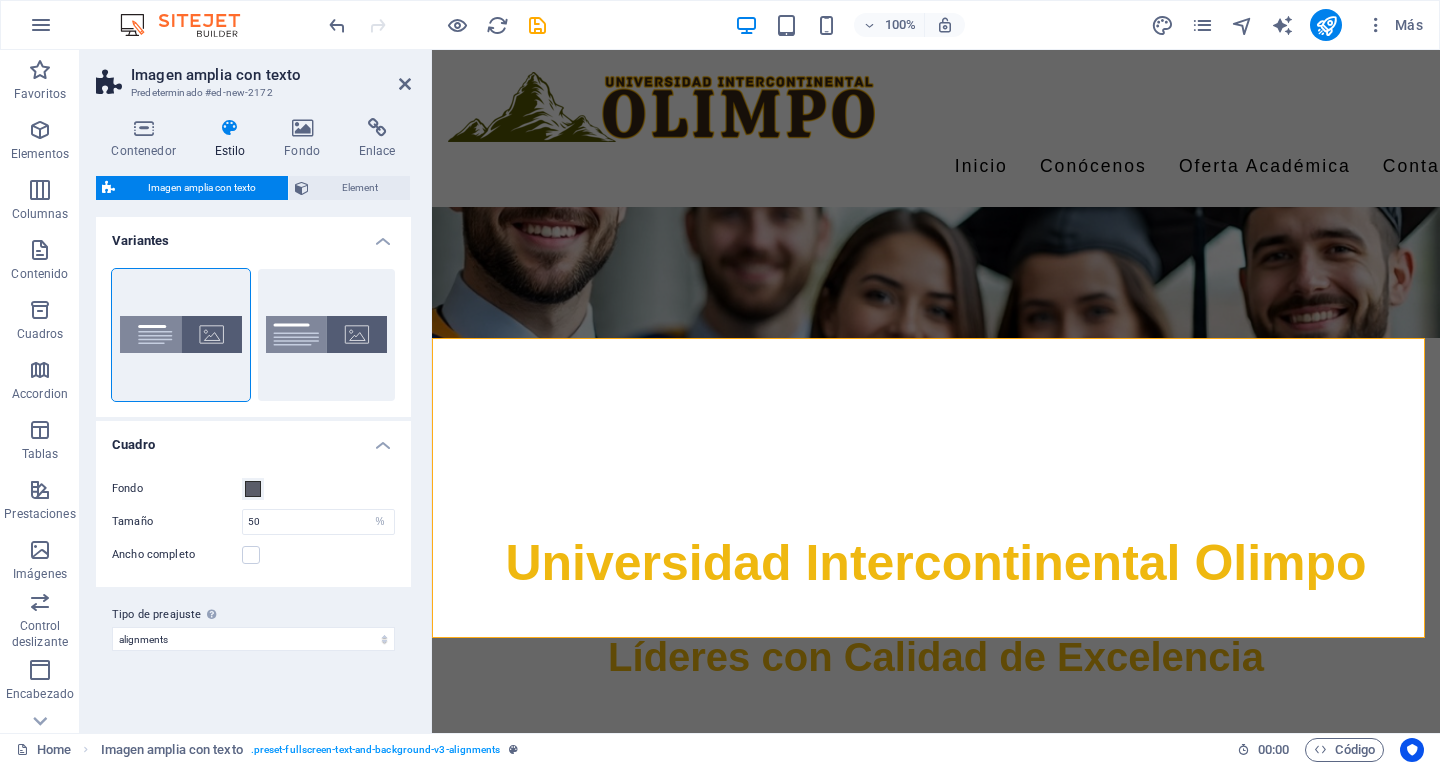 scroll, scrollTop: 400, scrollLeft: 0, axis: vertical 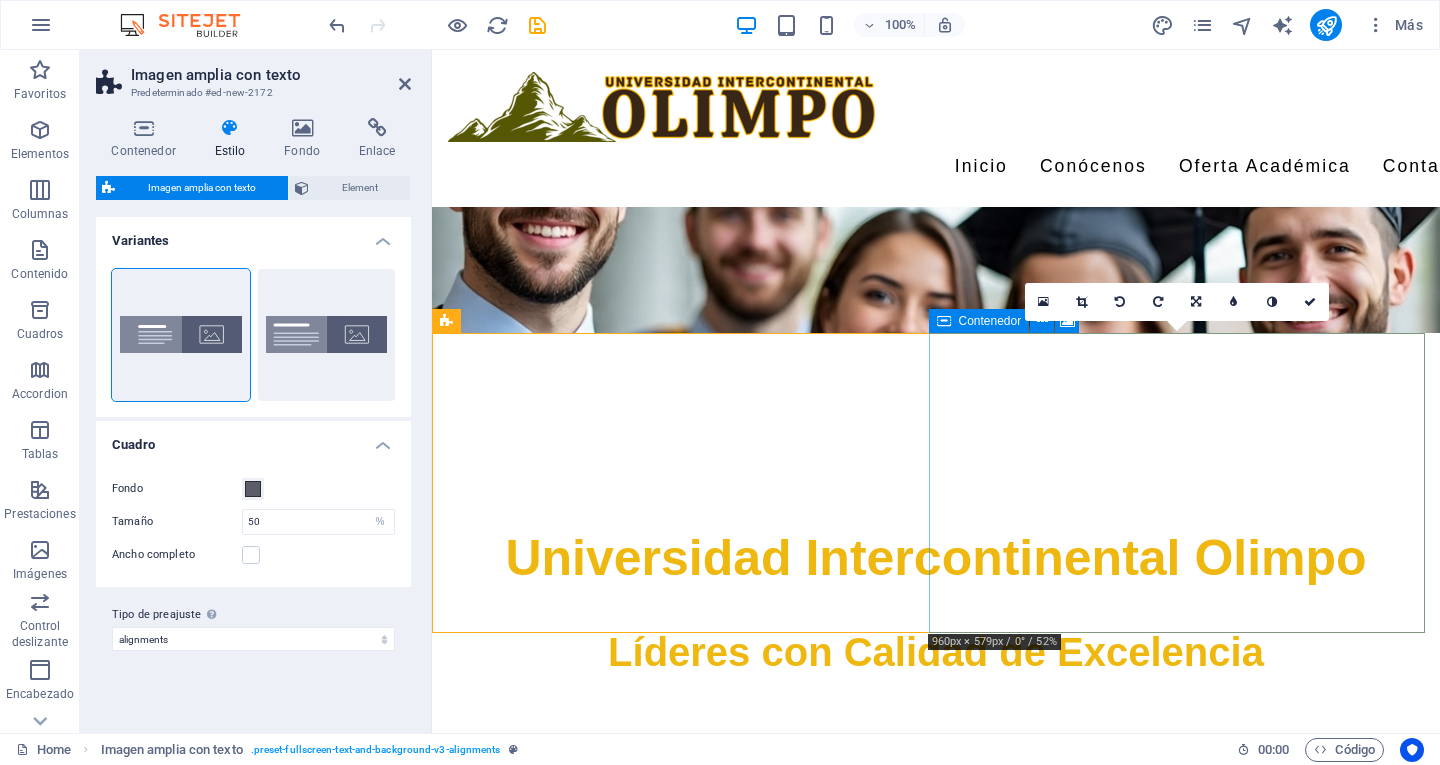 click on "Suelta el contenido aquí o  Añadir elementos  Pegar portapapeles" at bounding box center (936, 1335) 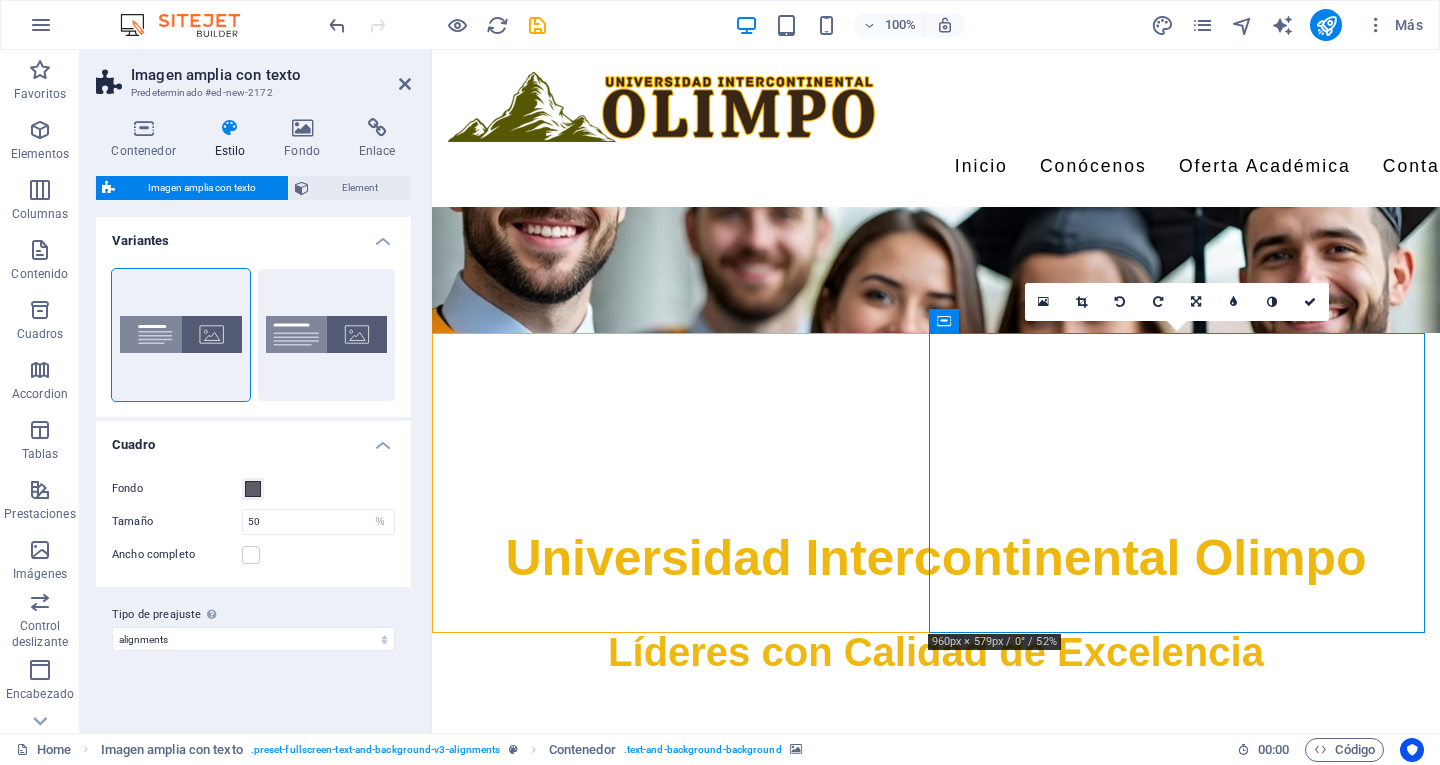 click at bounding box center (936, 1114) 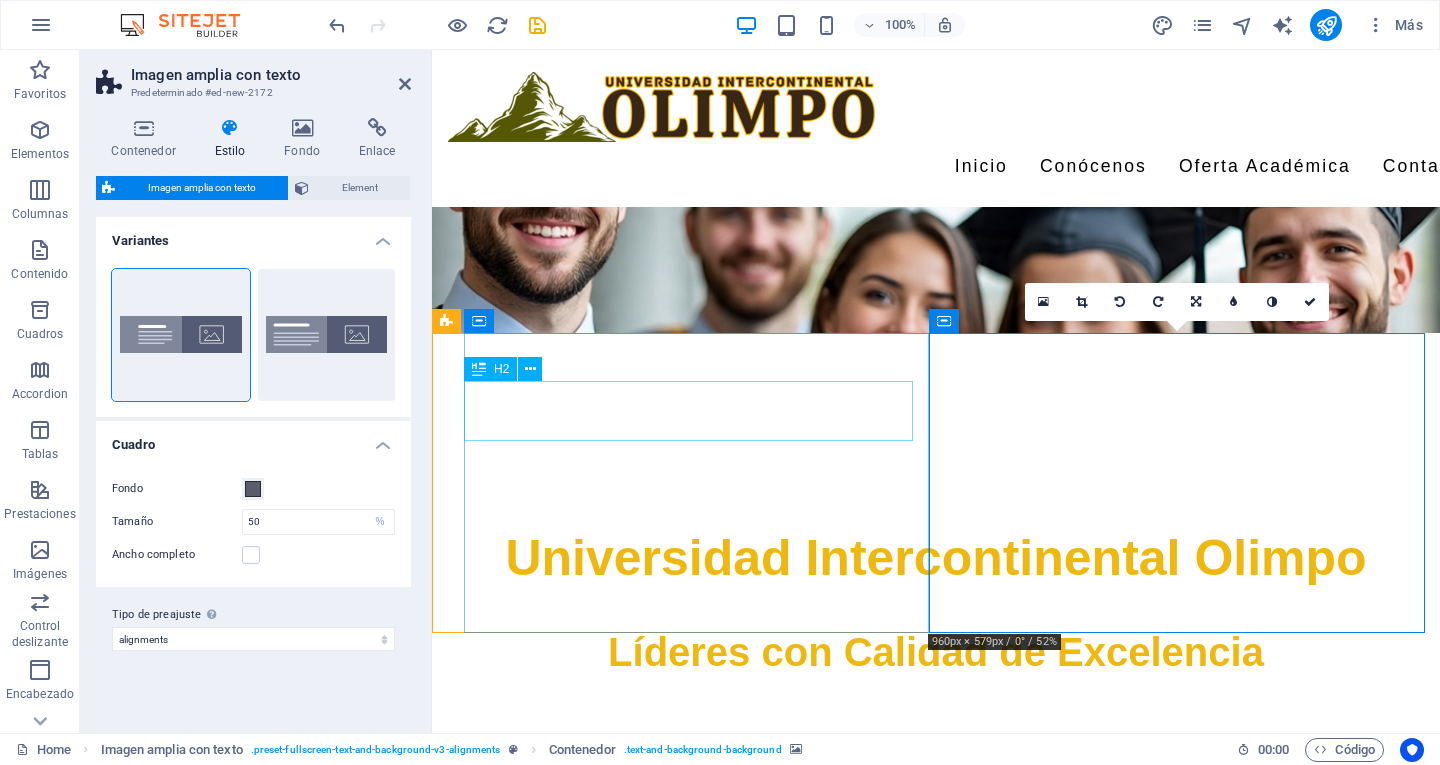 click on "Headline" at bounding box center [944, 862] 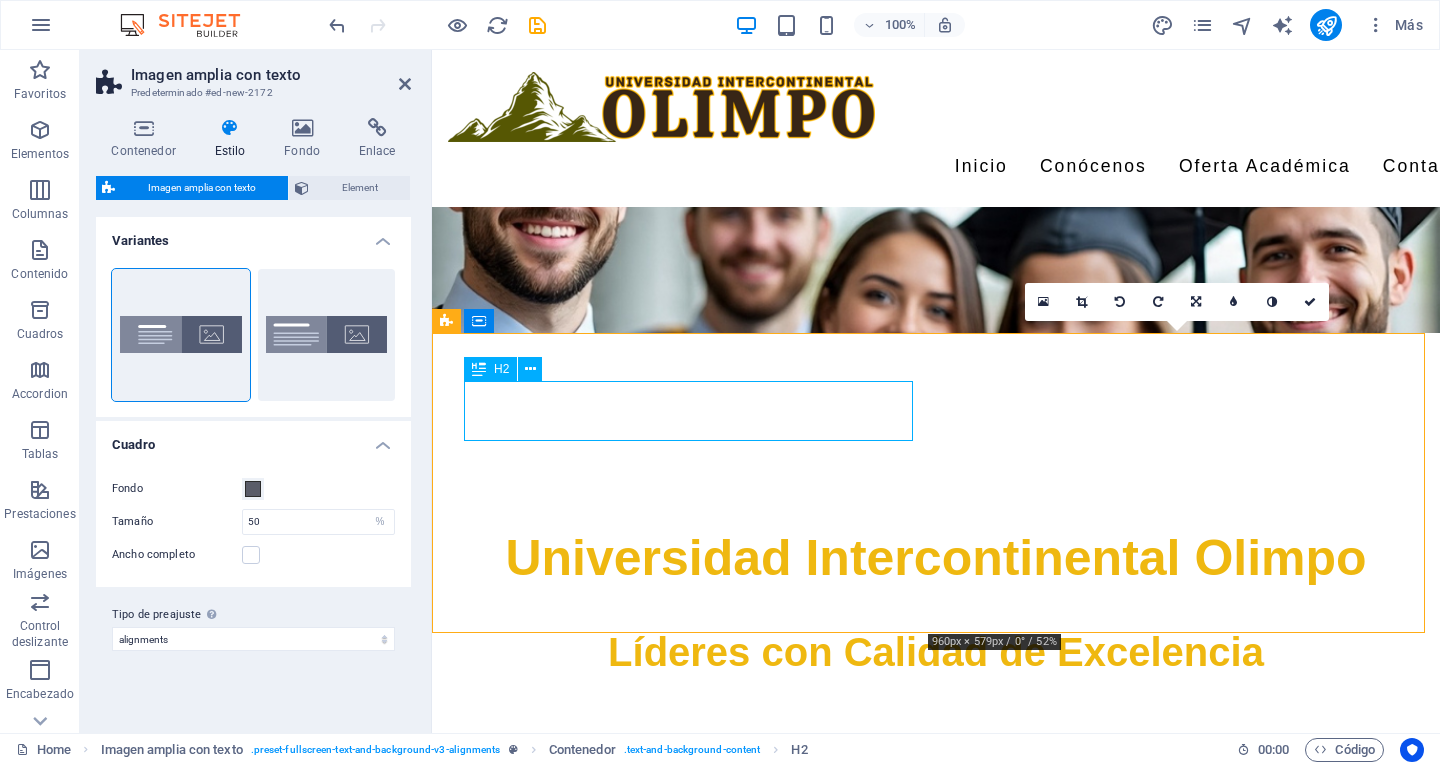 click on "Headline" at bounding box center [944, 862] 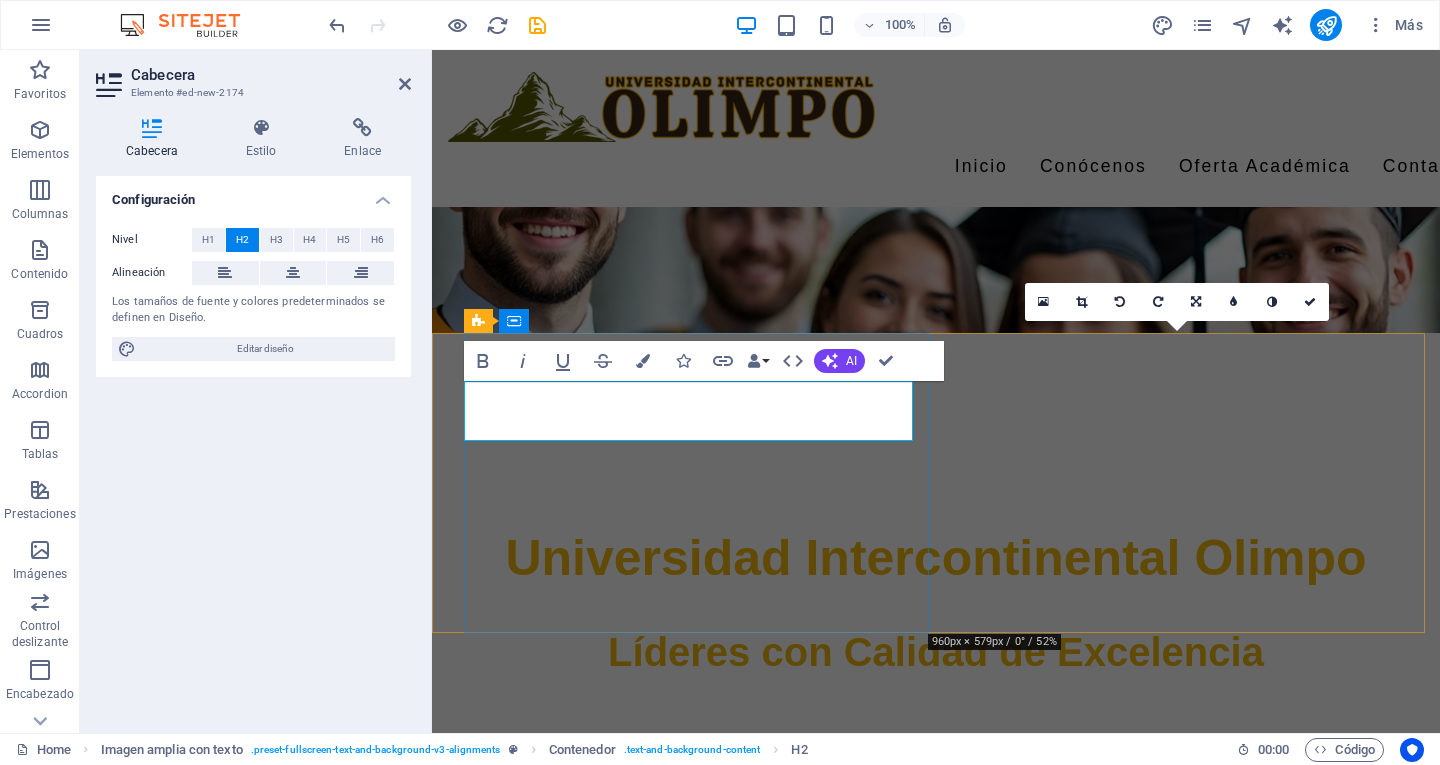 type 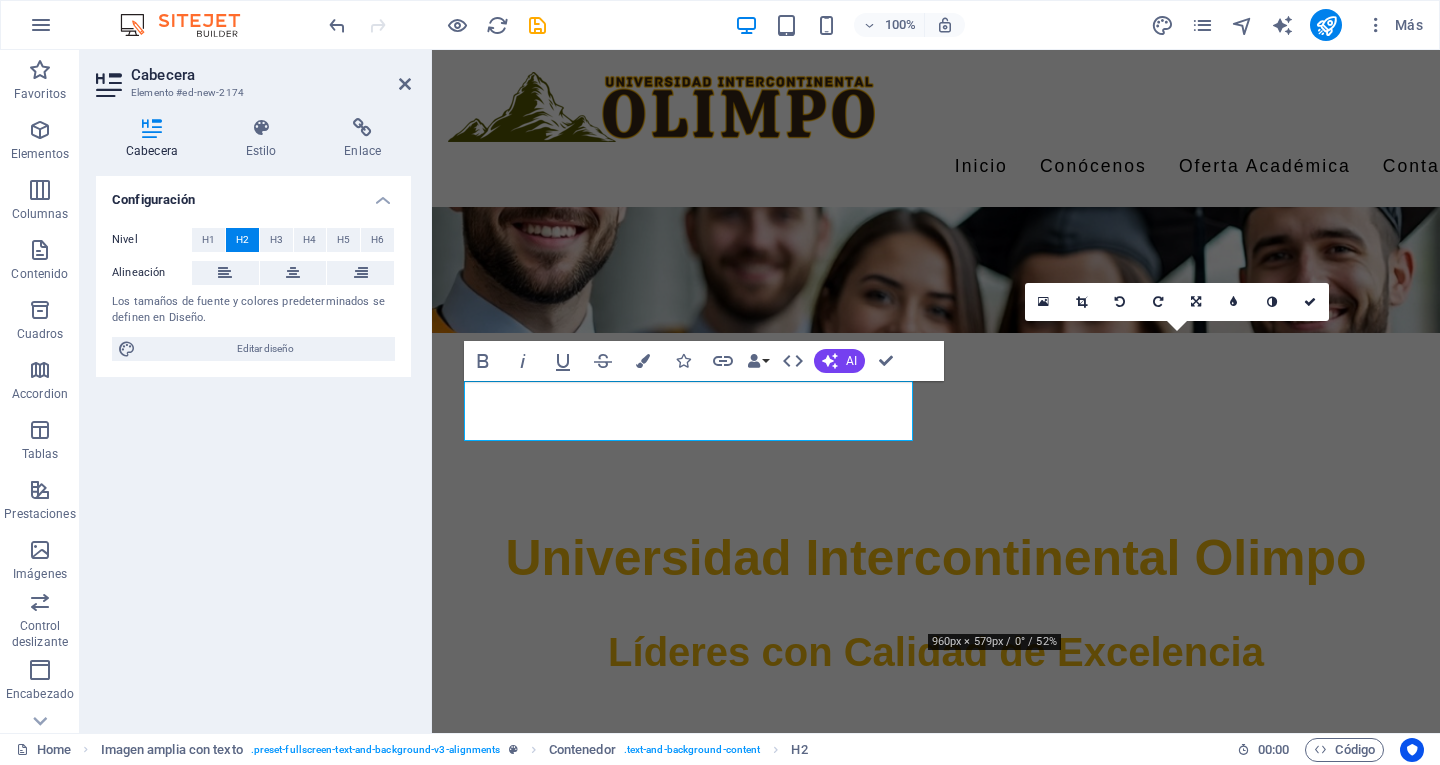 click at bounding box center [936, 1114] 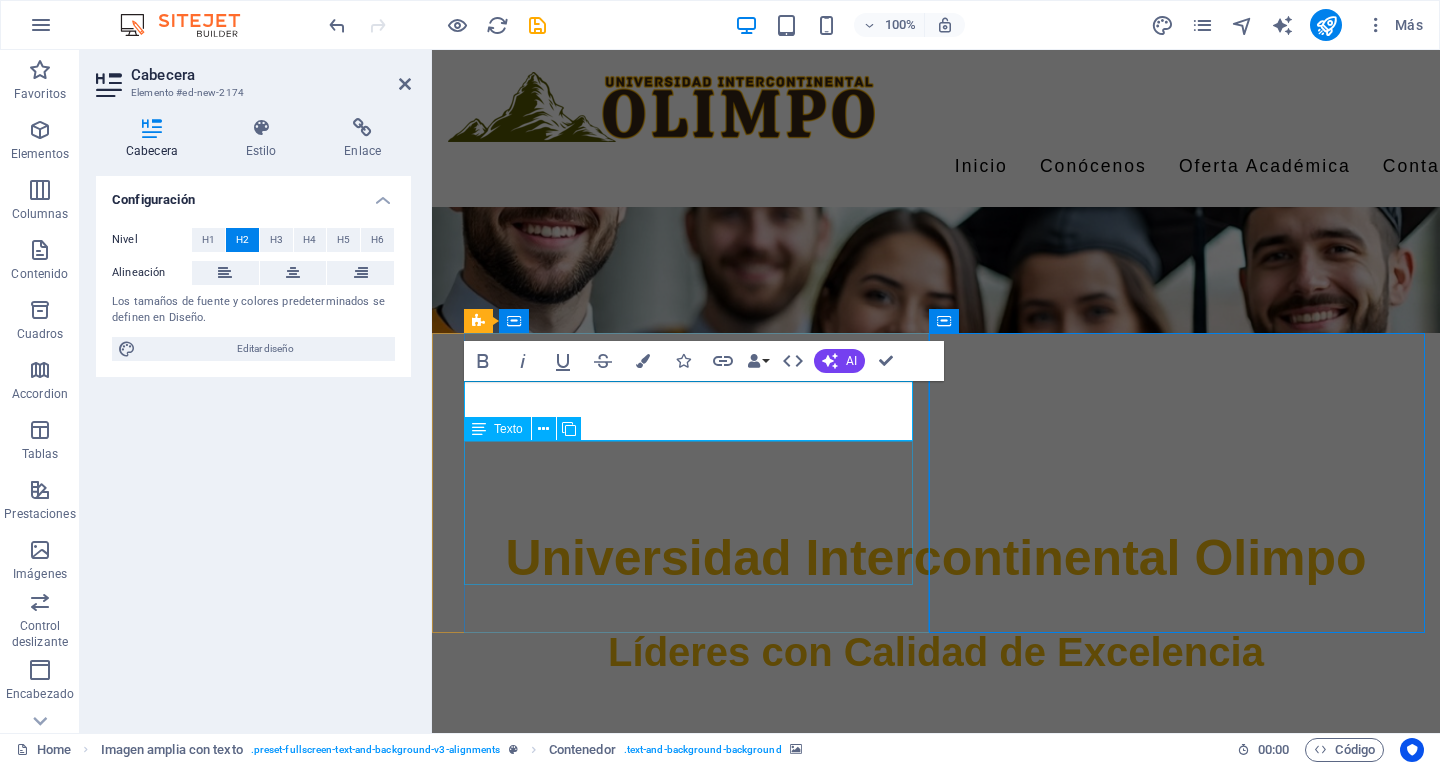 click on "Lorem ipsum dolor sit amet, consectetuer adipiscing elit. Aenean commodo ligula eget dolor. Lorem ipsum dolor sit amet, consectetuer adipiscing elit leget dolor. Lorem ipsum dolor sit amet, consectetuer adipiscing elit. Aenean commodo ligula eget dolor. Lorem ipsum dolor sit amet, consectetuer adipiscing elit dolor." at bounding box center (944, 928) 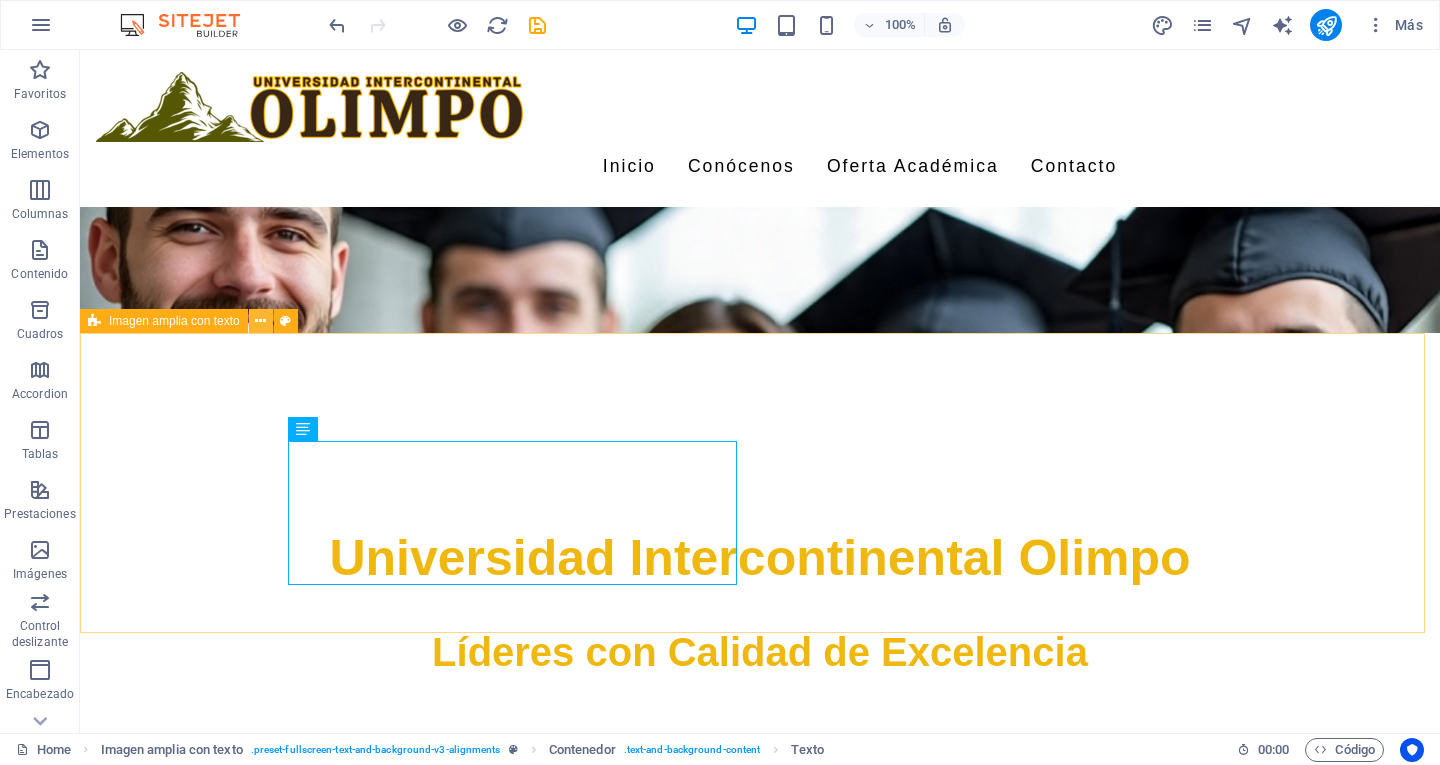 click at bounding box center (261, 321) 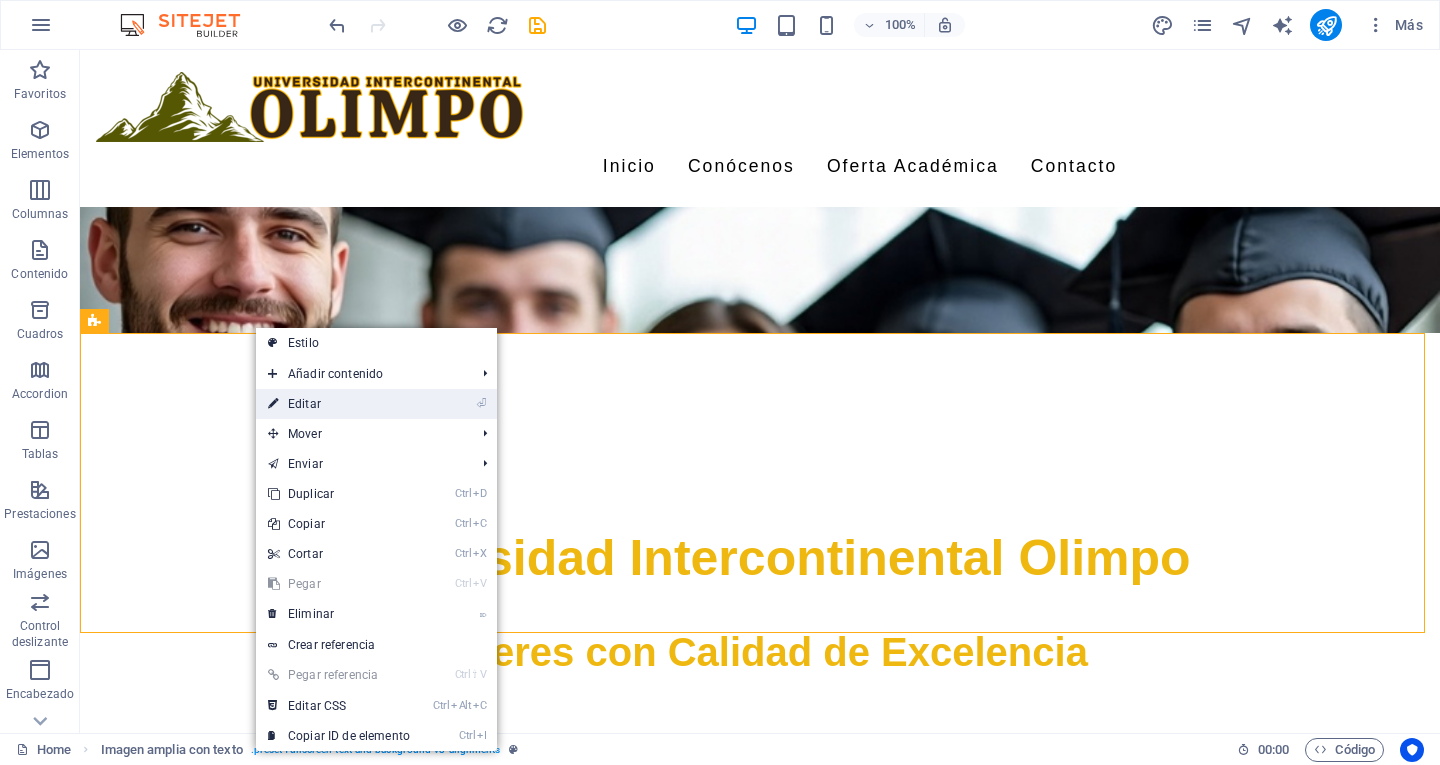 click on "⏎  Editar" at bounding box center (339, 404) 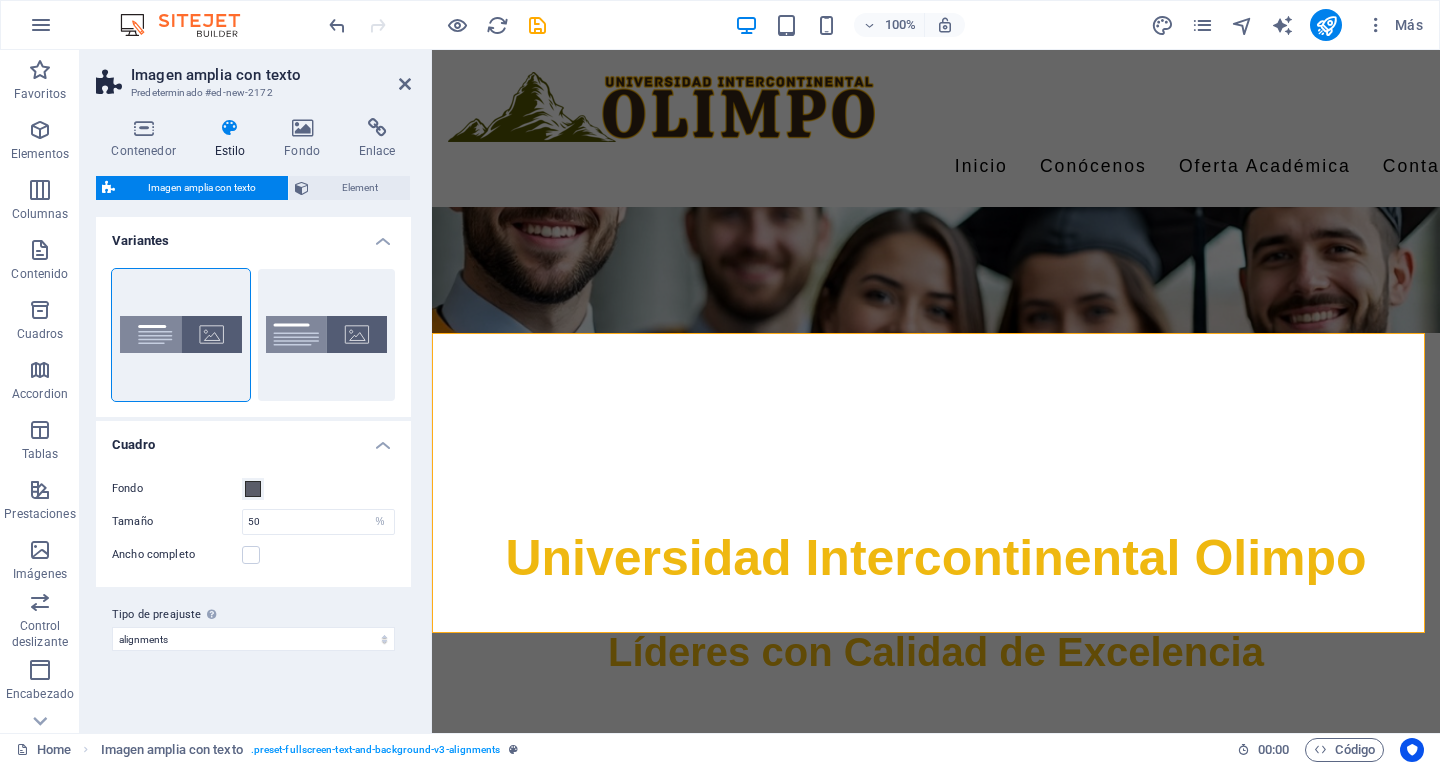 click on "Imagen amplia con texto" at bounding box center [271, 75] 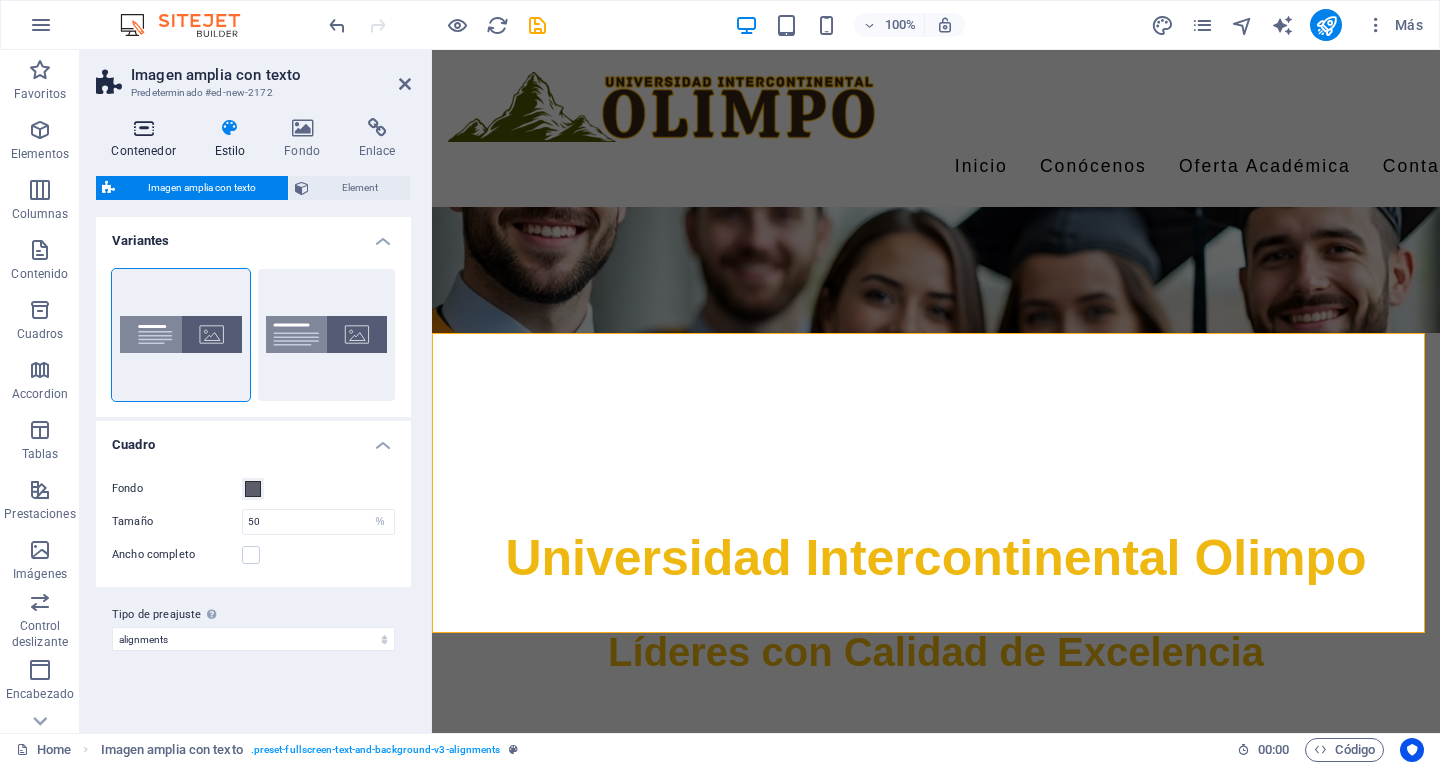 click on "Contenedor" at bounding box center (147, 139) 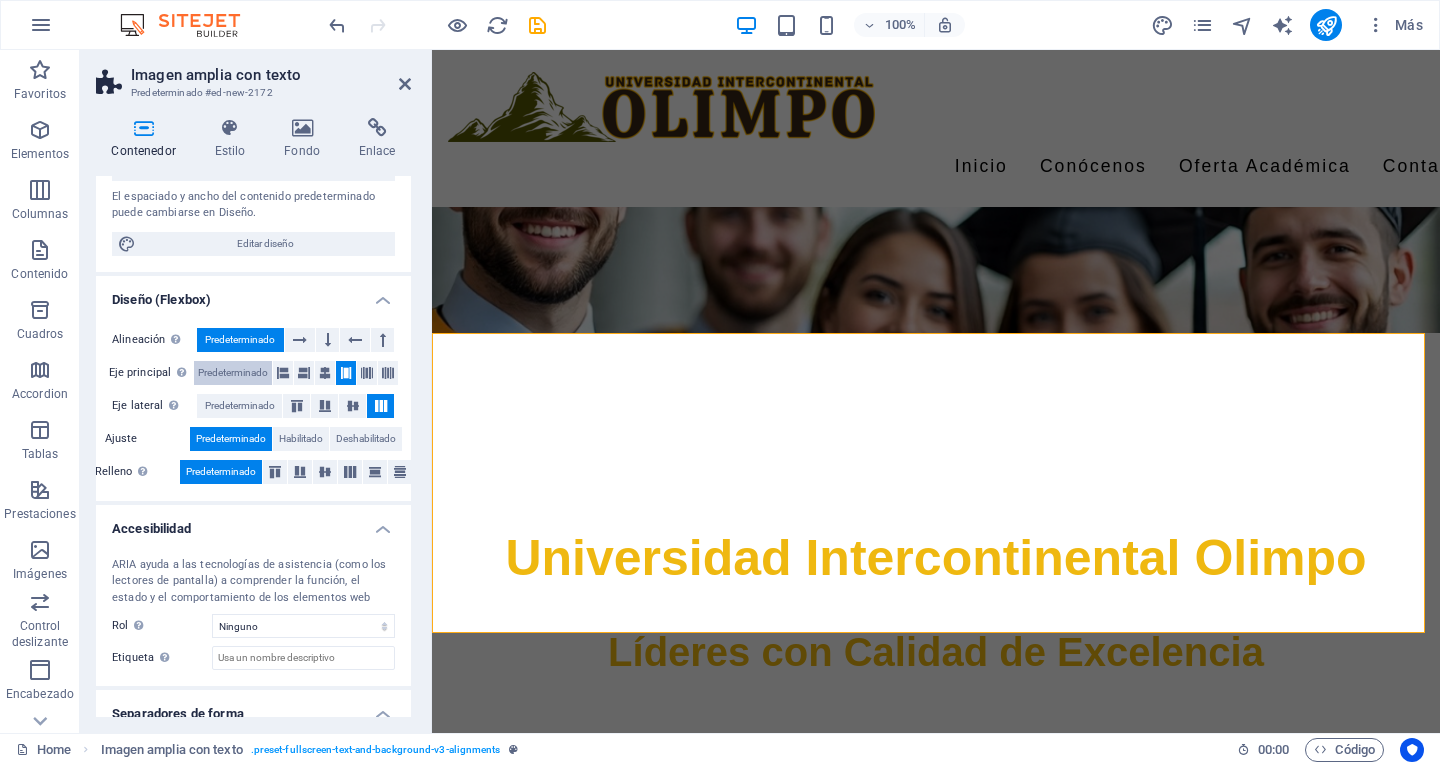 scroll, scrollTop: 292, scrollLeft: 0, axis: vertical 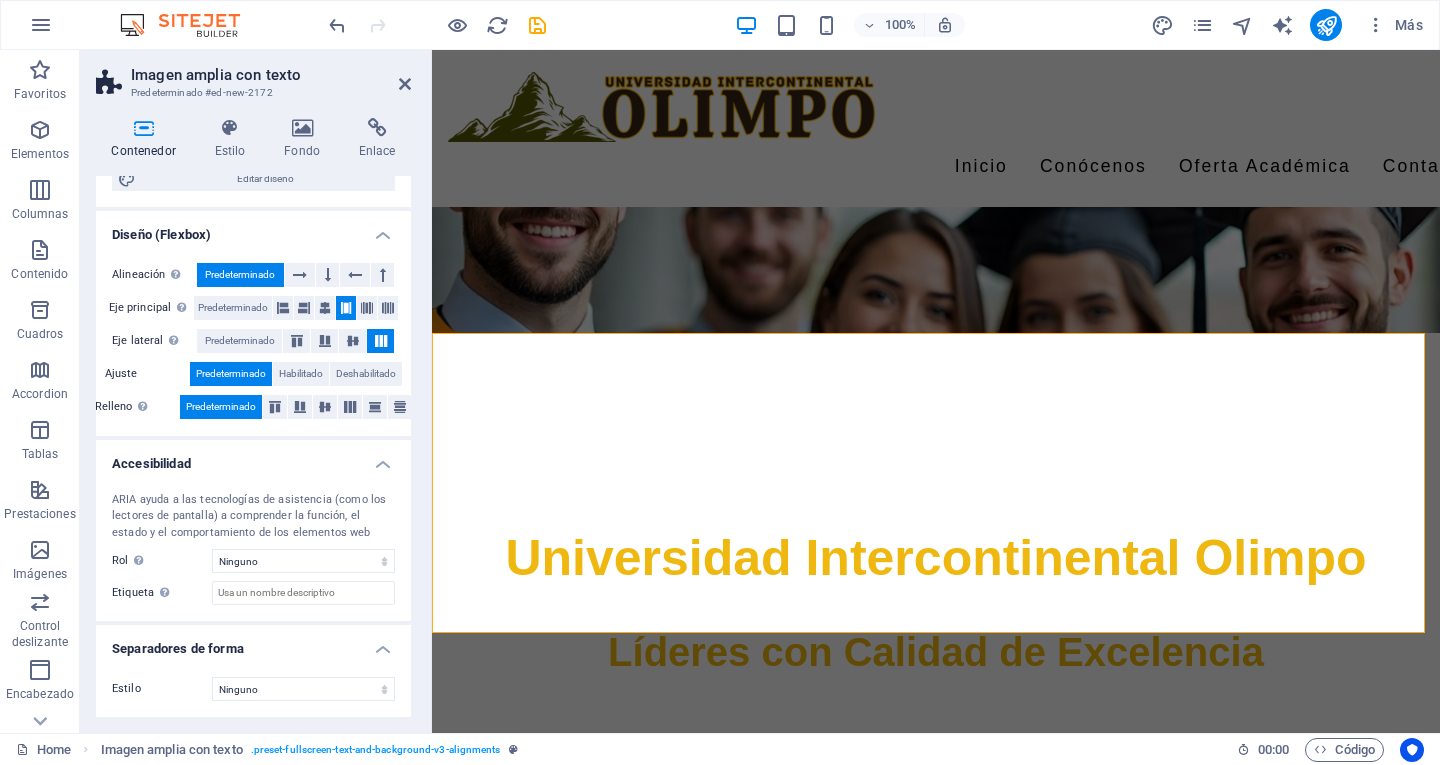 click on "ARIA ayuda a las tecnologías de asistencia (como los lectores de pantalla) a comprender la función, el estado y el comportamiento de los elementos web Rol El rol de ARIA define el propósito de un elemento.  Aquí puedes encontrar todas las explicaciones y recomendaciones Ninguno Alert Article Banner Comment Complementary Dialog Encabezado Marquee Pie de página Presentation Region Section Separator Status Timer Etiqueta Usa la  etiqueta ARIA  para proporcionar un nombre claro y descriptivo a los elementos que no se explican por sí solos." at bounding box center [253, 549] 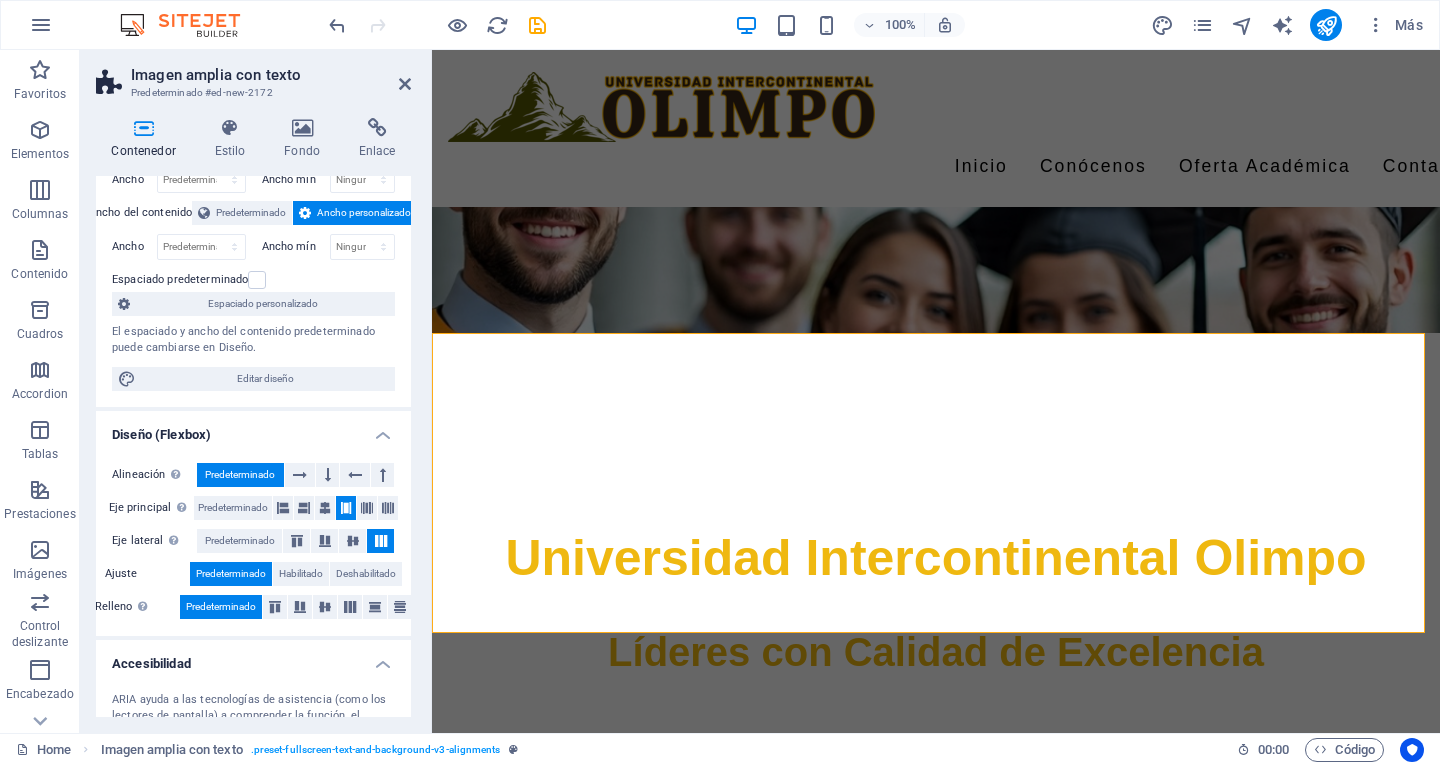 scroll, scrollTop: 0, scrollLeft: 0, axis: both 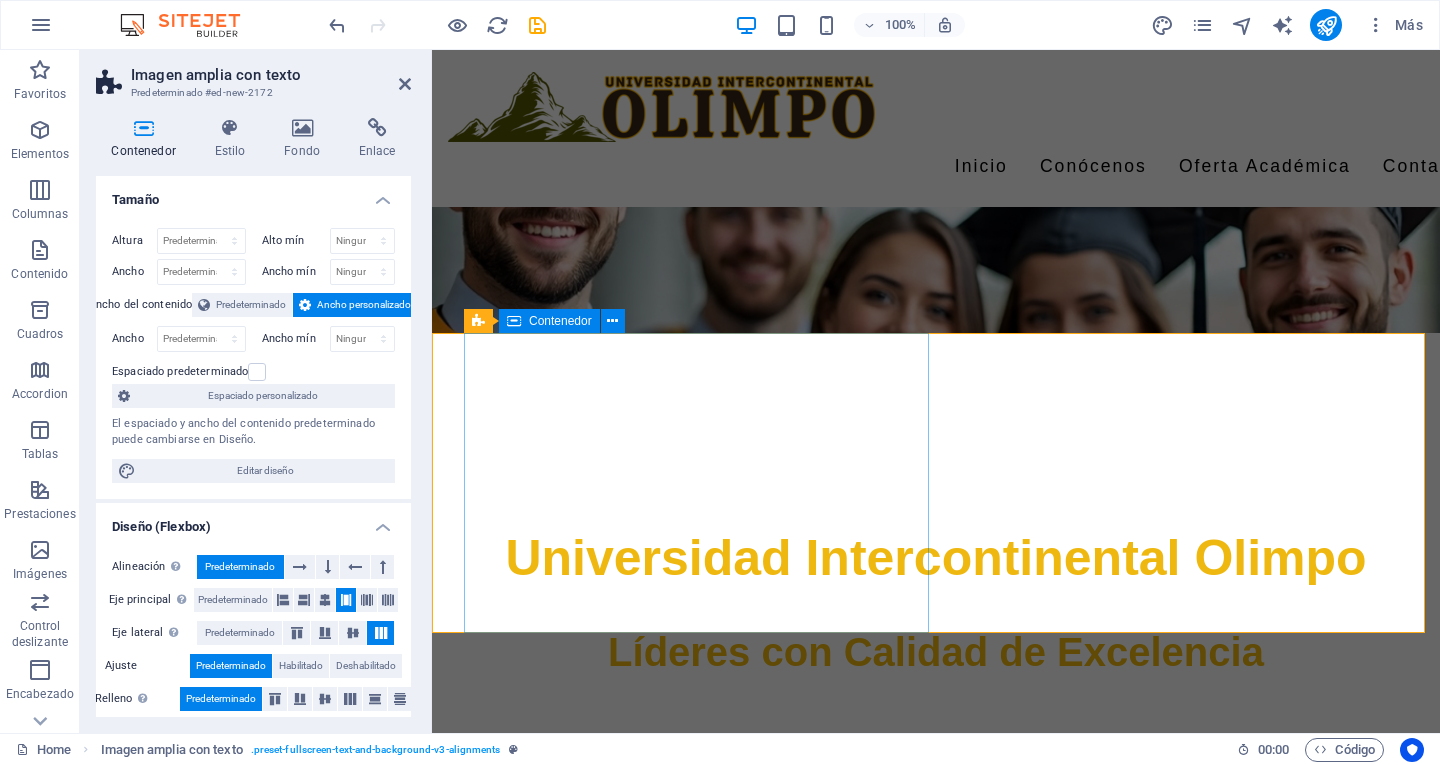 click on "Filosofía Lorem ipsum dolor sit amet, consectetuer adipiscing elit. Aenean commodo ligula eget dolor. Lorem ipsum dolor sit amet, consectetuer adipiscing elit leget dolor. Lorem ipsum dolor sit amet, consectetuer adipiscing elit. Aenean commodo ligula eget dolor. Lorem ipsum dolor sit amet, consectetuer adipiscing elit dolor." at bounding box center (952, 898) 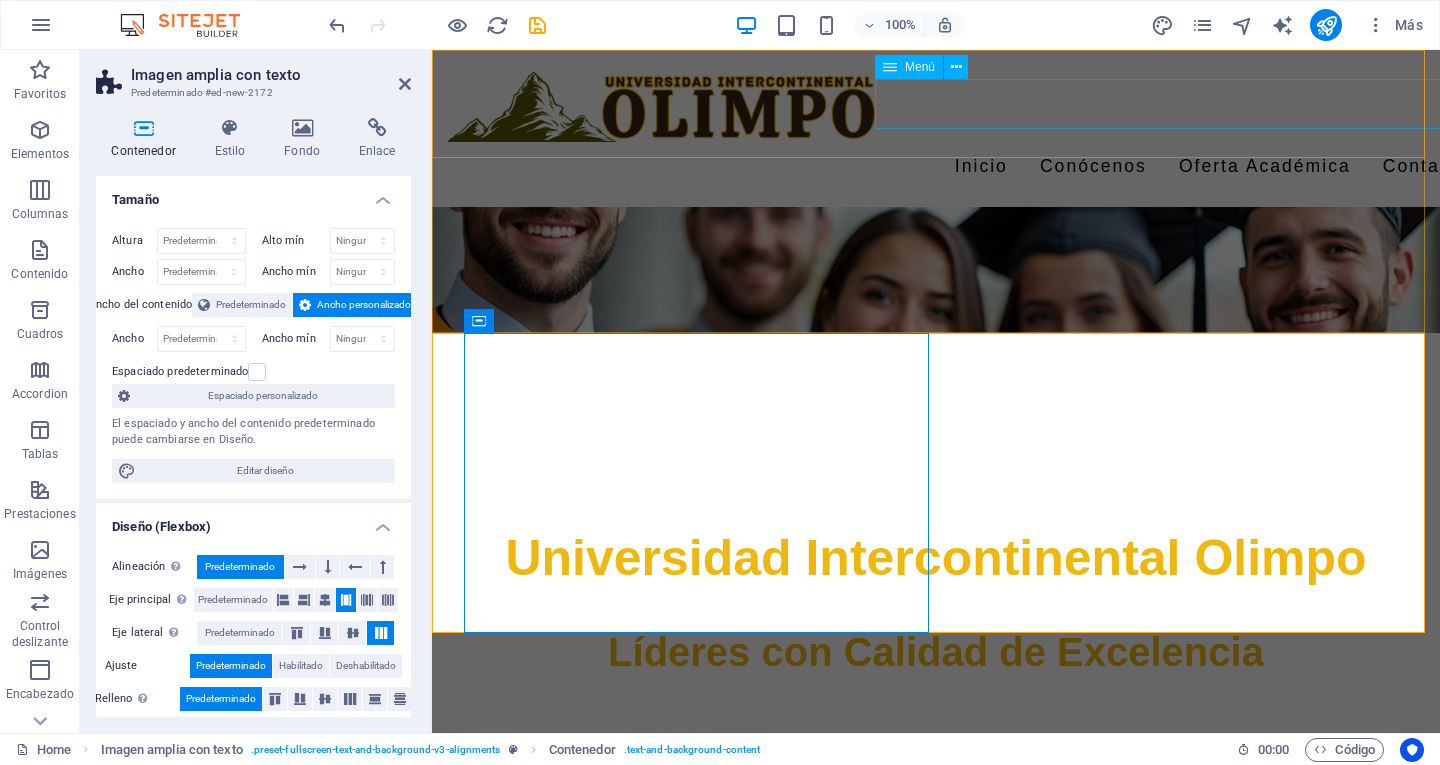click on "Inicio Conócenos Filosofía Misión Visión Valores Oferta Académica Licenciaturas Ingenierías Maestrías Doctorados Contacto" at bounding box center (1212, 167) 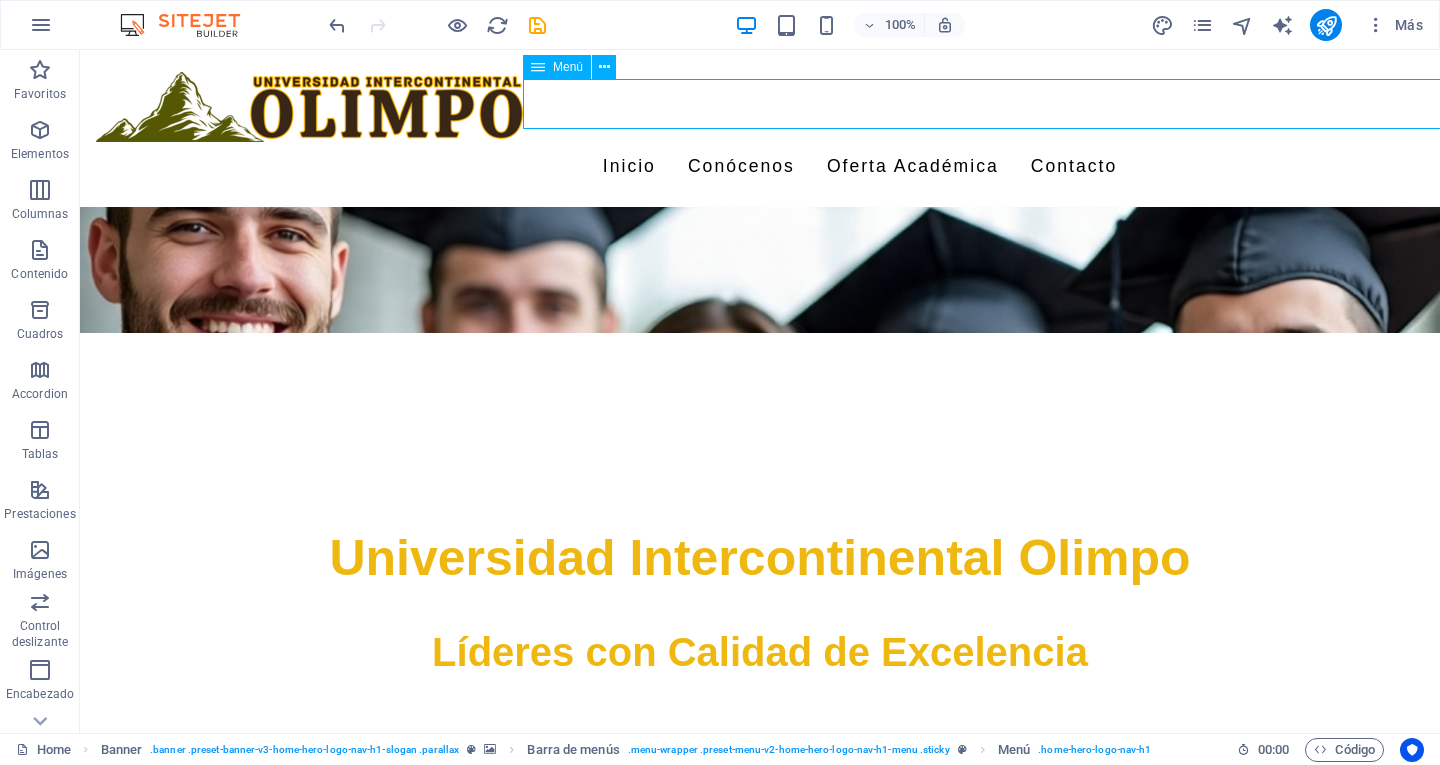 click on "Inicio Conócenos Filosofía Misión Visión Valores Oferta Académica Licenciaturas Ingenierías Maestrías Doctorados Contacto" at bounding box center [860, 167] 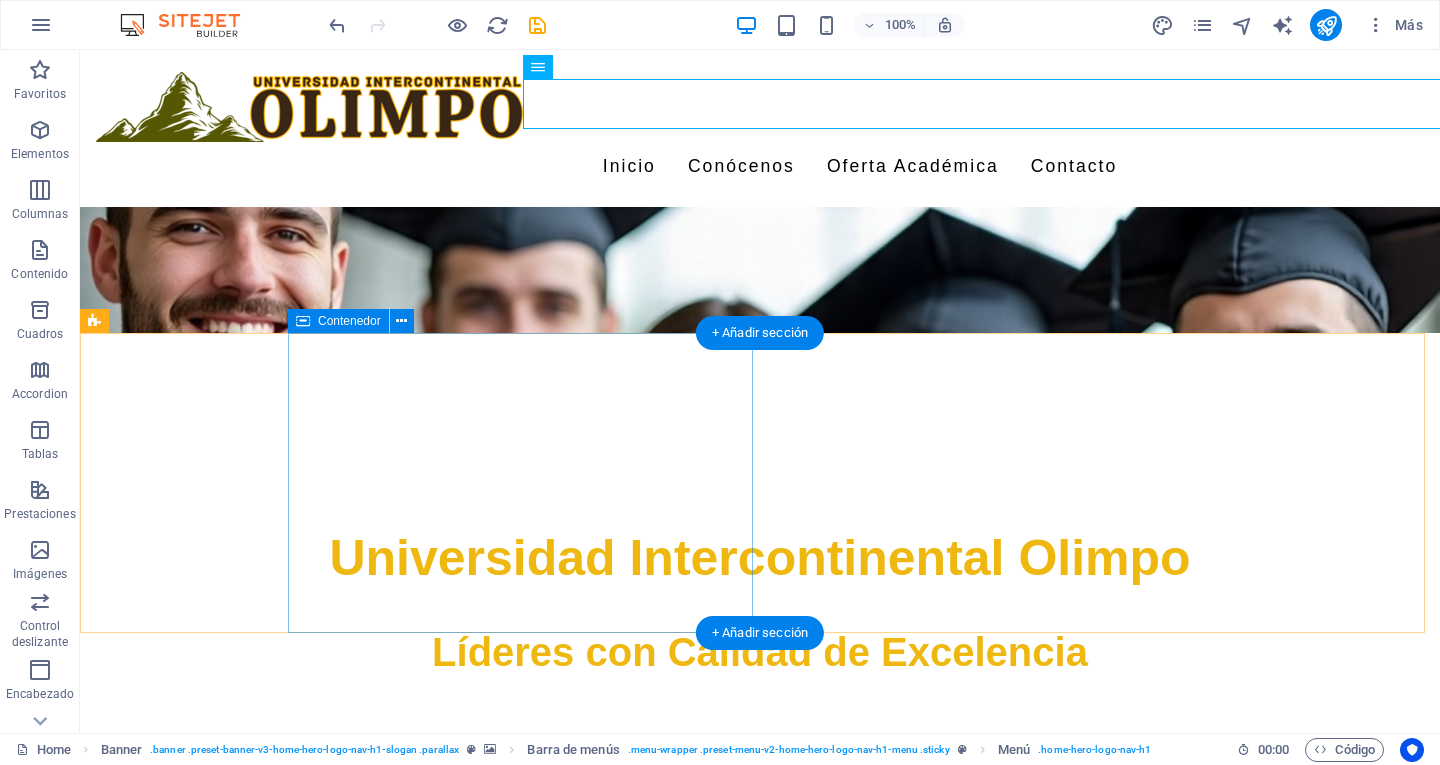 click on "Filosofía Lorem ipsum dolor sit amet, consectetuer adipiscing elit. Aenean commodo ligula eget dolor. Lorem ipsum dolor sit amet, consectetuer adipiscing elit leget dolor. Lorem ipsum dolor sit amet, consectetuer adipiscing elit. Aenean commodo ligula eget dolor. Lorem ipsum dolor sit amet, consectetuer adipiscing elit dolor." at bounding box center [864, 898] 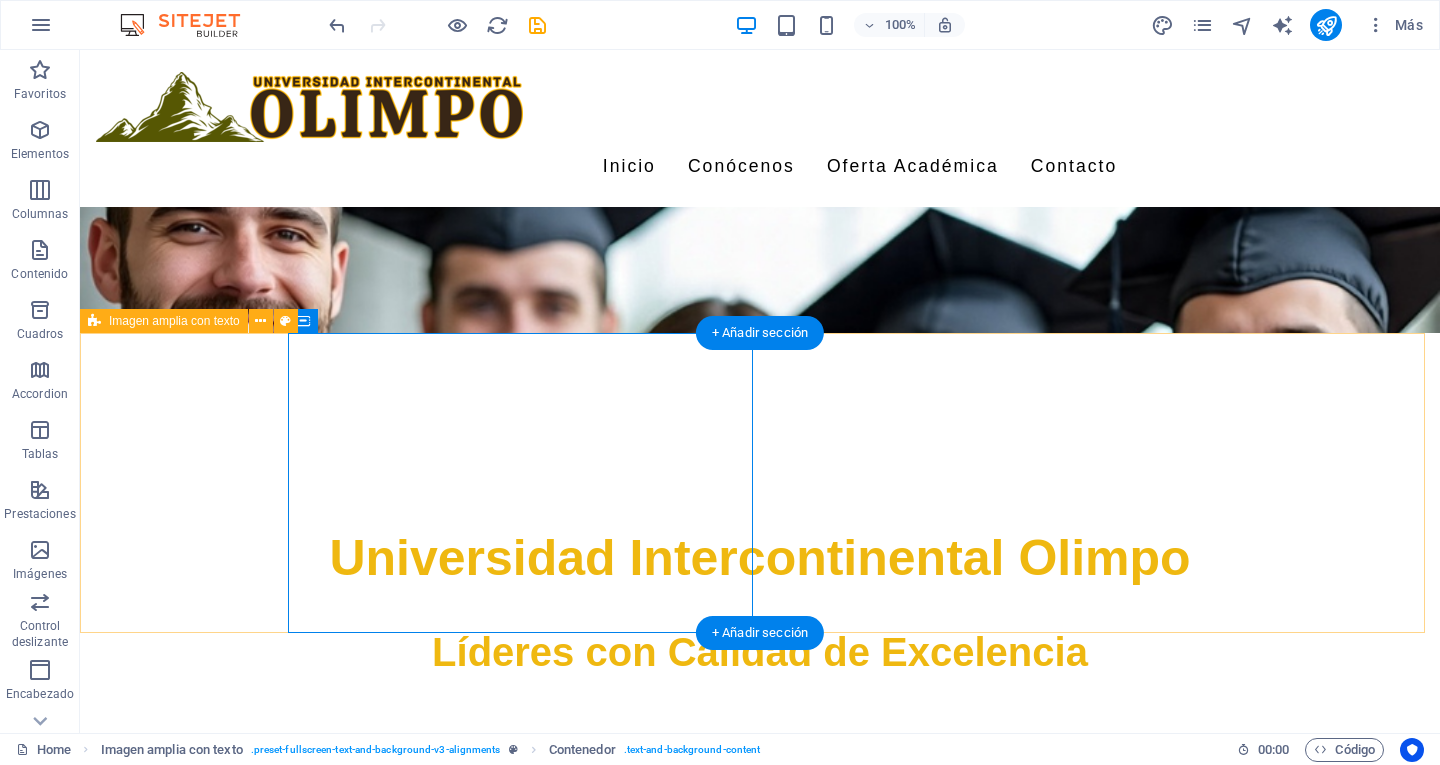 click on "Filosofía Lorem ipsum dolor sit amet, consectetuer adipiscing elit. Aenean commodo ligula eget dolor. Lorem ipsum dolor sit amet, consectetuer adipiscing elit leget dolor. Lorem ipsum dolor sit amet, consectetuer adipiscing elit. Aenean commodo ligula eget dolor. Lorem ipsum dolor sit amet, consectetuer adipiscing elit dolor.  Suelta el contenido aquí o  Añadir elementos  Pegar portapapeles" at bounding box center (760, 1119) 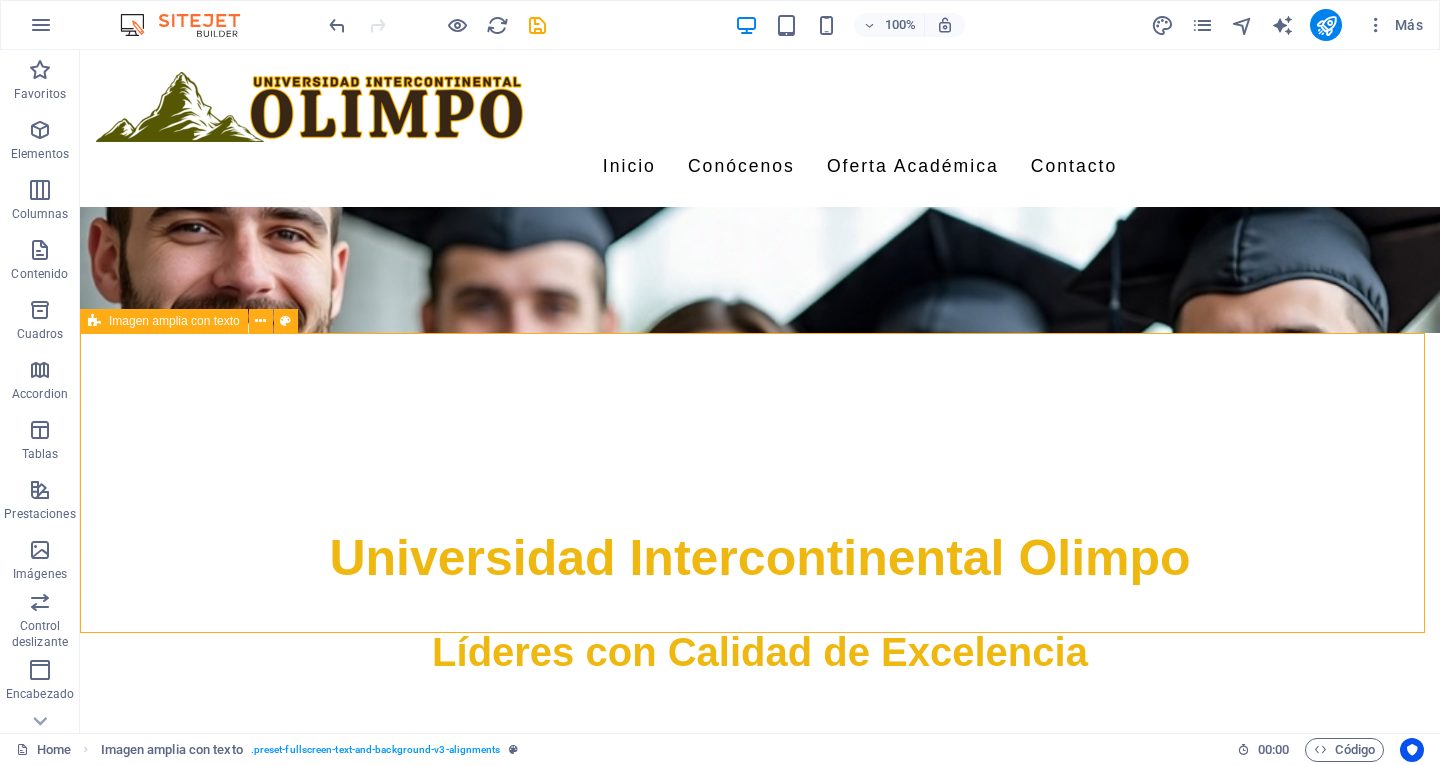click on "Imagen amplia con texto" at bounding box center (174, 321) 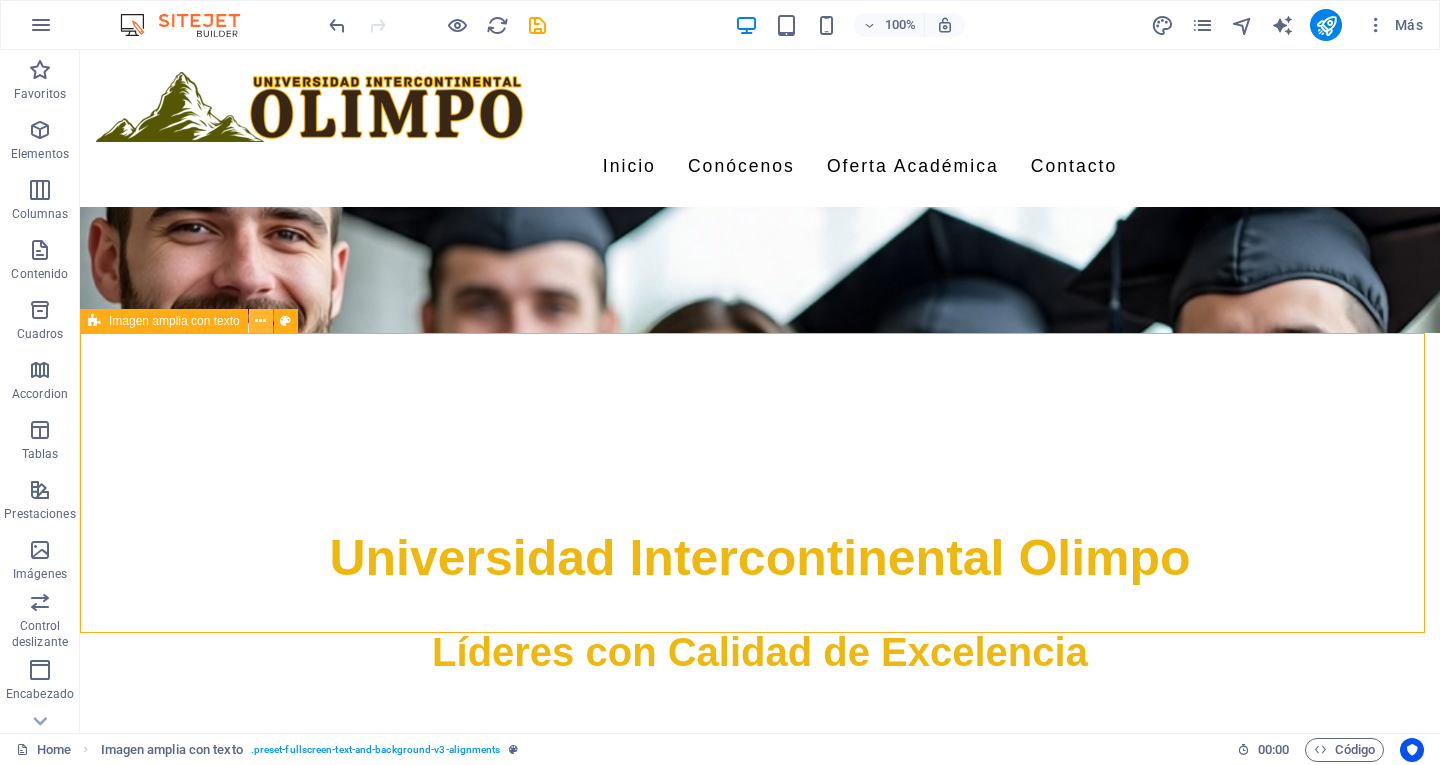 click at bounding box center (260, 321) 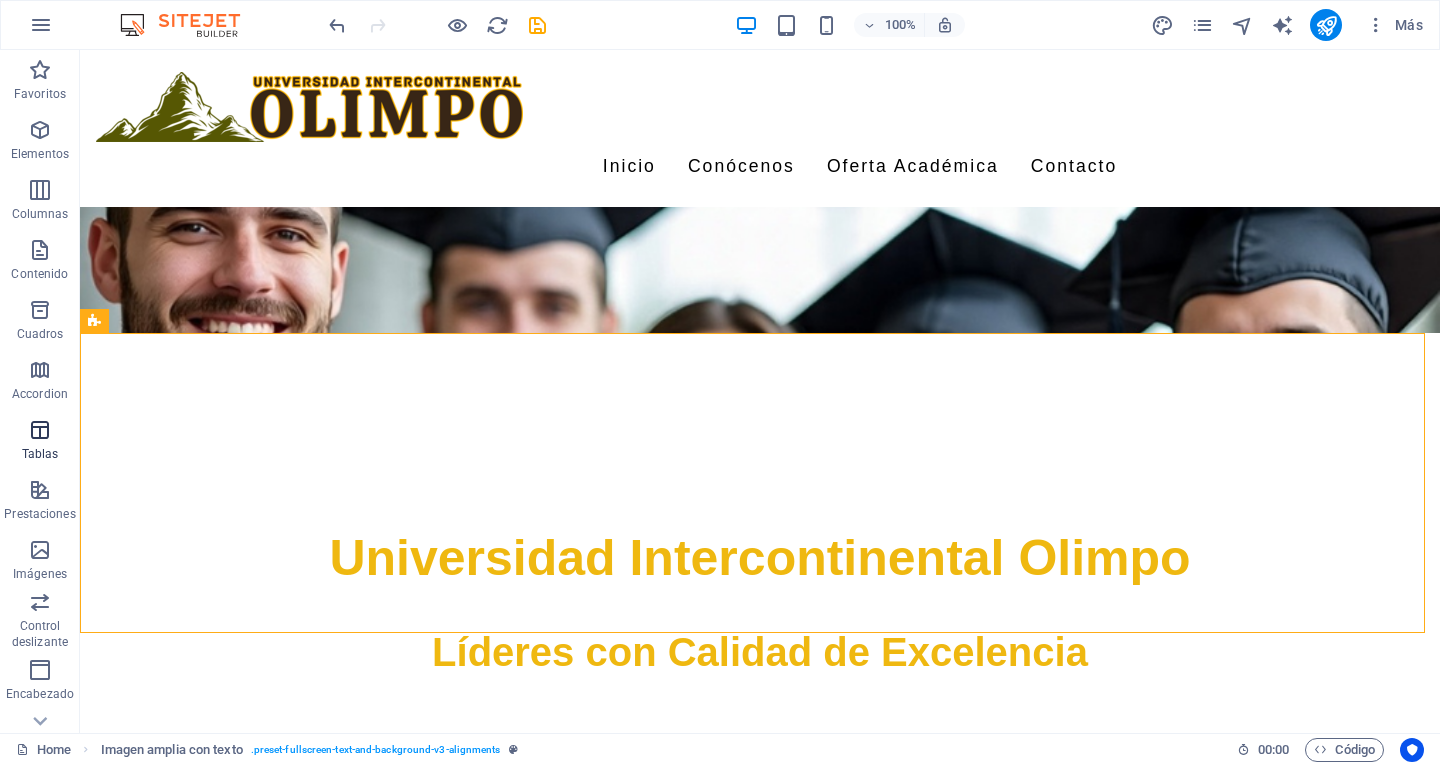 click on "Tablas" at bounding box center (40, 442) 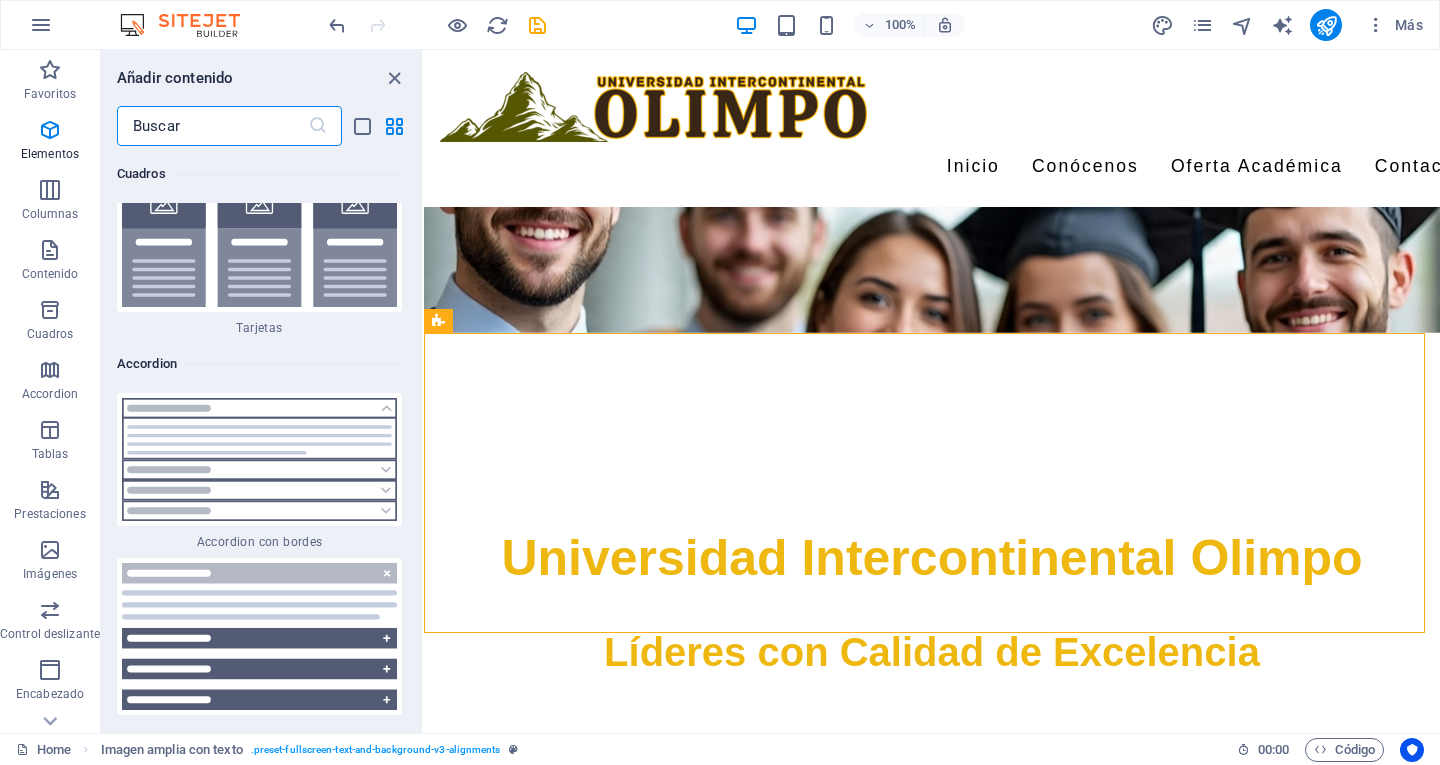 scroll, scrollTop: 13576, scrollLeft: 0, axis: vertical 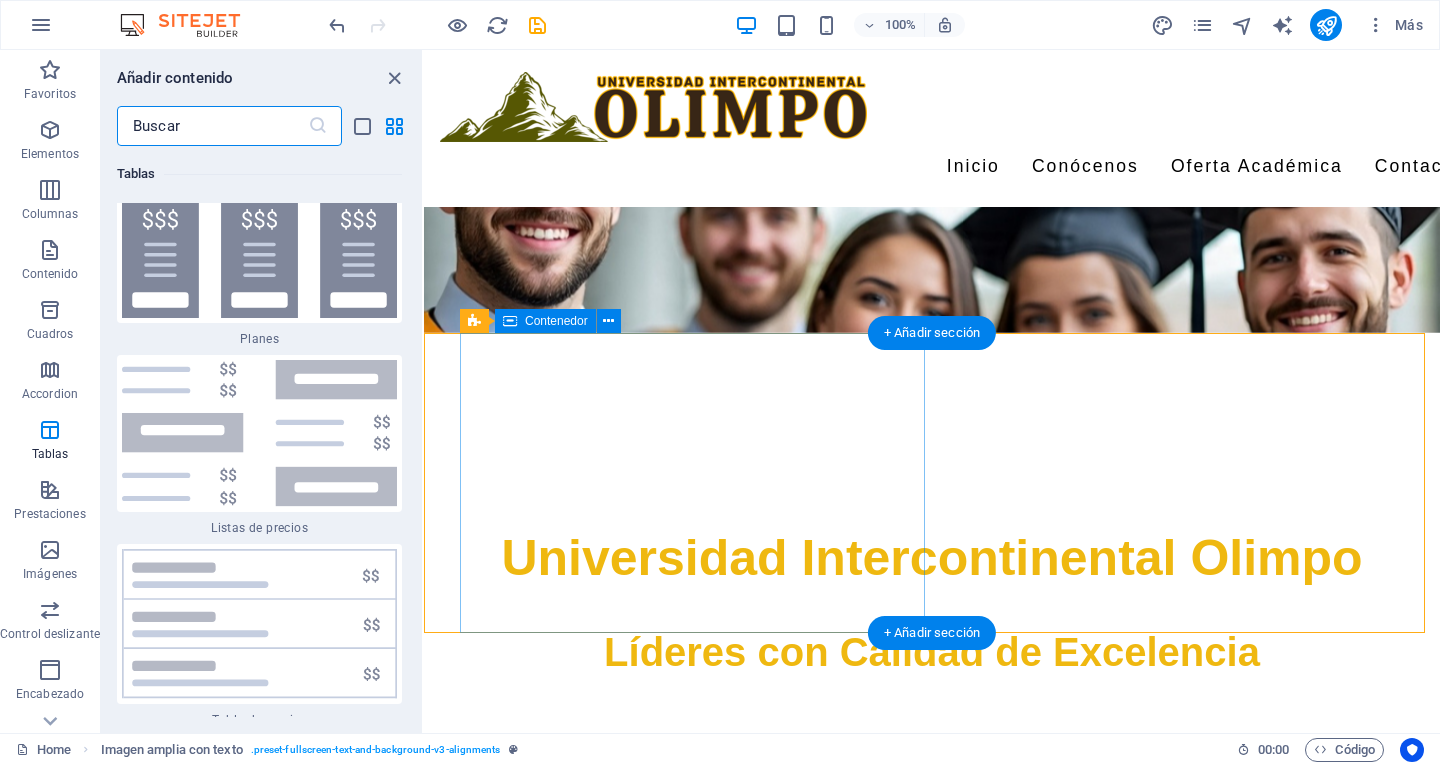 click on "Filosofía Lorem ipsum dolor sit amet, consectetuer adipiscing elit. Aenean commodo ligula eget dolor. Lorem ipsum dolor sit amet, consectetuer adipiscing elit leget dolor. Lorem ipsum dolor sit amet, consectetuer adipiscing elit. Aenean commodo ligula eget dolor. Lorem ipsum dolor sit amet, consectetuer adipiscing elit dolor." at bounding box center [950, 898] 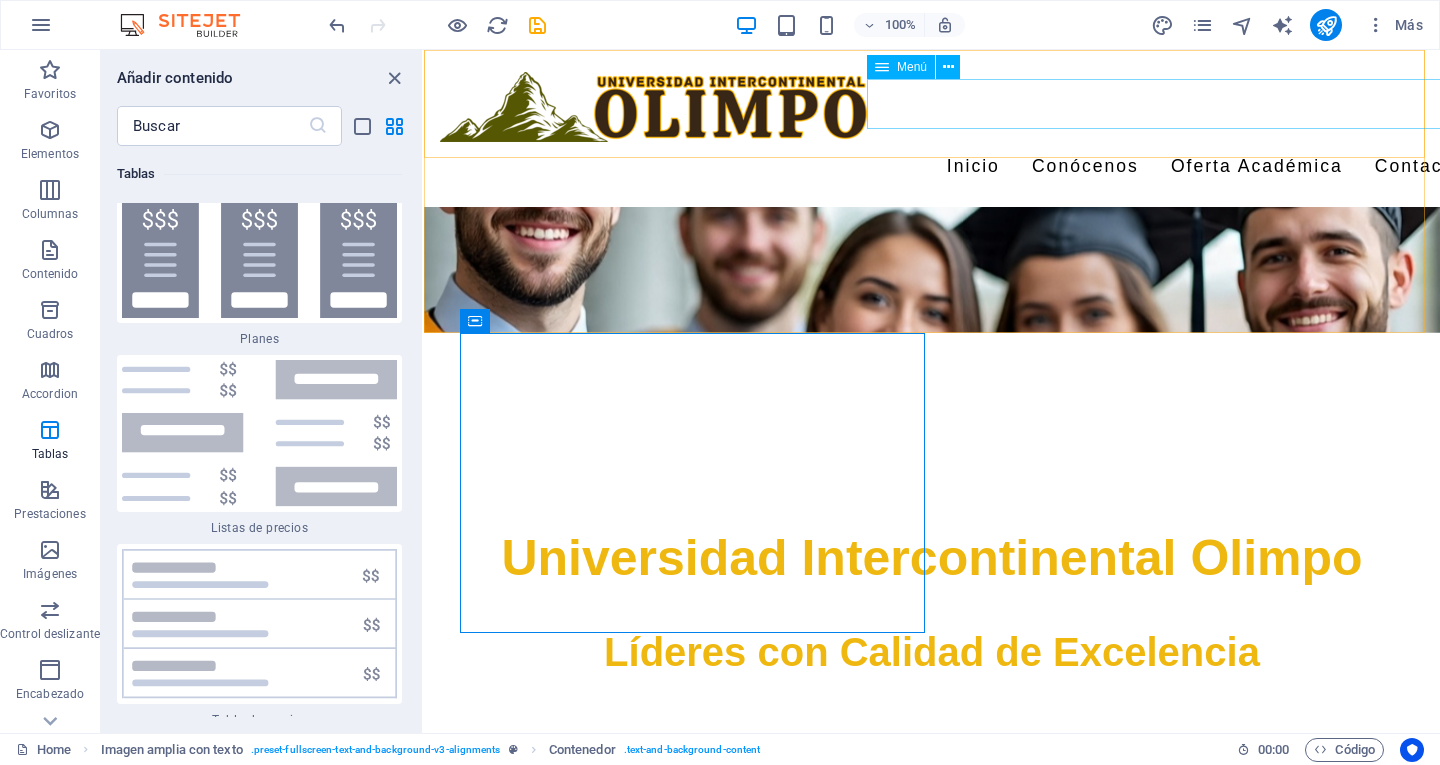 click on "Menú" at bounding box center [912, 67] 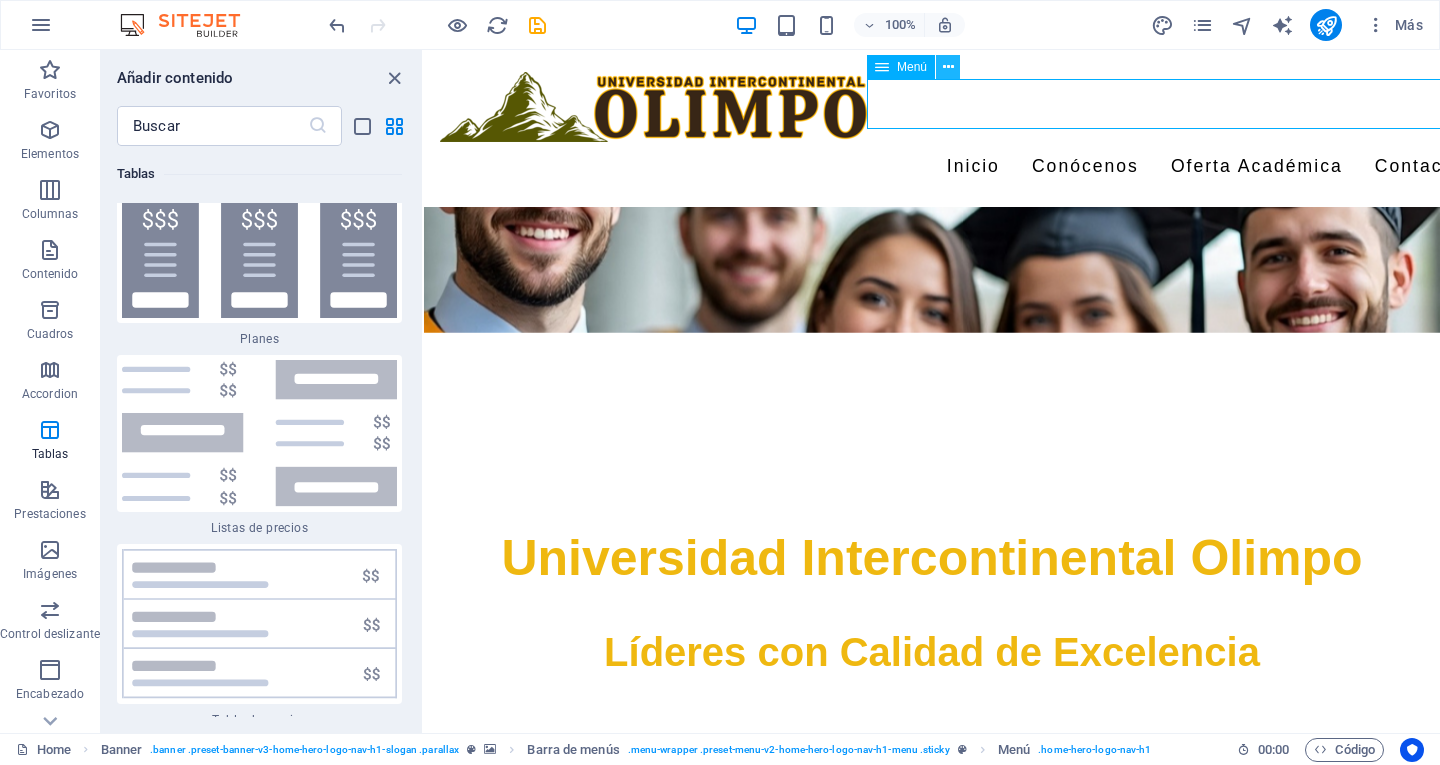 click at bounding box center (948, 67) 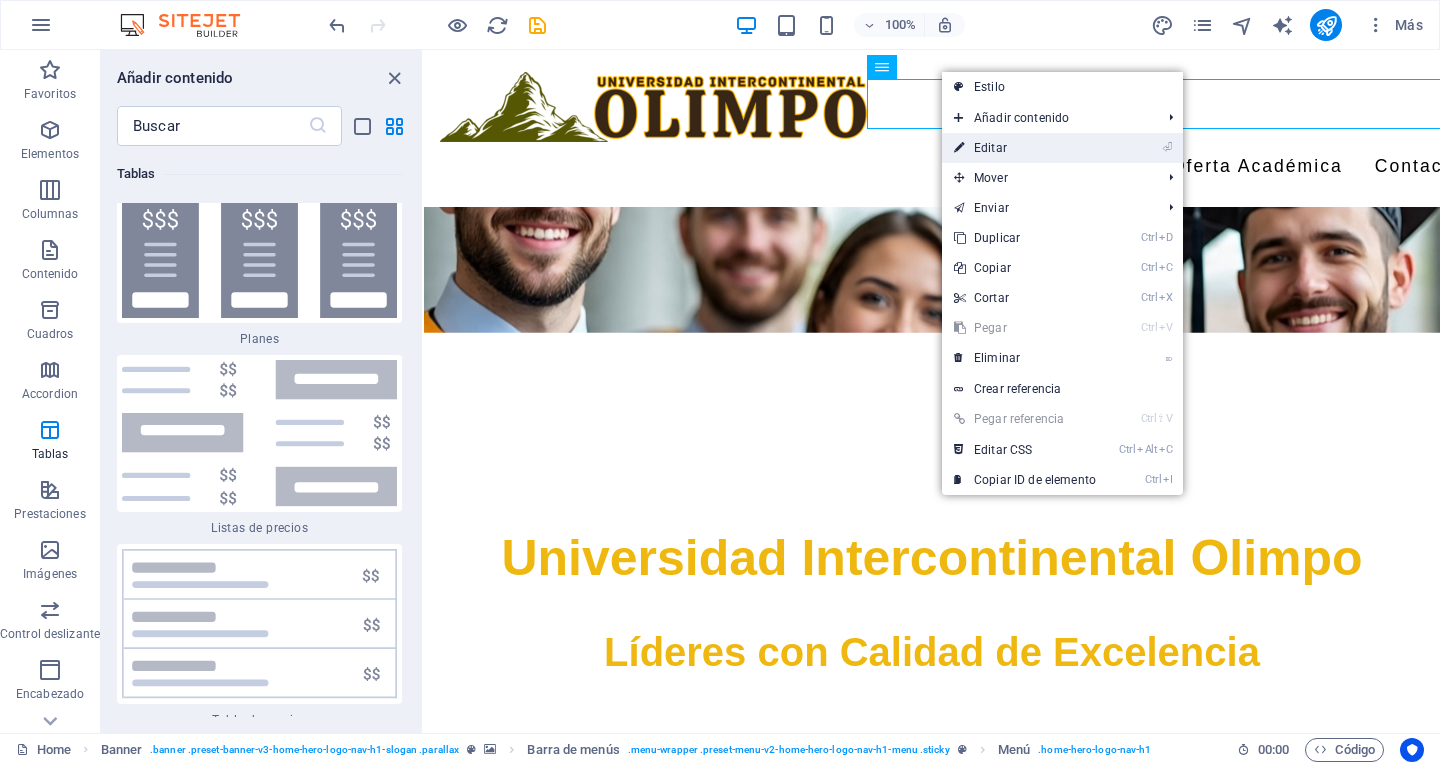 click on "⏎  Editar" at bounding box center [1025, 148] 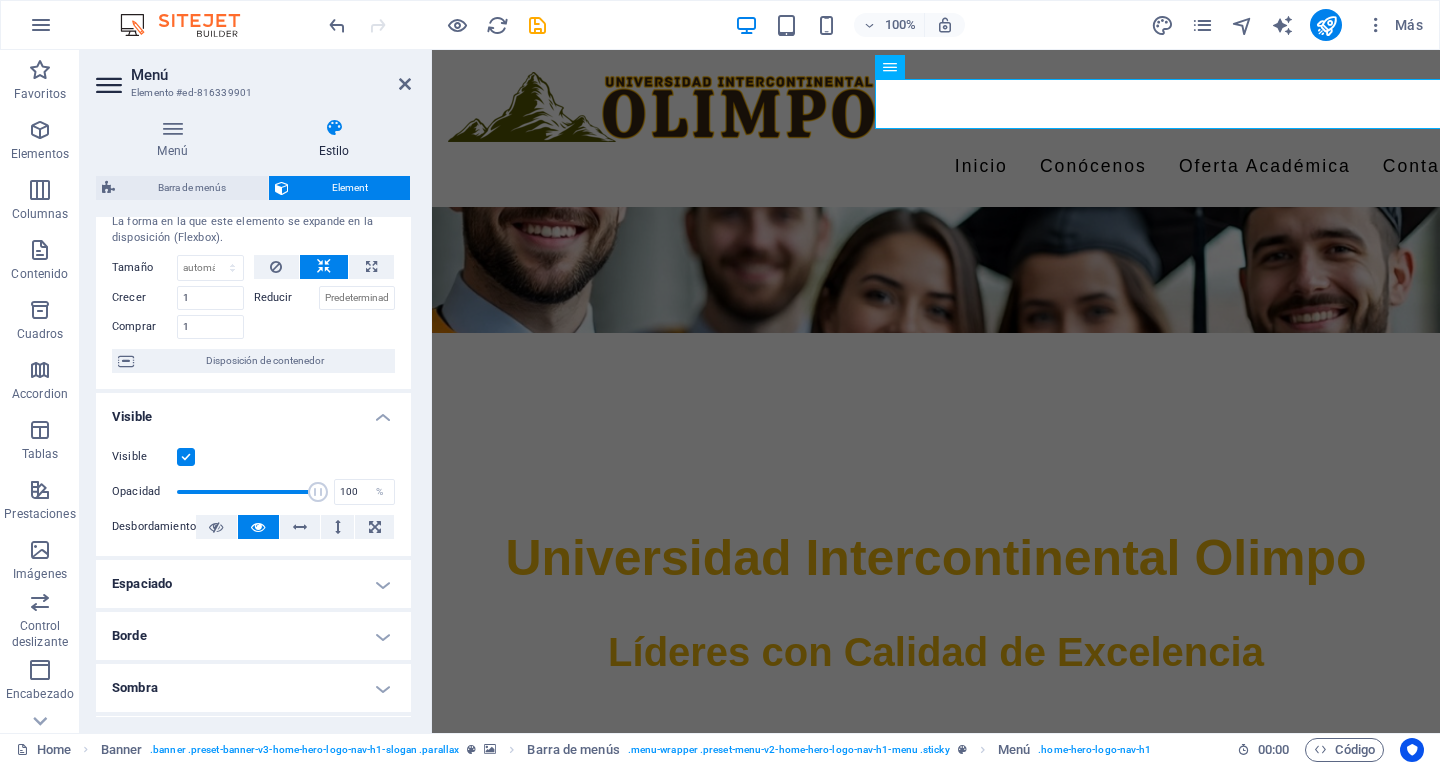 scroll, scrollTop: 0, scrollLeft: 0, axis: both 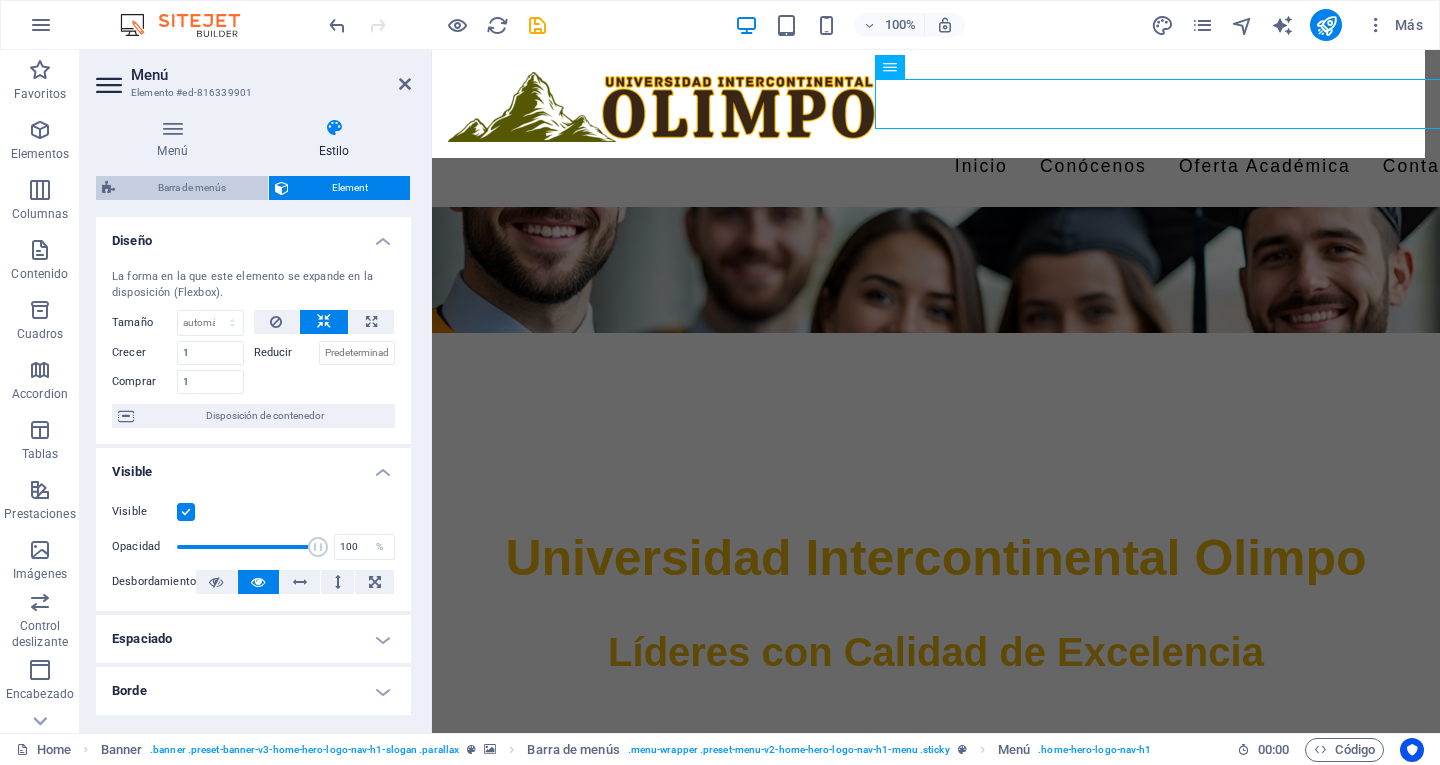 click on "Barra de menús" at bounding box center [191, 188] 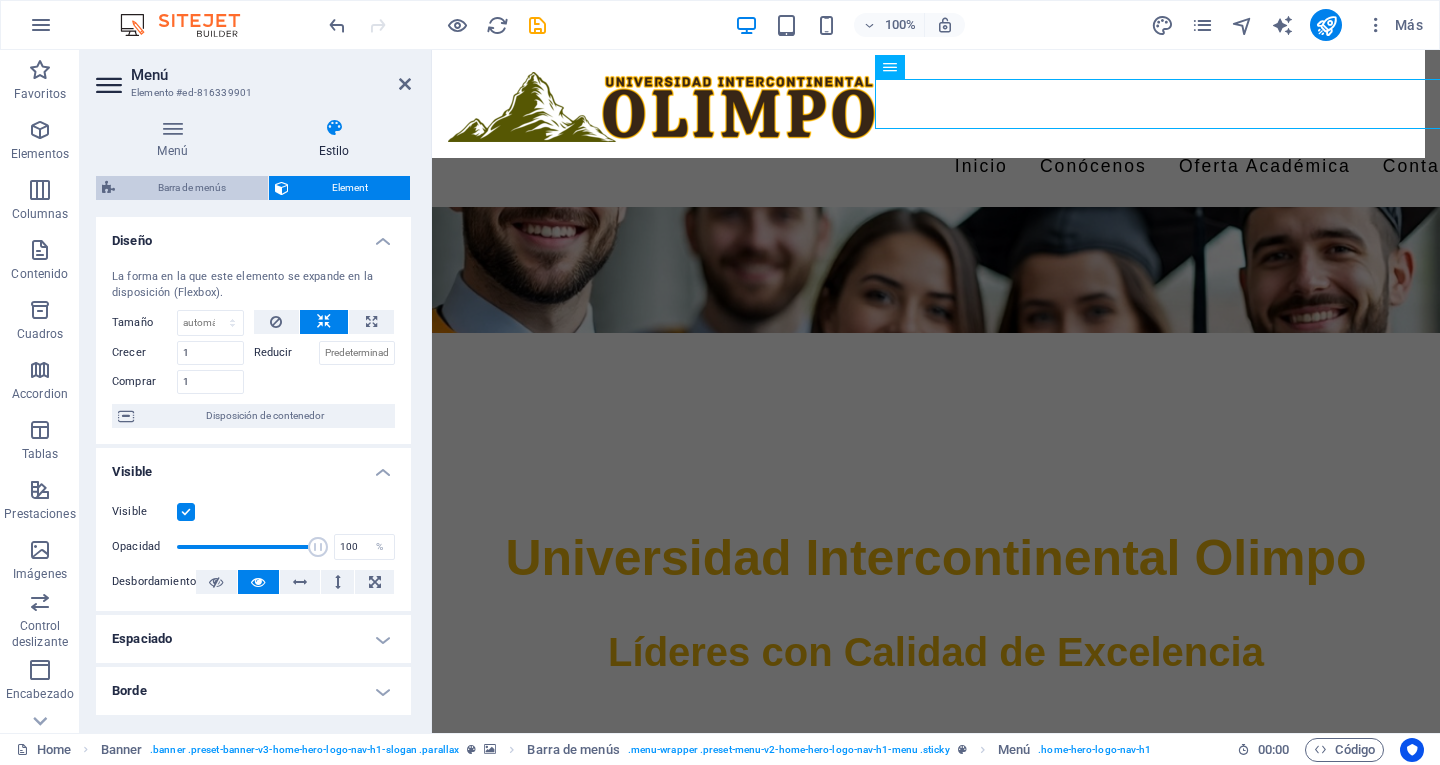 select on "rem" 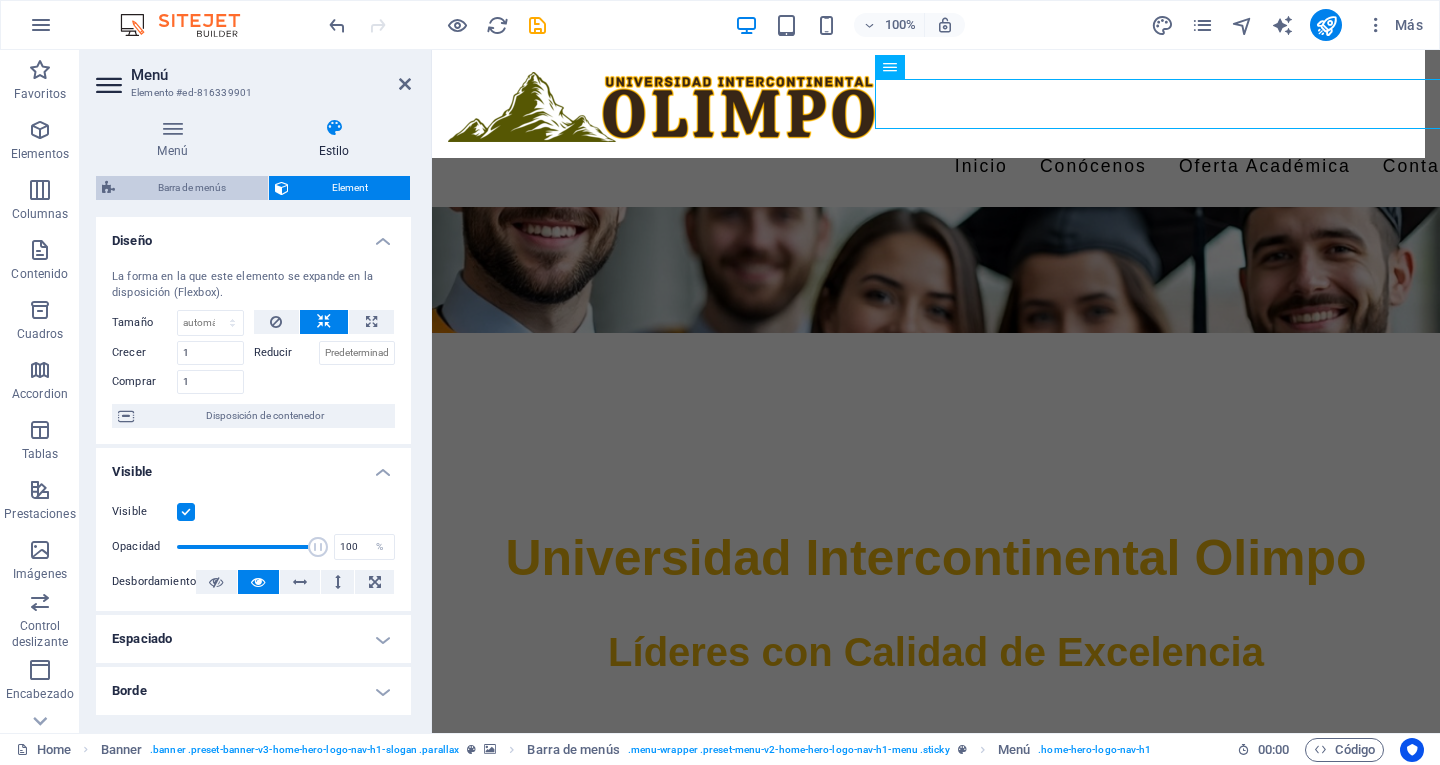 select on "preset-menu-v2-home-hero-logo-nav-h1-menu" 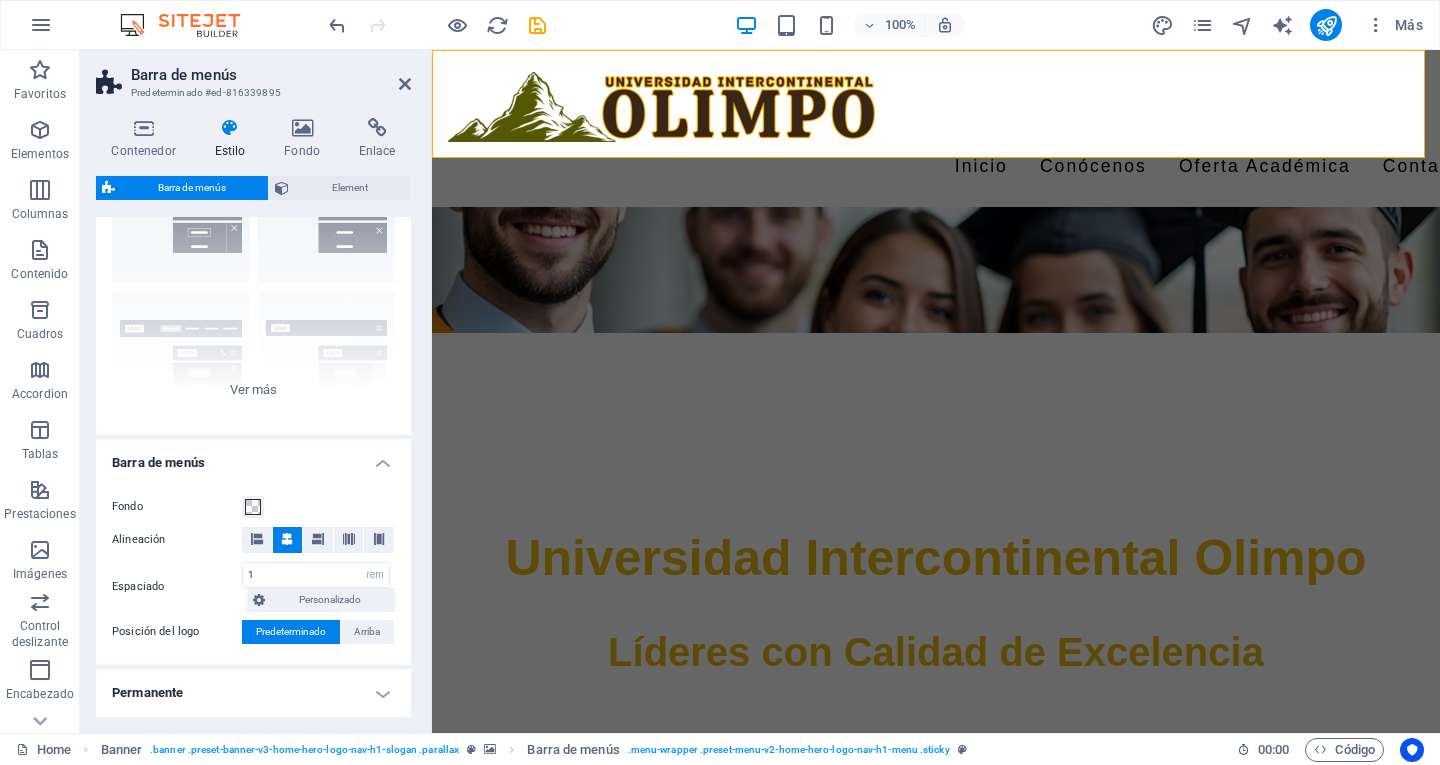 scroll, scrollTop: 0, scrollLeft: 0, axis: both 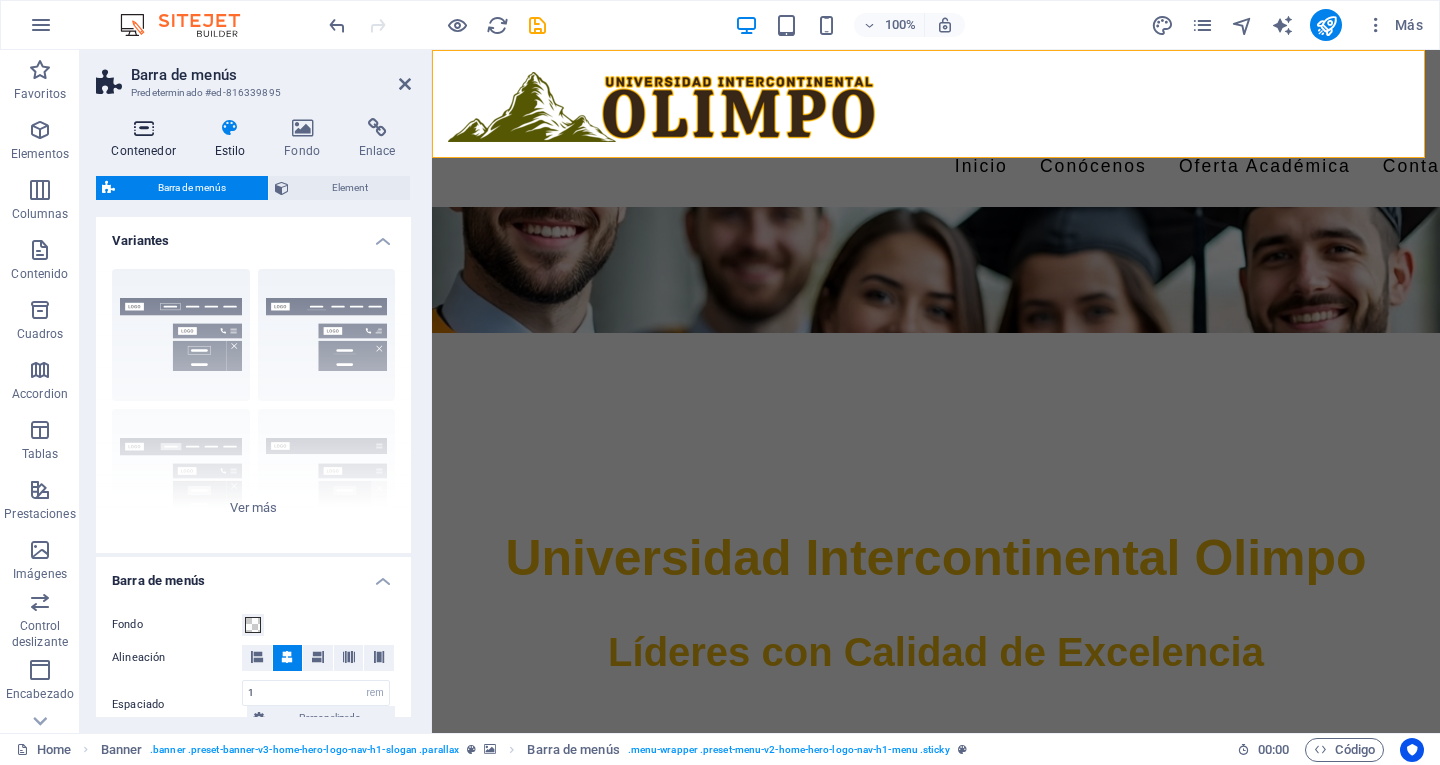 click on "Contenedor" at bounding box center (147, 139) 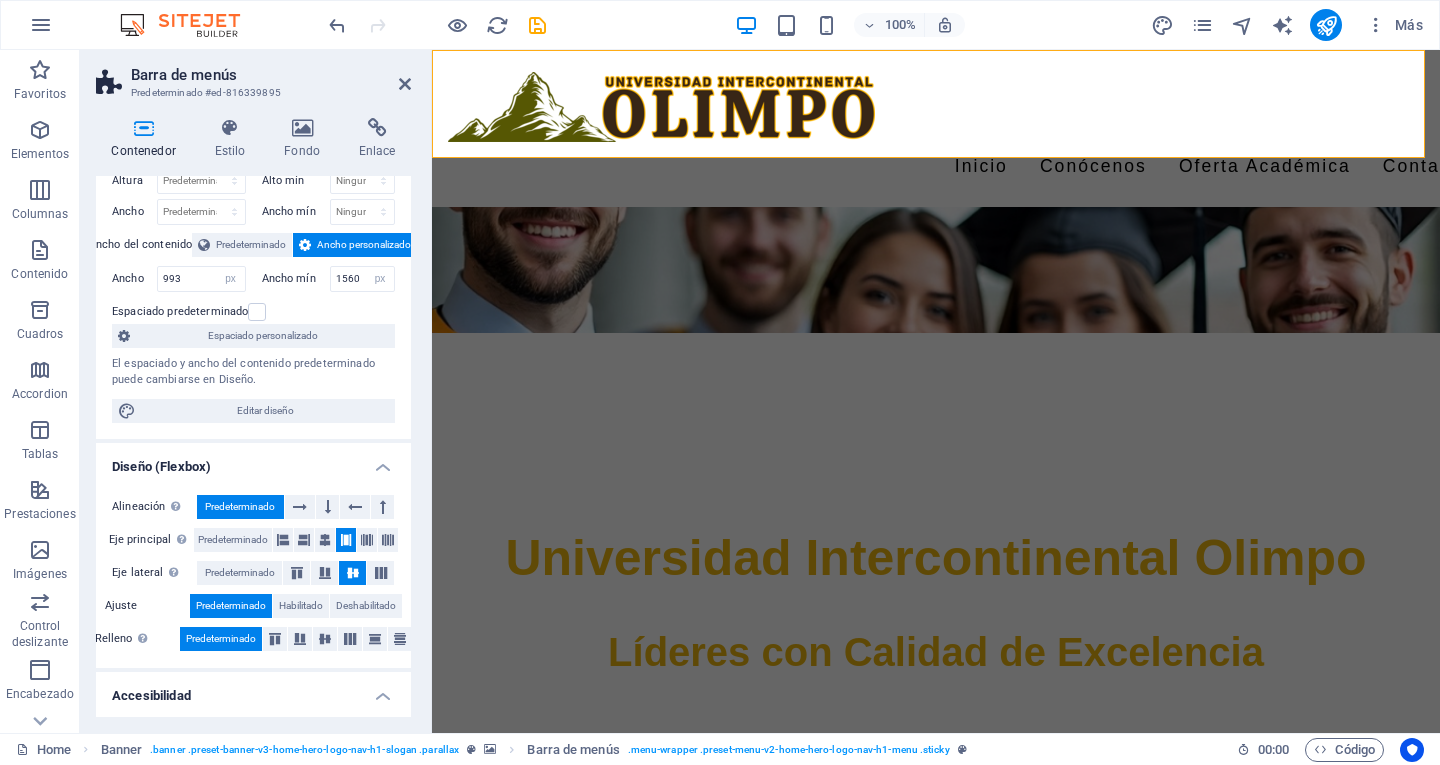 scroll, scrollTop: 0, scrollLeft: 0, axis: both 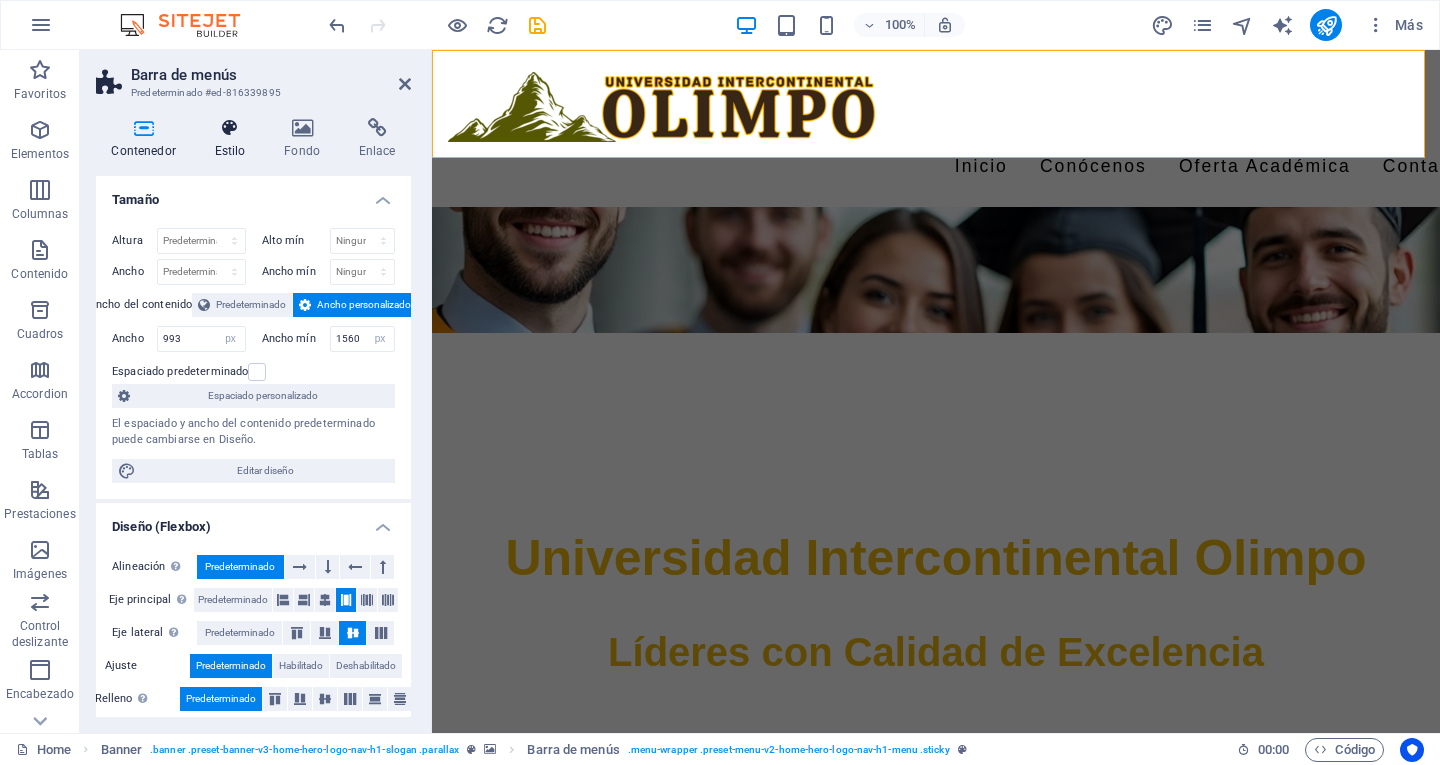 click on "Estilo" at bounding box center [234, 139] 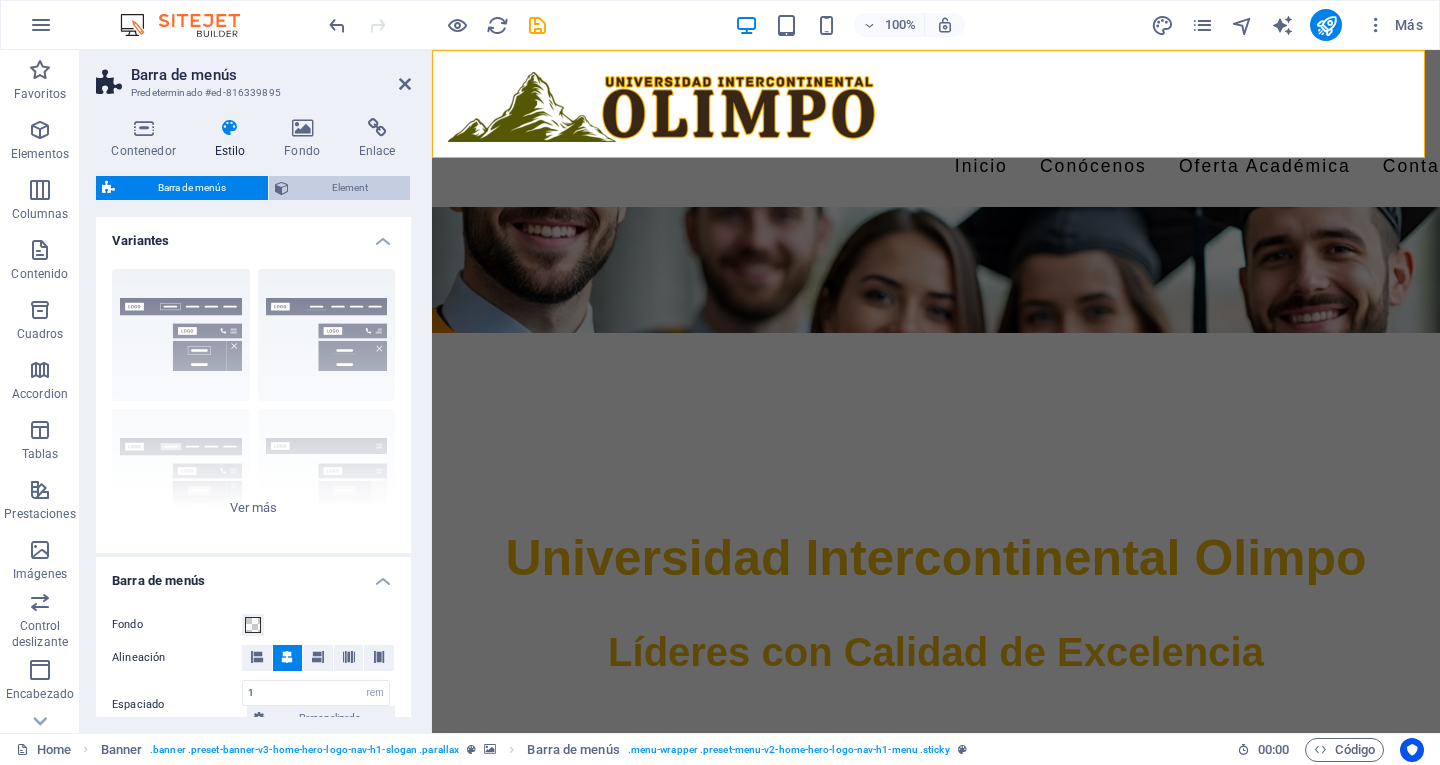 click on "Element" at bounding box center (349, 188) 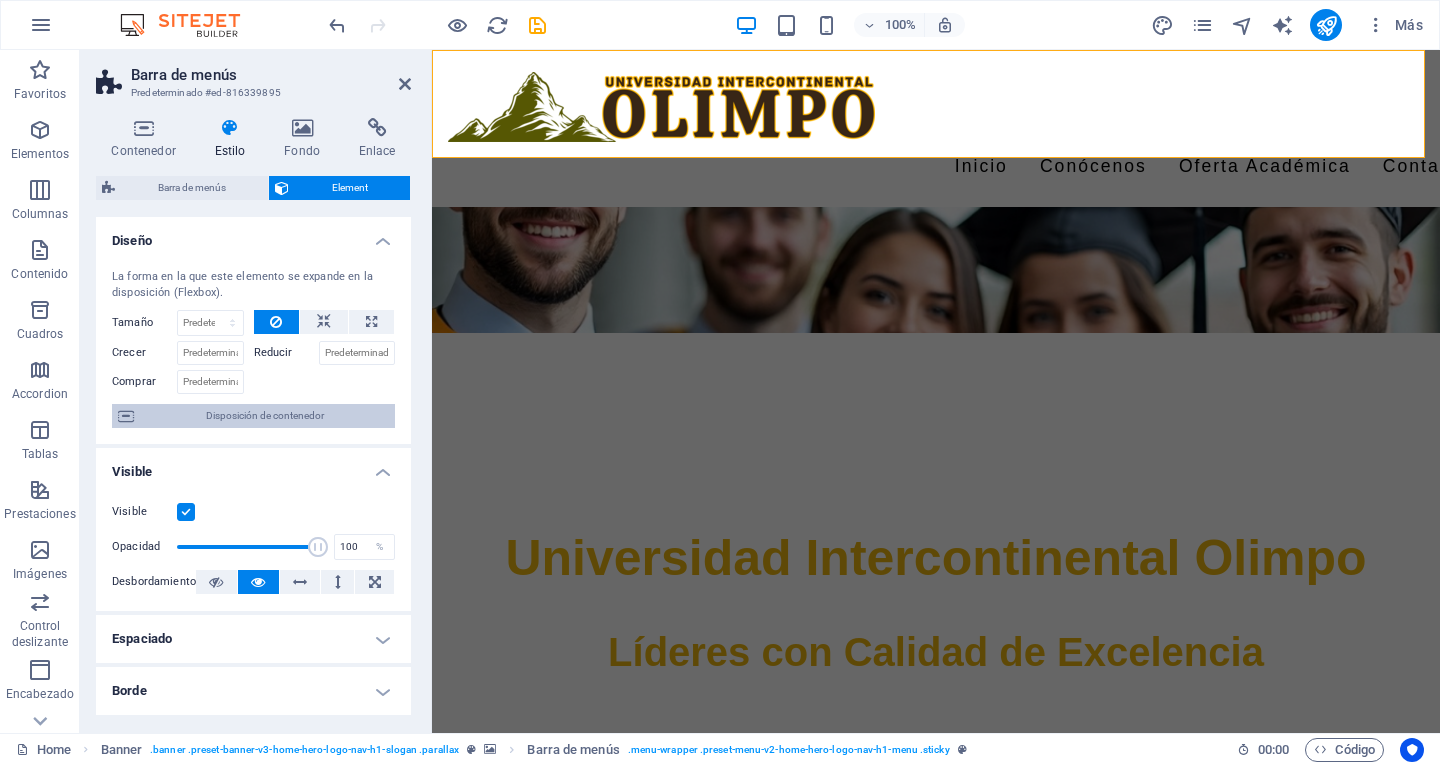scroll, scrollTop: 362, scrollLeft: 0, axis: vertical 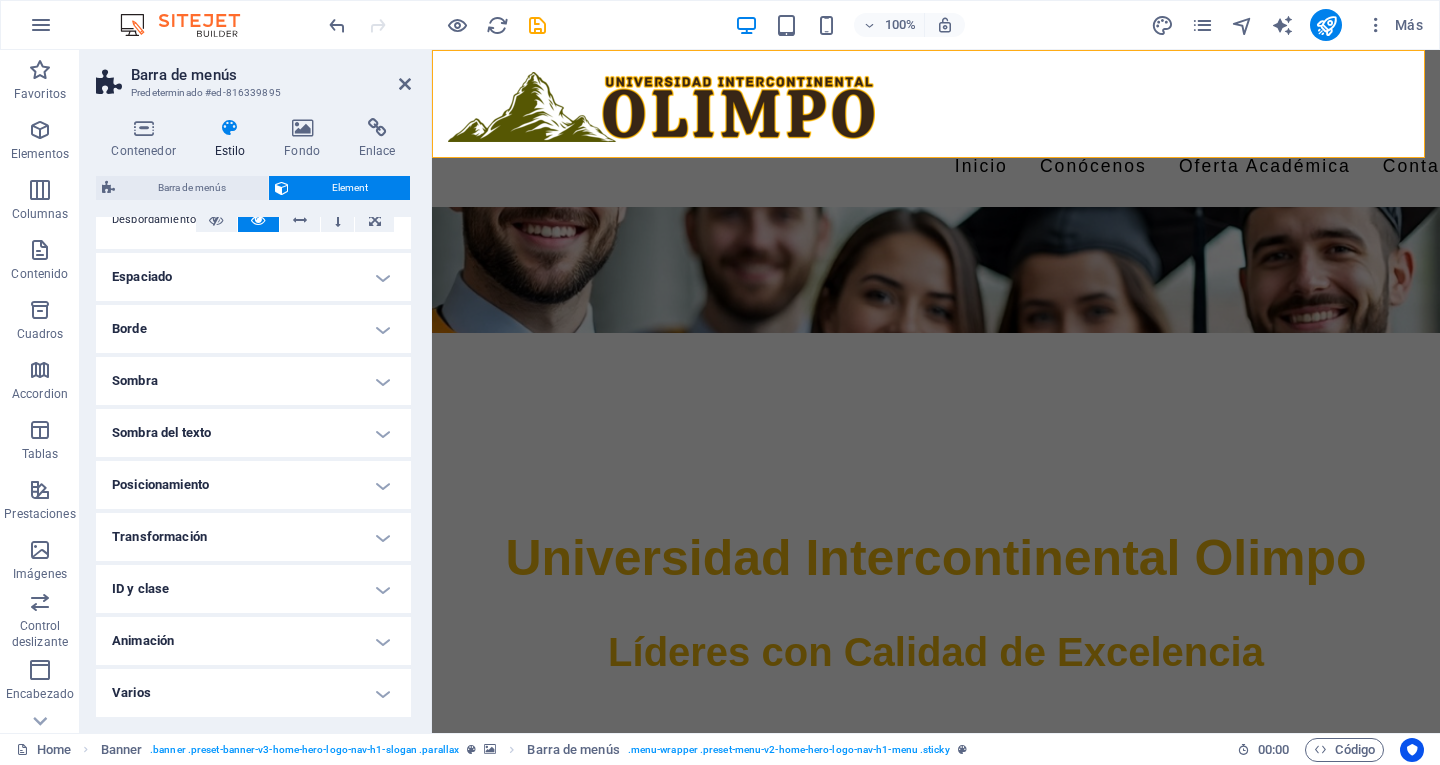 click on "Transformación" at bounding box center (253, 537) 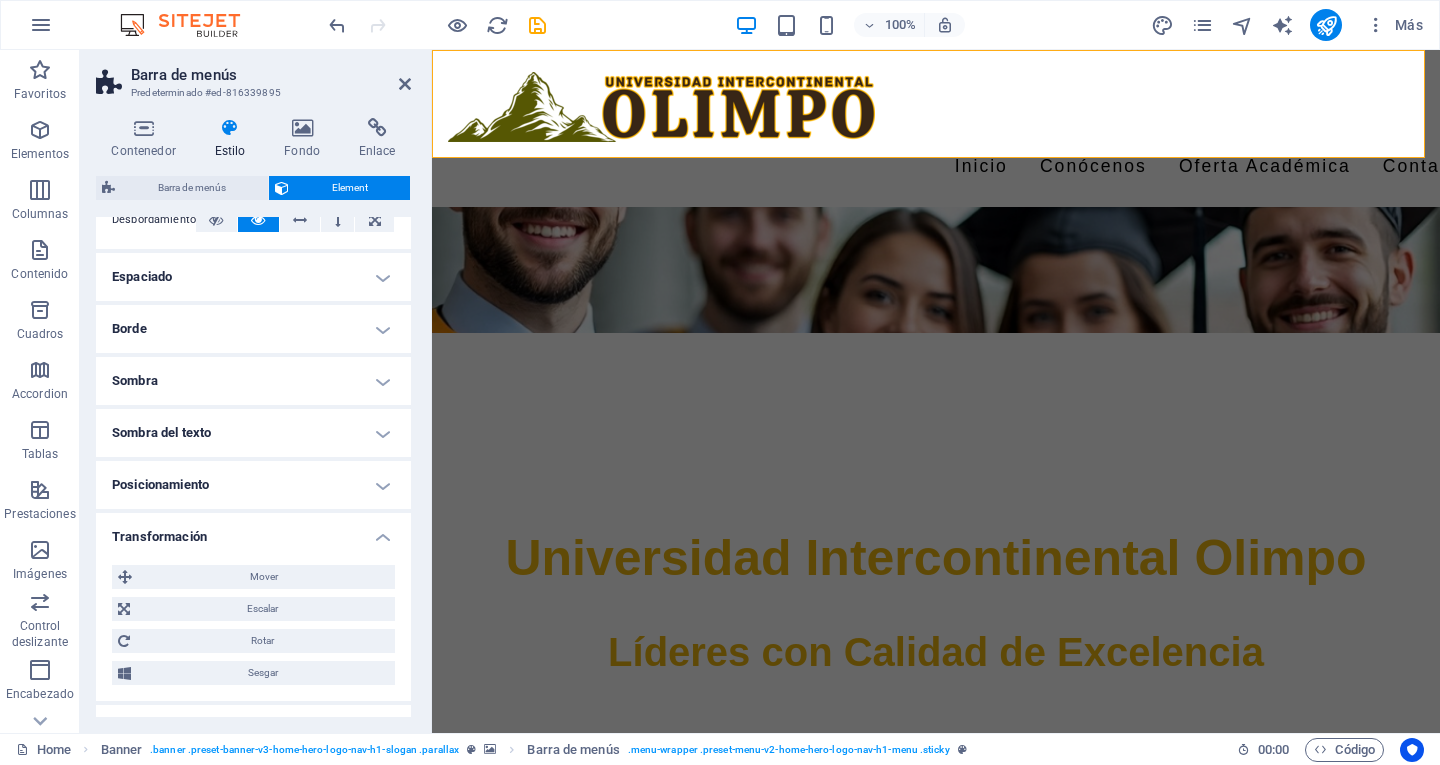 click on "Transformación" at bounding box center (253, 531) 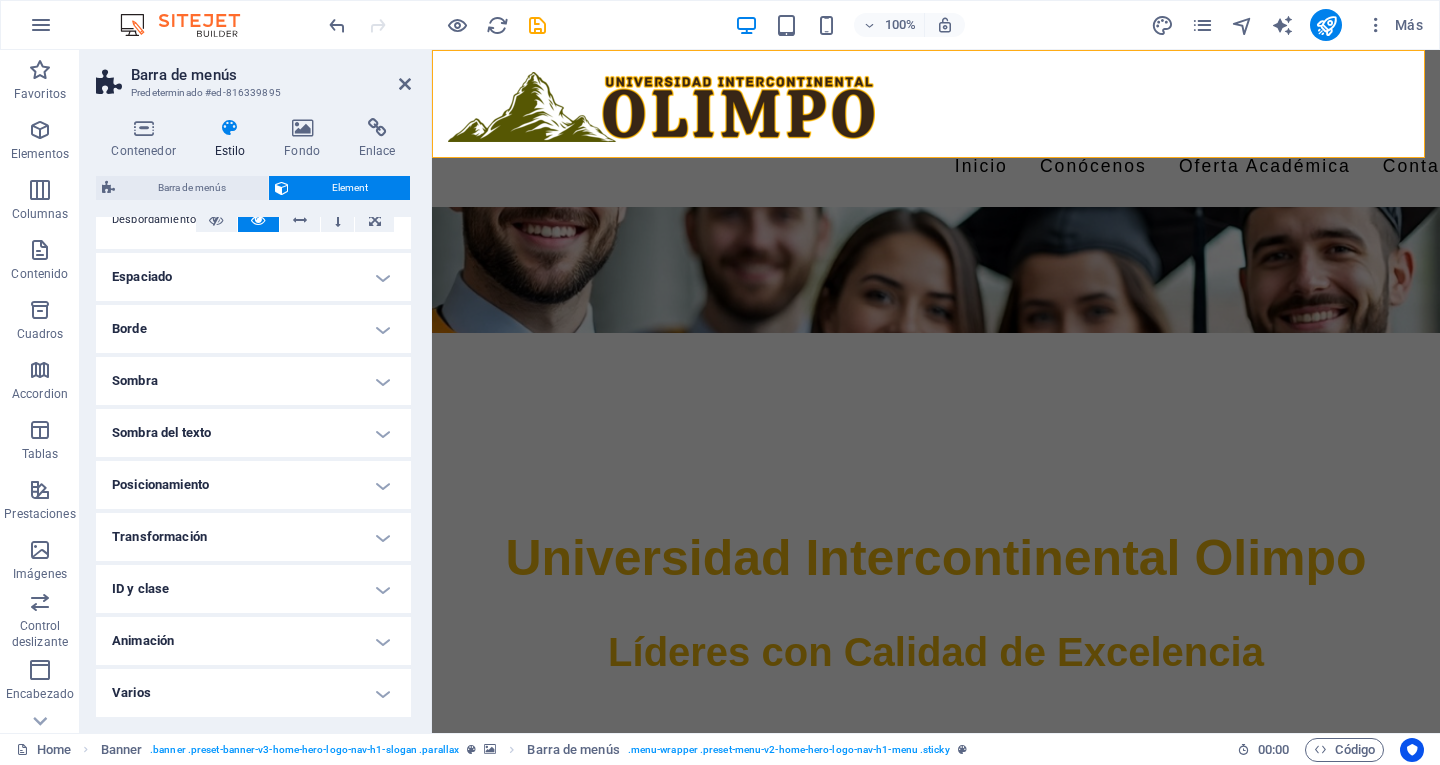 click on "Posicionamiento" at bounding box center (253, 485) 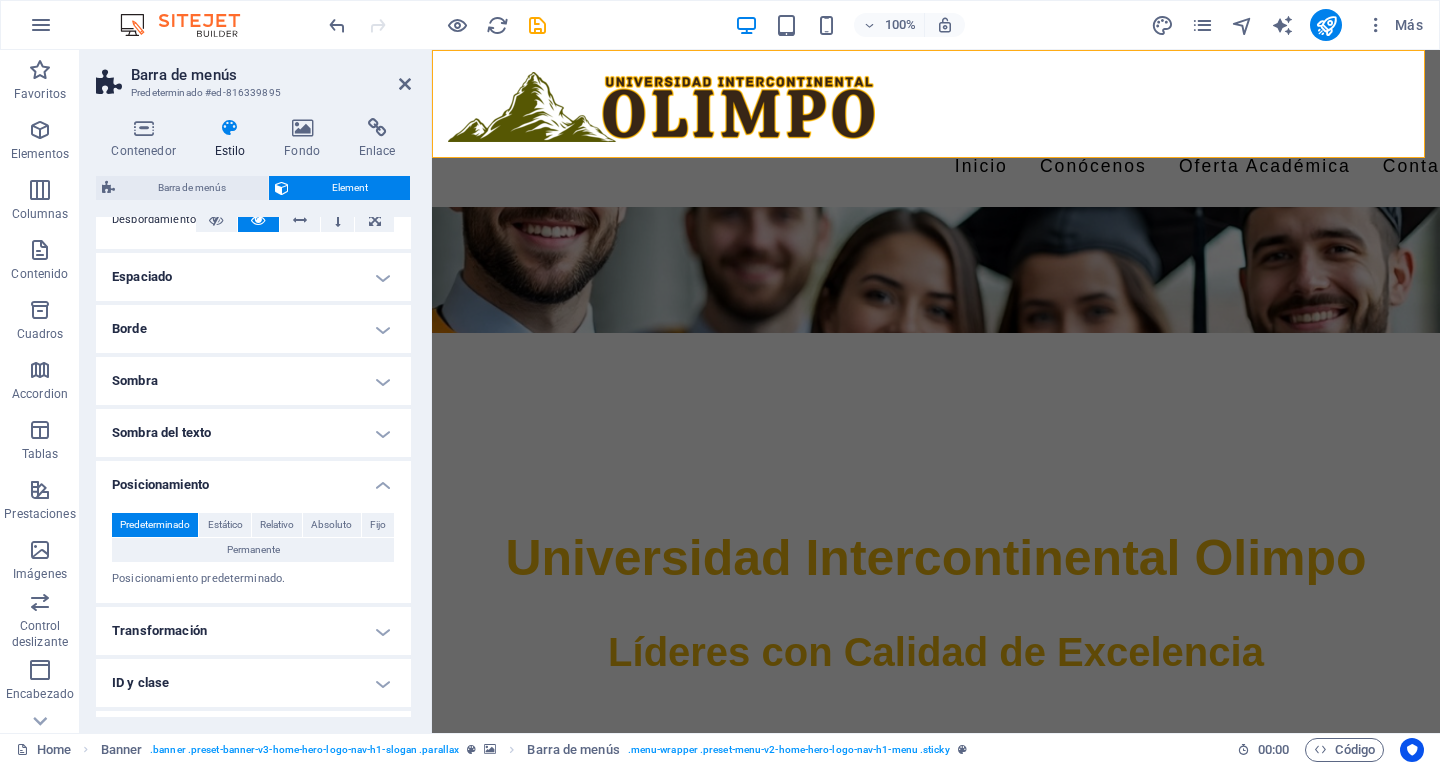 click on "Posicionamiento" at bounding box center (253, 479) 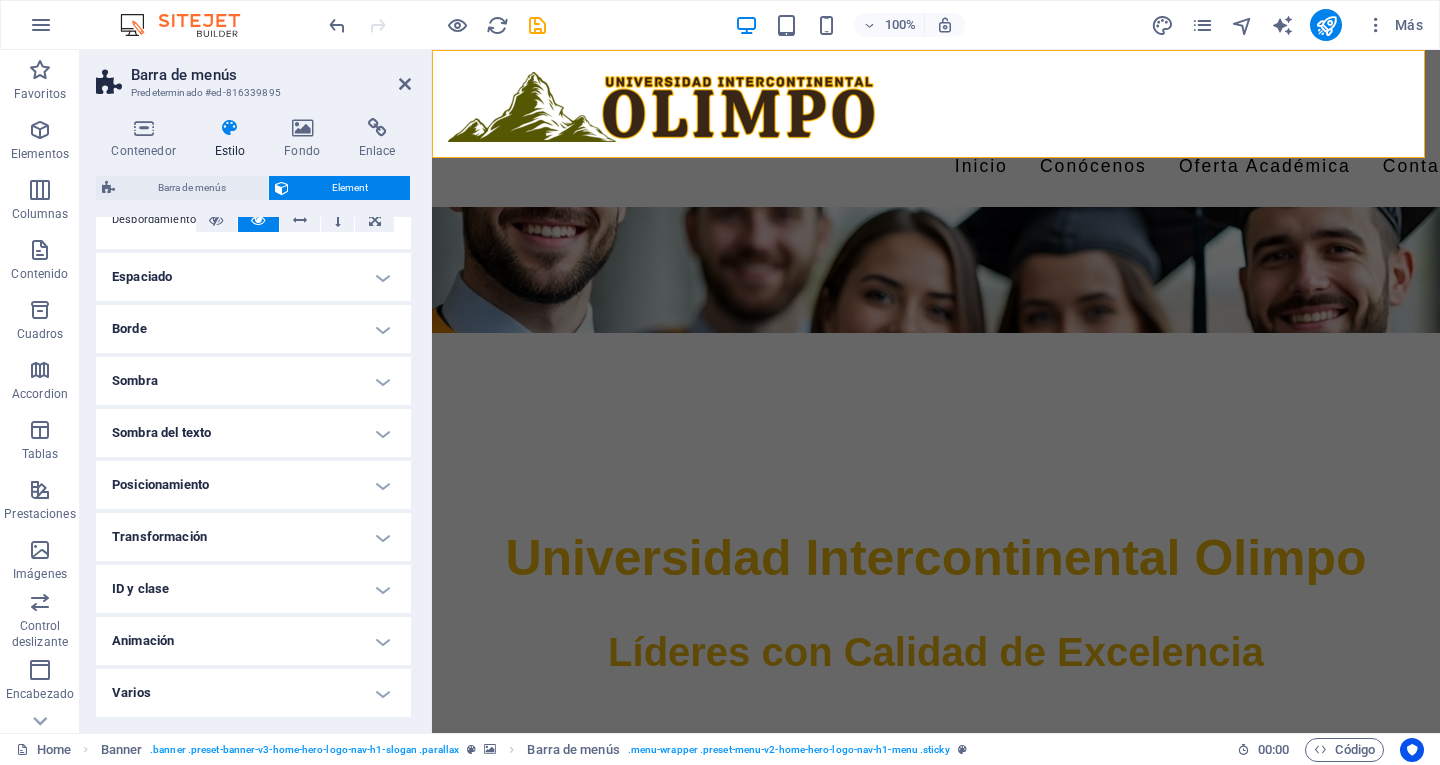 click on "Sombra del texto" at bounding box center (253, 433) 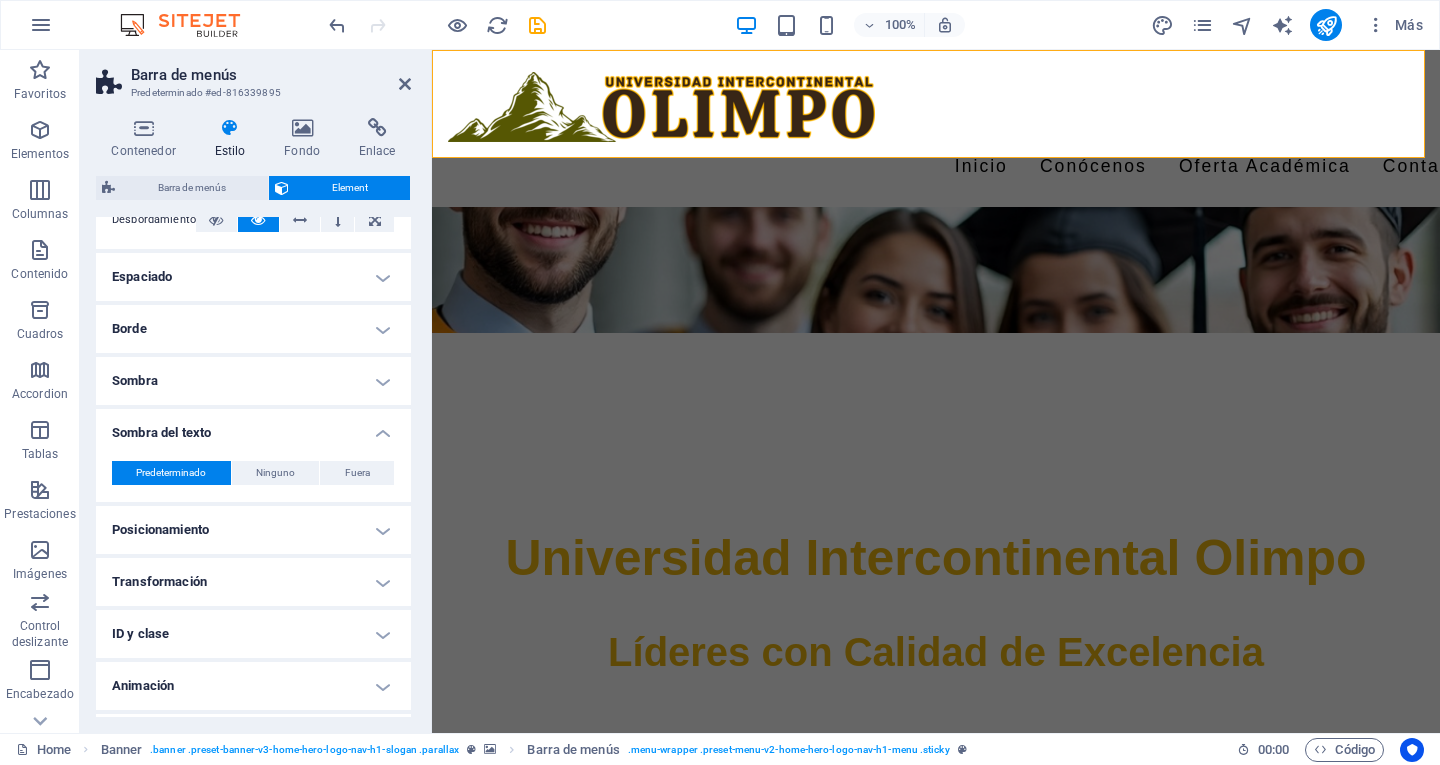 click on "Sombra del texto" at bounding box center (253, 427) 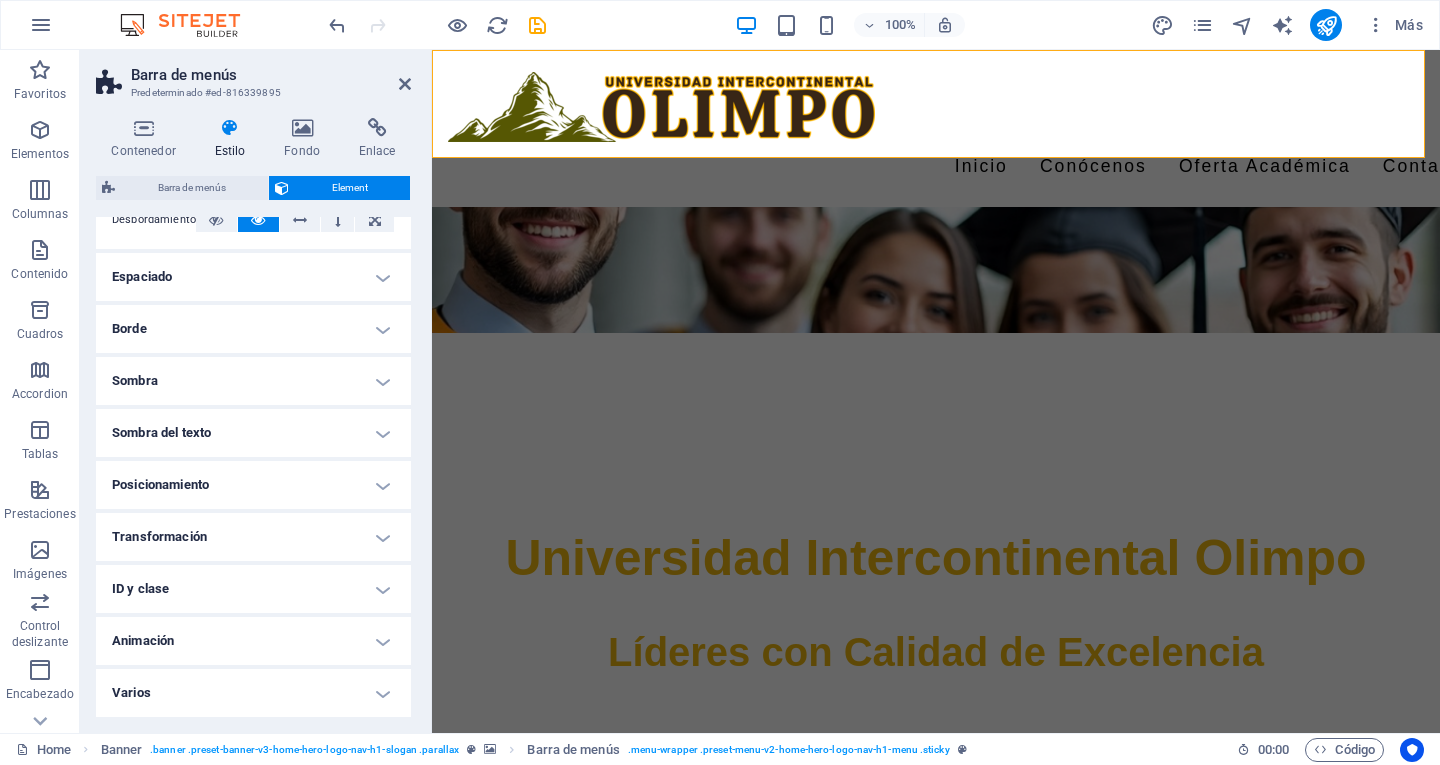 click on "Sombra" at bounding box center [253, 381] 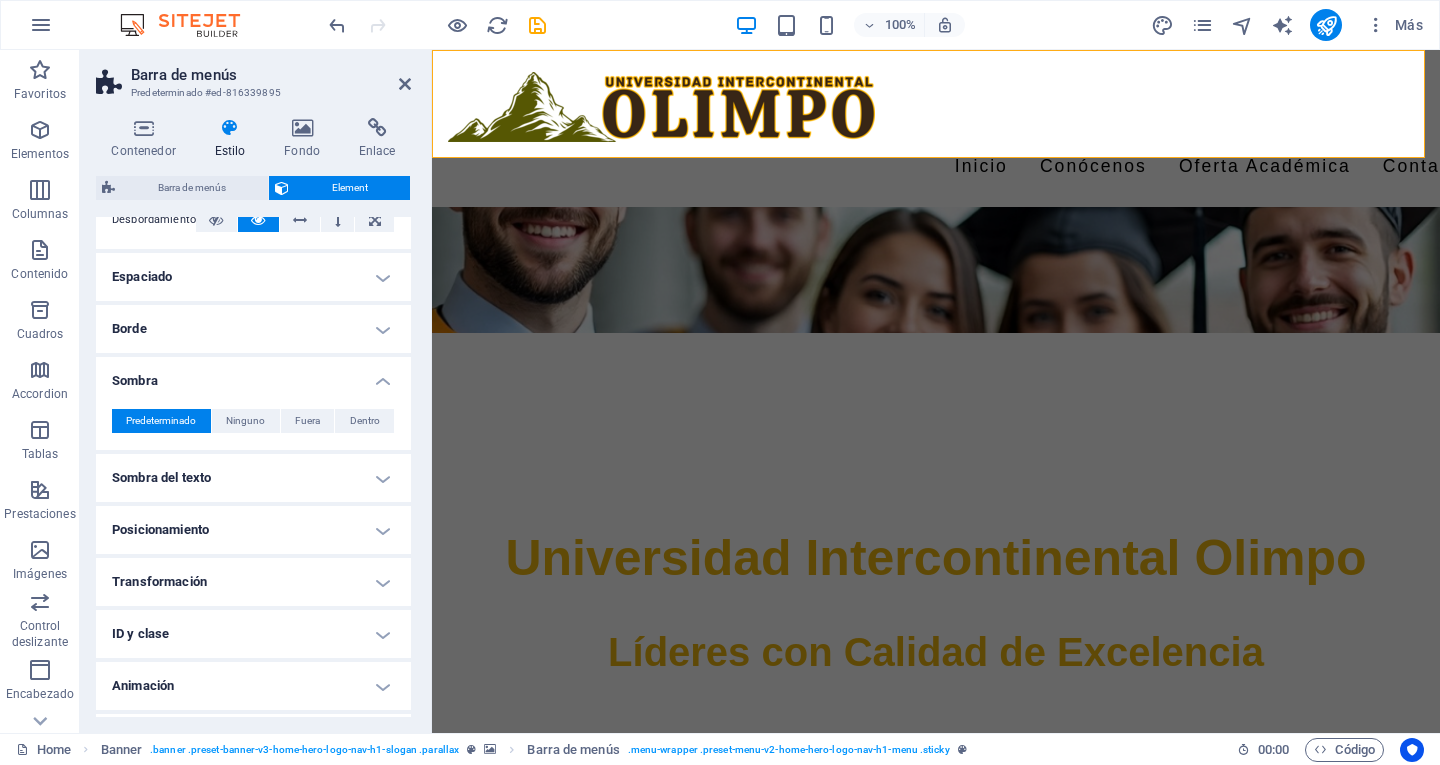 click on "Sombra" at bounding box center (253, 375) 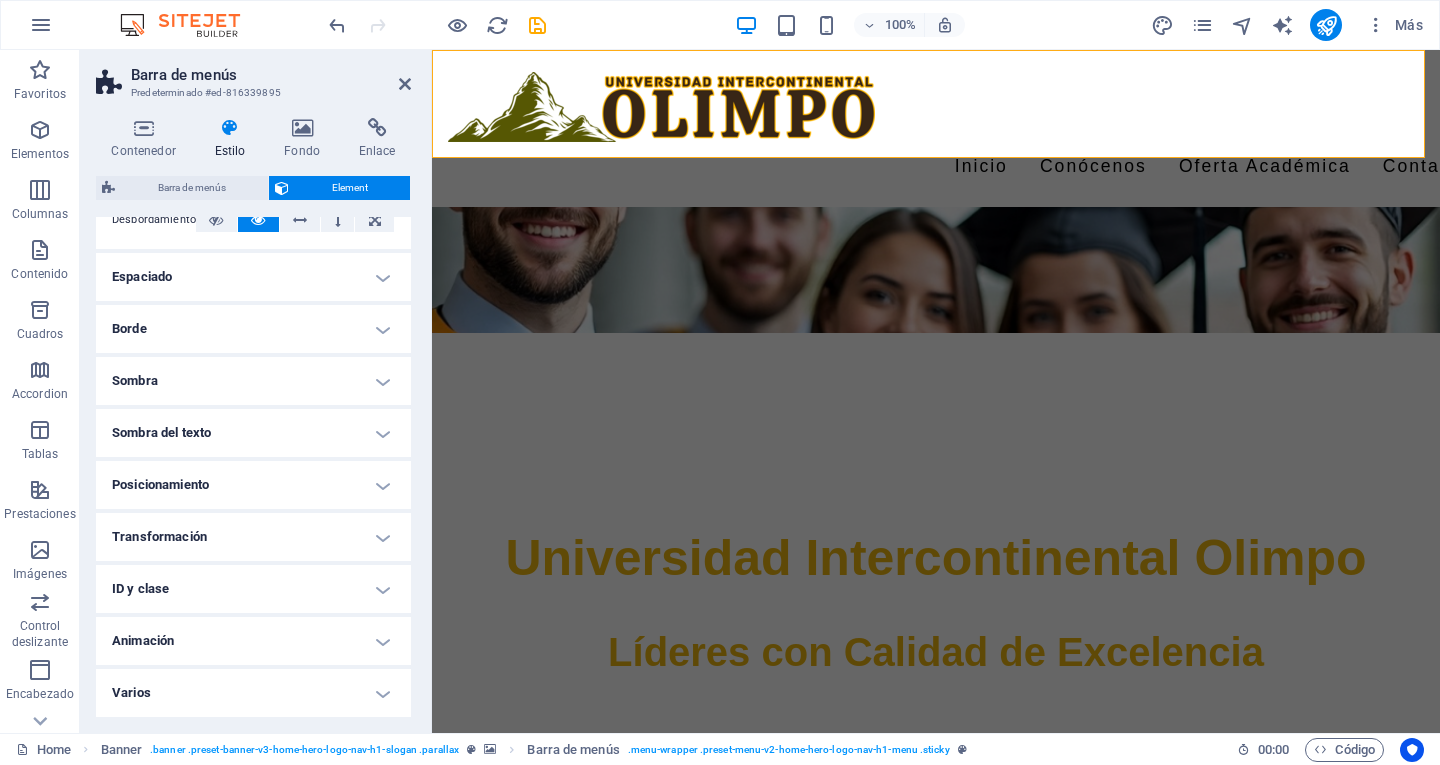 click on "Borde" at bounding box center [253, 329] 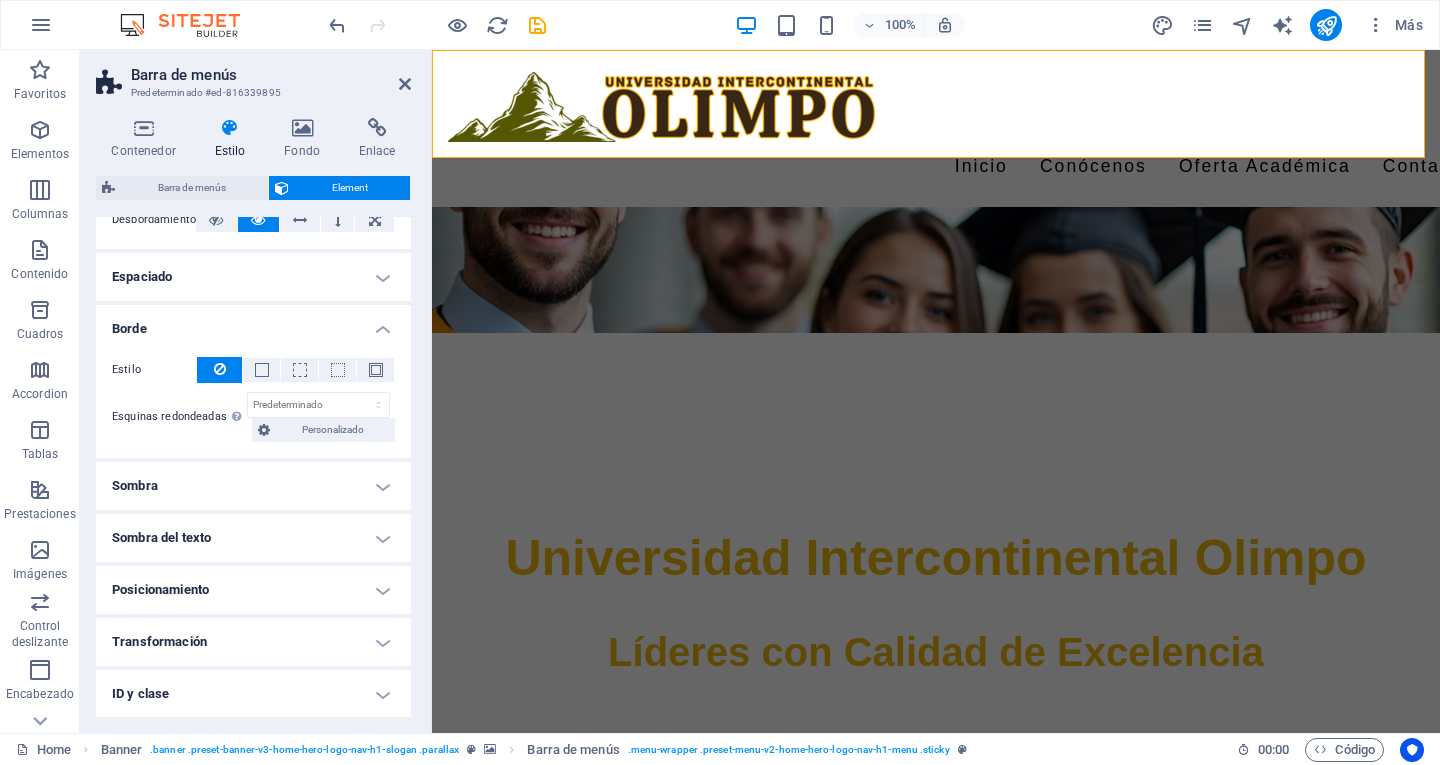 click on "Borde" at bounding box center [253, 323] 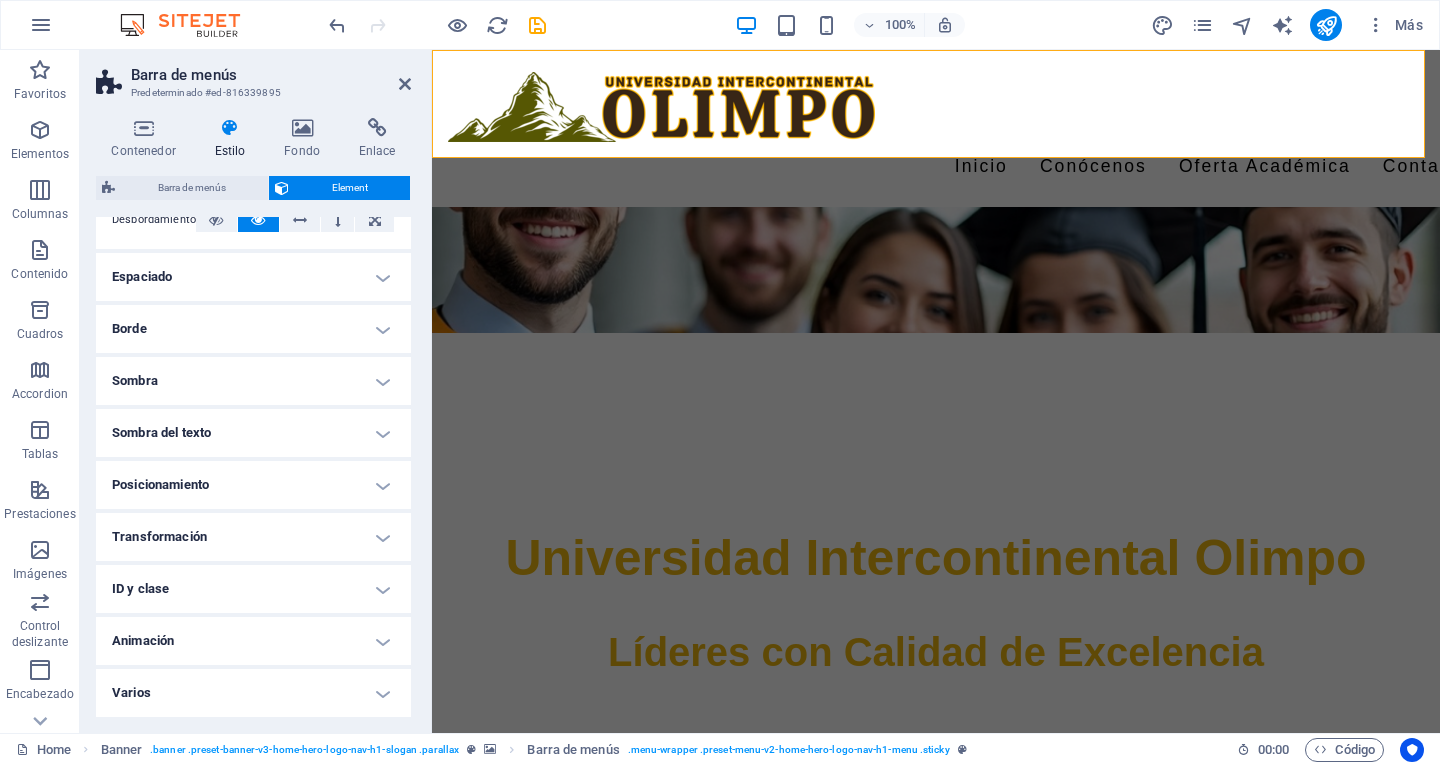 click on "Espaciado" at bounding box center [253, 277] 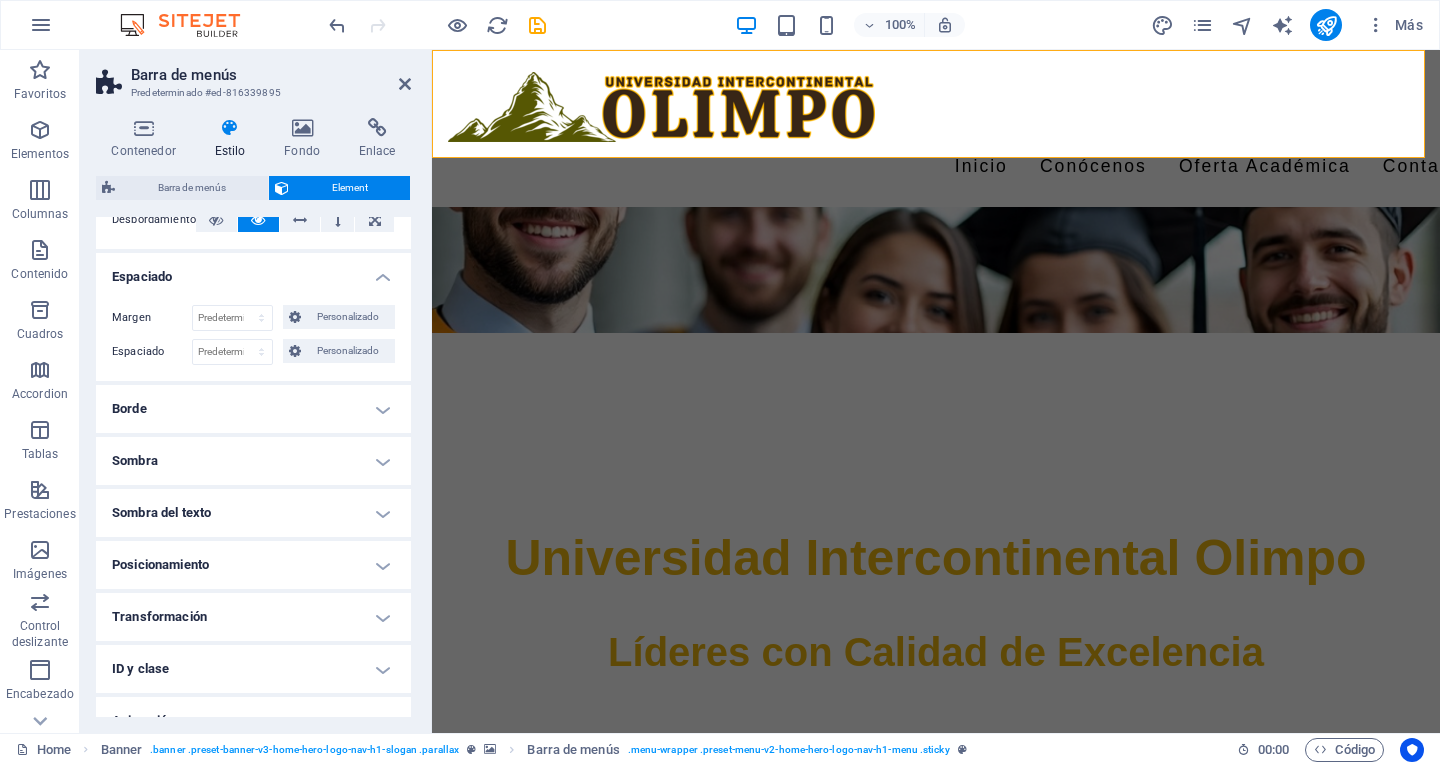 click on "Espaciado" at bounding box center [253, 271] 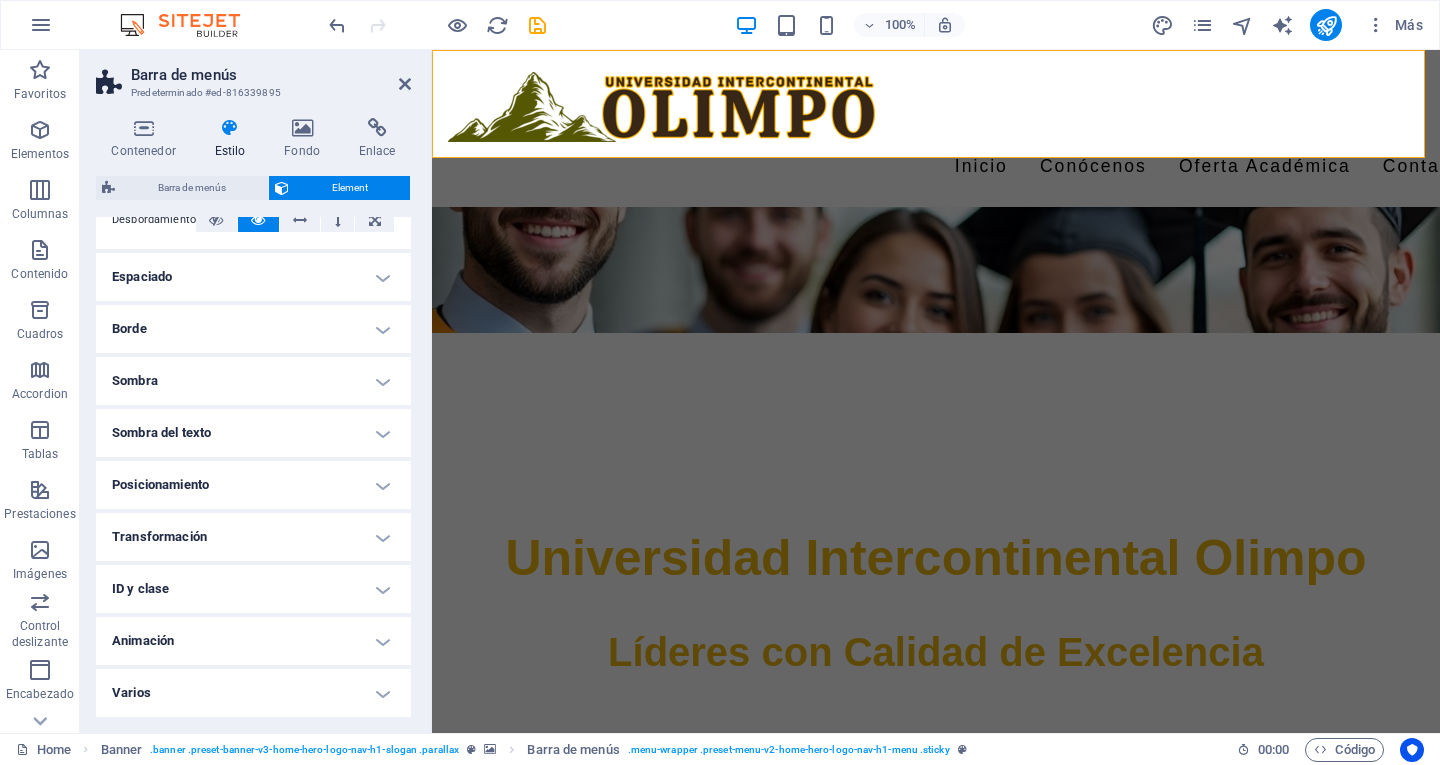 click on "Sombra" at bounding box center [253, 381] 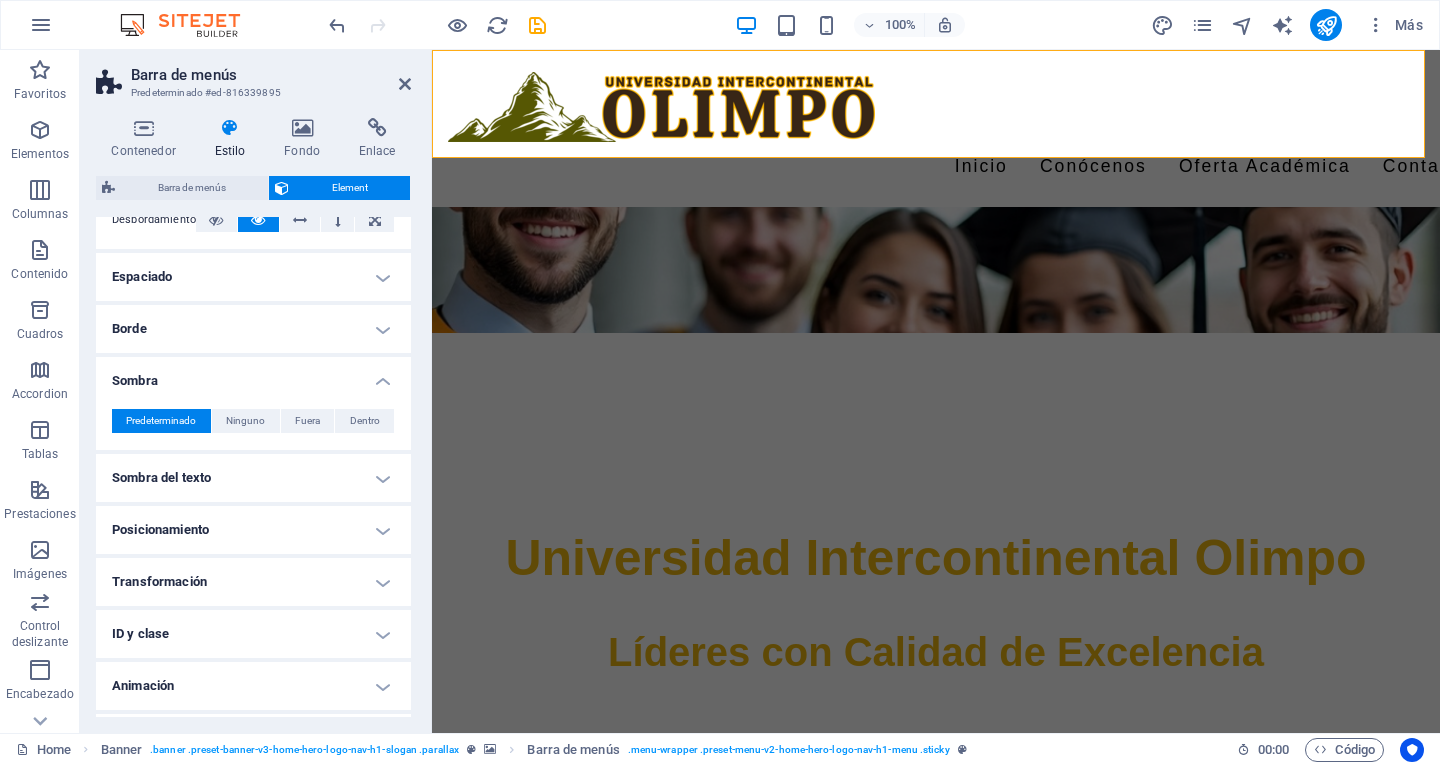 click on "Sombra" at bounding box center [253, 375] 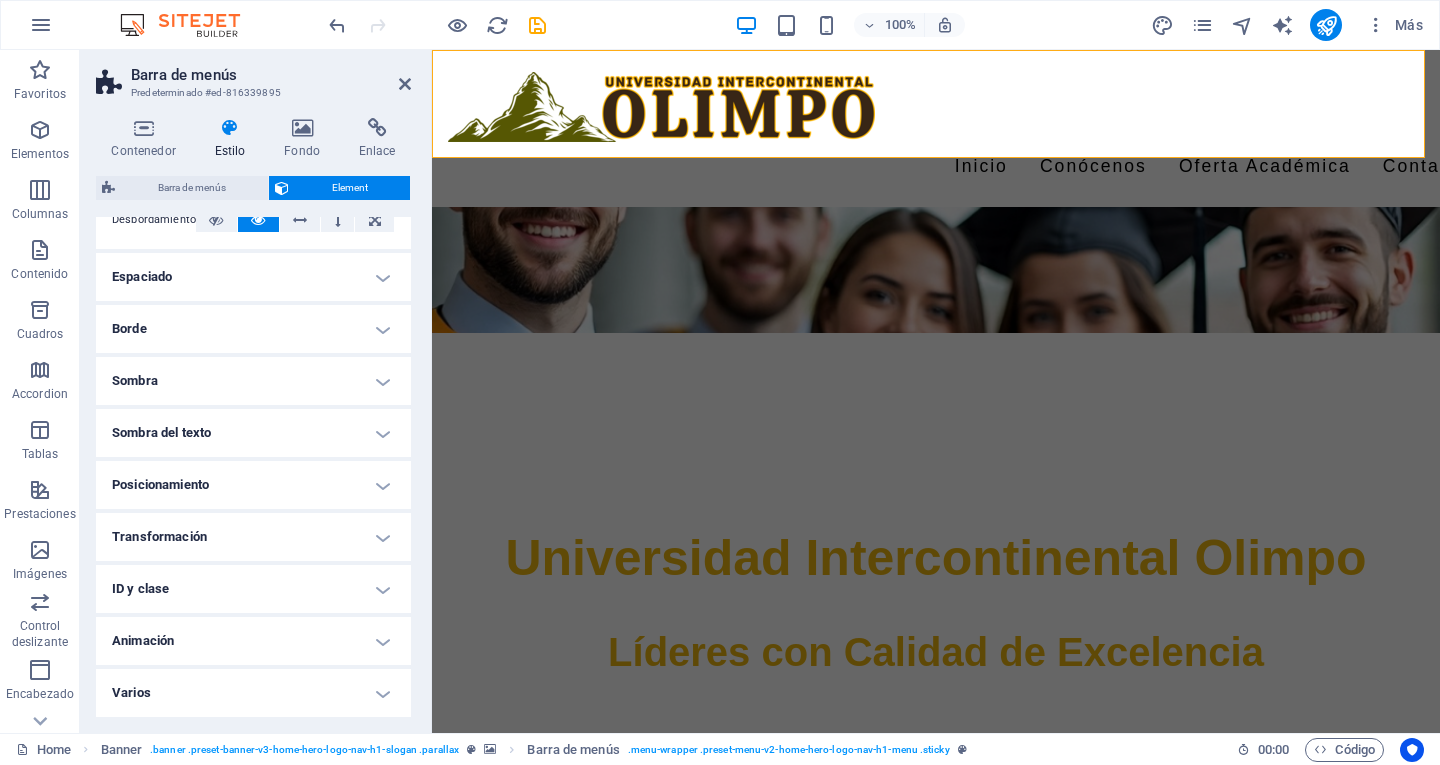 click on "Sombra del texto" at bounding box center [253, 433] 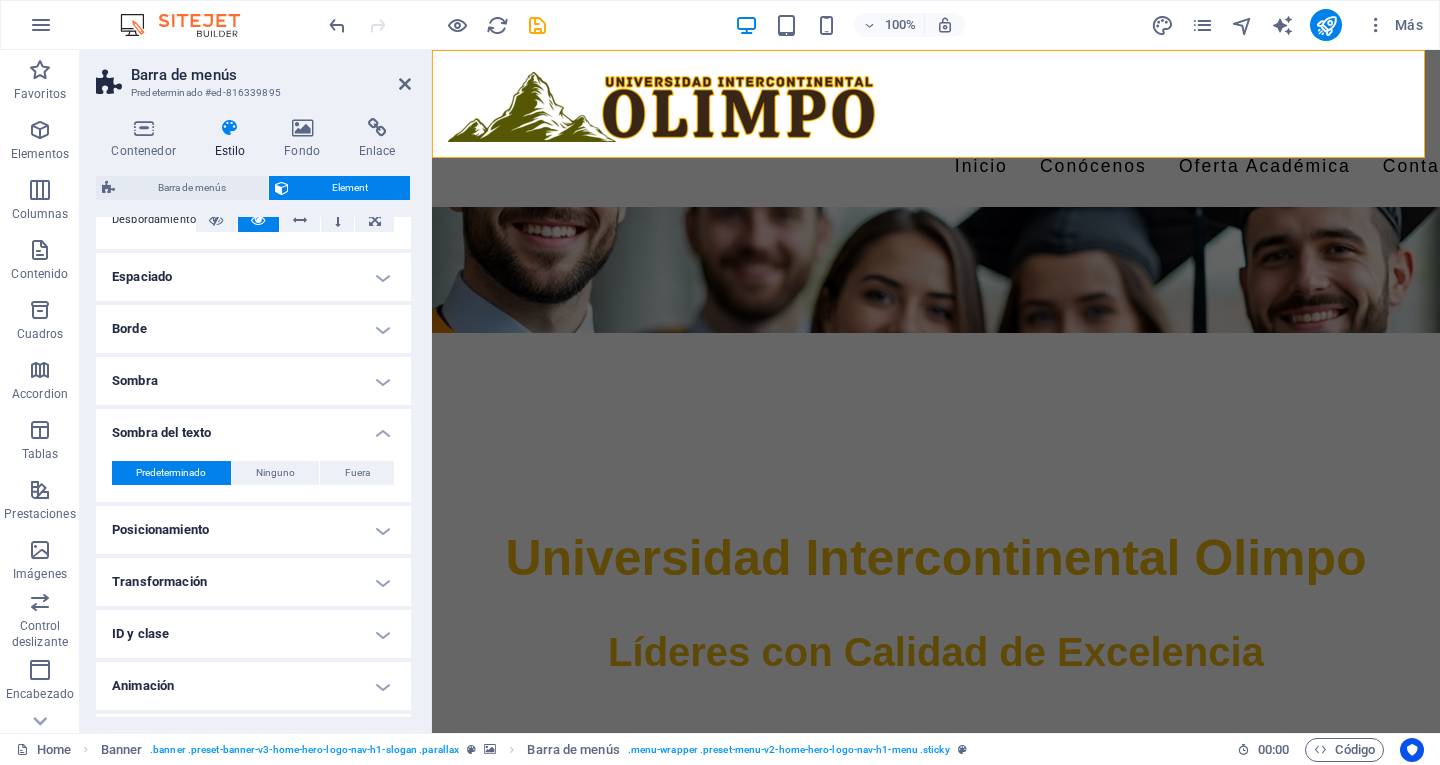 click on "Sombra del texto" at bounding box center (253, 427) 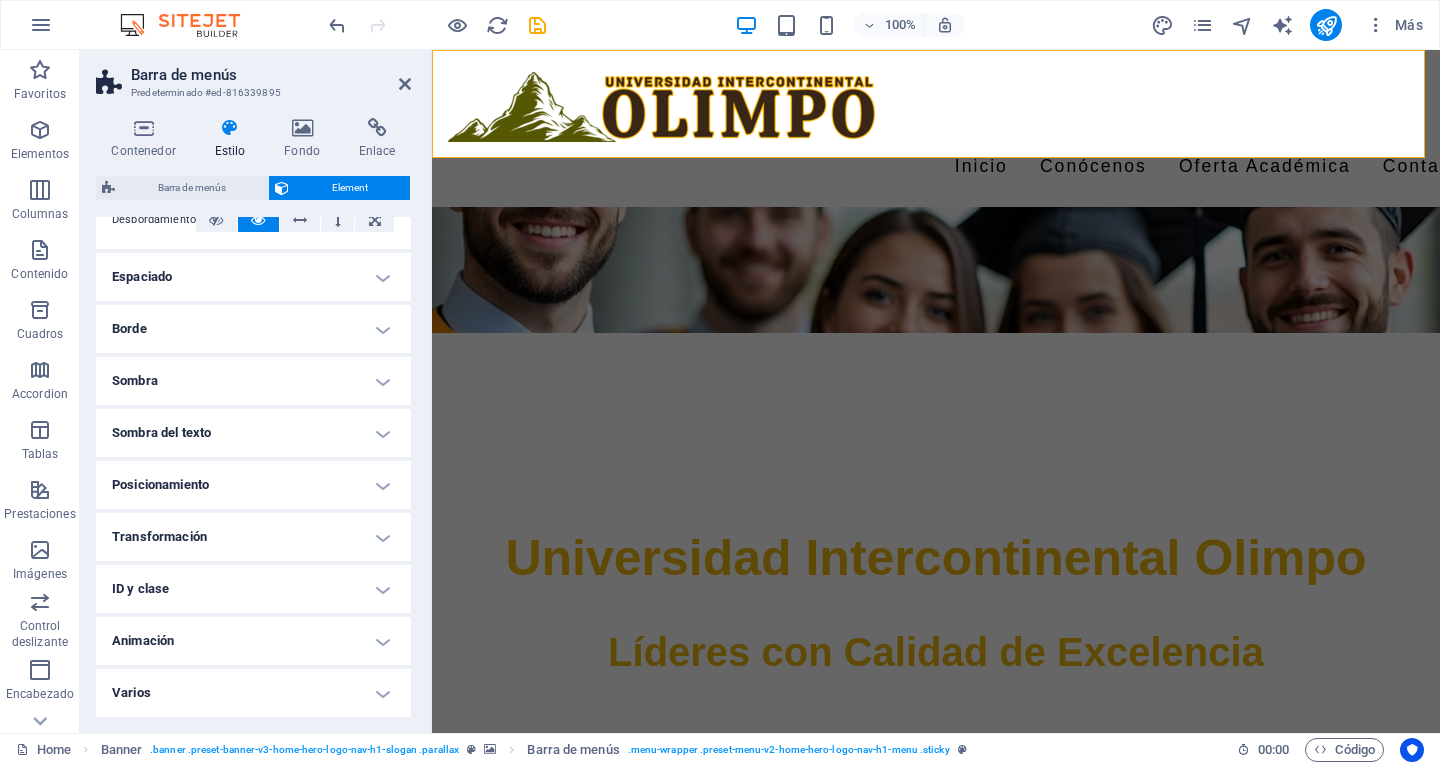 click on "Sombra del texto" at bounding box center [253, 433] 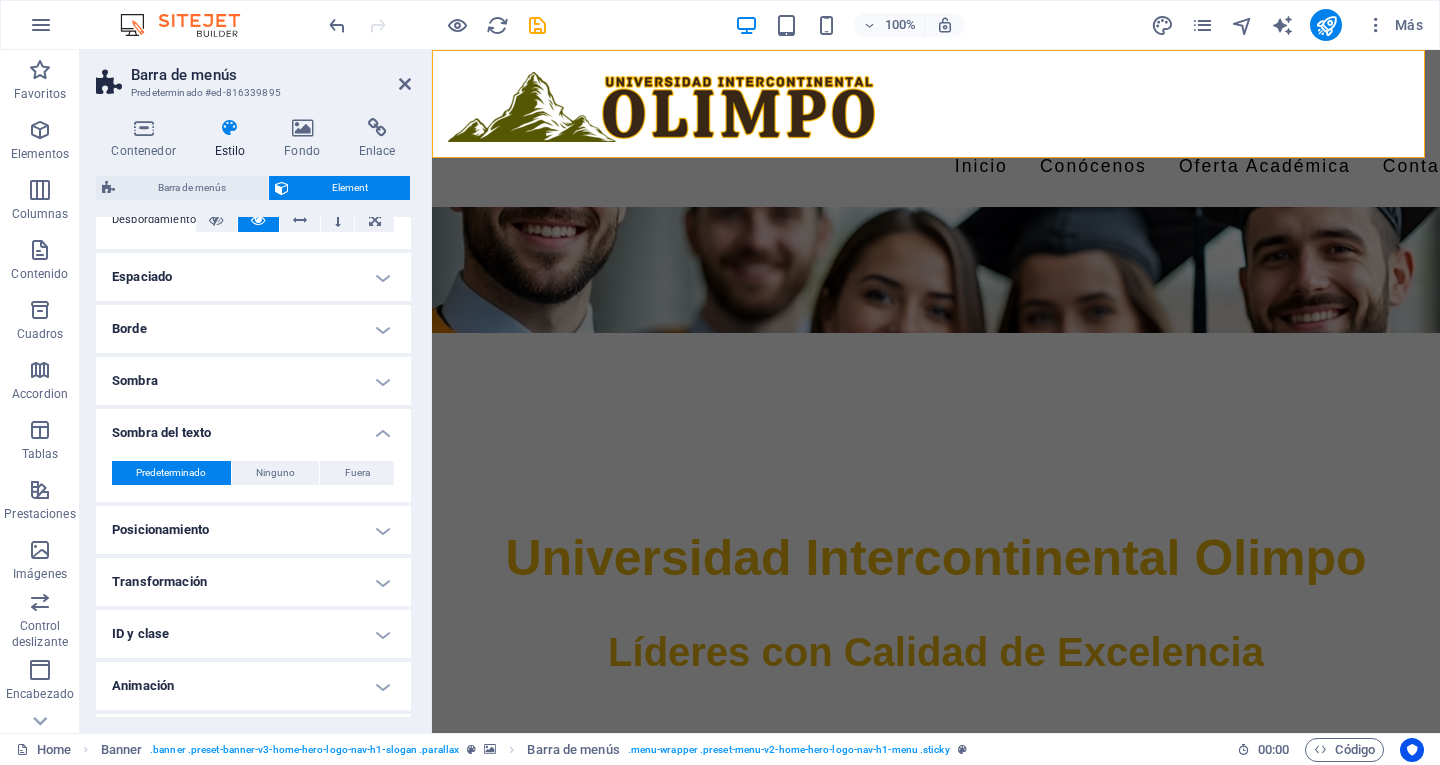 click on "Sombra del texto" at bounding box center [253, 427] 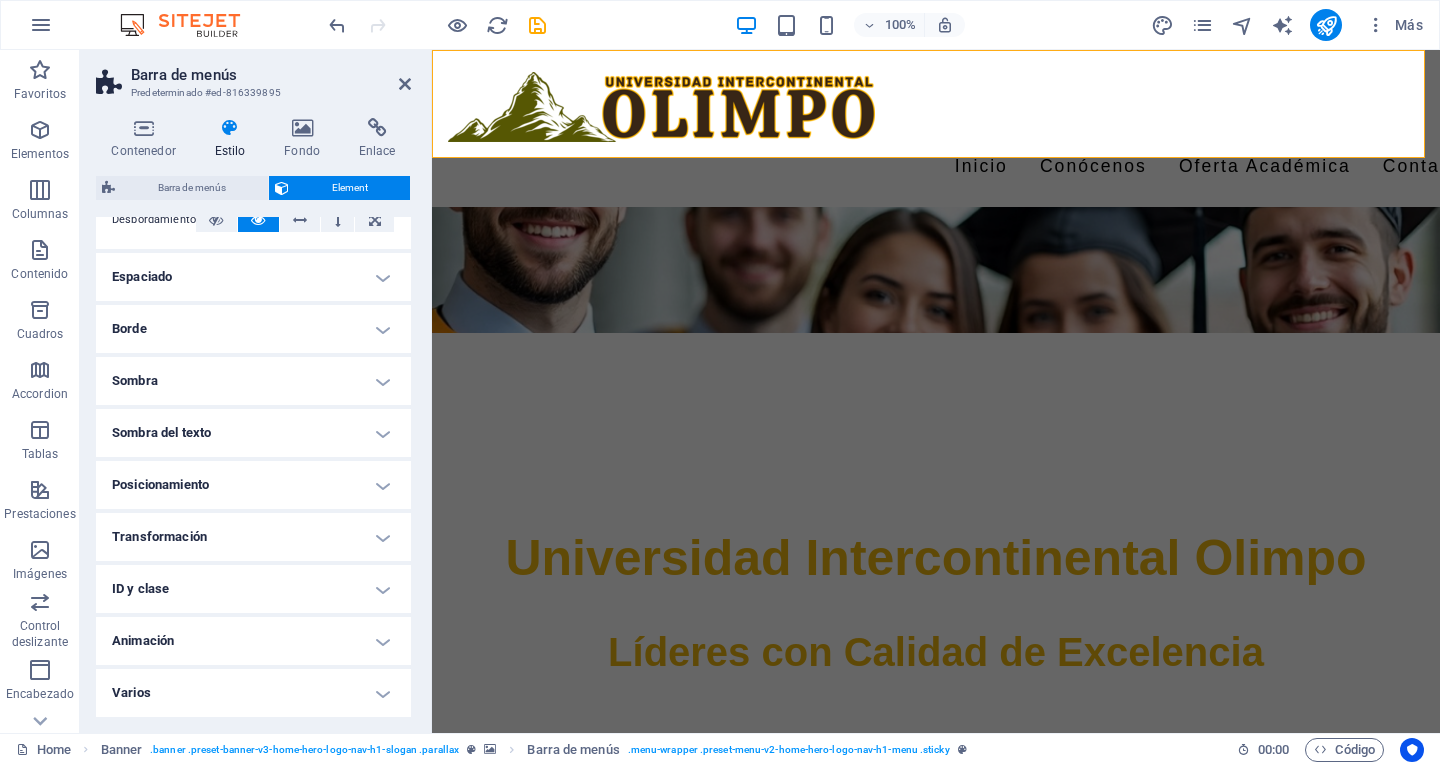 click on "Posicionamiento" at bounding box center [253, 485] 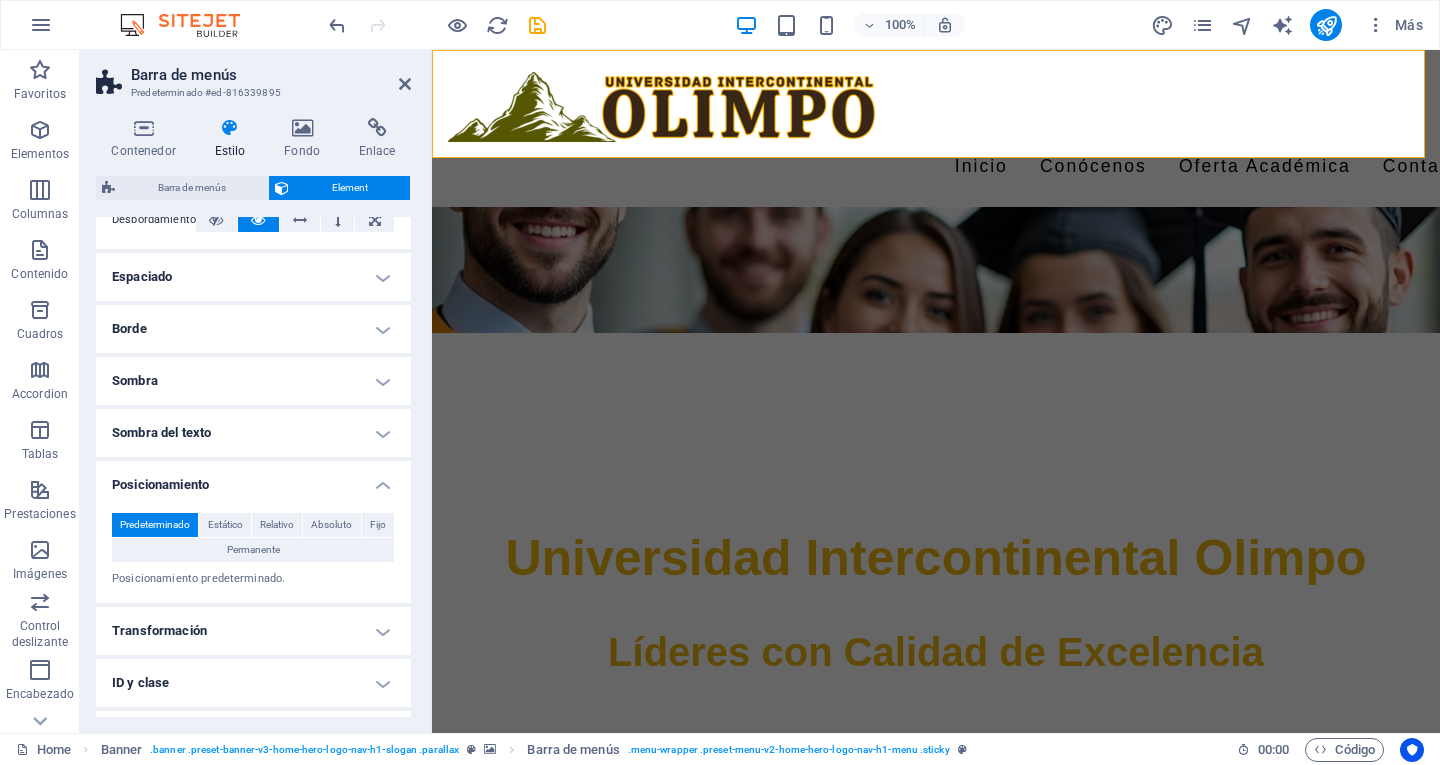 click on "Posicionamiento" at bounding box center [253, 479] 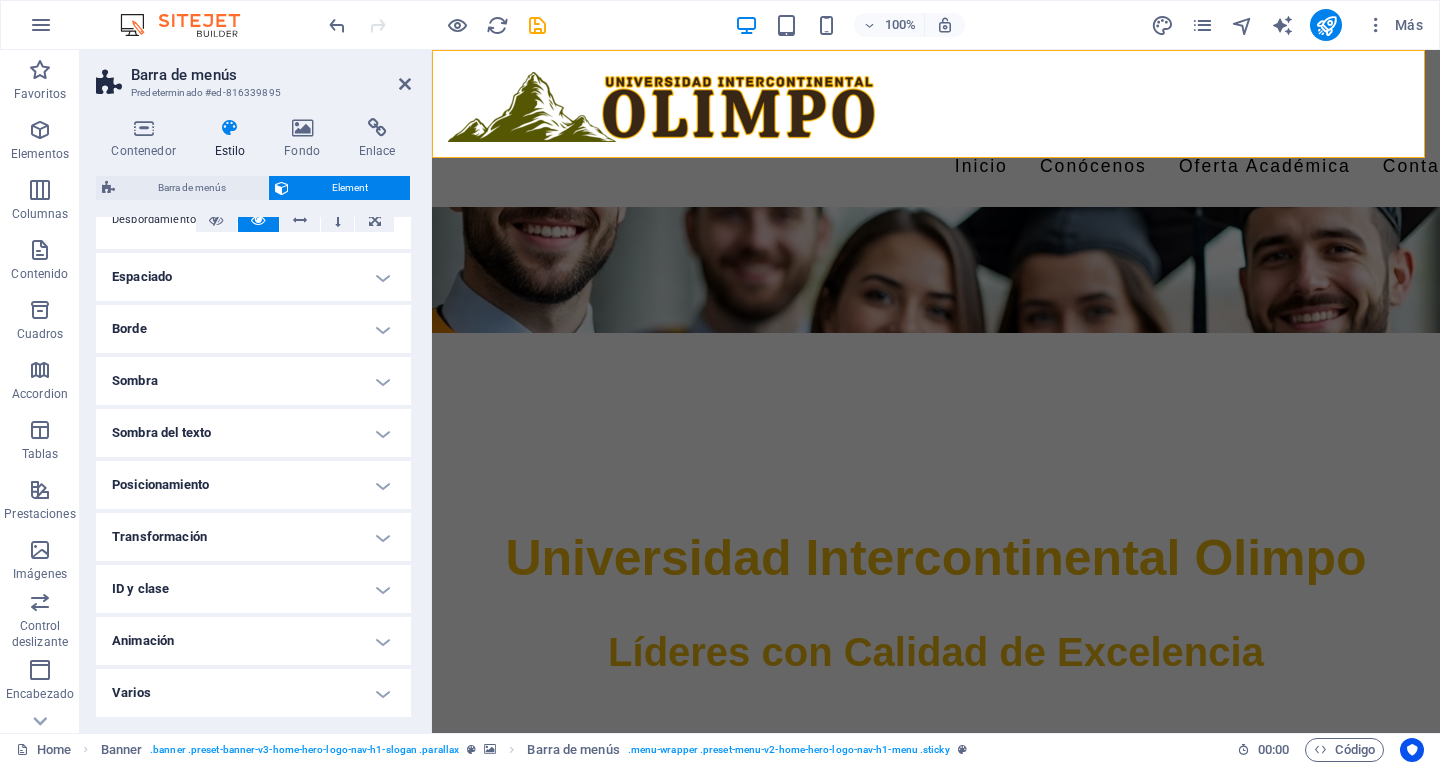 click on "Varios" at bounding box center (253, 693) 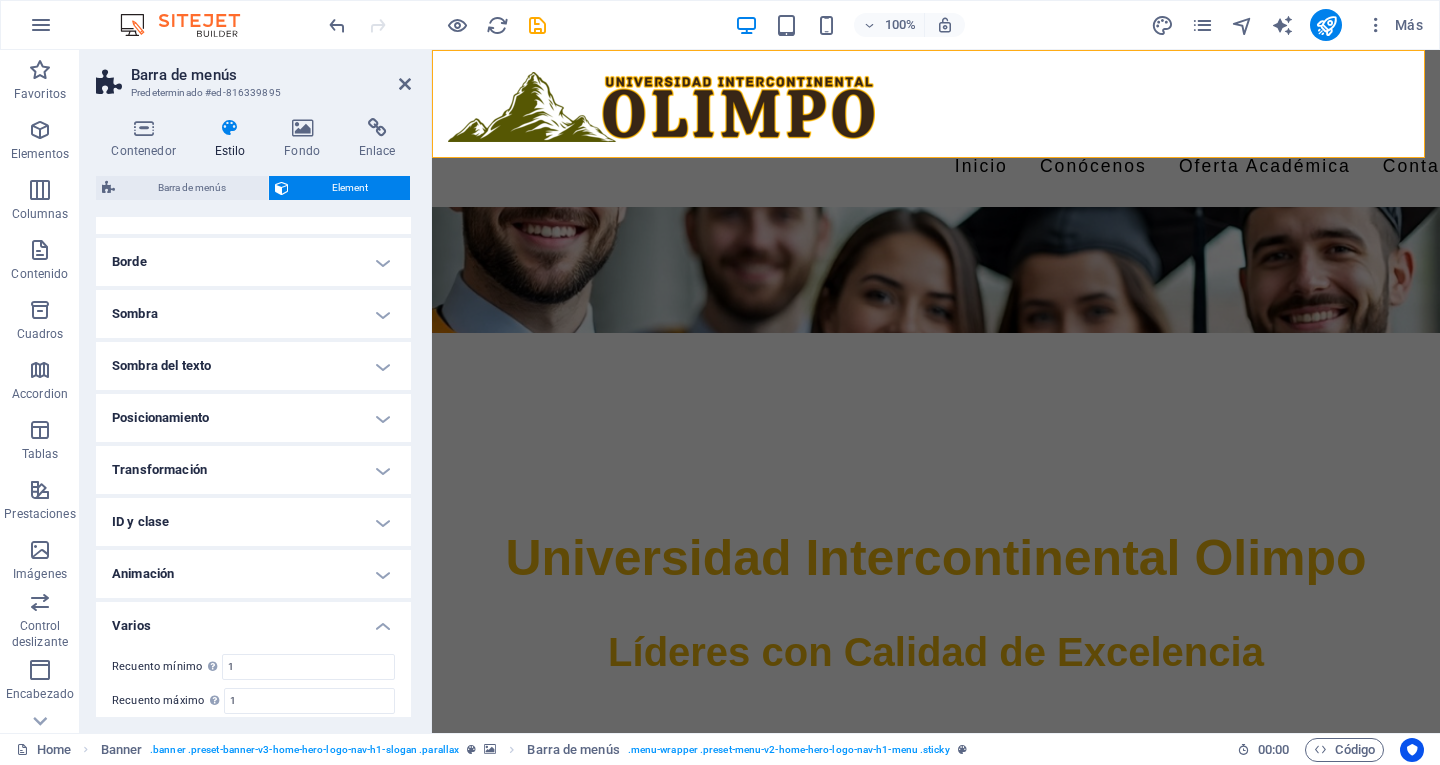 scroll, scrollTop: 486, scrollLeft: 0, axis: vertical 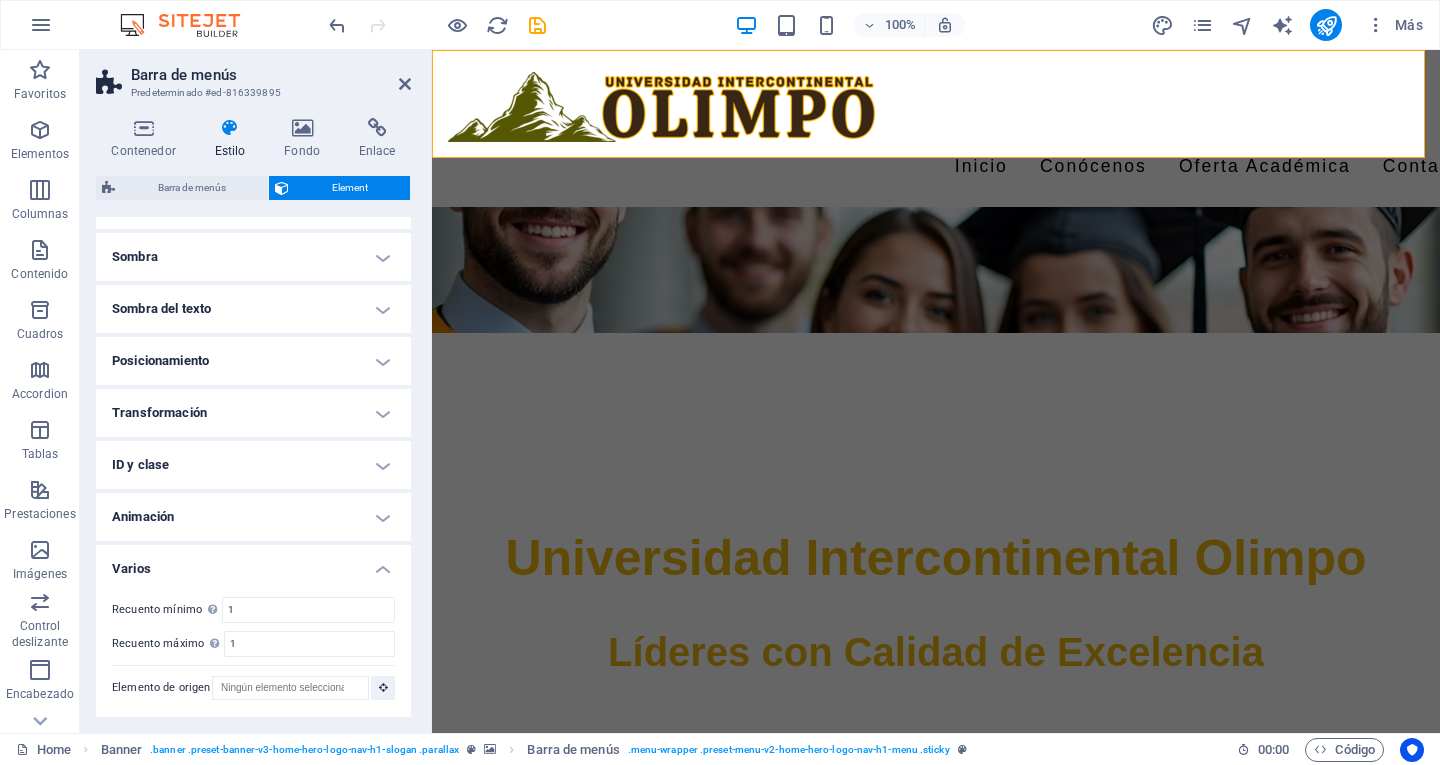 click on "Varios" at bounding box center (253, 563) 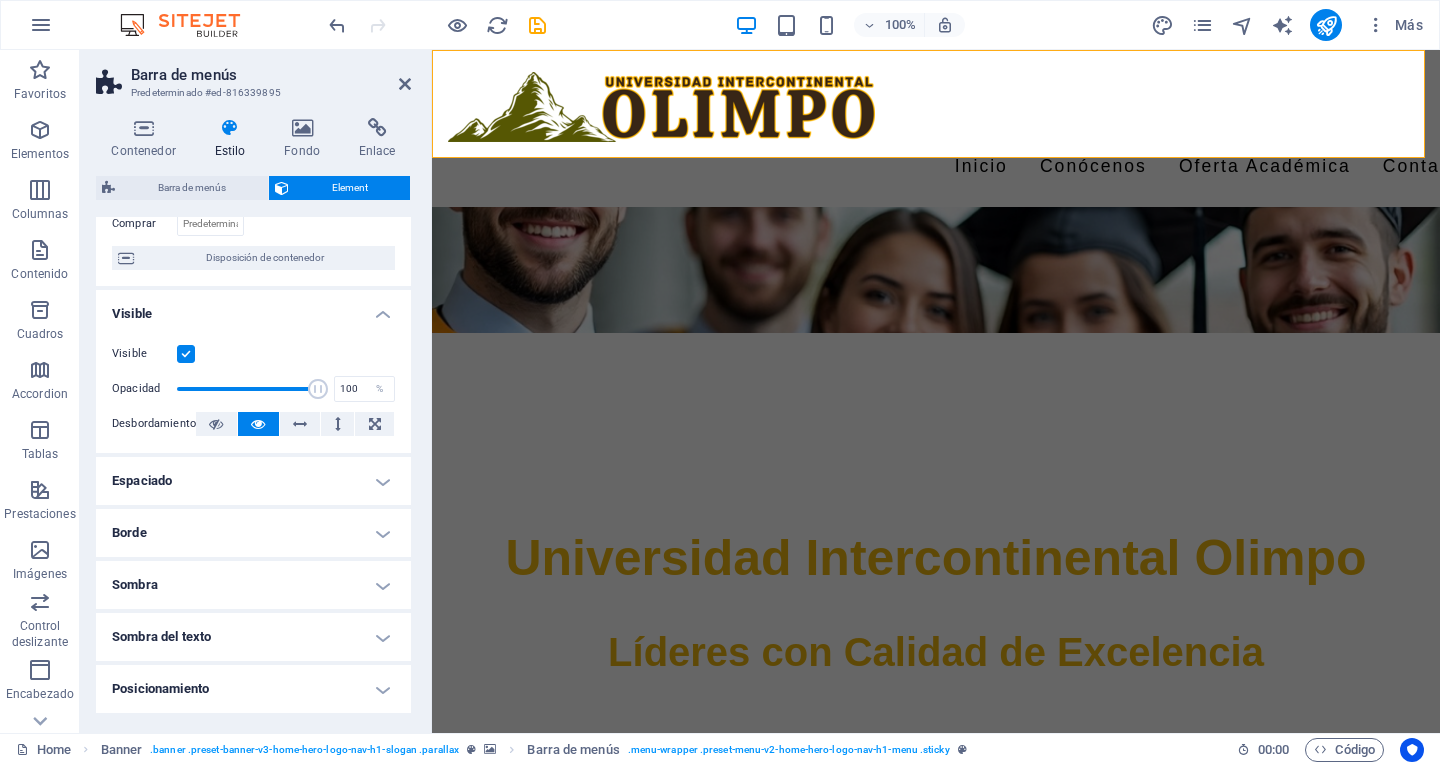 scroll, scrollTop: 0, scrollLeft: 0, axis: both 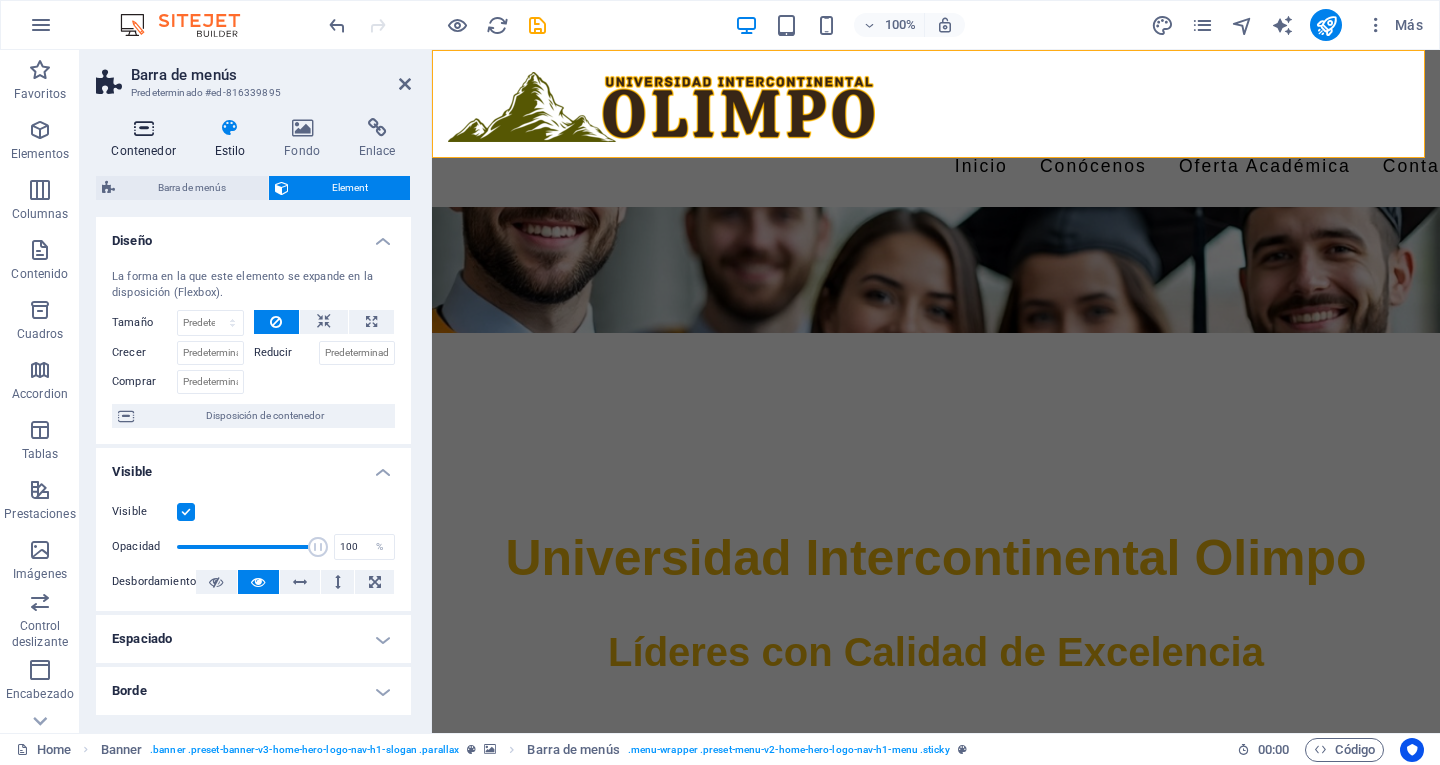 click at bounding box center (143, 128) 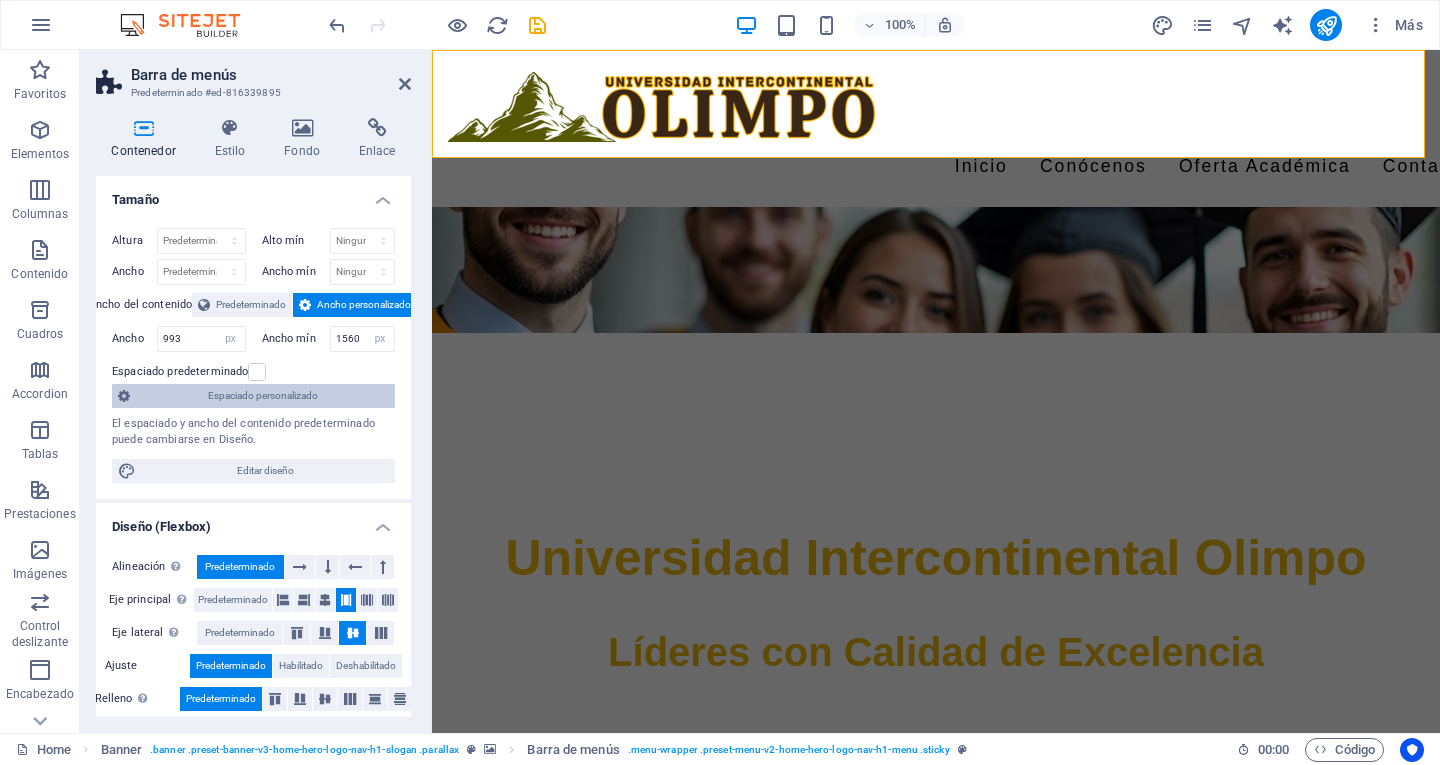 click on "Espaciado personalizado" at bounding box center [262, 396] 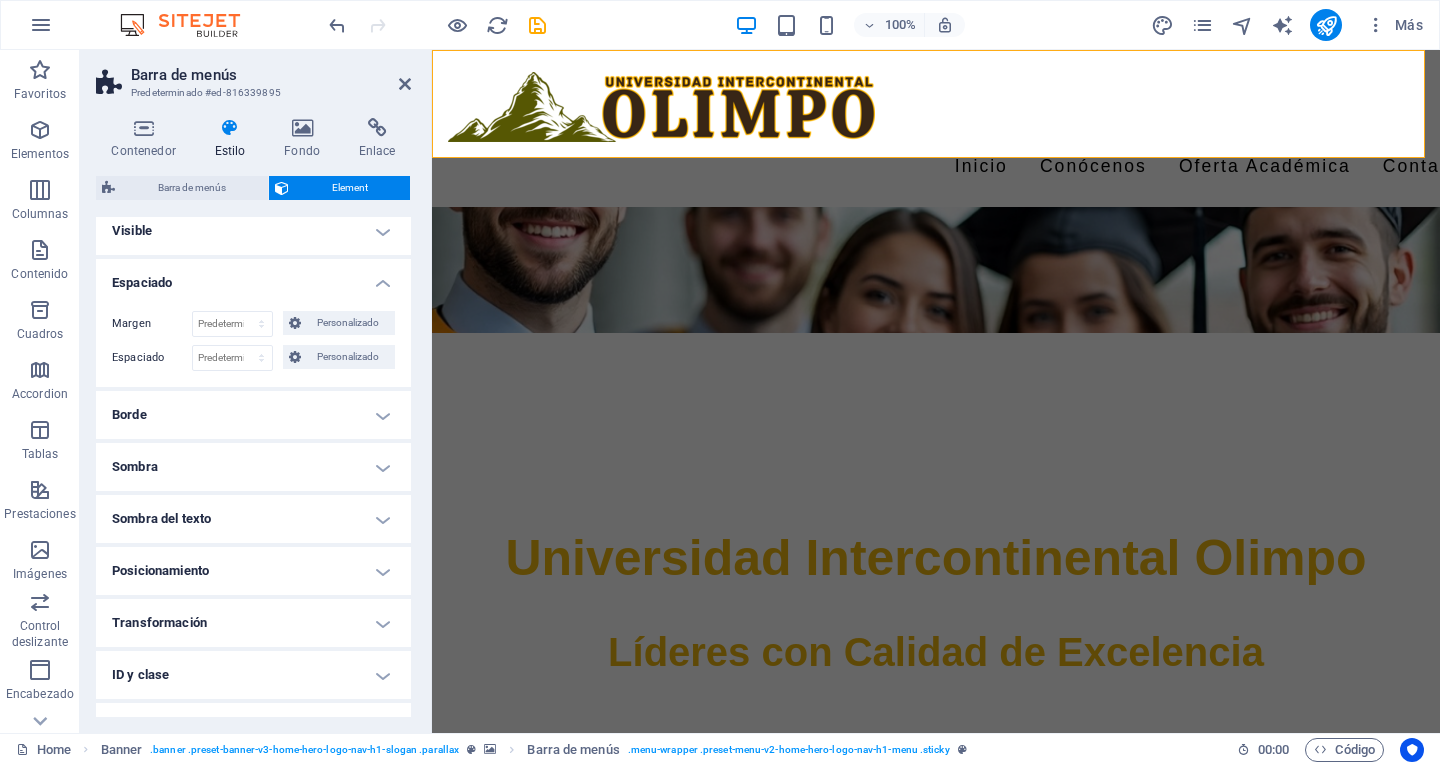 scroll, scrollTop: 0, scrollLeft: 0, axis: both 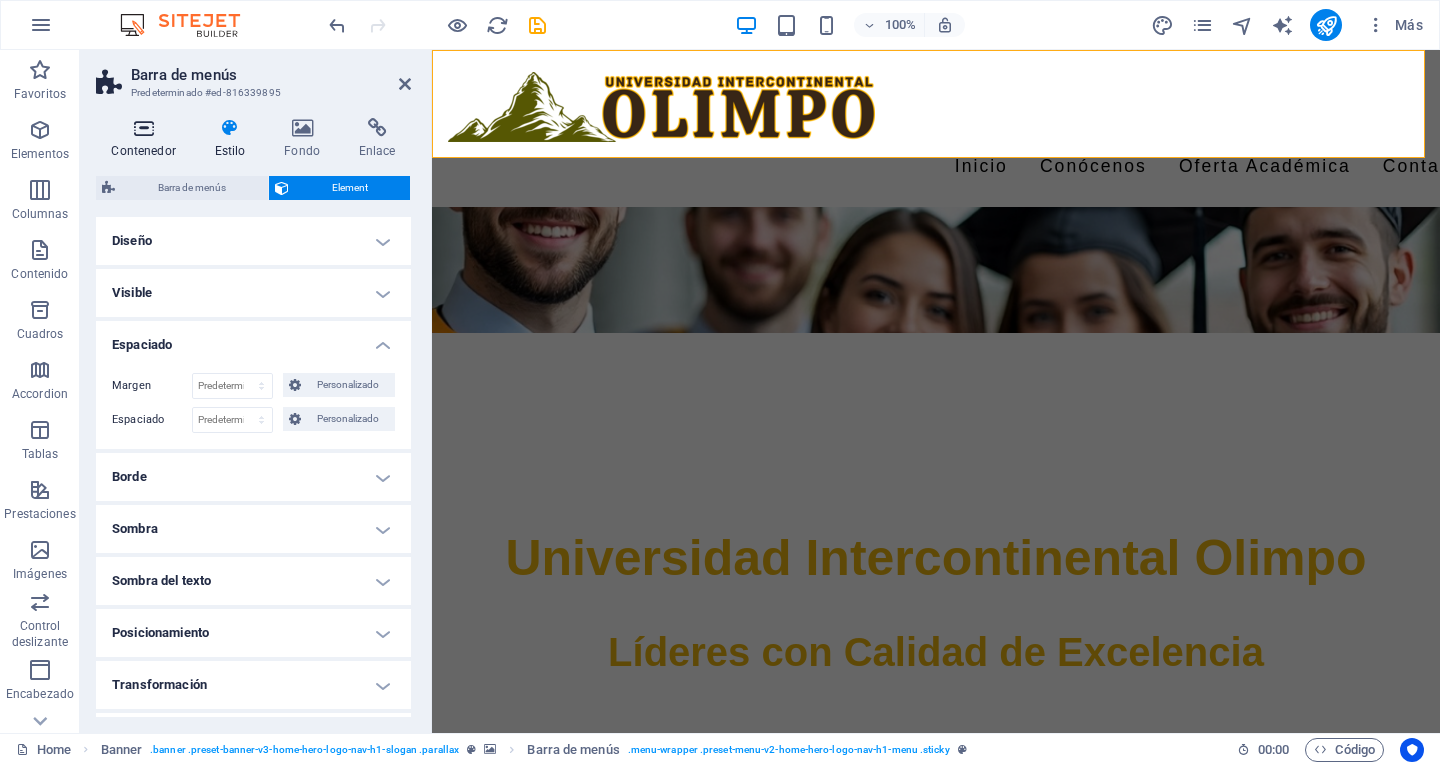 click at bounding box center [143, 128] 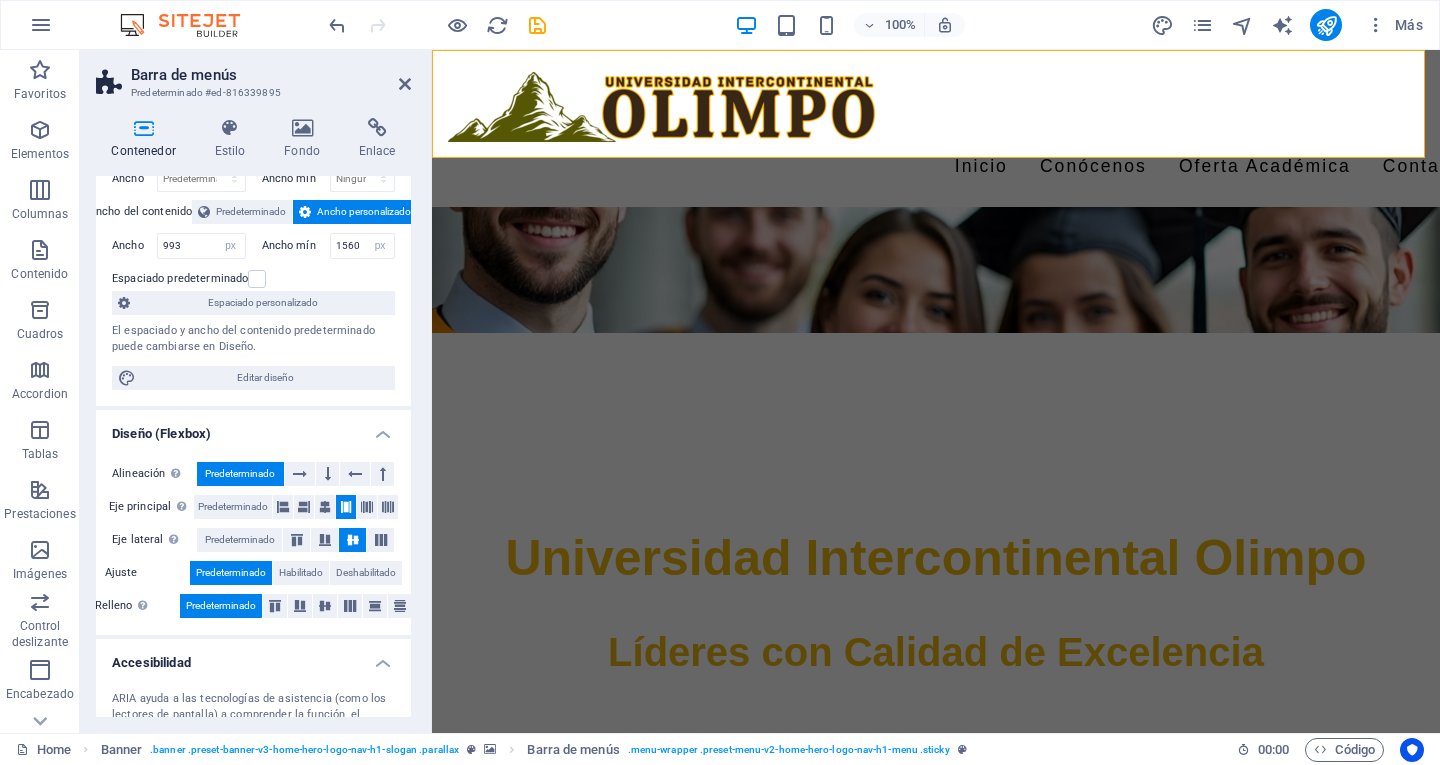 scroll, scrollTop: 92, scrollLeft: 0, axis: vertical 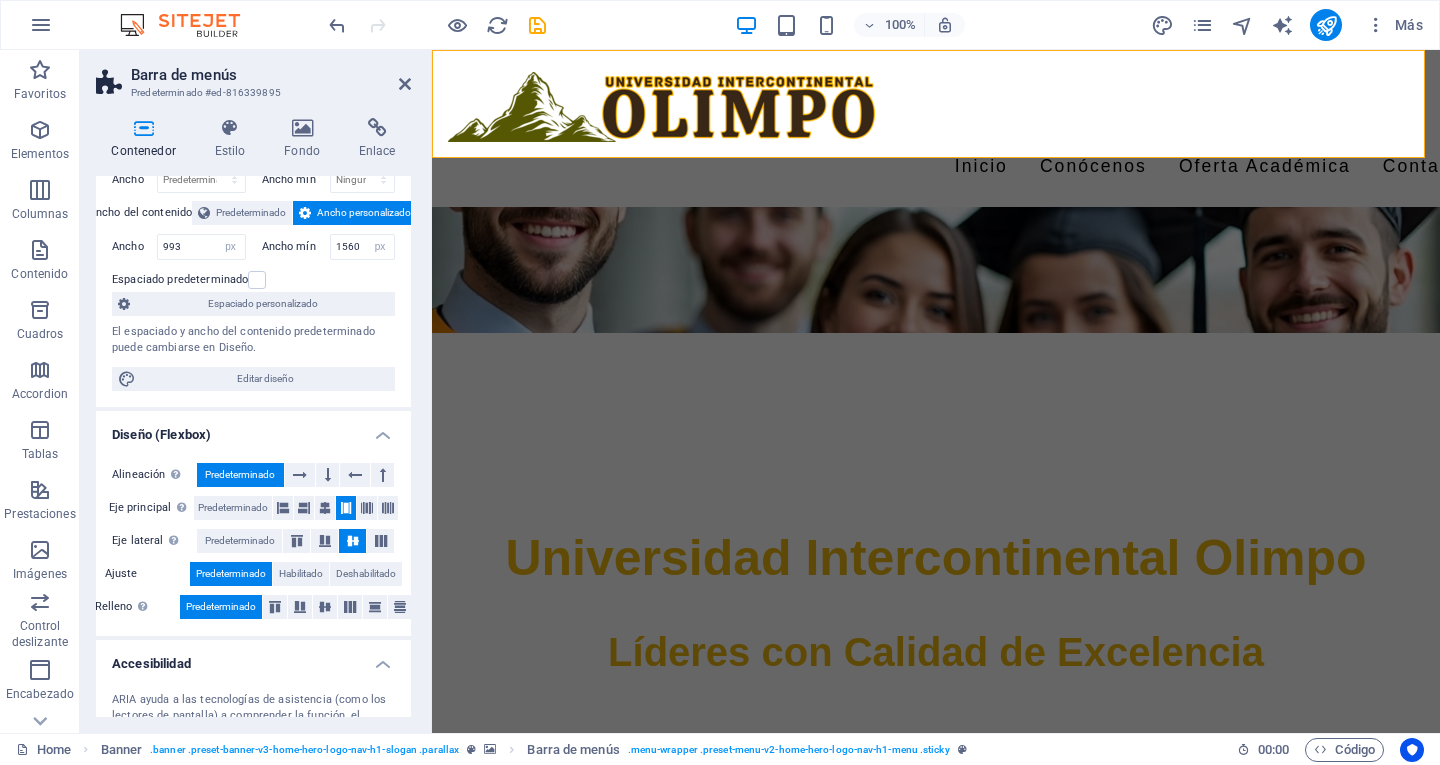 click on "Diseño (Flexbox)" at bounding box center [253, 429] 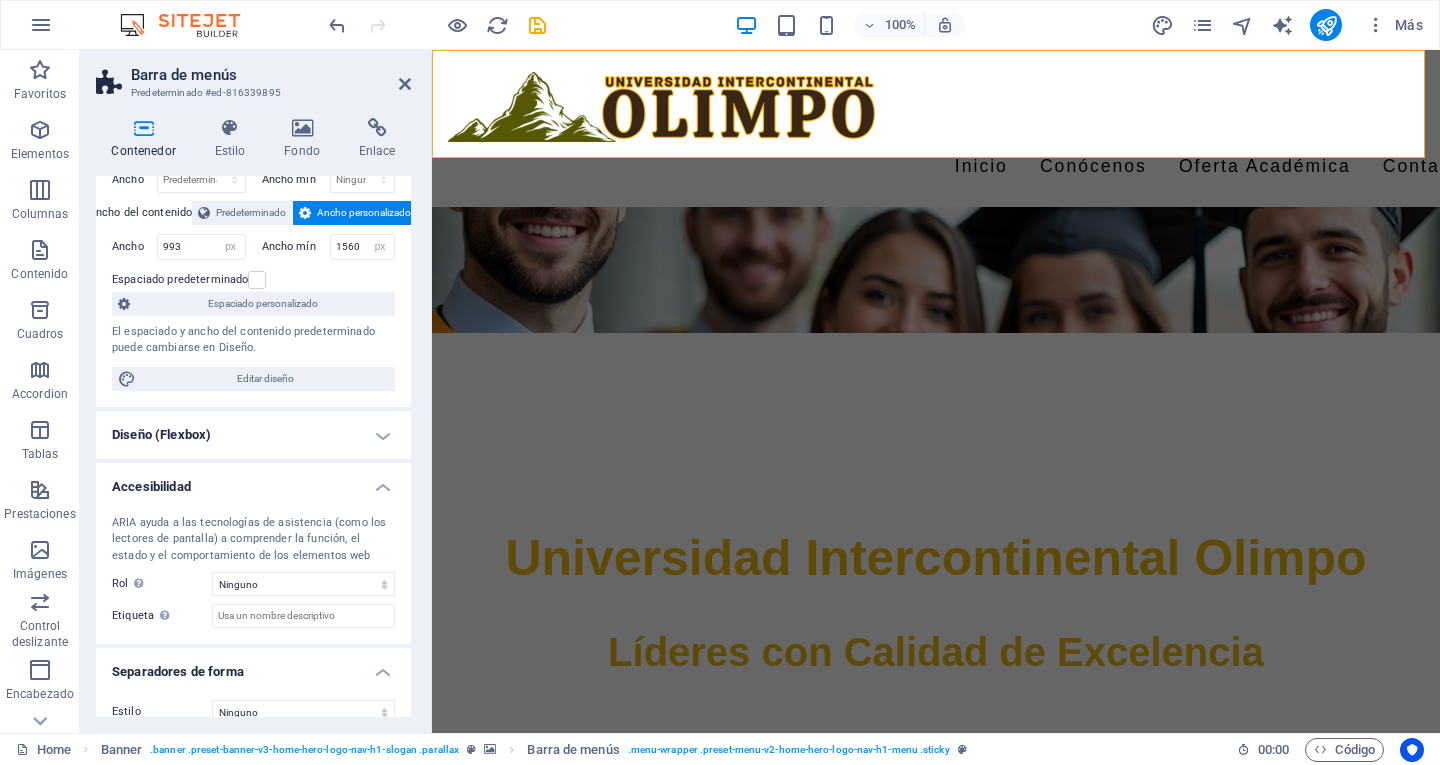 click on "Accesibilidad" at bounding box center (253, 481) 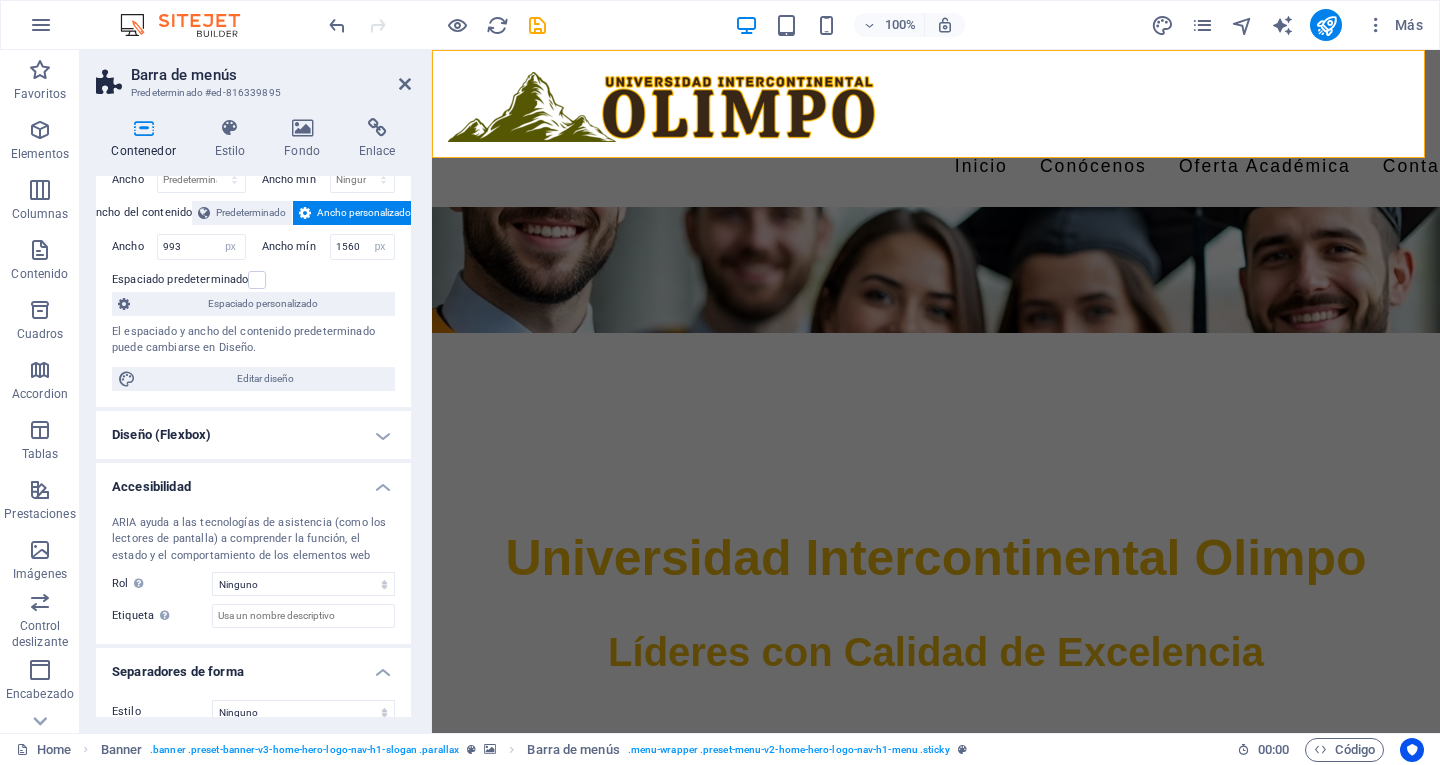 scroll, scrollTop: 0, scrollLeft: 0, axis: both 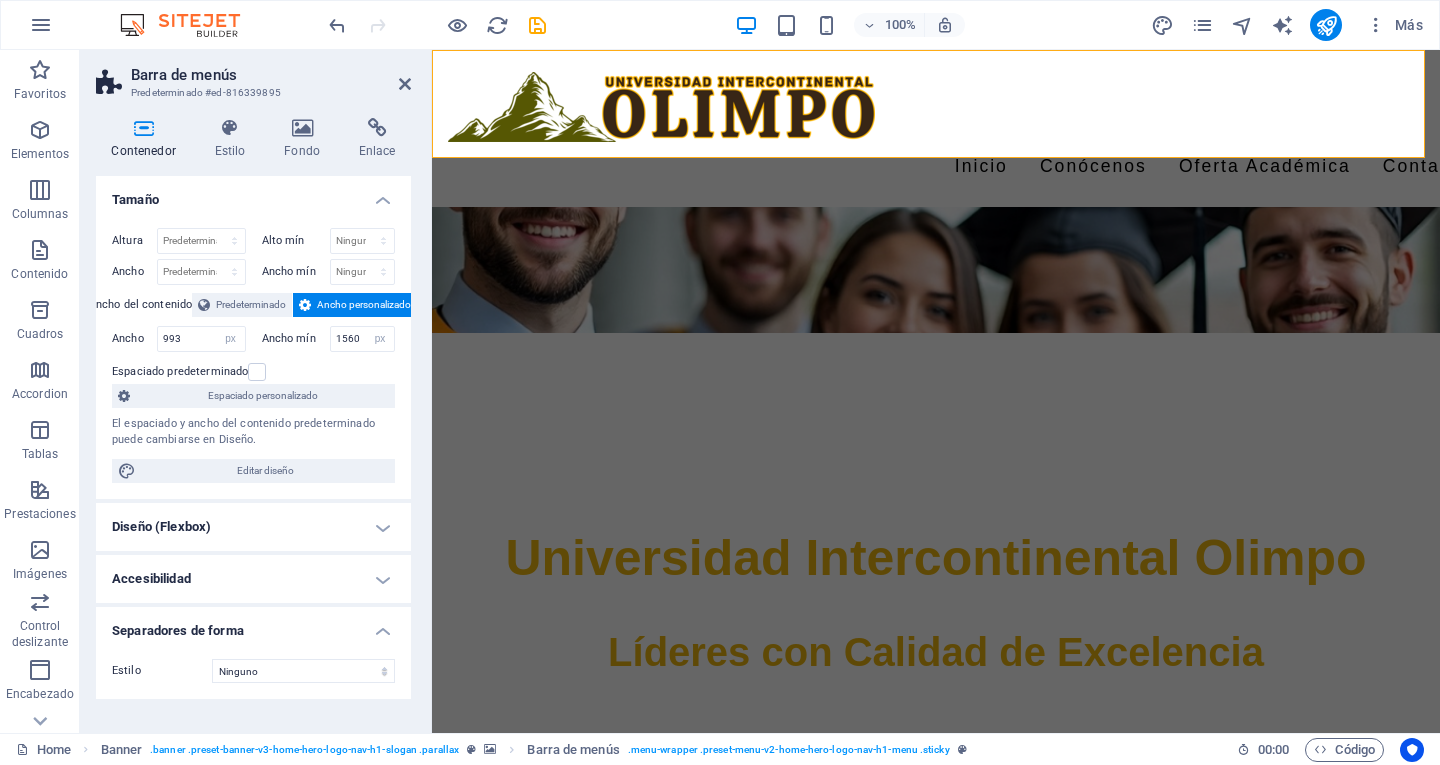 click on "Diseño (Flexbox)" at bounding box center (253, 527) 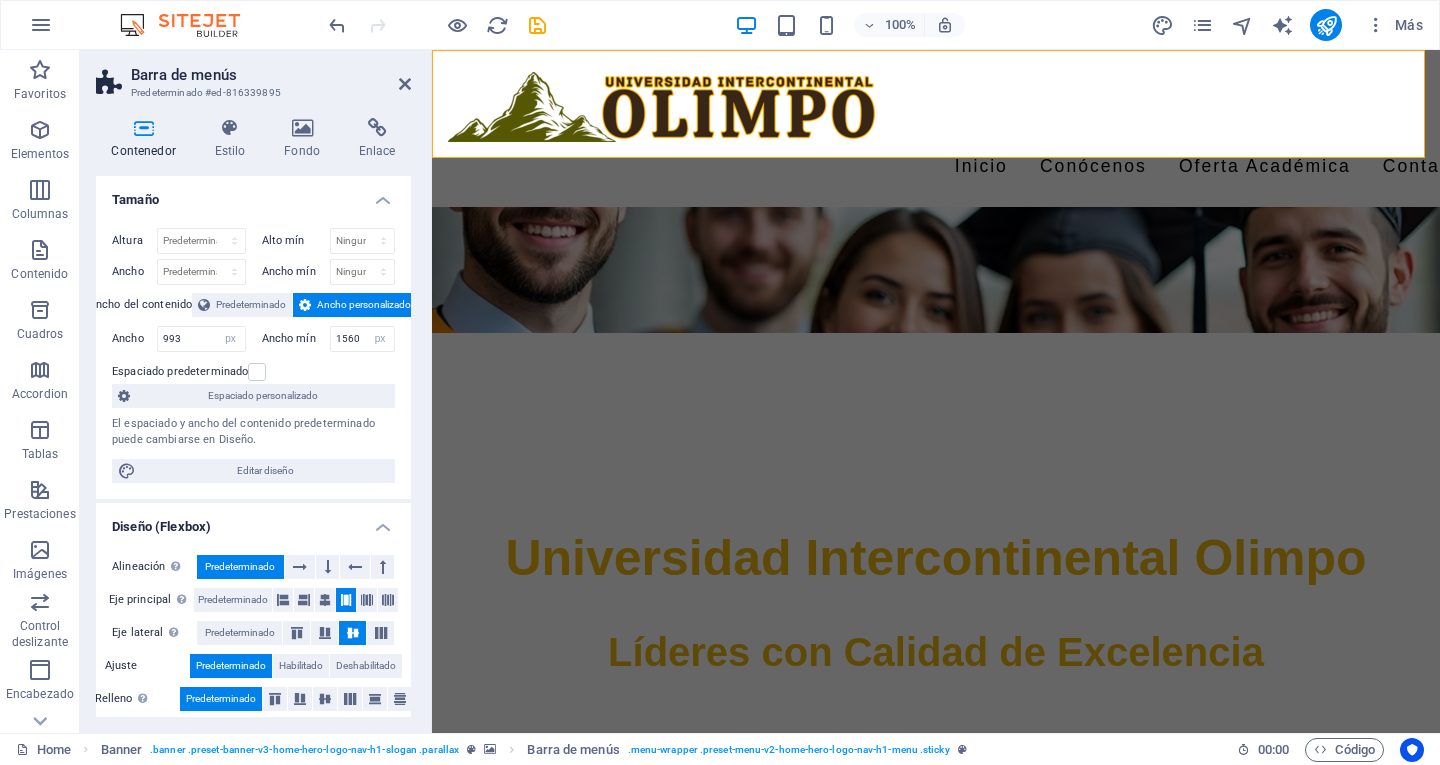 click on "Diseño (Flexbox)" at bounding box center [253, 521] 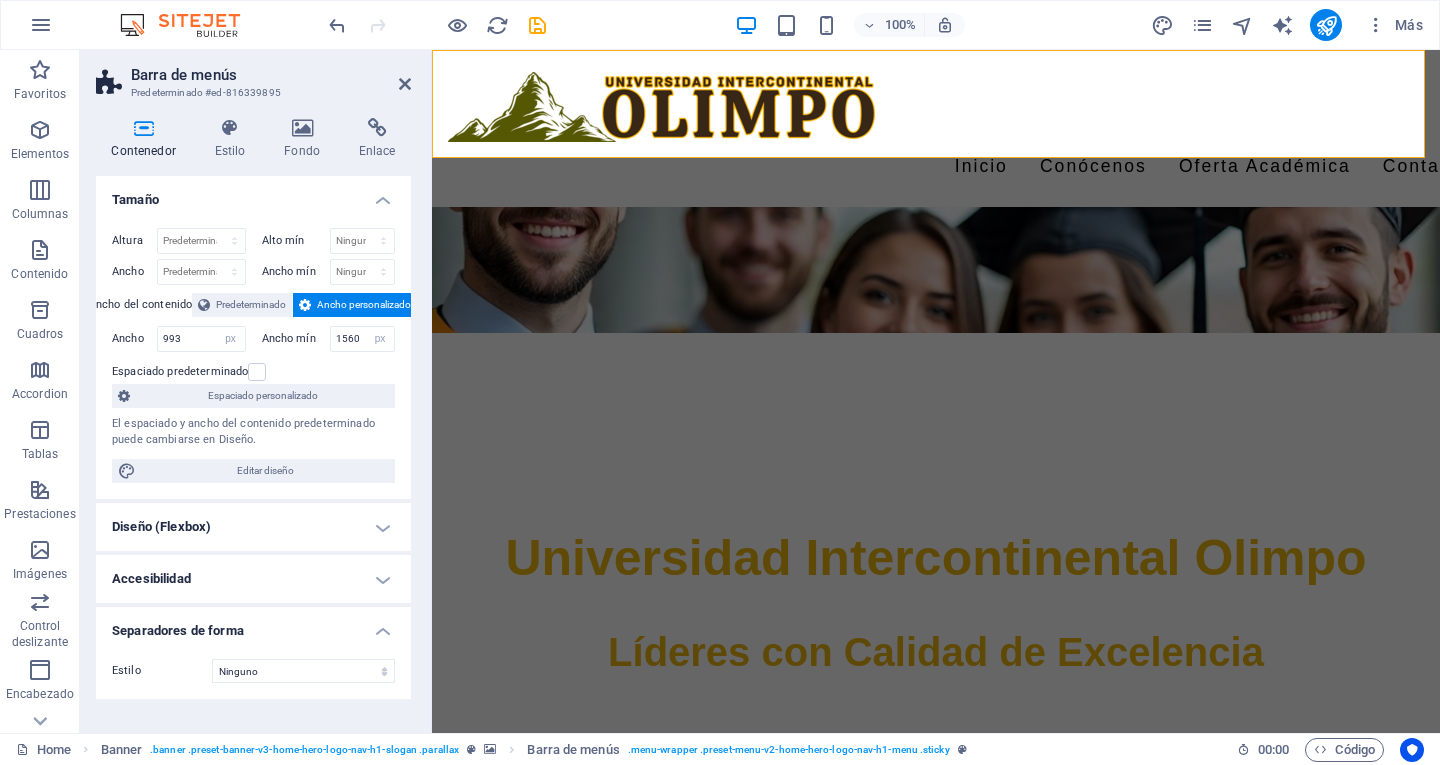 click on "Separadores de forma" at bounding box center [253, 625] 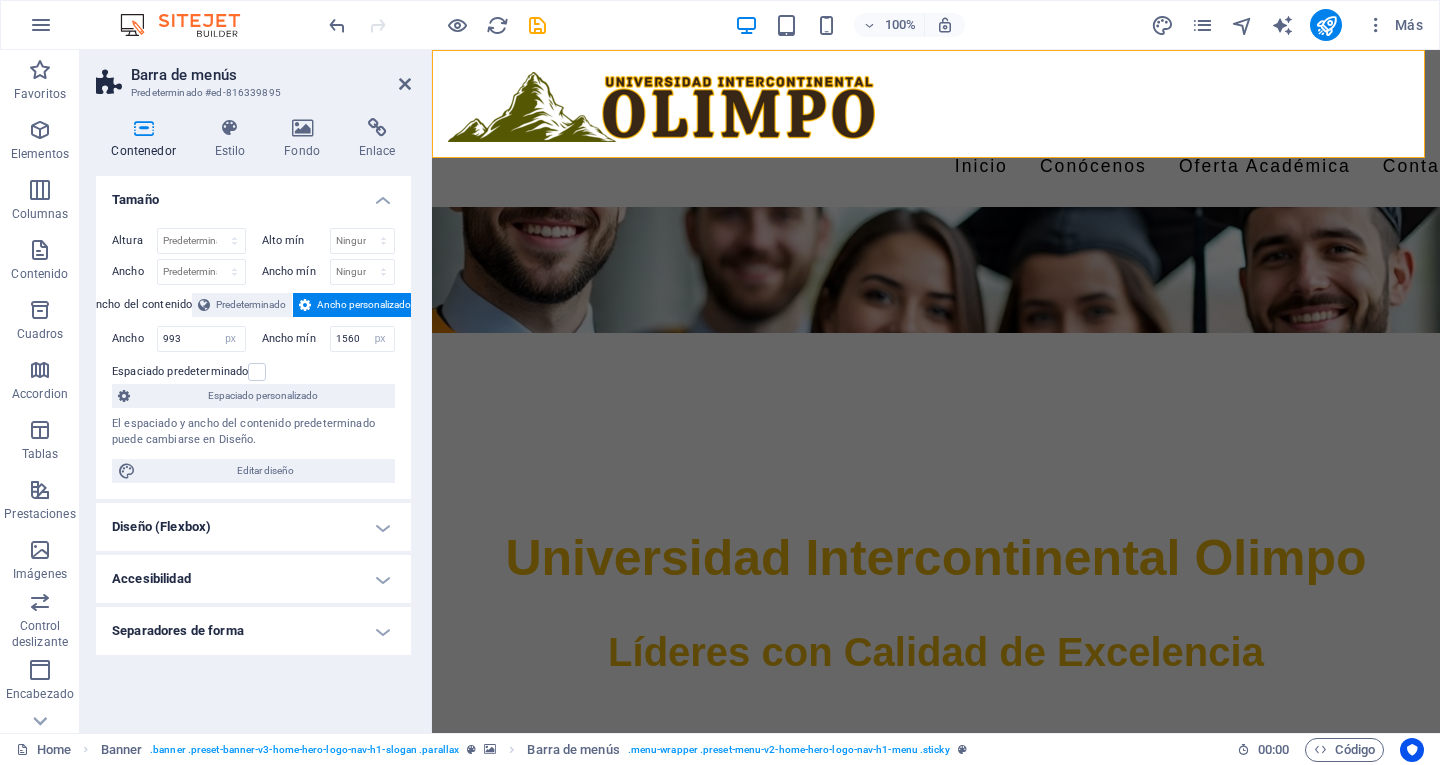 click on "Separadores de forma" at bounding box center (253, 631) 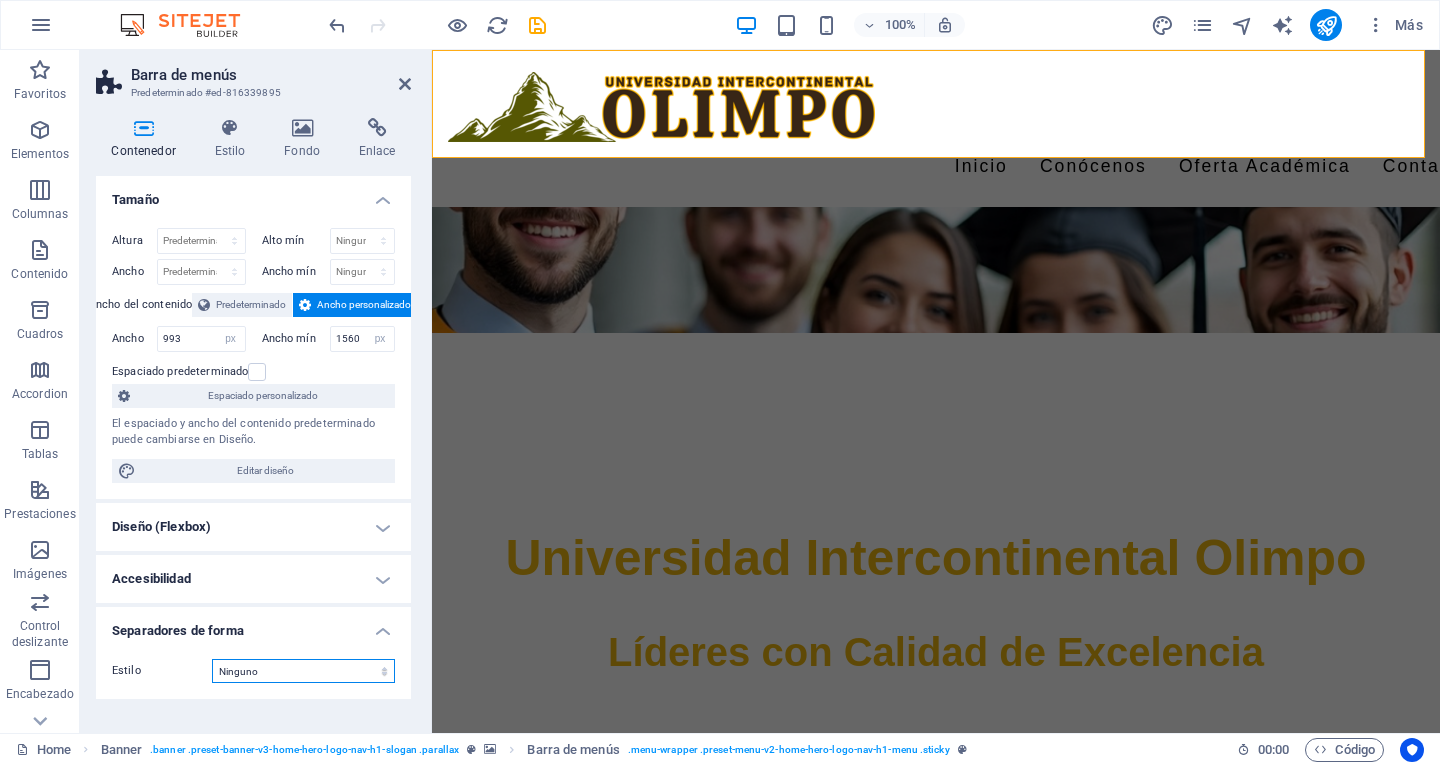 click on "Ninguno Triángulo Cuadrado Diagonal Polígono 1 Polígono 2 Zigzag Múltiples zigzags Olas Múltiples olas Medio círculo Círculo Sombra de círculo Bloques Hexágonos Nubes Múltiples nubes Ventilador Pirámides Libro Gota de pintura Fuego Papel desmenuzado Flecha" at bounding box center [303, 671] 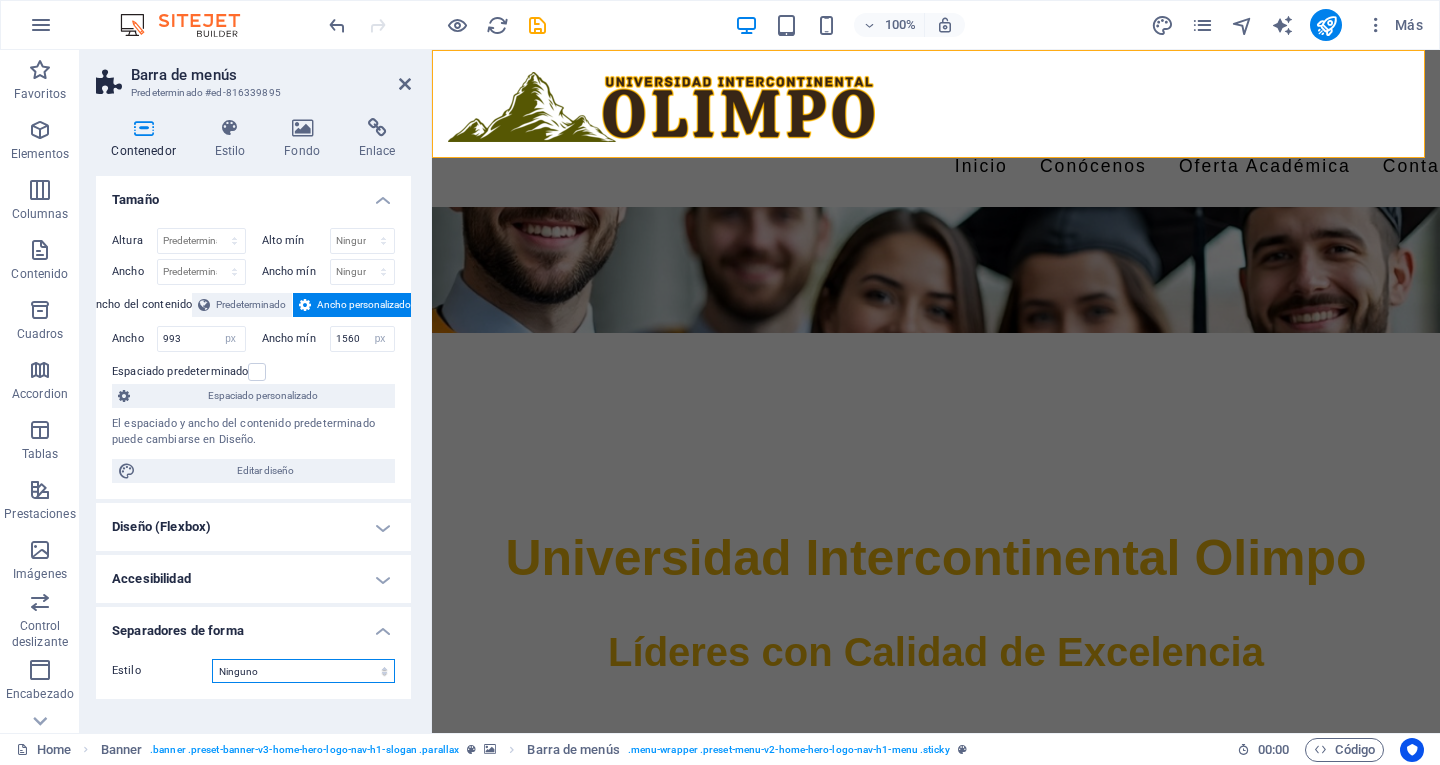 click on "Ninguno Triángulo Cuadrado Diagonal Polígono 1 Polígono 2 Zigzag Múltiples zigzags Olas Múltiples olas Medio círculo Círculo Sombra de círculo Bloques Hexágonos Nubes Múltiples nubes Ventilador Pirámides Libro Gota de pintura Fuego Papel desmenuzado Flecha" at bounding box center (303, 671) 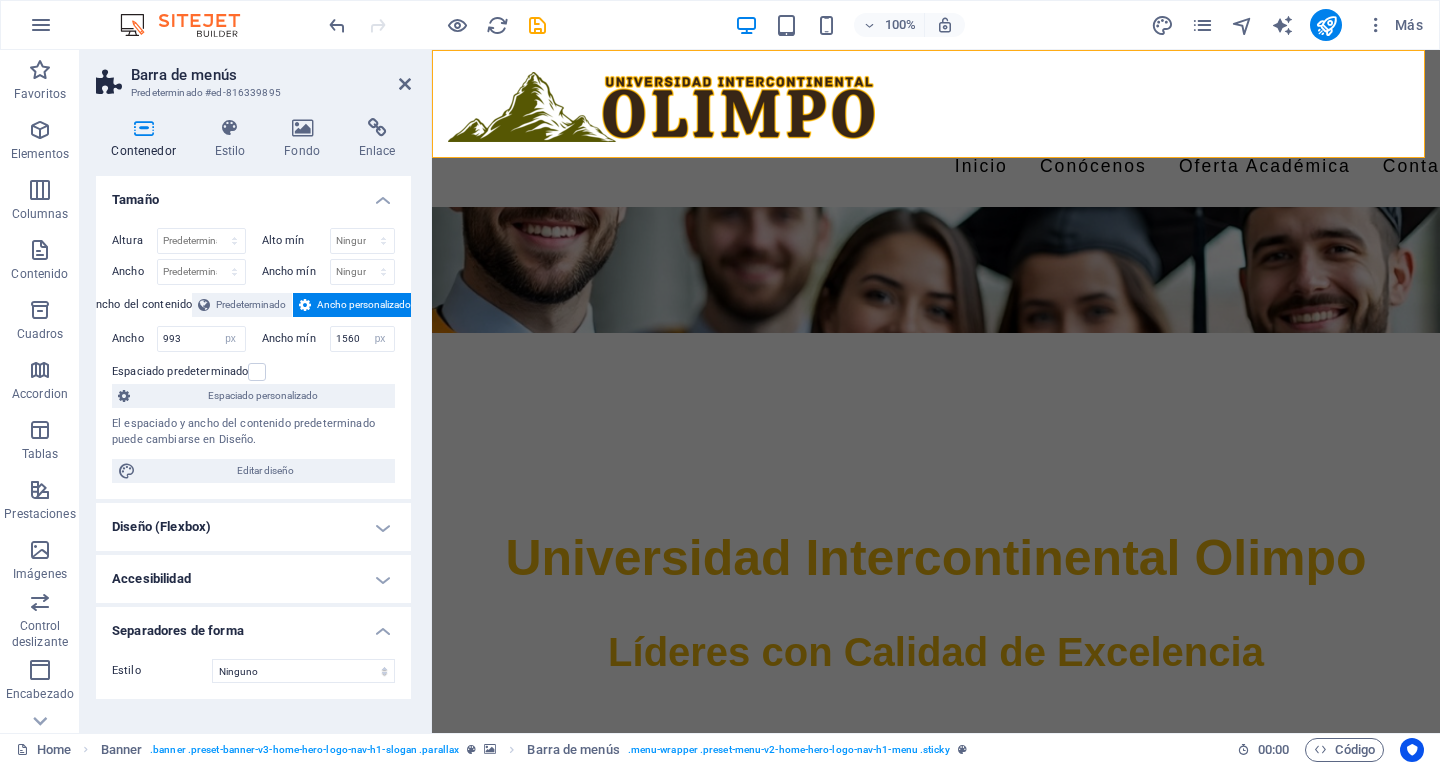 click on "Separadores de forma" at bounding box center [253, 625] 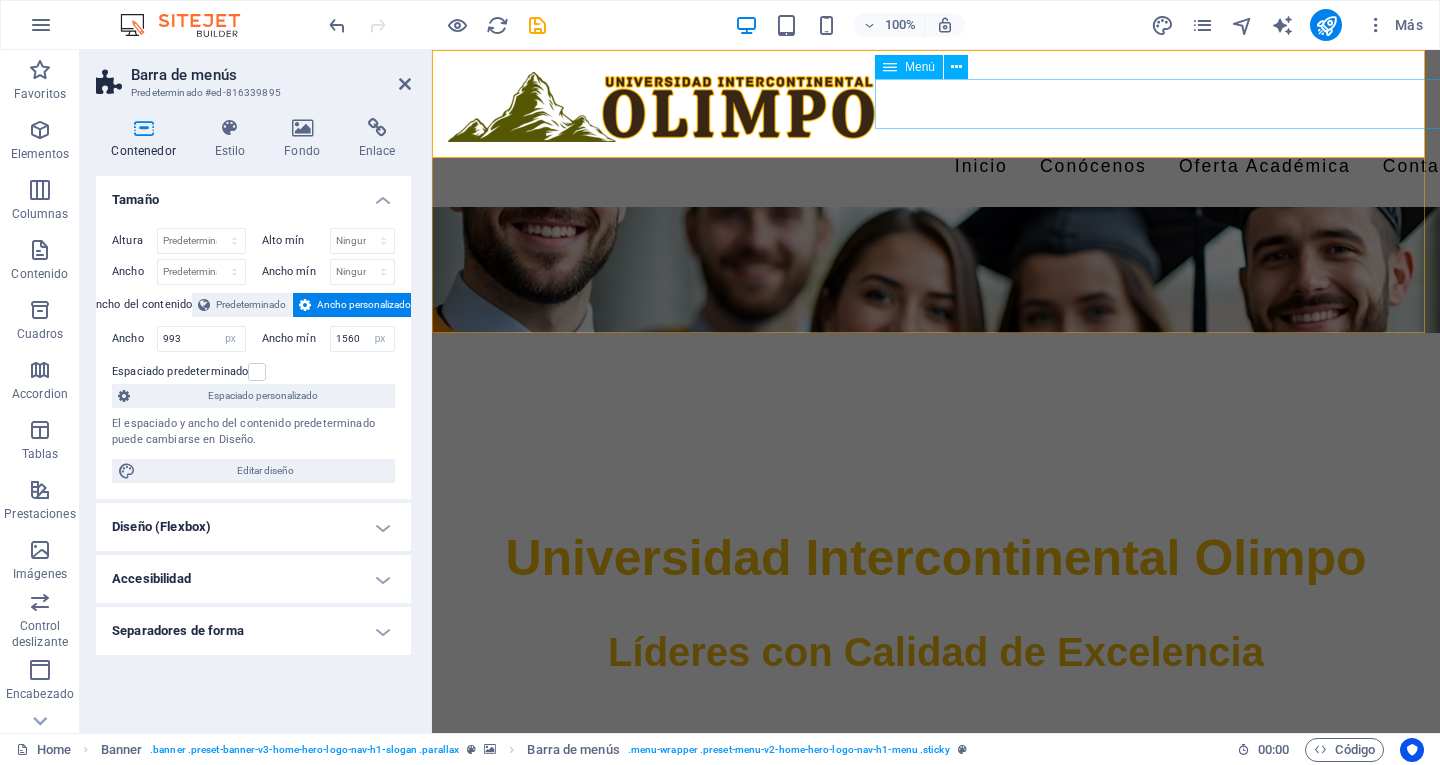click on "Inicio Conócenos Filosofía Misión Visión Valores Oferta Académica Licenciaturas Ingenierías Maestrías Doctorados Contacto" at bounding box center (1212, 167) 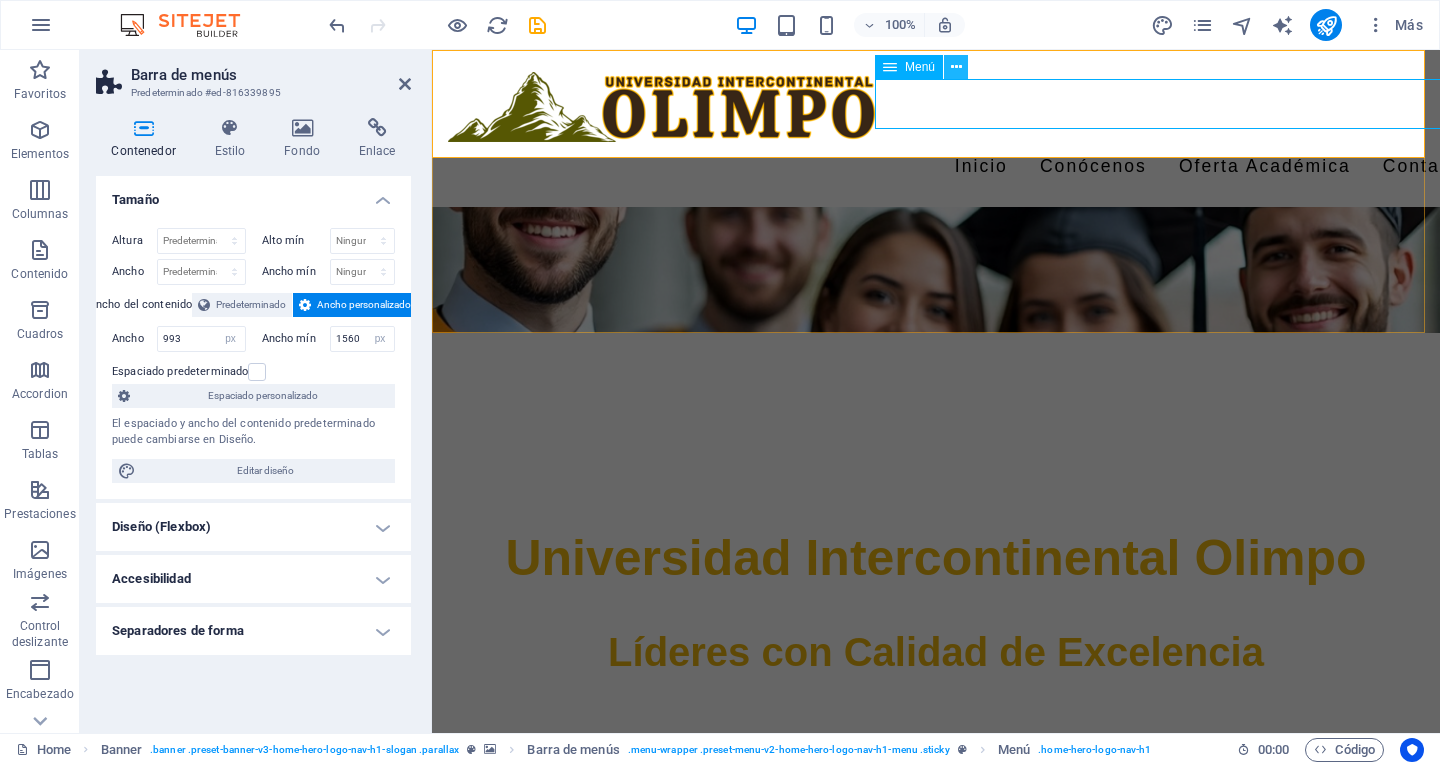 click at bounding box center (956, 67) 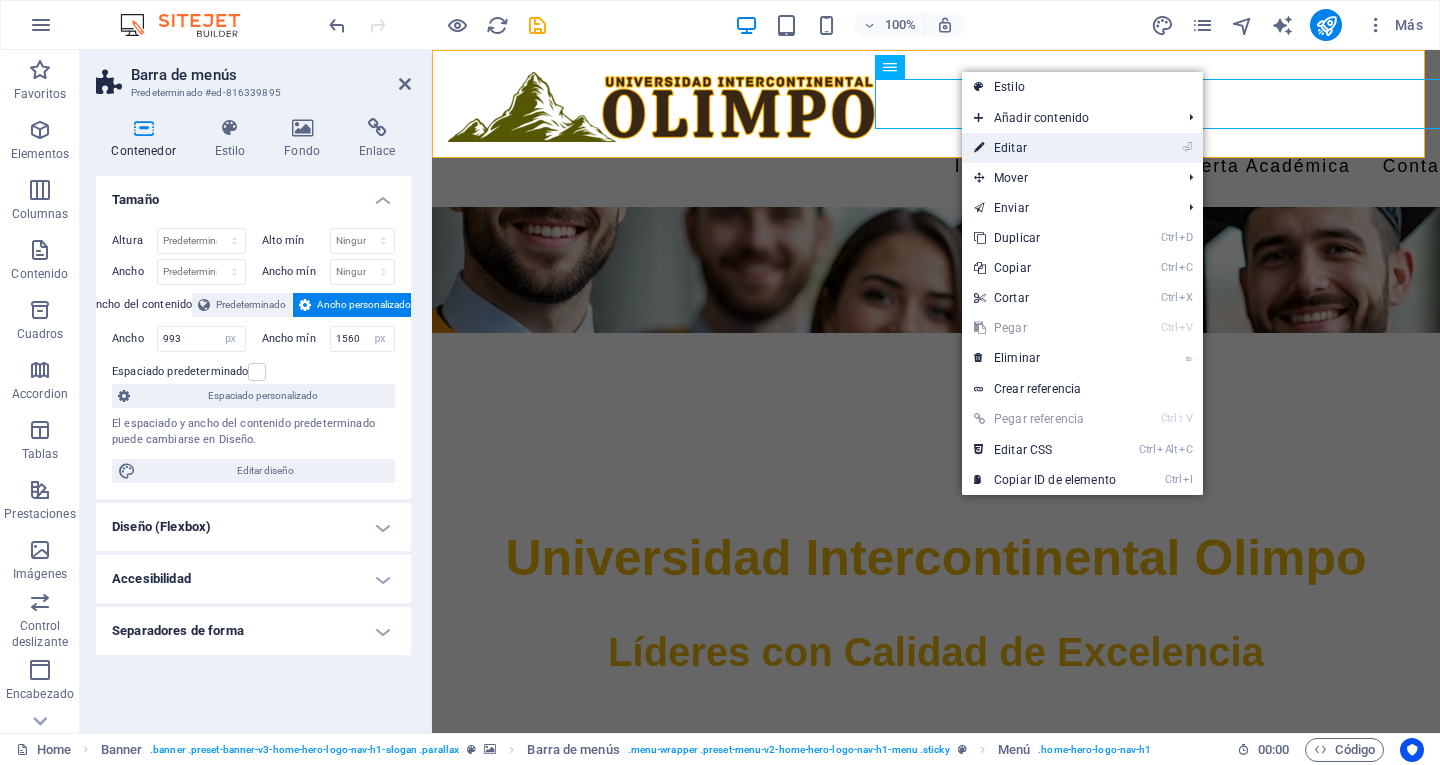 click on "⏎  Editar" at bounding box center (1045, 148) 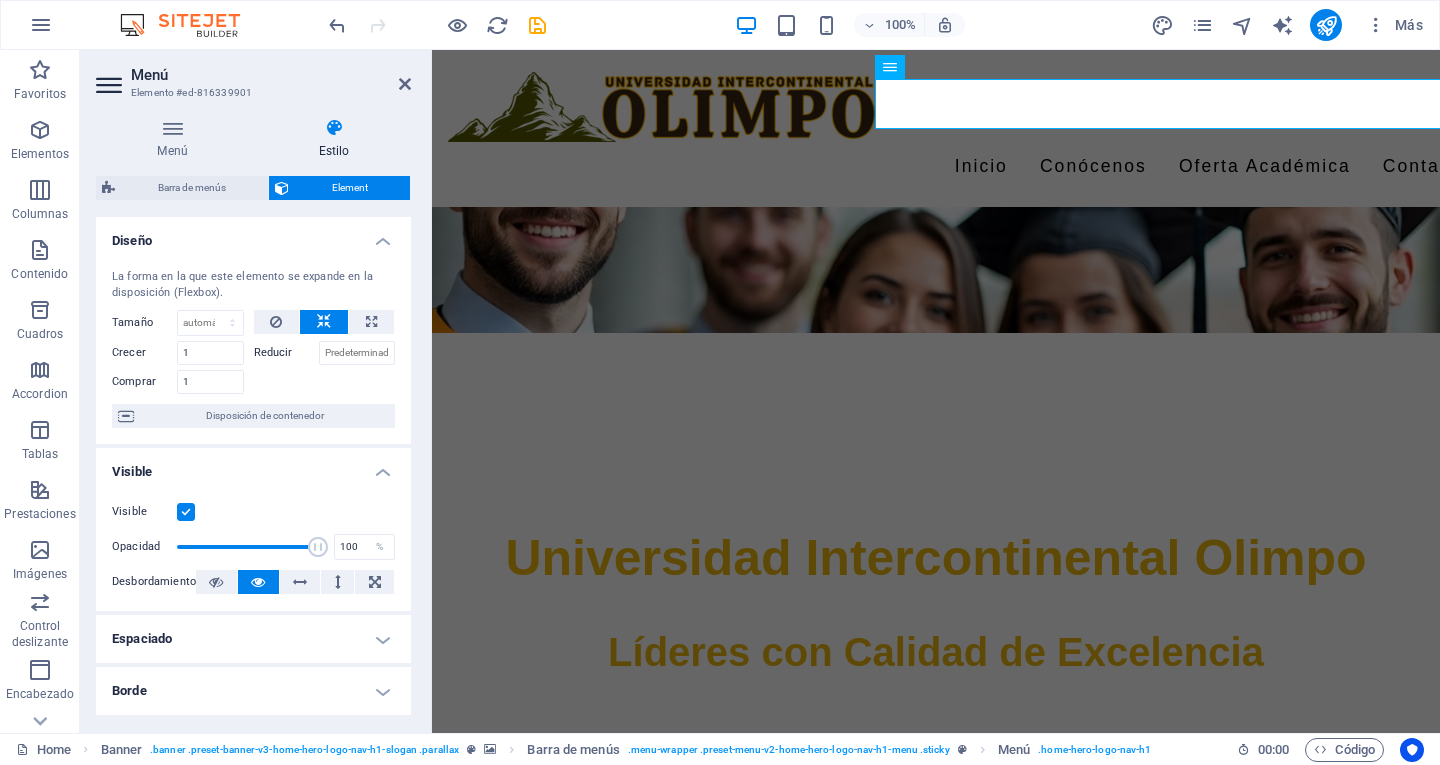 click on "100% Más" at bounding box center [878, 25] 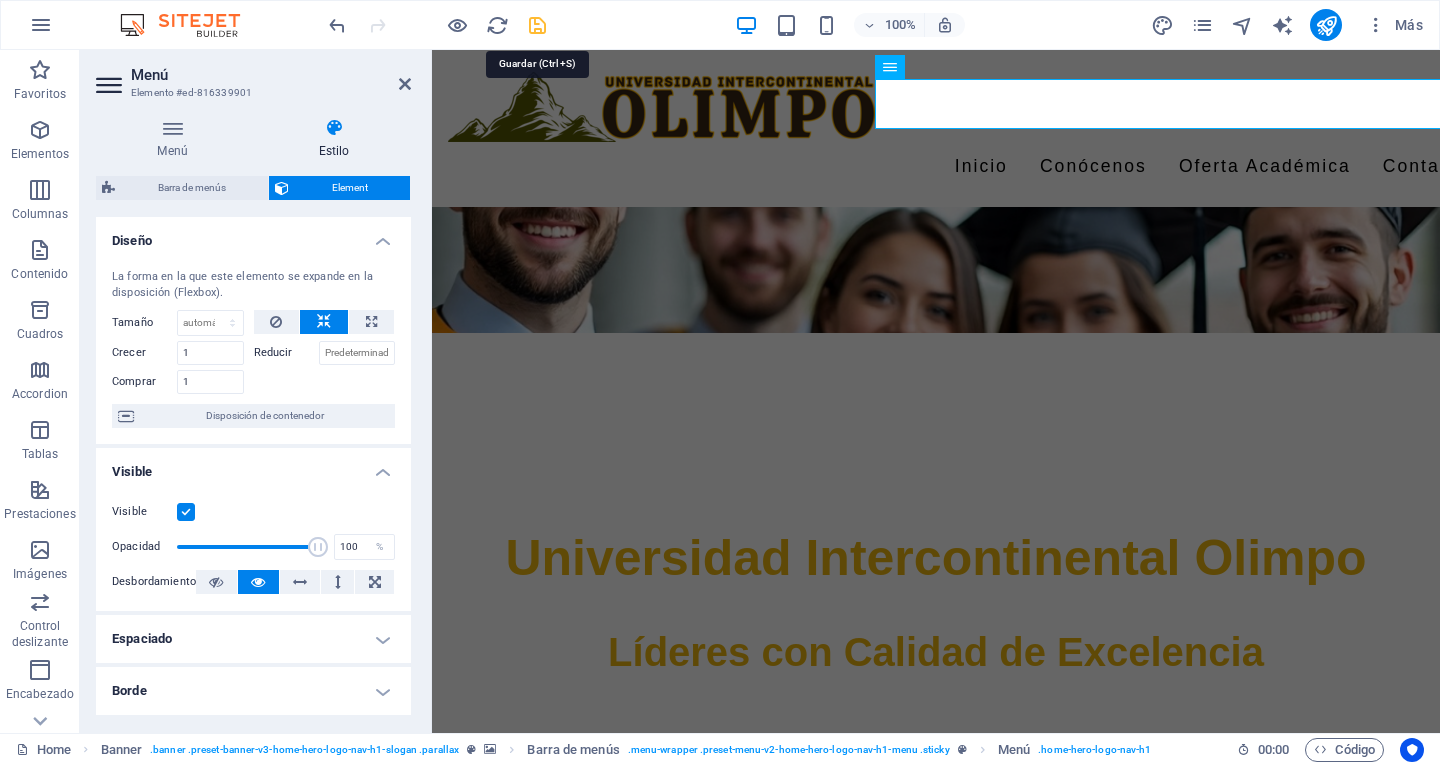 click at bounding box center [537, 25] 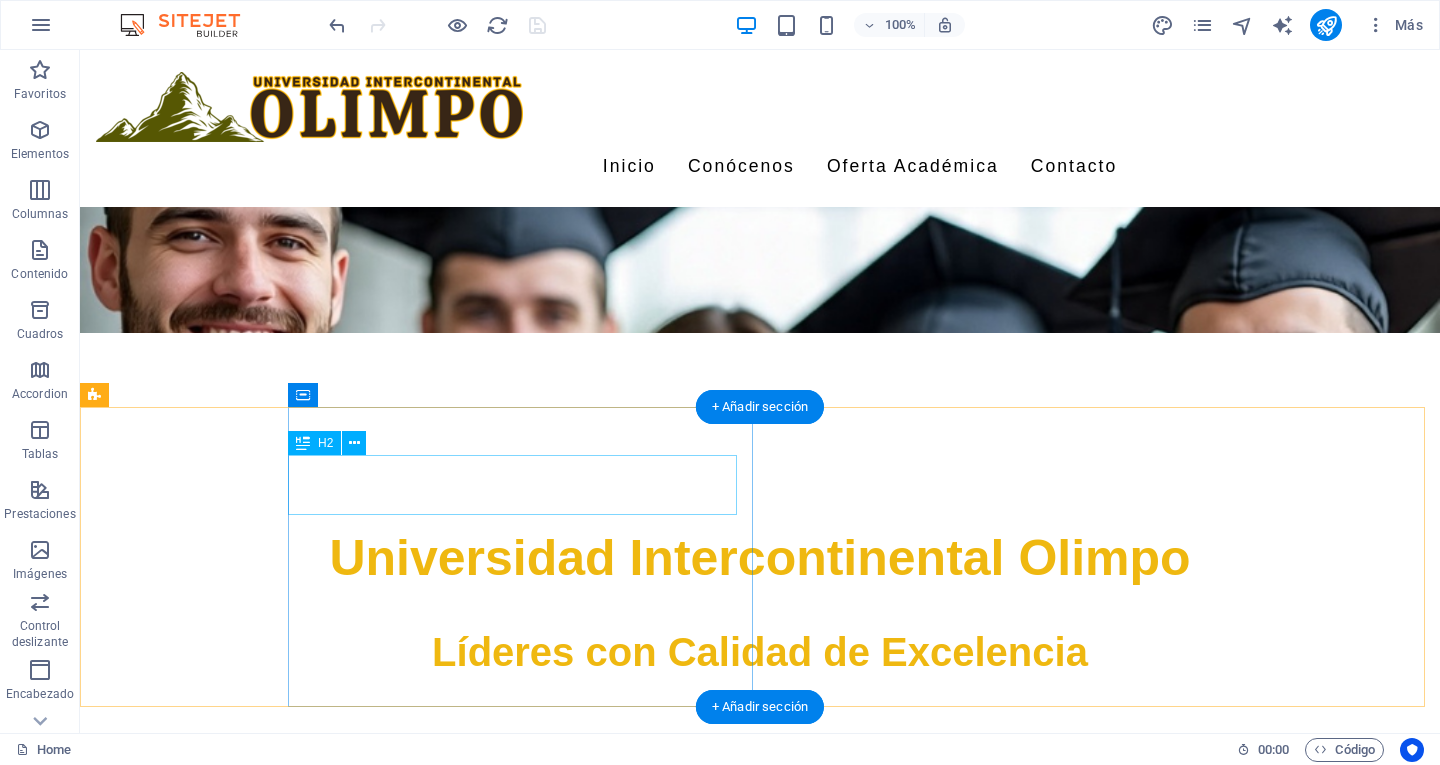 scroll, scrollTop: 0, scrollLeft: 0, axis: both 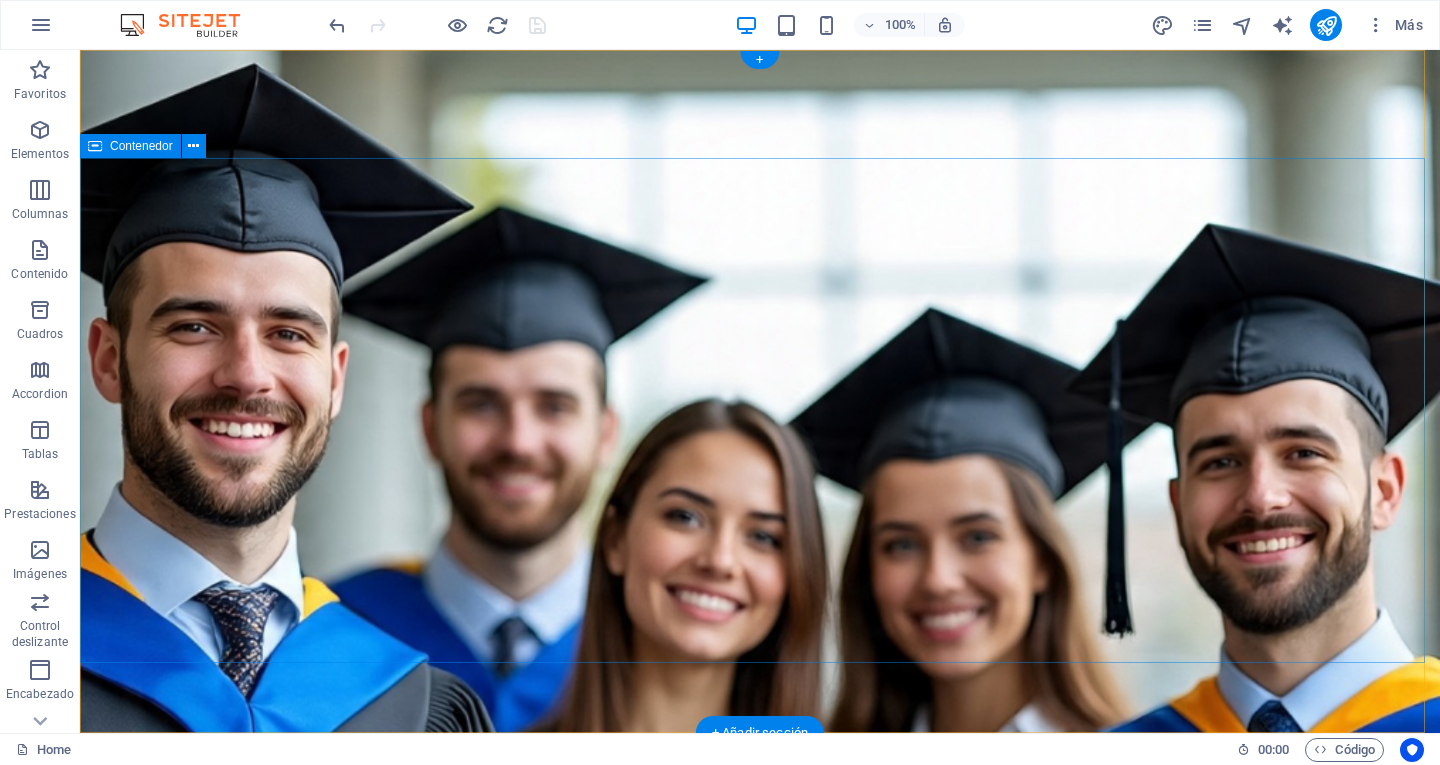 click on "[NAME] [NAME] con Calidad de Excelencia" at bounding box center [760, 1050] 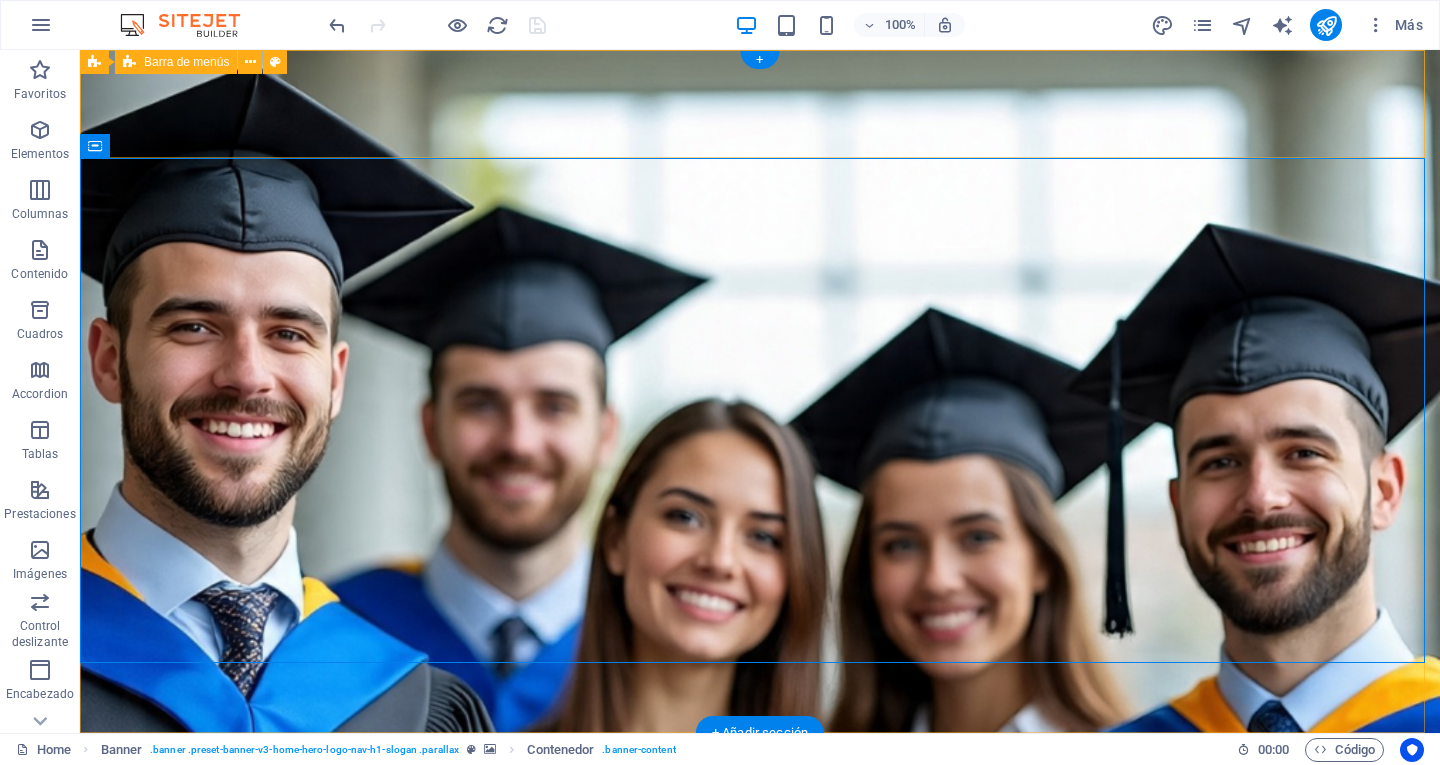 click on "Inicio Conócenos Filosofía Misión Visión Valores Oferta Académica Licenciaturas Ingenierías Maestrías Doctorados Contacto" at bounding box center (760, 811) 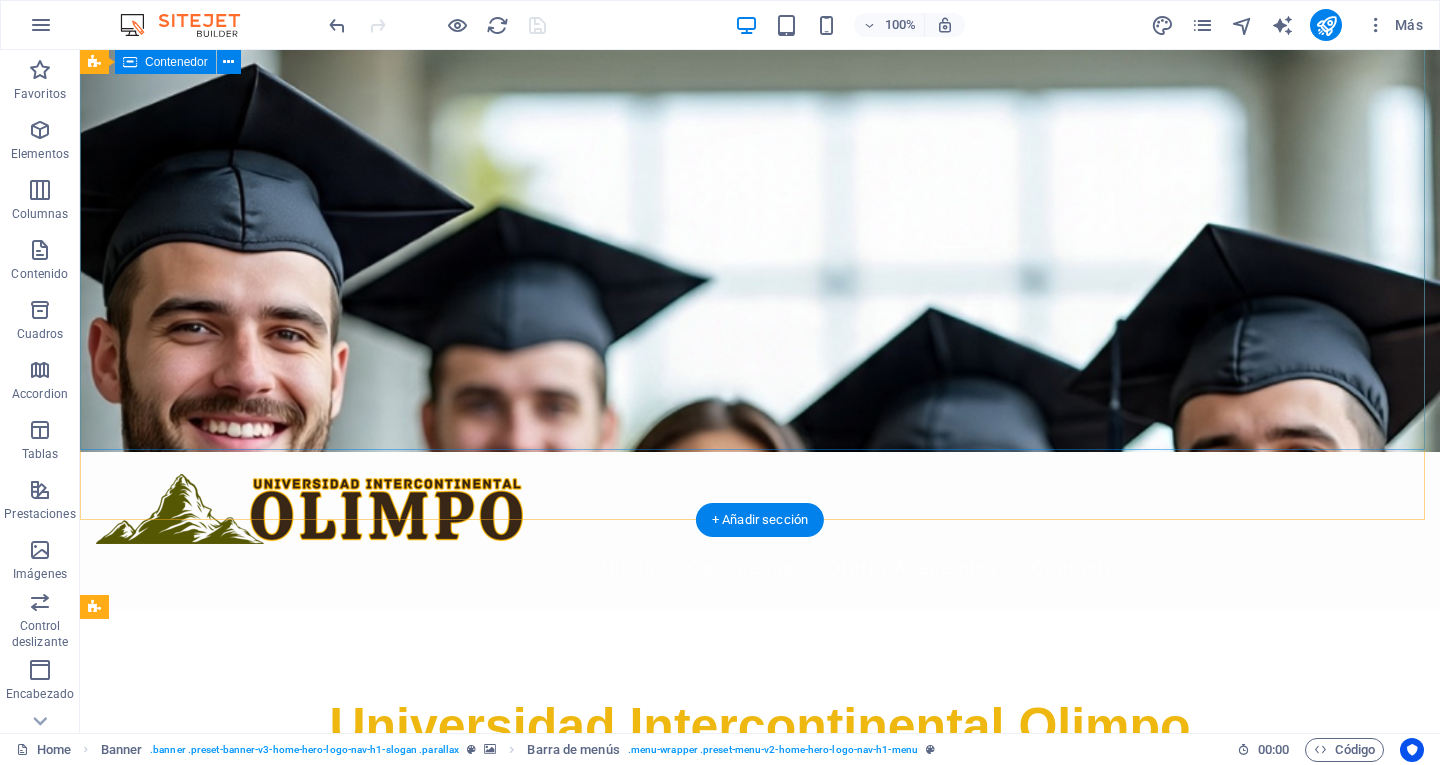 scroll, scrollTop: 0, scrollLeft: 0, axis: both 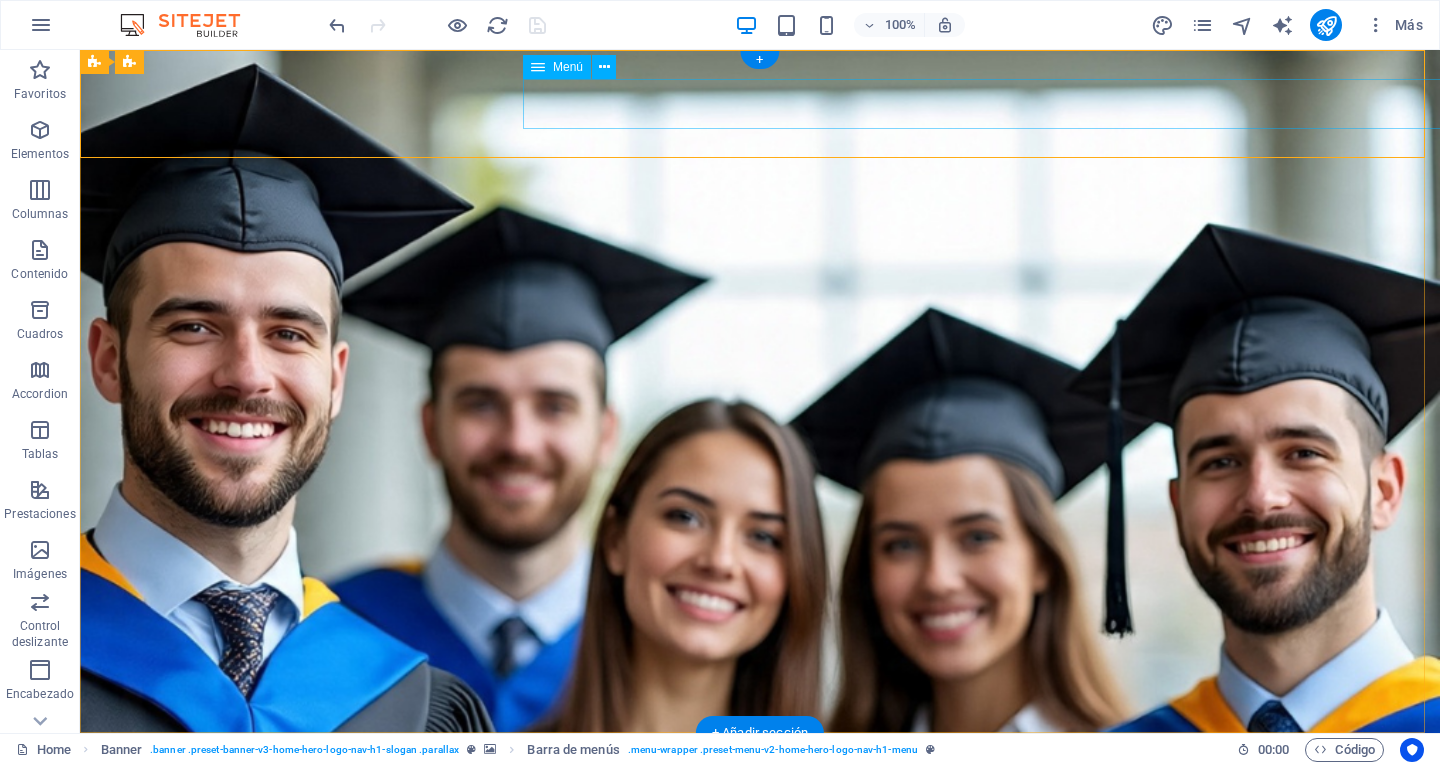 click on "Inicio Conócenos Filosofía Misión Visión Valores Oferta Académica Licenciaturas Ingenierías Maestrías Doctorados Contacto" at bounding box center (860, 850) 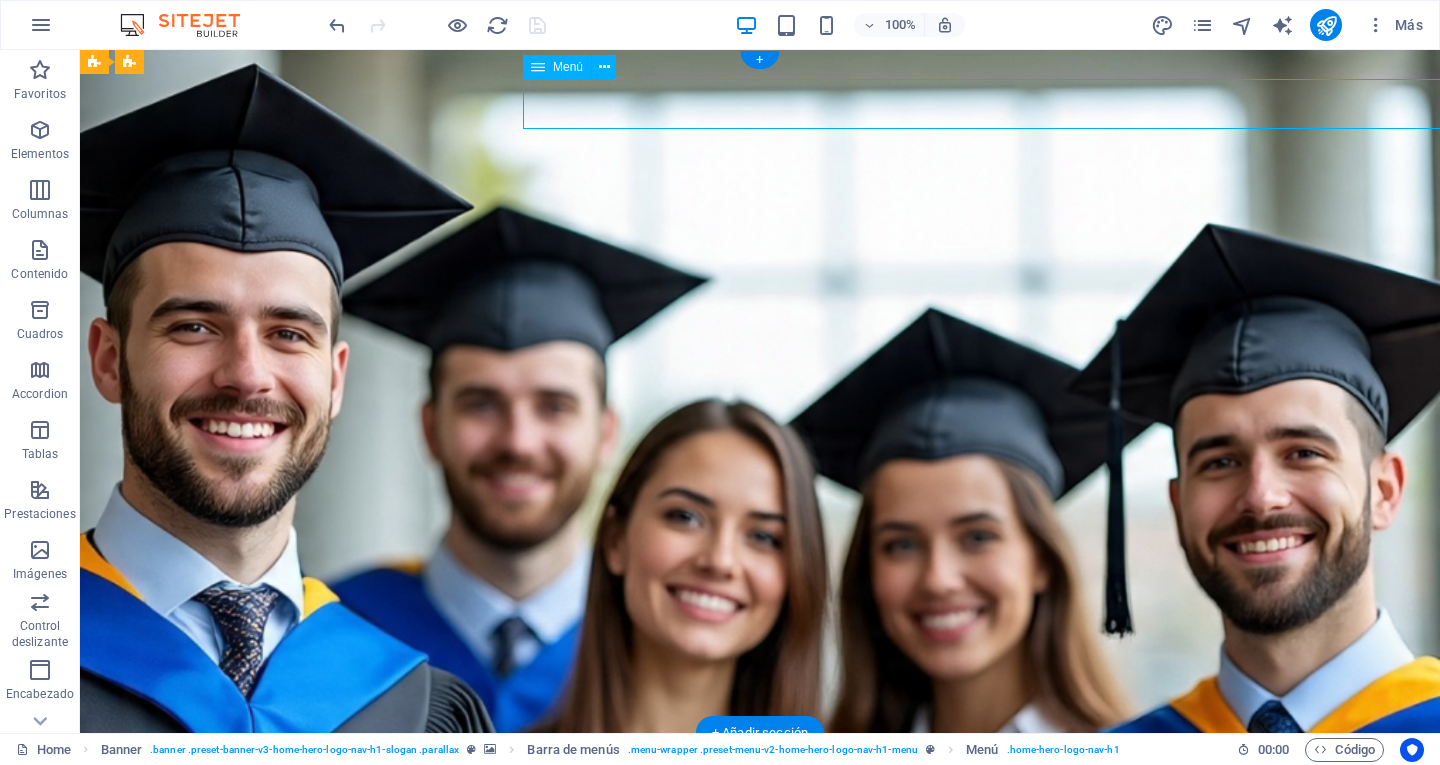 click on "Inicio Conócenos Filosofía Misión Visión Valores Oferta Académica Licenciaturas Ingenierías Maestrías Doctorados Contacto" at bounding box center [860, 850] 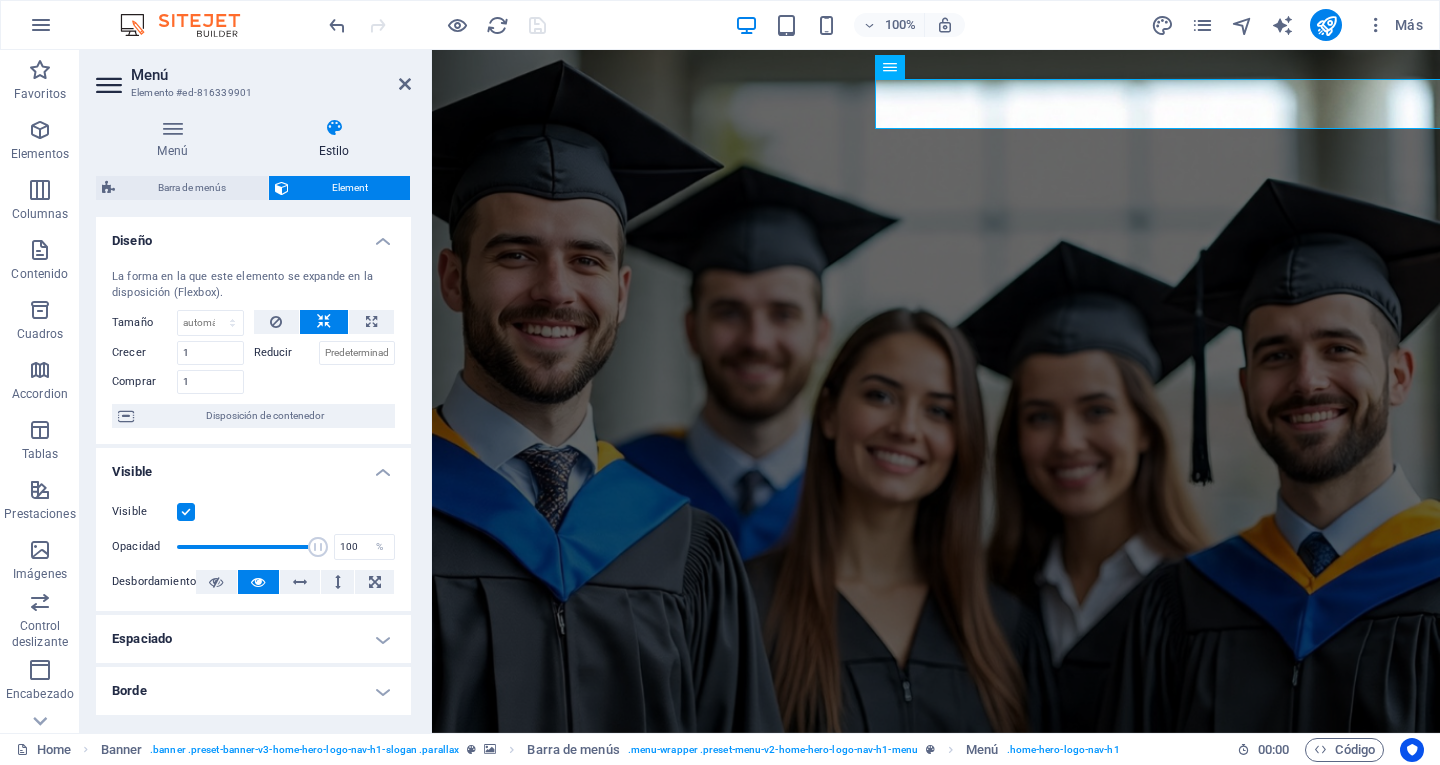 click at bounding box center (111, 85) 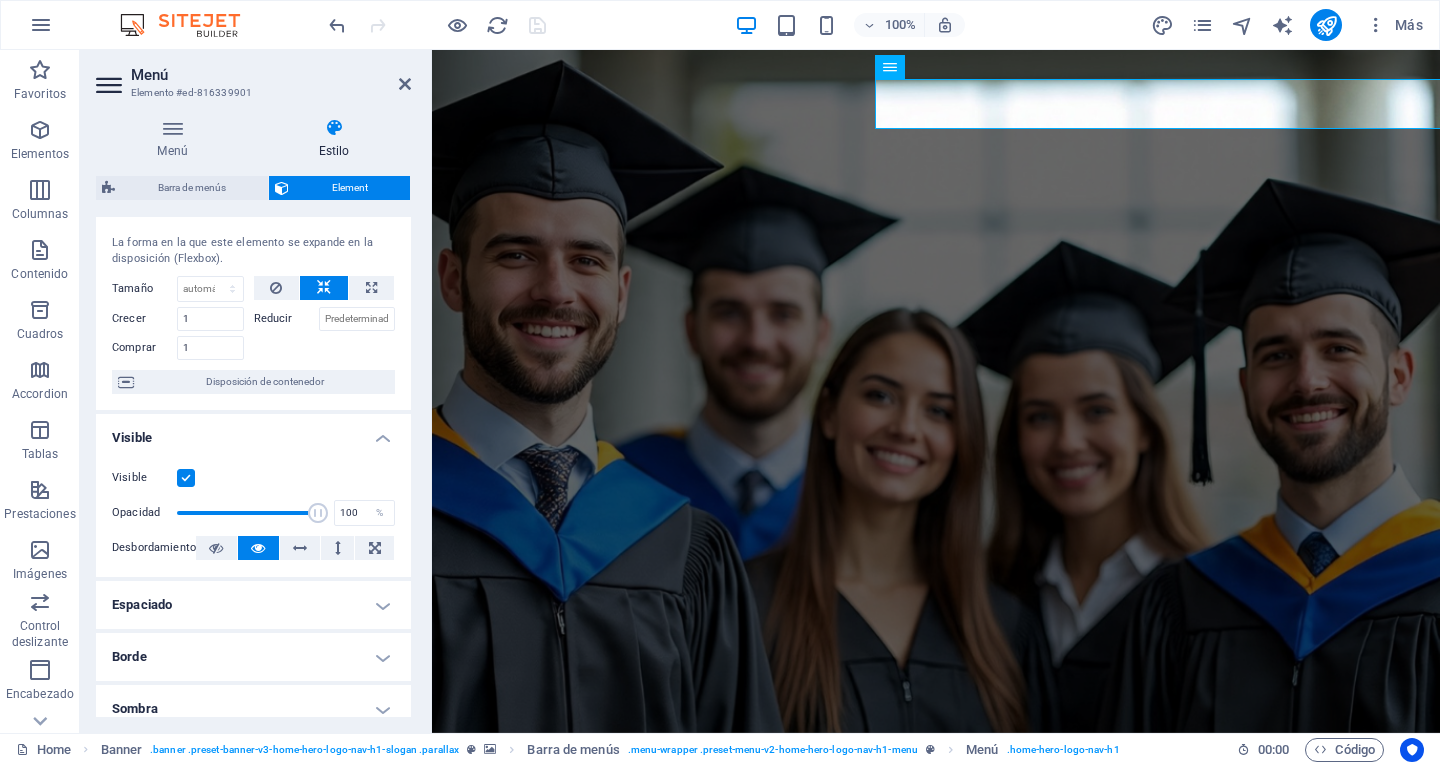 scroll, scrollTop: 0, scrollLeft: 0, axis: both 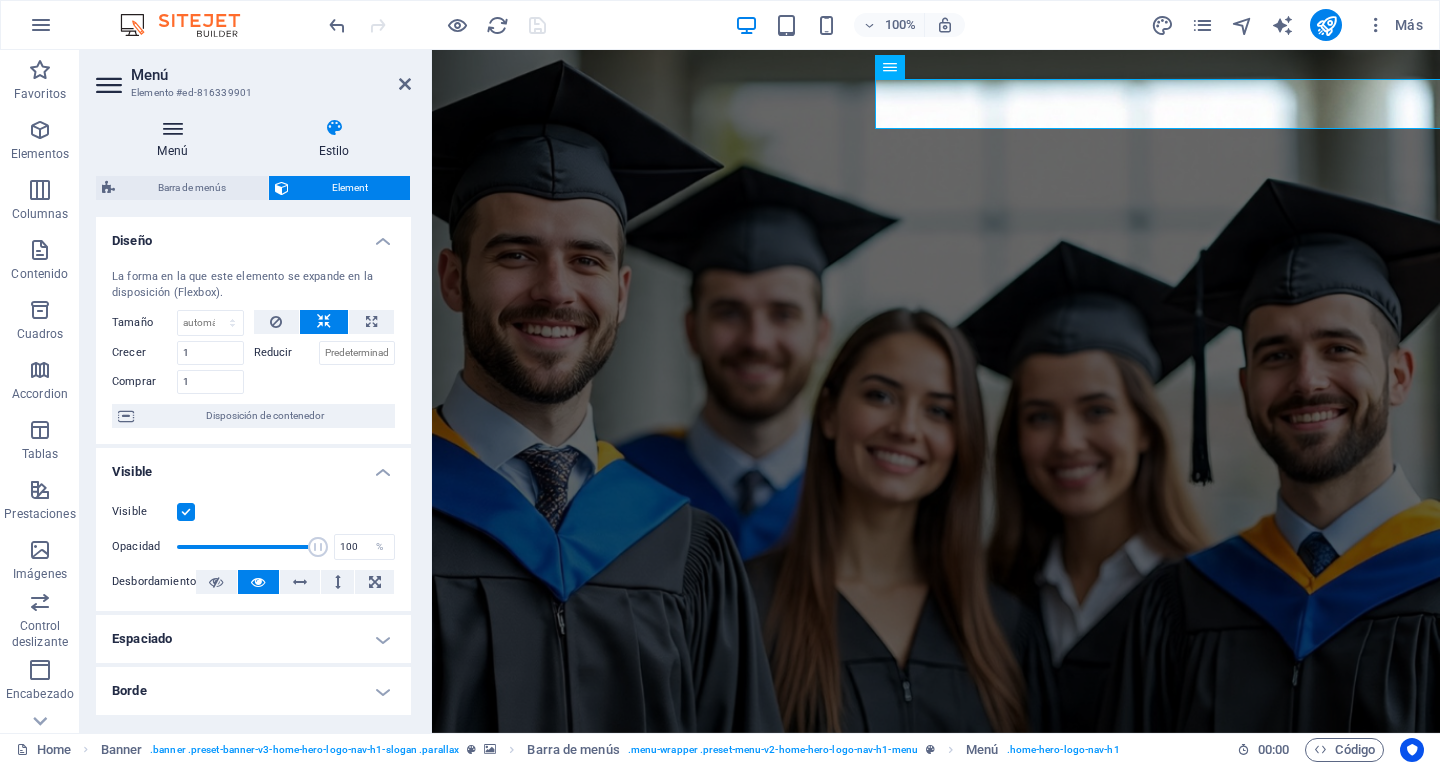 click on "Menú" at bounding box center [176, 139] 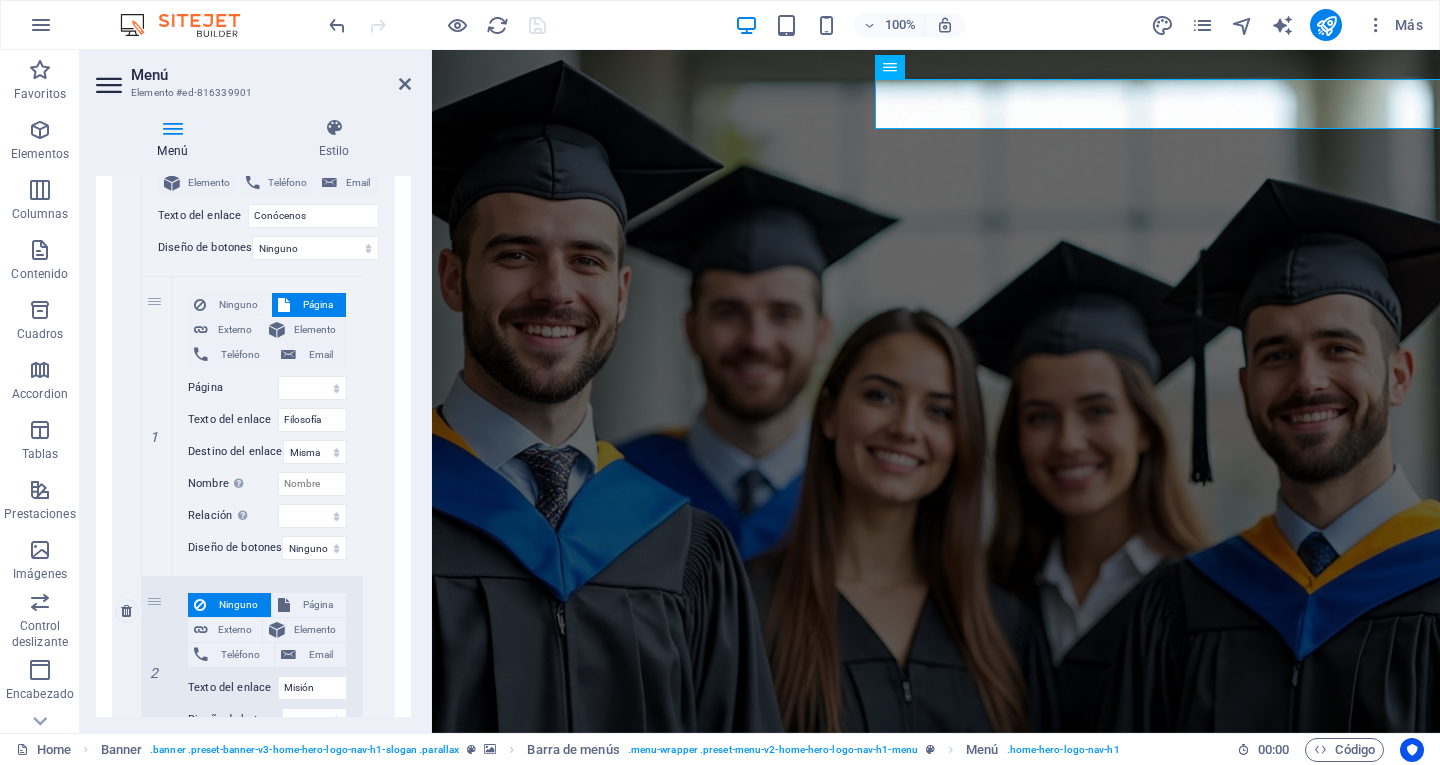 scroll, scrollTop: 500, scrollLeft: 0, axis: vertical 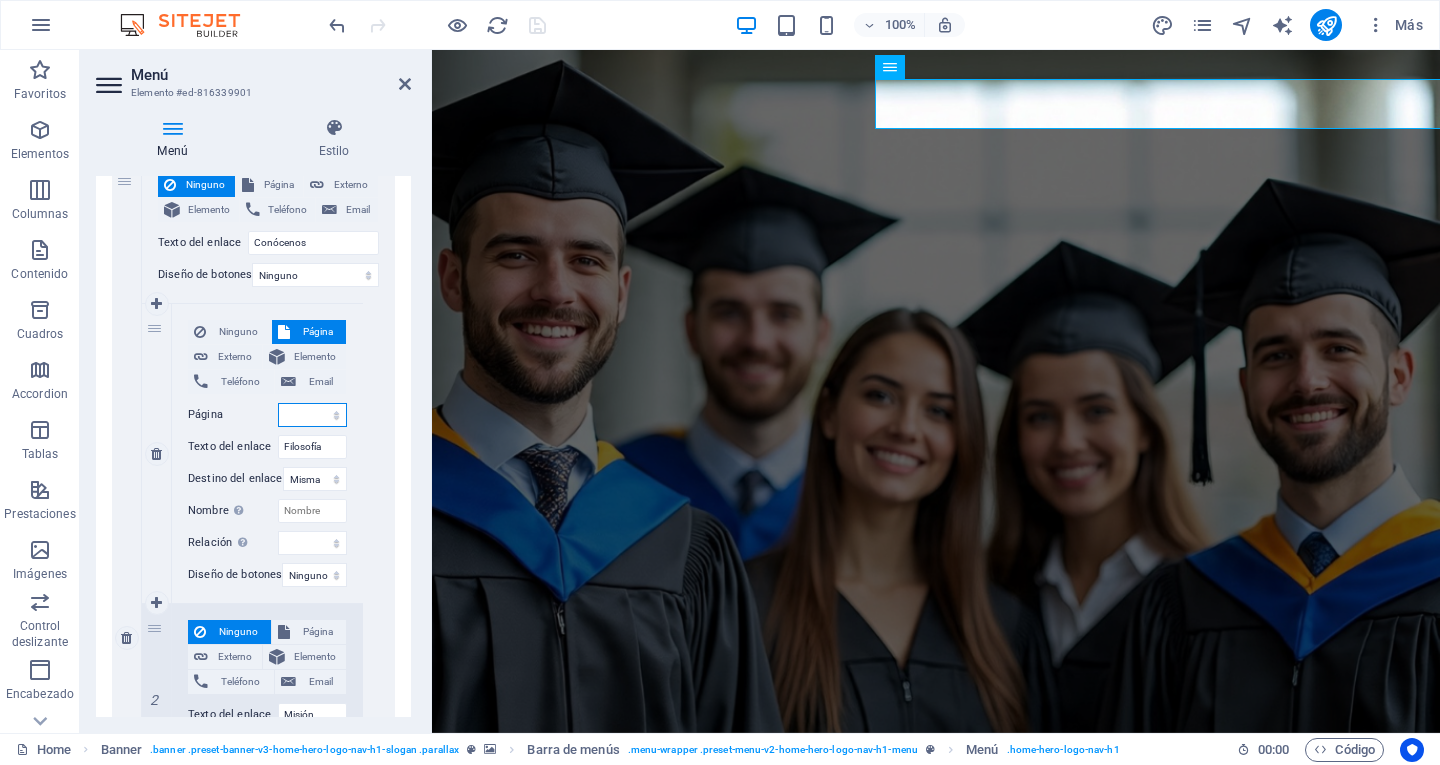 click on "Home Subpage Legal Notice Privacy" at bounding box center (312, 415) 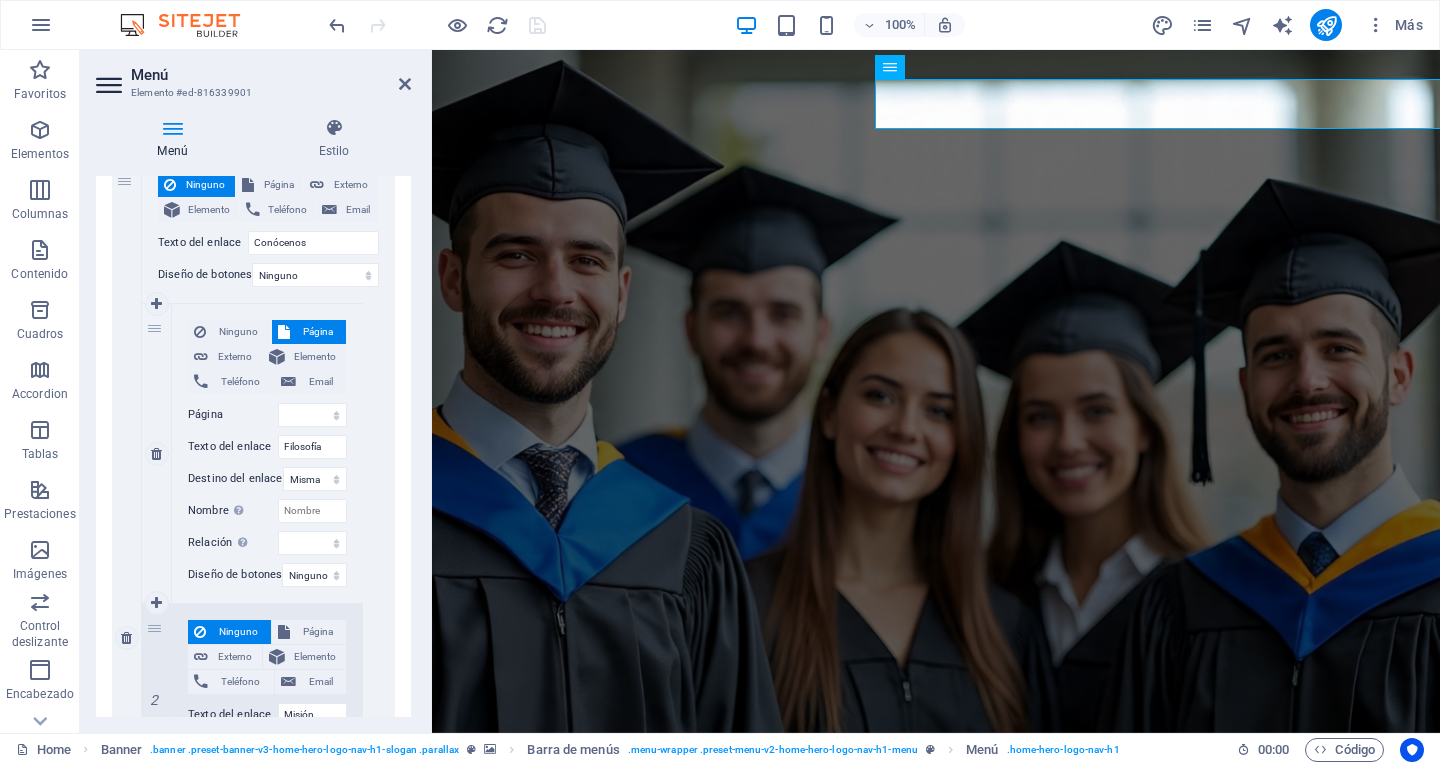 click on "Página" at bounding box center [318, 332] 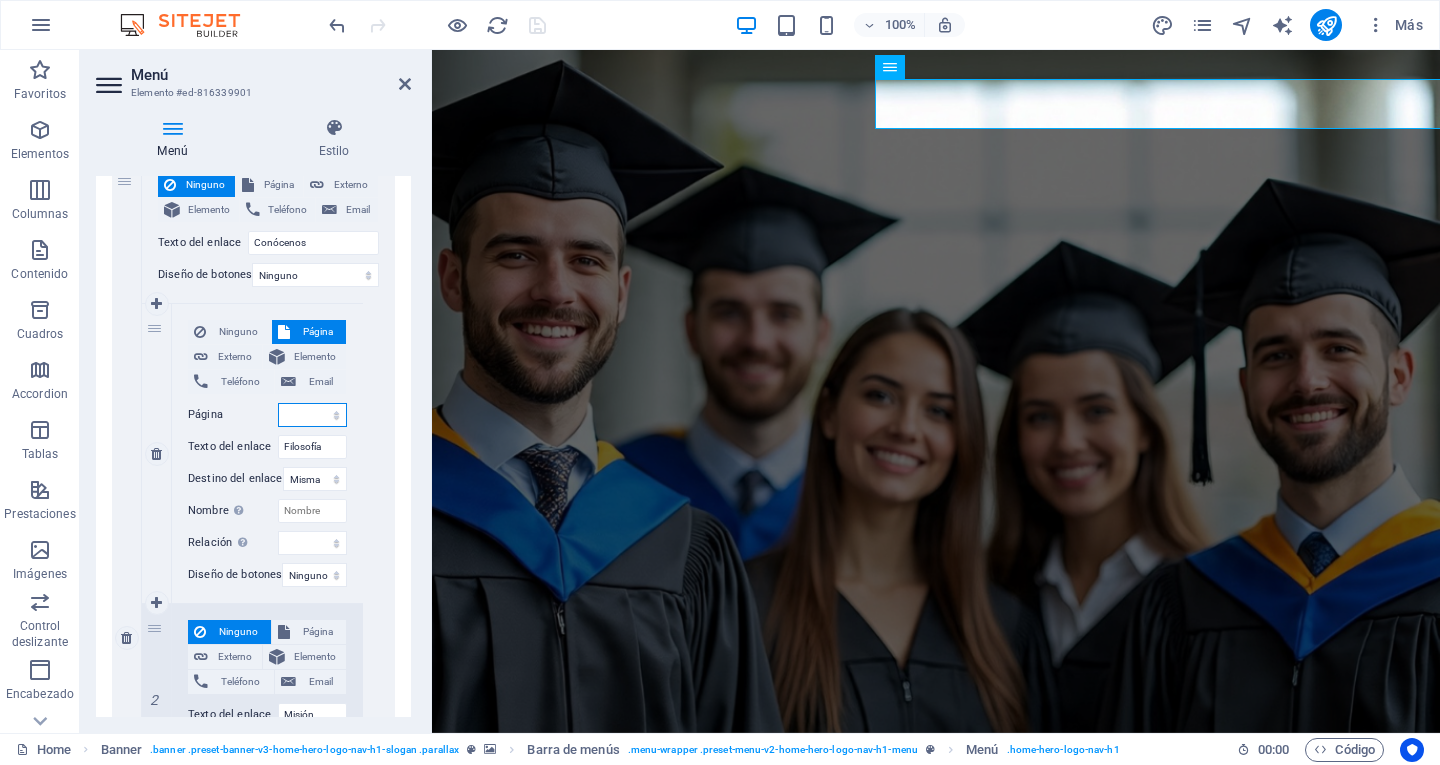 click on "Home Subpage Legal Notice Privacy" at bounding box center [312, 415] 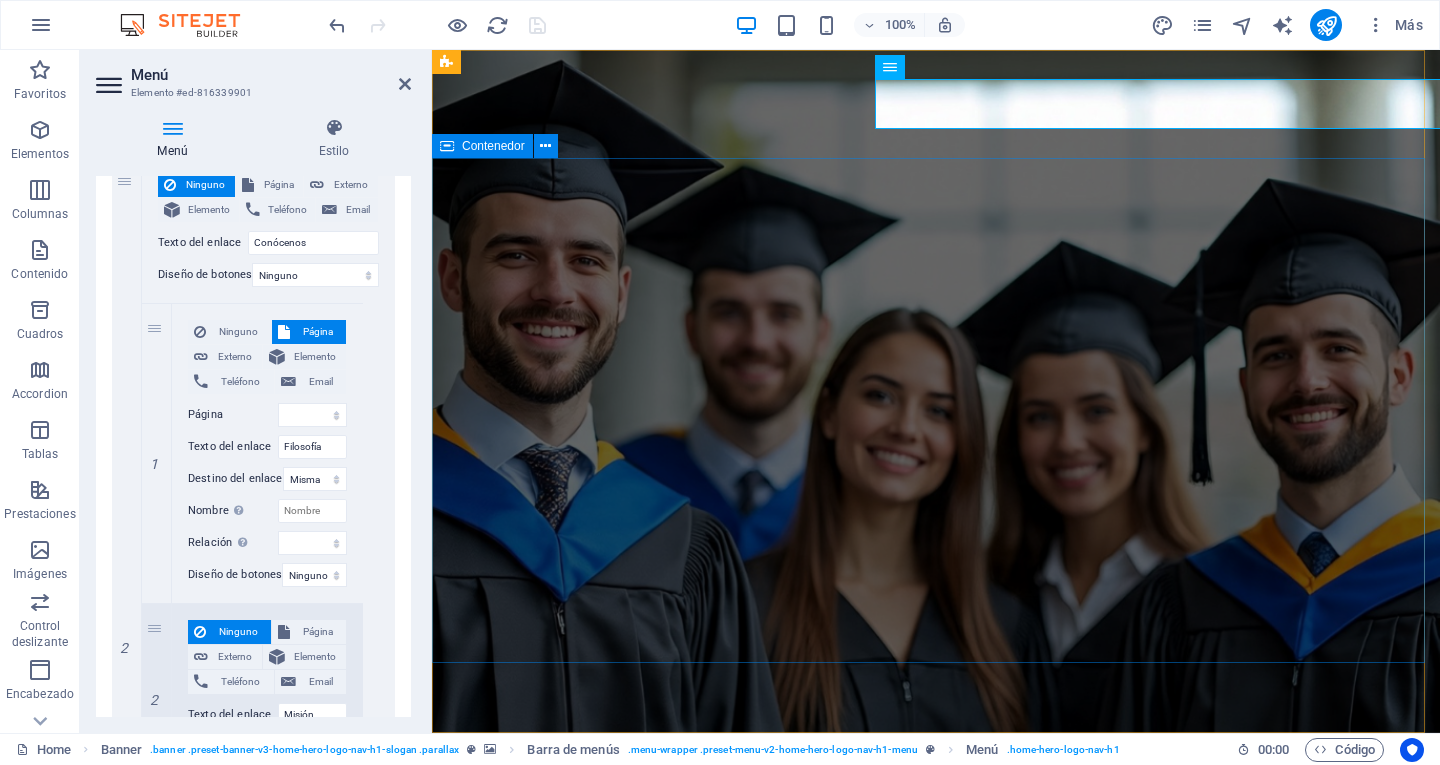 click on "[NAME] [NAME] con Calidad de Excelencia" at bounding box center (936, 1050) 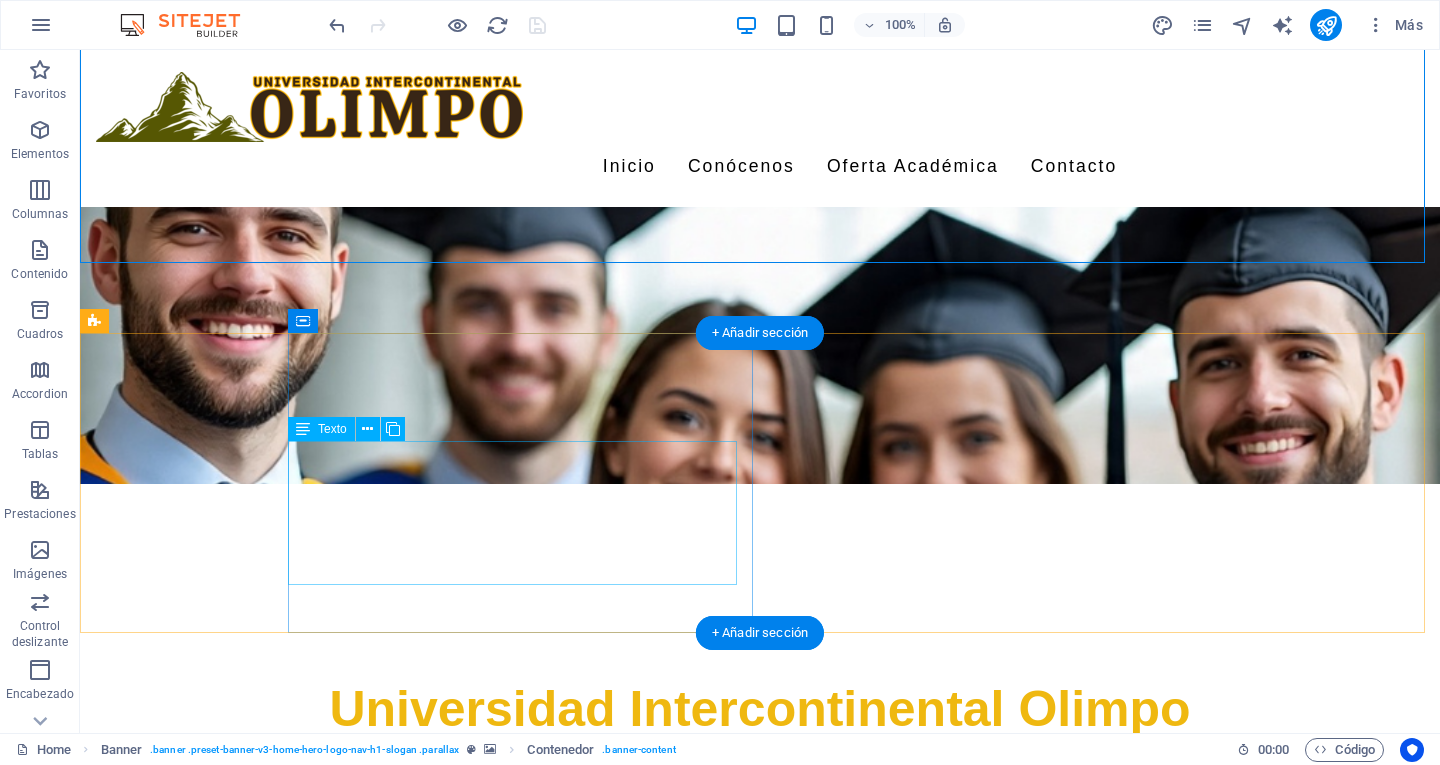 scroll, scrollTop: 400, scrollLeft: 0, axis: vertical 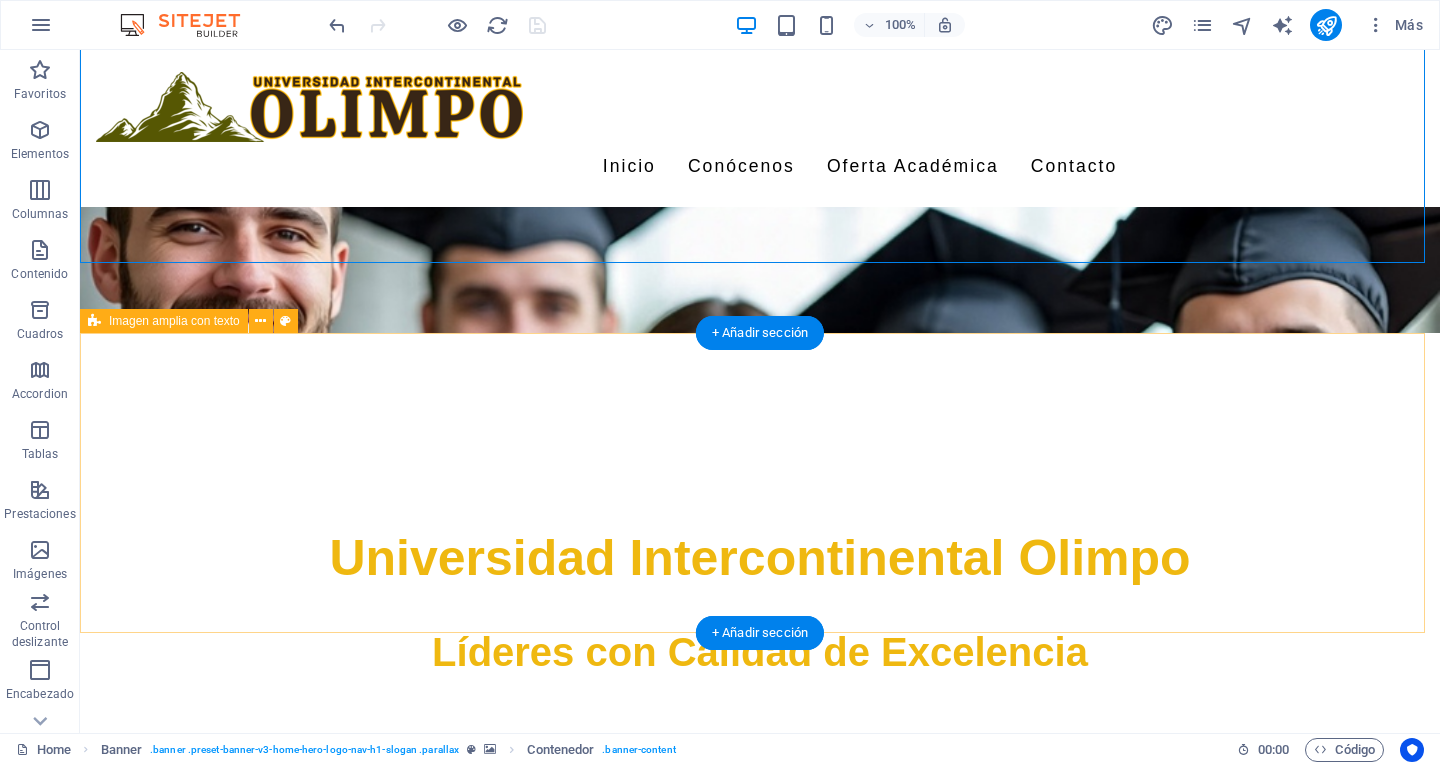 click on "Filosofía Lorem ipsum dolor sit amet, consectetuer adipiscing elit. Aenean commodo ligula eget dolor. Lorem ipsum dolor sit amet, consectetuer adipiscing elit leget dolor. Lorem ipsum dolor sit amet, consectetuer adipiscing elit. Aenean commodo ligula eget dolor. Lorem ipsum dolor sit amet, consectetuer adipiscing elit dolor.  Suelta el contenido aquí o  Añadir elementos  Pegar portapapeles" at bounding box center [760, 1119] 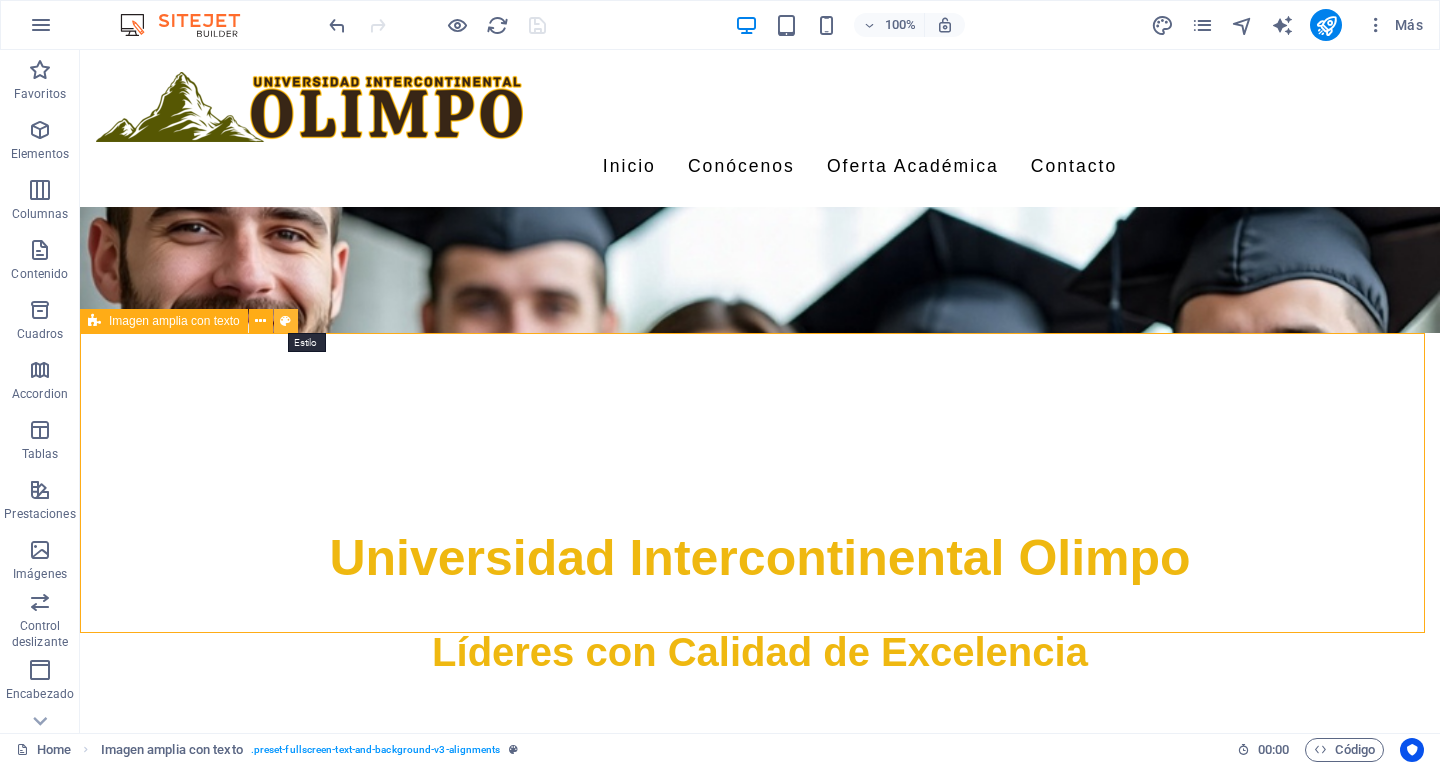click at bounding box center (285, 321) 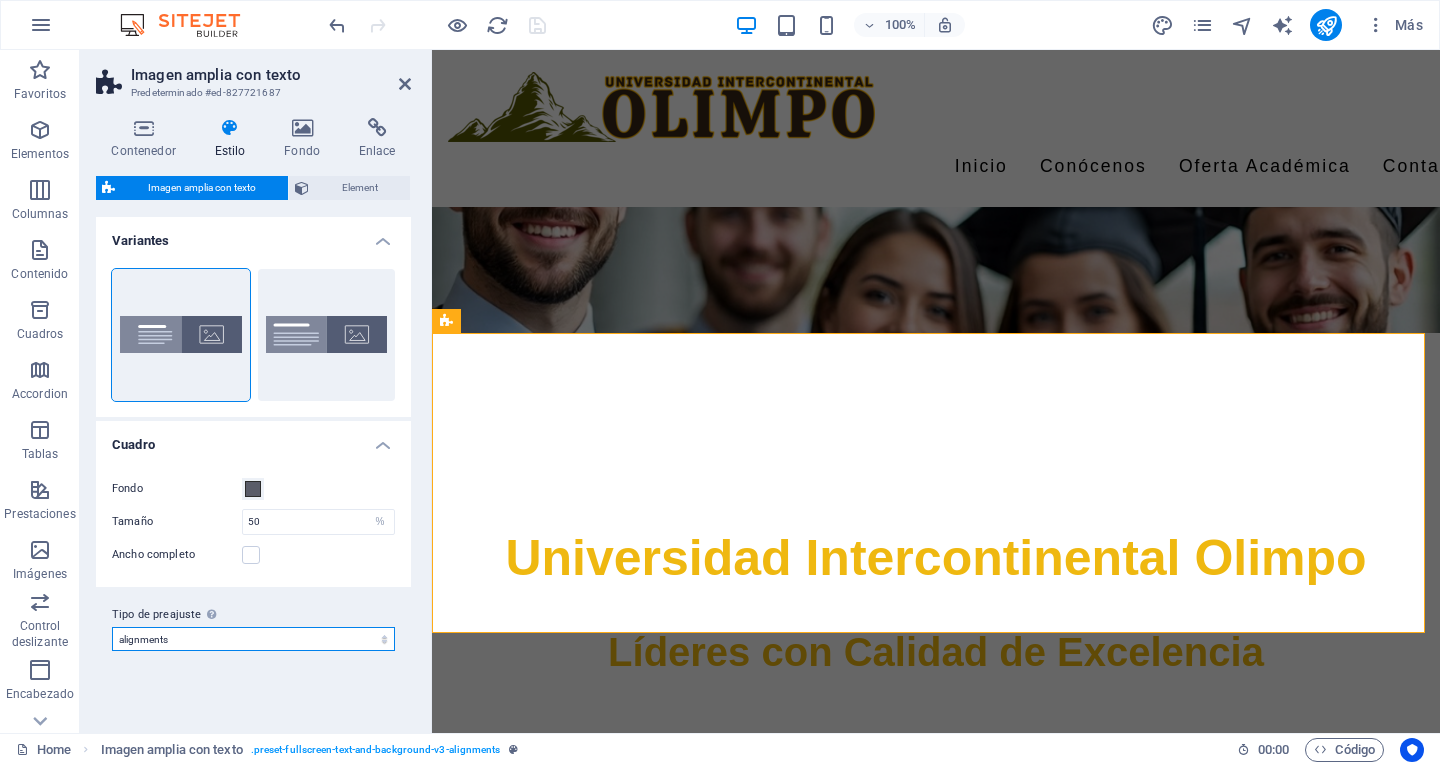 click on "alignments Añadir tipo de preajuste" at bounding box center [253, 639] 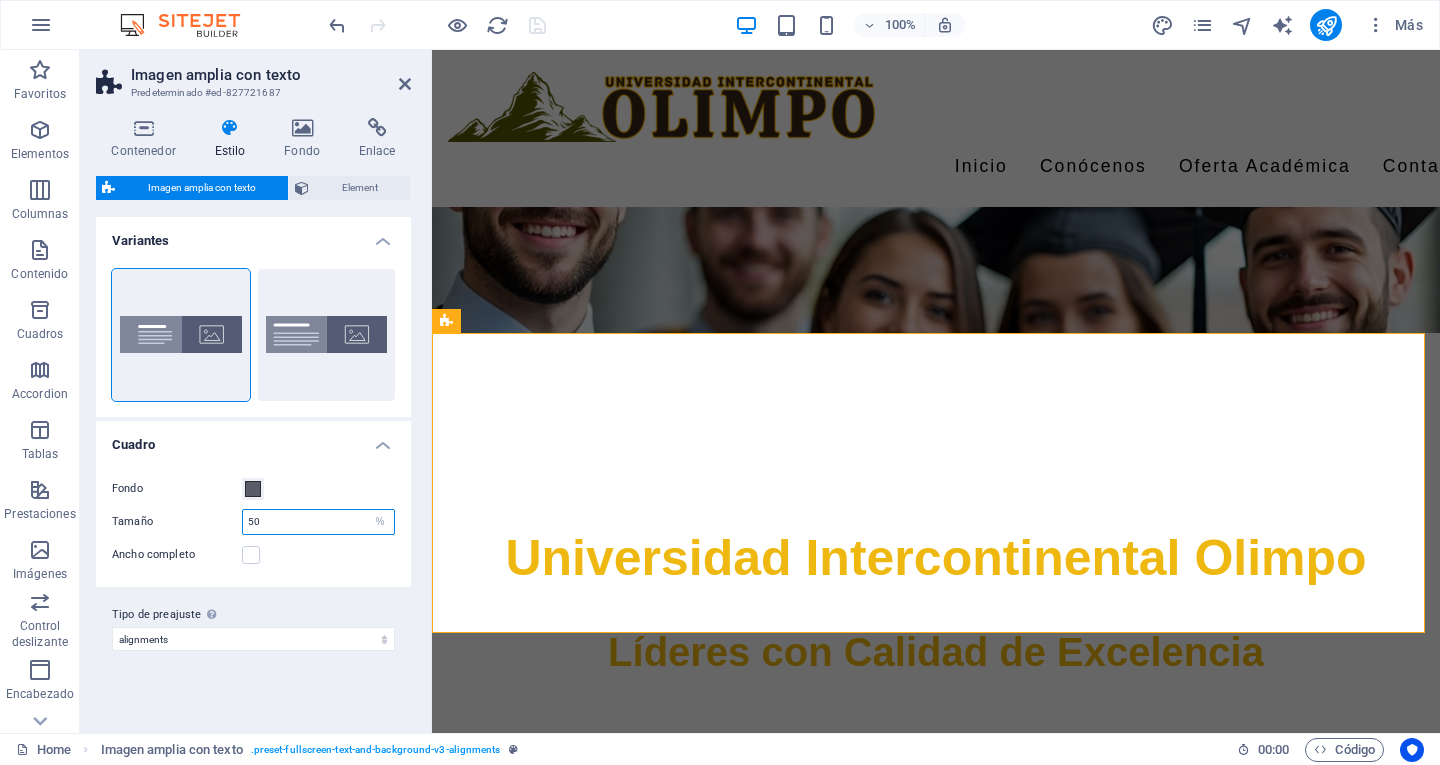 click on "50" at bounding box center [318, 522] 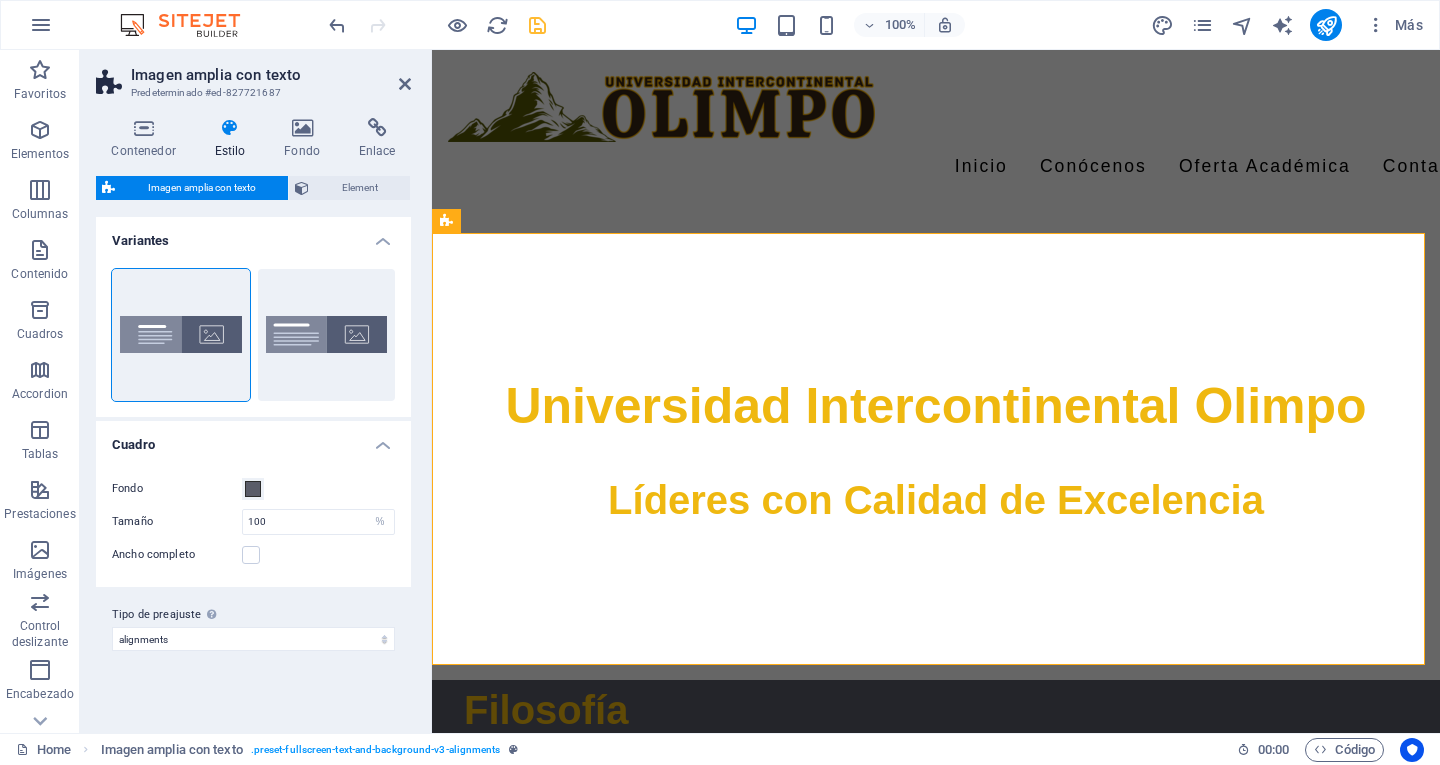 scroll, scrollTop: 600, scrollLeft: 0, axis: vertical 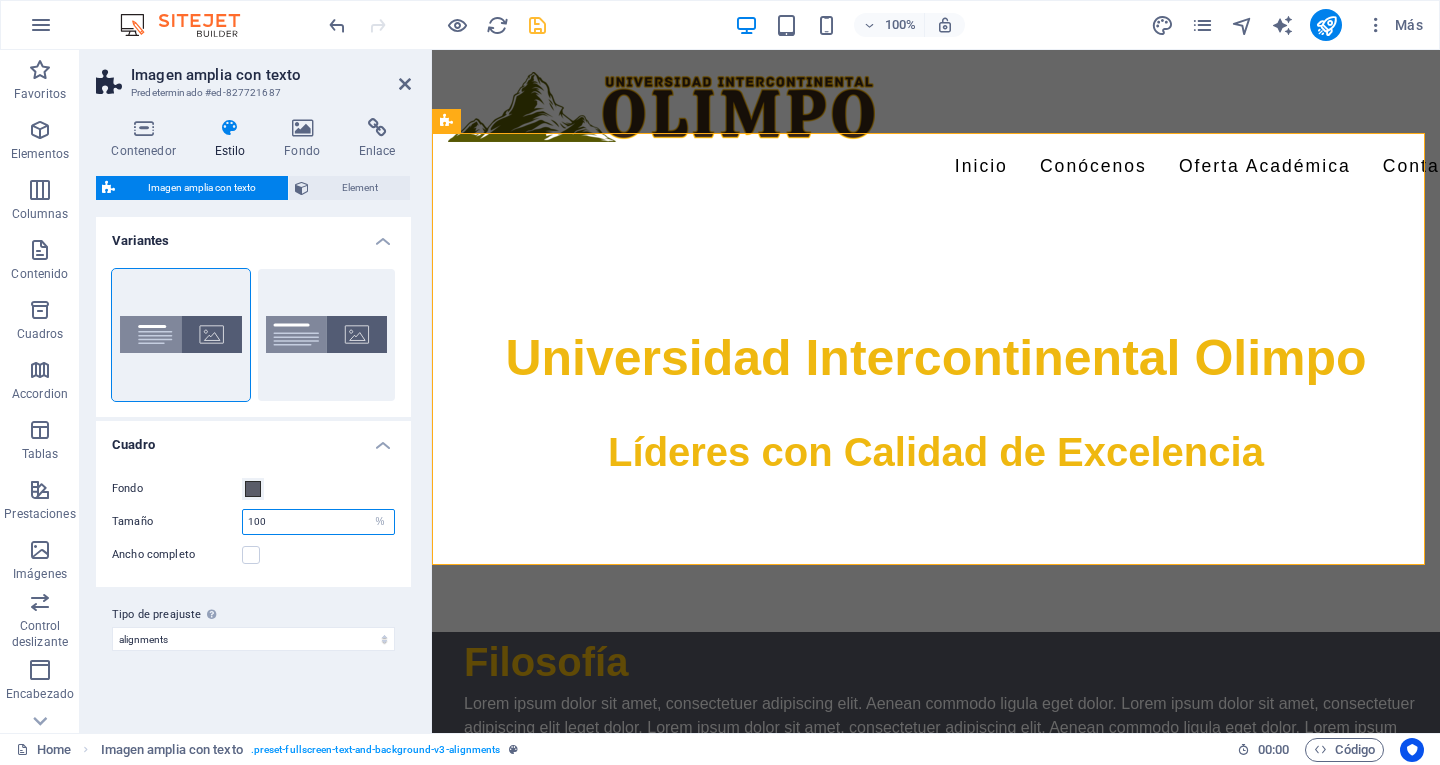 drag, startPoint x: 305, startPoint y: 520, endPoint x: 218, endPoint y: 518, distance: 87.02299 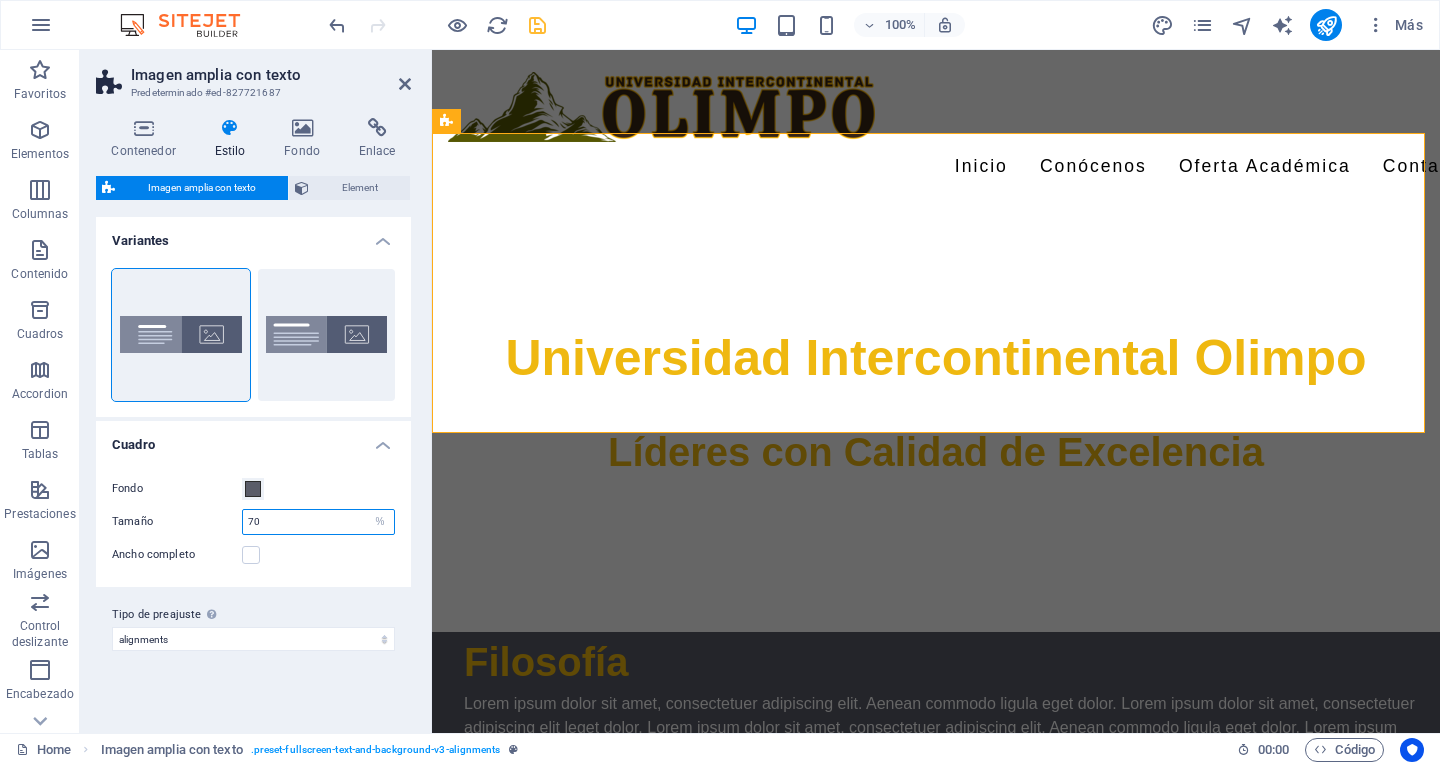 drag, startPoint x: 284, startPoint y: 524, endPoint x: 244, endPoint y: 527, distance: 40.112343 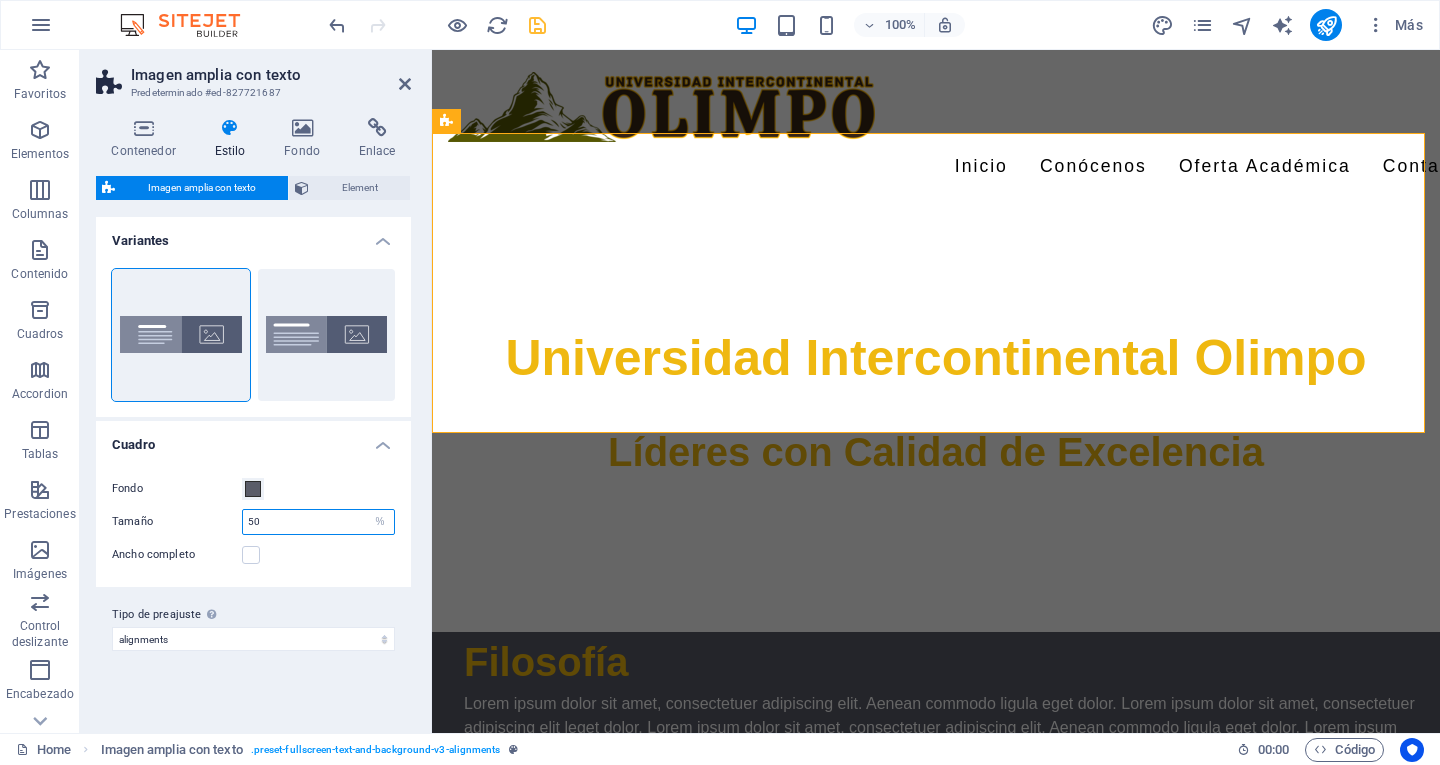 type on "50" 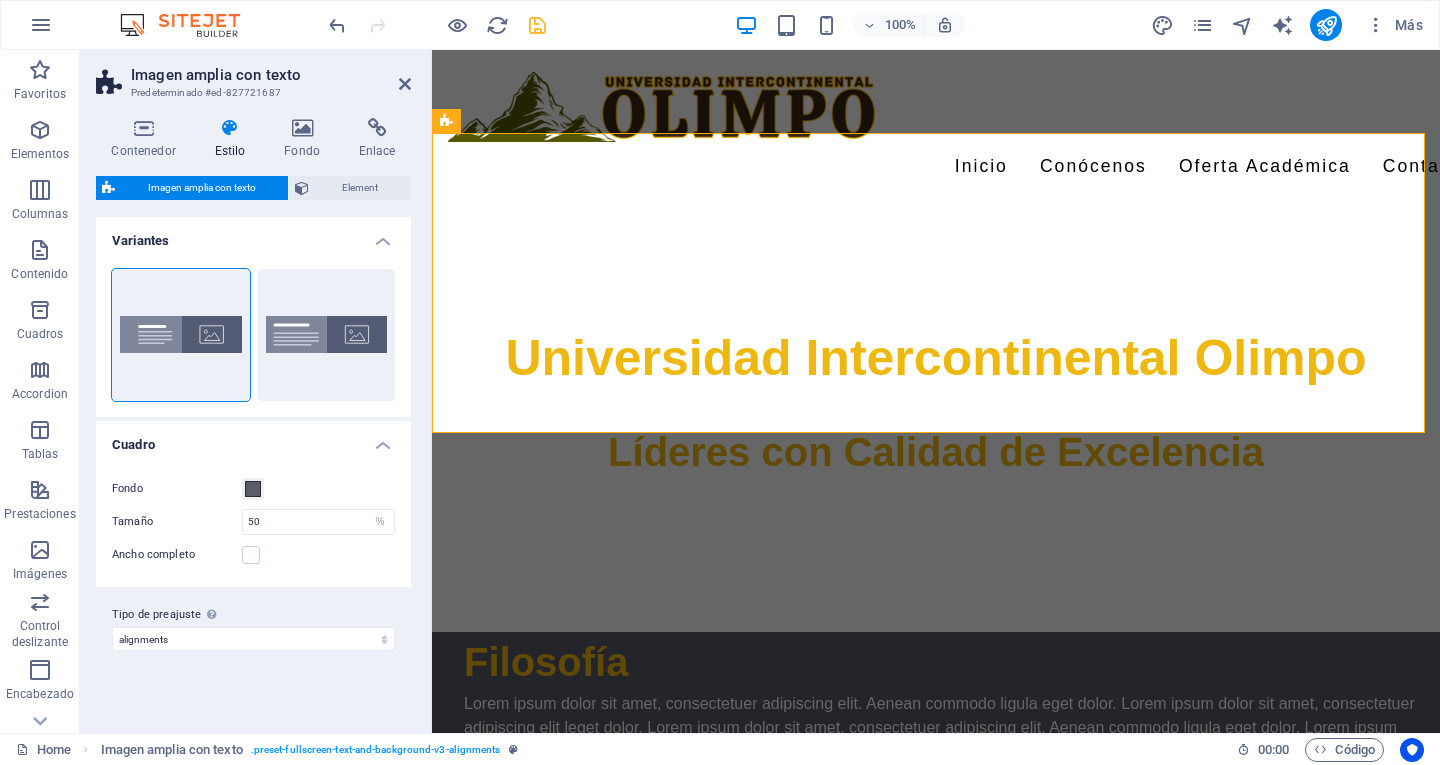 click on "Predeterminado #ed-827721687" at bounding box center (251, 93) 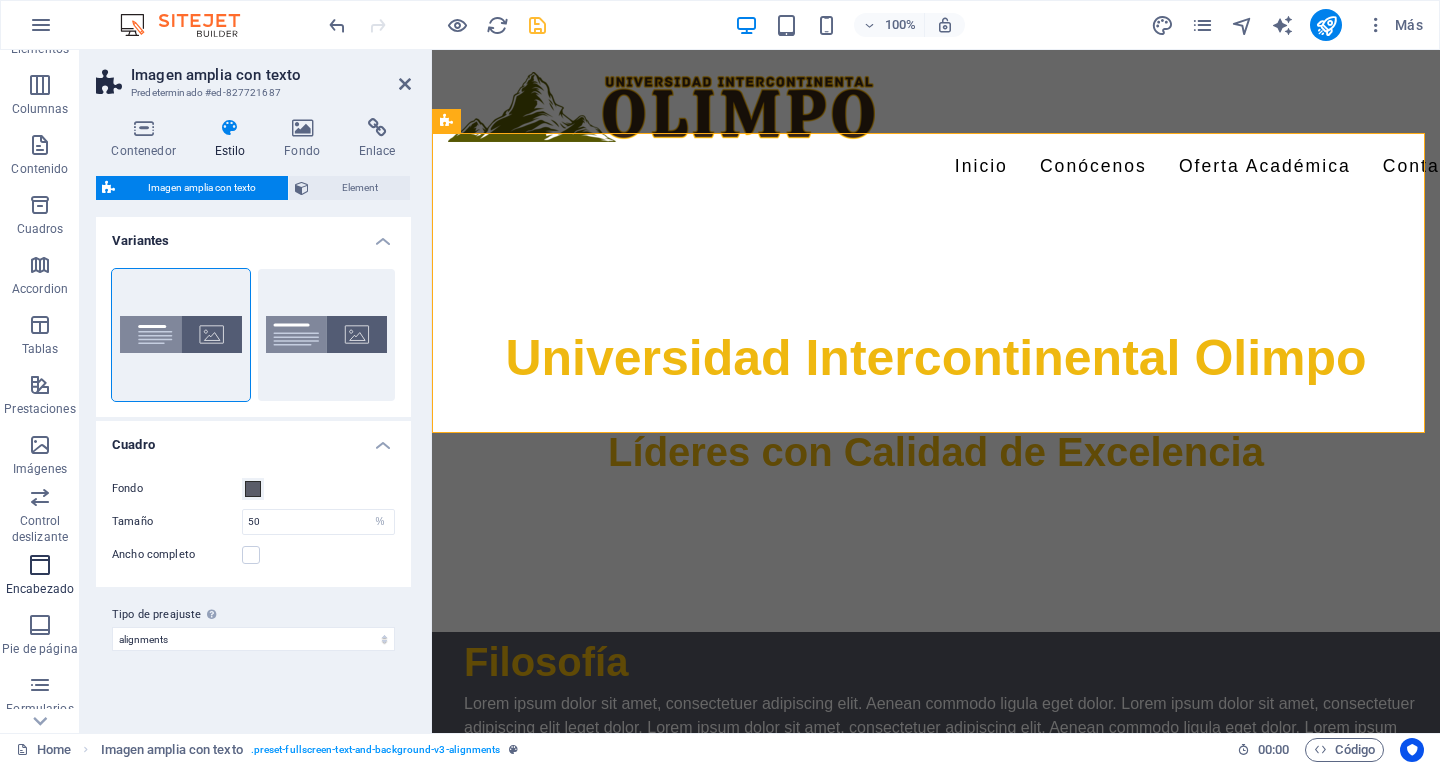 scroll, scrollTop: 217, scrollLeft: 0, axis: vertical 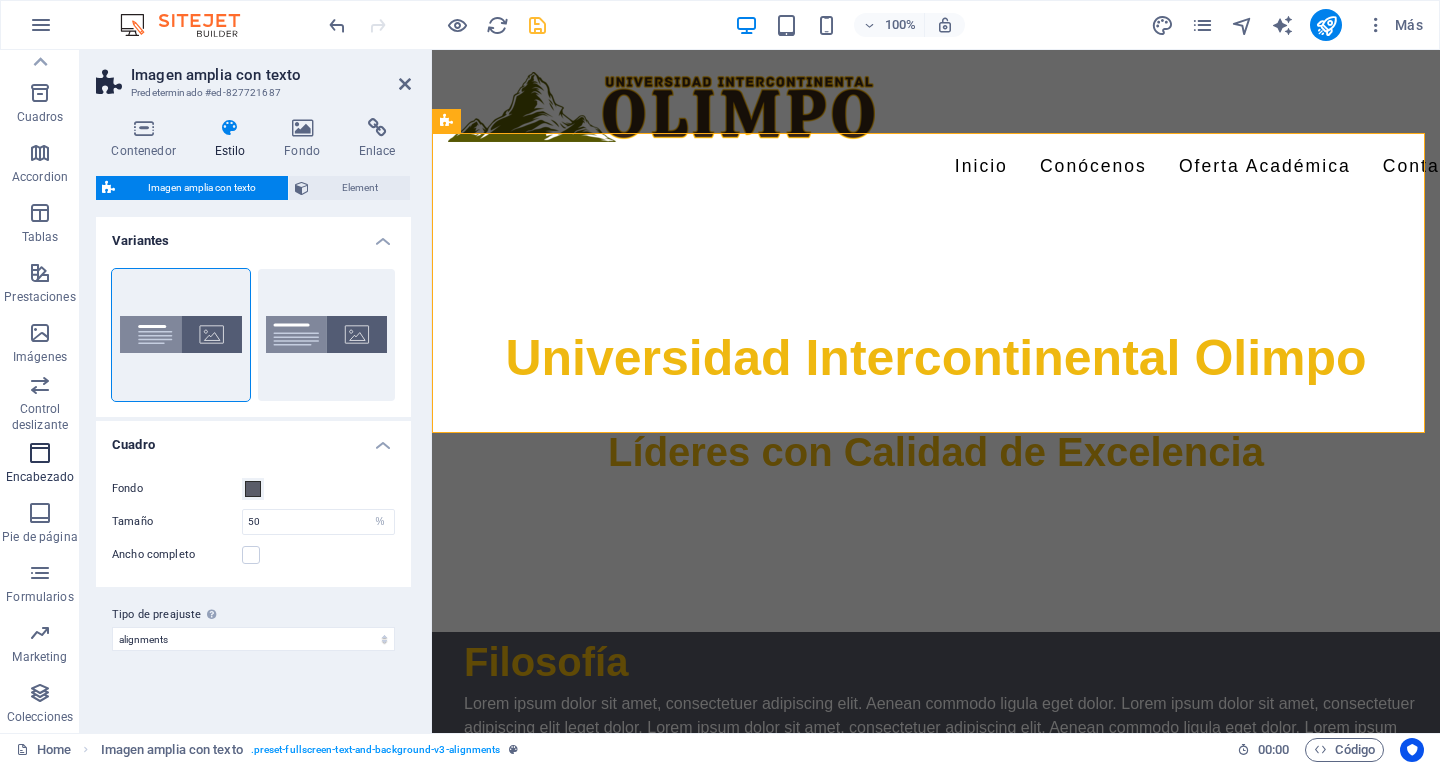 click on "Encabezado" at bounding box center (40, 465) 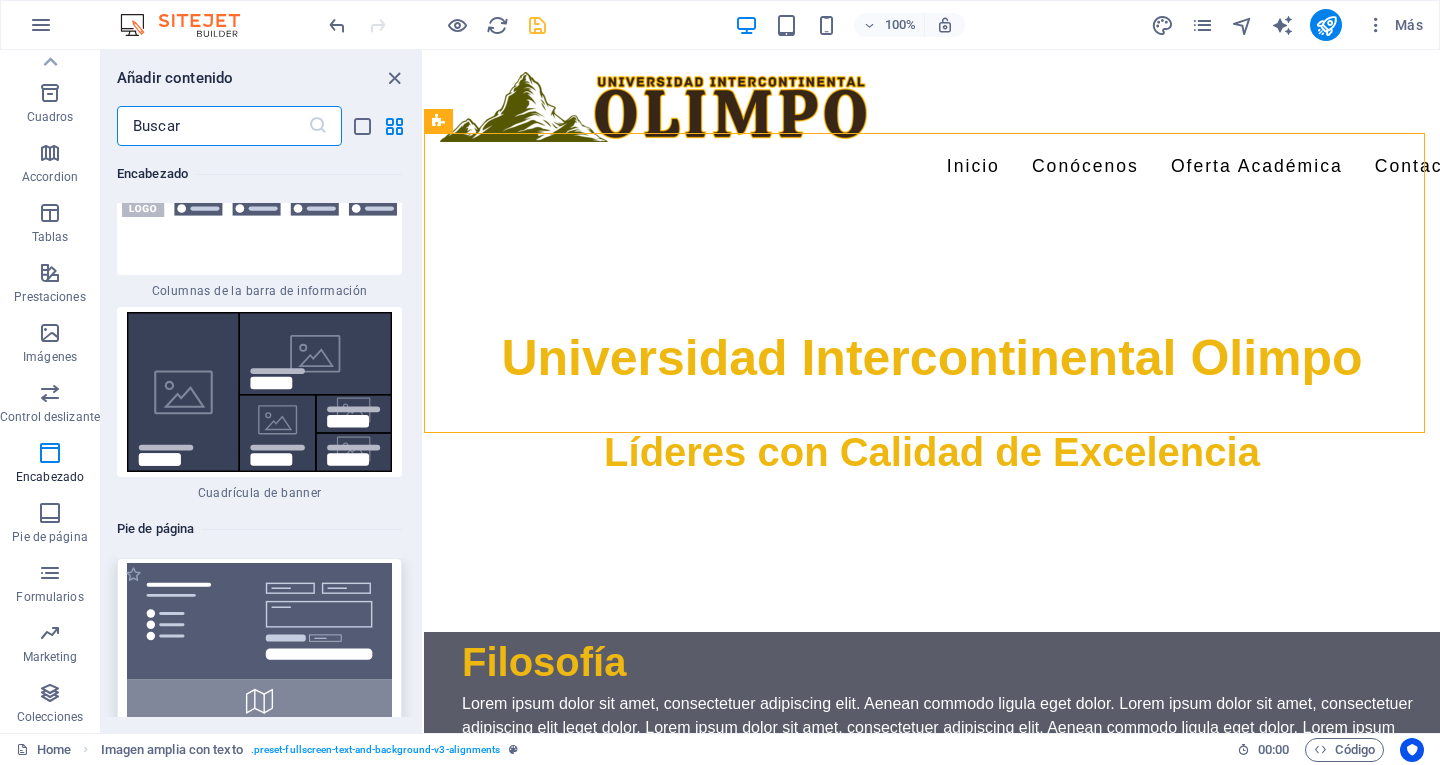 scroll, scrollTop: 26333, scrollLeft: 0, axis: vertical 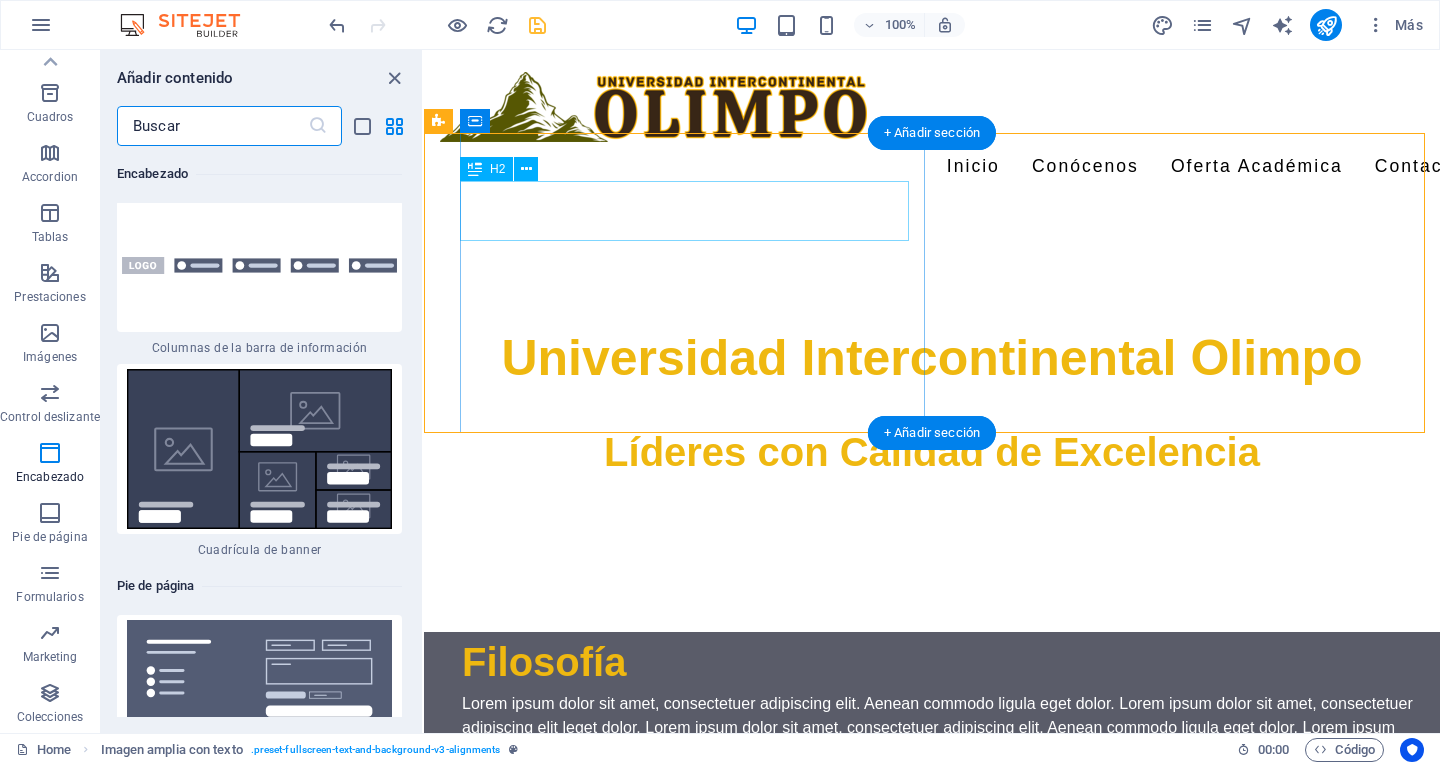 click on "Filosofía" at bounding box center [942, 662] 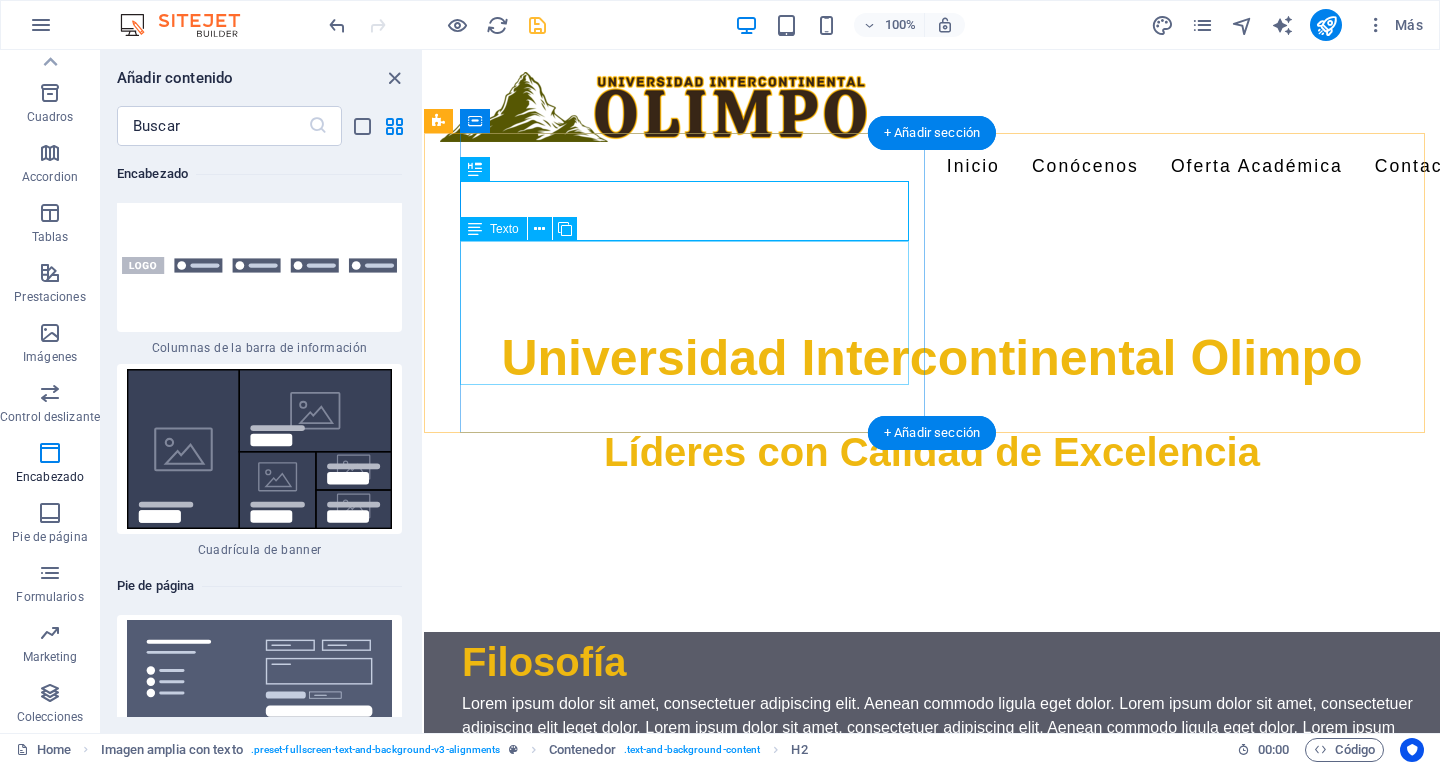 scroll, scrollTop: 500, scrollLeft: 0, axis: vertical 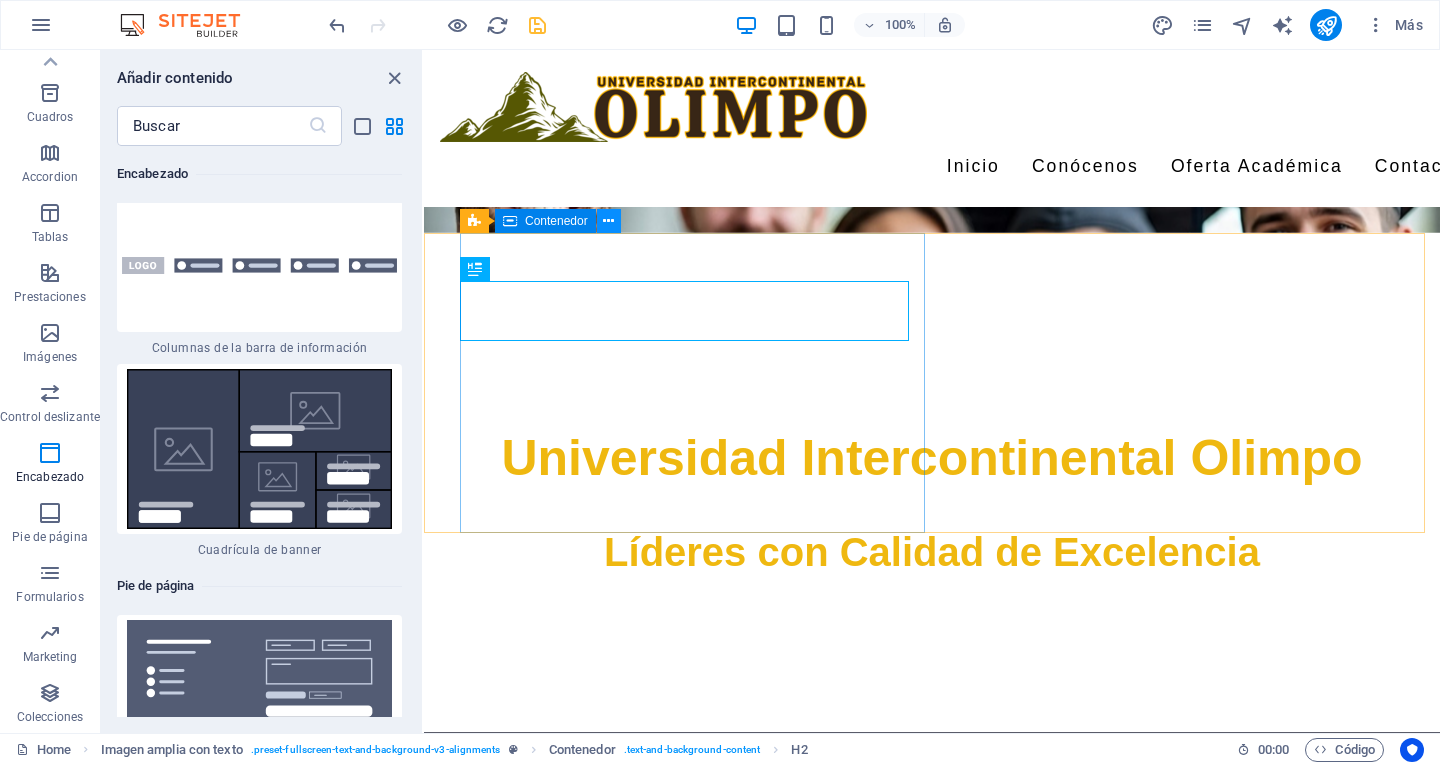 click at bounding box center (608, 221) 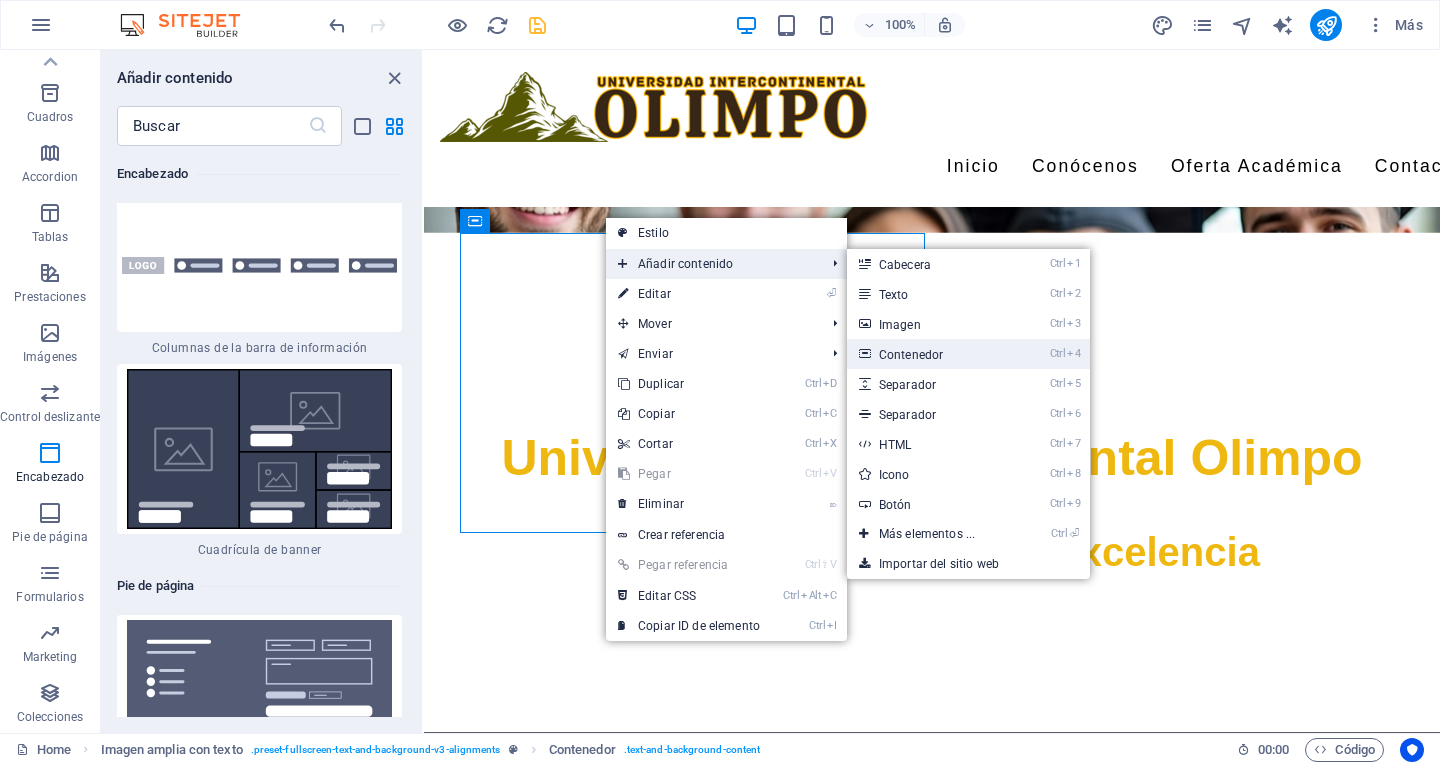click on "Ctrl 4  Contenedor" at bounding box center [931, 354] 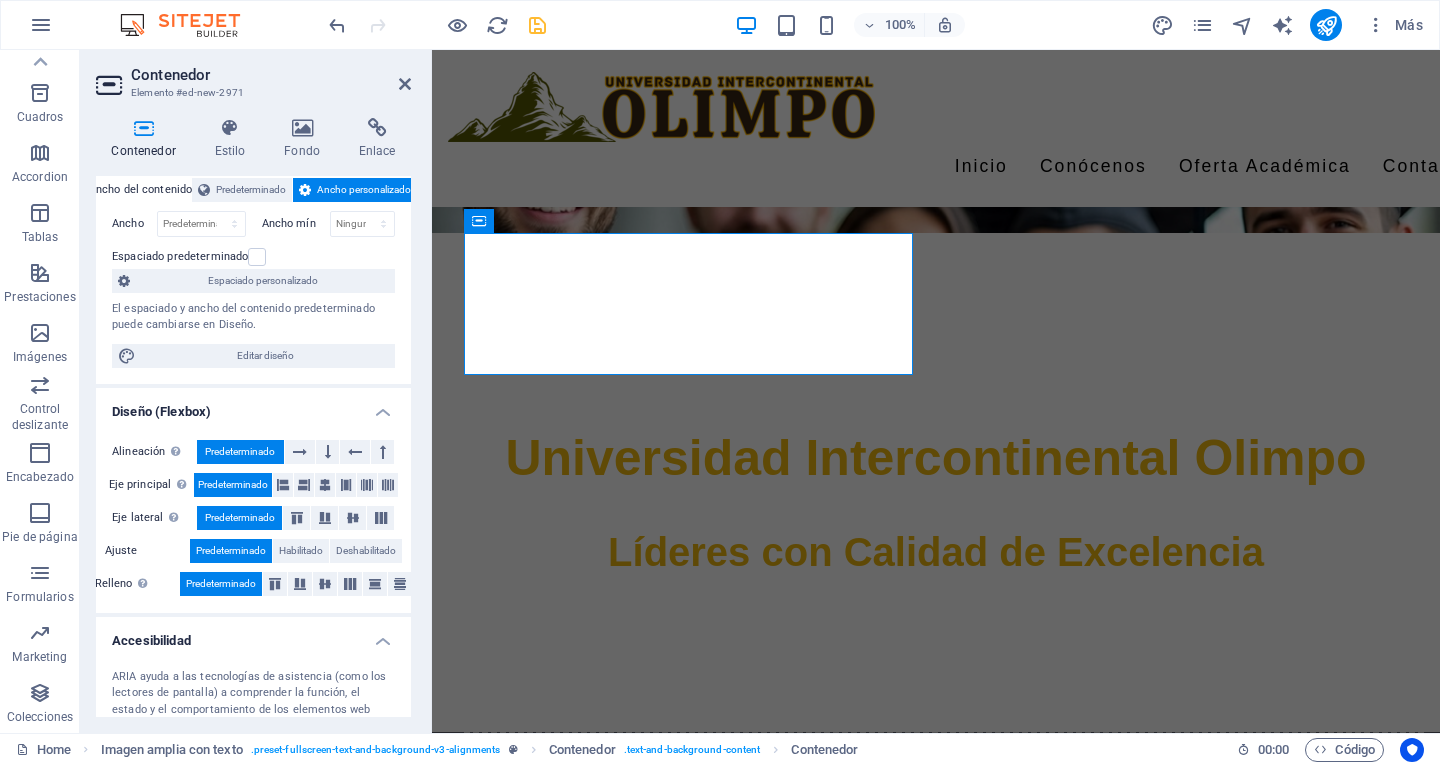 scroll, scrollTop: 292, scrollLeft: 0, axis: vertical 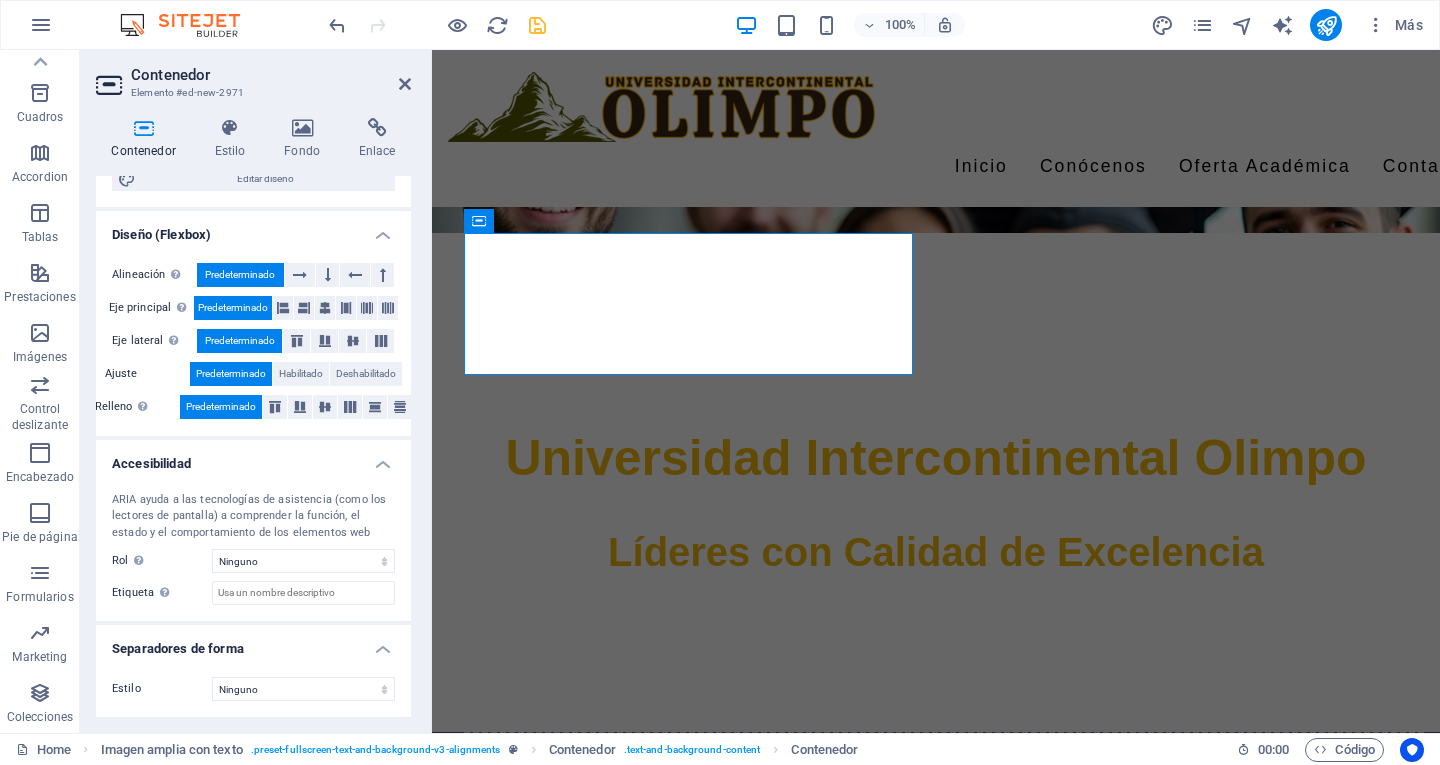 click on "Etiqueta Usa la  etiqueta ARIA  para proporcionar un nombre claro y descriptivo a los elementos que no se explican por sí solos." at bounding box center (162, 593) 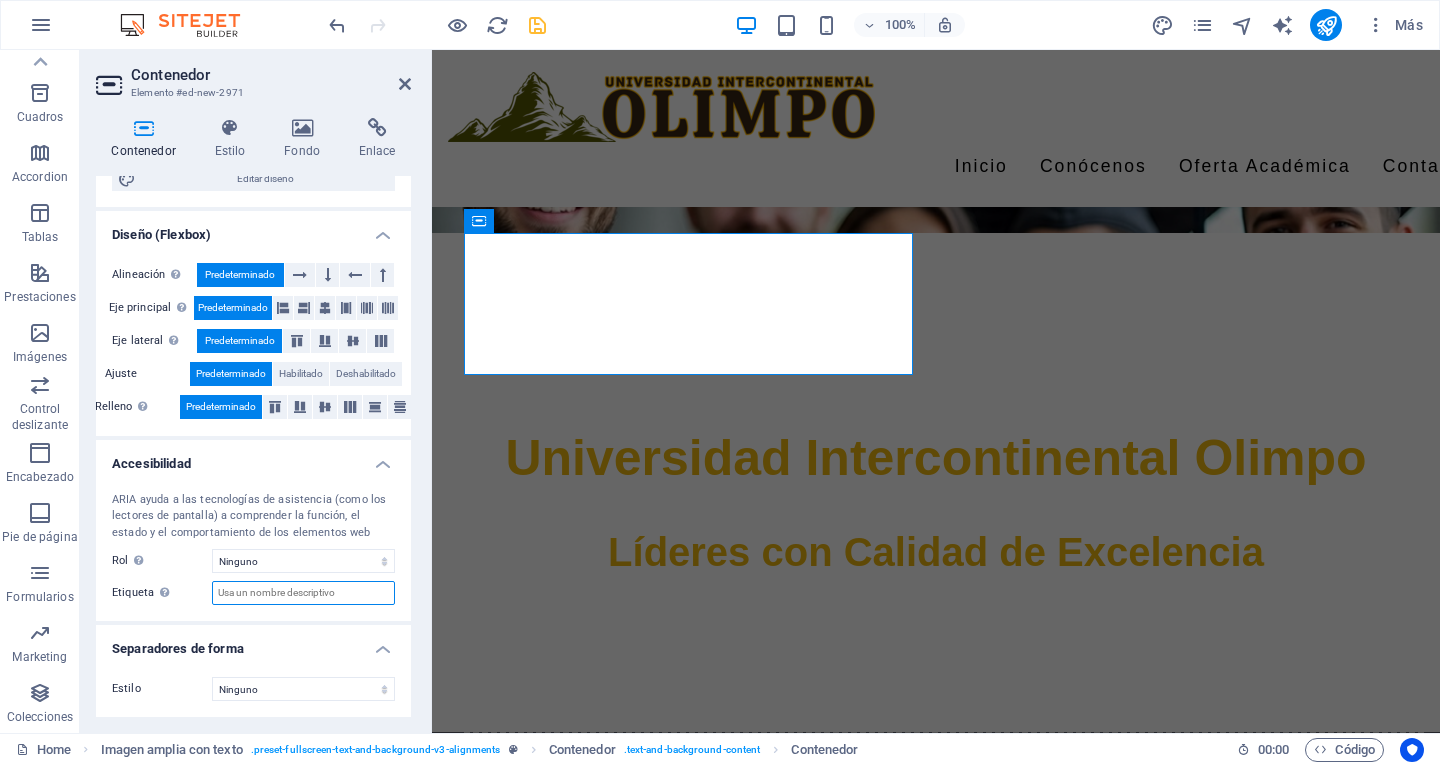 click on "Etiqueta Usa la  etiqueta ARIA  para proporcionar un nombre claro y descriptivo a los elementos que no se explican por sí solos." at bounding box center (303, 593) 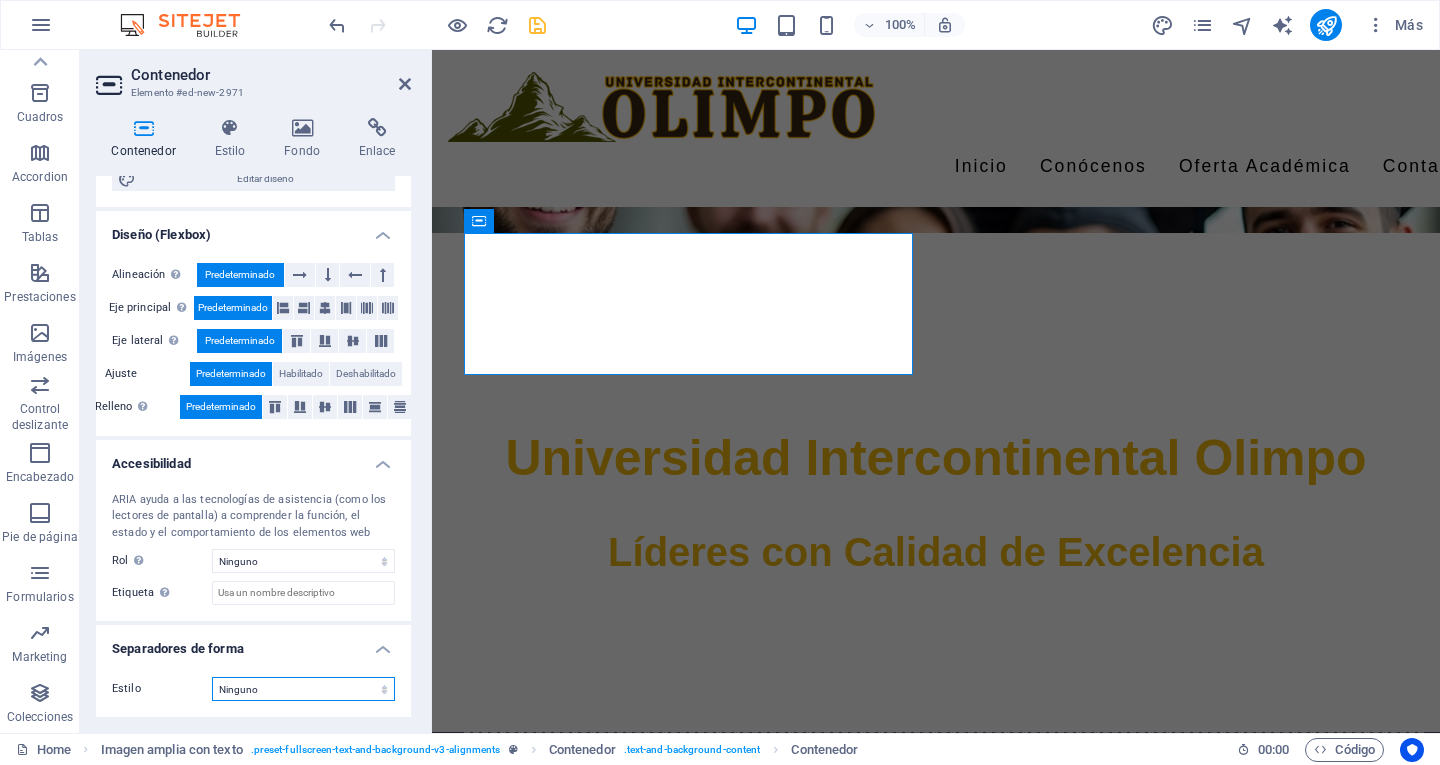 click on "Ninguno Triángulo Cuadrado Diagonal Polígono 1 Polígono 2 Zigzag Múltiples zigzags Olas Múltiples olas Medio círculo Círculo Sombra de círculo Bloques Hexágonos Nubes Múltiples nubes Ventilador Pirámides Libro Gota de pintura Fuego Papel desmenuzado Flecha" at bounding box center (303, 689) 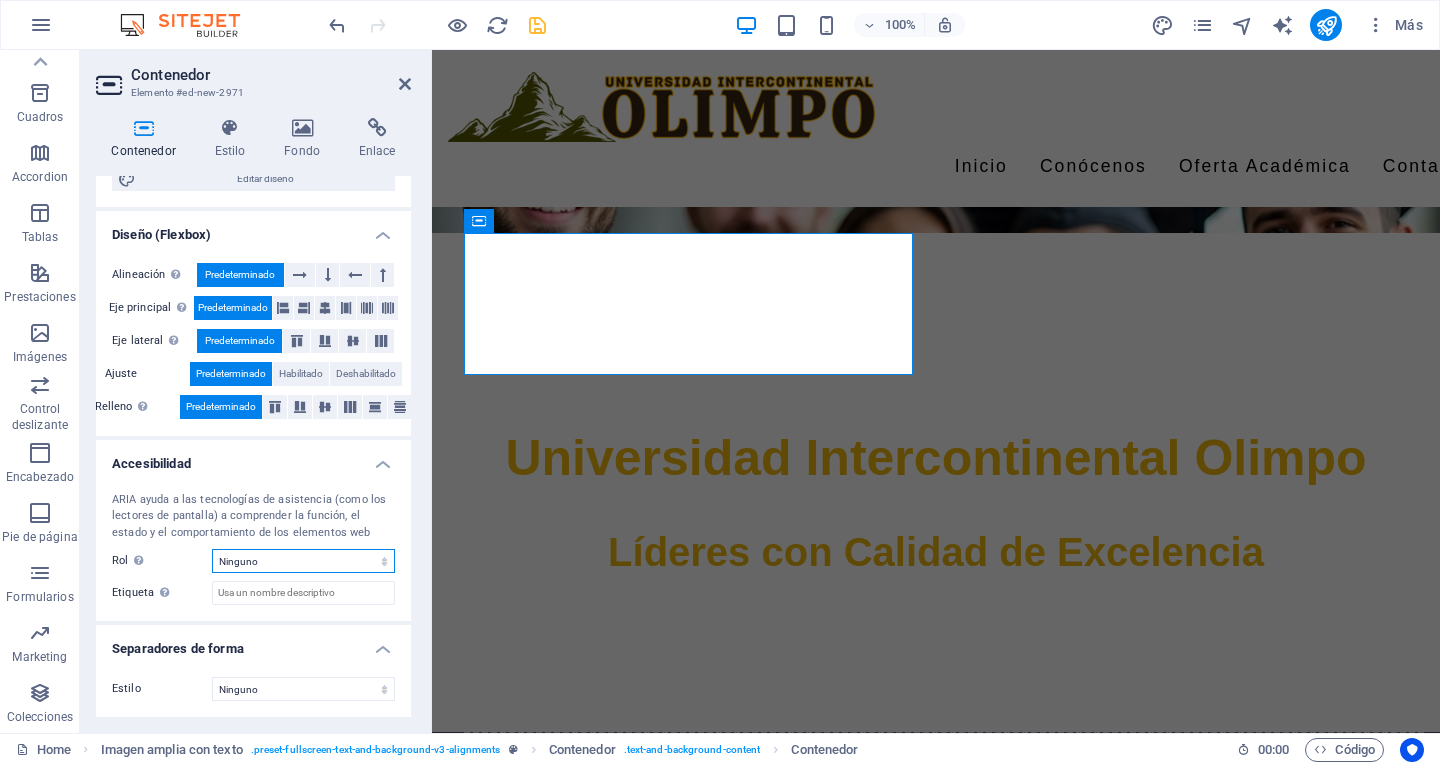 click on "Ninguno Alert Article Banner Comment Complementary Dialog Encabezado Marquee Pie de página Presentation Region Section Separator Status Timer" at bounding box center (303, 561) 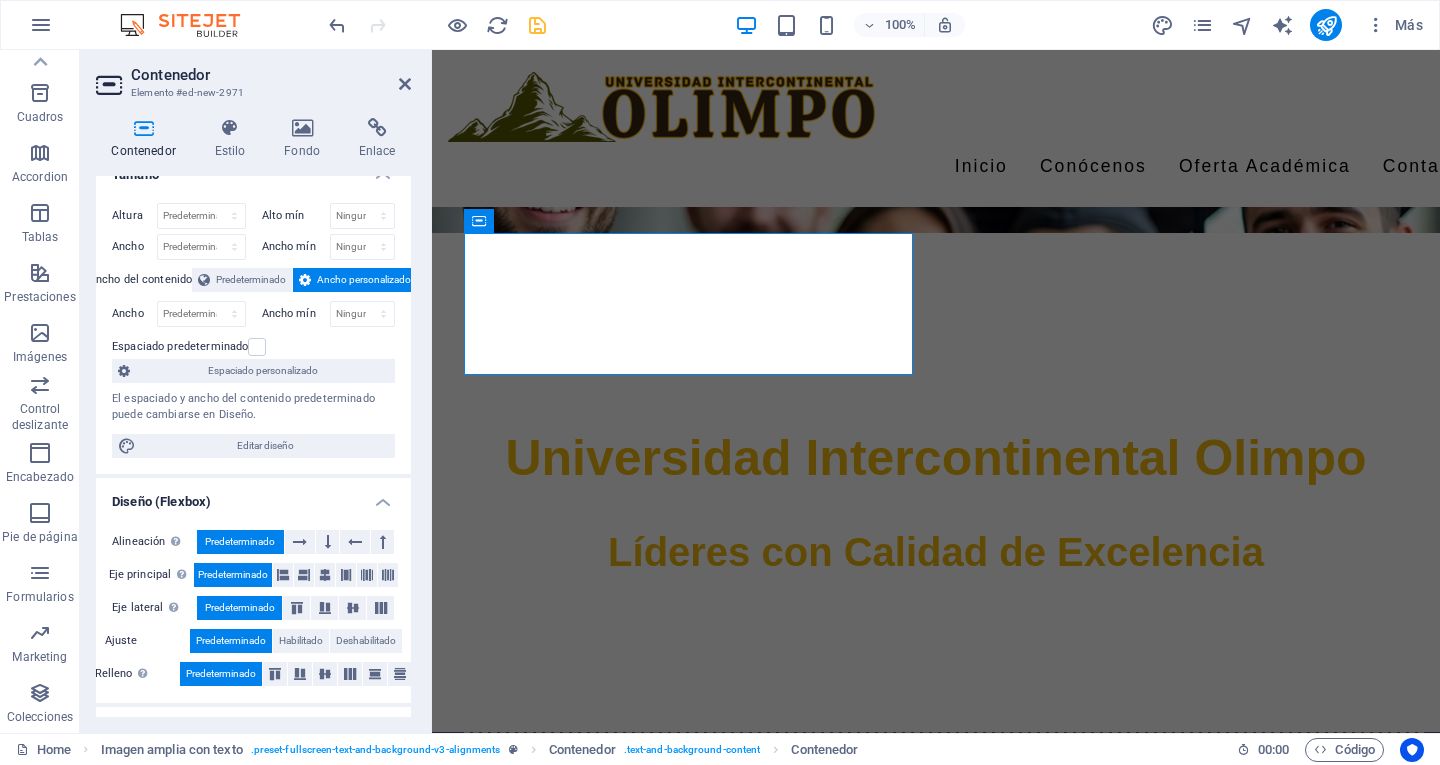 scroll, scrollTop: 0, scrollLeft: 0, axis: both 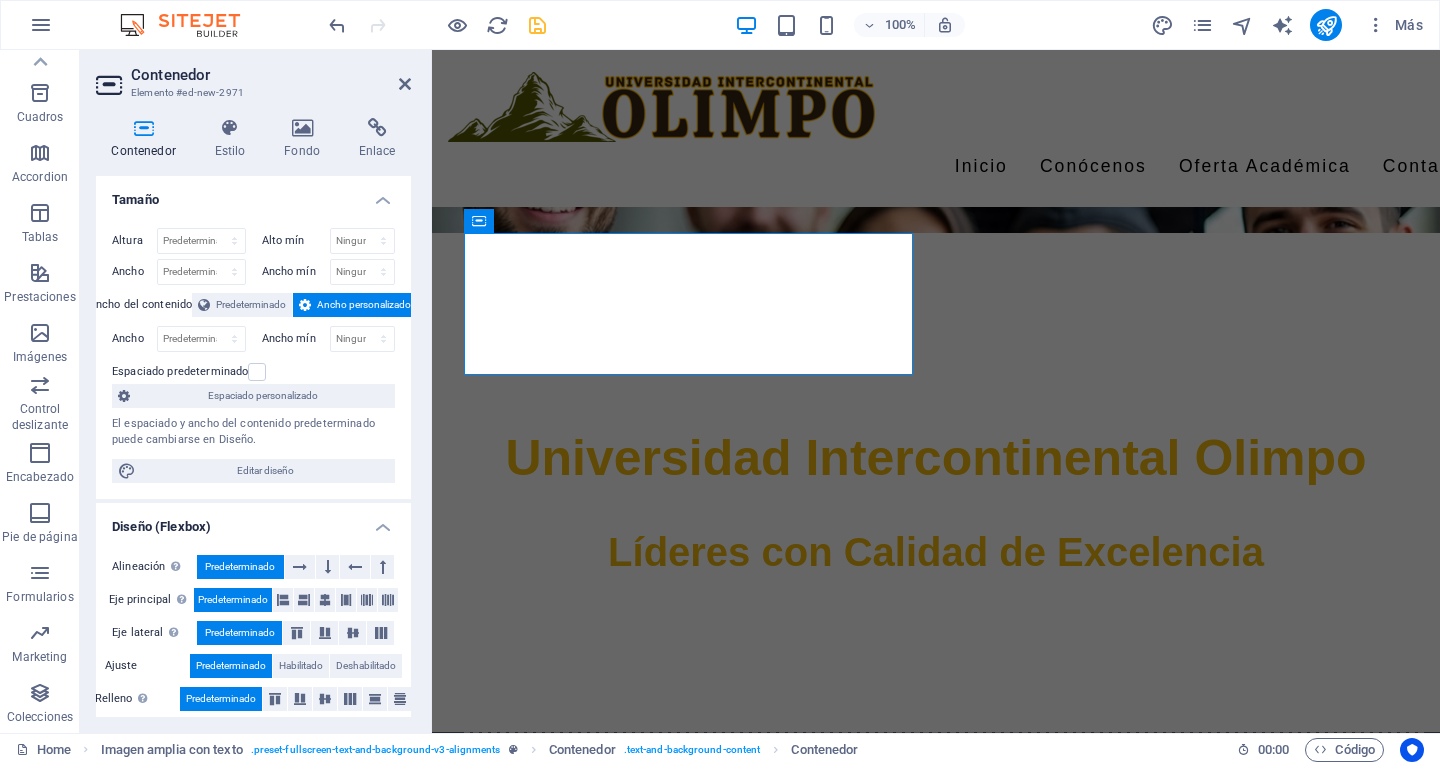 click on "Elemento #ed-new-2971" at bounding box center (251, 93) 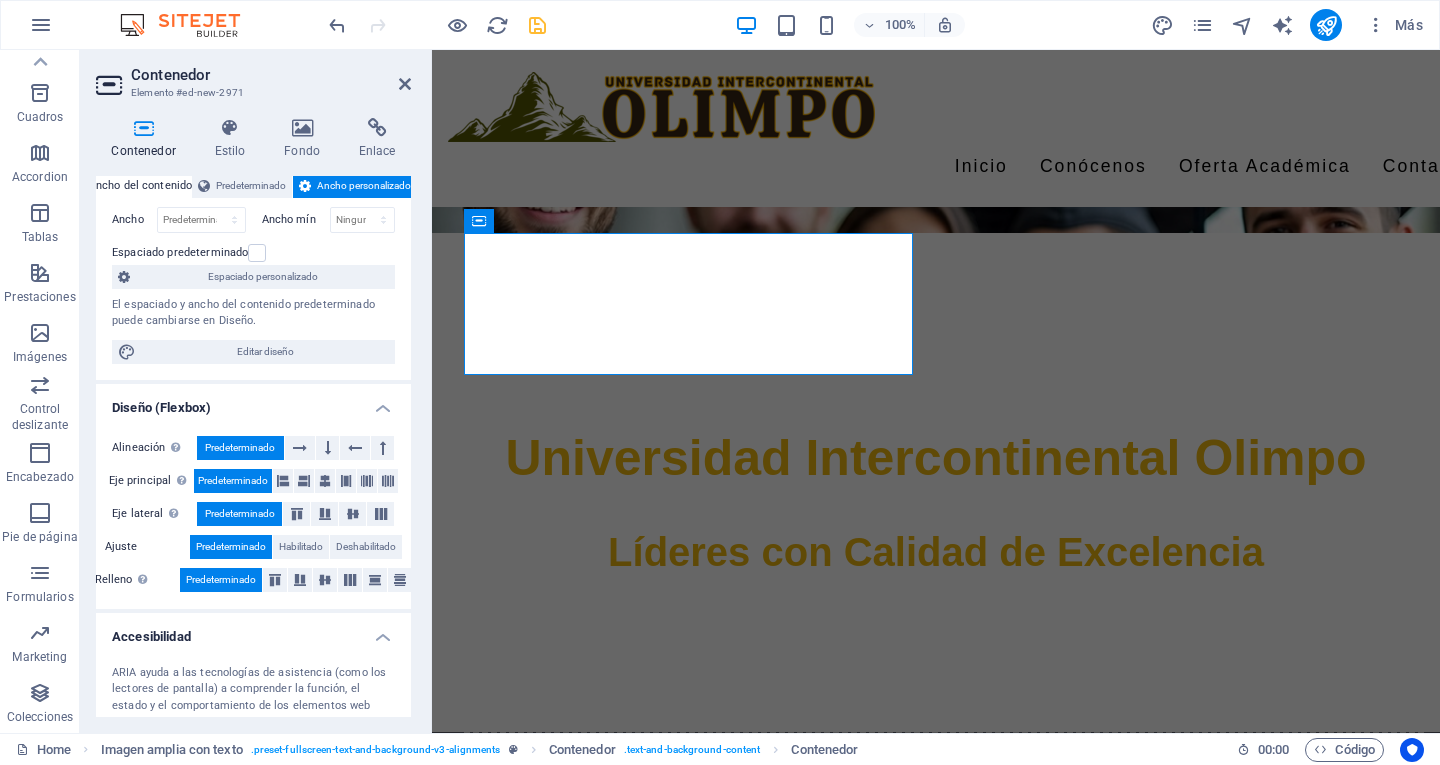 scroll, scrollTop: 292, scrollLeft: 0, axis: vertical 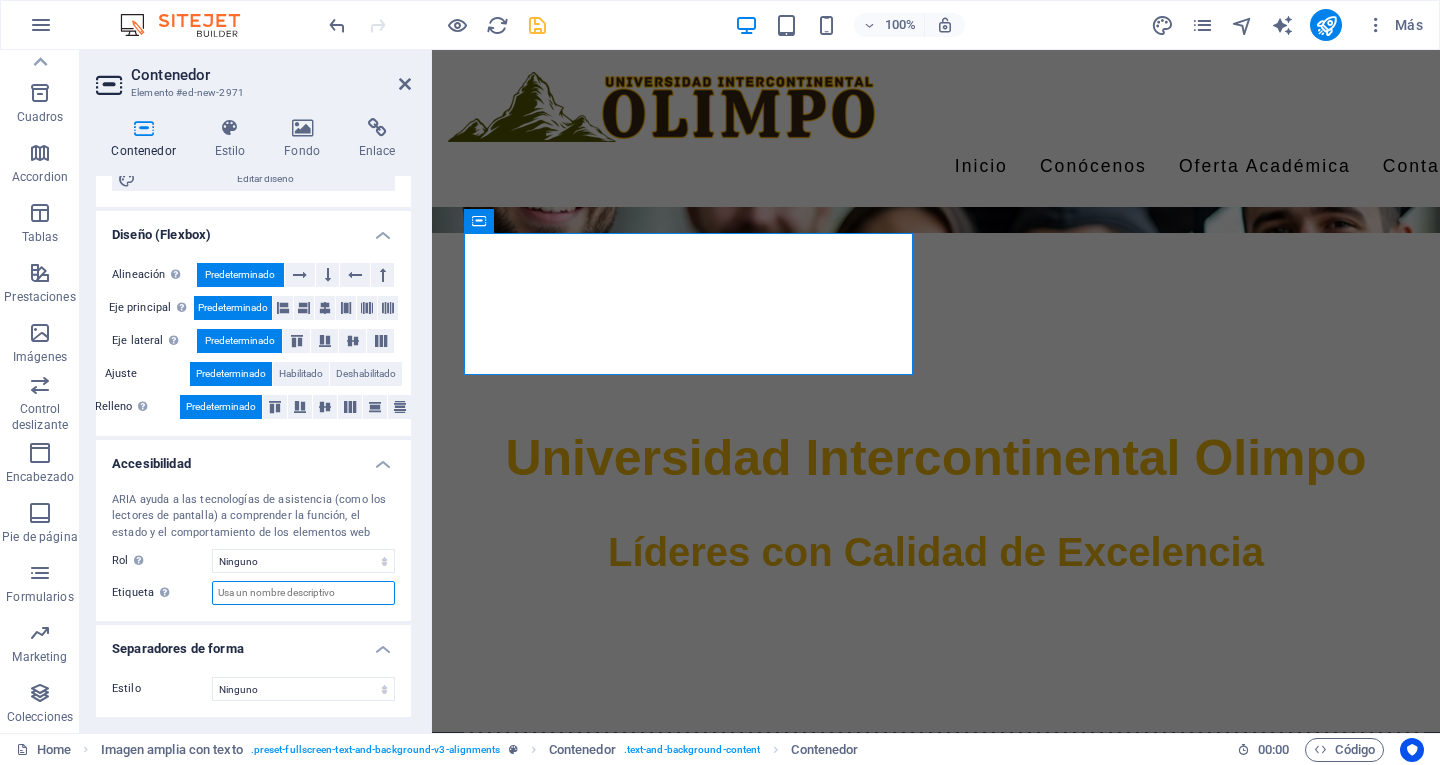 click on "Etiqueta Usa la  etiqueta ARIA  para proporcionar un nombre claro y descriptivo a los elementos que no se explican por sí solos." at bounding box center [303, 593] 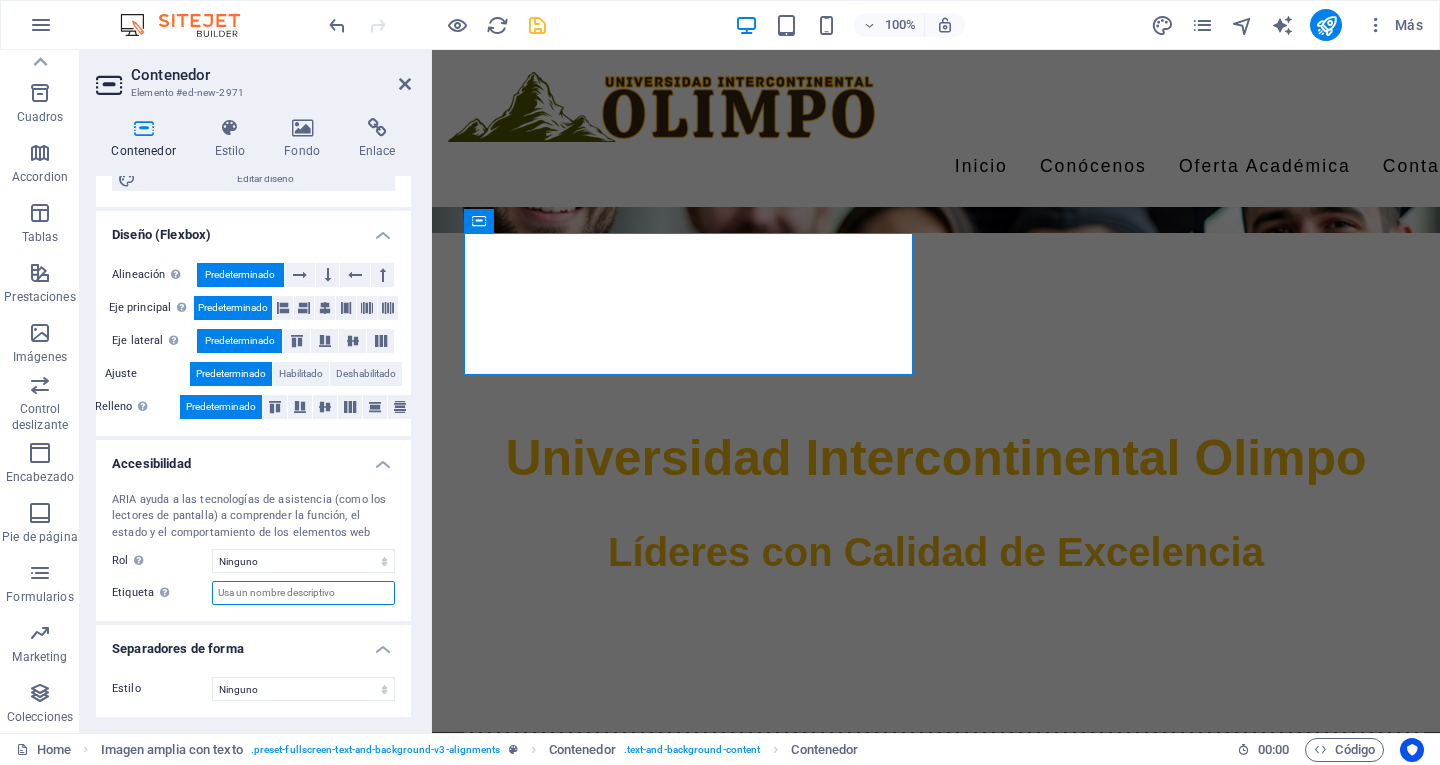 click on "Etiqueta Usa la  etiqueta ARIA  para proporcionar un nombre claro y descriptivo a los elementos que no se explican por sí solos." at bounding box center [303, 593] 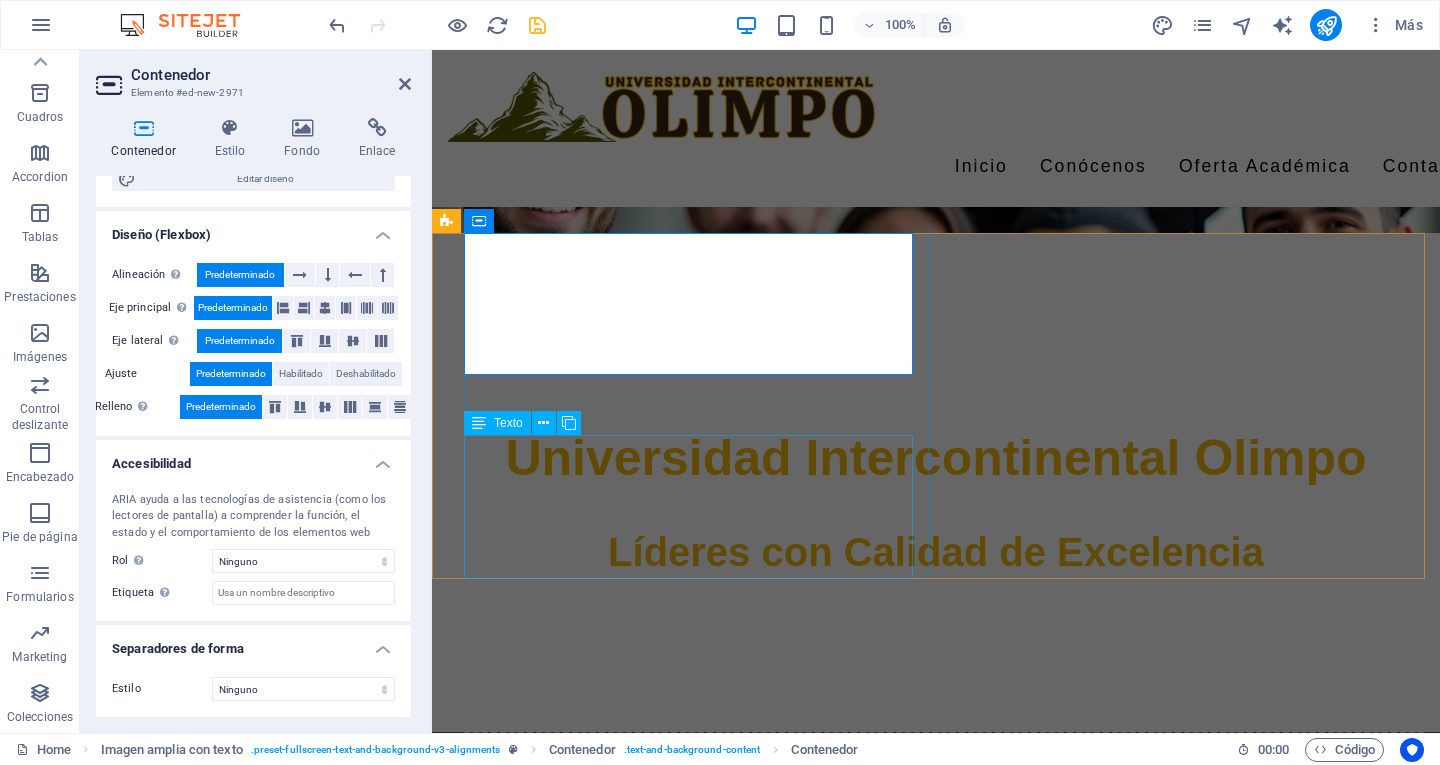 click on "Lorem ipsum dolor sit amet, consectetuer adipiscing elit. Aenean commodo ligula eget dolor. Lorem ipsum dolor sit amet, consectetuer adipiscing elit leget dolor. Lorem ipsum dolor sit amet, consectetuer adipiscing elit. Aenean commodo ligula eget dolor. Lorem ipsum dolor sit amet, consectetuer adipiscing elit dolor." at bounding box center (944, 970) 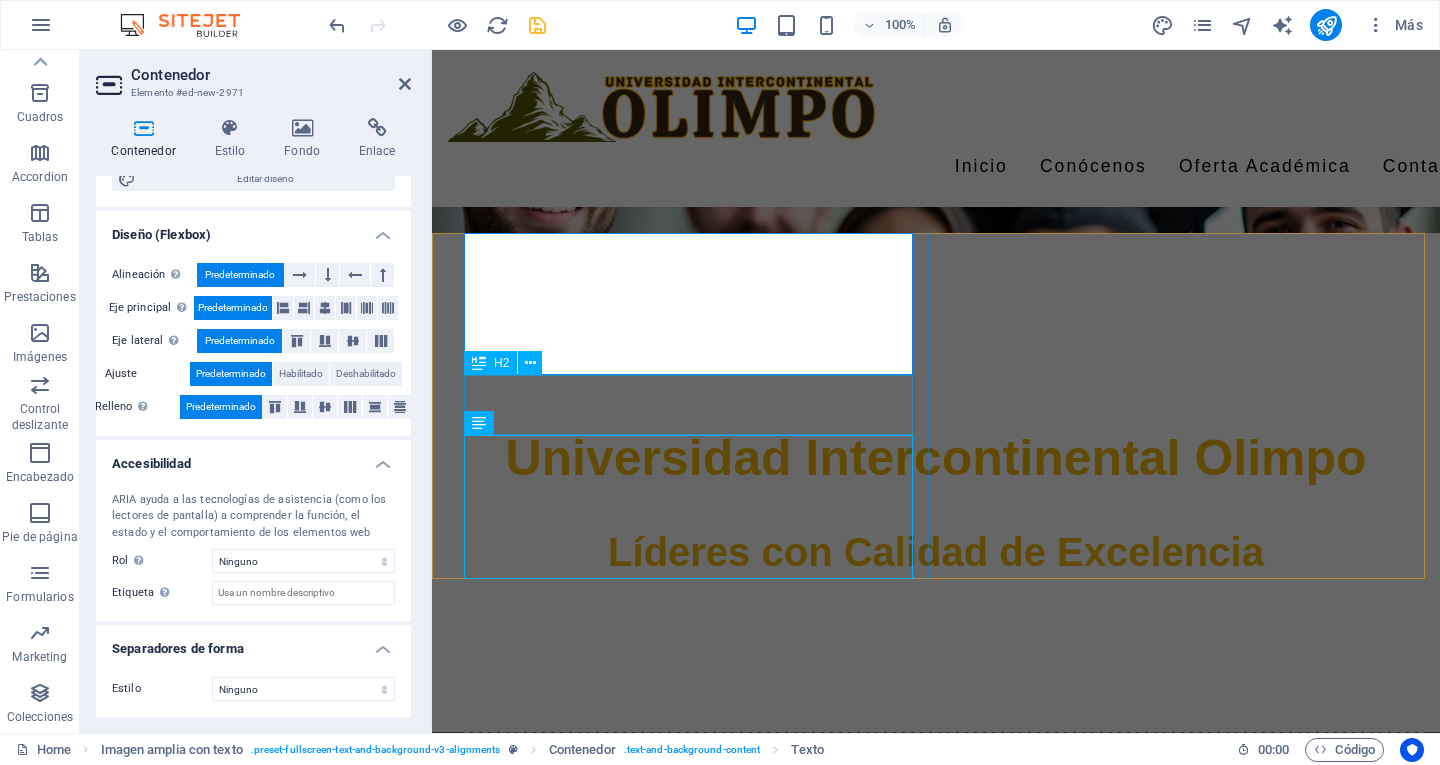click on "Filosofía" at bounding box center (944, 904) 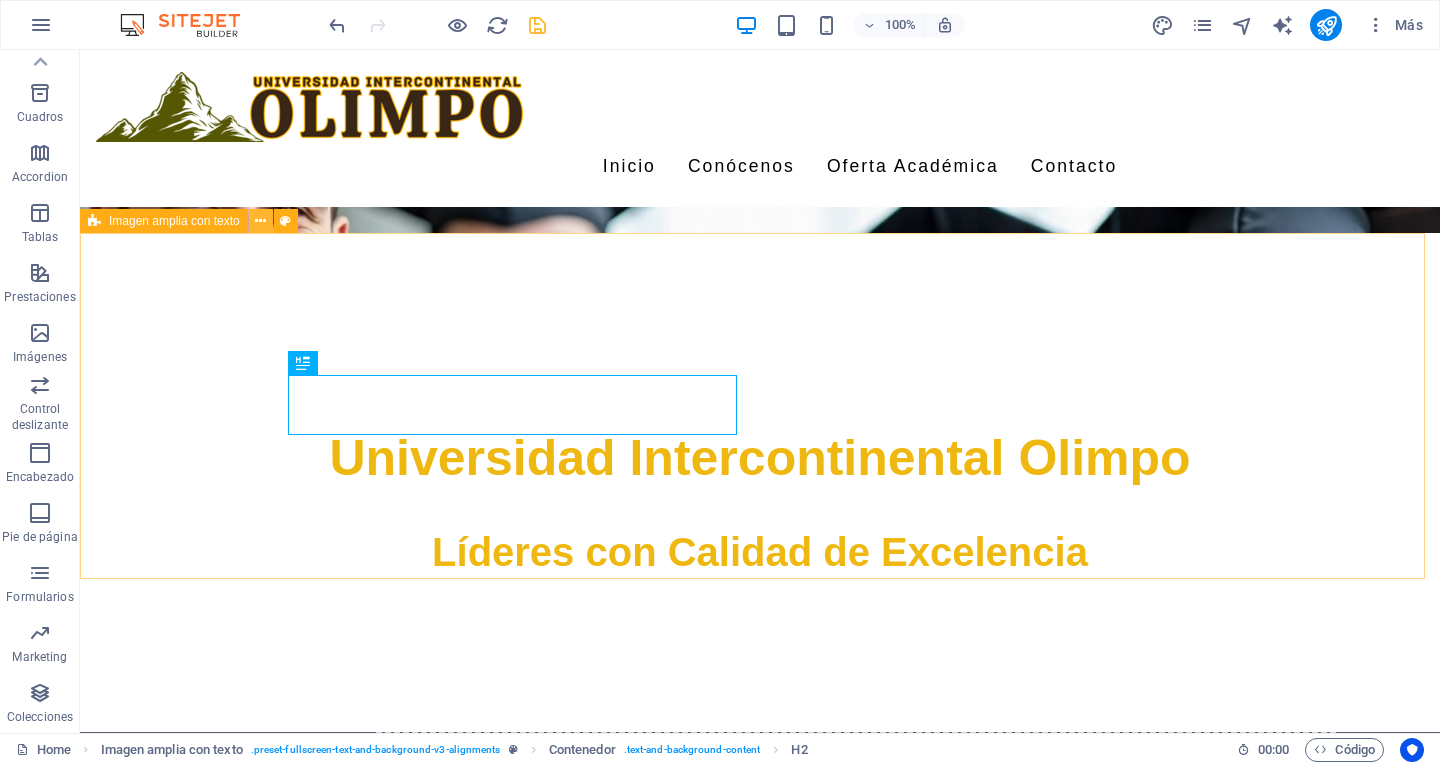 click at bounding box center (260, 221) 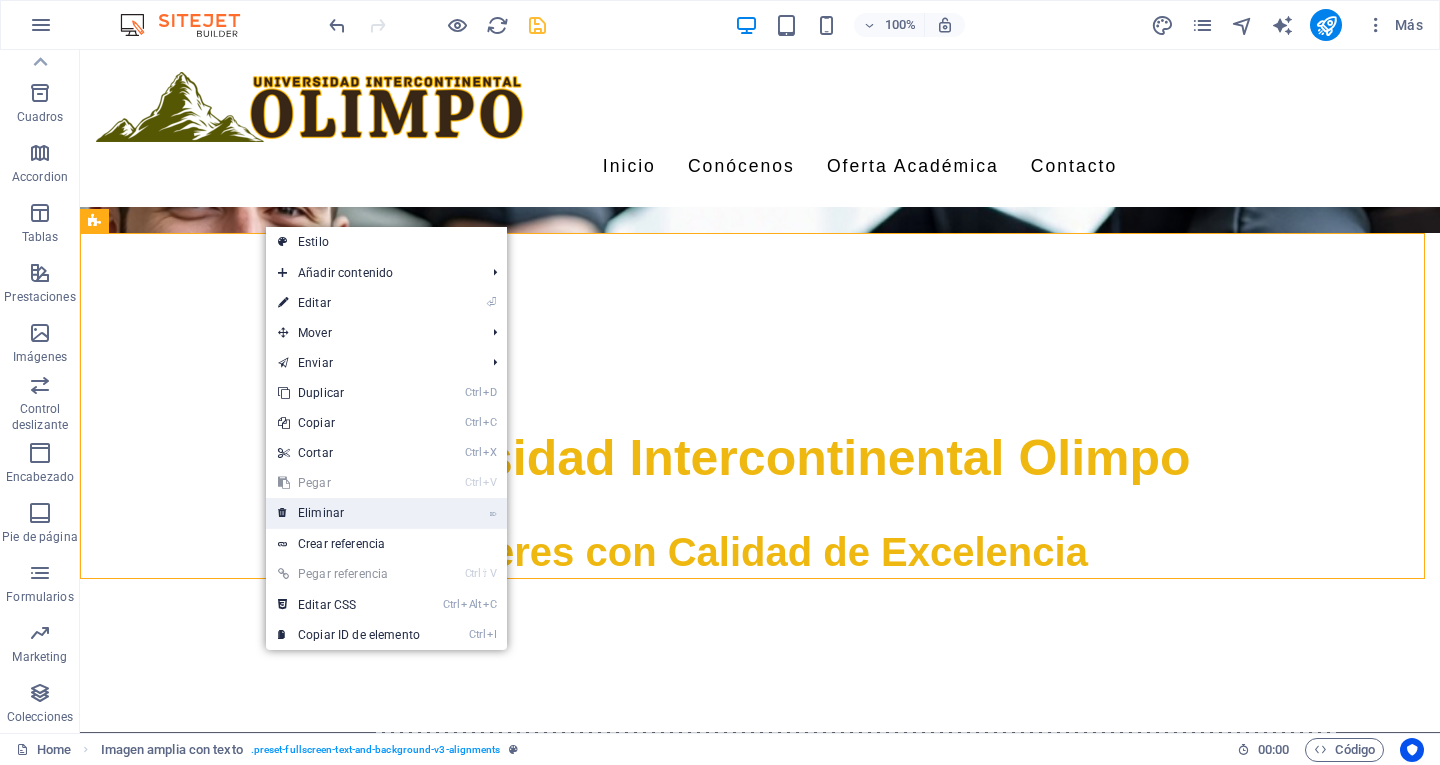 click on "⌦  Eliminar" at bounding box center (349, 513) 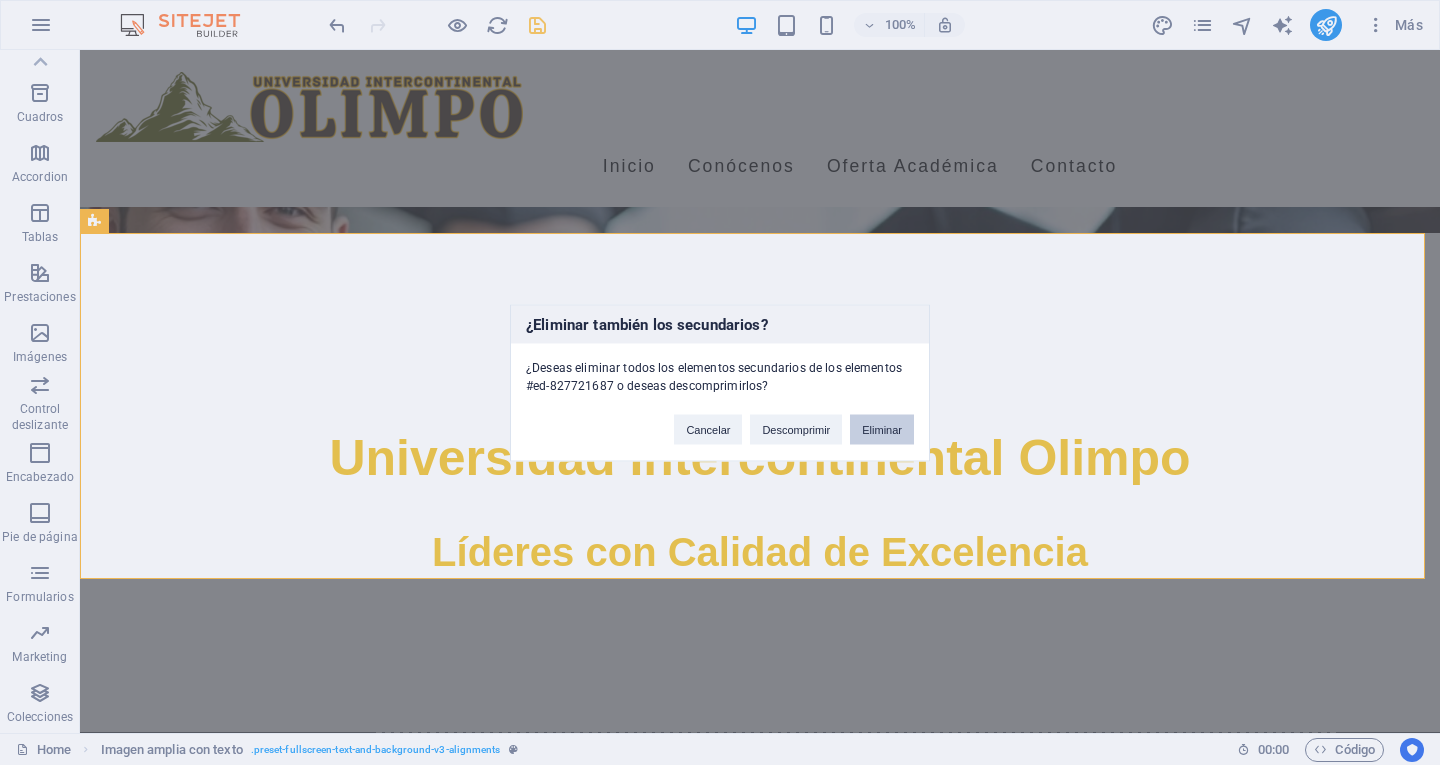 click on "Eliminar" at bounding box center (882, 429) 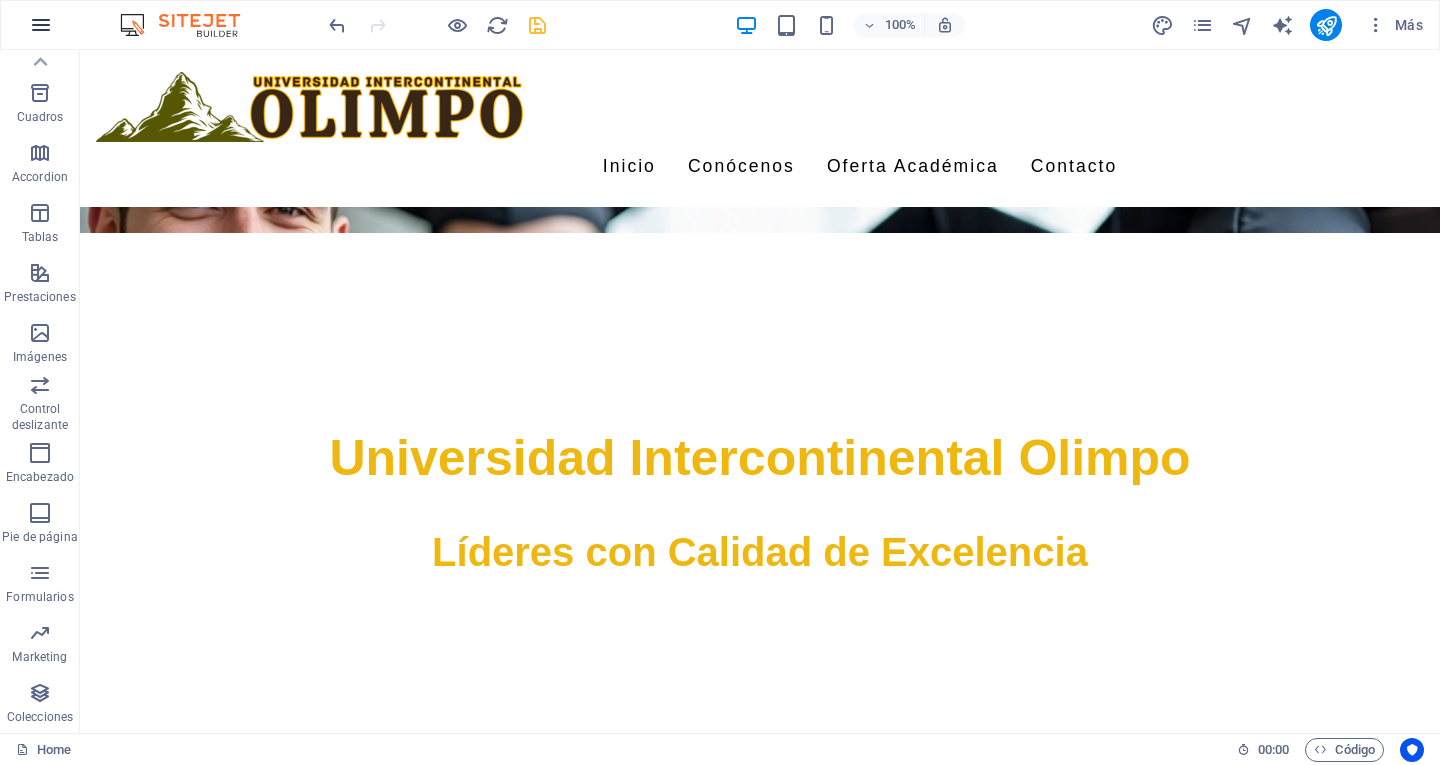 click at bounding box center [41, 25] 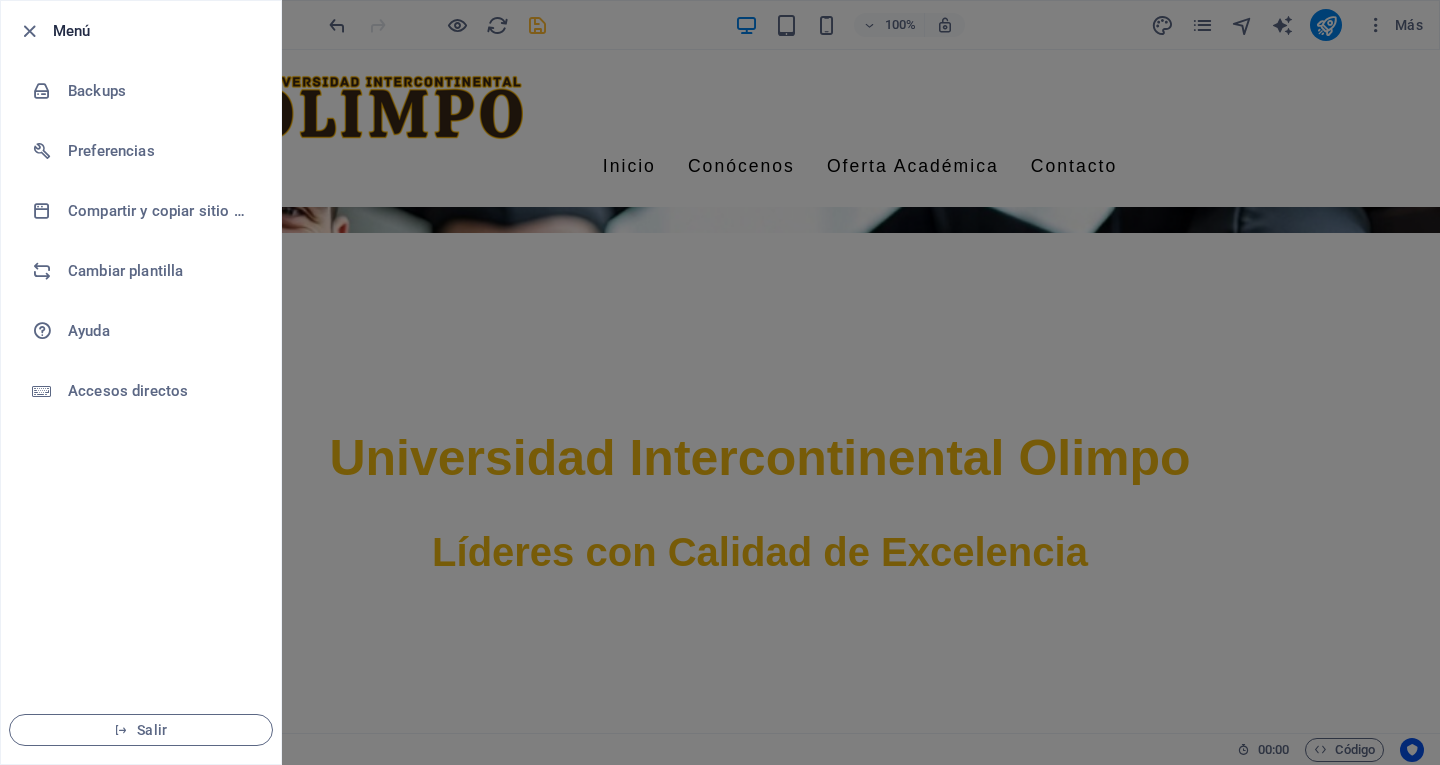 click at bounding box center (720, 382) 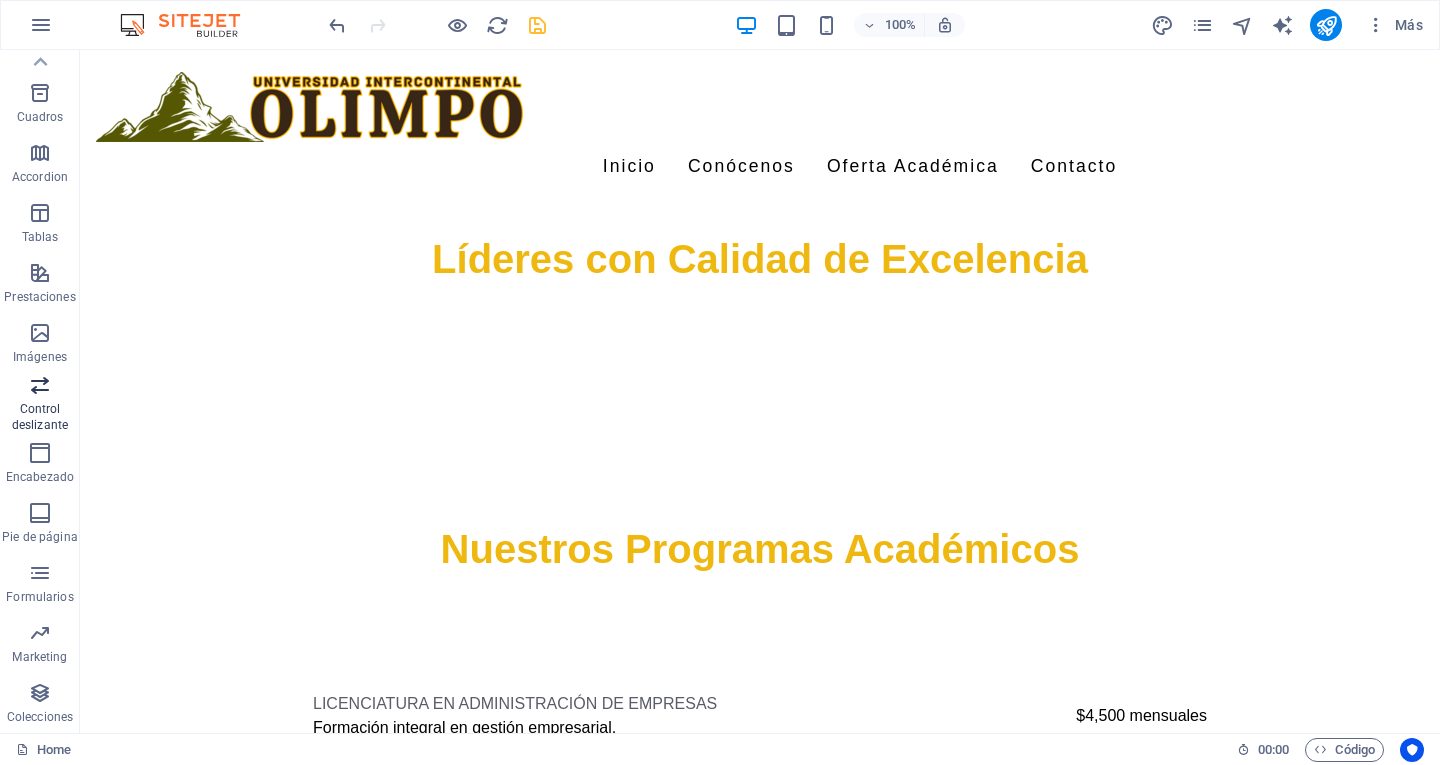 scroll, scrollTop: 800, scrollLeft: 0, axis: vertical 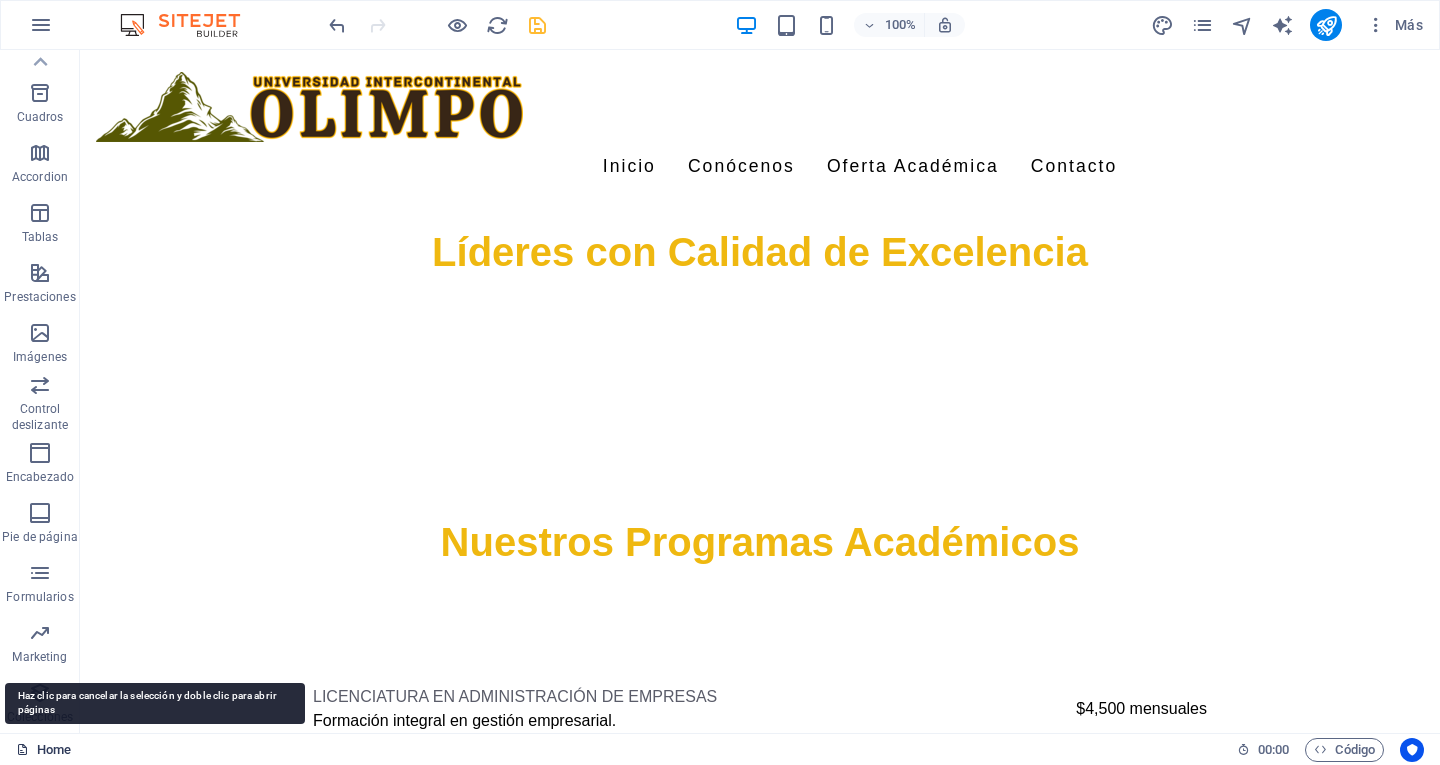 click on "Home" at bounding box center [43, 750] 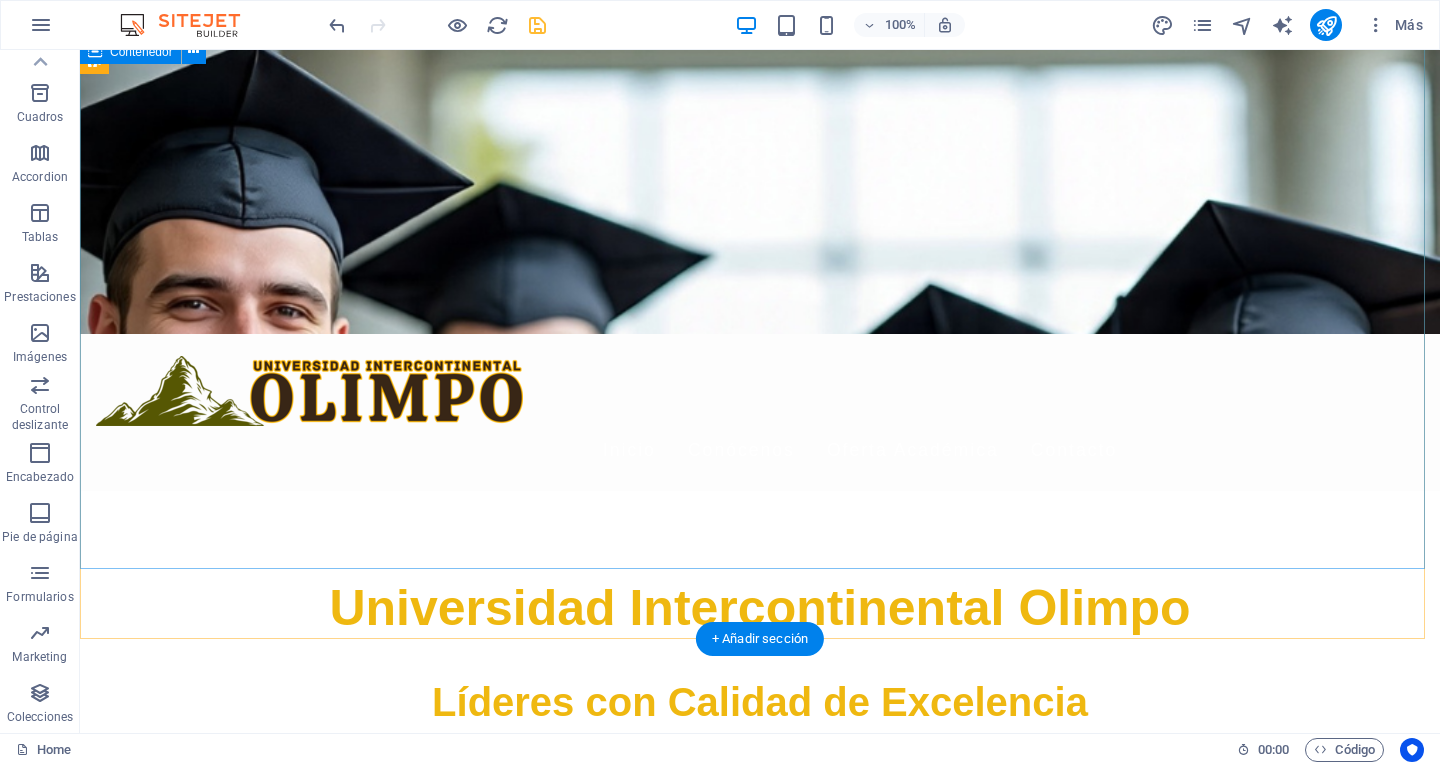 scroll, scrollTop: 0, scrollLeft: 0, axis: both 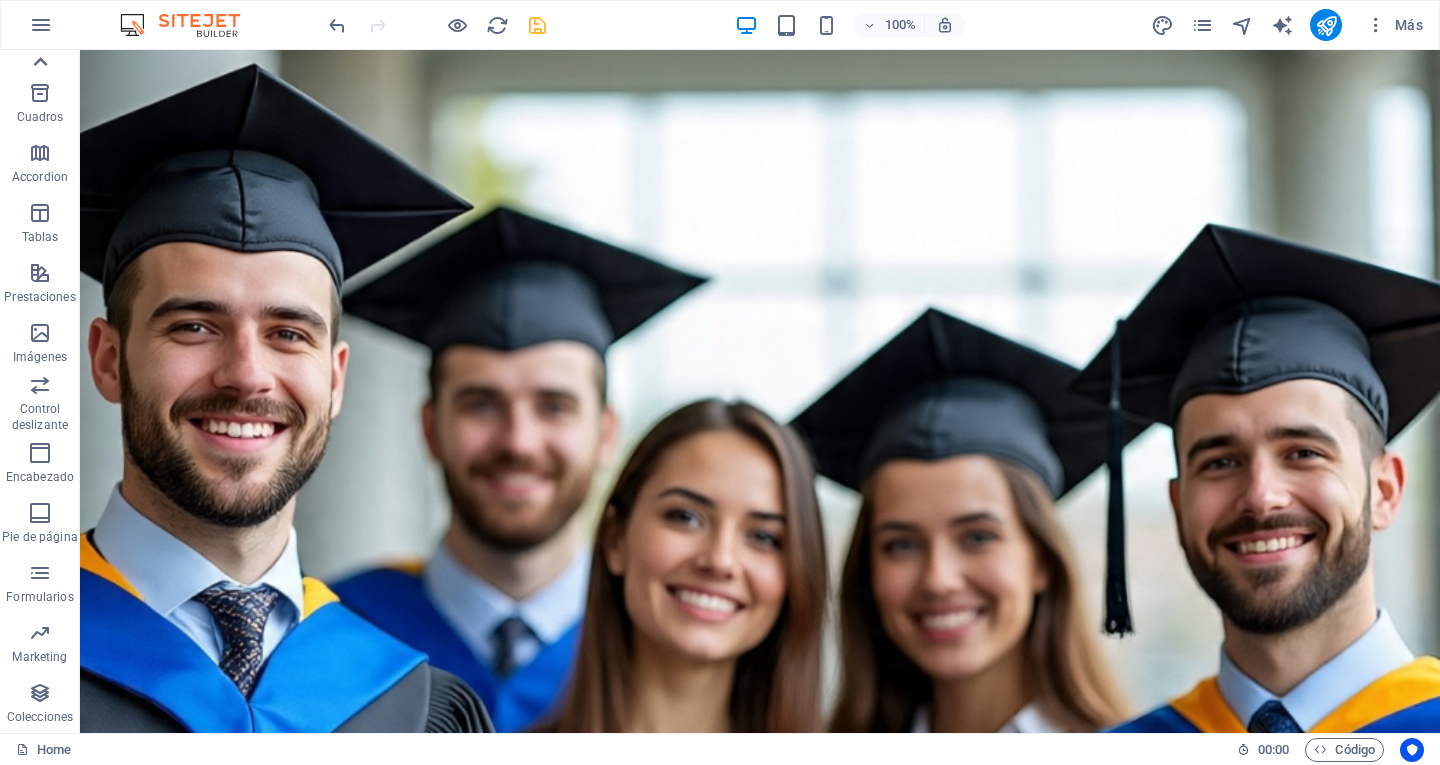 click 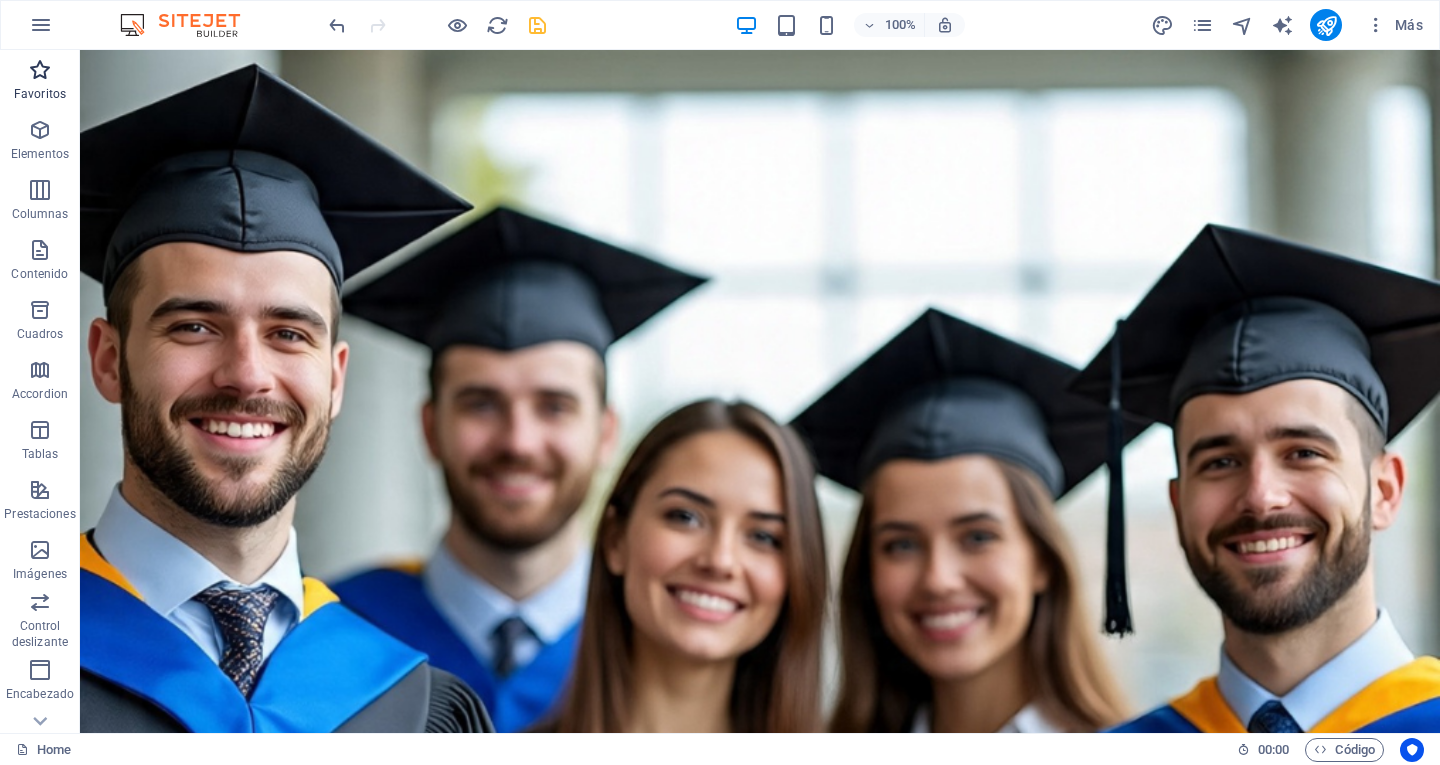 click at bounding box center [40, 70] 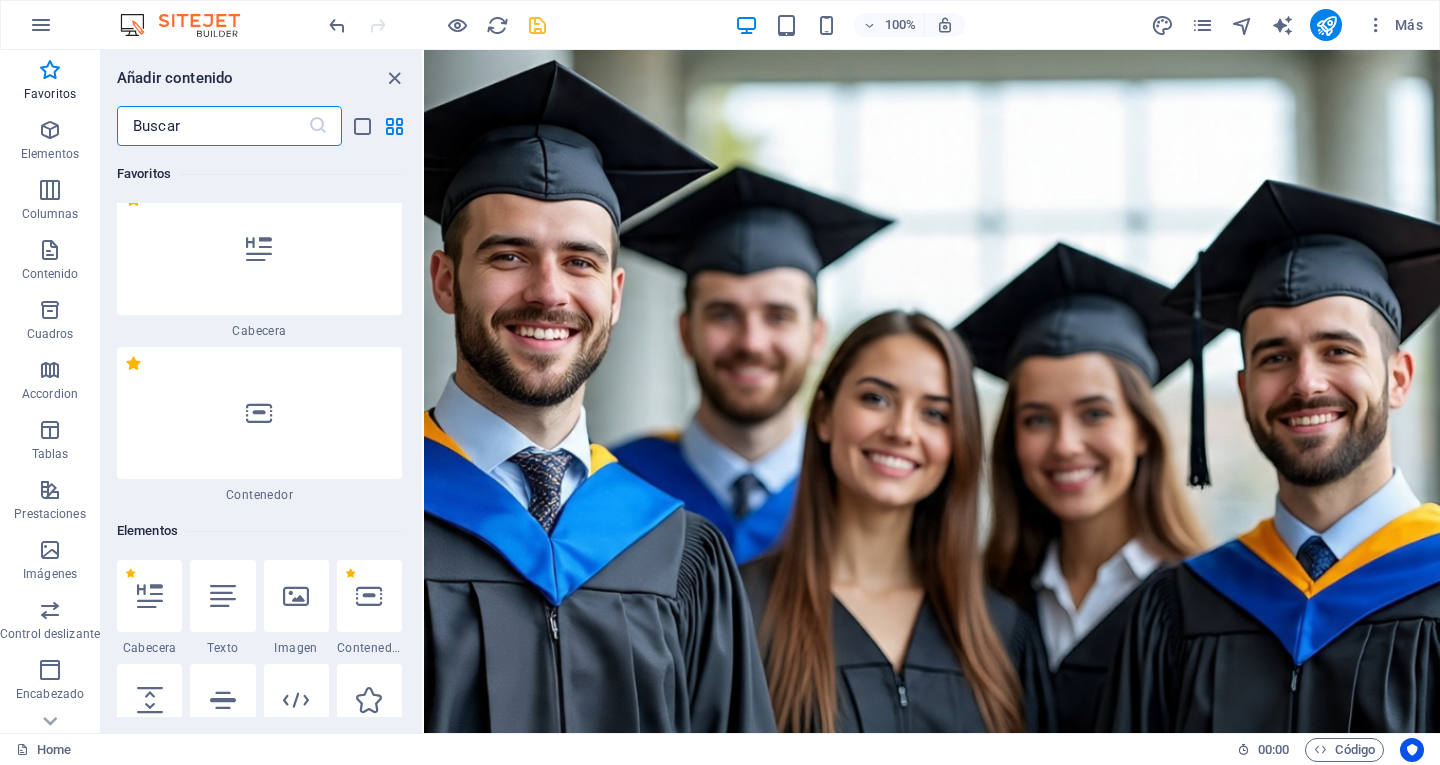 scroll, scrollTop: 0, scrollLeft: 0, axis: both 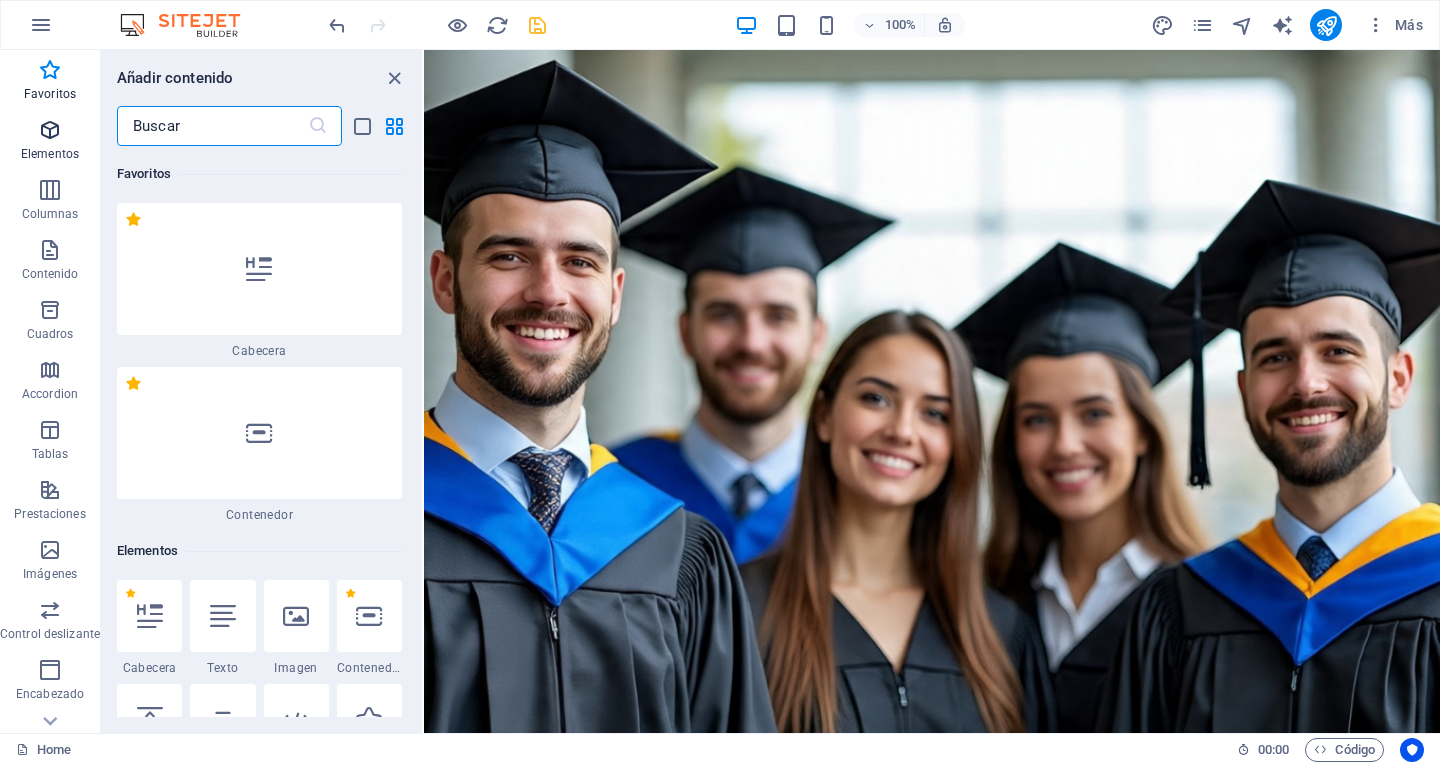 click on "Elementos" at bounding box center (50, 154) 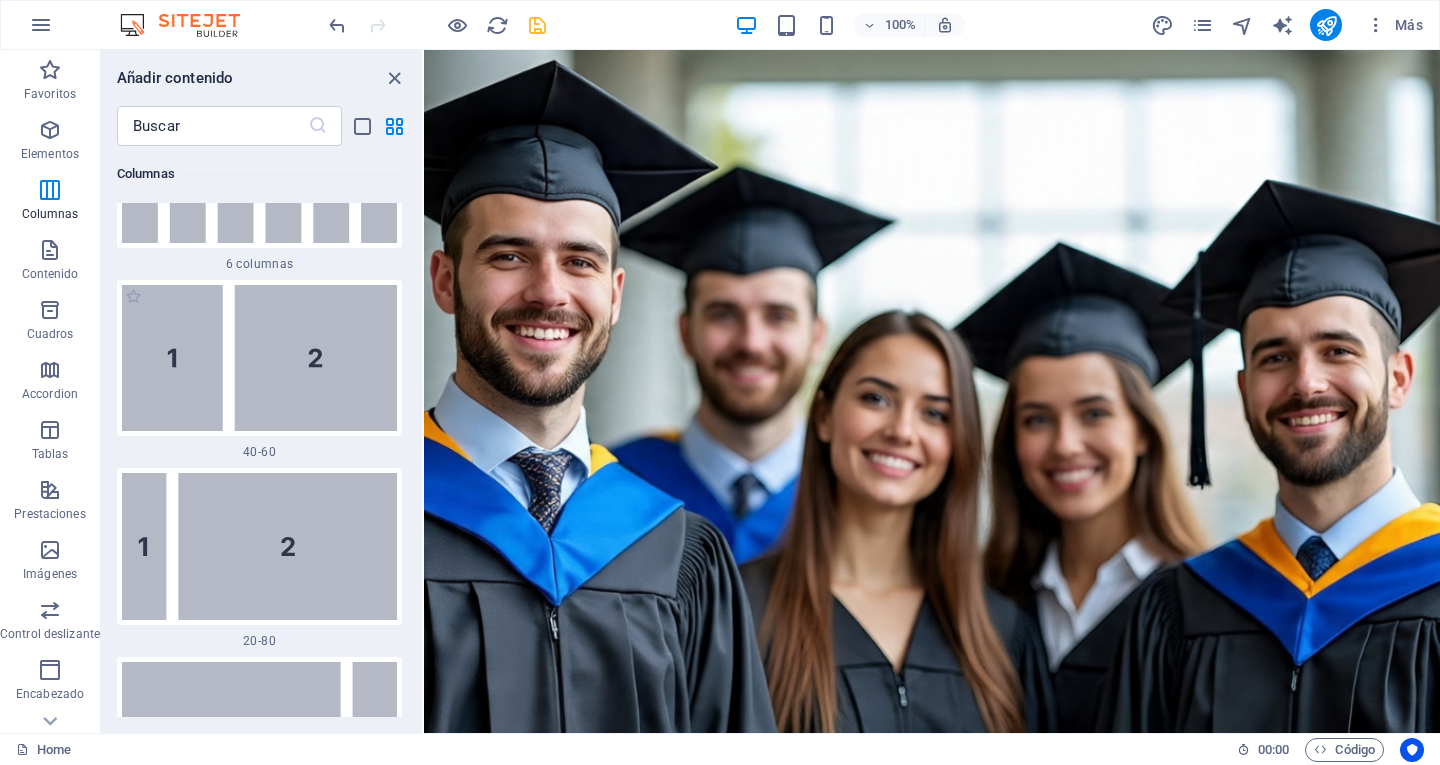 scroll, scrollTop: 2077, scrollLeft: 0, axis: vertical 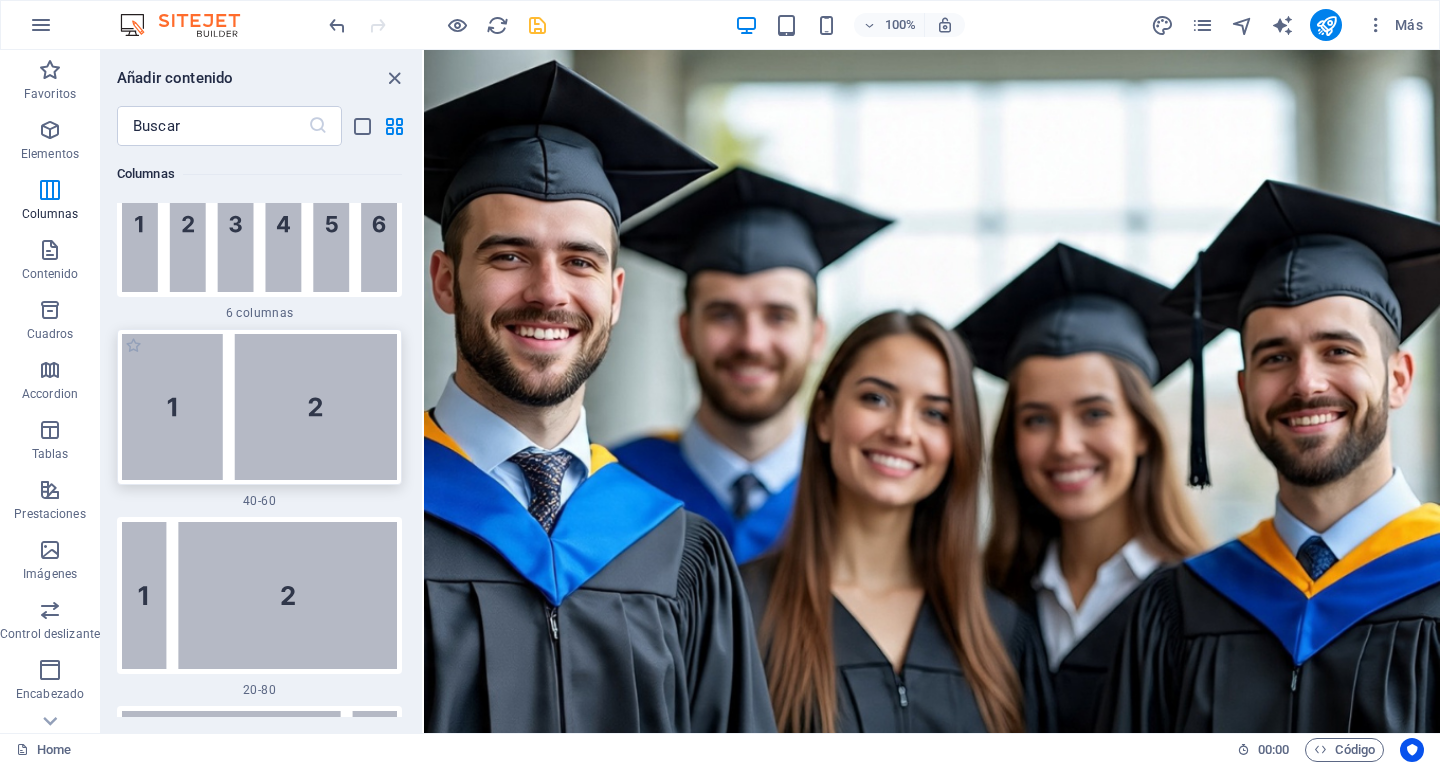 click at bounding box center (259, 407) 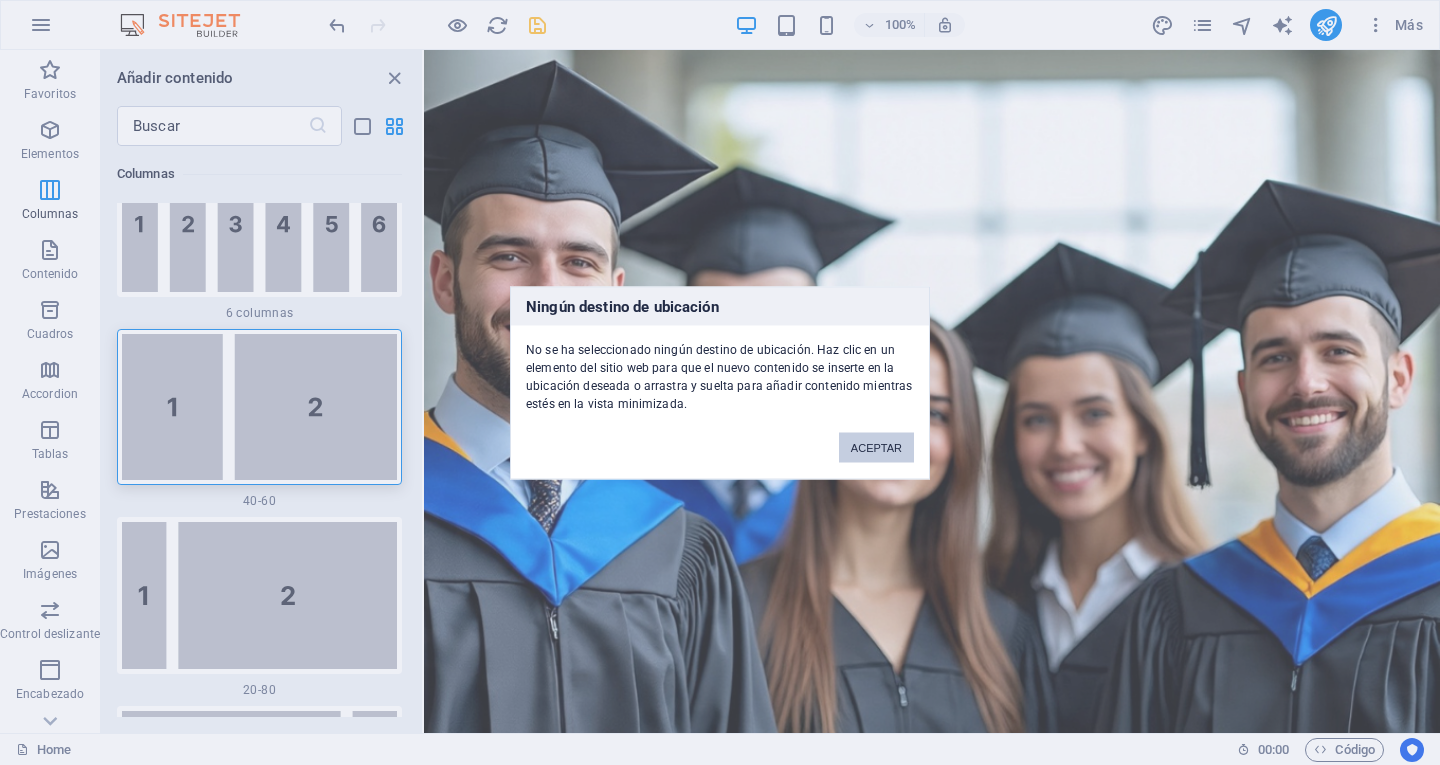 click on "ACEPTAR" at bounding box center (876, 447) 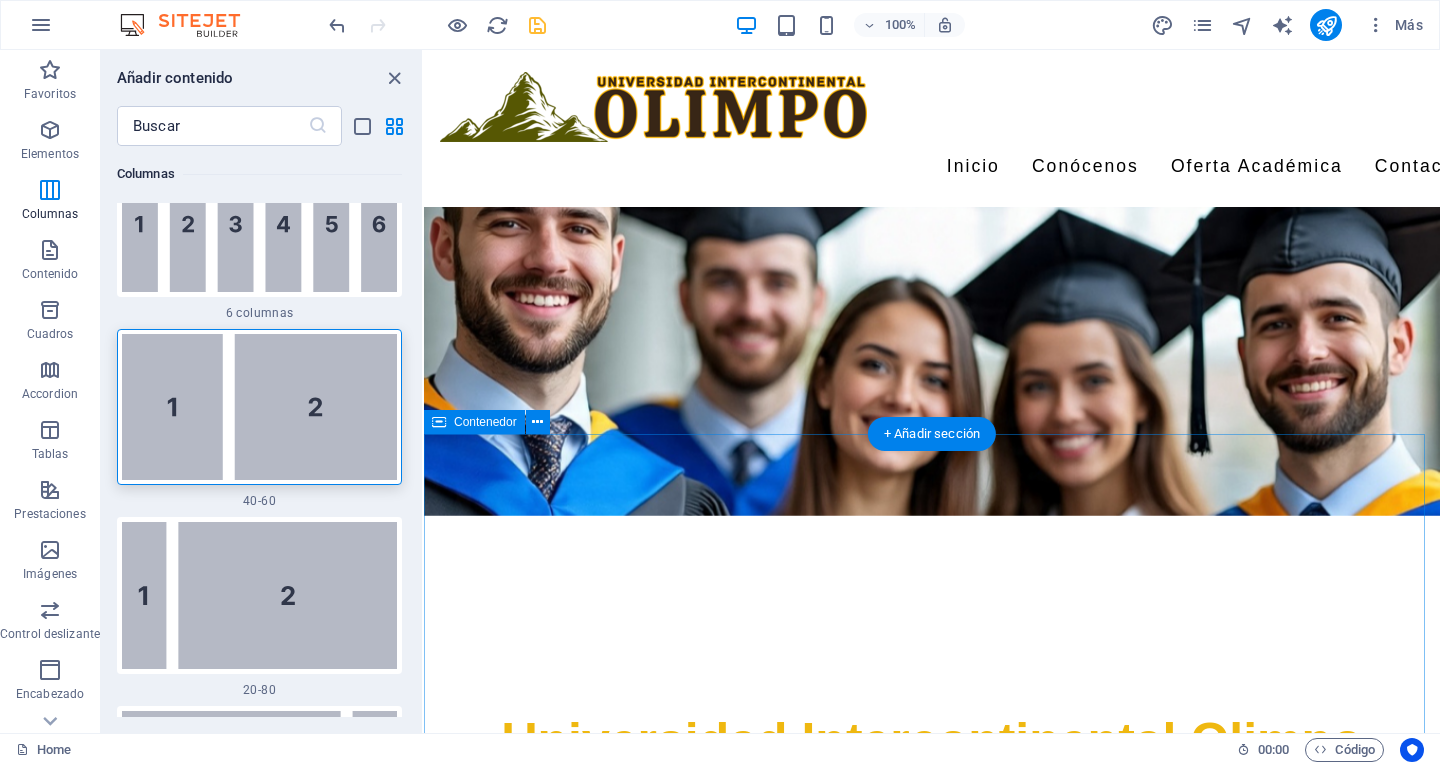 scroll, scrollTop: 300, scrollLeft: 0, axis: vertical 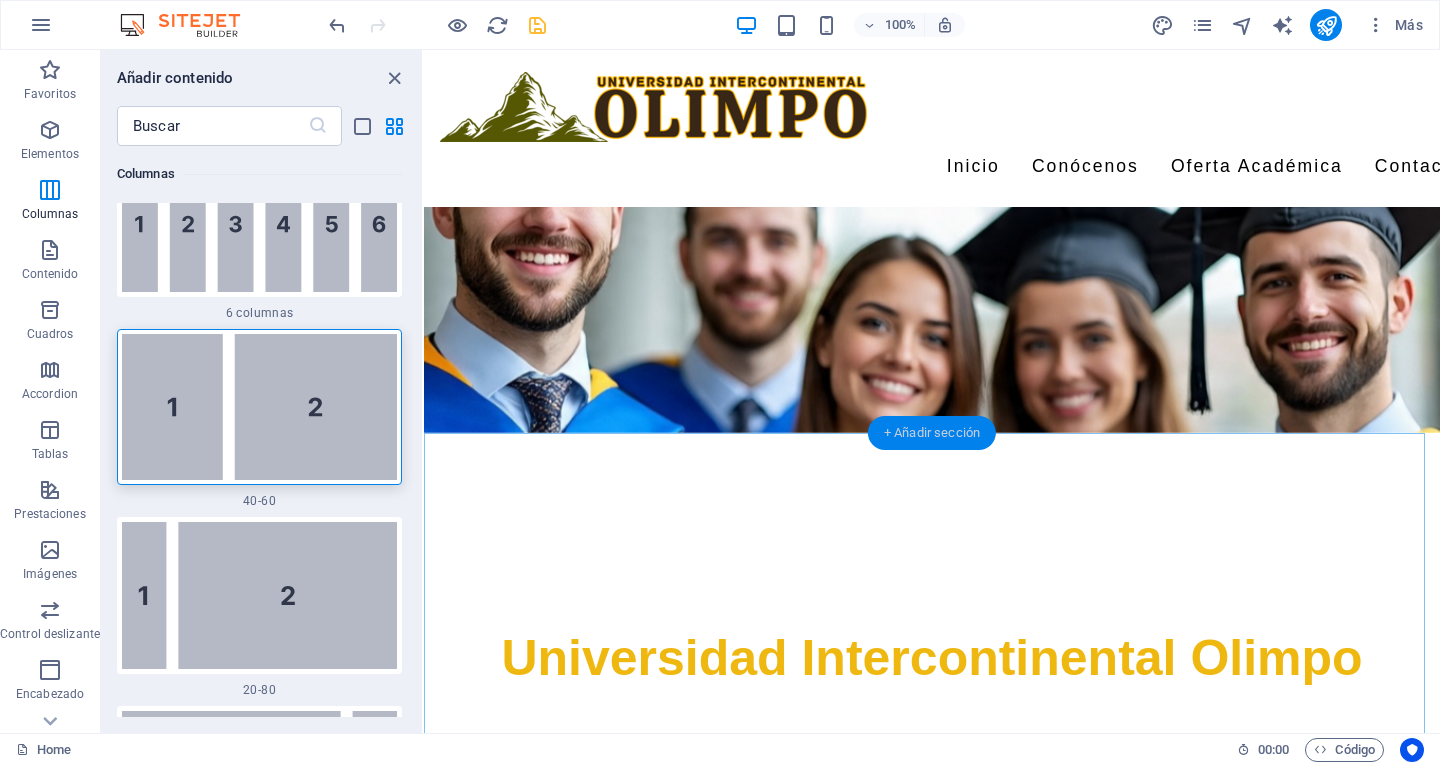 click on "+ Añadir sección" at bounding box center [932, 433] 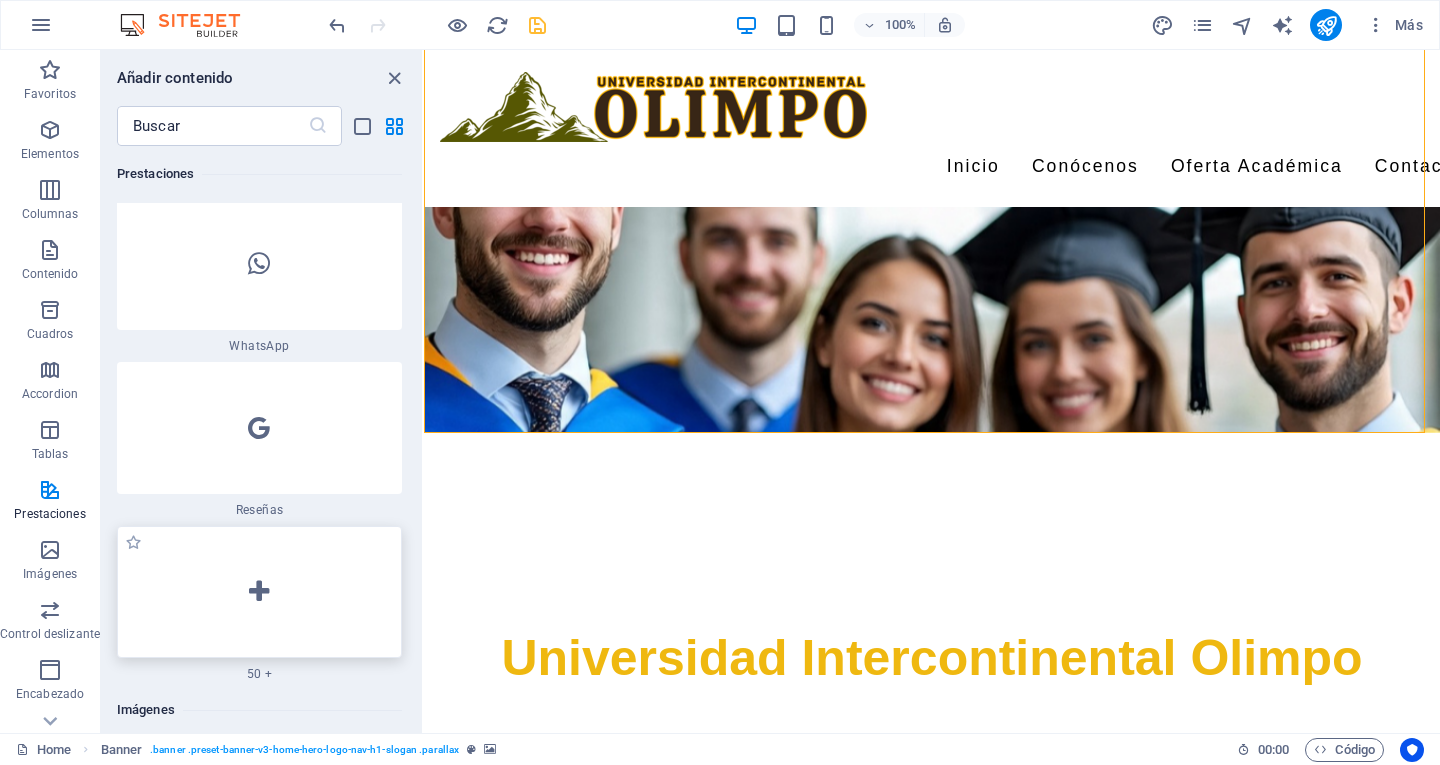 scroll, scrollTop: 19608, scrollLeft: 0, axis: vertical 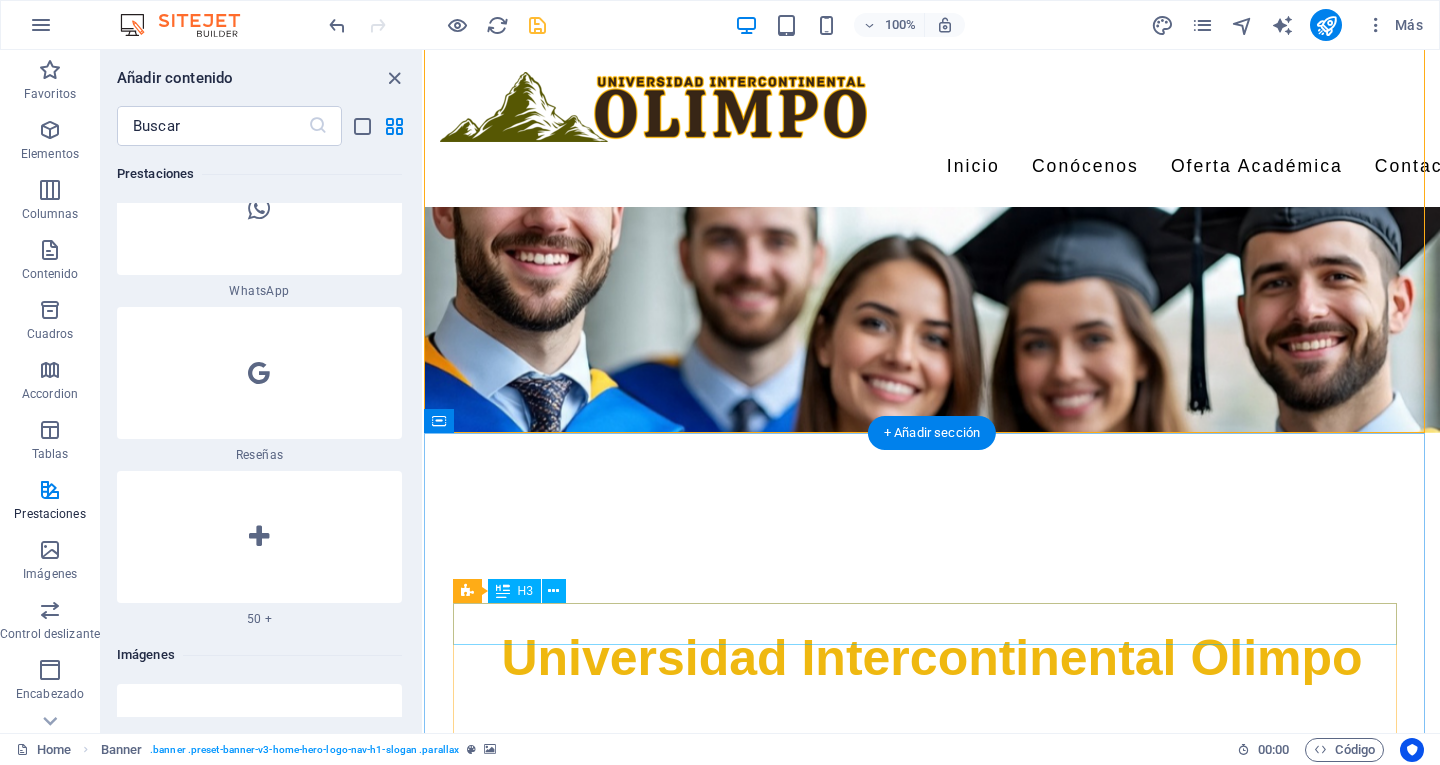 click on "Licenciaturas" at bounding box center (932, 1123) 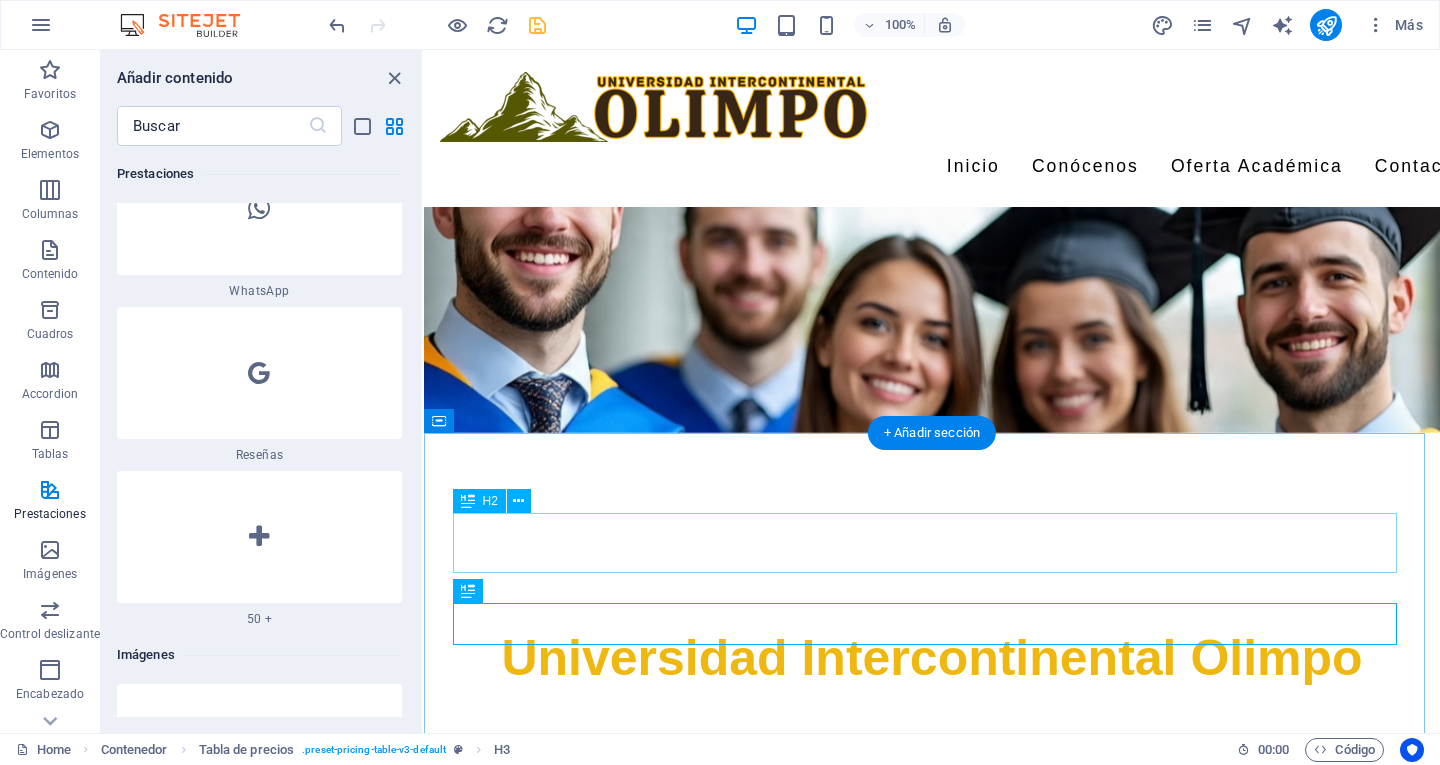 click on "Nuestros Programas Académicos" at bounding box center [932, 1042] 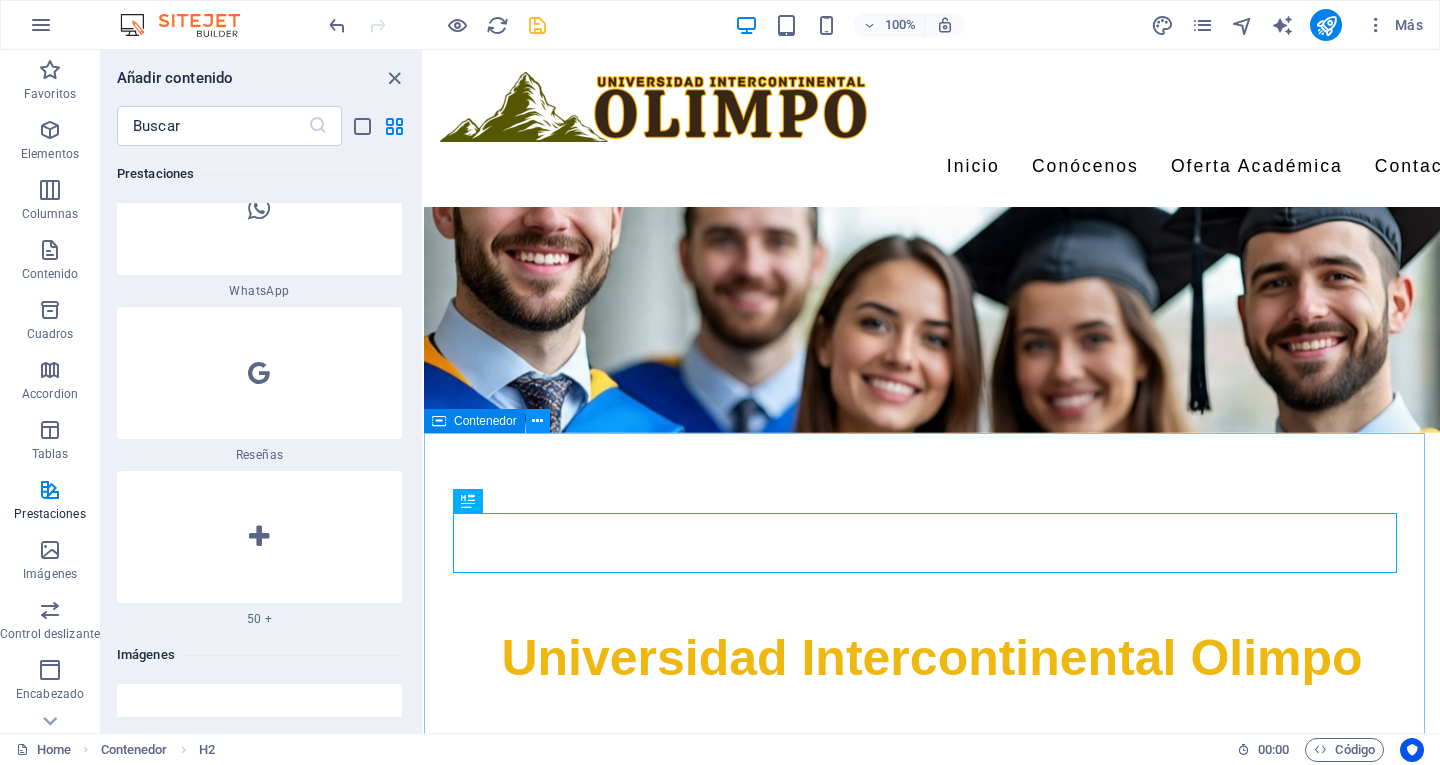 click at bounding box center (537, 421) 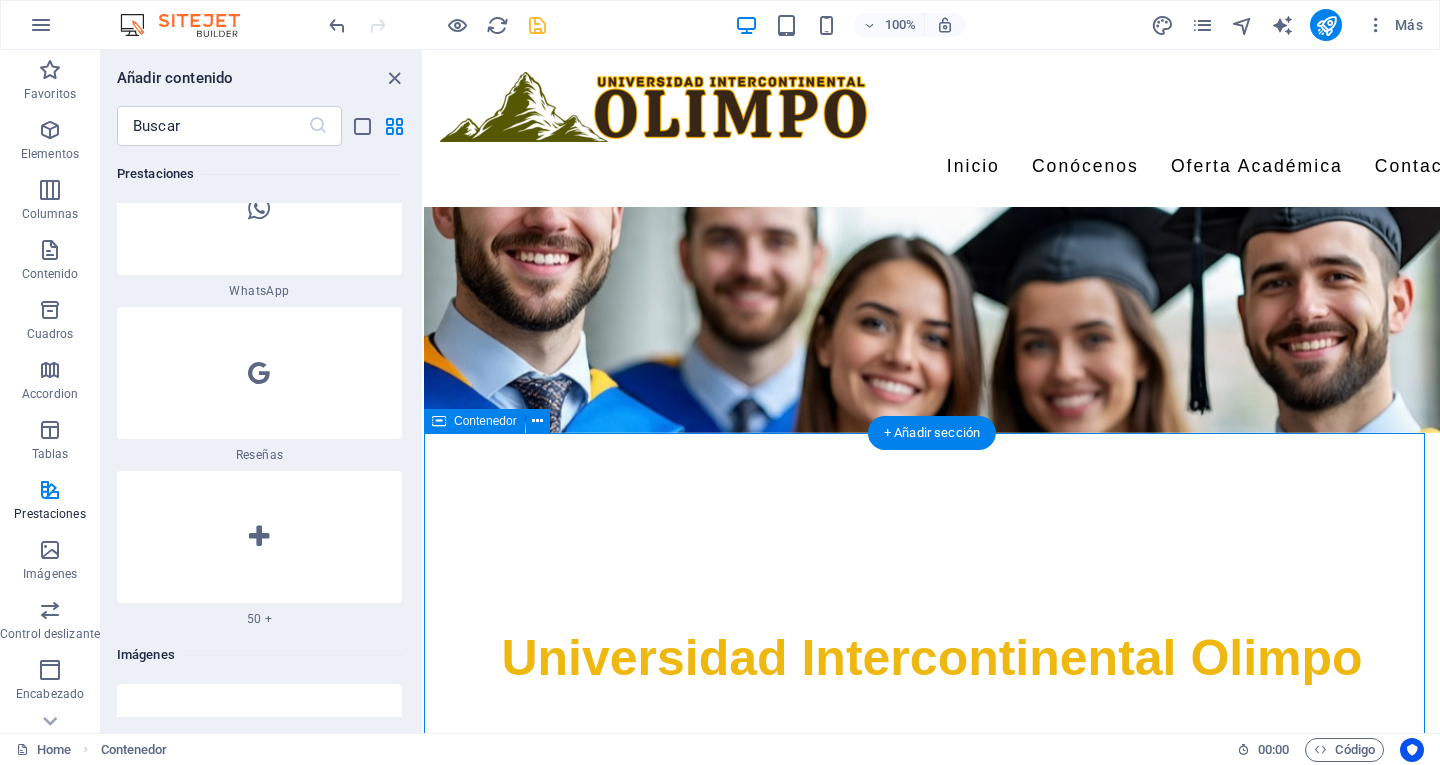 click on "Nuestros Programas Académicos Licenciaturas Licenciatura en Administración de Empresas  Formación integral en gestión empresarial.
$4,500 mensuales
Licenciatura en Psicología  Desarrollo de competencias en el área psicológica.
$4,500 mensuales
Licenciatura en Ingeniería Informática  Preparación en tecnología y desarrollo de software.
$4,500 mensuales
Licenciatura en Derecho  Estudio profundo del sistema legal y derechos humanos.
$4,500 mensuales
Maestría en Marketing Digital  Estrategias modernas para el mundo digital.
$5,500 mensuales
Maestría en Educación  Desarrollo de habilidades pedagógicas avanzadas.
$5,500 mensuales Licenciaturas Maestría en Administración de Negocios  Enfoque en liderazgo y estrategias de negocios.
$5,500 mensuales
Maestría en Psicología Clínica  Formación especializada en salud mental.
$5,500 mensuales
Doctorado en Ciencias Sociales
$6,500 mensuales" at bounding box center [932, 1810] 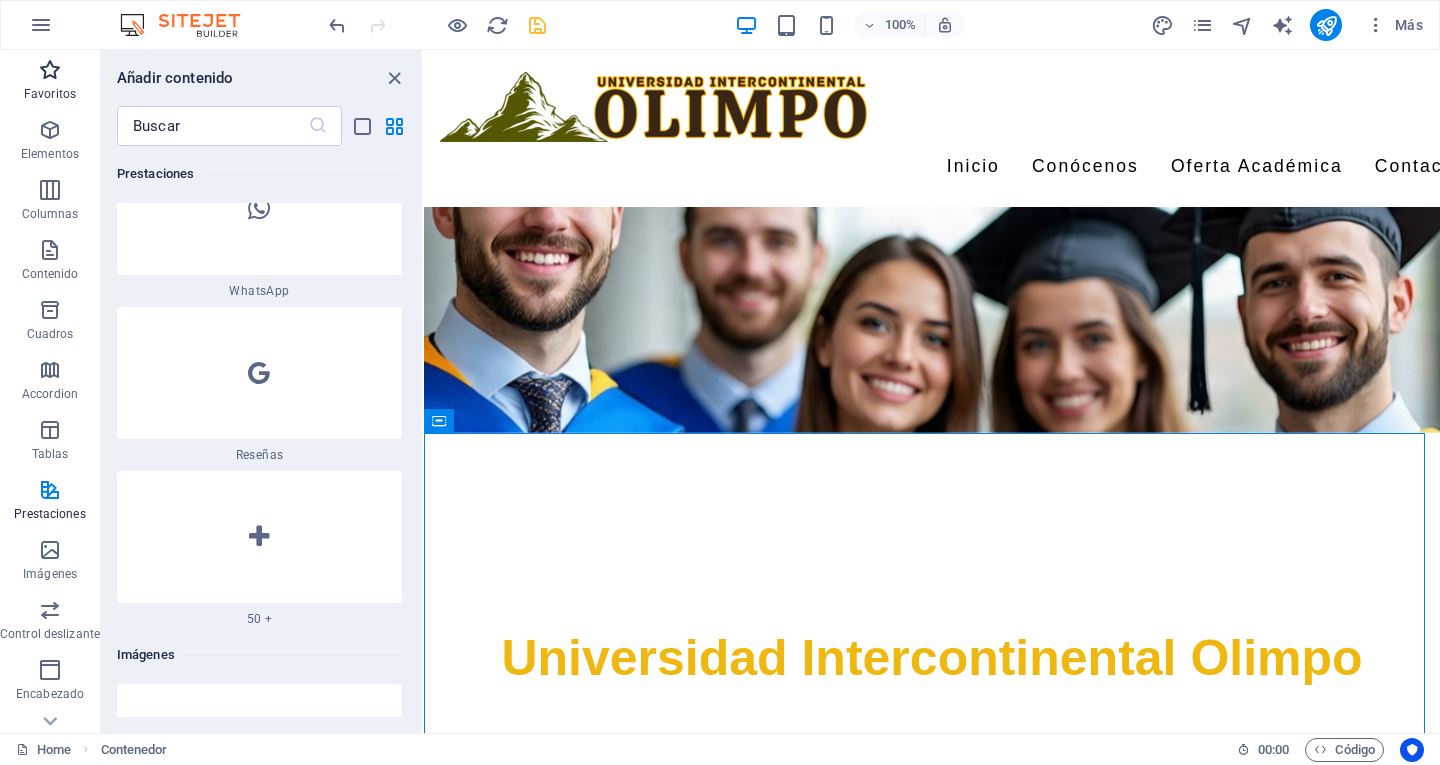 click on "Favoritos" at bounding box center (50, 94) 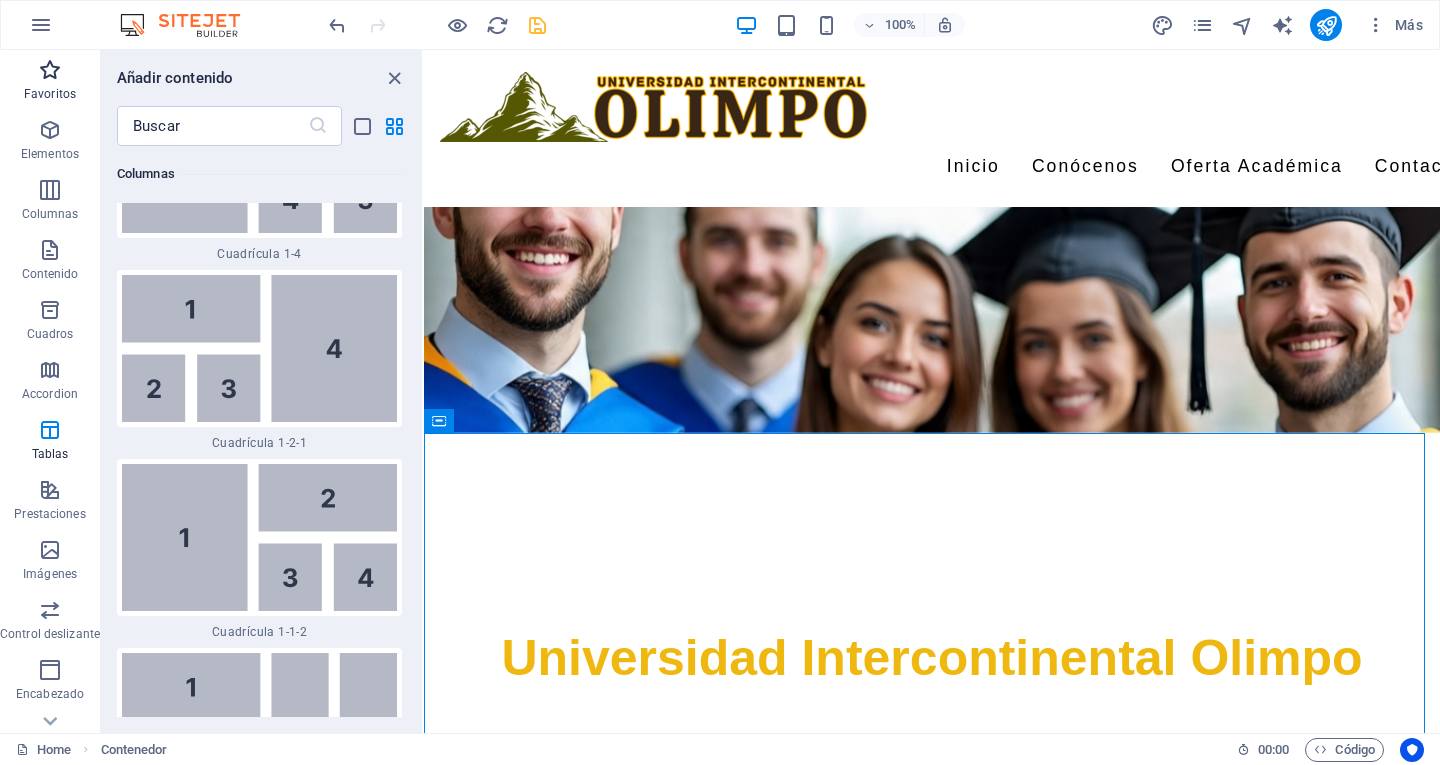 scroll, scrollTop: 0, scrollLeft: 0, axis: both 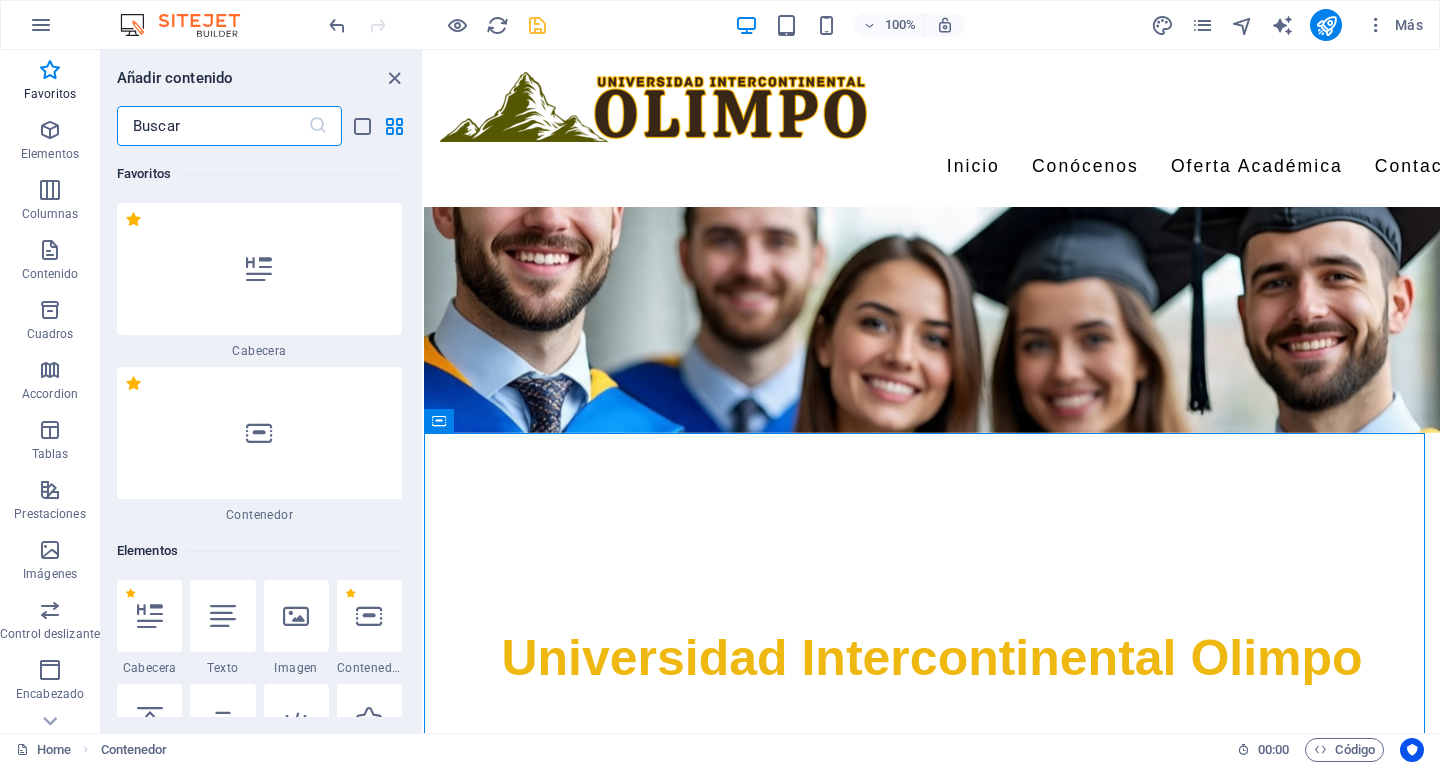 click at bounding box center [212, 126] 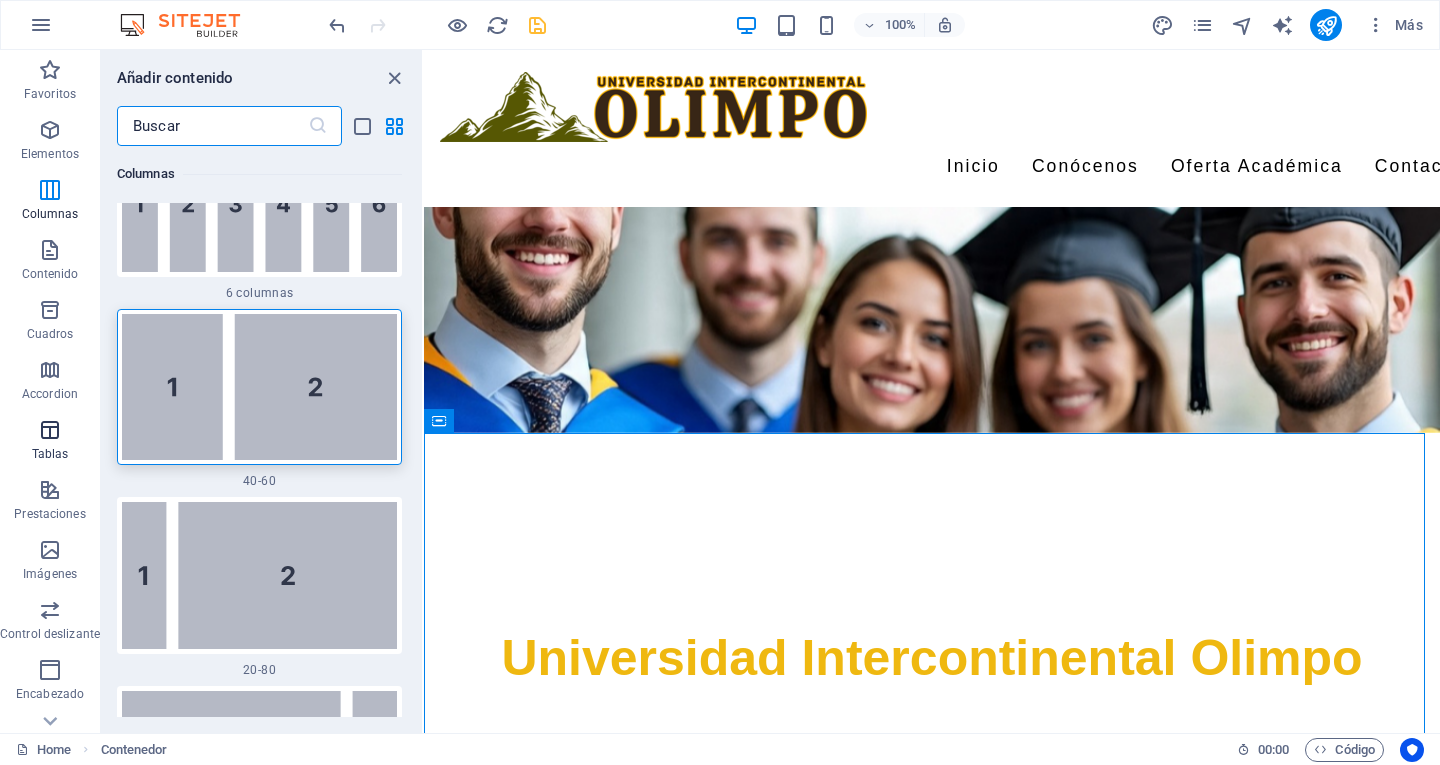 scroll, scrollTop: 2100, scrollLeft: 0, axis: vertical 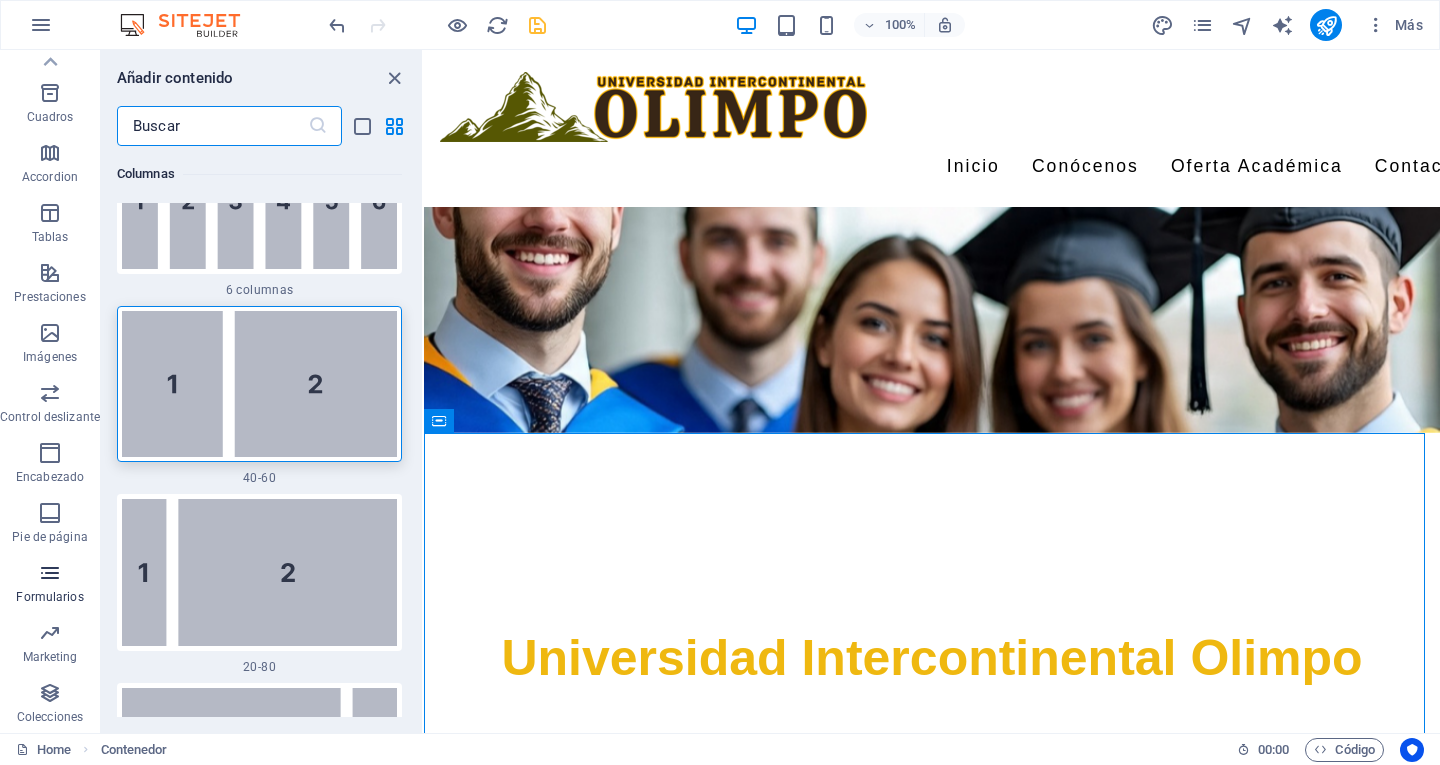 click on "Formularios" at bounding box center [49, 597] 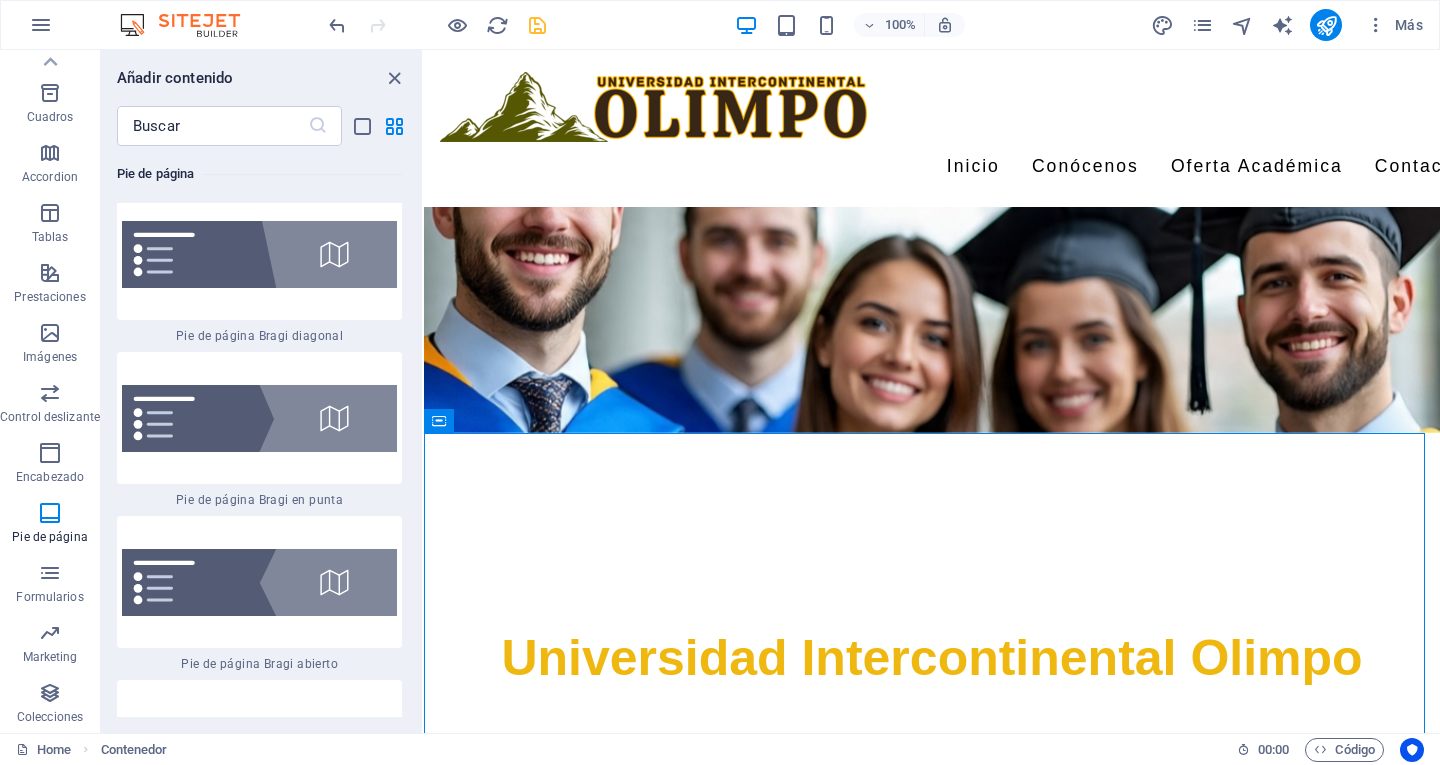 scroll, scrollTop: 27742, scrollLeft: 0, axis: vertical 